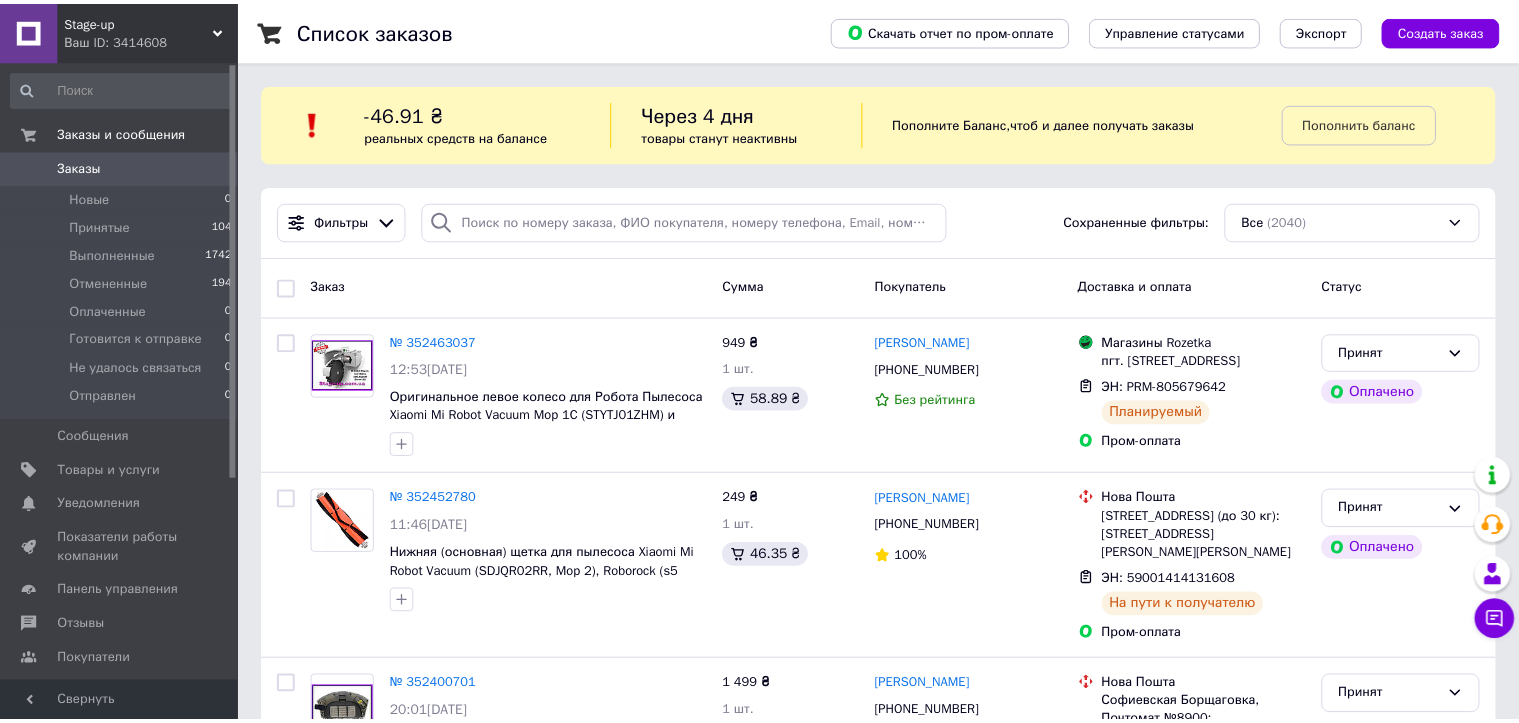 scroll, scrollTop: 0, scrollLeft: 0, axis: both 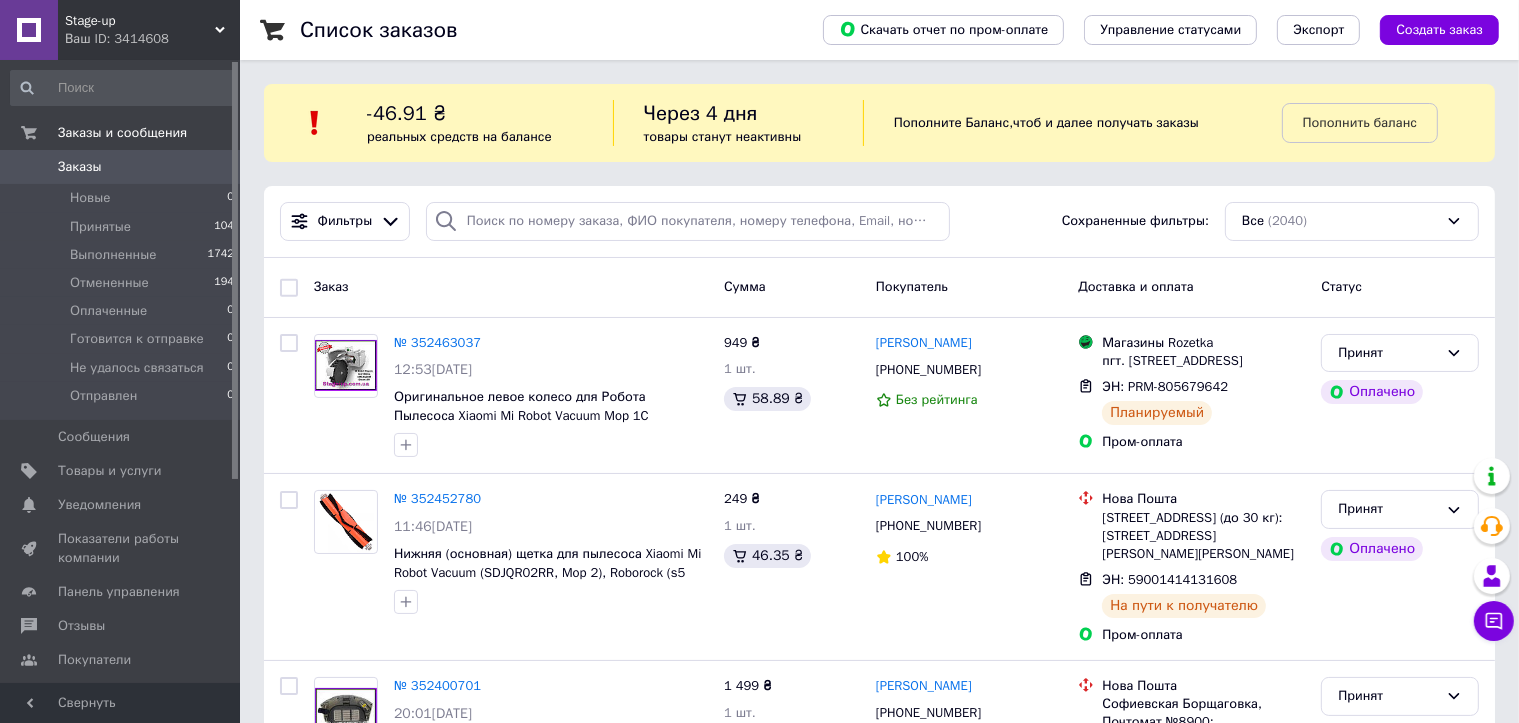 click on "Заказы" at bounding box center [80, 167] 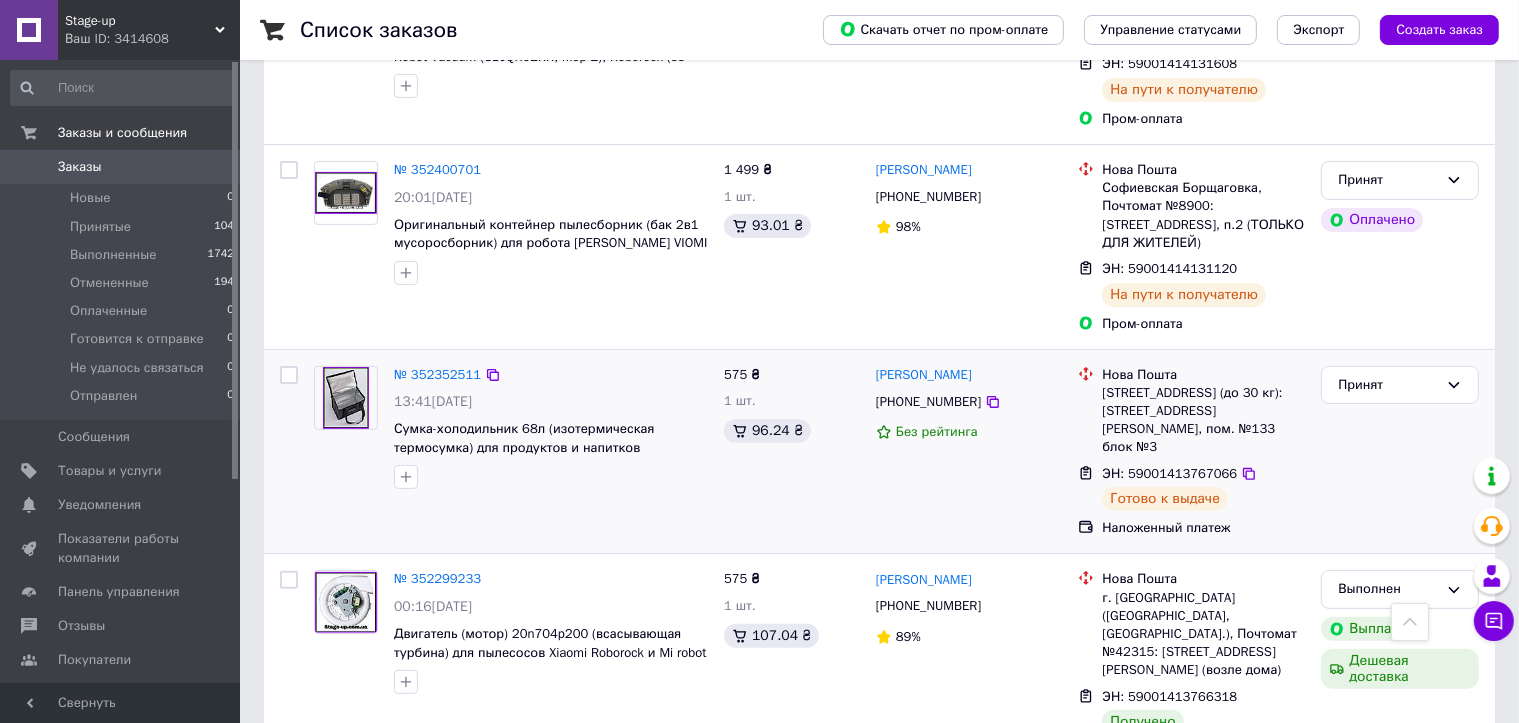 scroll, scrollTop: 700, scrollLeft: 0, axis: vertical 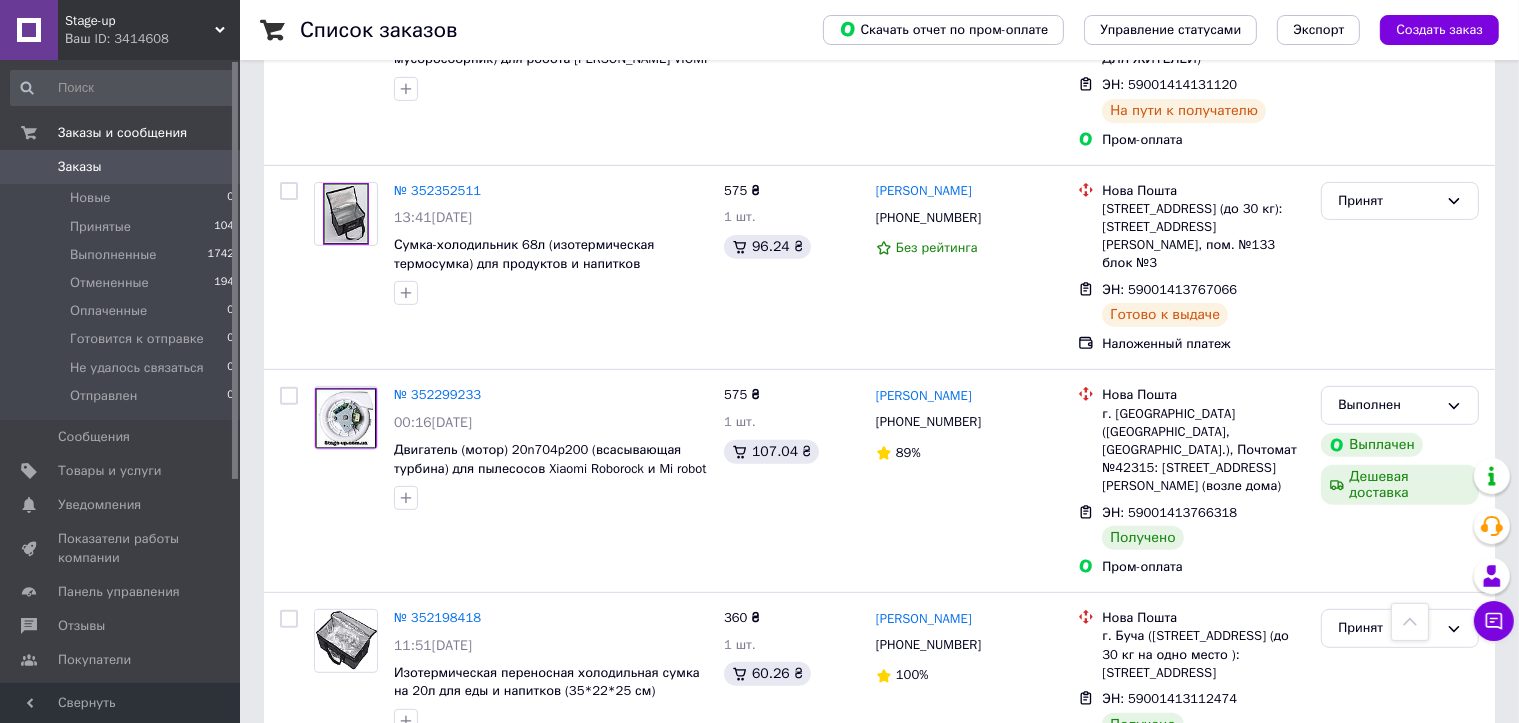 click on "Заказы" at bounding box center (121, 167) 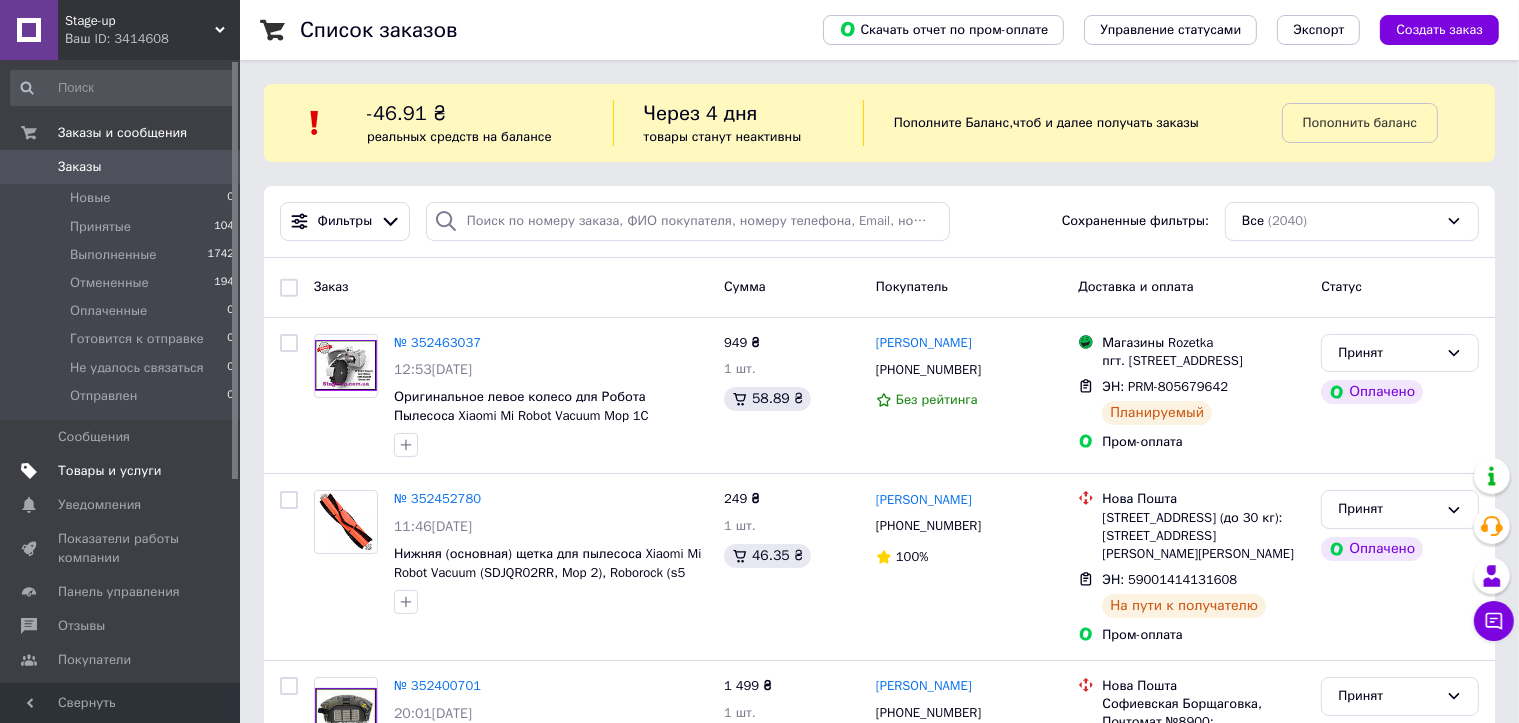 click on "Товары и услуги" at bounding box center [110, 471] 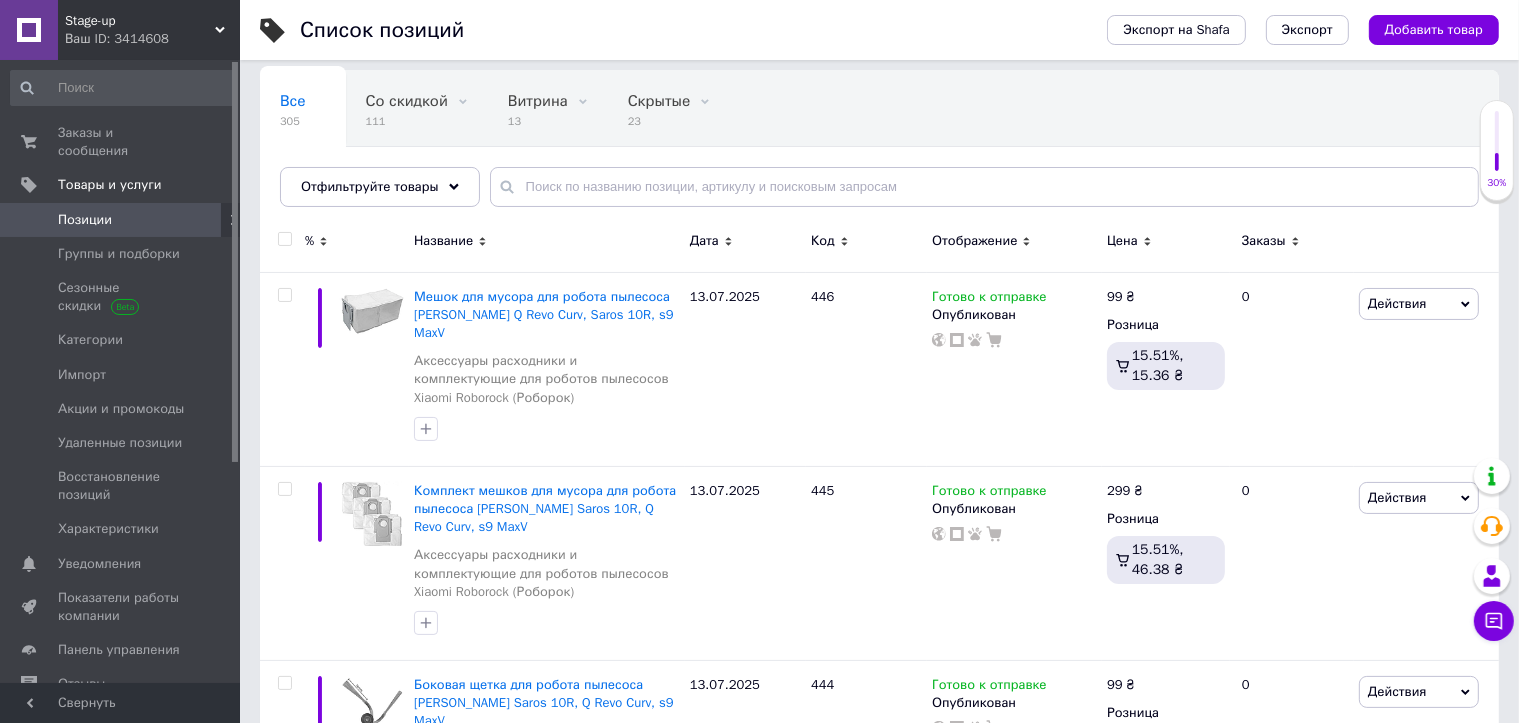 scroll, scrollTop: 200, scrollLeft: 0, axis: vertical 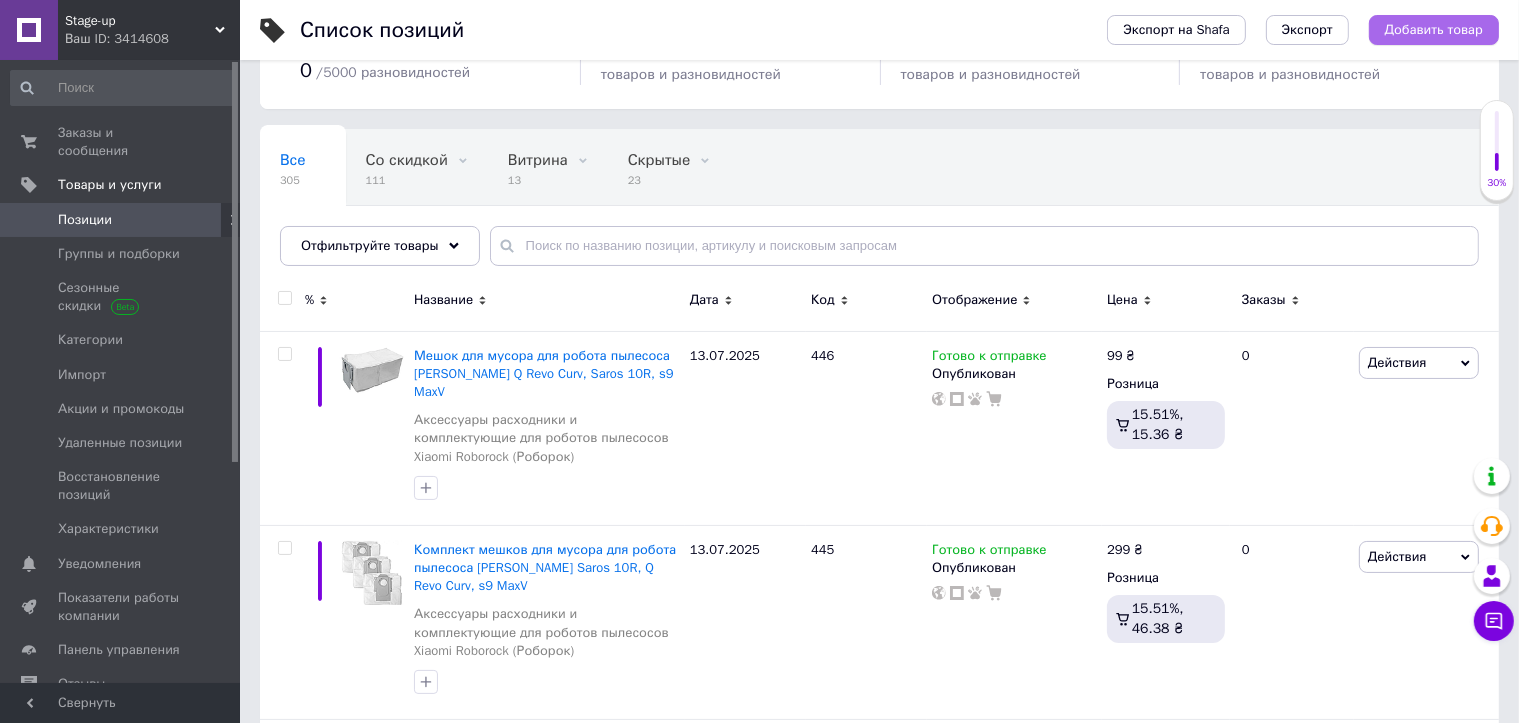 click on "Добавить товар" at bounding box center [1434, 30] 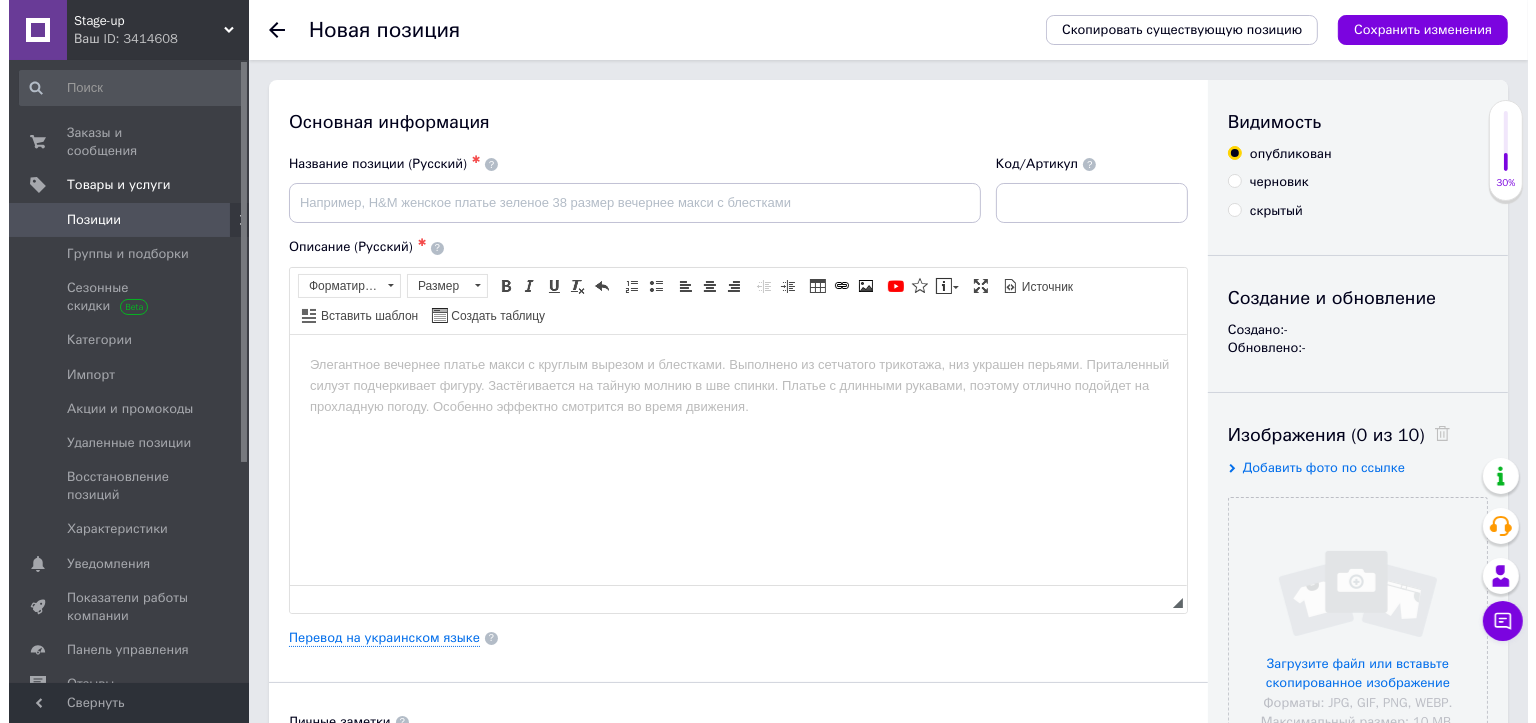 scroll, scrollTop: 0, scrollLeft: 0, axis: both 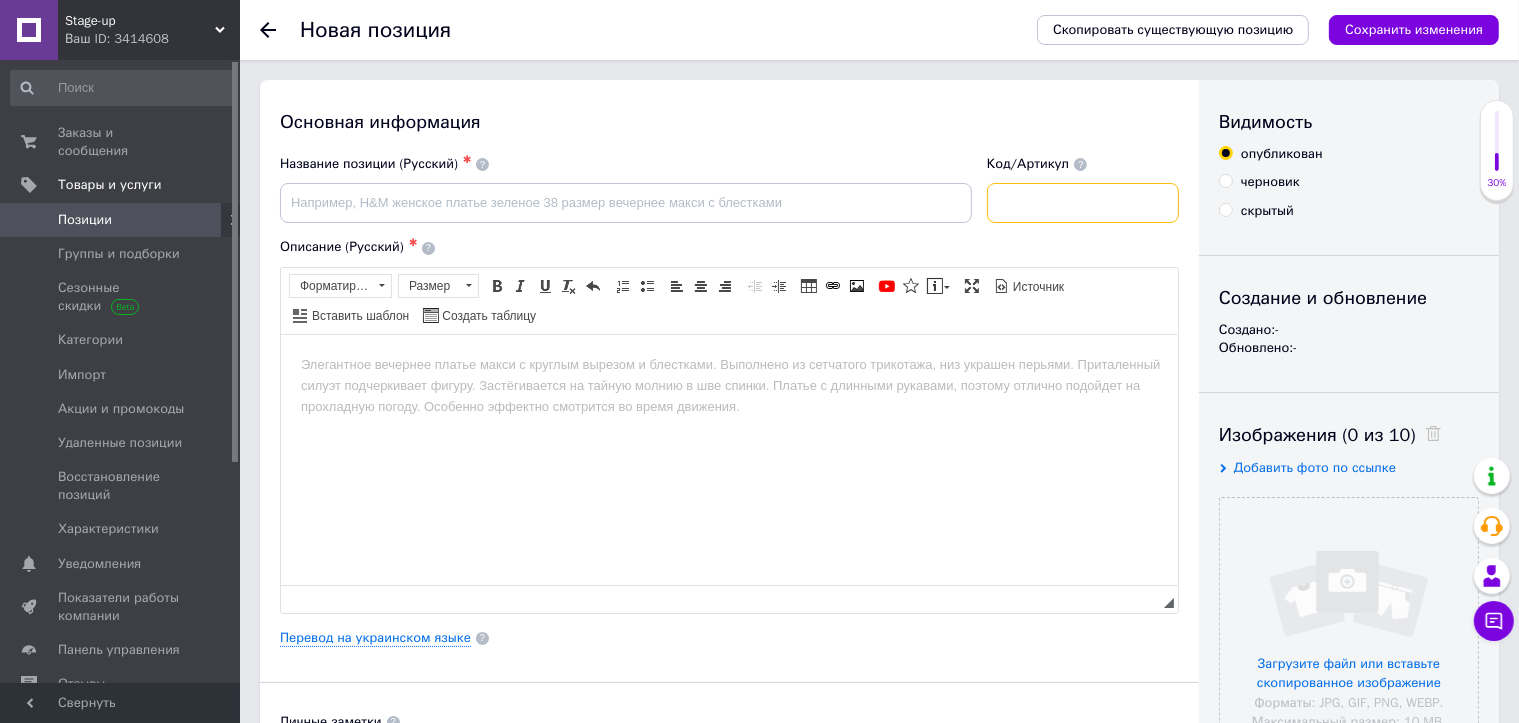 click at bounding box center [1083, 203] 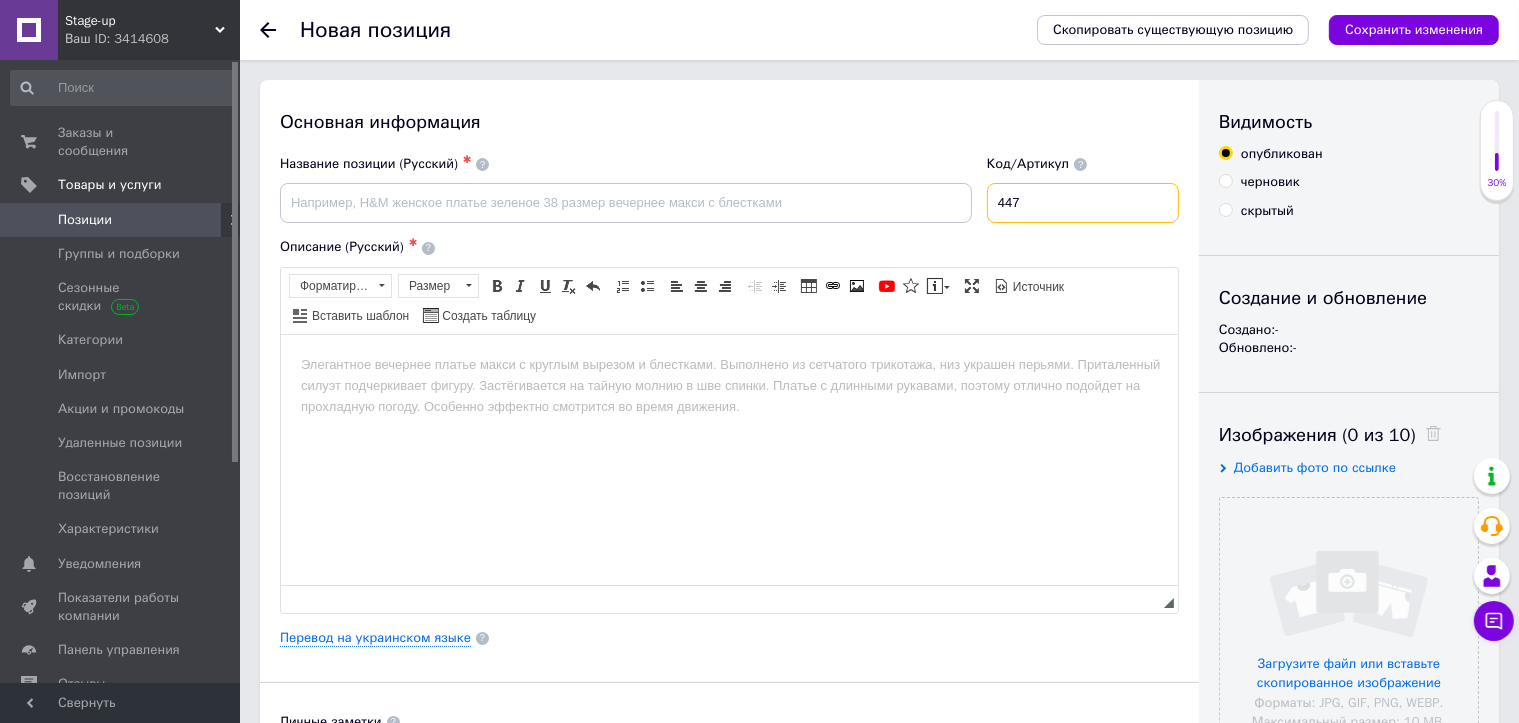 type on "447" 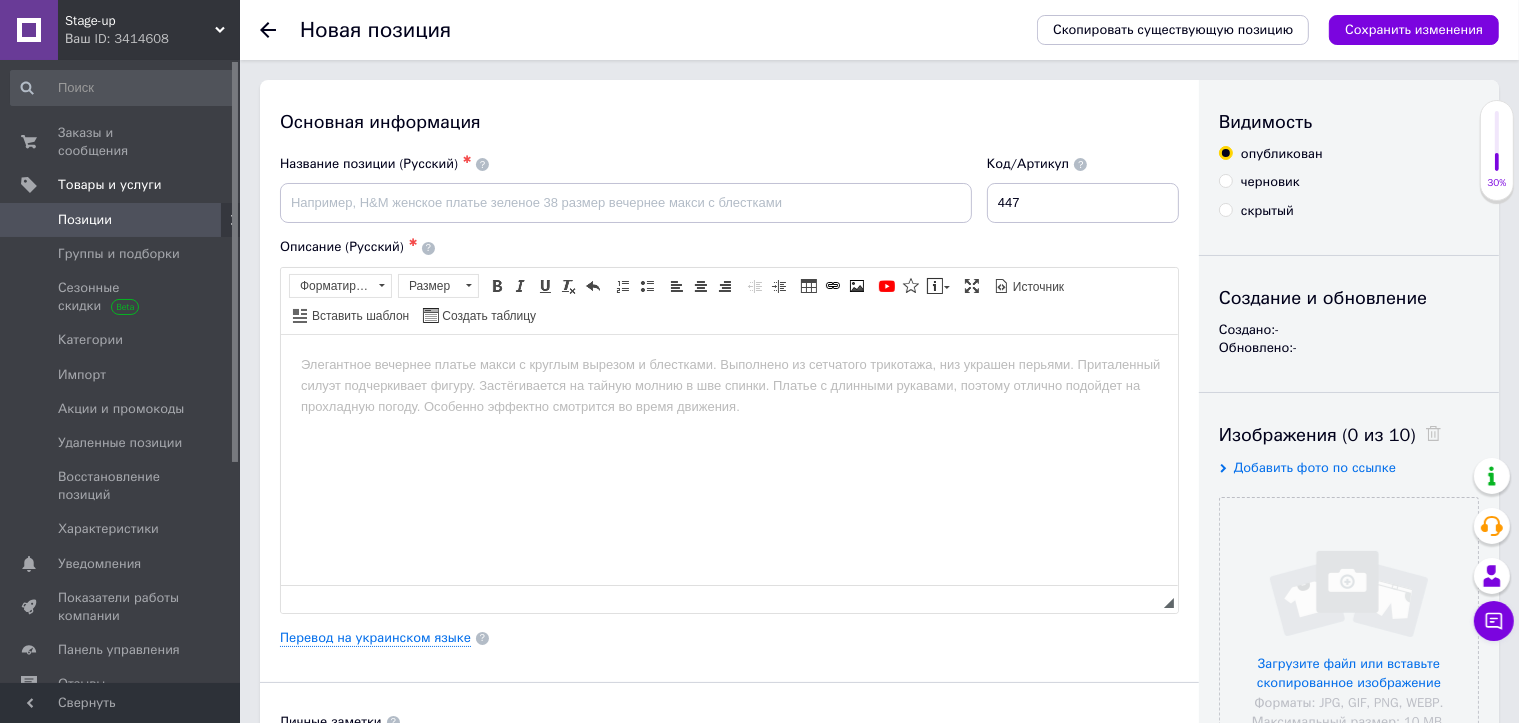 drag, startPoint x: 445, startPoint y: 385, endPoint x: 405, endPoint y: 445, distance: 72.11102 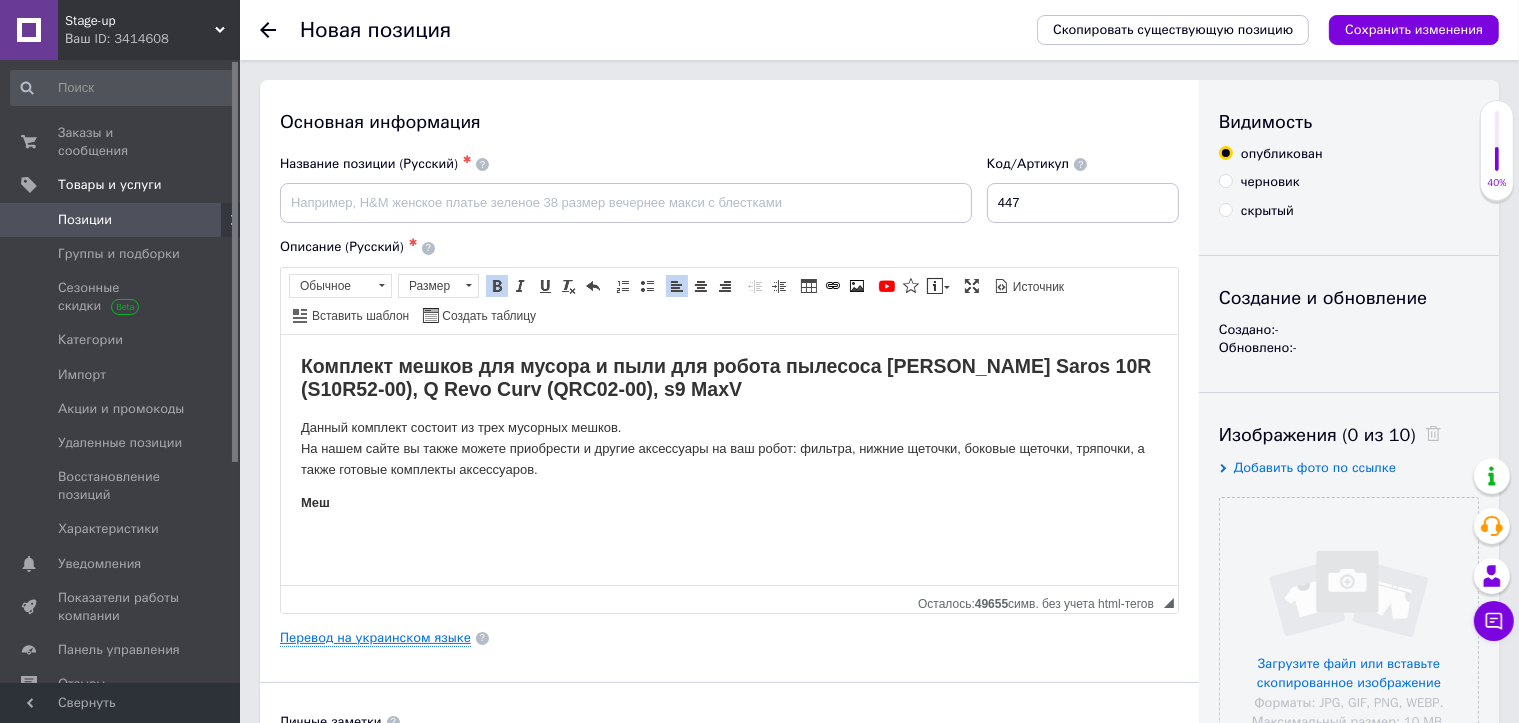click on "Перевод на украинском языке" at bounding box center (375, 638) 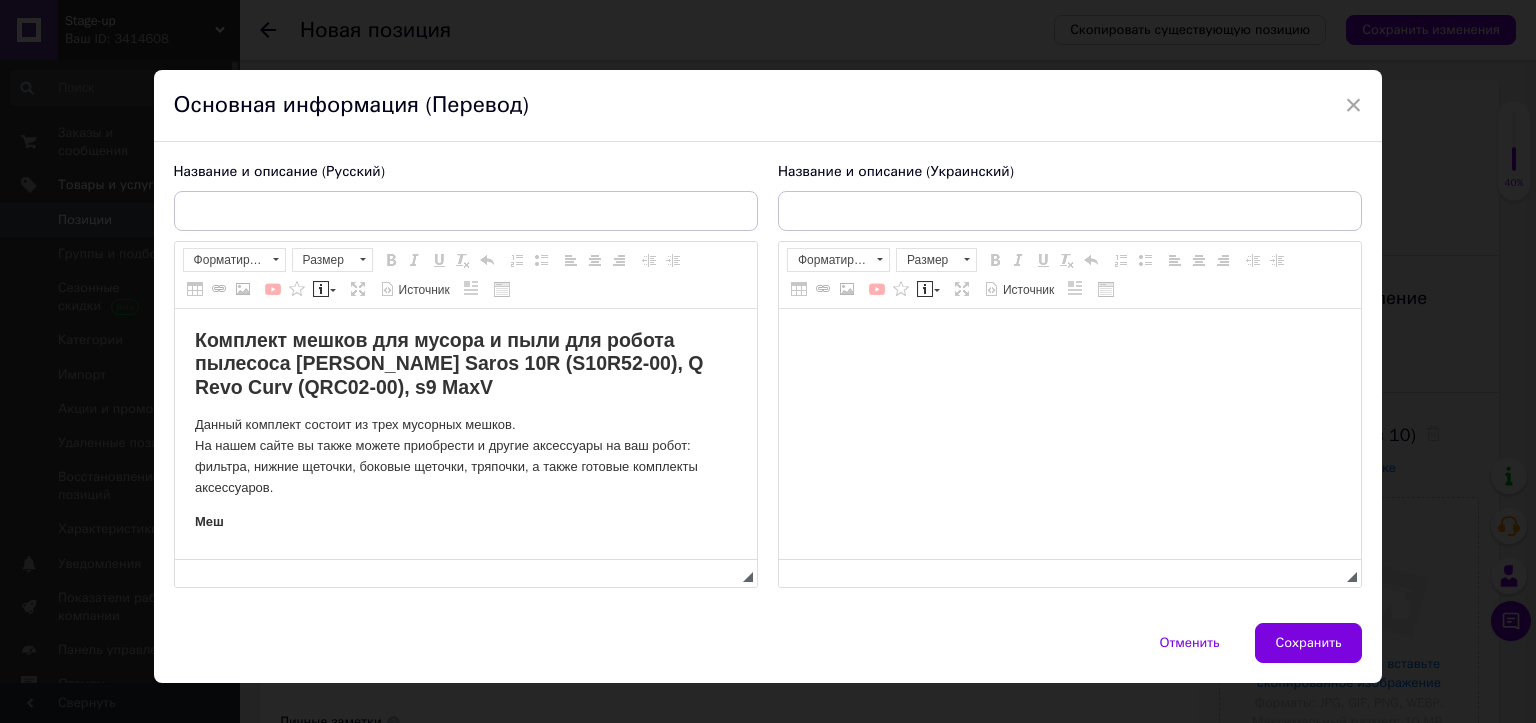 scroll, scrollTop: 0, scrollLeft: 0, axis: both 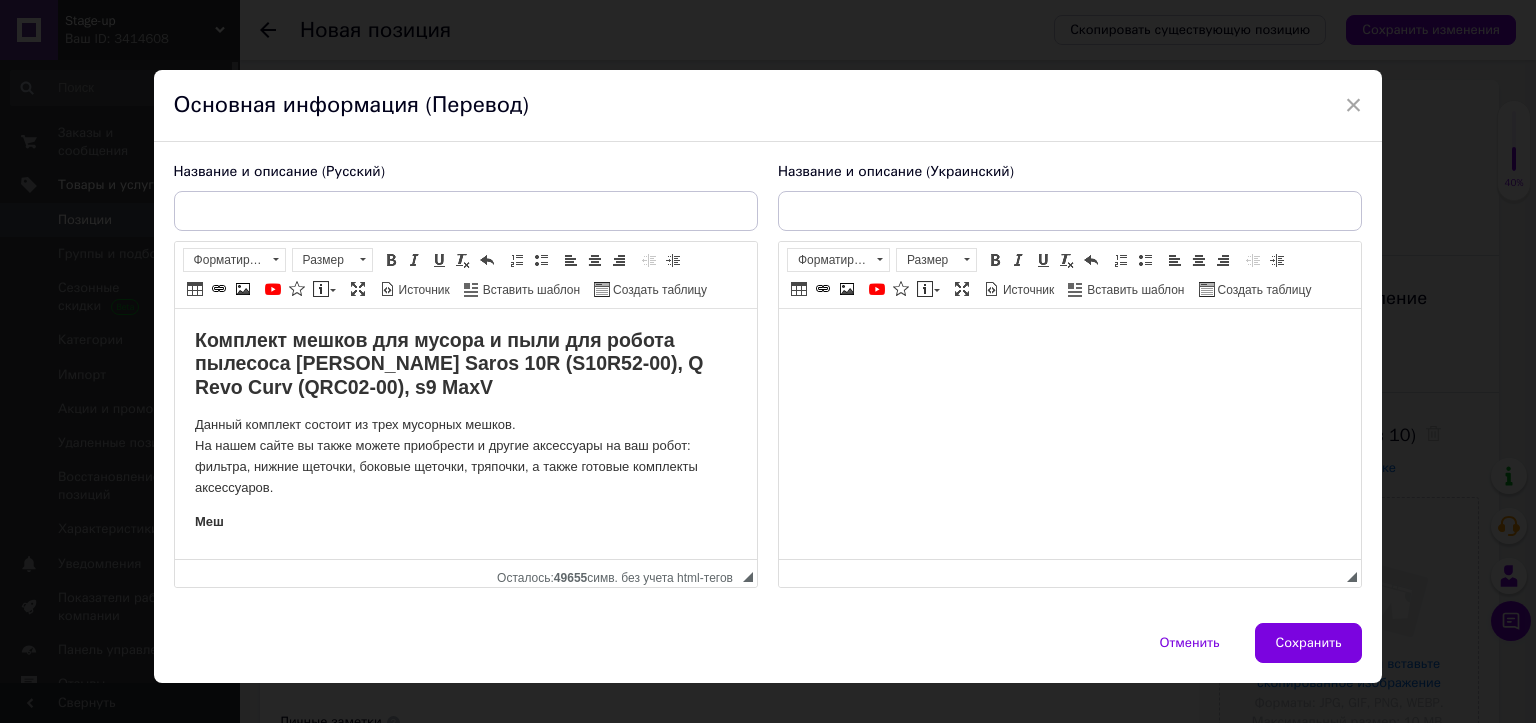 click on "Название и описание (Русский) Комплект мешков для мусора и пыли для робота пылесоса [PERSON_NAME] Saros 10R (S10R52-00), Q Revo Curv (QRC02-00), s9 MaxV
Данный комплект состоит из трех мусорных мешков.
На нашем сайте вы также можете приобрести и другие аксессуары на ваш робот: фильтра, нижние щеточки, боковые щеточки, тряпочки, а также готовые комплекты аксессуаров.
Меш
Rich Text Editor, F6D53819-A8C5-4958-A583-23FB4EEA25D3 Панели инструментов редактора Форматирование Форматирование Размер Размер   Полужирный  Комбинация клавиш Ctrl+B   Курсив  Комбинация клавиш Ctrl+I   Подчеркнутый  Комбинация клавиш Ctrl+U" at bounding box center (466, 375) 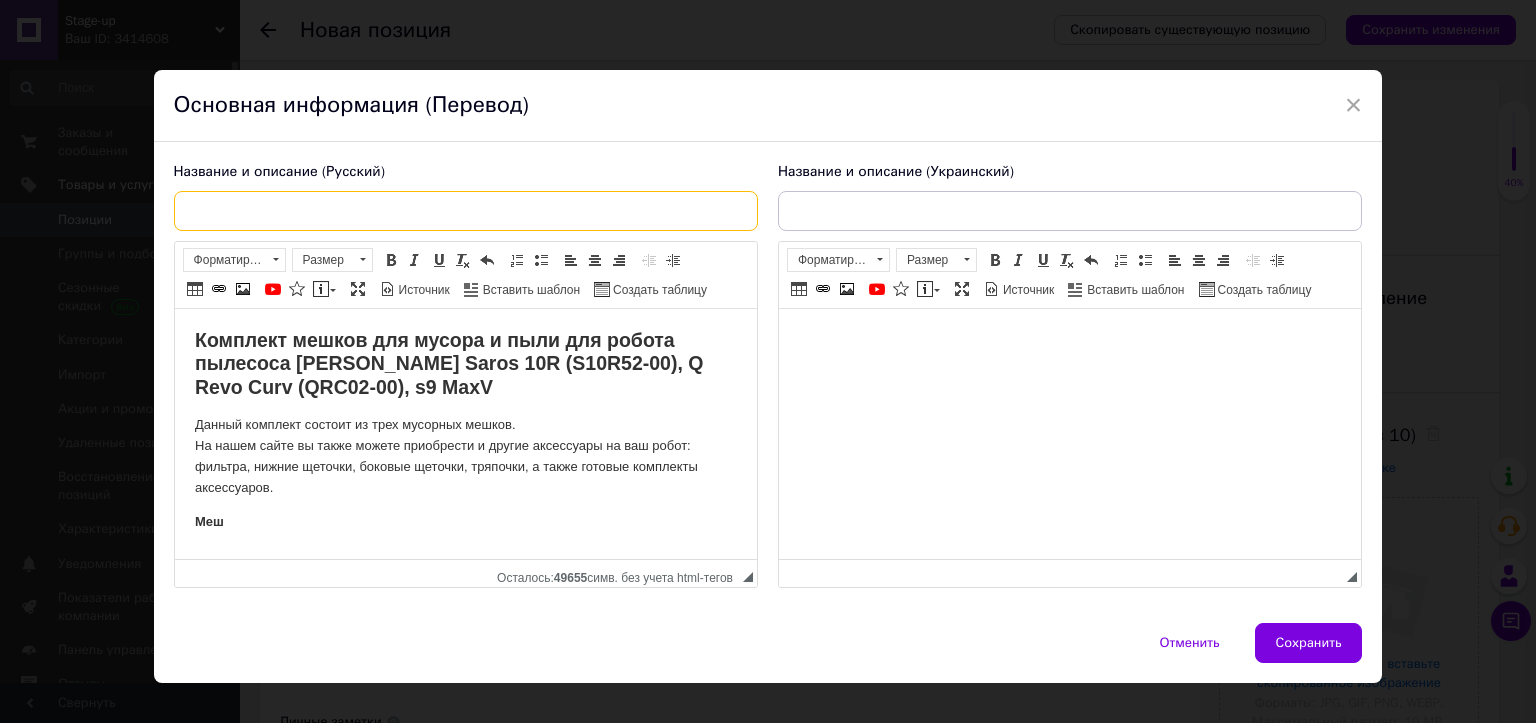click at bounding box center (466, 211) 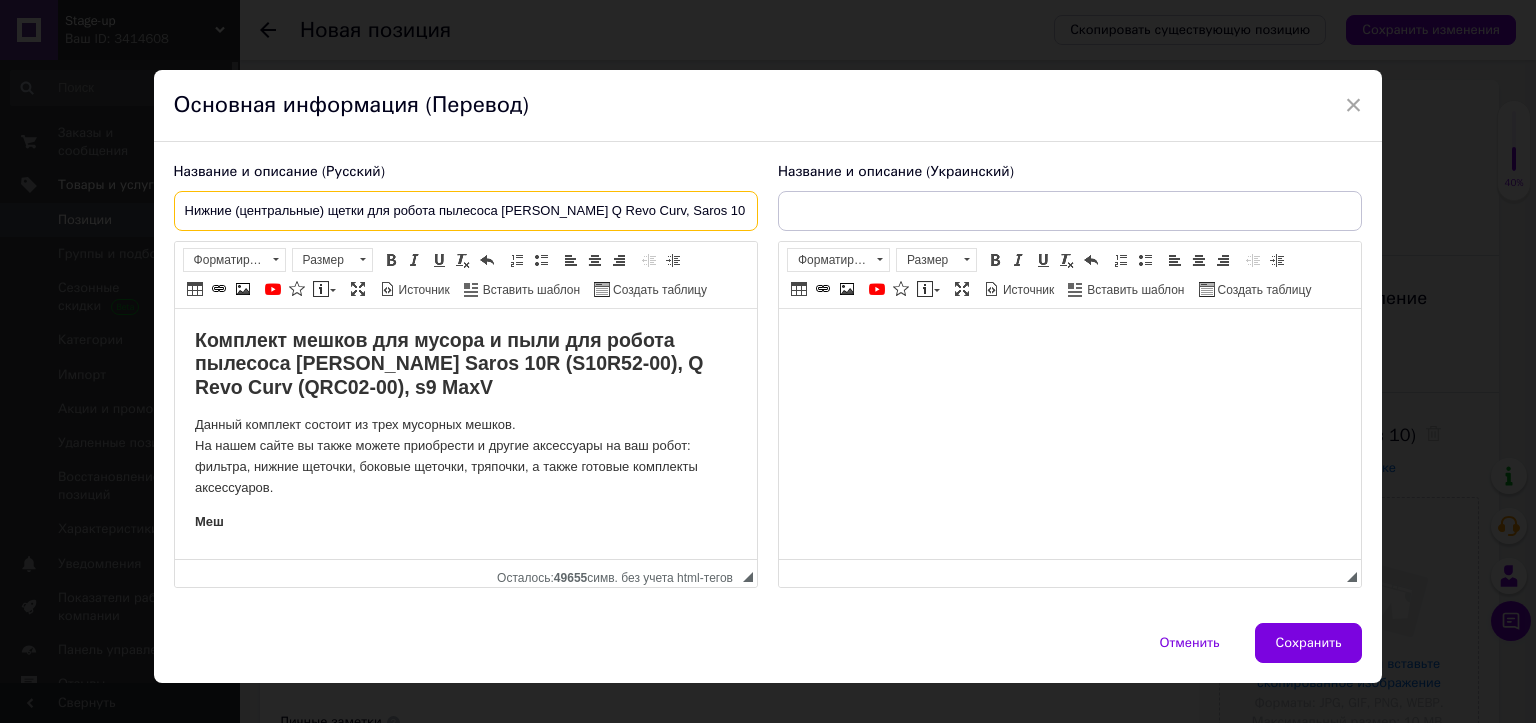 scroll, scrollTop: 0, scrollLeft: 60, axis: horizontal 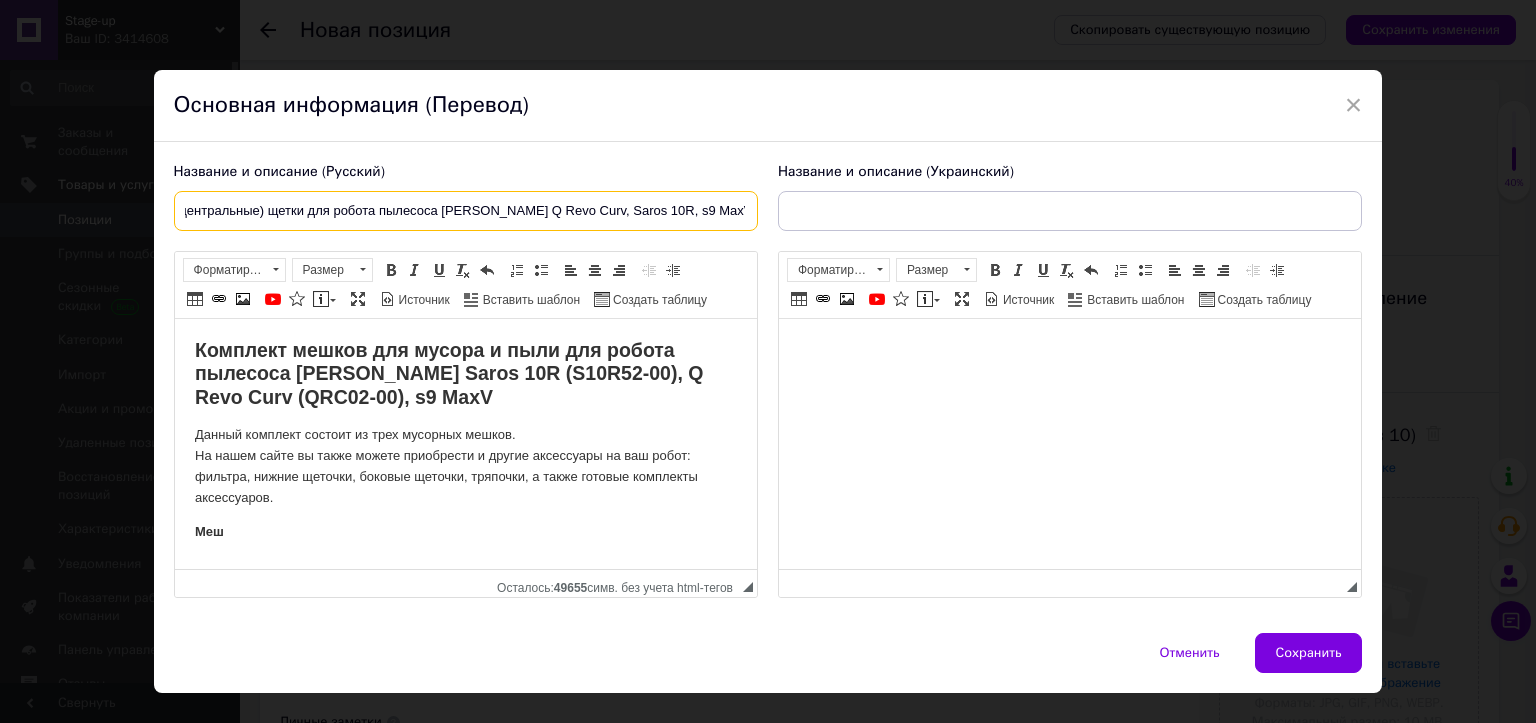 type on "Нижние (центральные) щетки для робота пылесоса [PERSON_NAME] Q Revo Curv, Saros 10R, s9 MaxV" 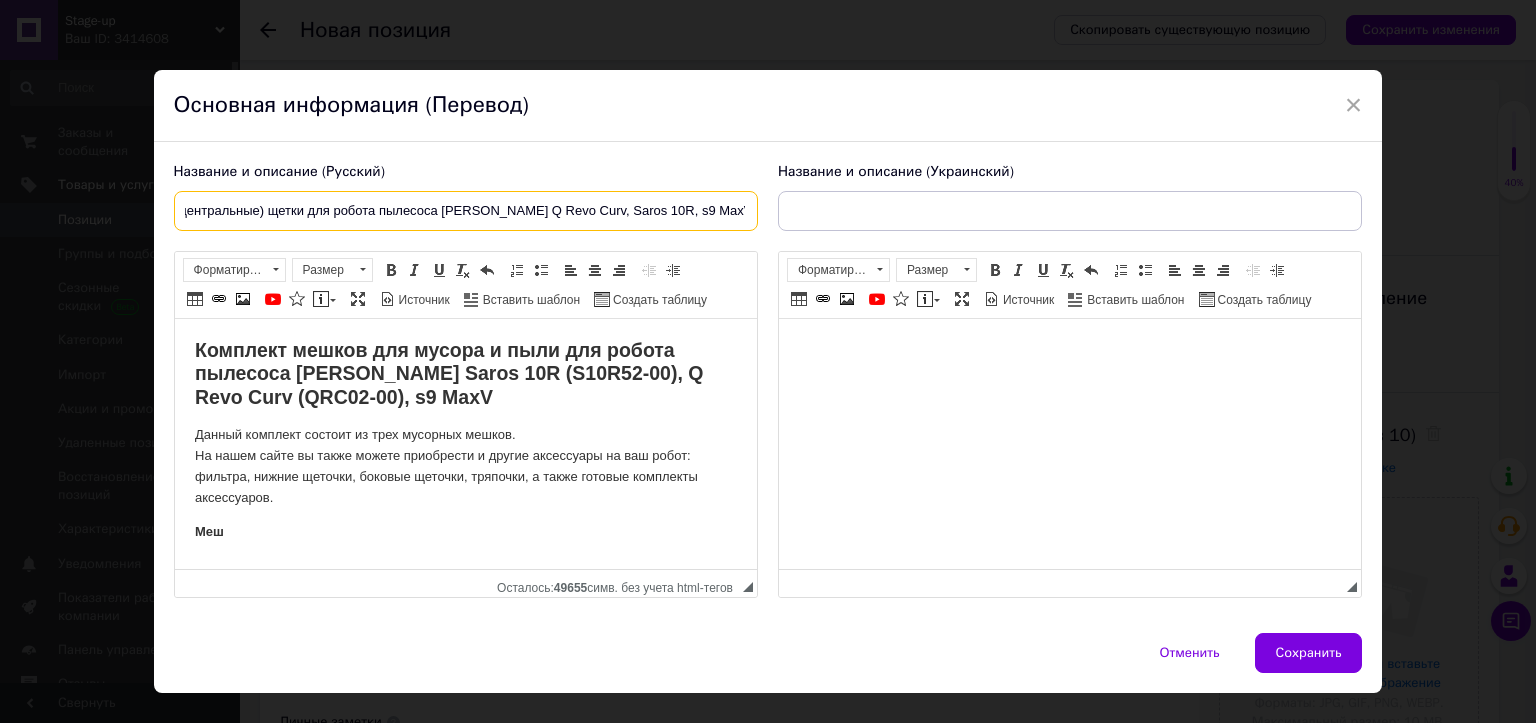 scroll, scrollTop: 0, scrollLeft: 0, axis: both 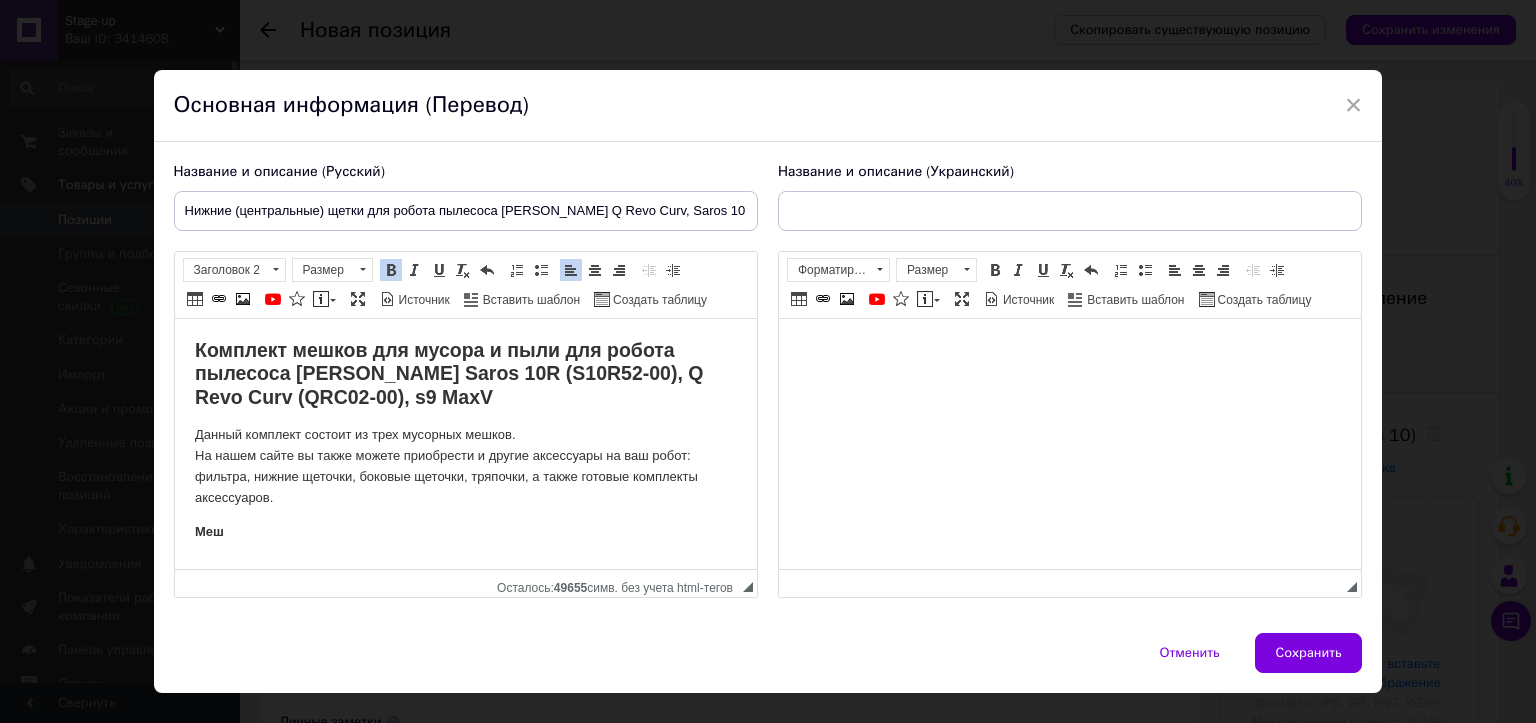 click on "Комплект мешков для мусора и пыли для робота пылесоса [PERSON_NAME] Saros 10R (S10R52-00), Q Revo Curv (QRC02-00), s9 MaxV" at bounding box center (448, 373) 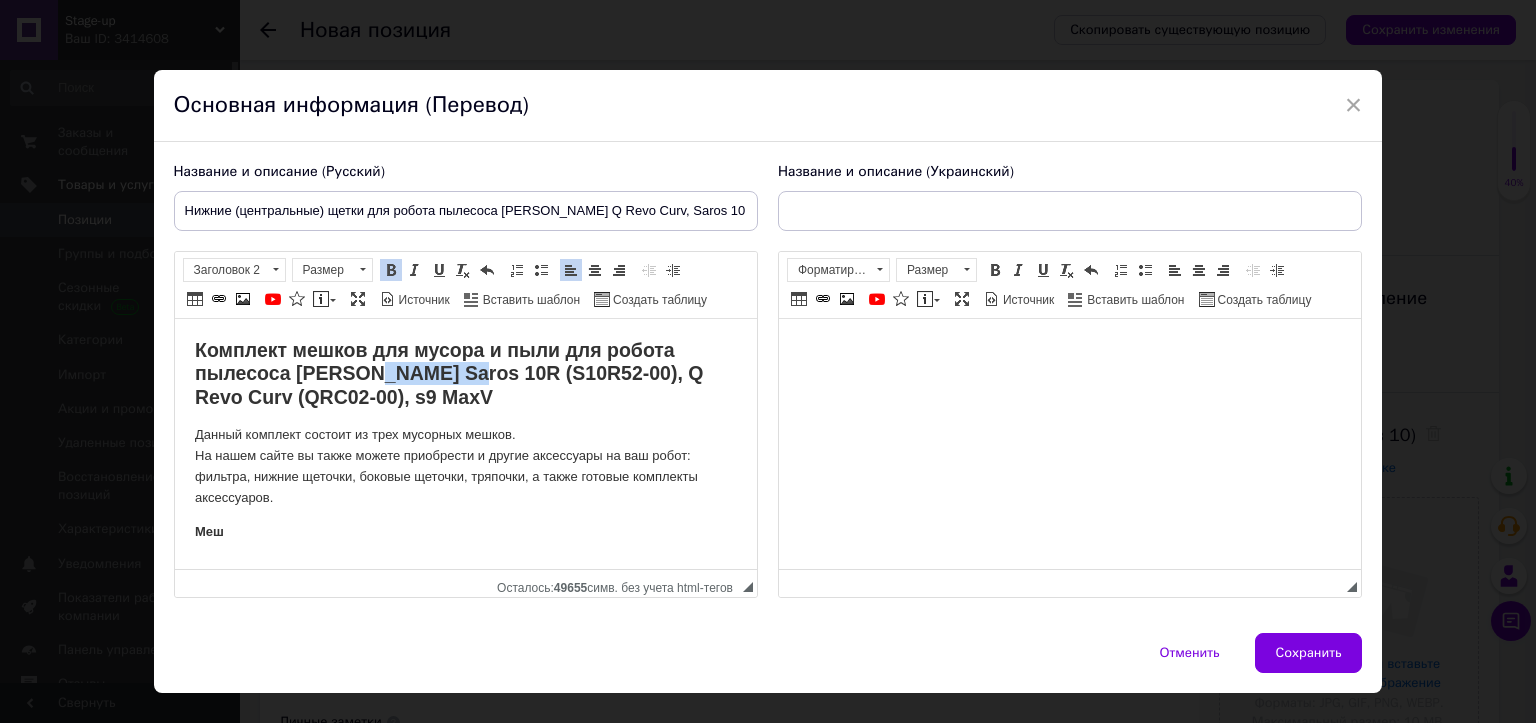 click on "Комплект мешков для мусора и пыли для робота пылесоса [PERSON_NAME] Saros 10R (S10R52-00), Q Revo Curv (QRC02-00), s9 MaxV" at bounding box center [448, 373] 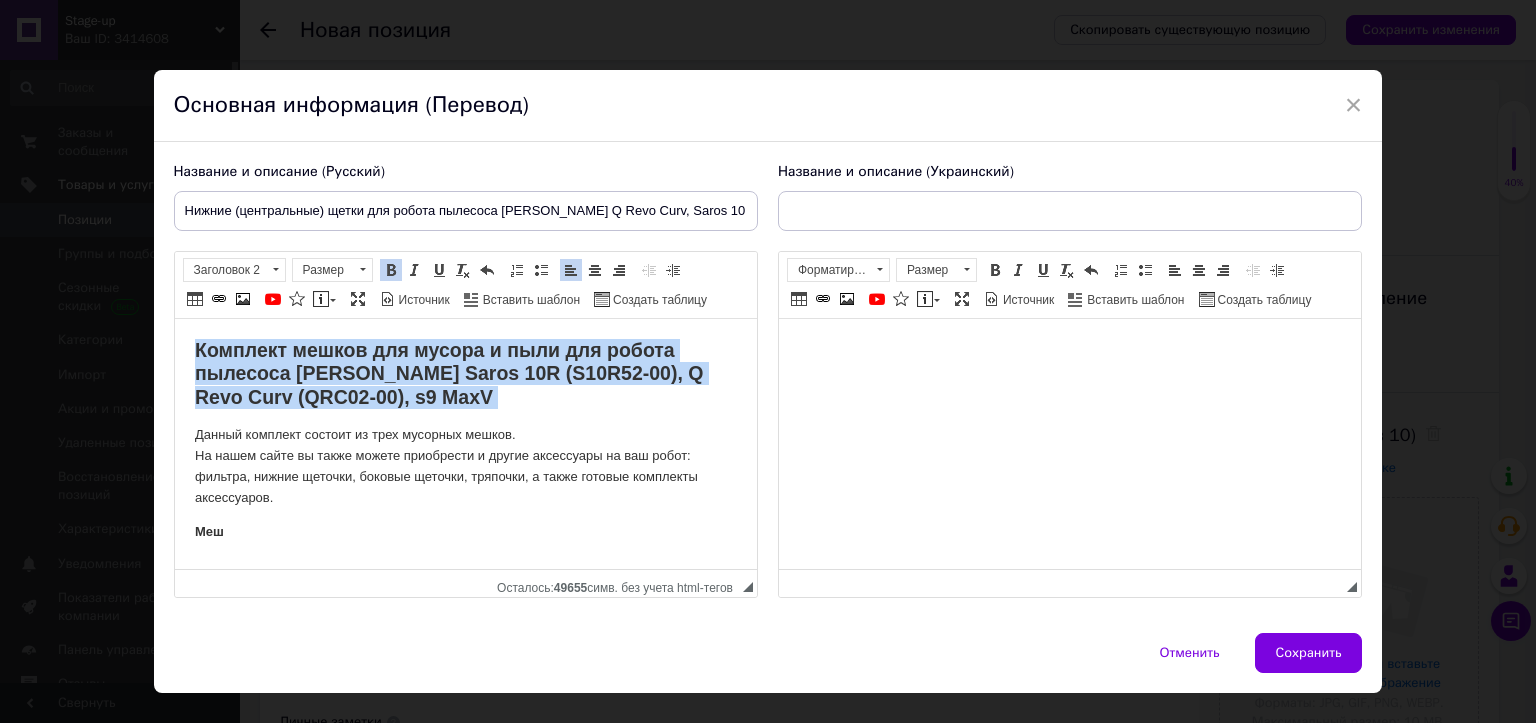 click on "Комплект мешков для мусора и пыли для робота пылесоса [PERSON_NAME] Saros 10R (S10R52-00), Q Revo Curv (QRC02-00), s9 MaxV" at bounding box center (448, 373) 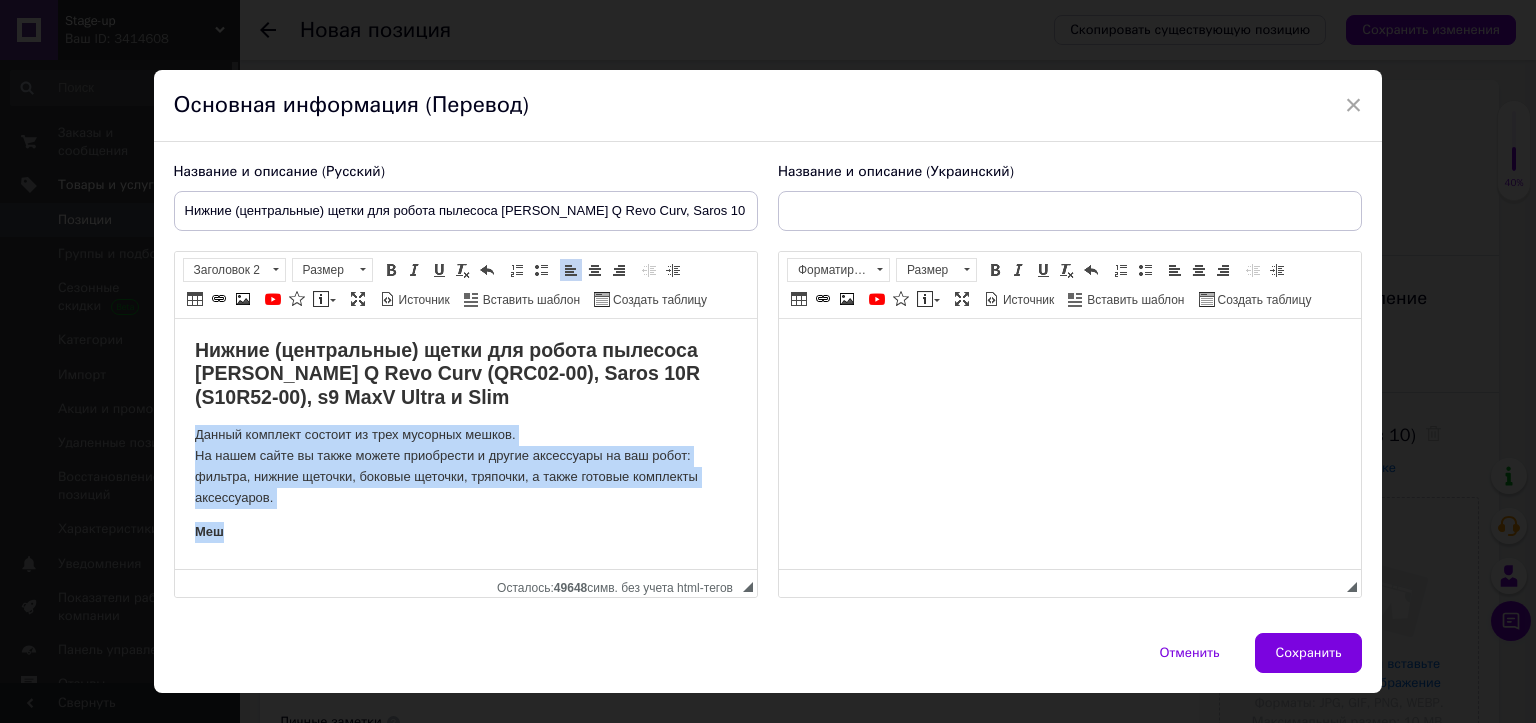 drag, startPoint x: 267, startPoint y: 499, endPoint x: 148, endPoint y: 427, distance: 139.0863 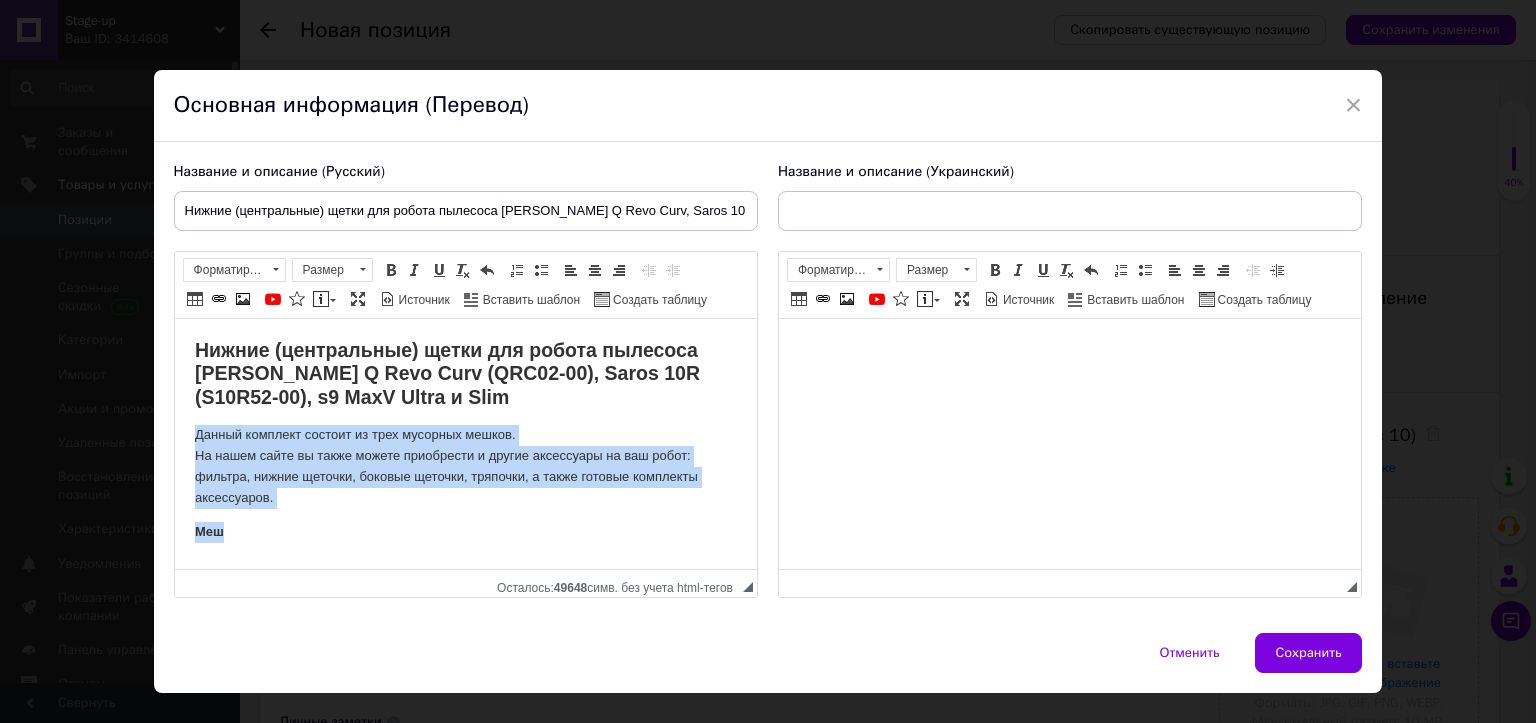 click on "Нижние (центральные) щетки для робота пылесоса Xiaomi Roborock Q Revo Curv (QRC02-00), Saros 10R (S10R52-00), s9 MaxV Ultra и Slim Данный комплект состоит из трех мусорных мешков. На нашем сайте вы также можете приобрести и другие аксессуары на ваш робот: фильтра, нижние щеточки, боковые щеточки, тряпочки, а также готовые комплекты аксессуаров. [GEOGRAPHIC_DATA]" at bounding box center [465, 440] 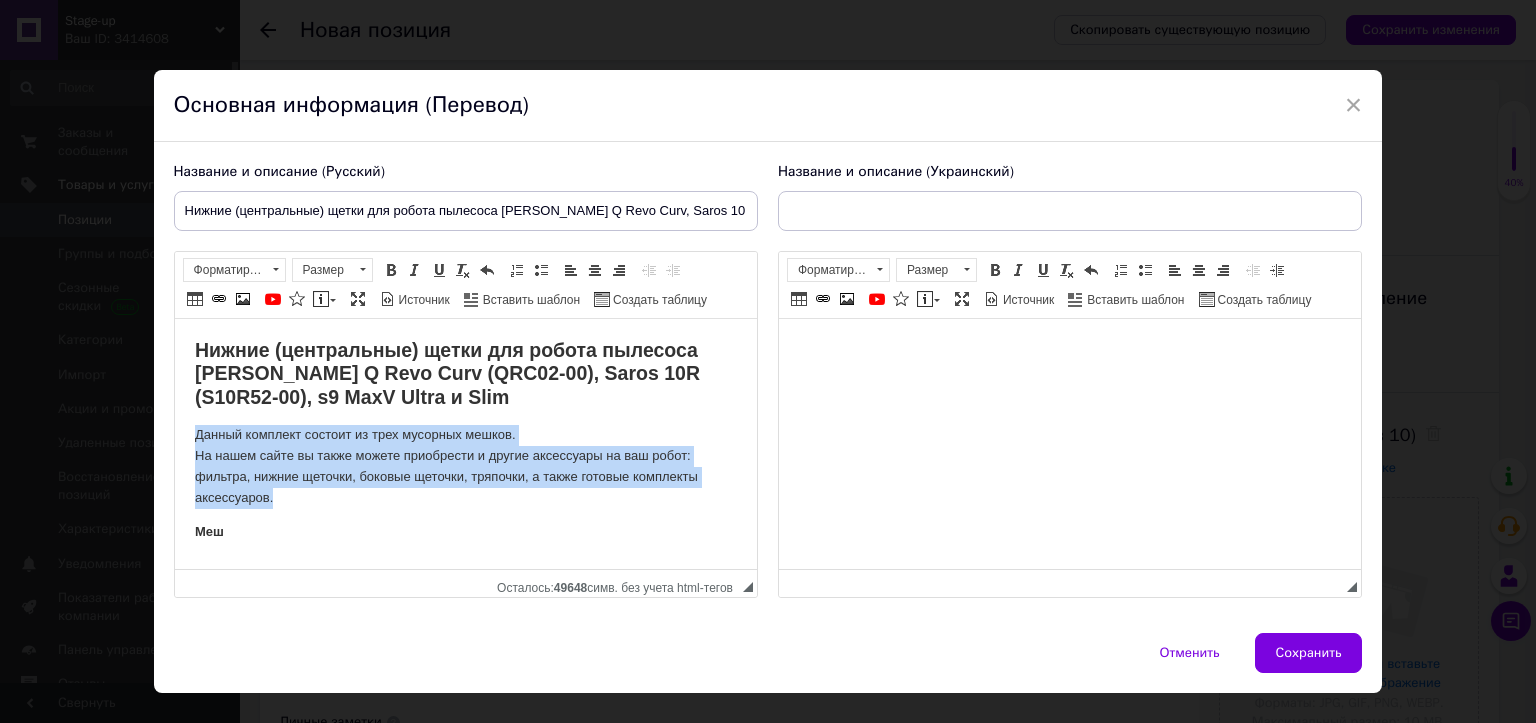 drag, startPoint x: 198, startPoint y: 434, endPoint x: 284, endPoint y: 505, distance: 111.5213 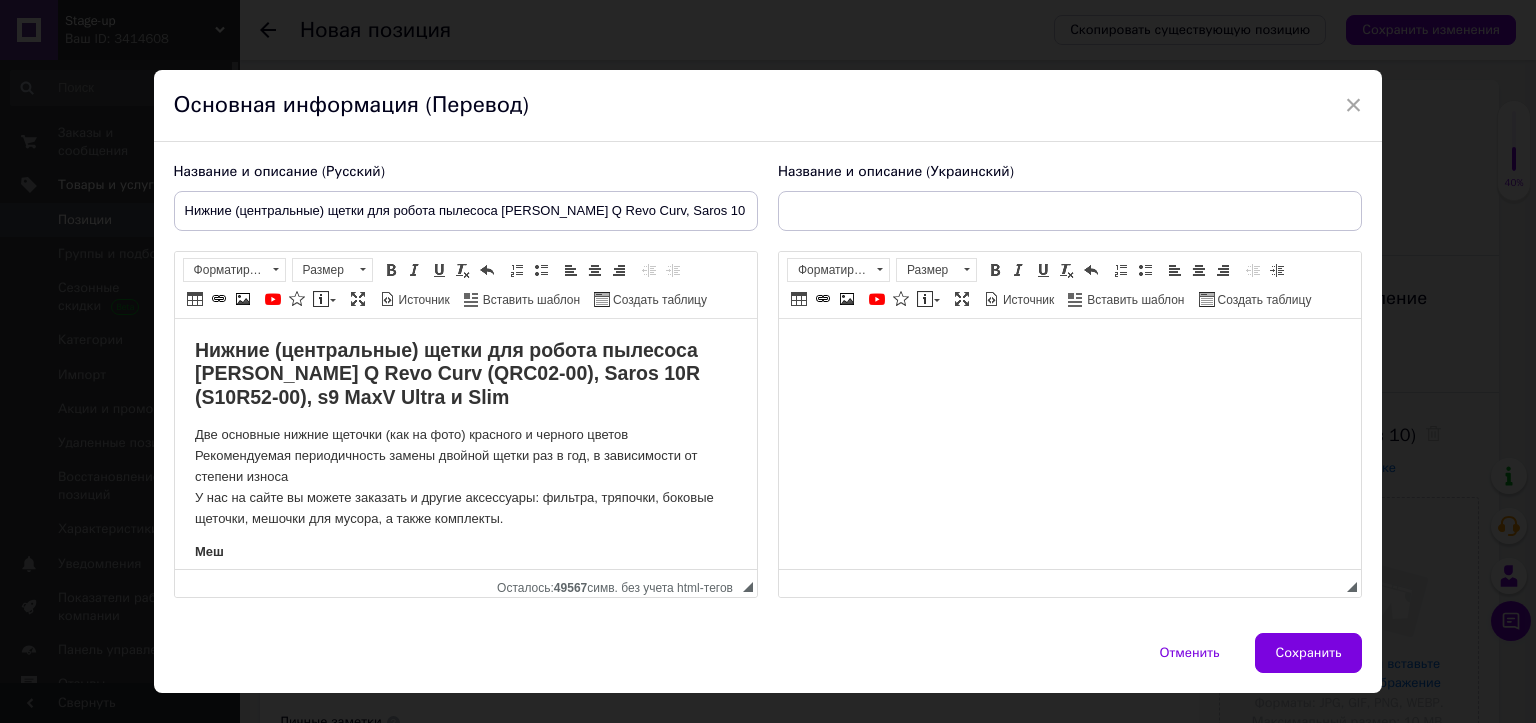 click on "Меш" at bounding box center (465, 552) 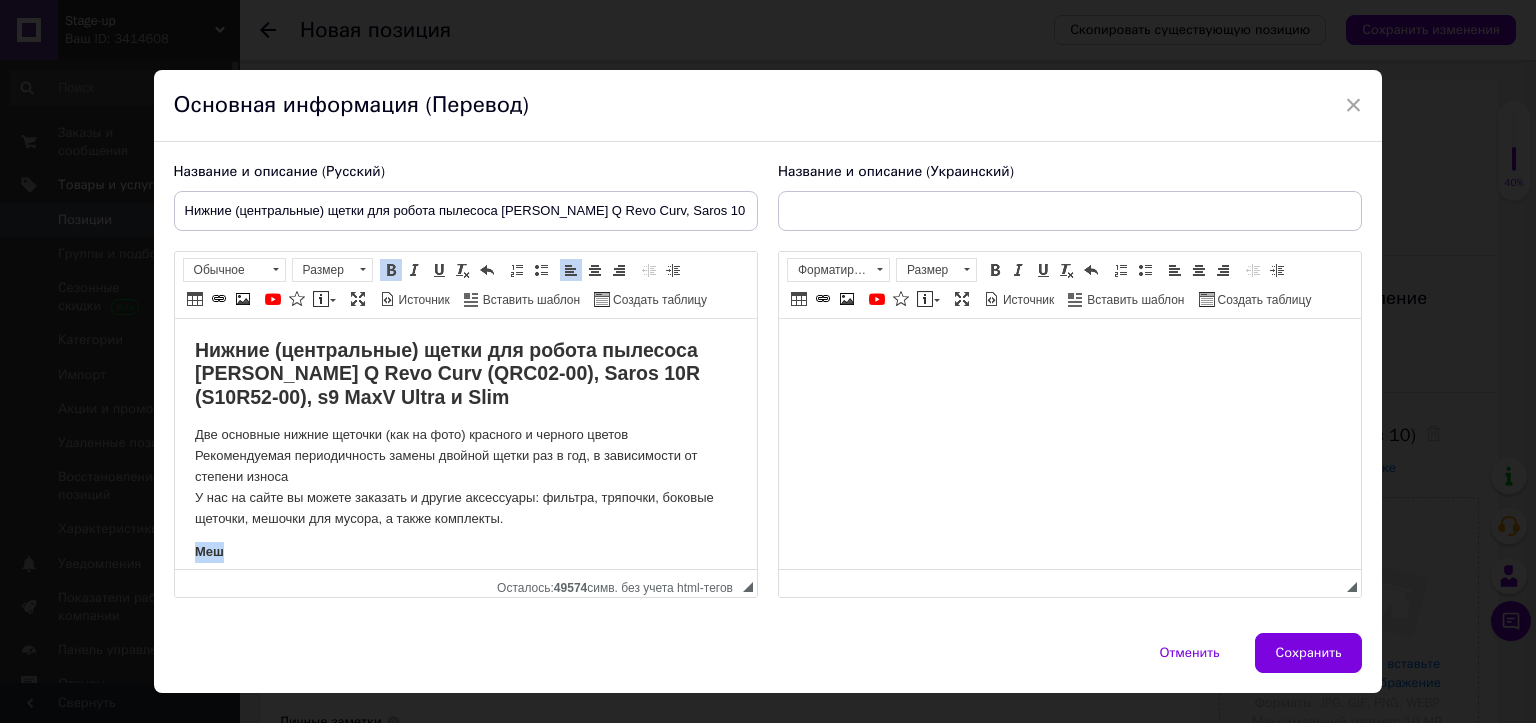 click on "Меш" 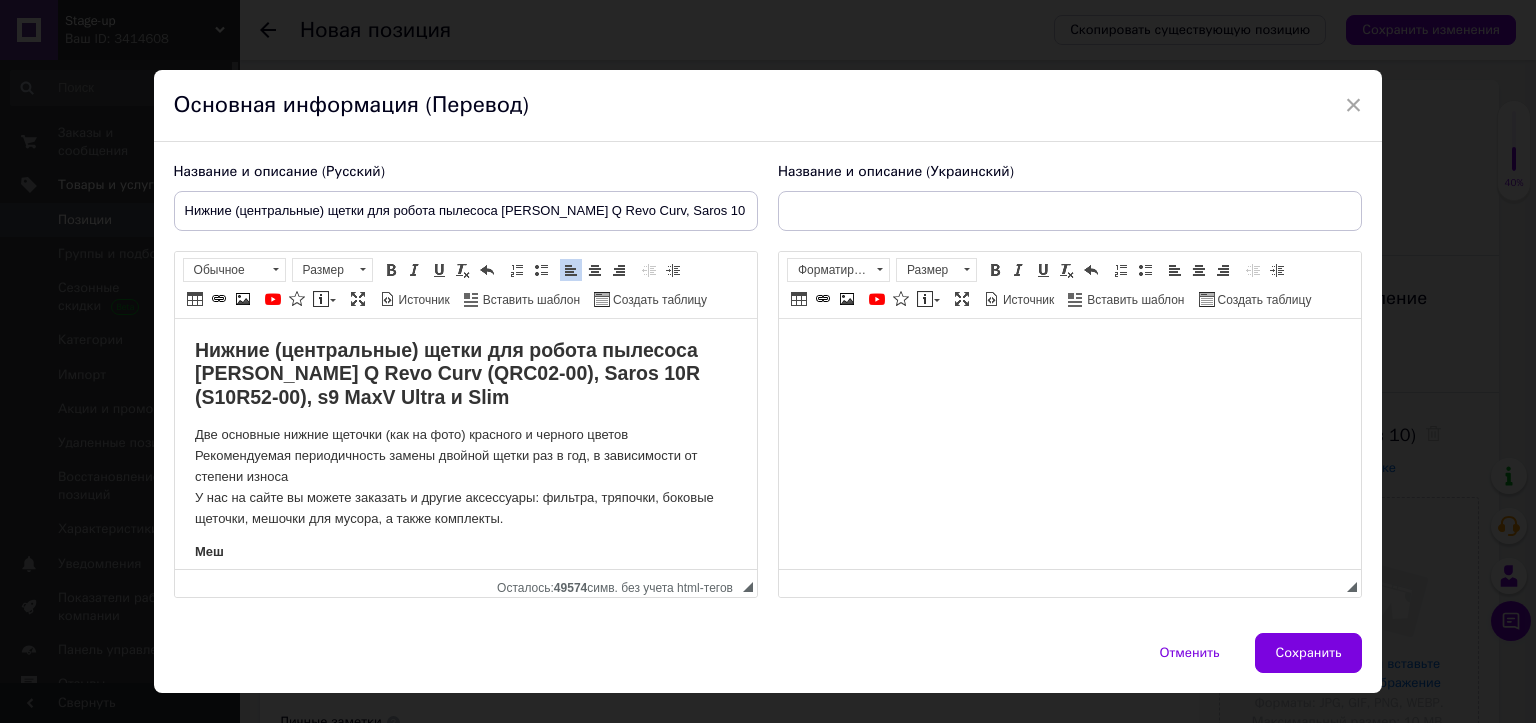 scroll, scrollTop: 32, scrollLeft: 0, axis: vertical 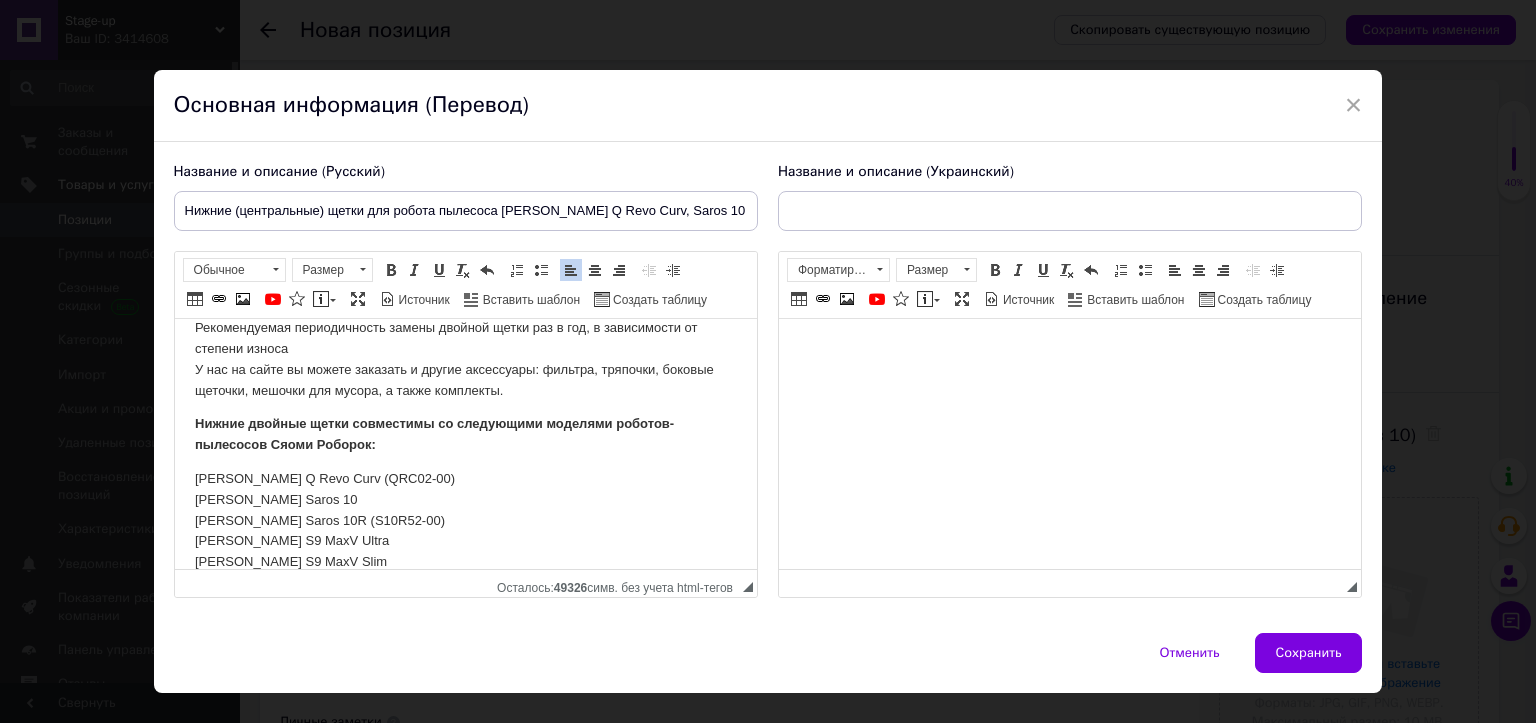 drag, startPoint x: 396, startPoint y: 473, endPoint x: 372, endPoint y: 590, distance: 119.43617 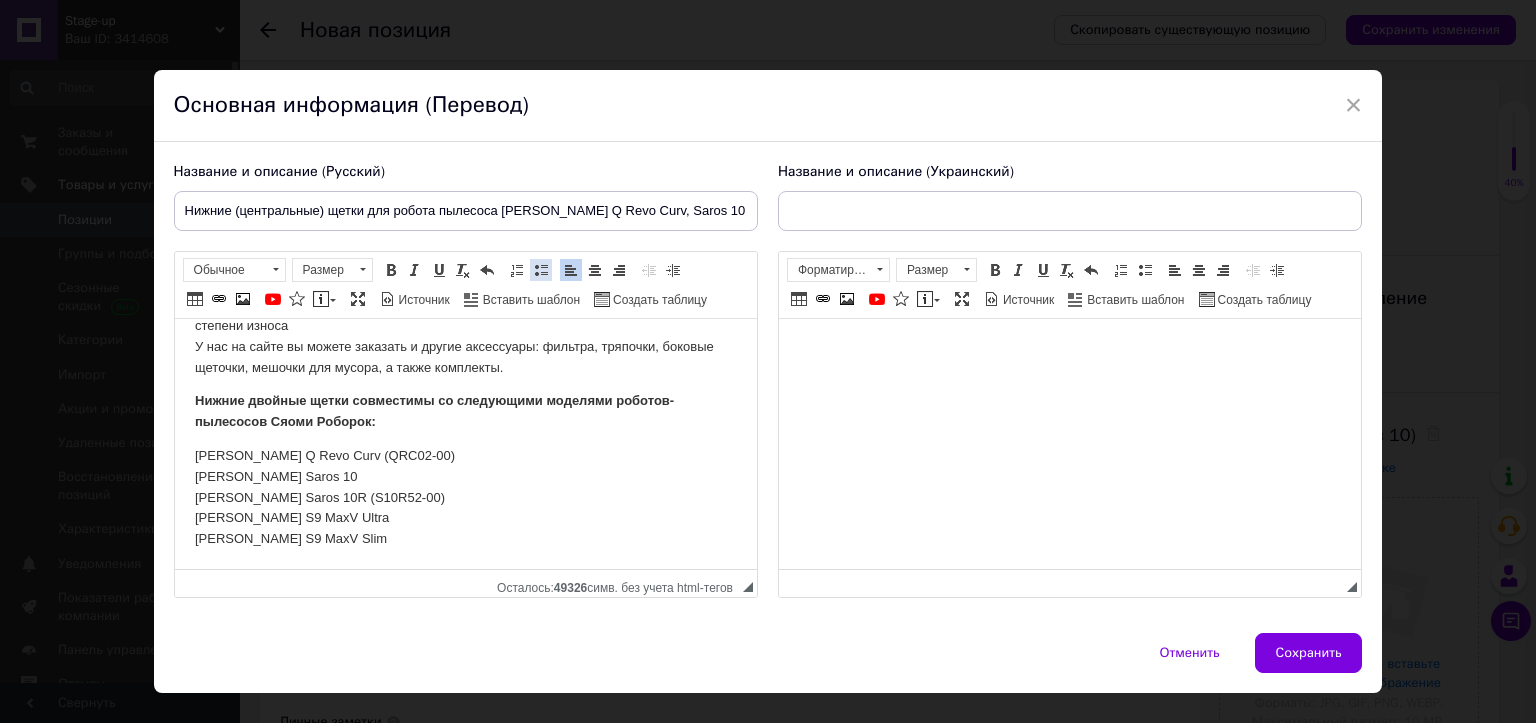 click at bounding box center [541, 270] 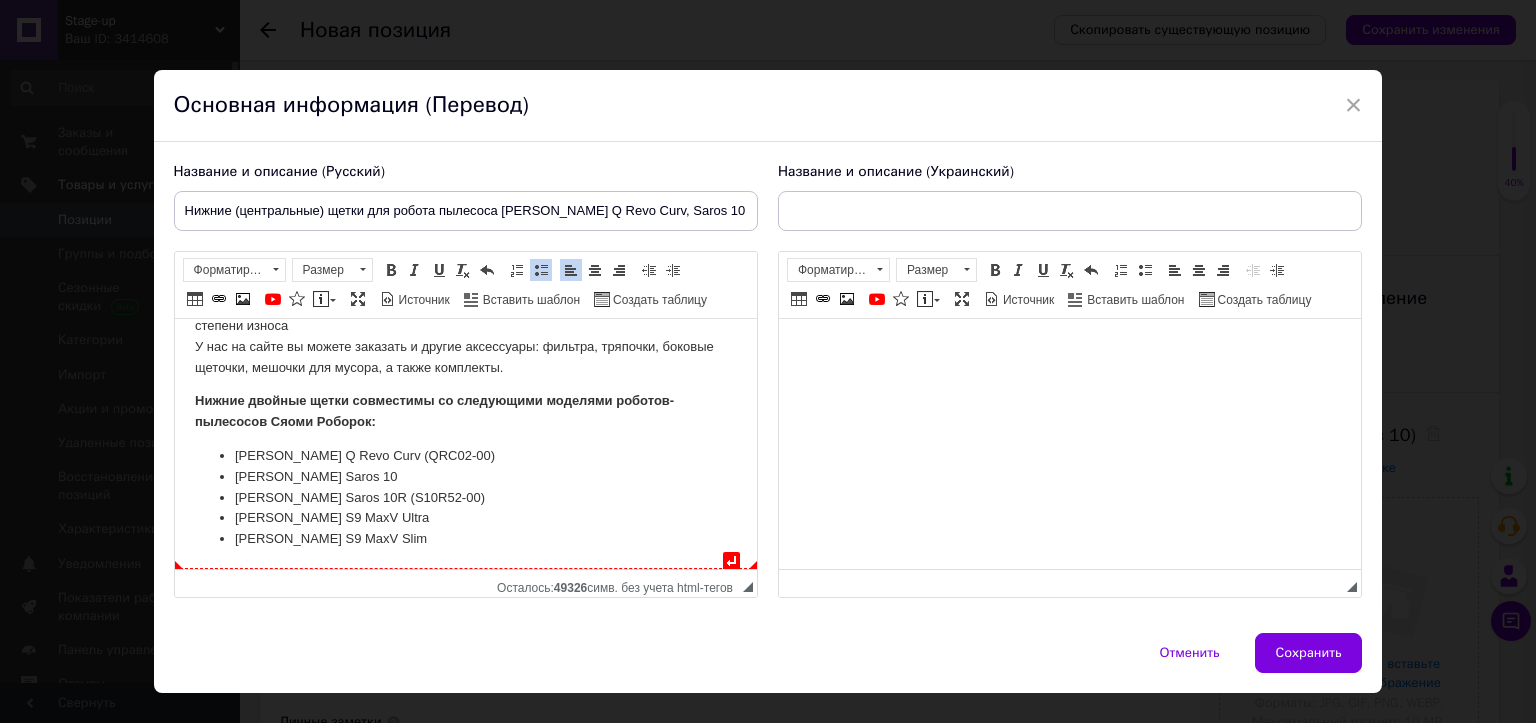 click on "[PERSON_NAME] S9 MaxV Slim" at bounding box center [465, 539] 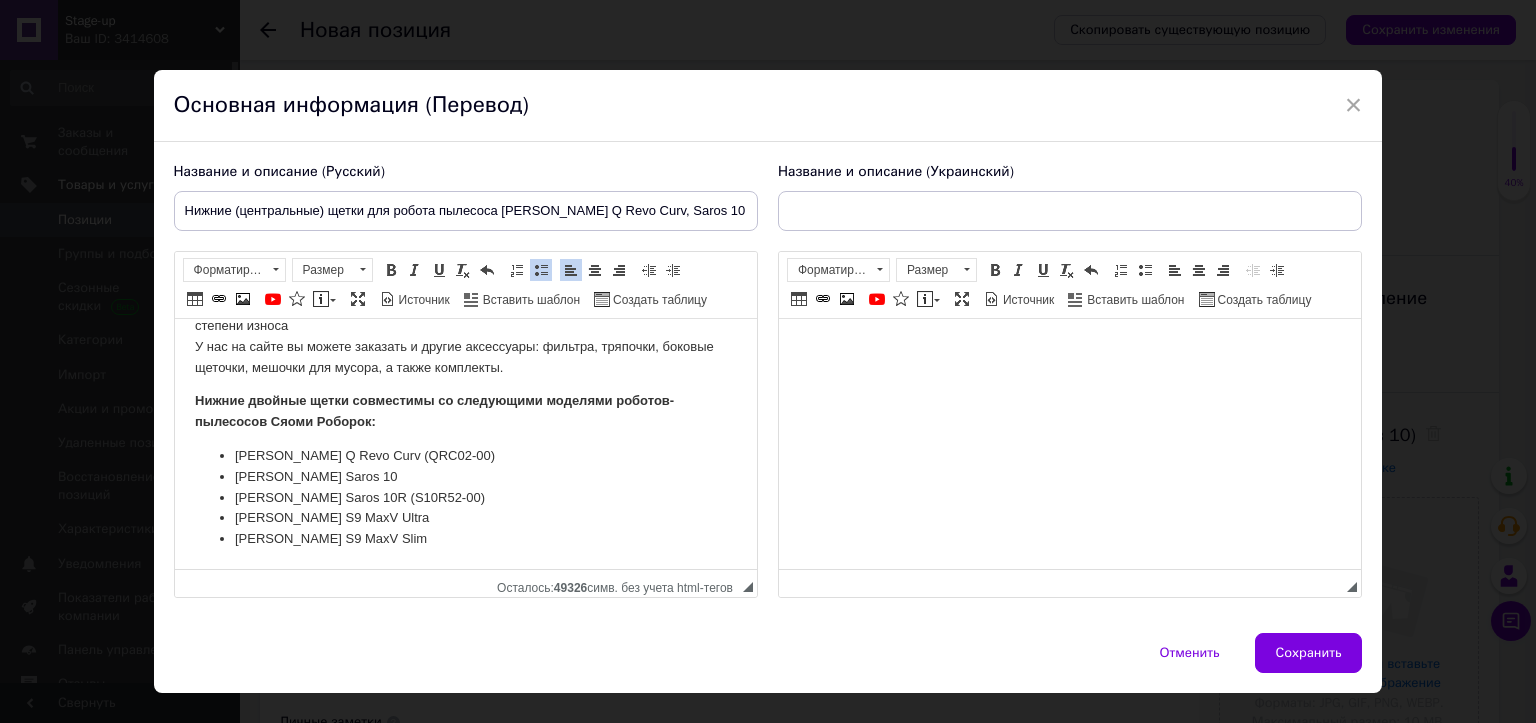 scroll, scrollTop: 0, scrollLeft: 0, axis: both 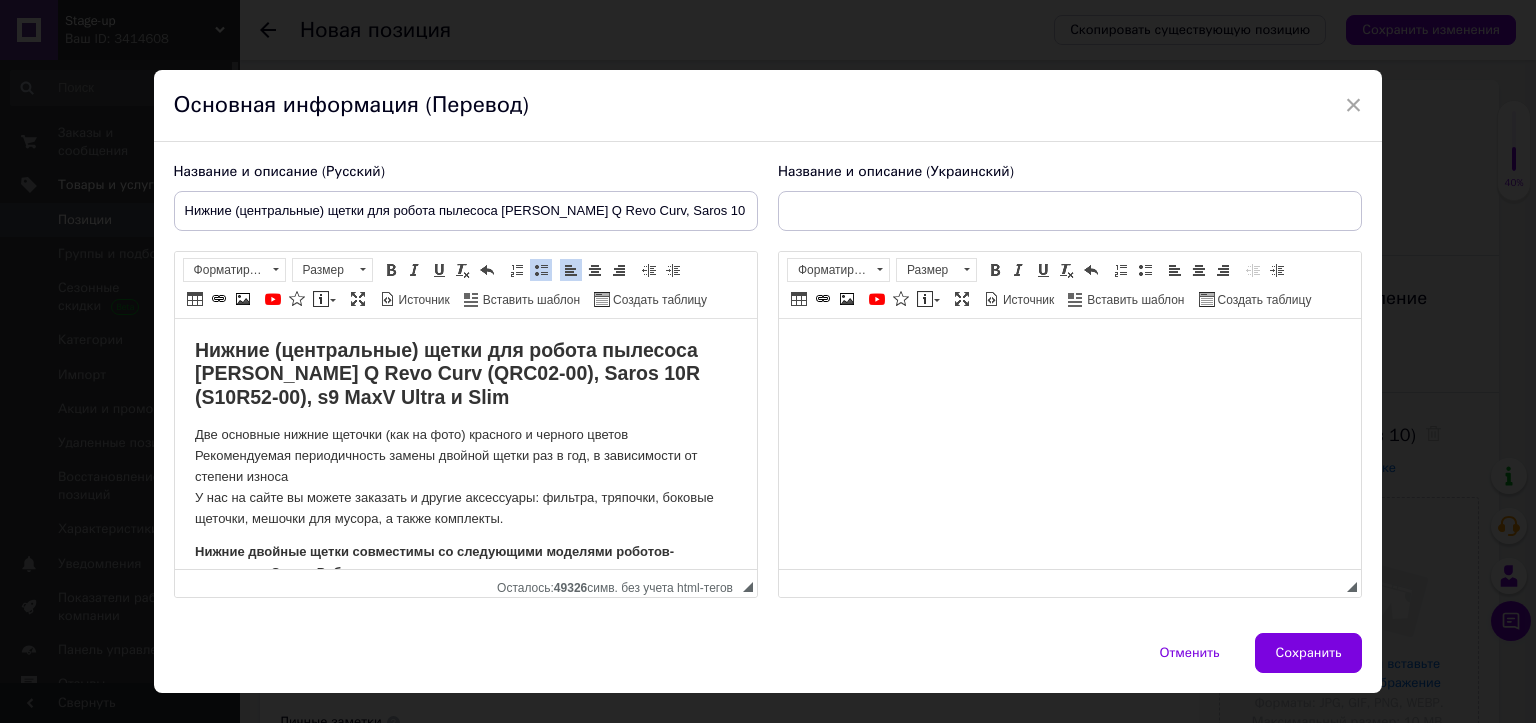 drag, startPoint x: 481, startPoint y: 542, endPoint x: 0, endPoint y: 189, distance: 596.6322 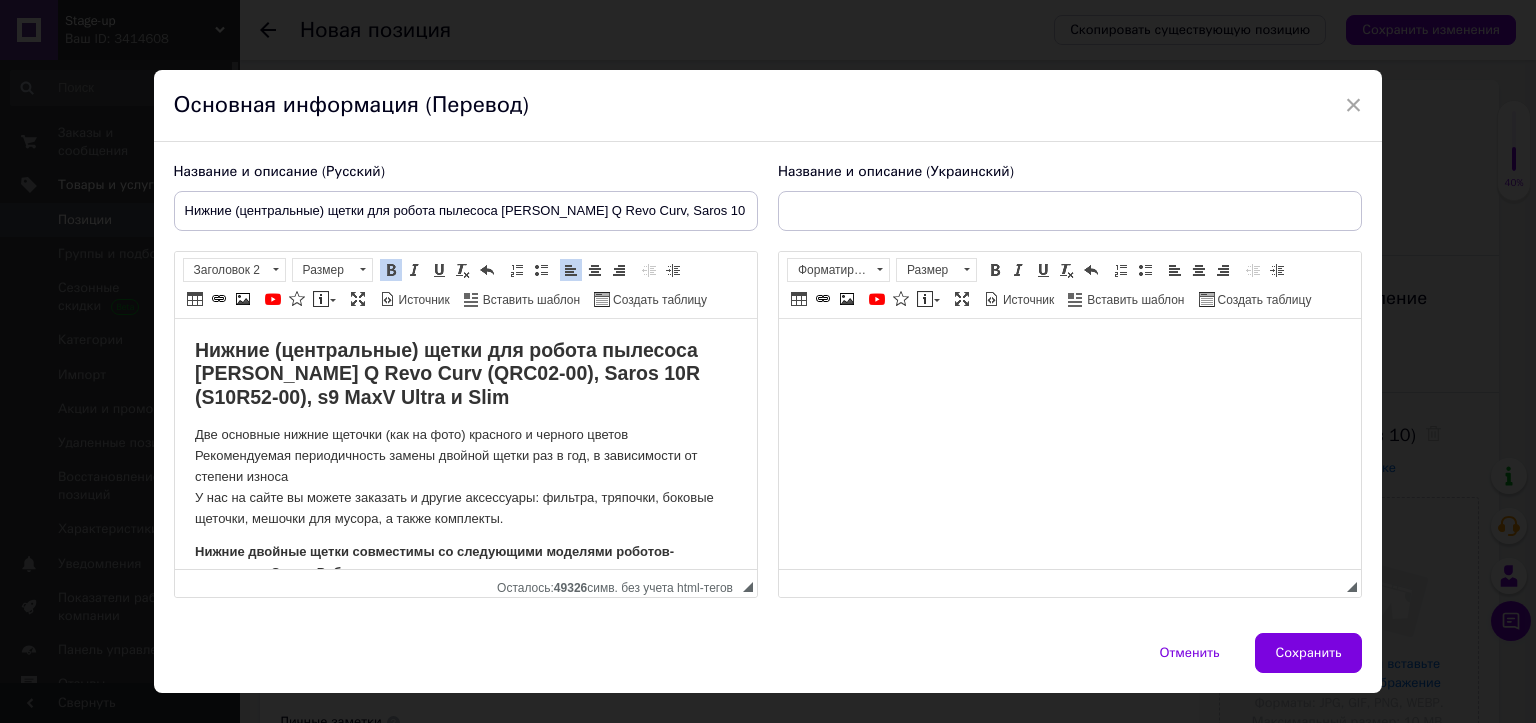 copy on "Нижние (центральные) щетки для робота пылесоса Xiaomi Roborock Q Revo Curv (QRC02-00), Saros 10R (S10R52-00), s9 MaxV Ultra и Slim Две основные нижние щеточки (как на фото) красного и черного цветов Рекомендуемая периодичность замены двойной щетки раз в год, в зависимости от степени износа У нас на сайте вы можете заказать и другие аксессуары: фильтра, тряпочки, боковые щеточки, мешочки для мусора, а также комплекты. Нижние двойные щетки совместимы со следующими моделями роботов-пылесосов Сяоми Роборок: Xiaomi Roborock Q Revo Curv (QR C02-00) Xiaomi Roborock Saros 10 Xiaomi Roborock Saros 10R (S10R52-00) [PERSON_NAME] S9 MaxV Ultra Xiaomi Roborock S9 MaxV Slim" 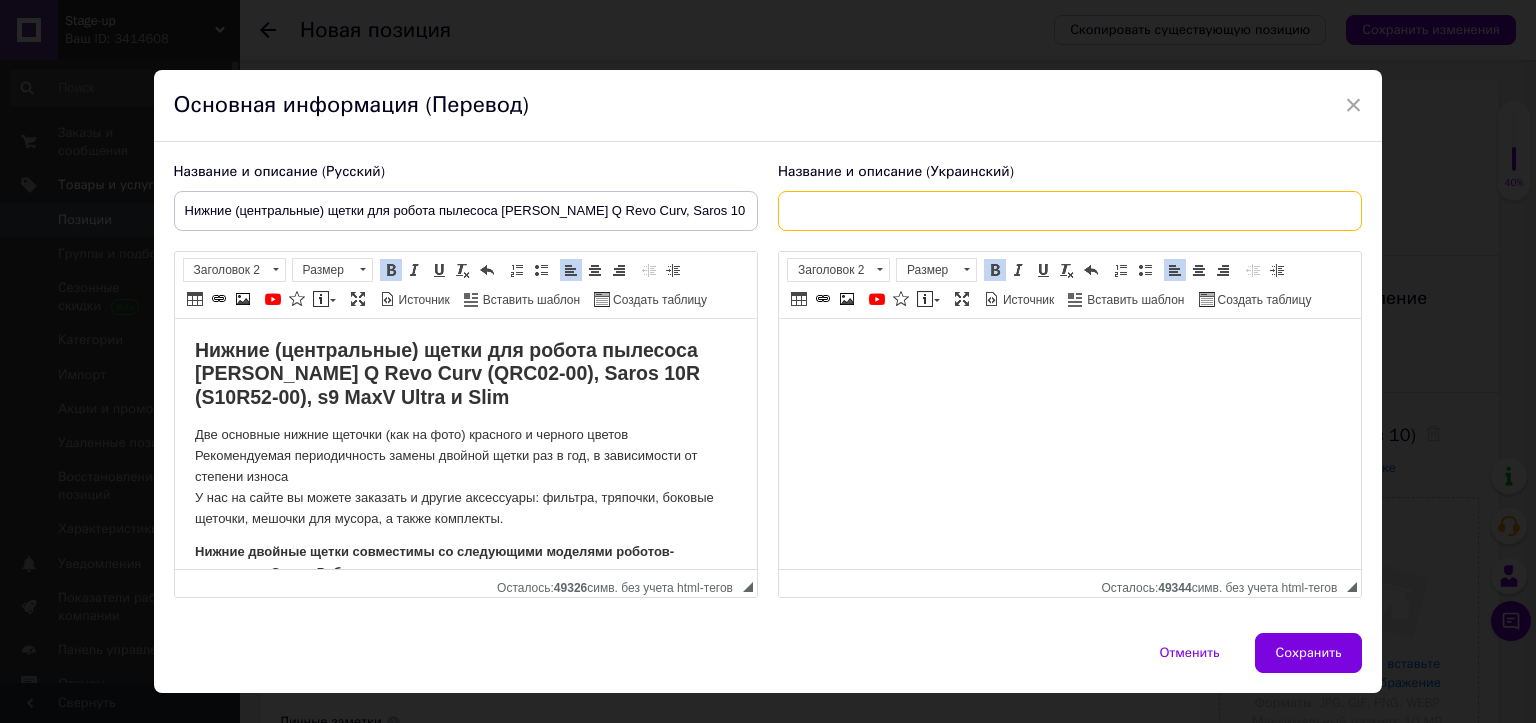 click at bounding box center [1070, 211] 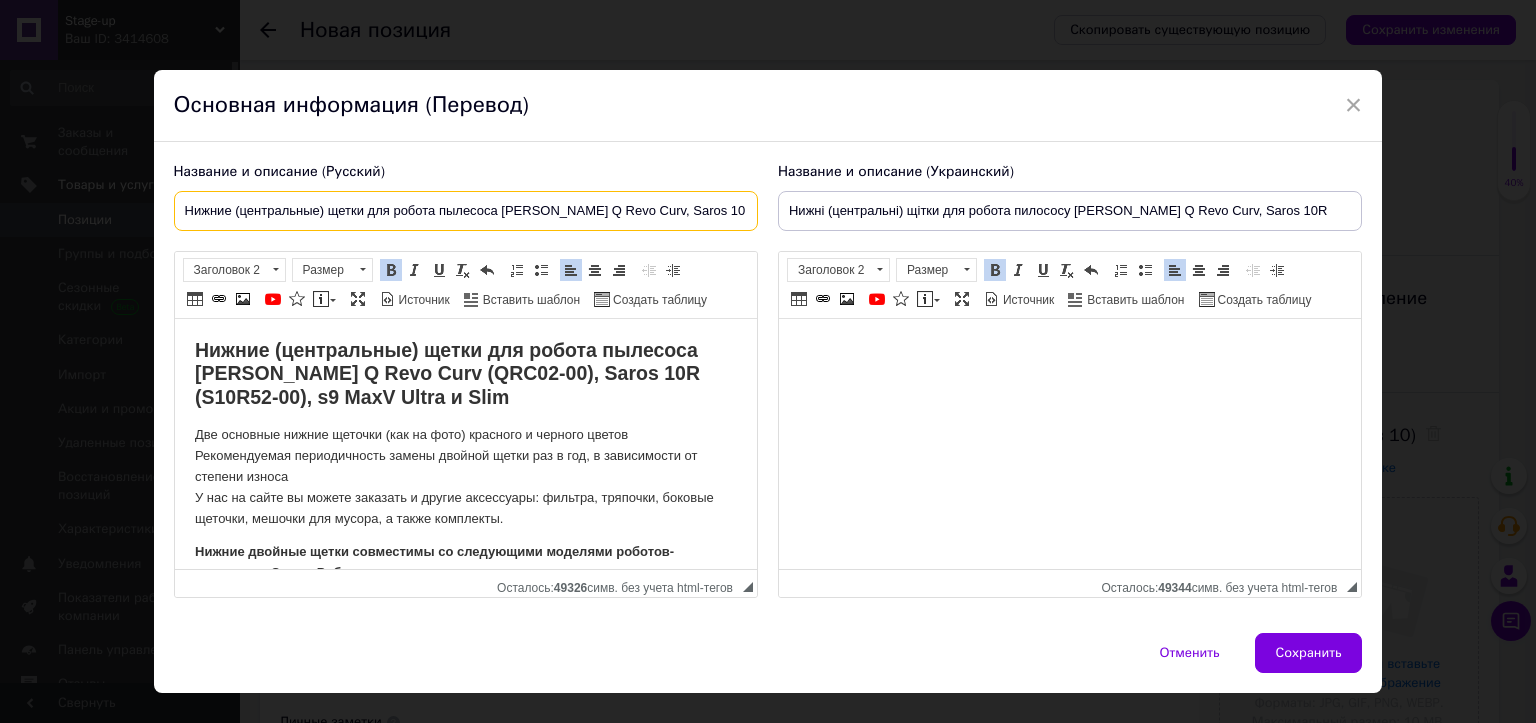 scroll, scrollTop: 0, scrollLeft: 60, axis: horizontal 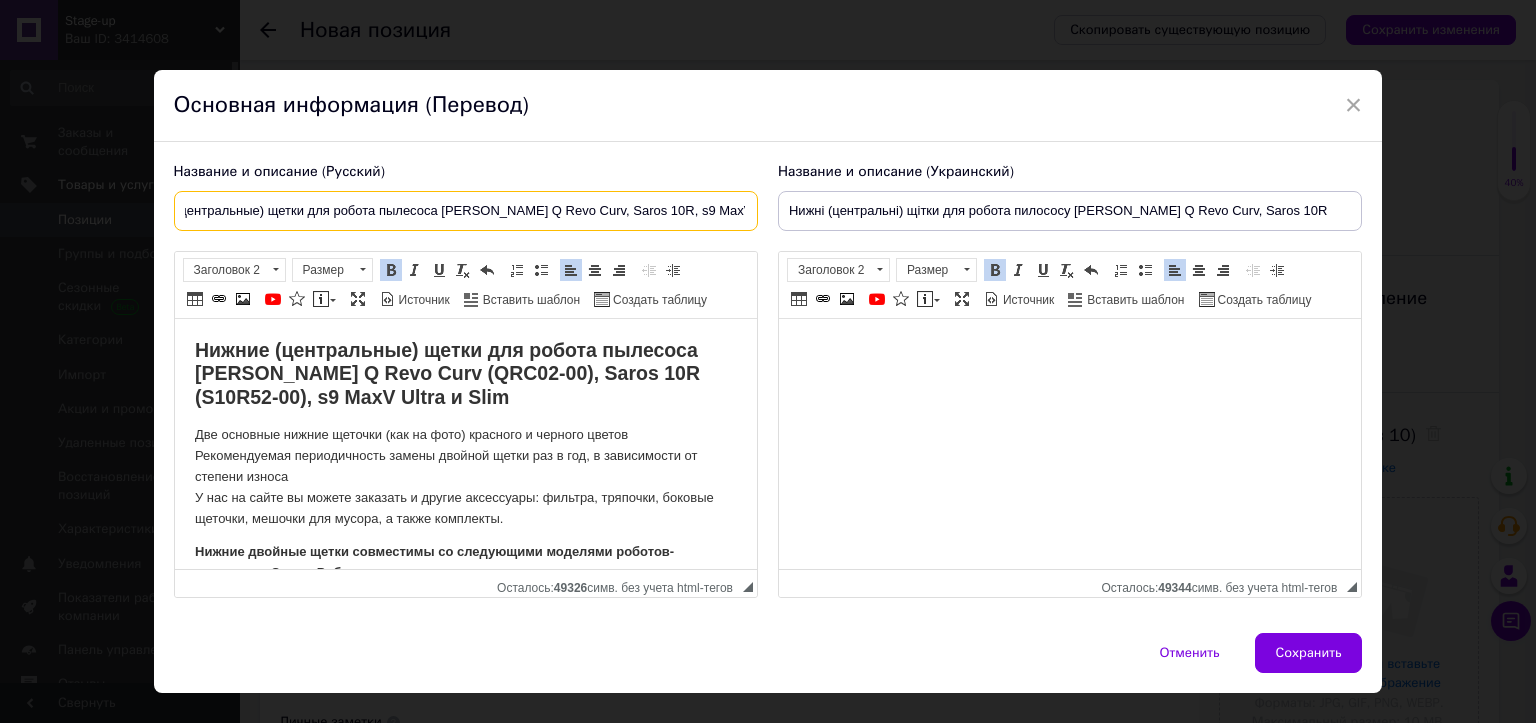 drag, startPoint x: 685, startPoint y: 209, endPoint x: 1160, endPoint y: 222, distance: 475.17786 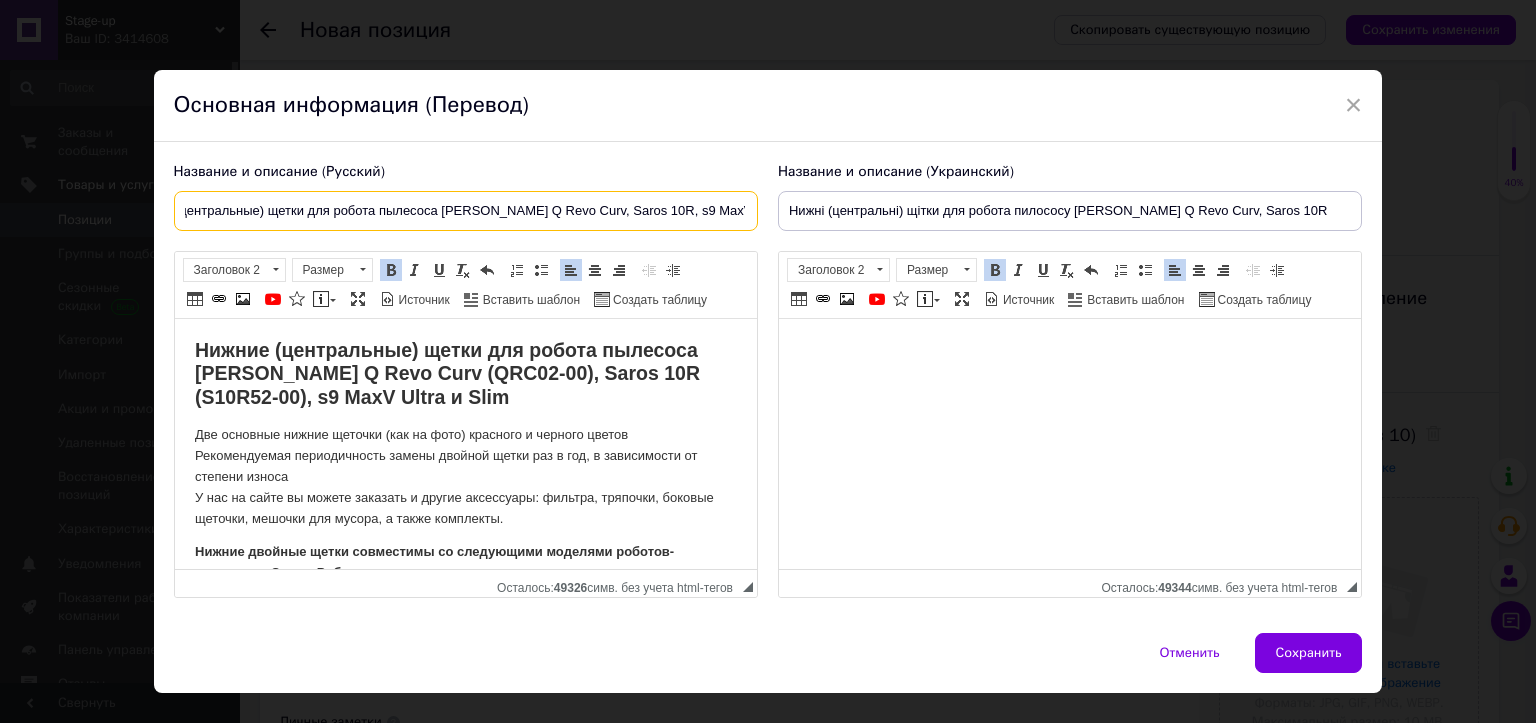 scroll, scrollTop: 0, scrollLeft: 0, axis: both 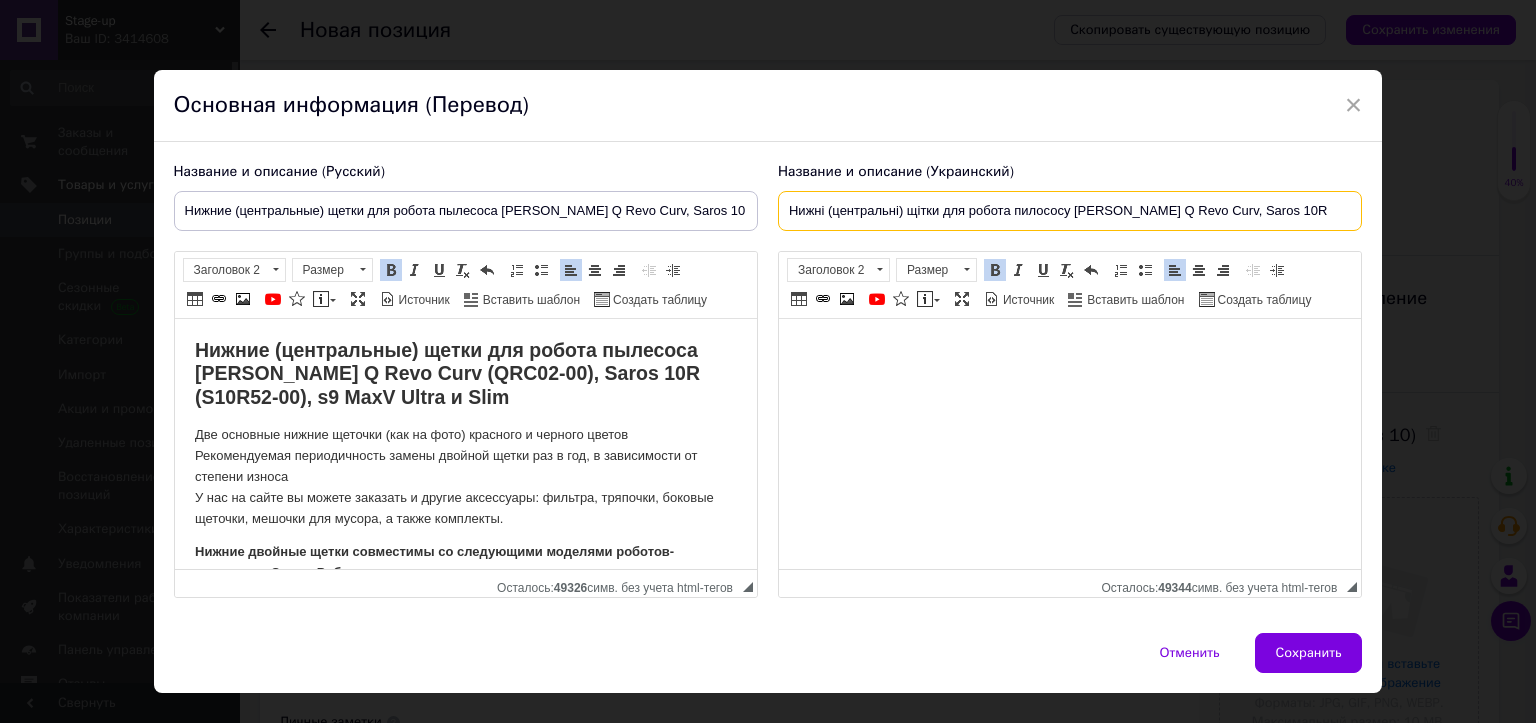 click on "Нижні (центральні) щітки для робота пилососу [PERSON_NAME] Q Revo Curv, Saros 10R" at bounding box center (1070, 211) 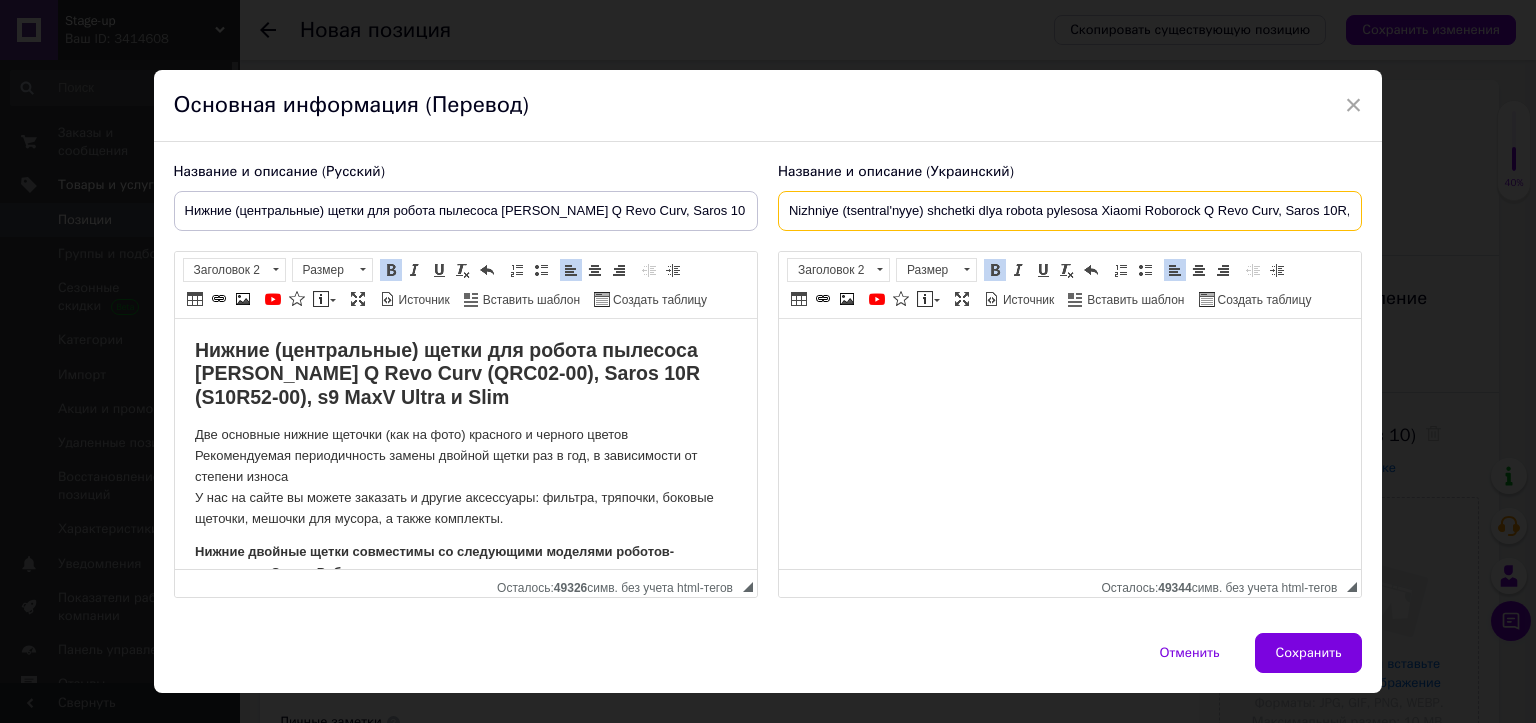 scroll, scrollTop: 0, scrollLeft: 212, axis: horizontal 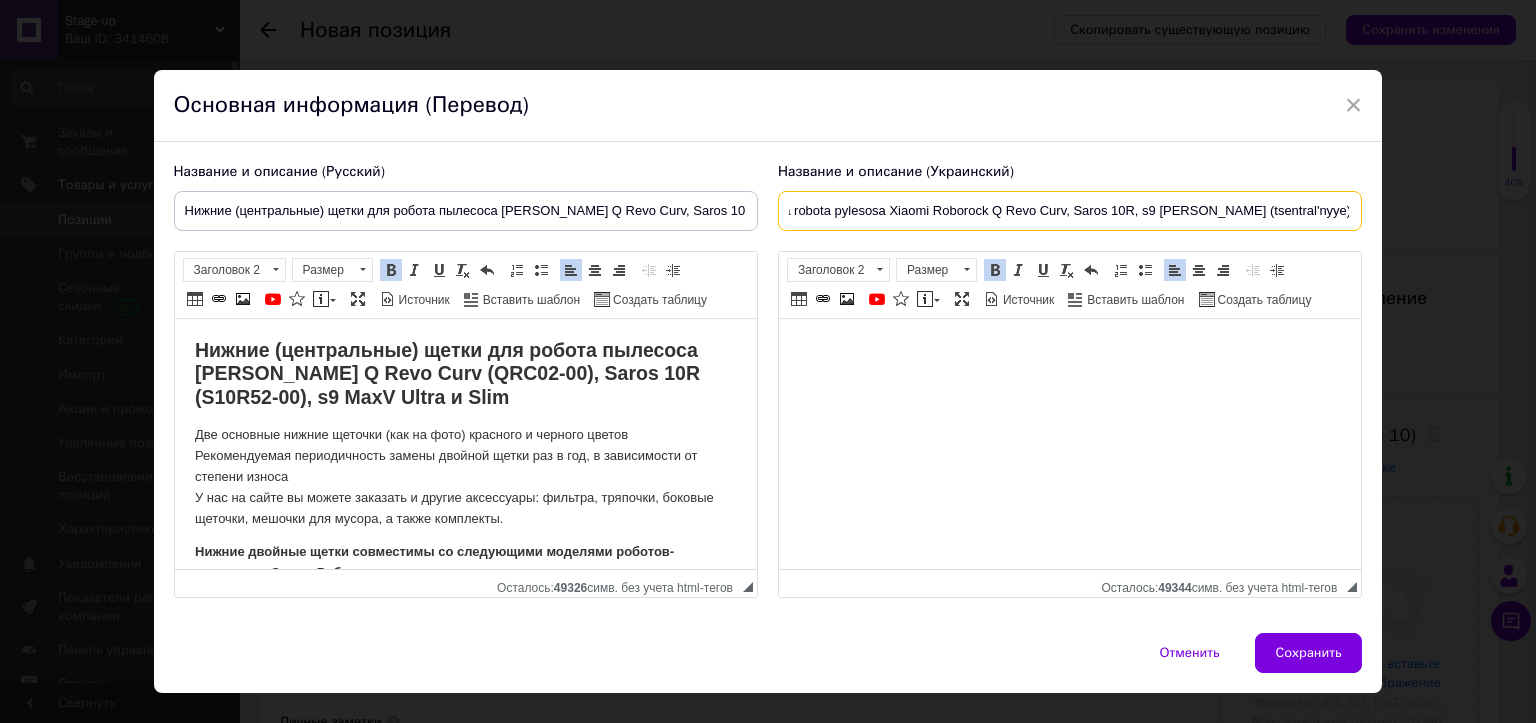 click on "Nizhniye (tsentral'nyye) shchetki dlya robota pylesosa Xiaomi Roborock Q Revo Curv, Saros 10R, s9 [PERSON_NAME] (tsentral'nyye) sh" at bounding box center (1070, 211) 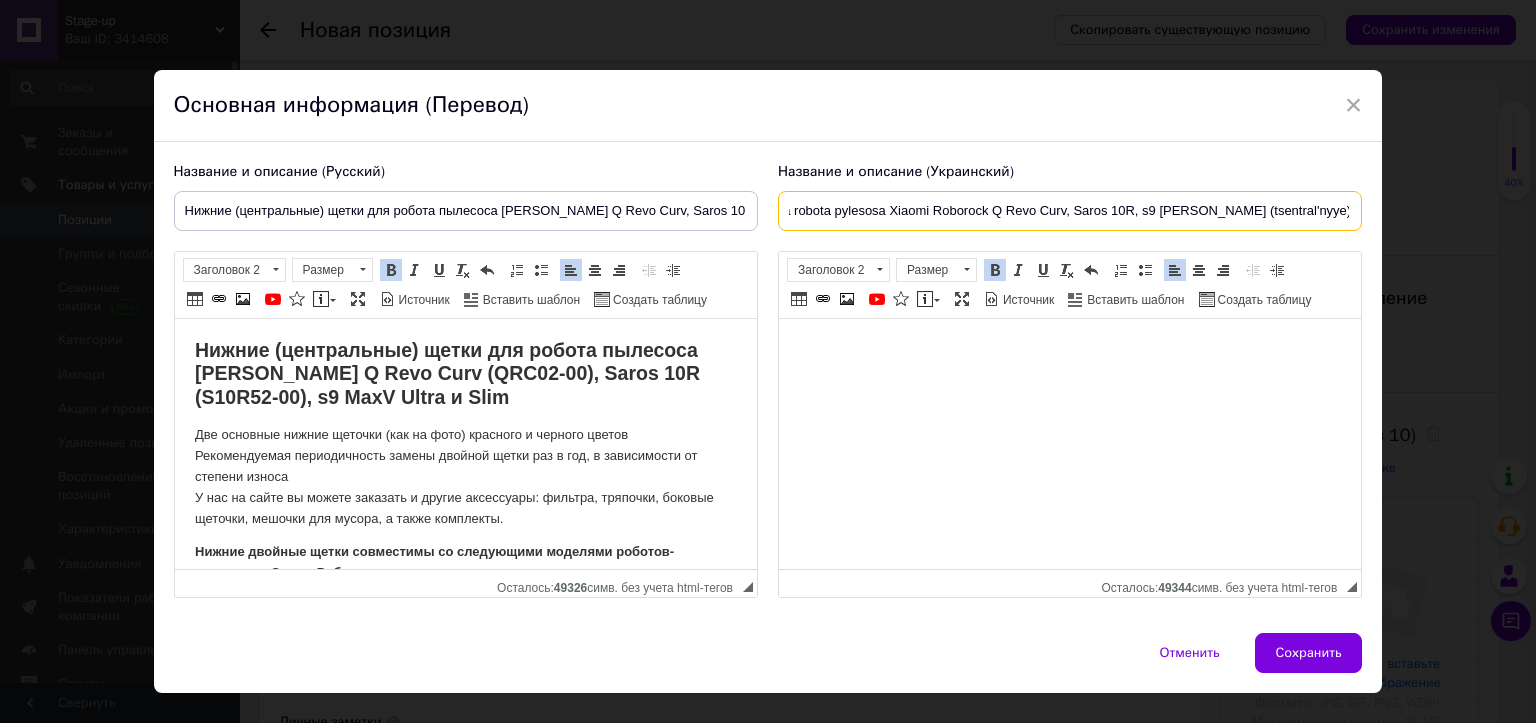 type on "Nizhniye (tsentral'nyye) shchetki dlya robota pylesosa Xiaomi Roborock Q Revo Curv, Saros 10R, s9 [PERSON_NAME] (tsentral'nyye) sh" 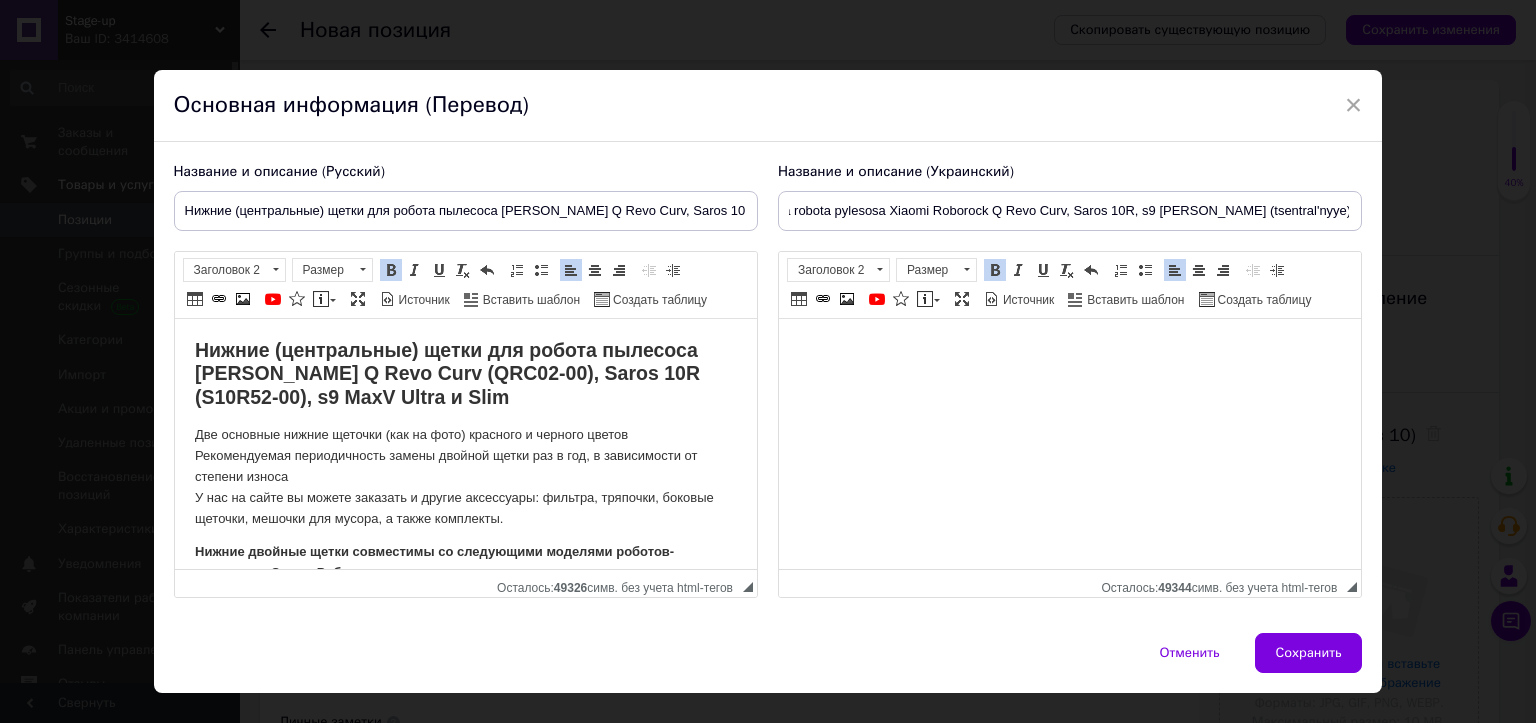 scroll, scrollTop: 0, scrollLeft: 0, axis: both 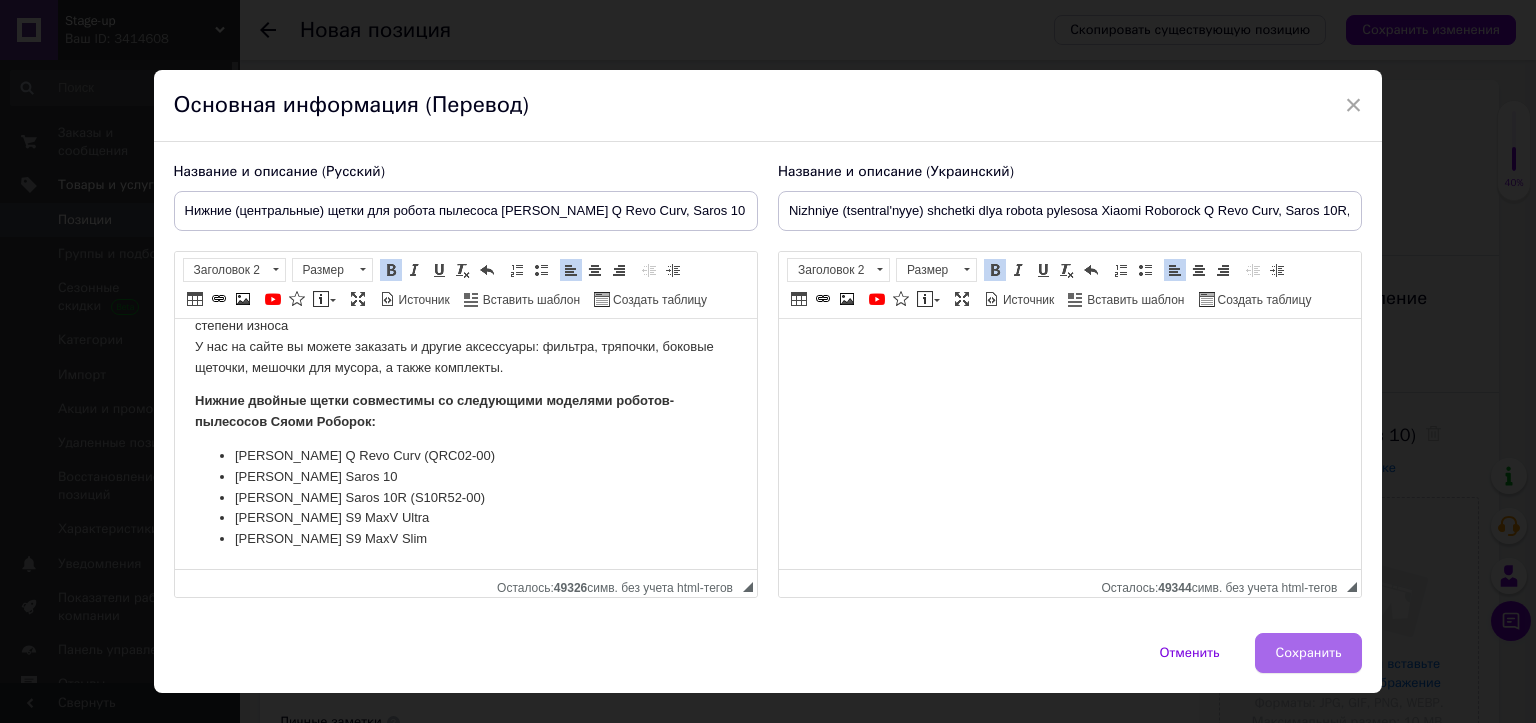 click on "Сохранить" at bounding box center [1309, 653] 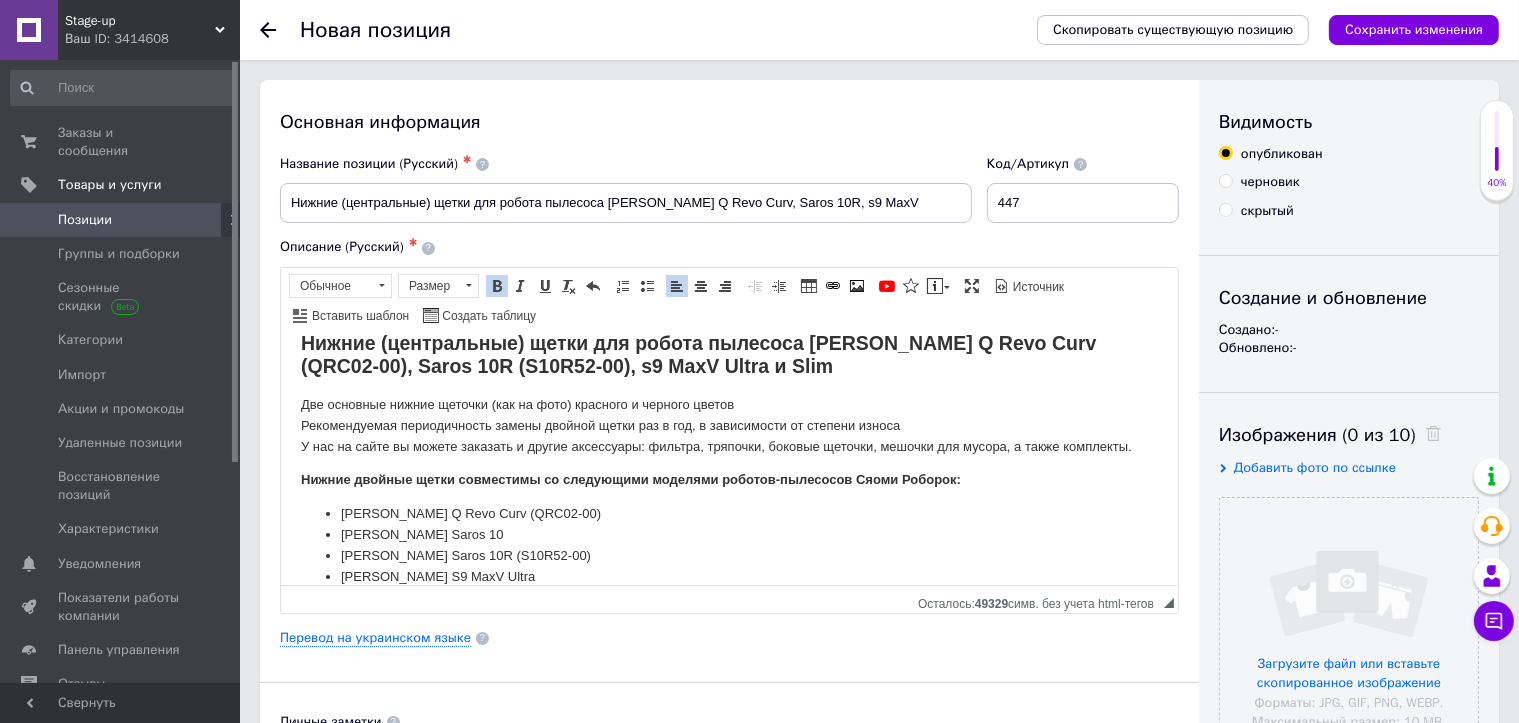 scroll, scrollTop: 65, scrollLeft: 0, axis: vertical 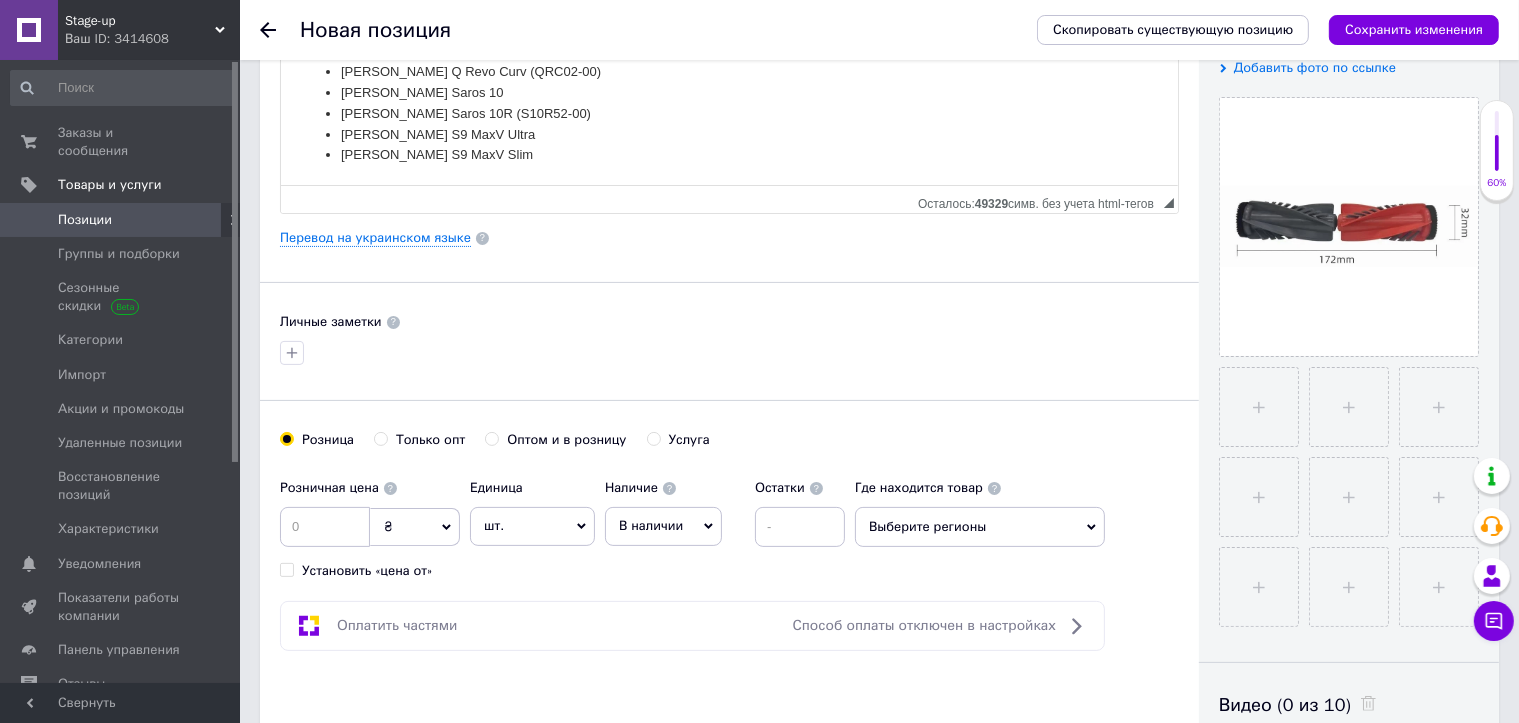click on "В наличии" at bounding box center [651, 525] 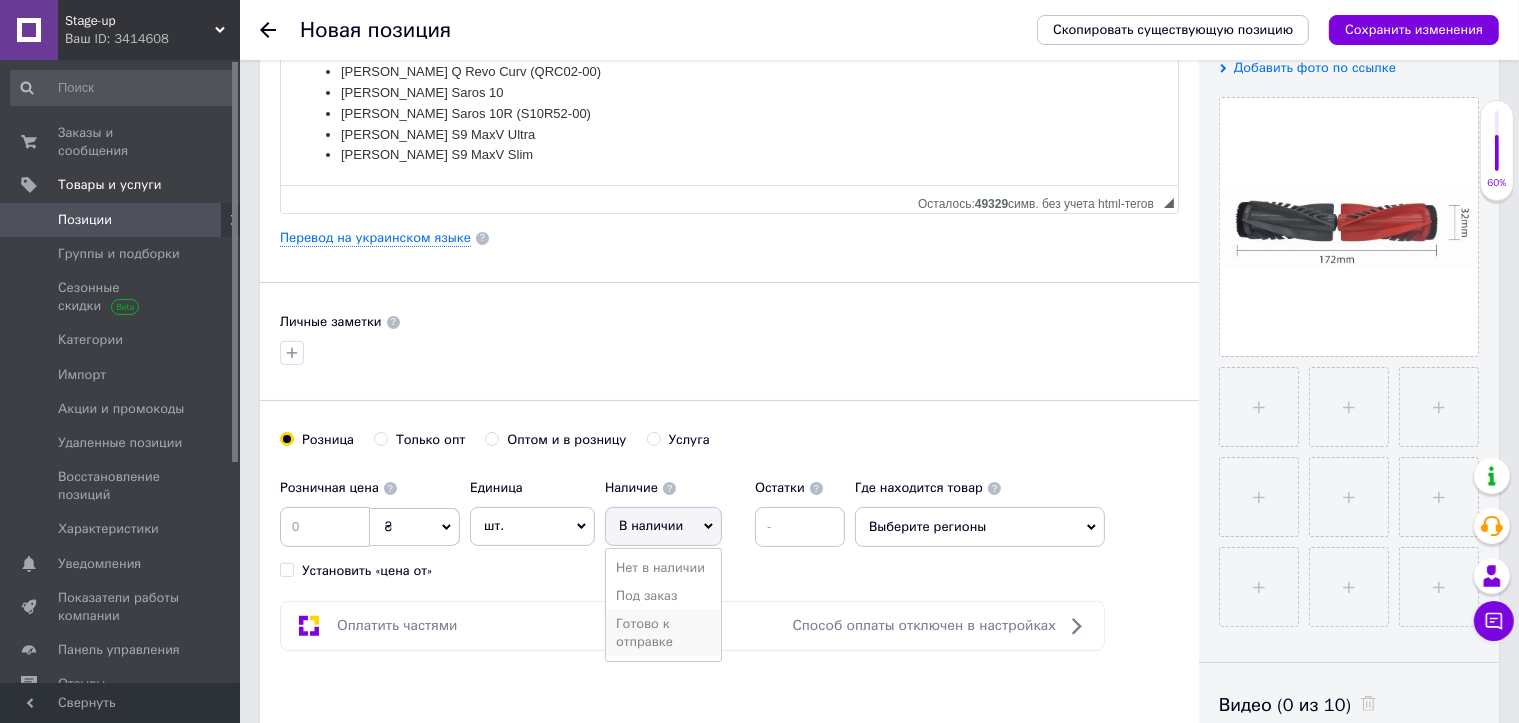 click on "Готово к отправке" at bounding box center [663, 633] 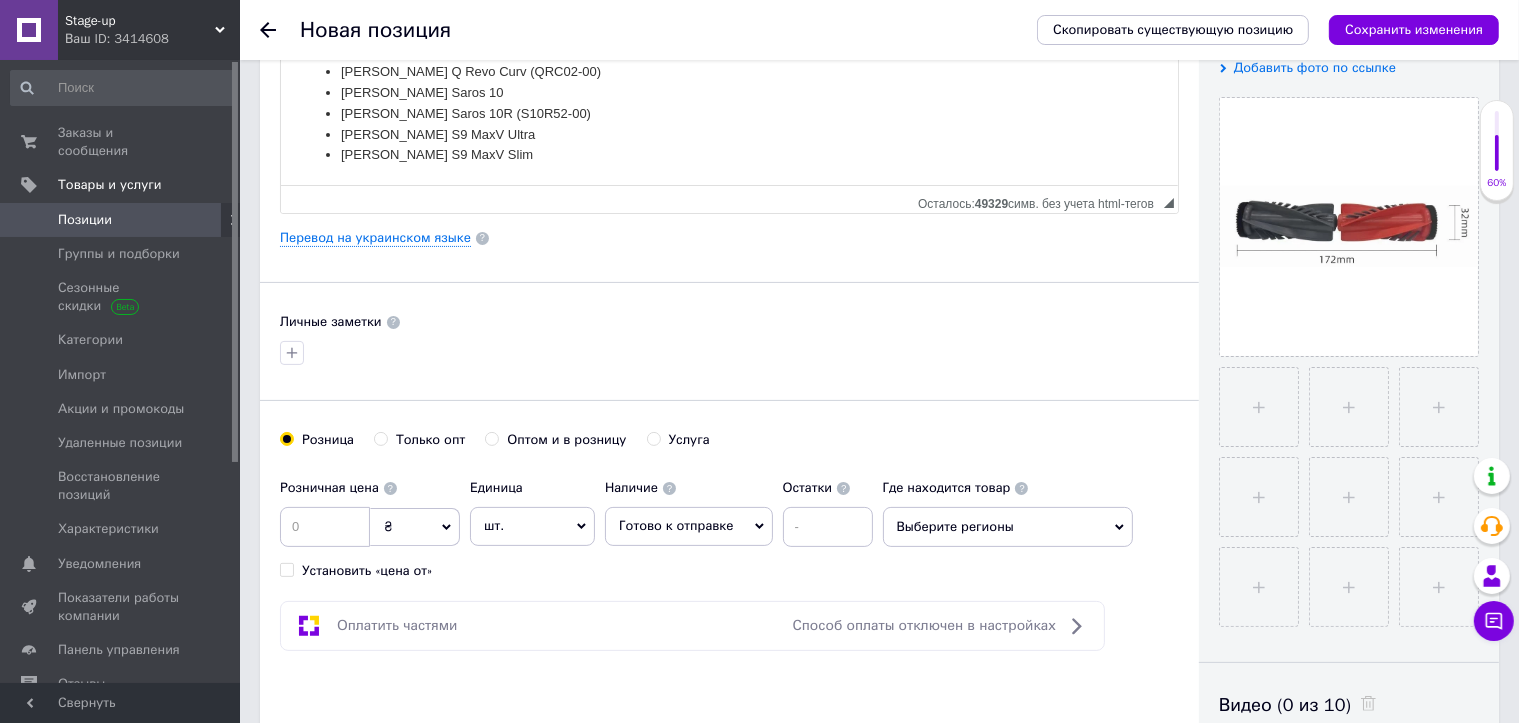 click on "Выберите регионы" at bounding box center (1008, 527) 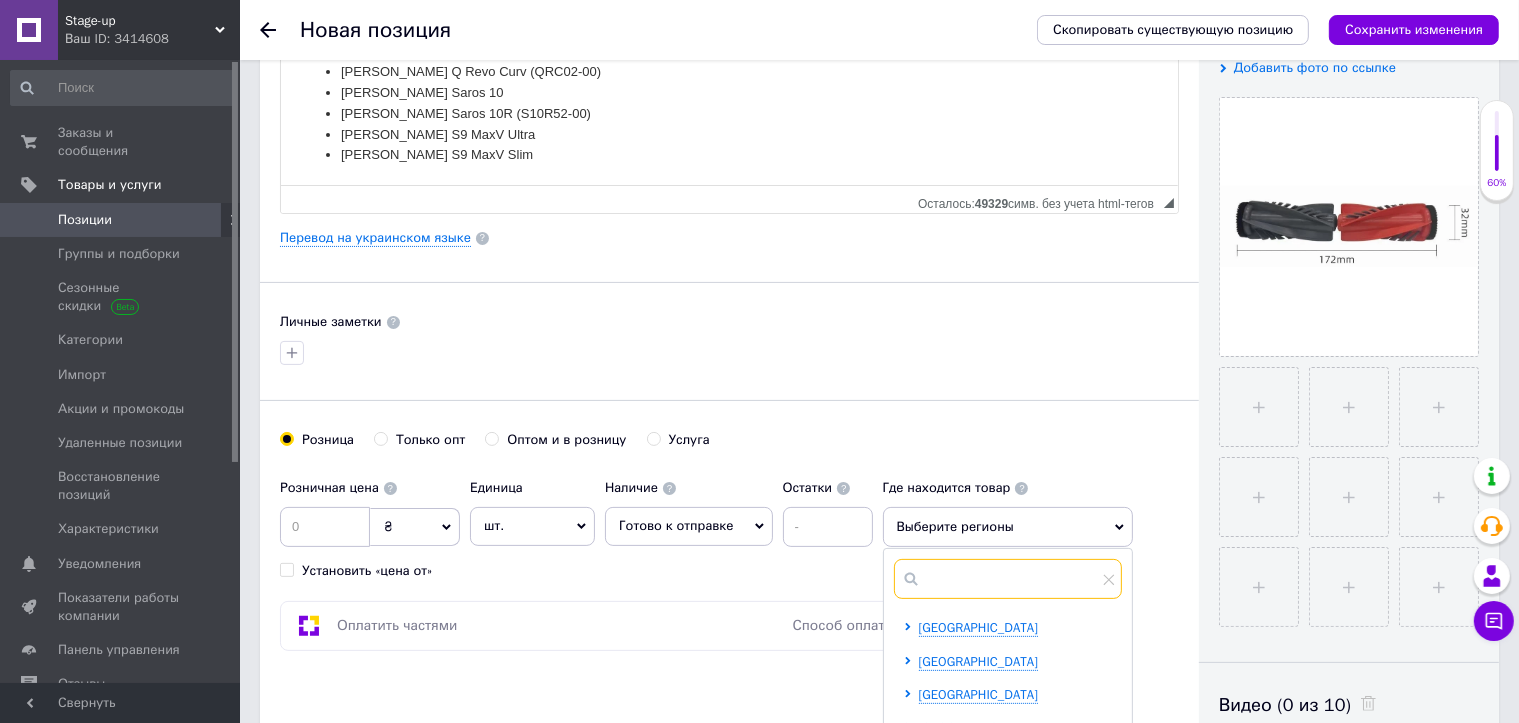 click at bounding box center [1008, 579] 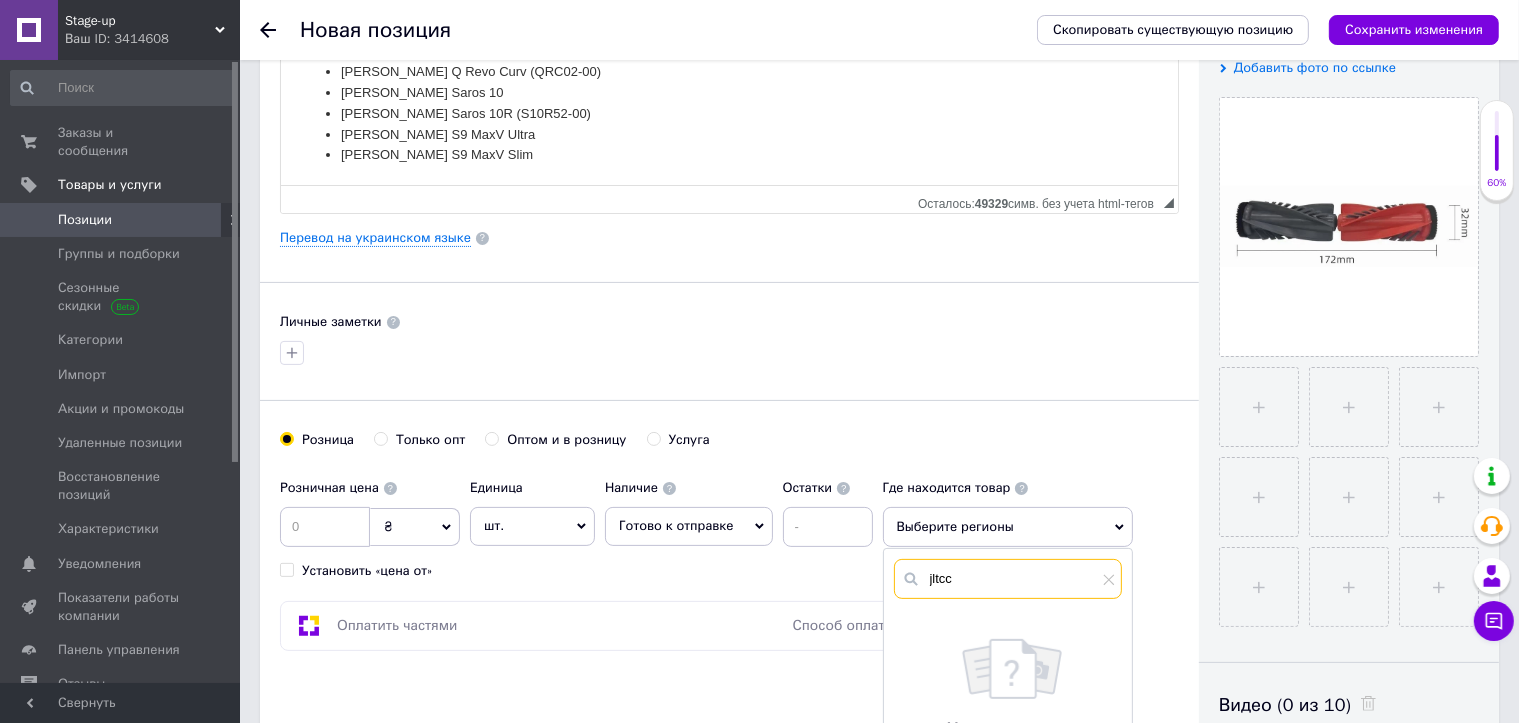 click on "jltcc" at bounding box center [1008, 579] 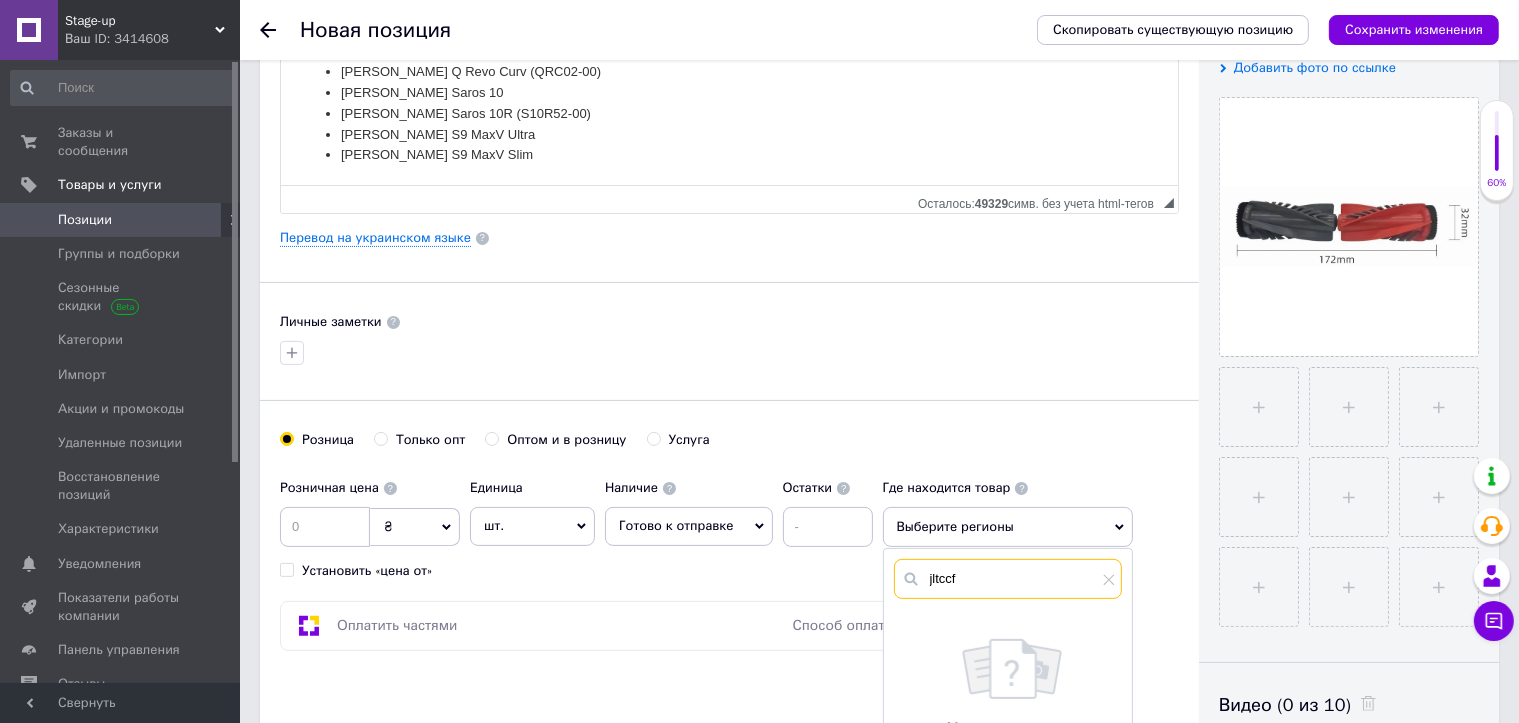 click on "jltccf" at bounding box center (1008, 579) 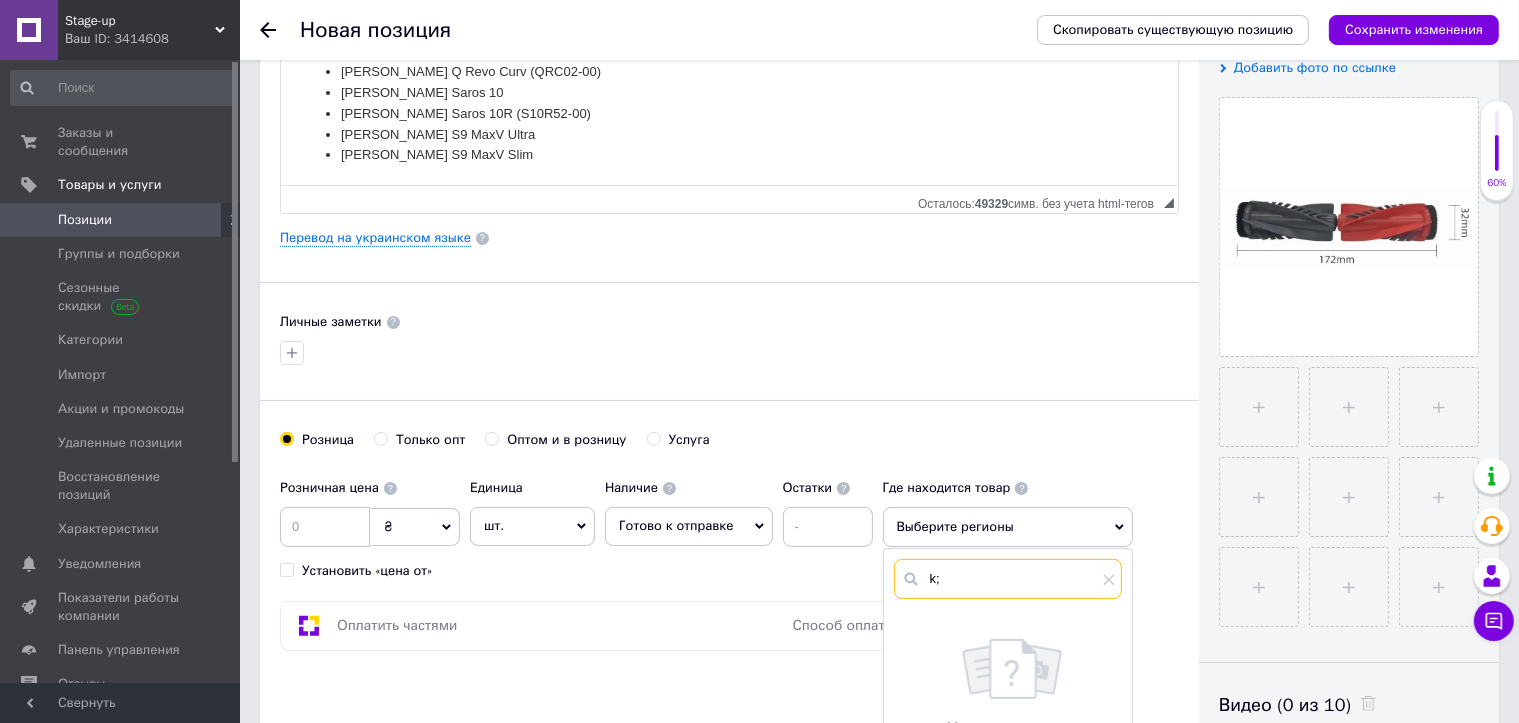 type on "k" 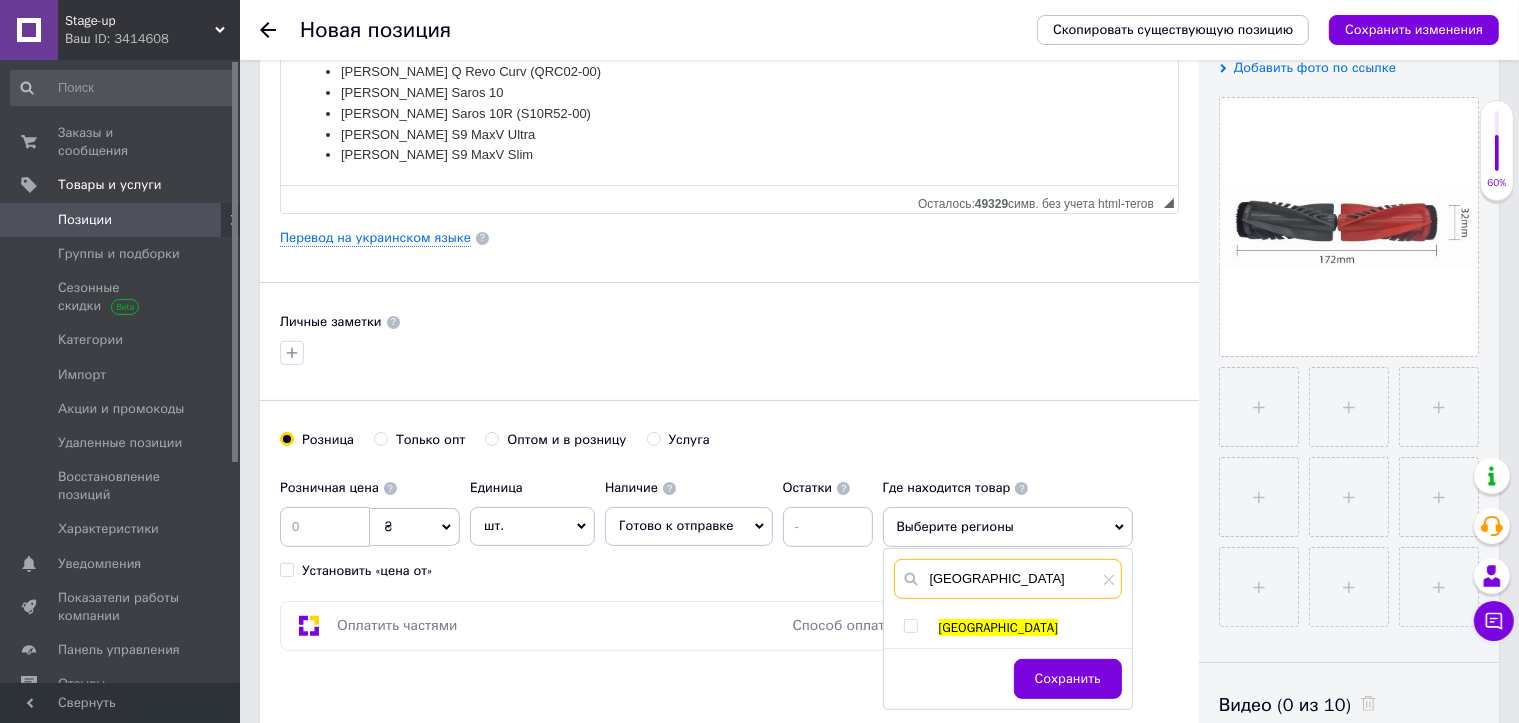 type on "[GEOGRAPHIC_DATA]" 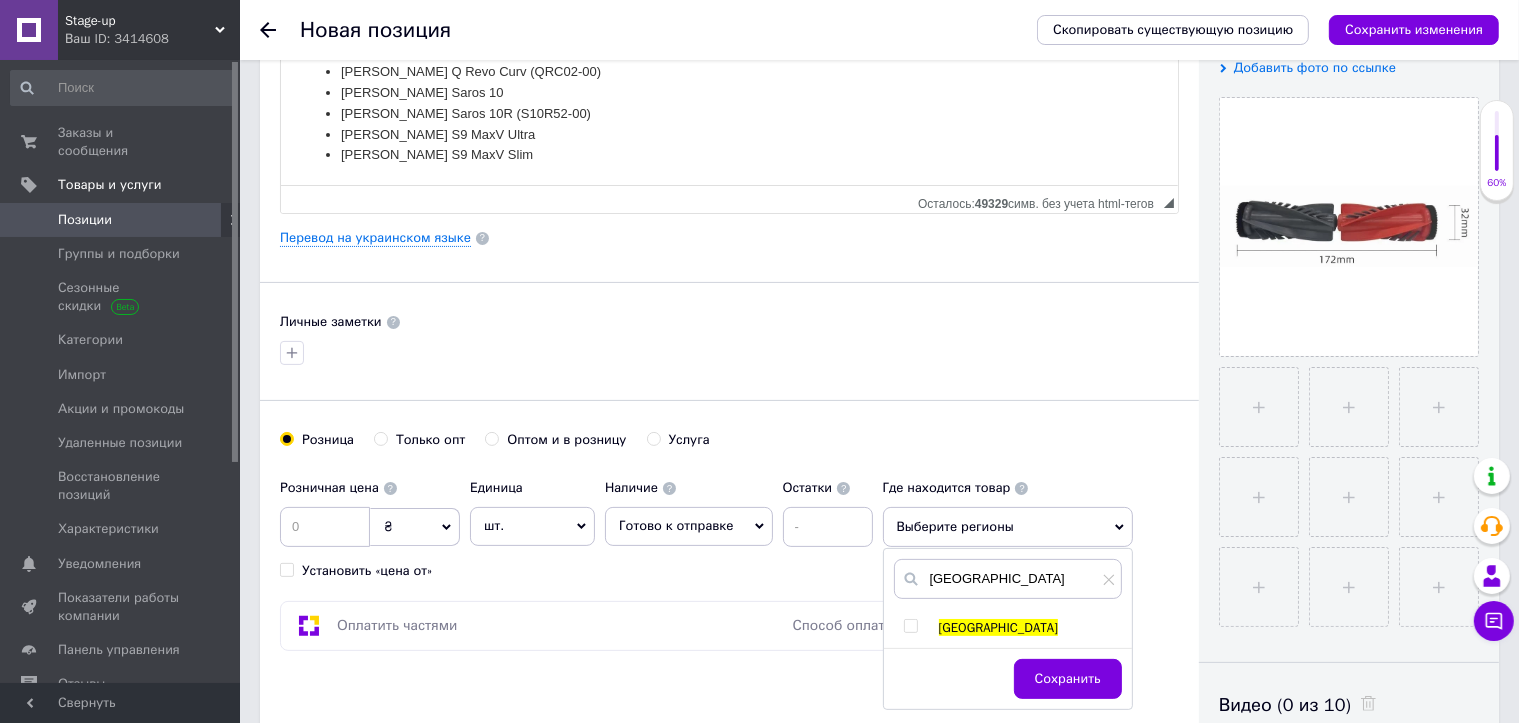 click at bounding box center [910, 626] 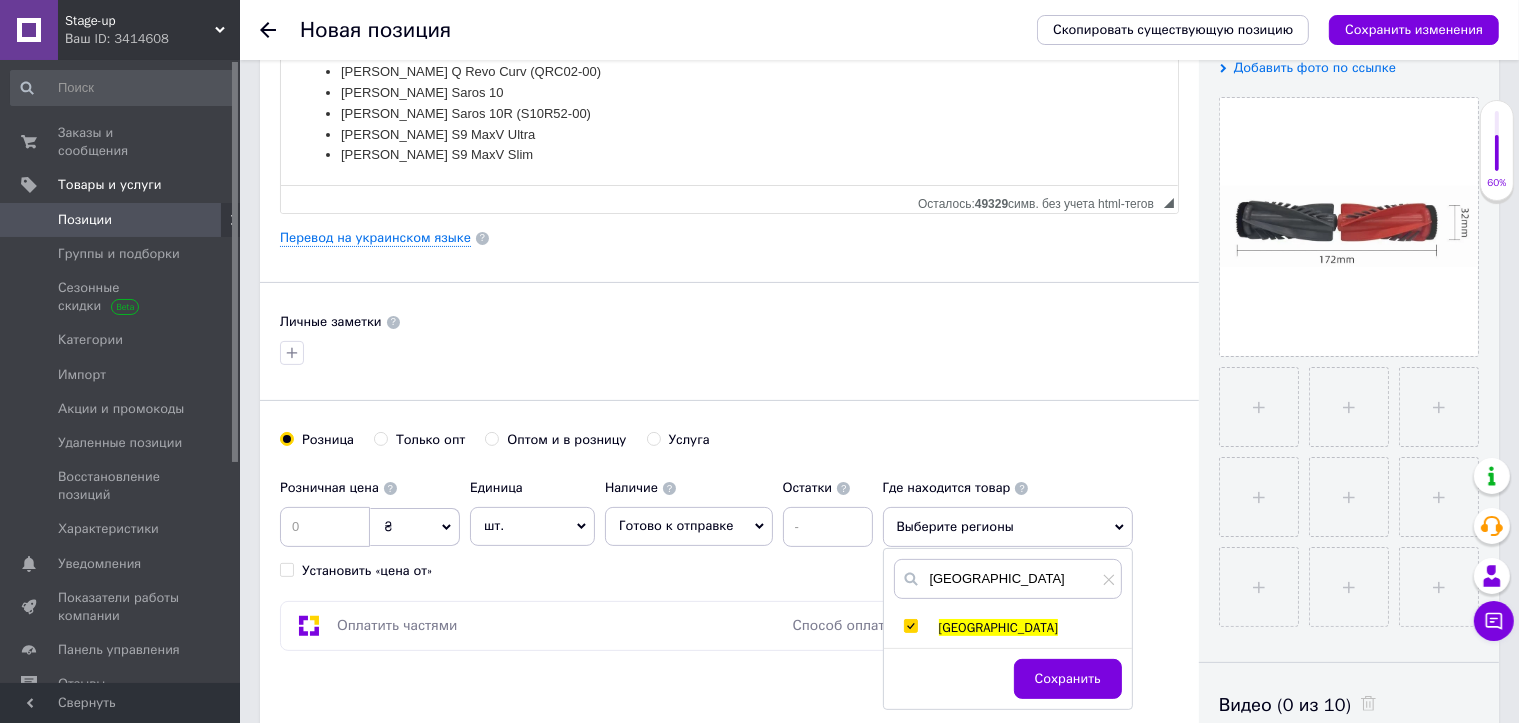 checkbox on "true" 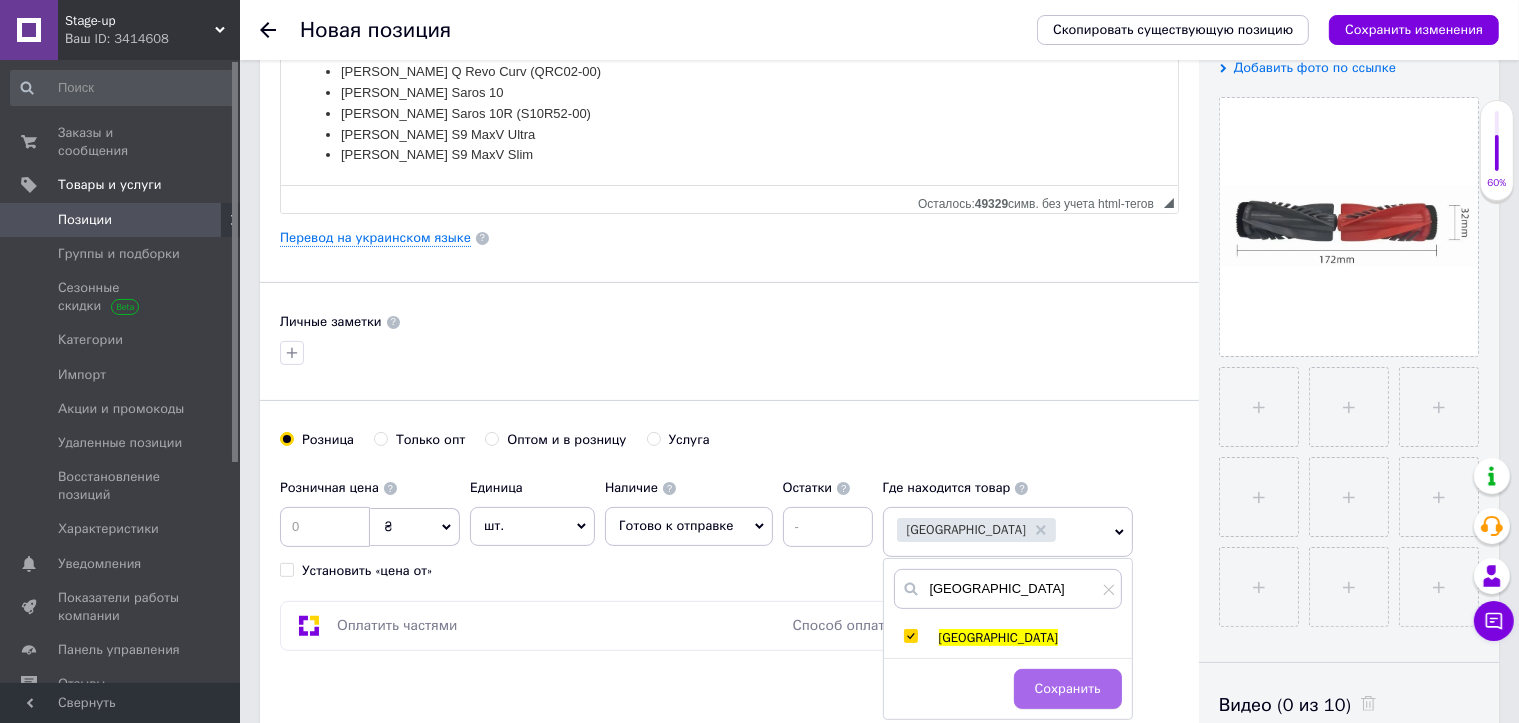 click on "Сохранить" at bounding box center [1068, 689] 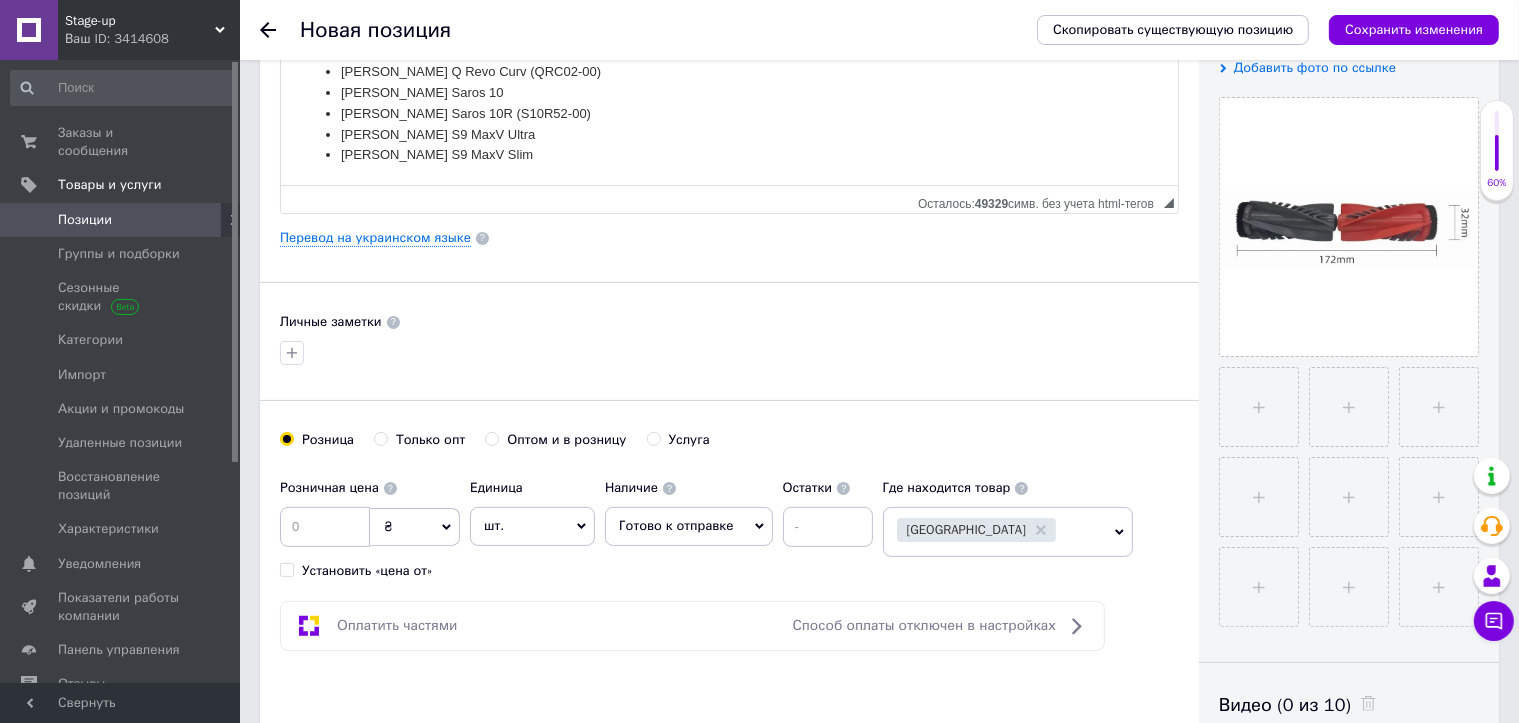 click on "шт." at bounding box center (532, 526) 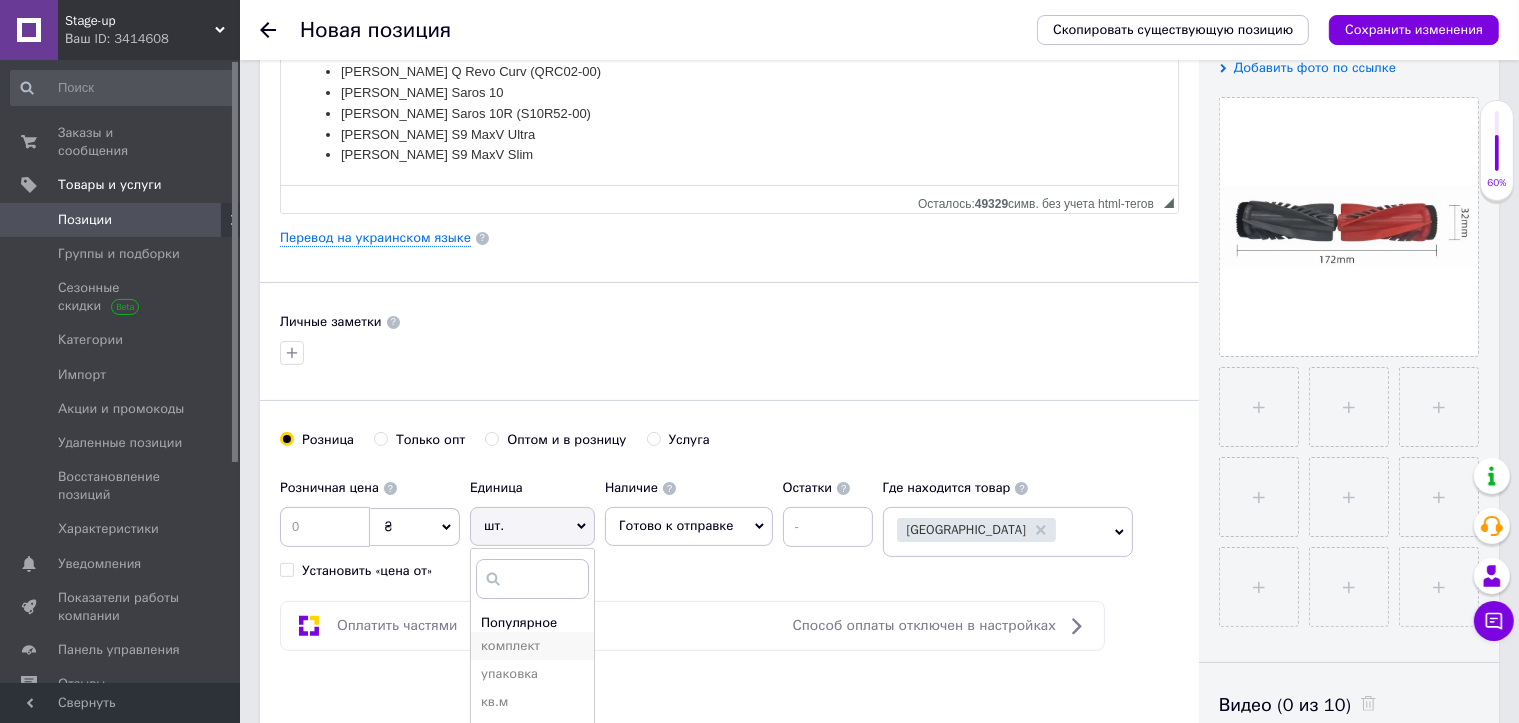 click on "комплект" at bounding box center (532, 646) 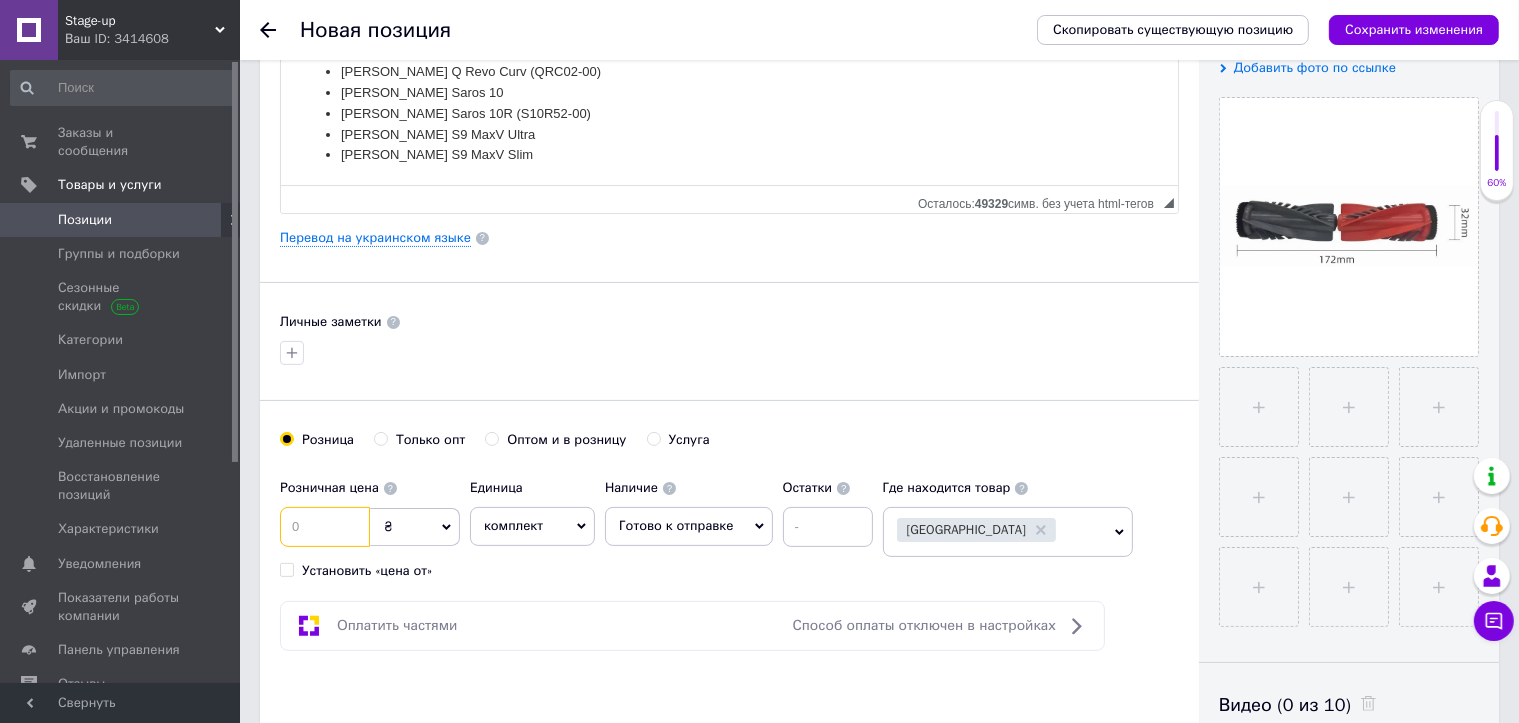 click at bounding box center [325, 527] 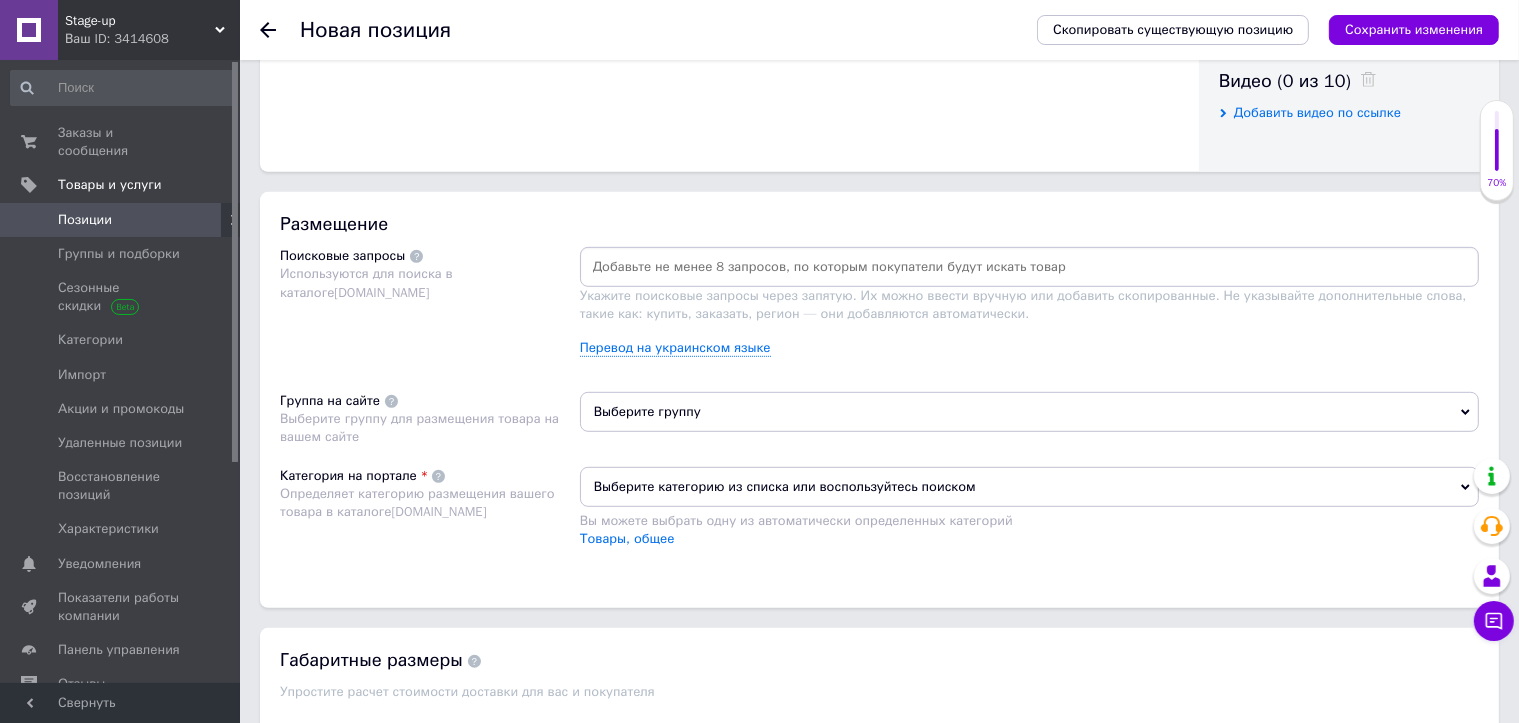 scroll, scrollTop: 1100, scrollLeft: 0, axis: vertical 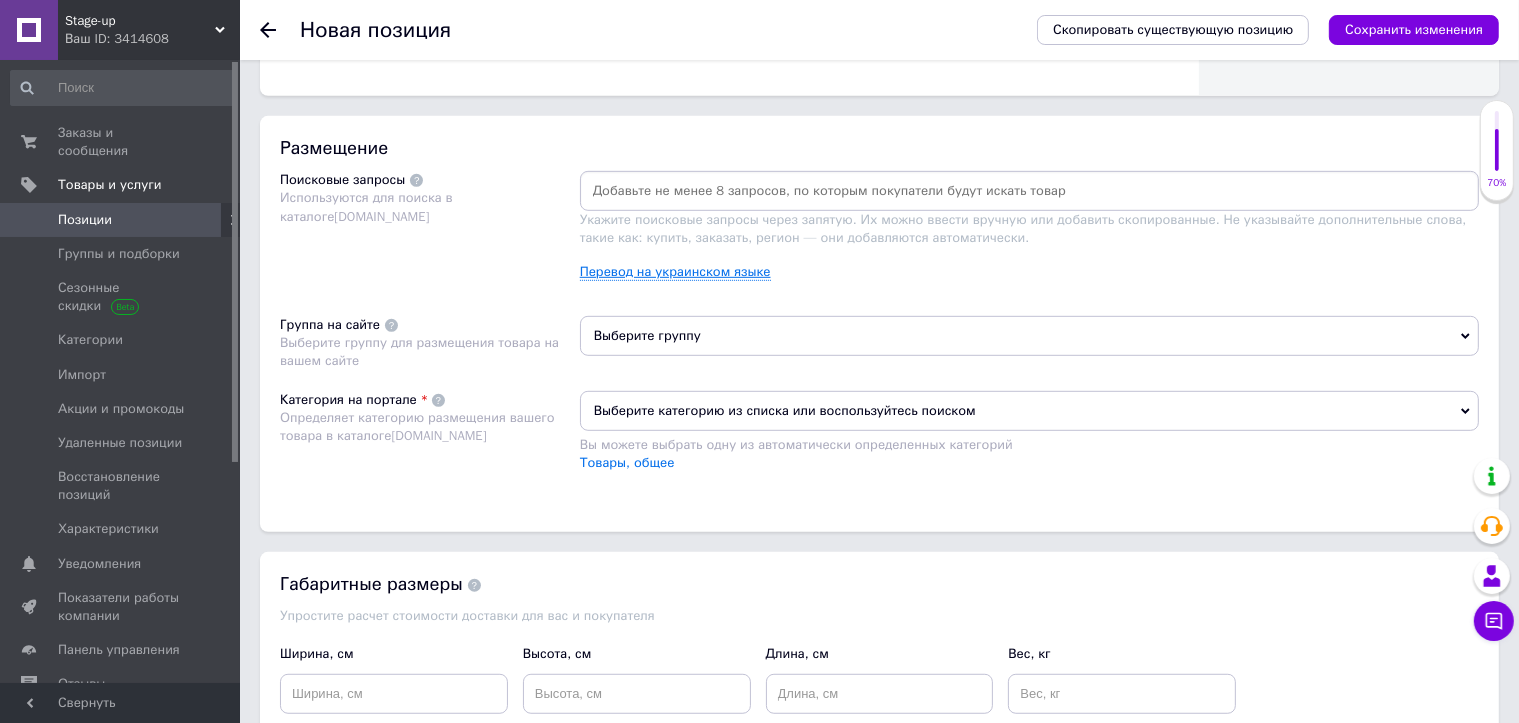type on "399" 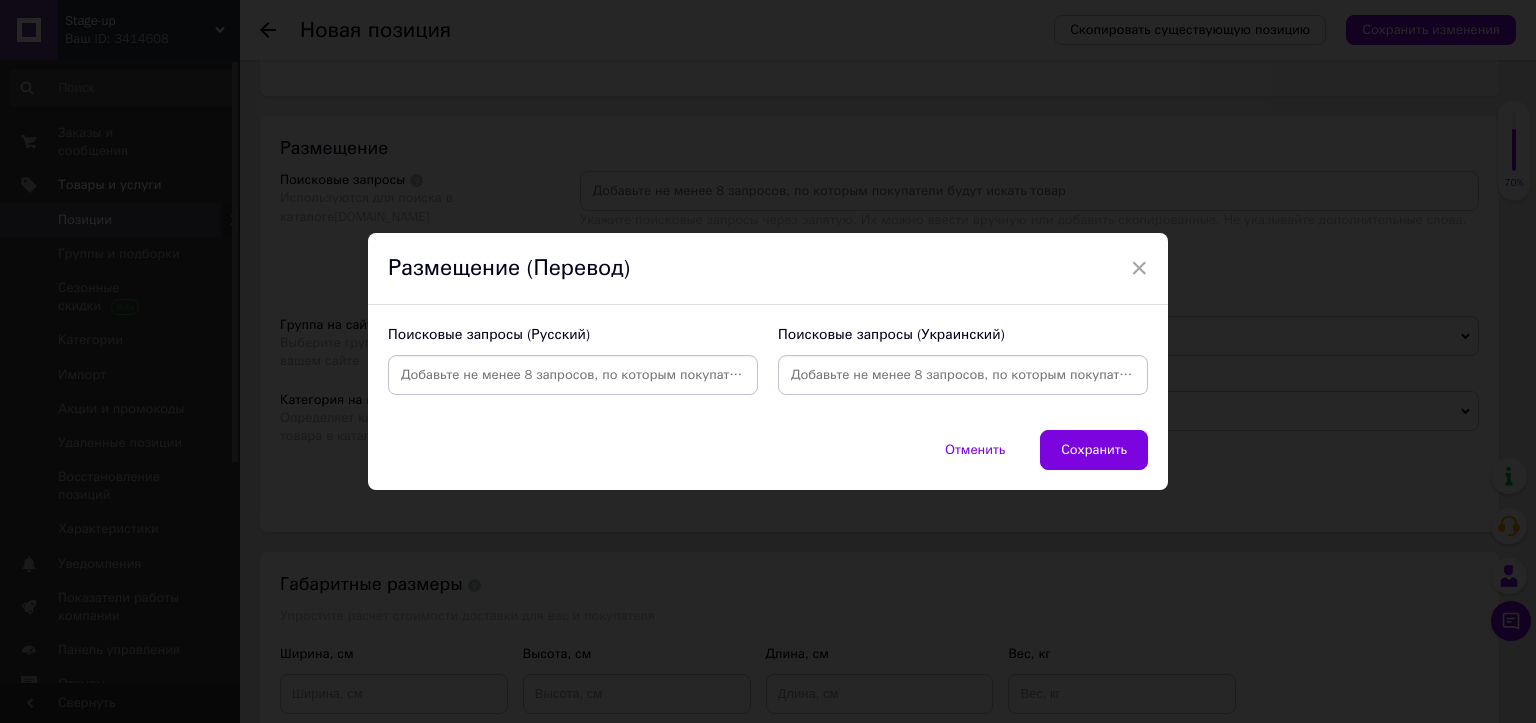 click at bounding box center (573, 375) 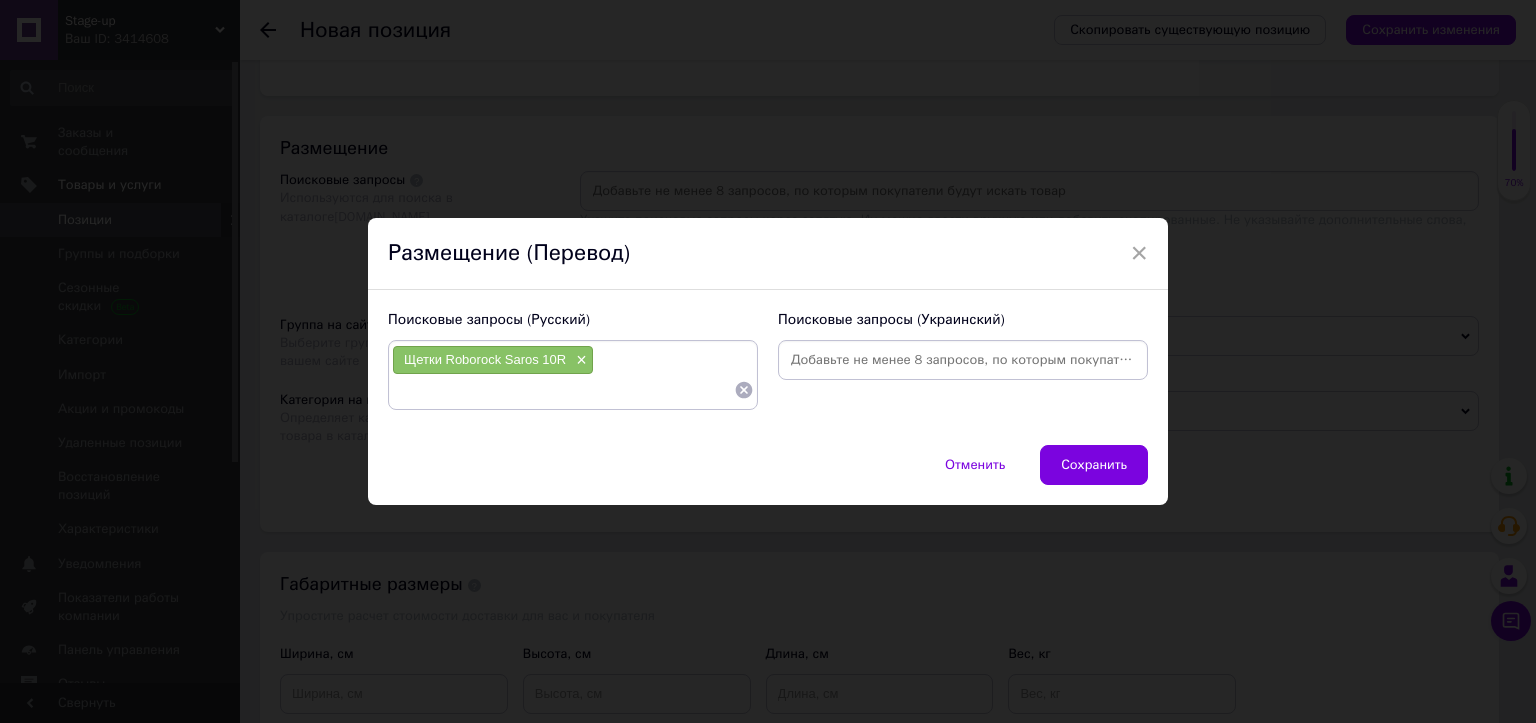 paste on "Щетки Roborock Q Revo Curv" 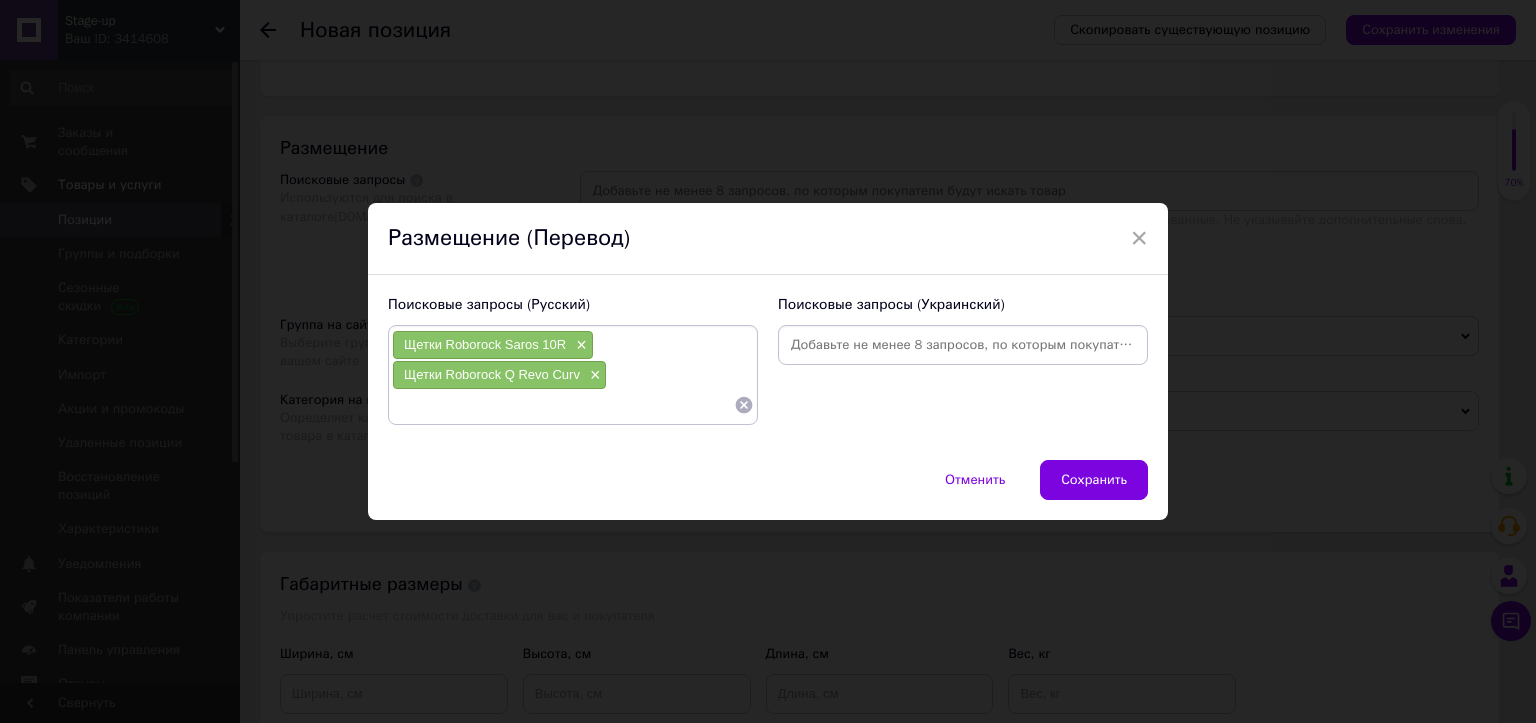 paste on "Щетки Roborock QRC02-00" 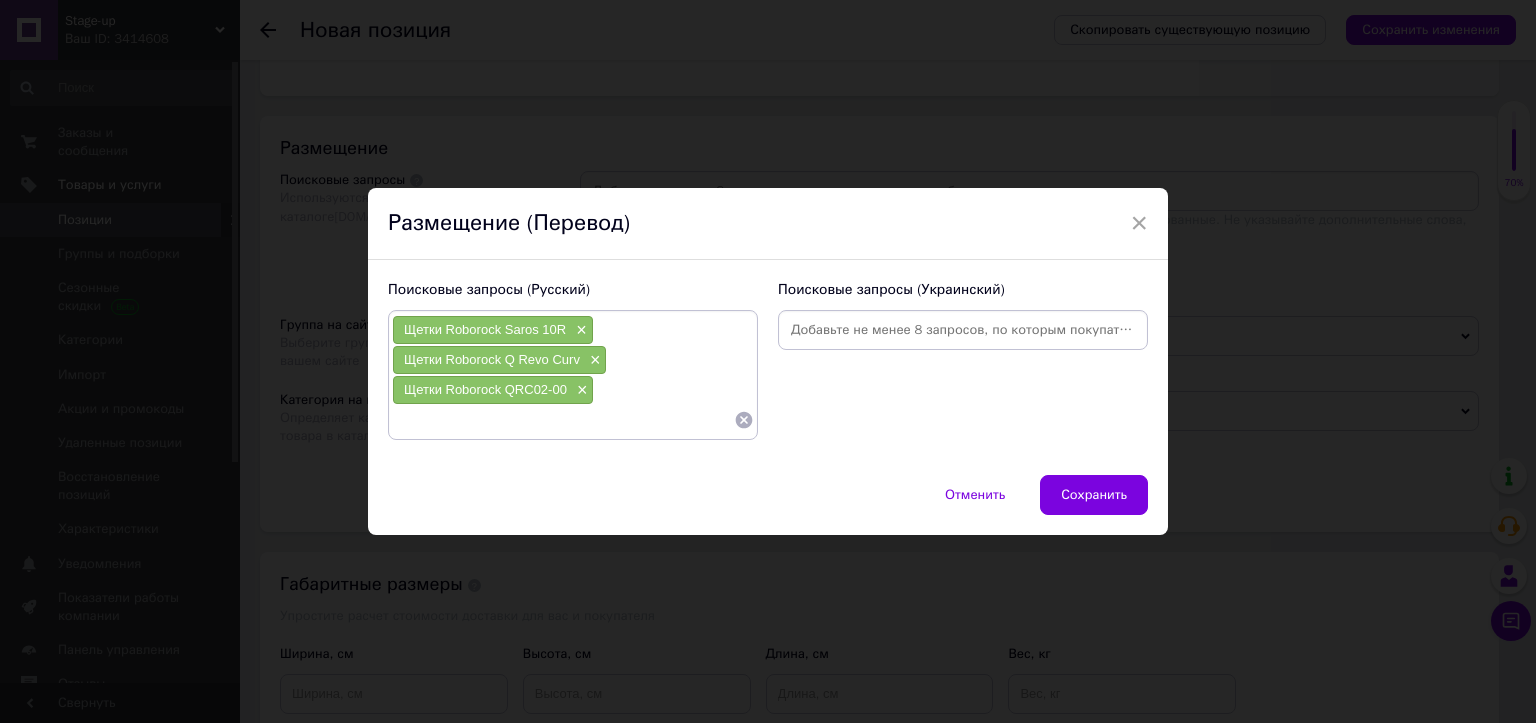paste on "Щетки Roborock S10R52-00" 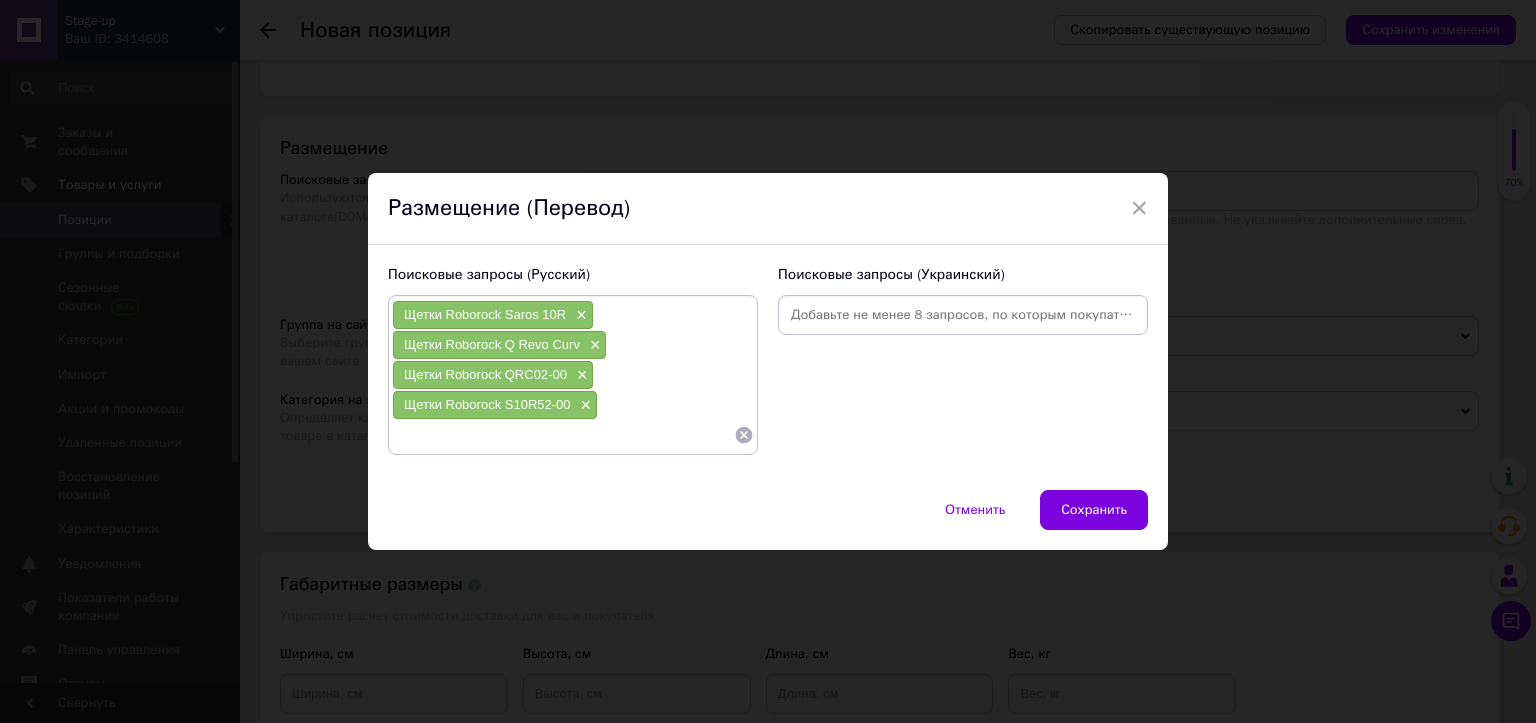 paste on "Щетки Roborock s9 MaxV Ultra" 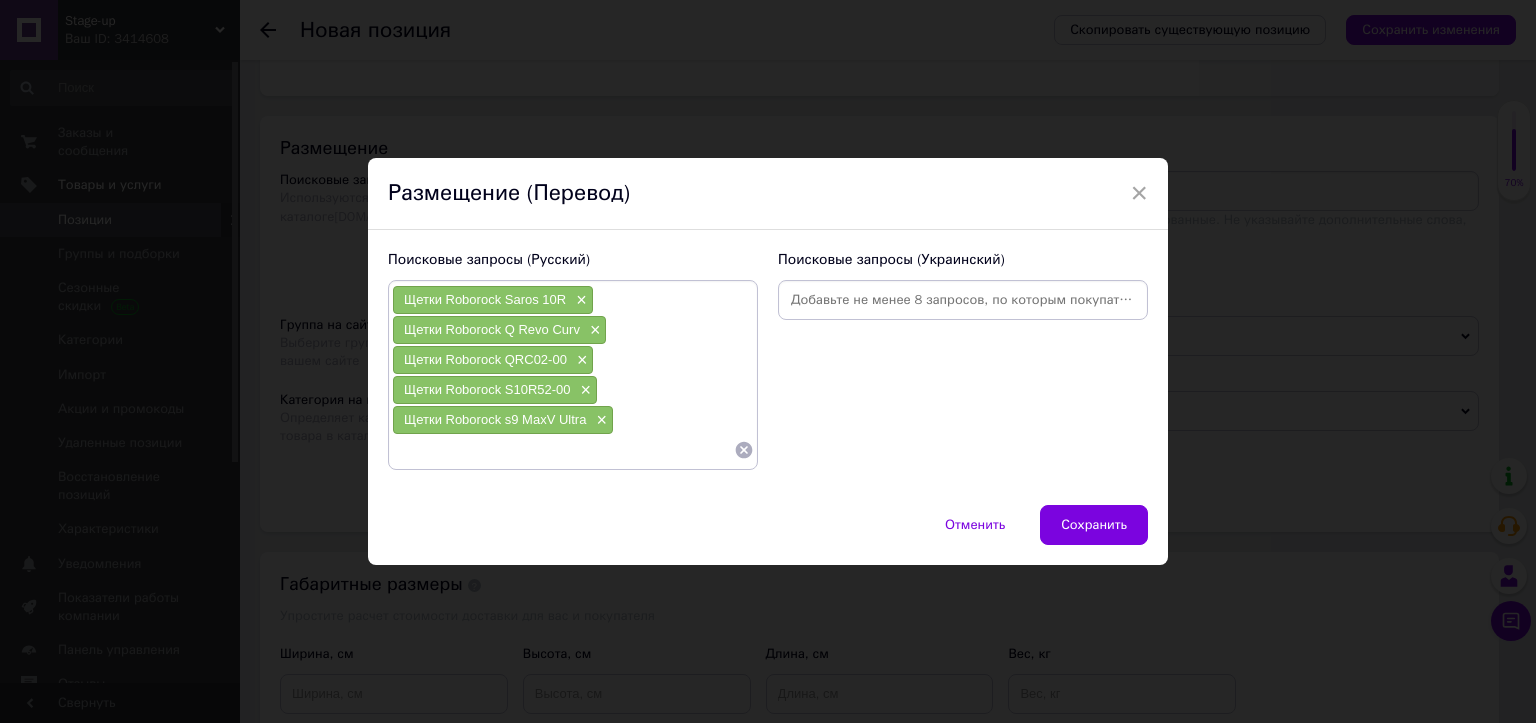 paste on "Щетки Roborock s9 MaxV Slim" 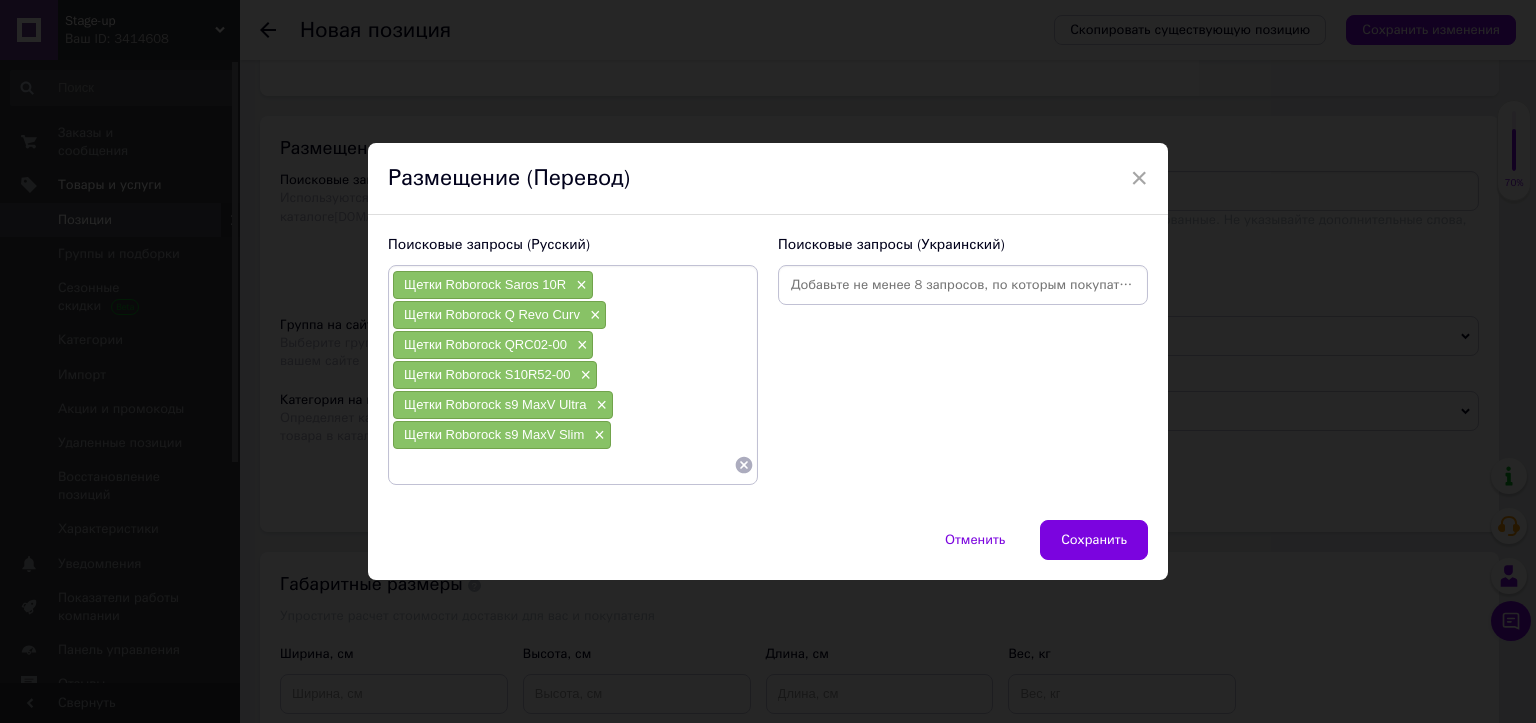 paste on "Щетки Roborock" 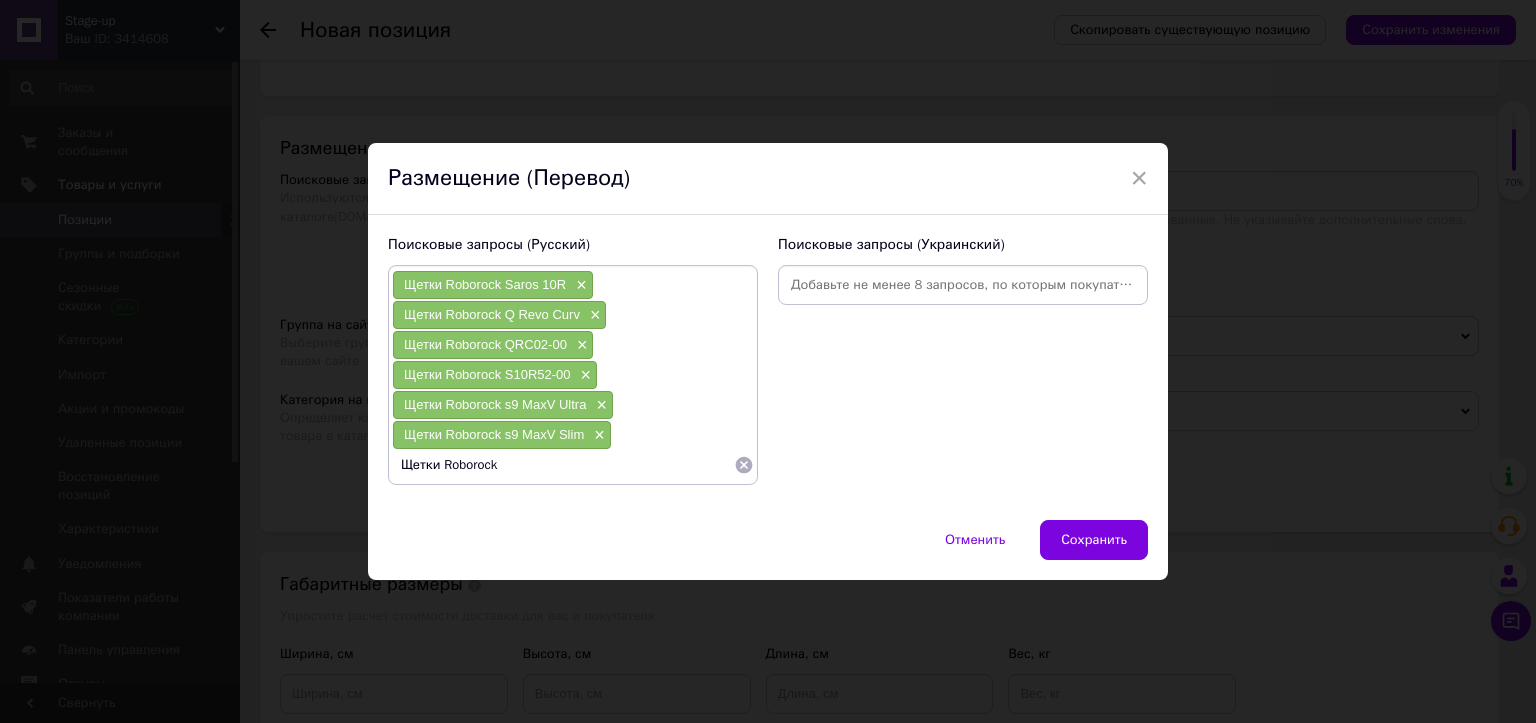 type 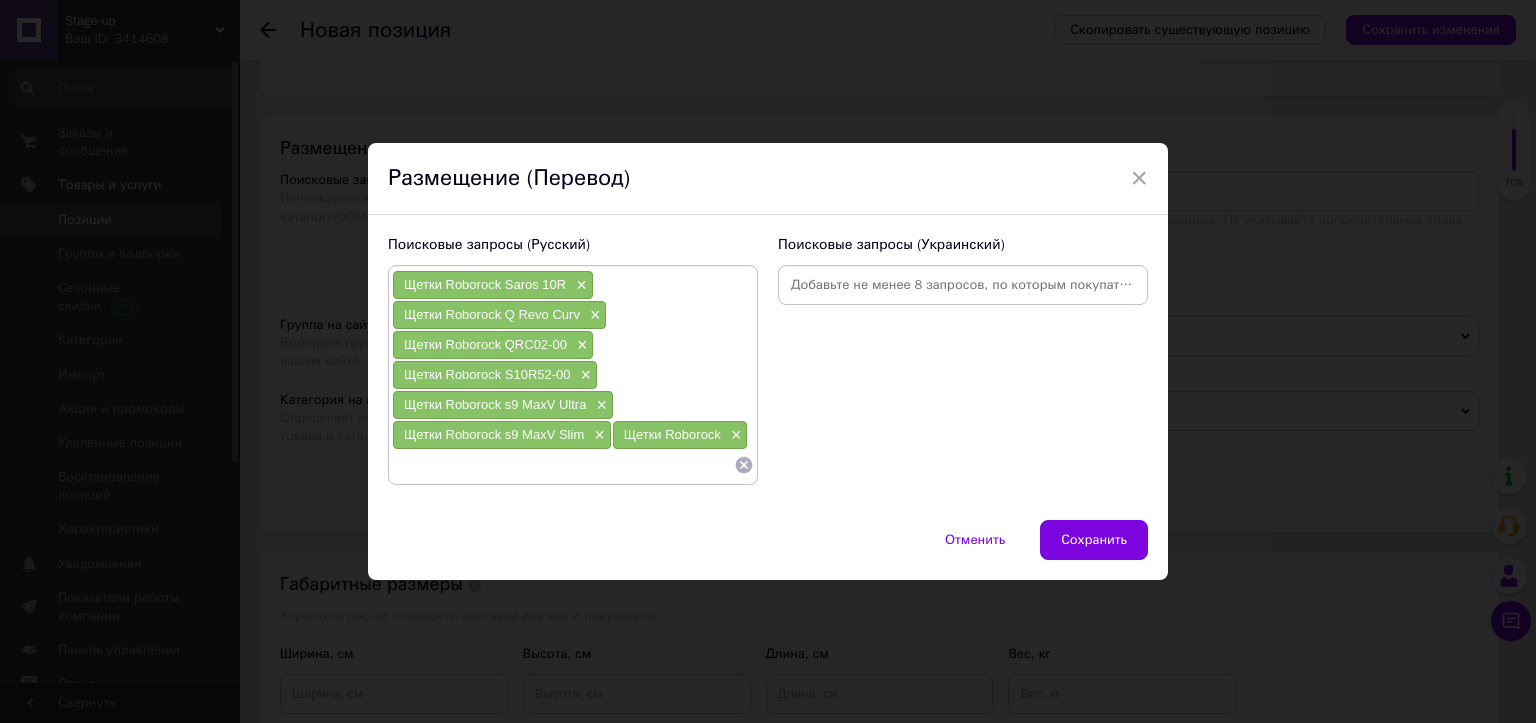click at bounding box center [963, 285] 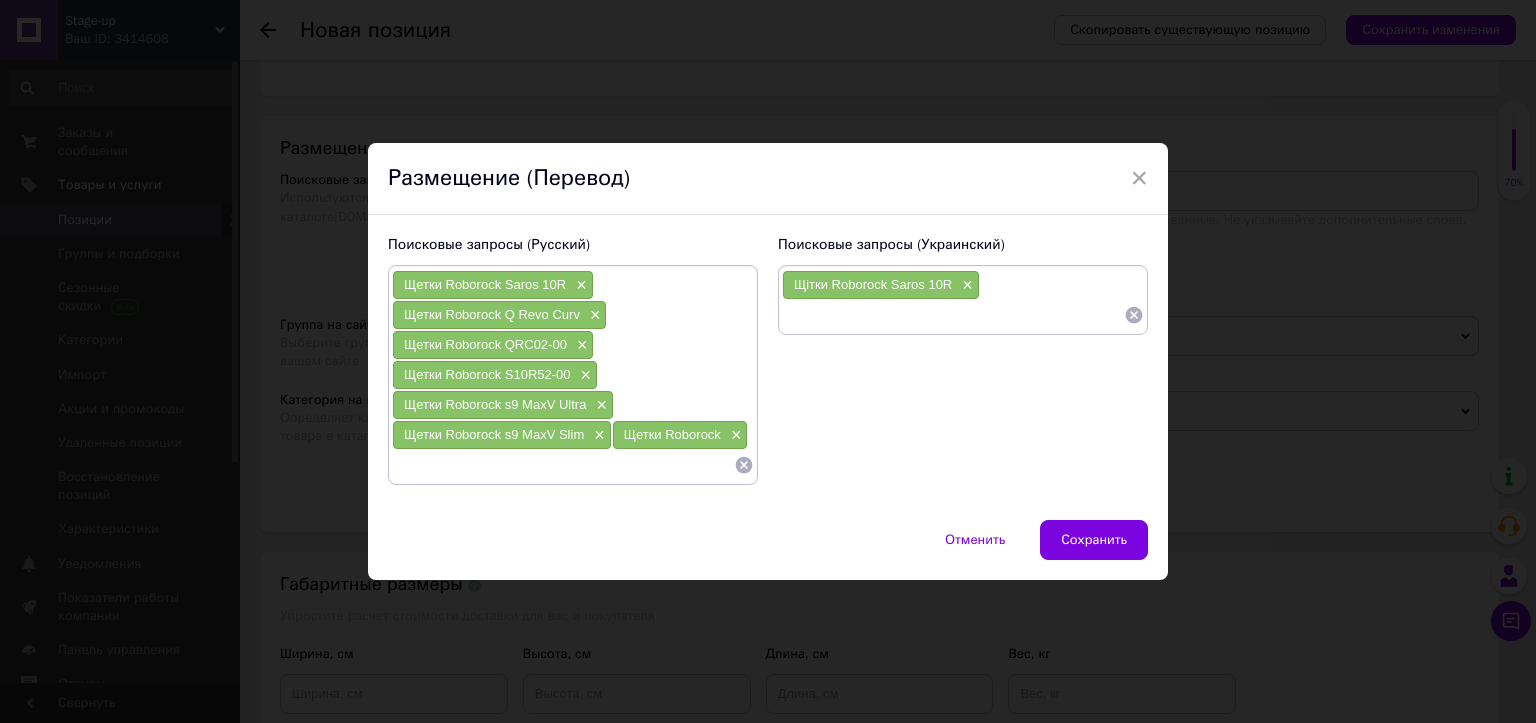 paste on "Щітки Roborock Q Revo Curv" 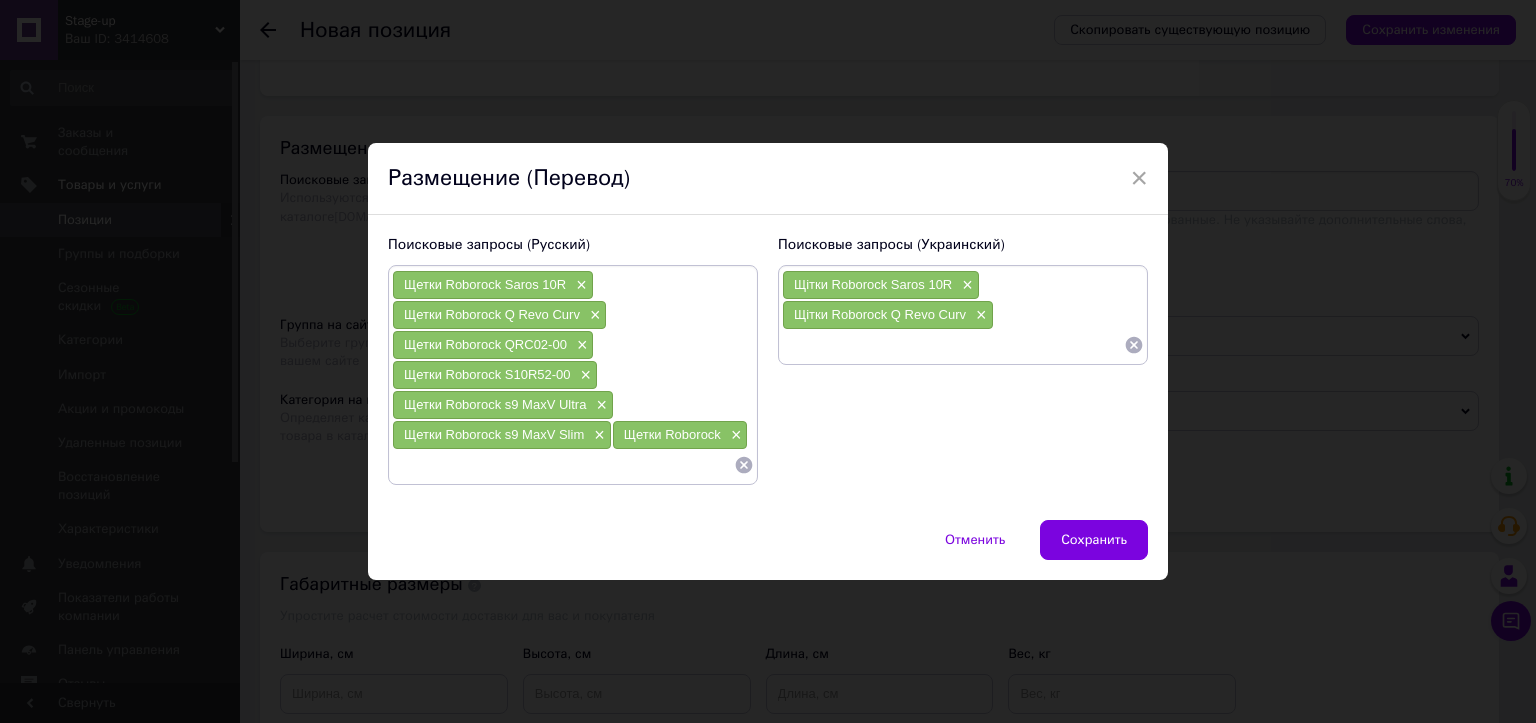 paste on "Щітки Roborock QRC02-00" 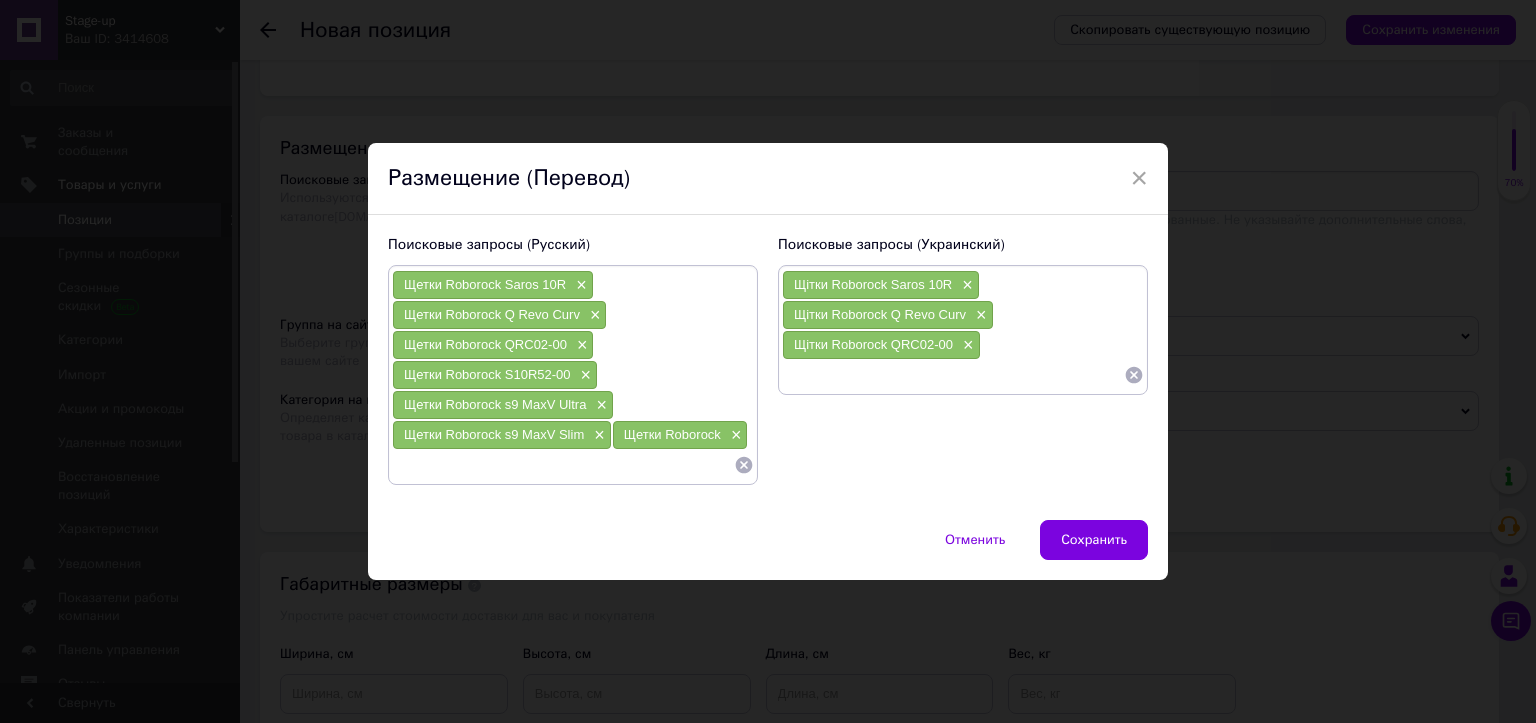 paste on "Щітки Roborock S10R52-00" 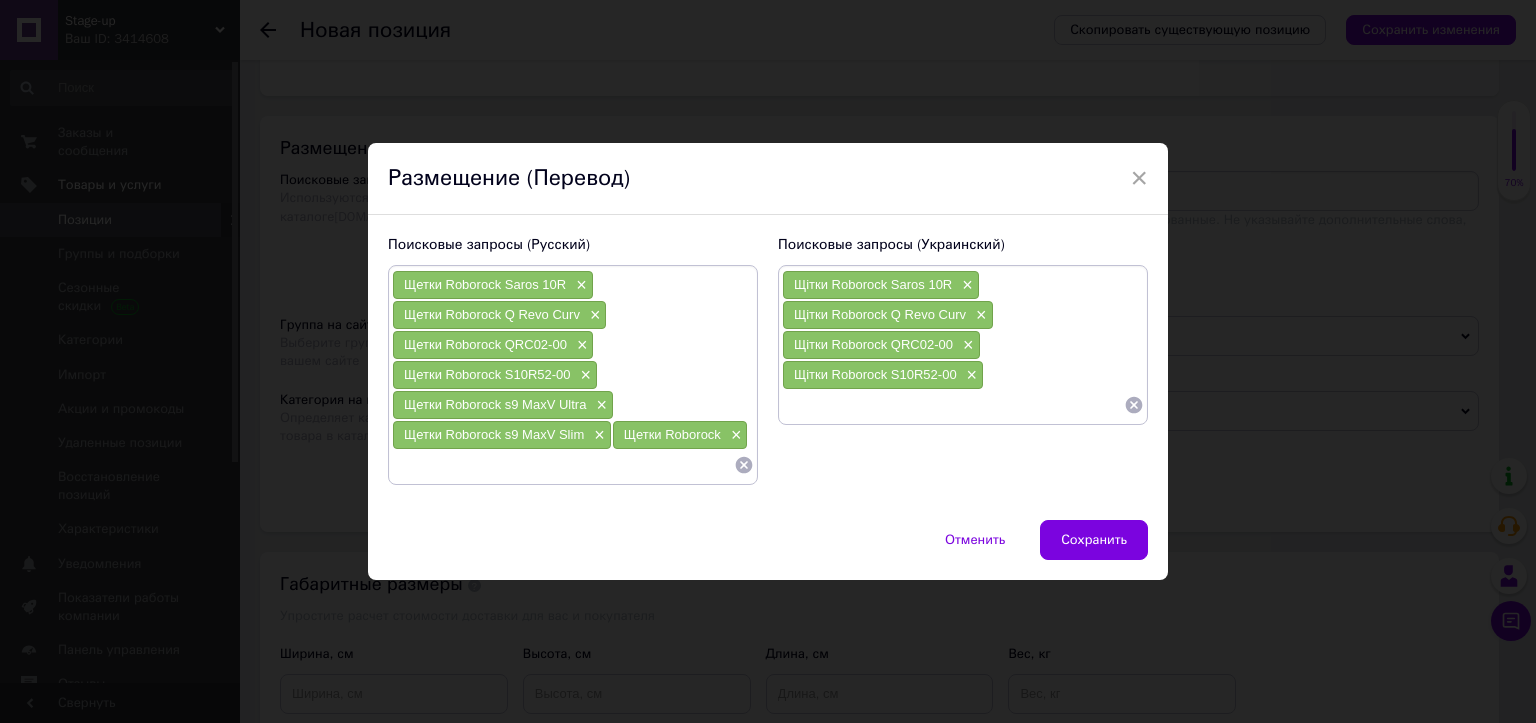 paste on "Щітки Roborock s9 MaxV Ultra" 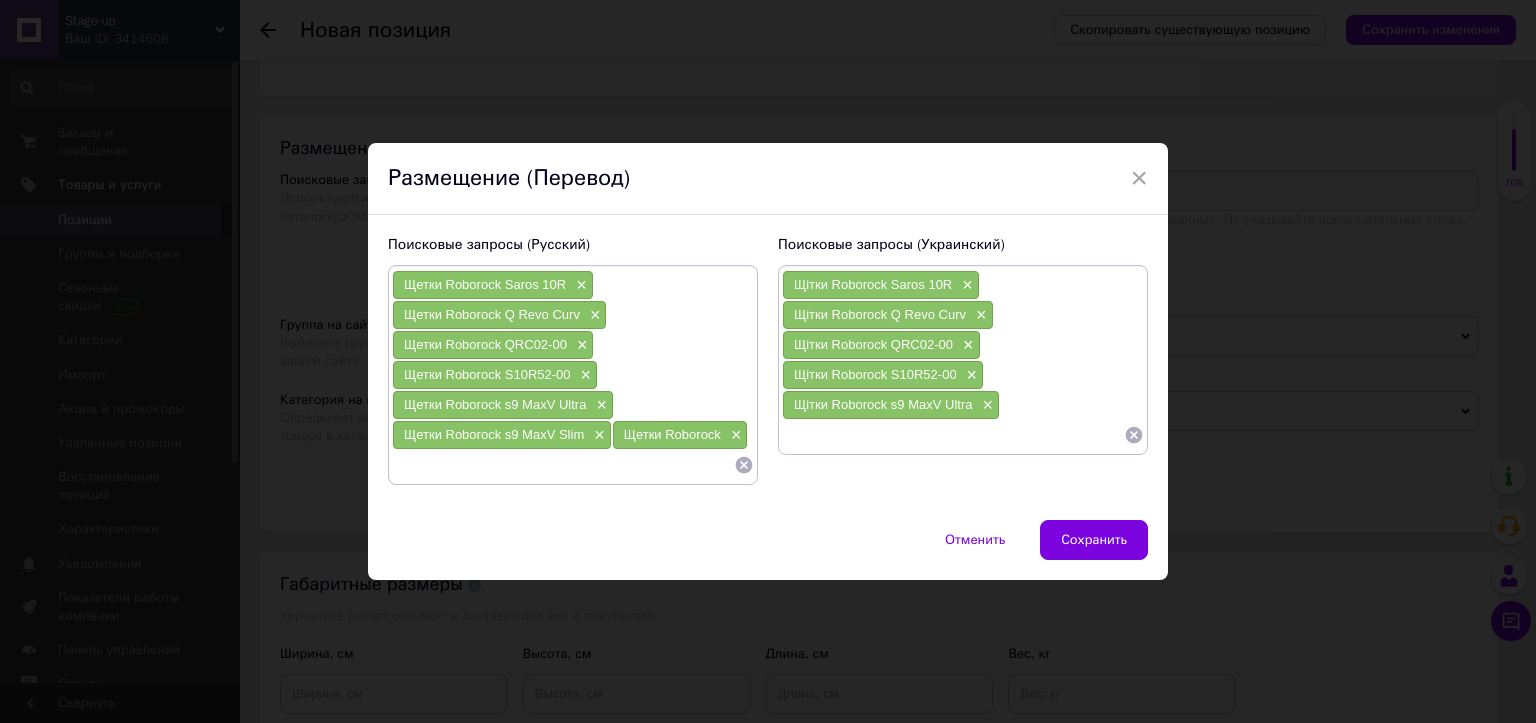 paste on "Щітки Roborock s9 [PERSON_NAME]" 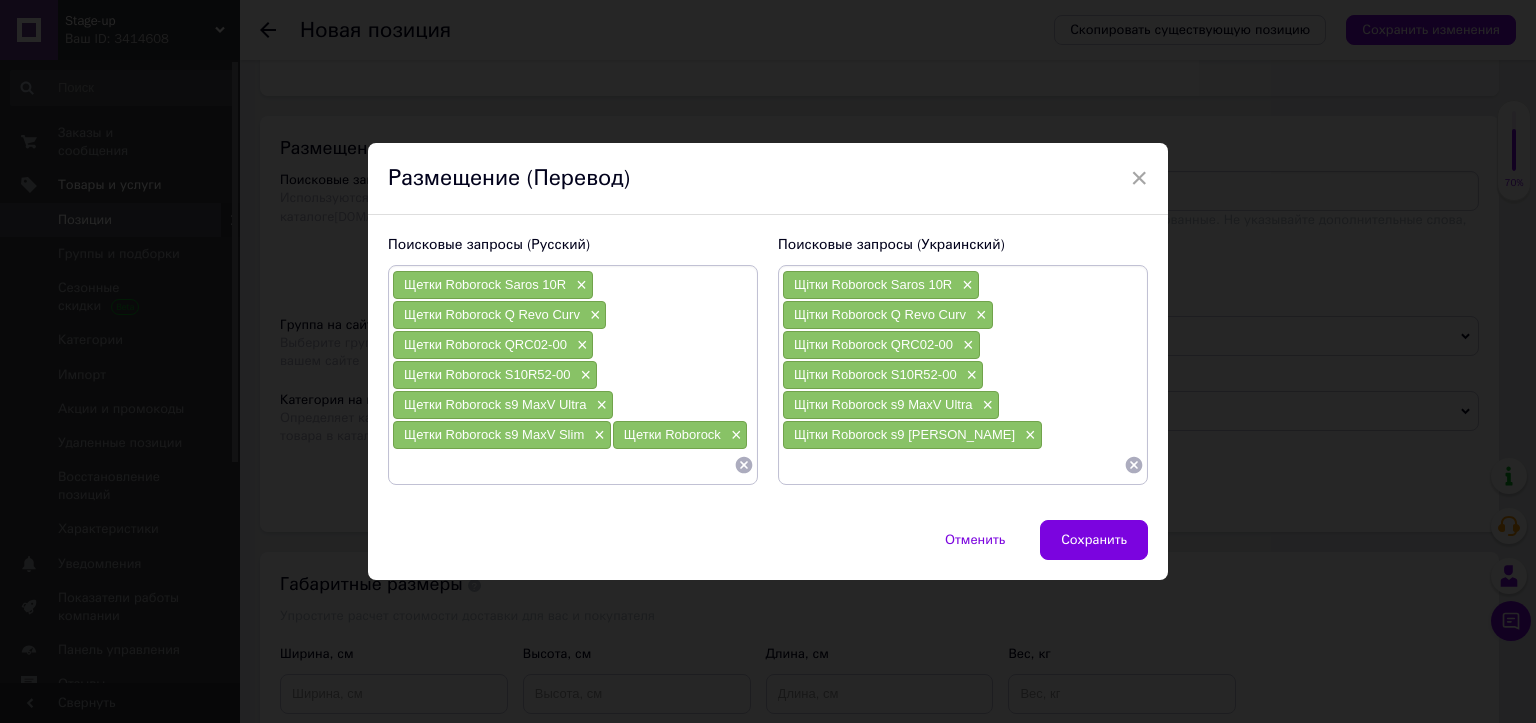 paste on "Щітки Roborock" 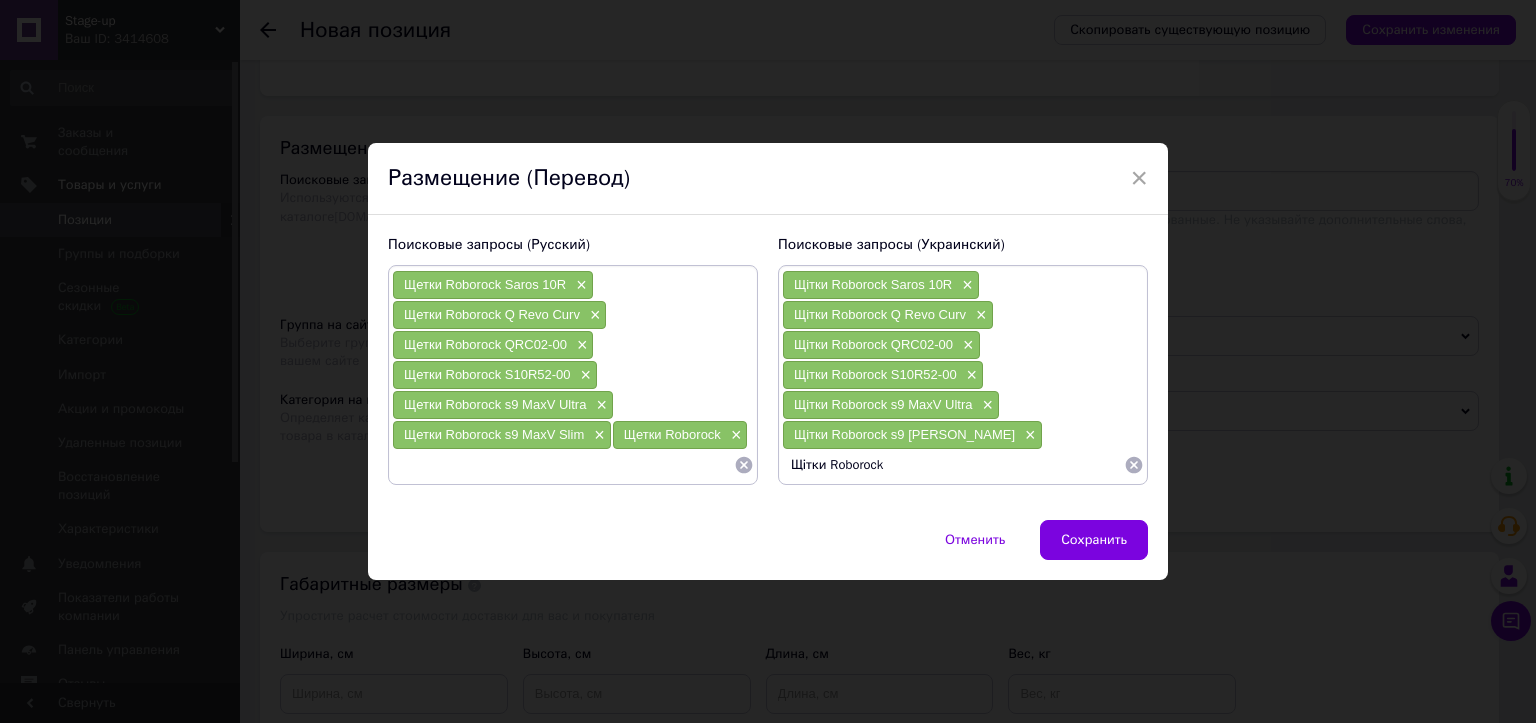 type 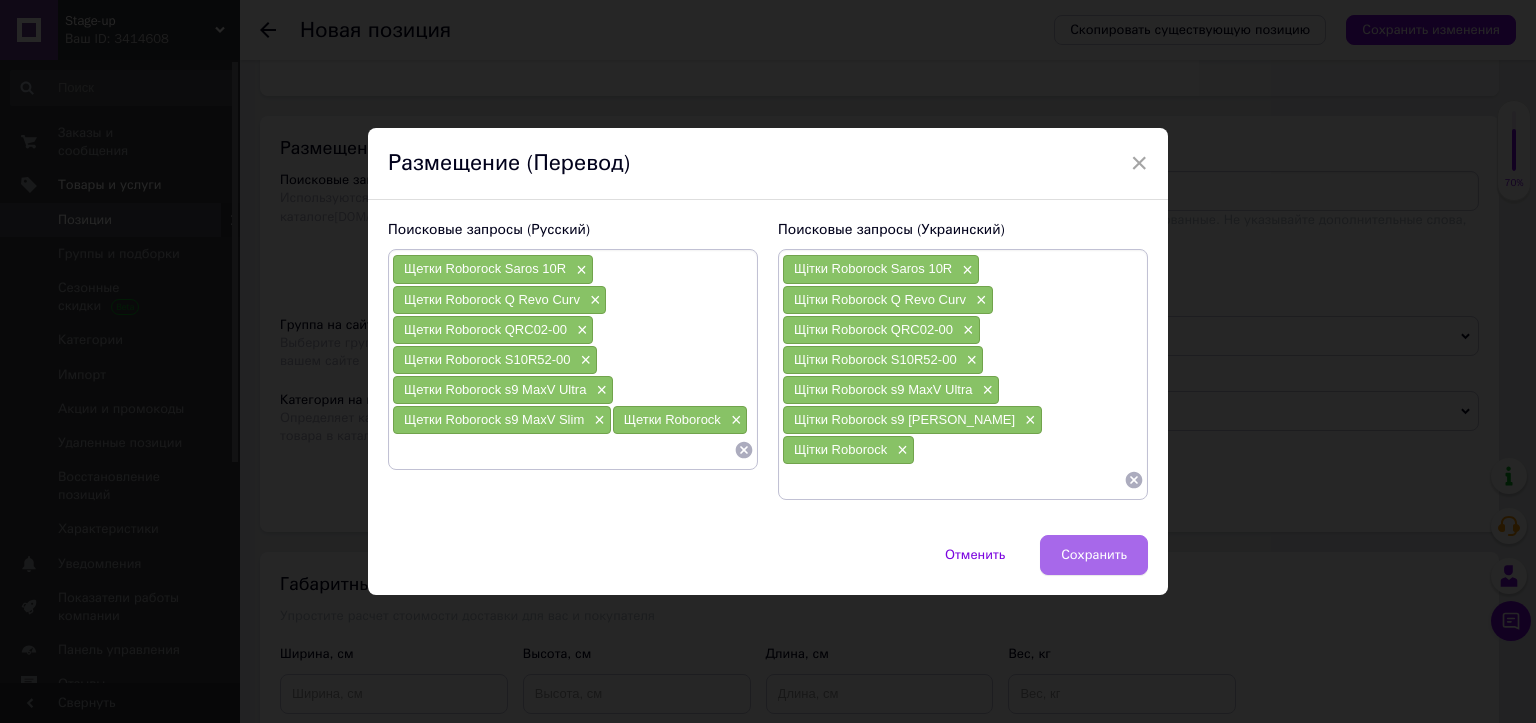 click on "Сохранить" at bounding box center (1094, 555) 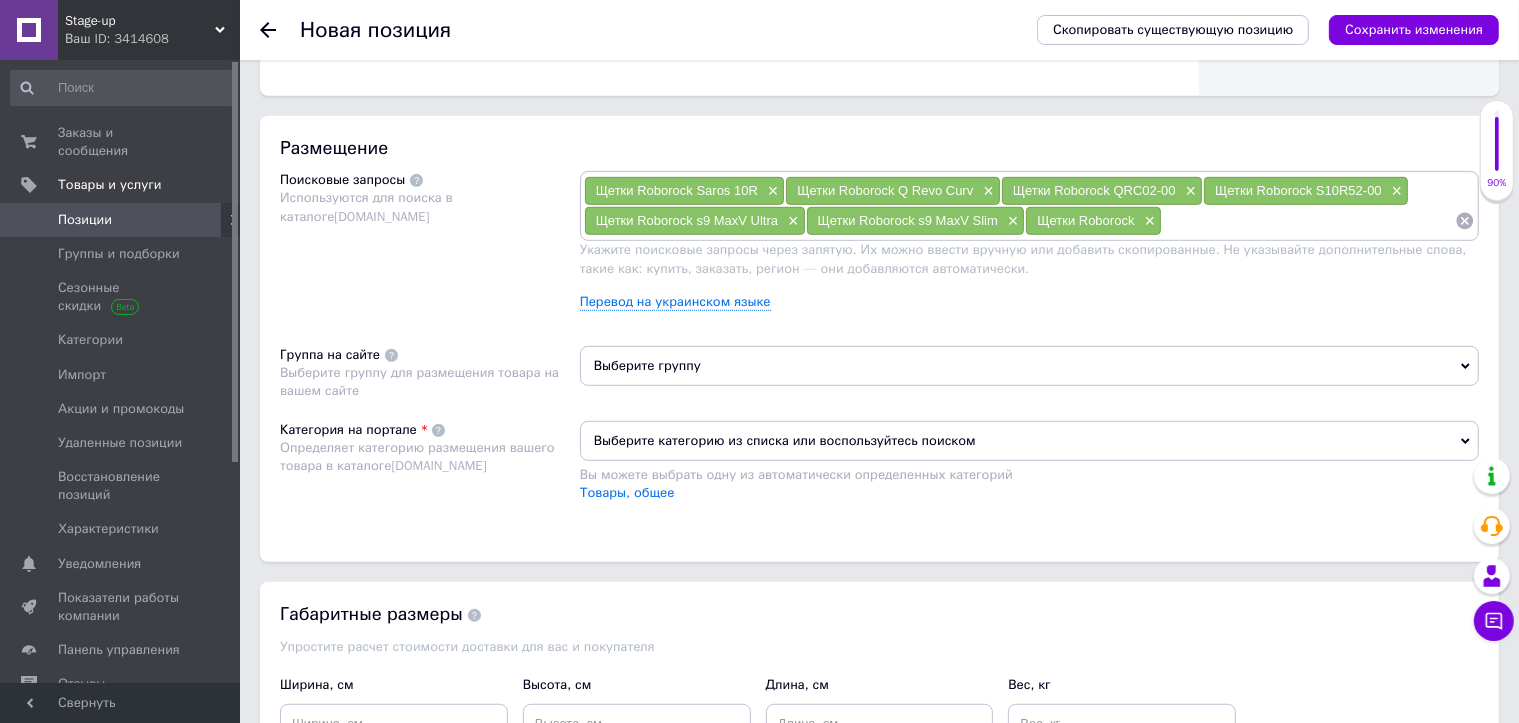 click on "Выберите группу" at bounding box center (1029, 366) 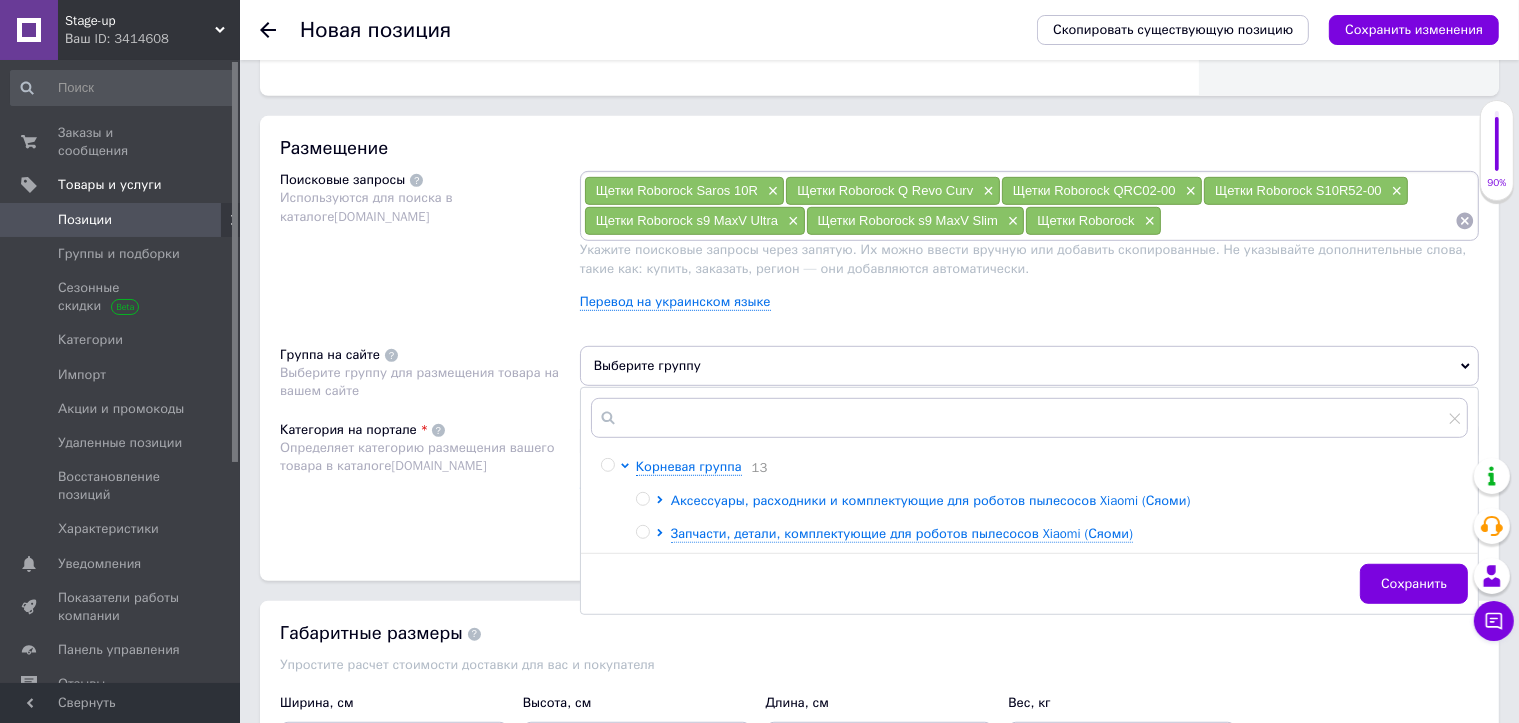 click 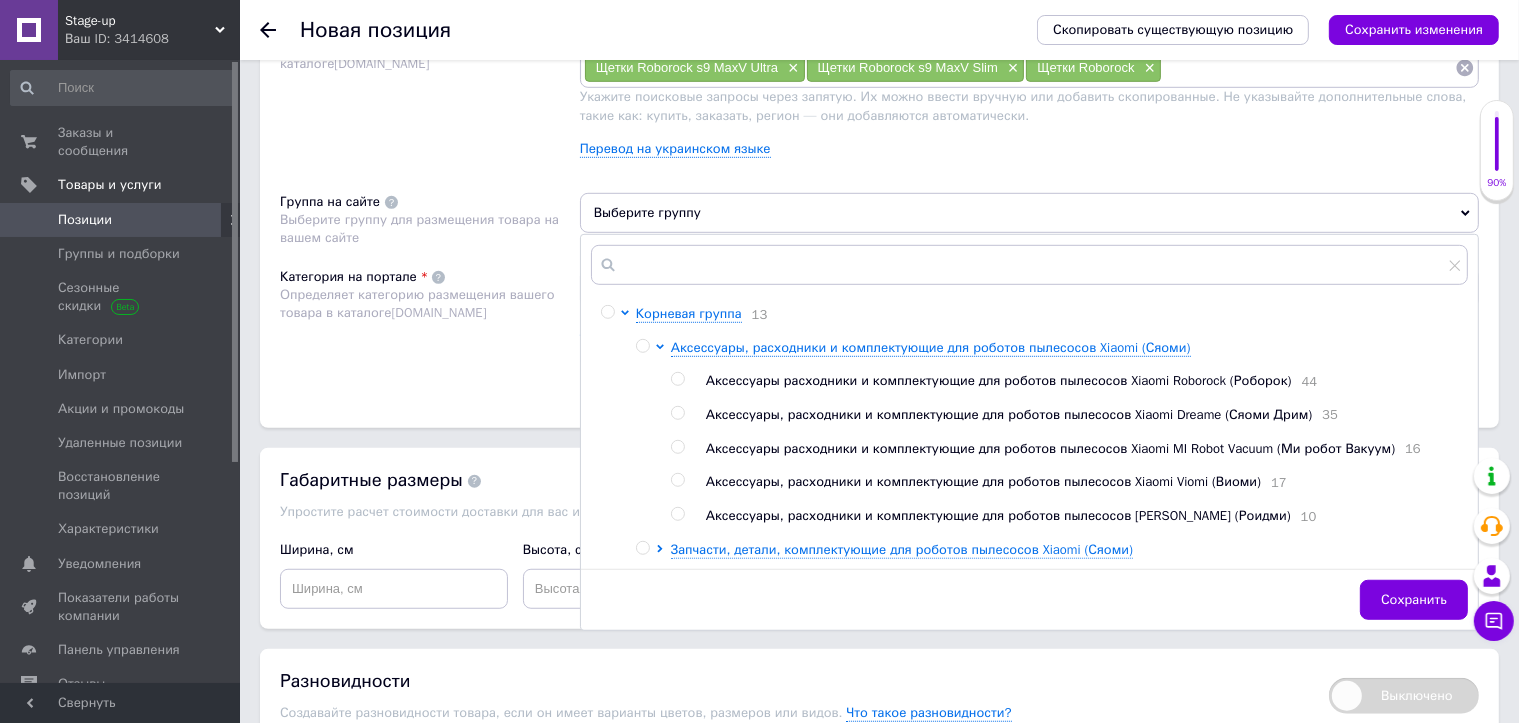 scroll, scrollTop: 1300, scrollLeft: 0, axis: vertical 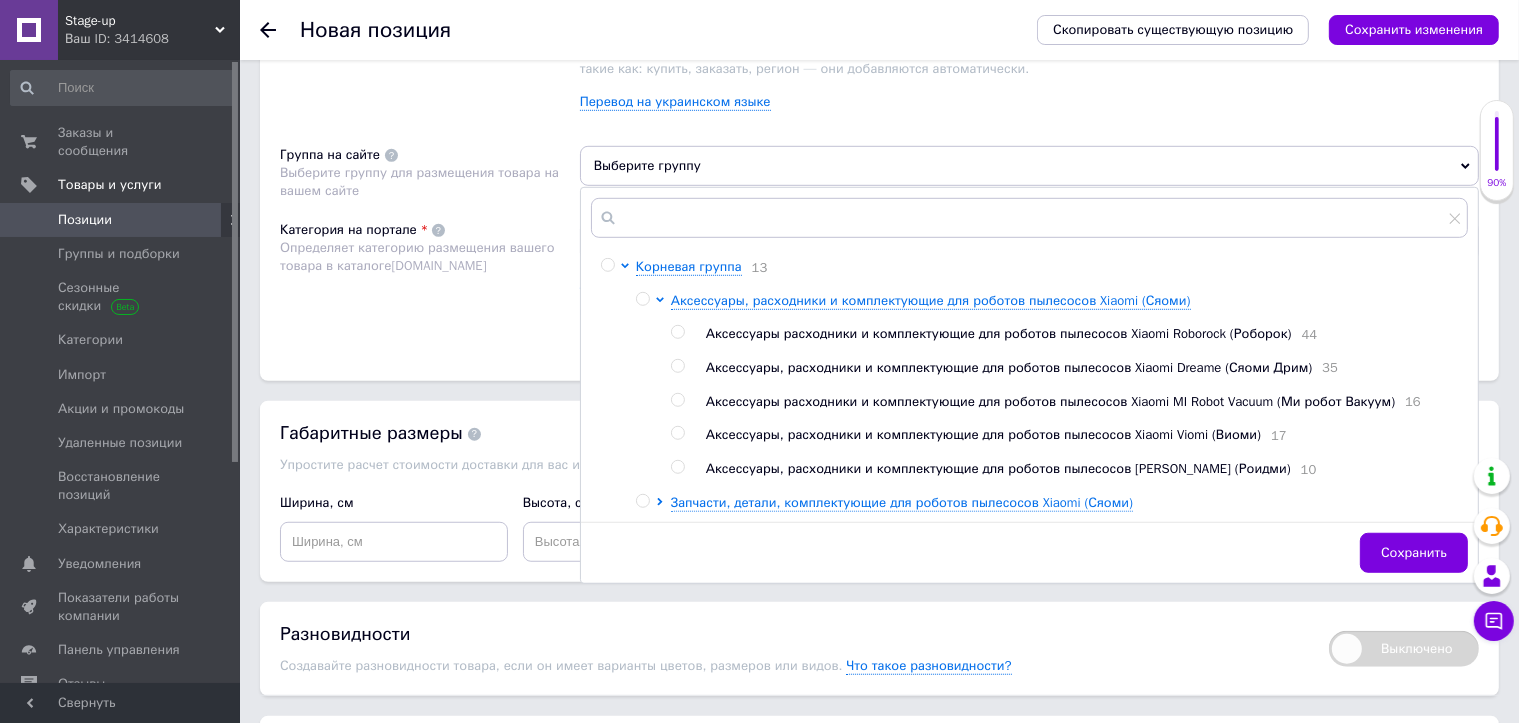 click at bounding box center (677, 332) 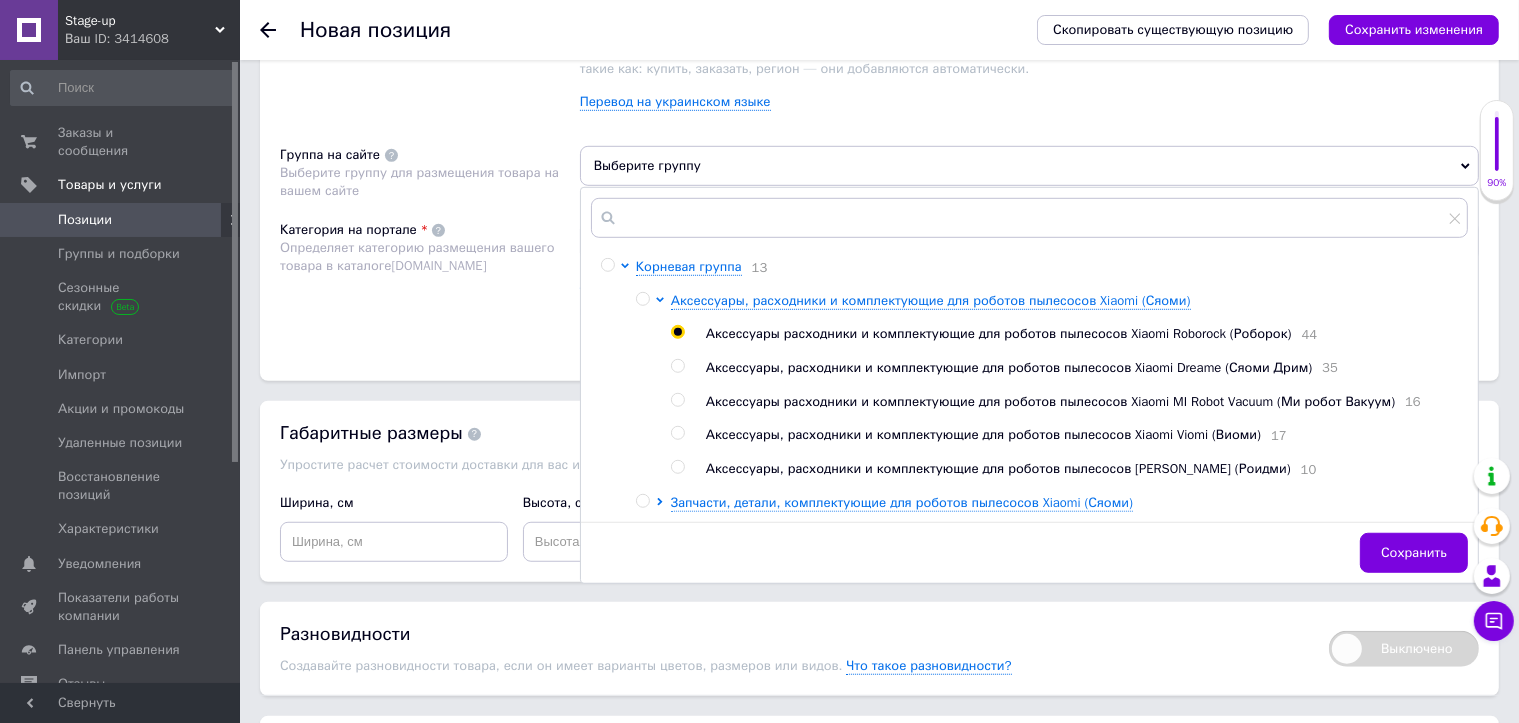 radio on "true" 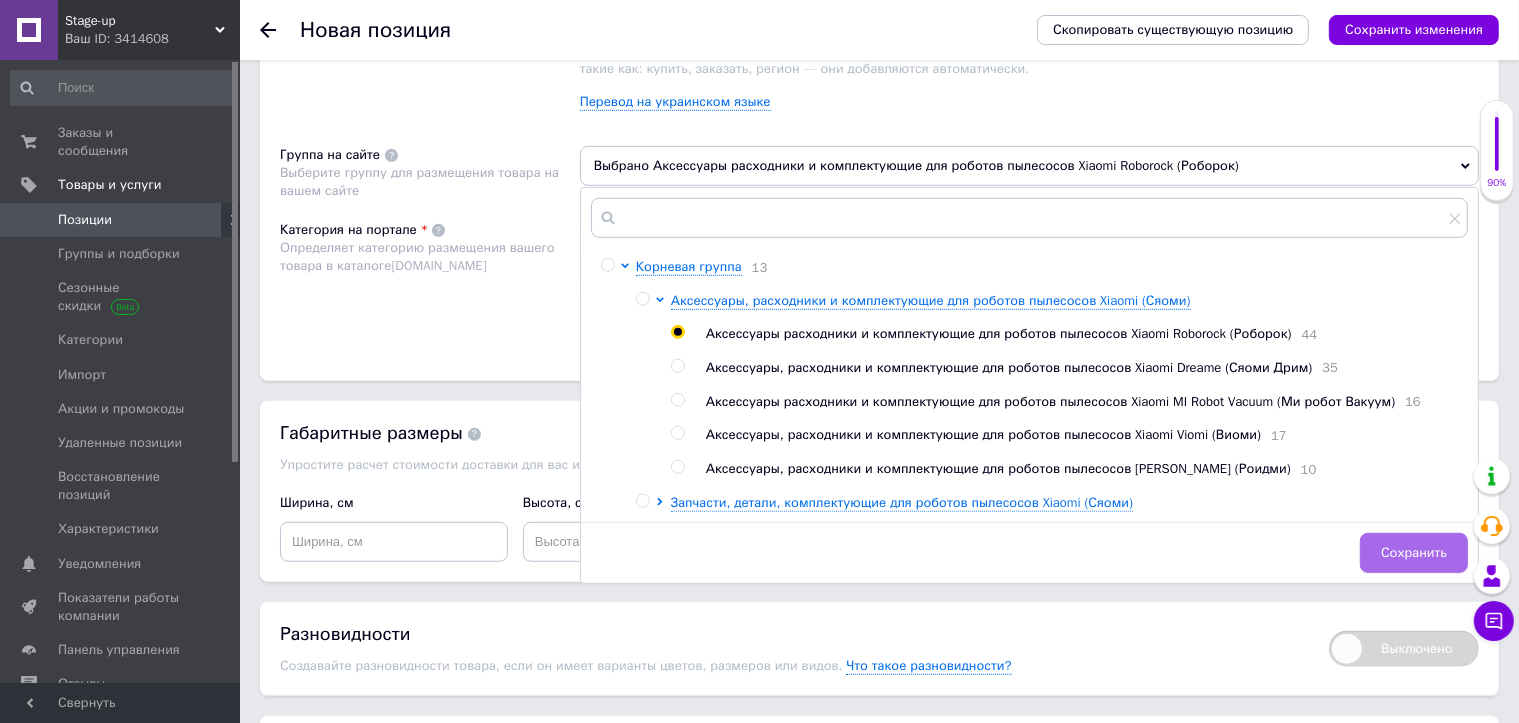 click on "Сохранить" at bounding box center (1414, 553) 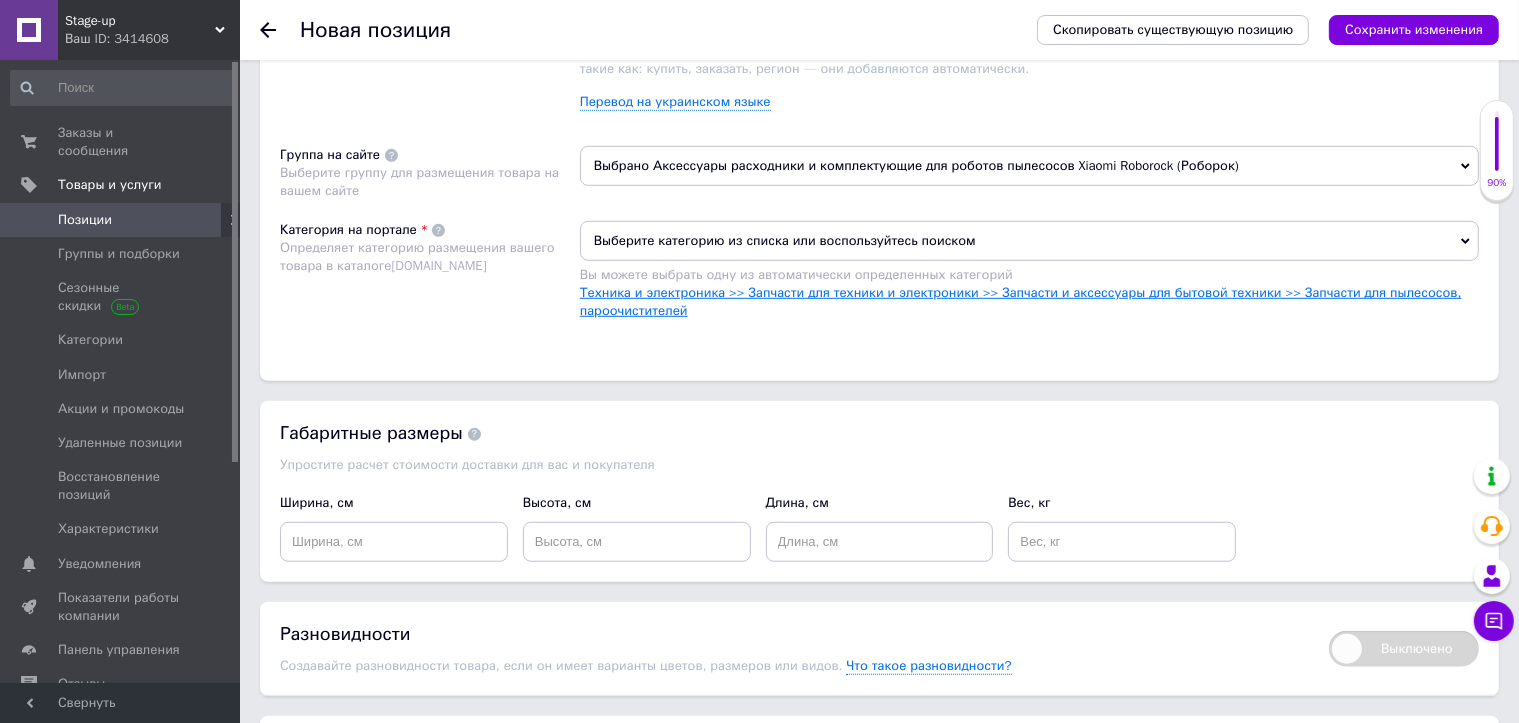 click on "Техника и электроника >> Запчасти для техники и электроники >> Запчасти и аксессуары для бытовой техники >> Запчасти для пылесосов, пароочистителей" at bounding box center (1021, 301) 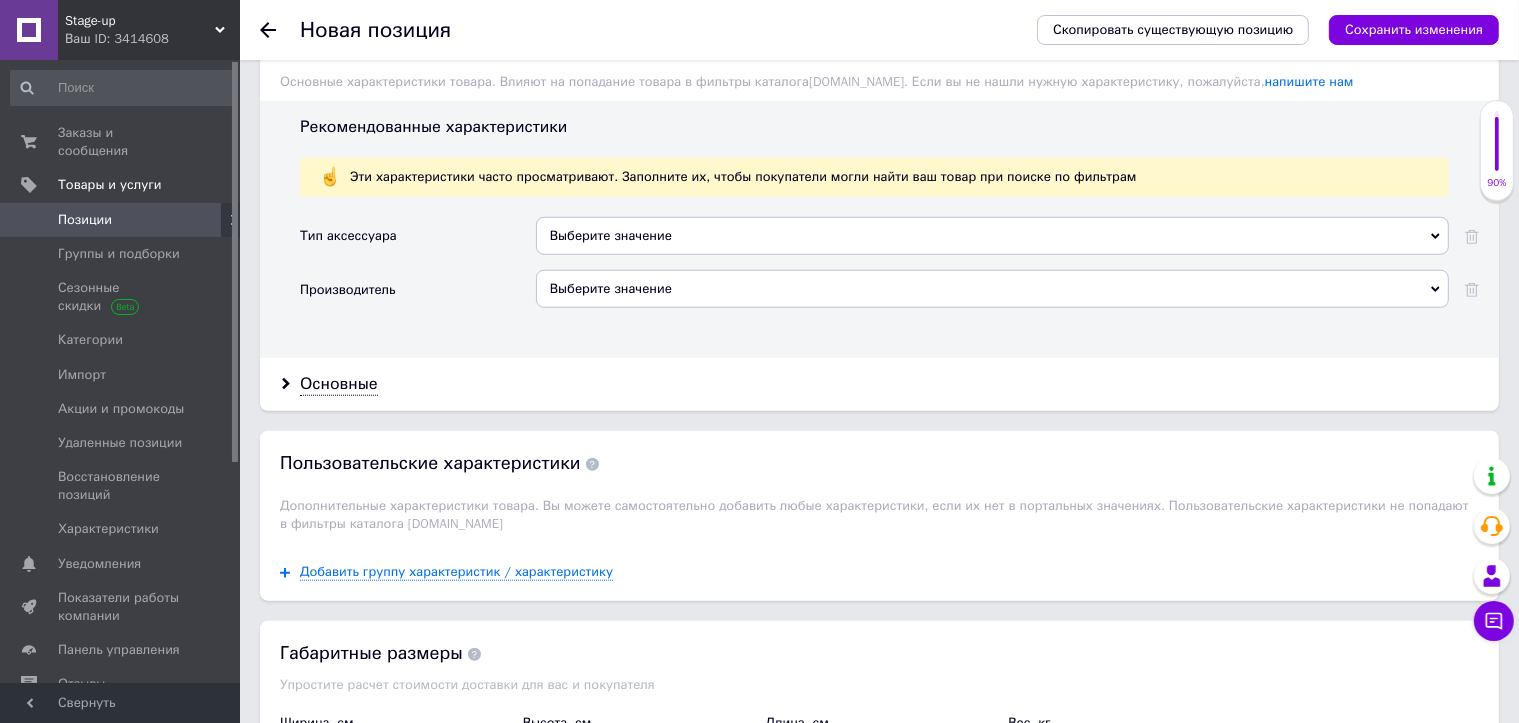 scroll, scrollTop: 1700, scrollLeft: 0, axis: vertical 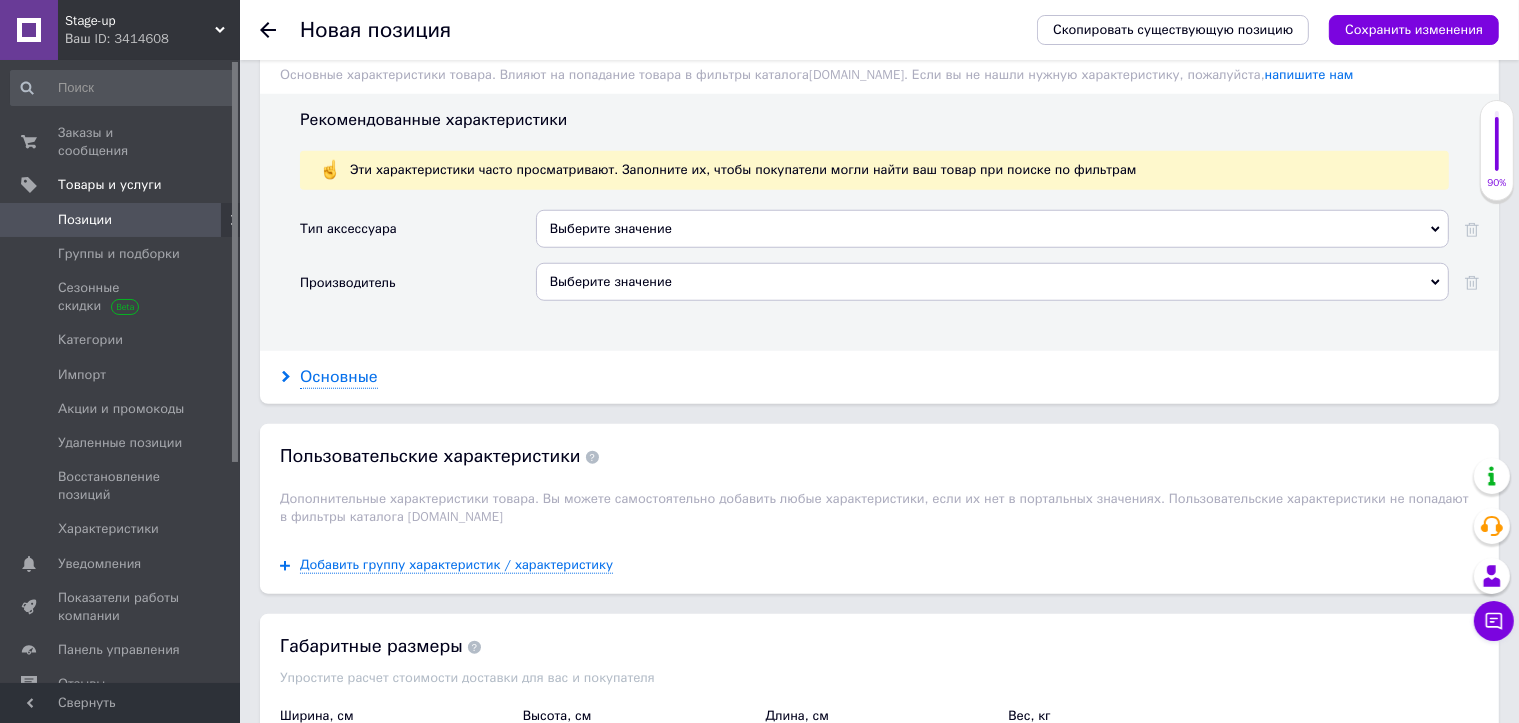 click on "Основные" at bounding box center [339, 377] 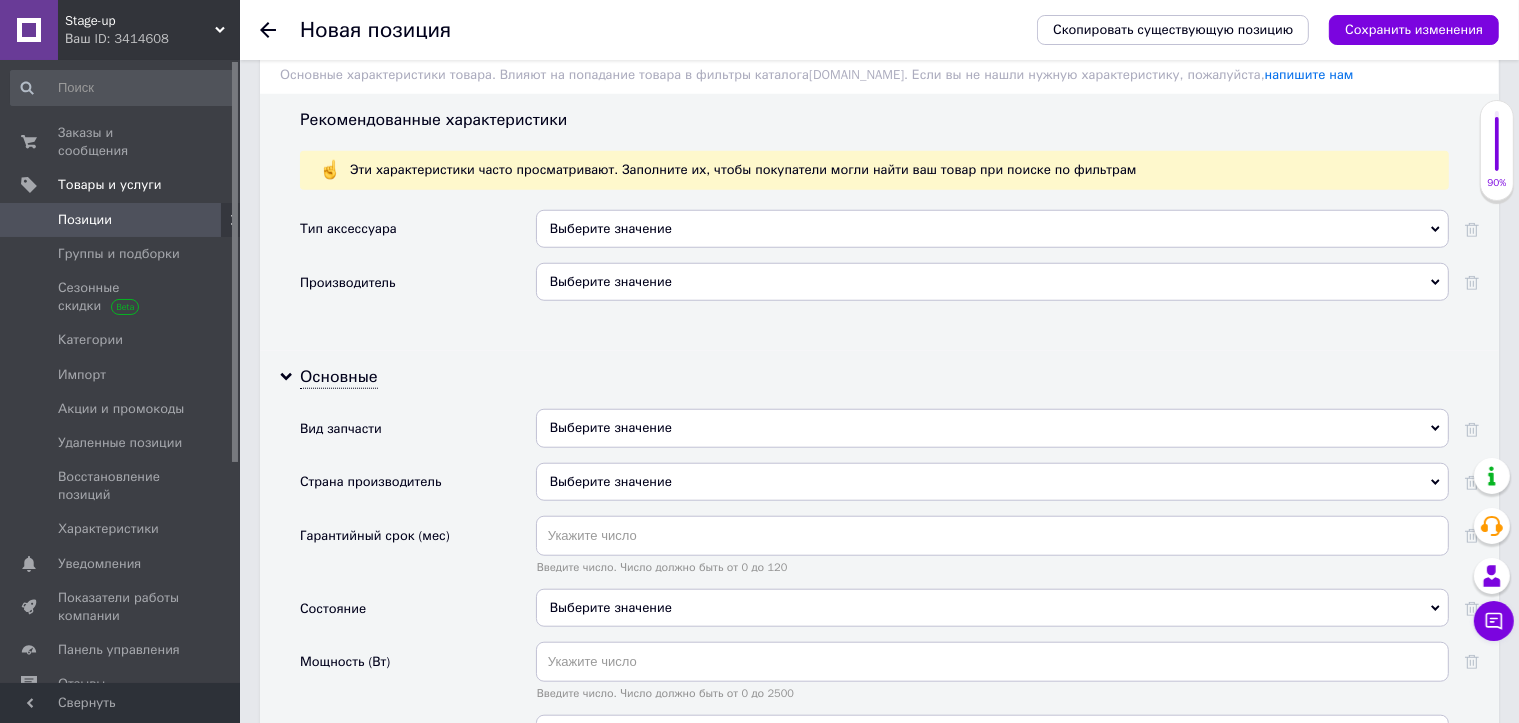 click on "Выберите значение" at bounding box center [992, 282] 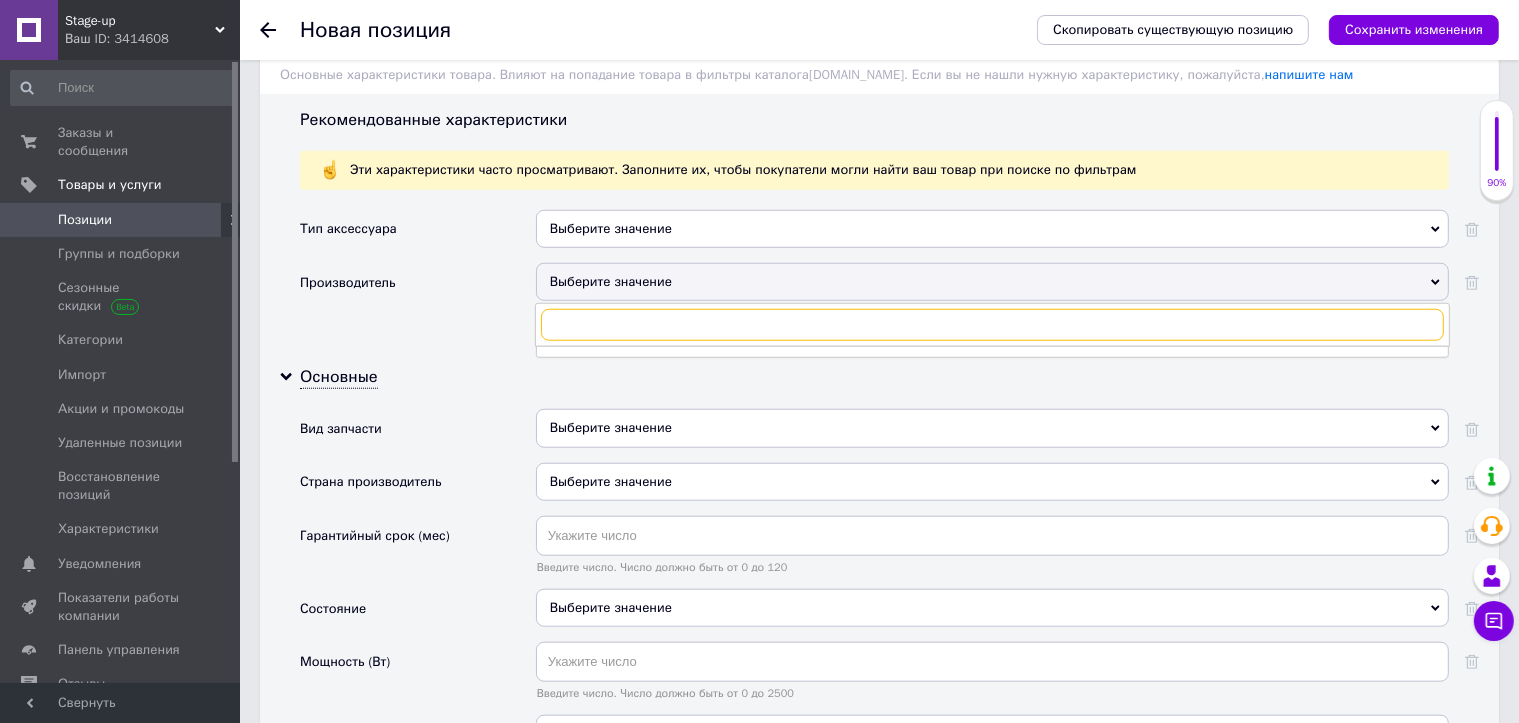 paste on "Xiaomi" 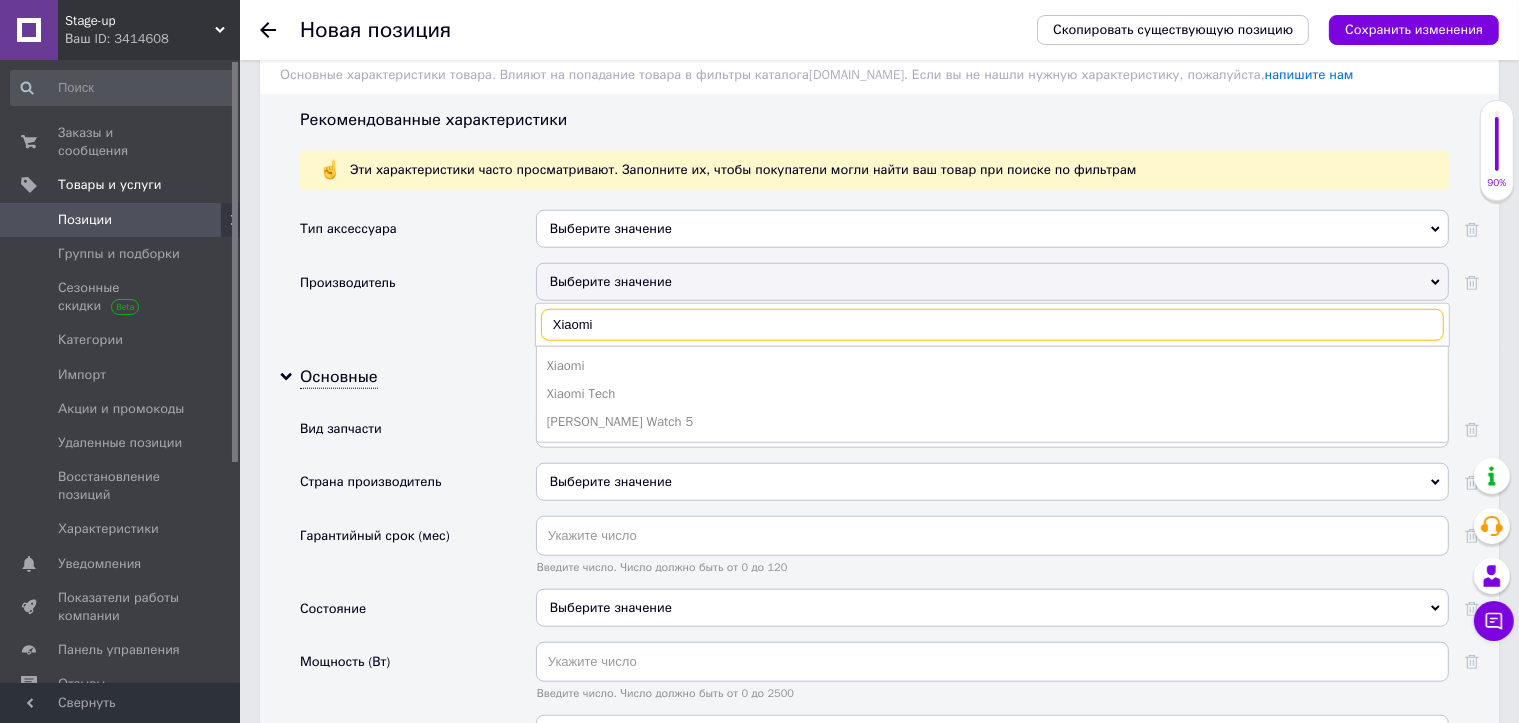 type on "Xiaomi" 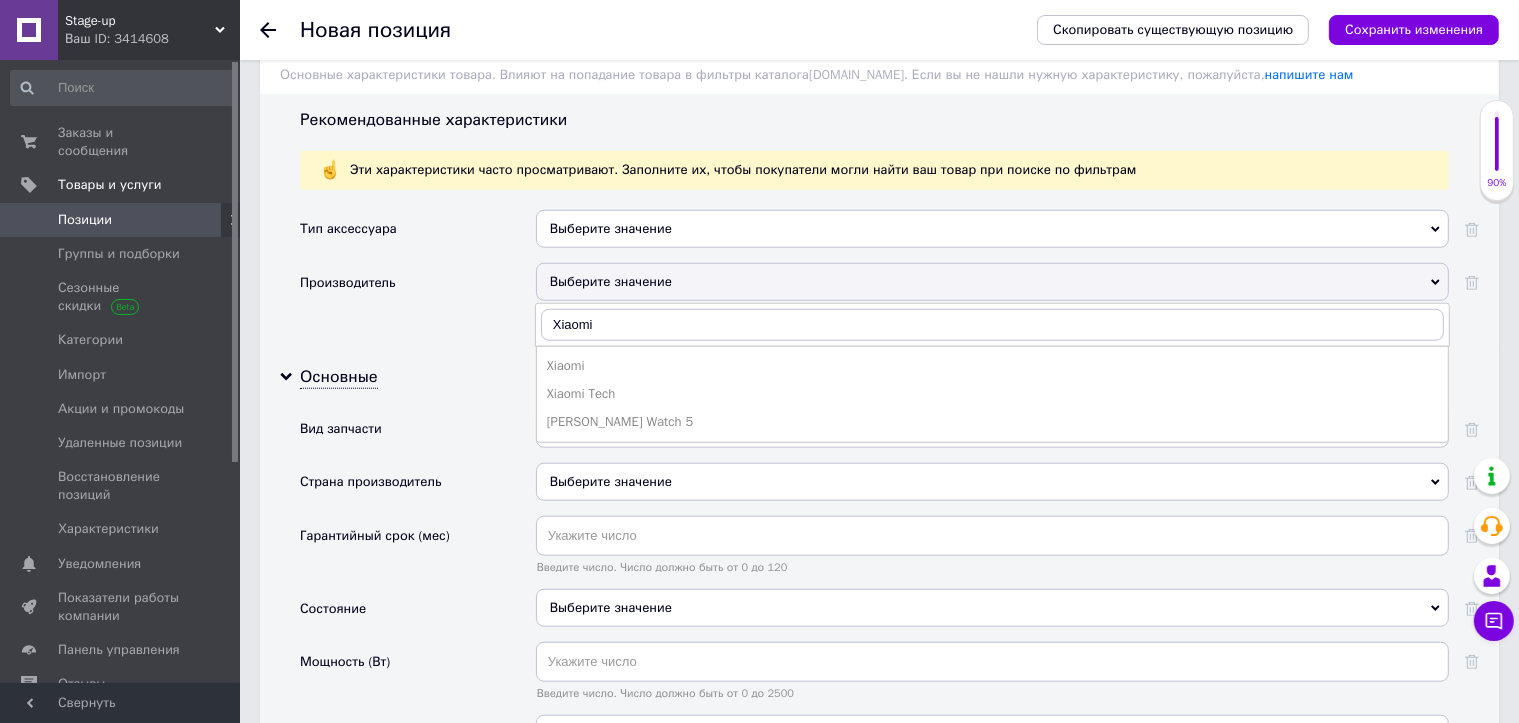 click on "Xiaomi" at bounding box center (992, 366) 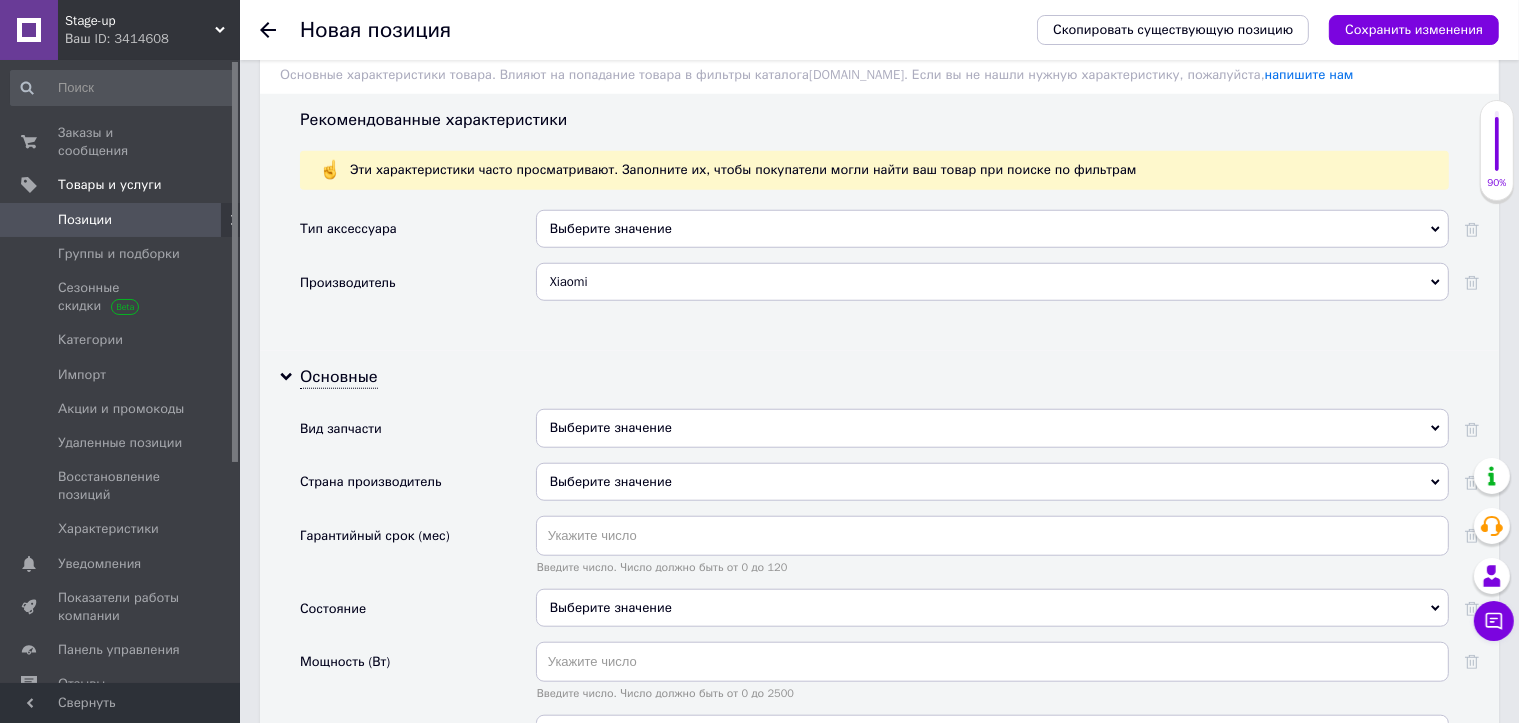 click on "Выберите значение" at bounding box center (992, 482) 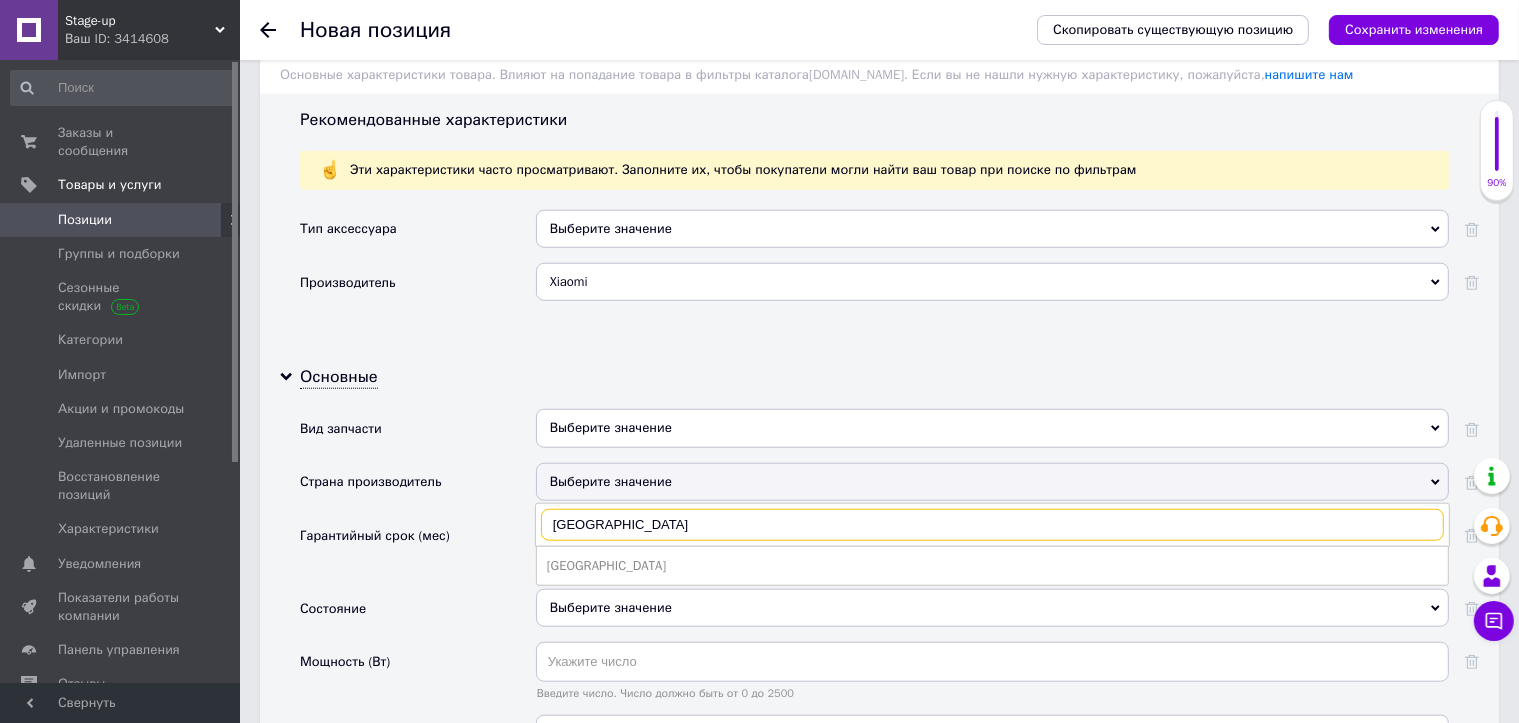 type on "[GEOGRAPHIC_DATA]" 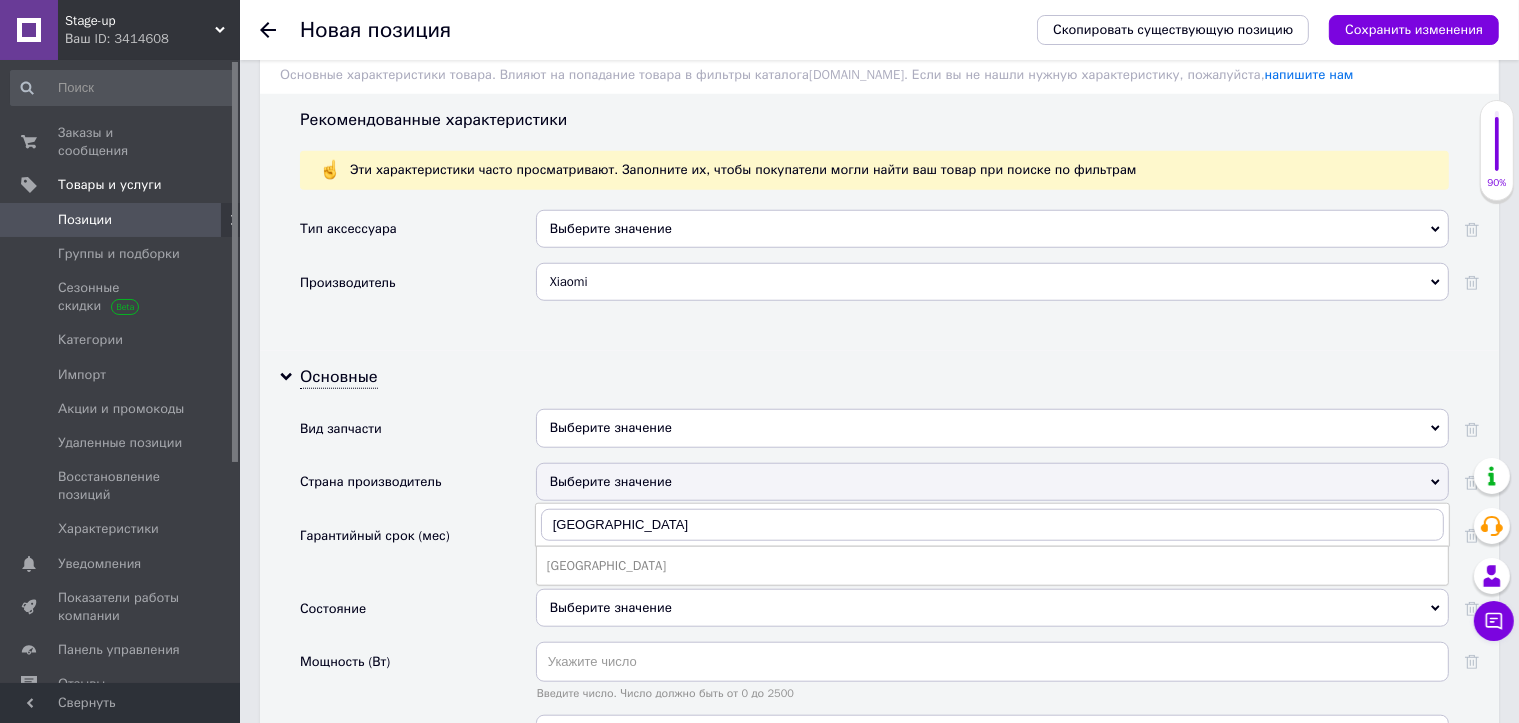 click on "[GEOGRAPHIC_DATA]" at bounding box center [992, 566] 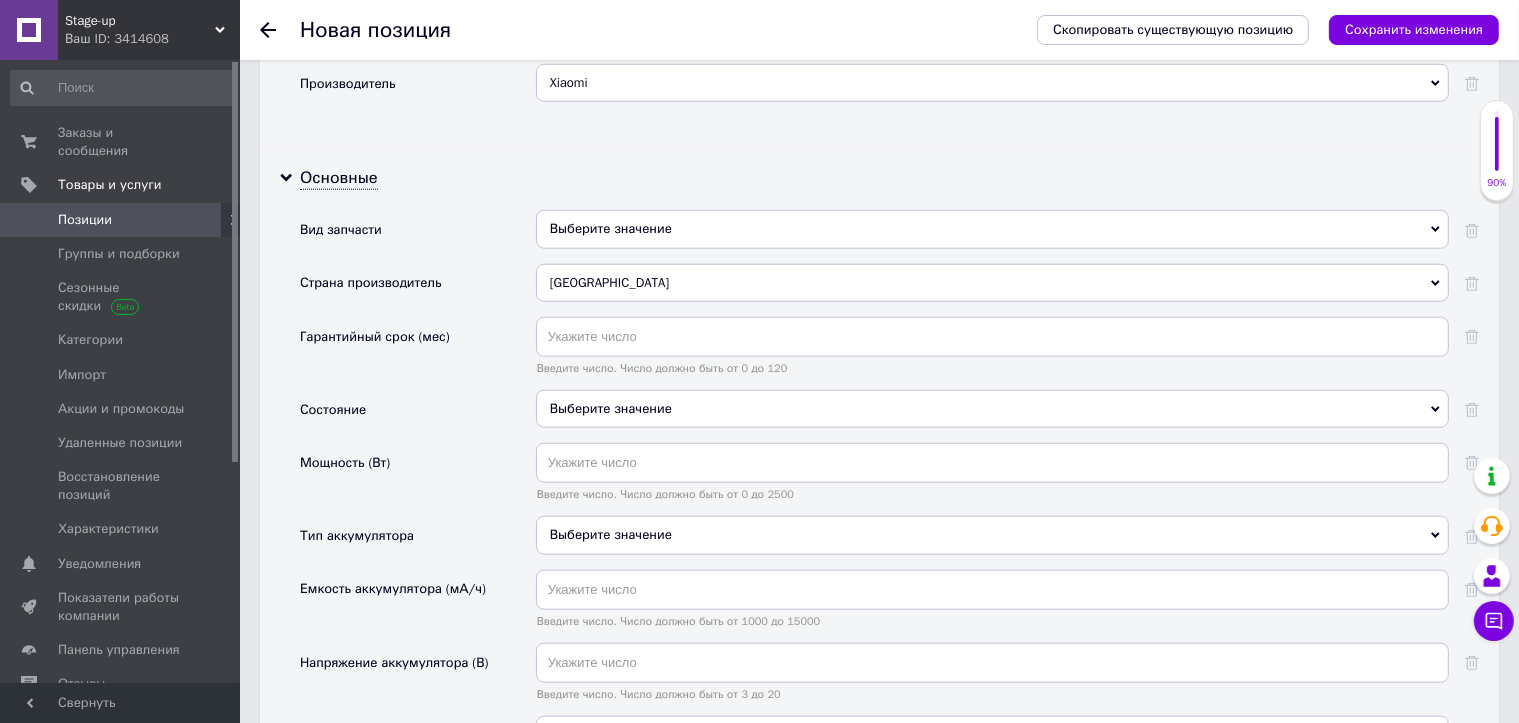 scroll, scrollTop: 1900, scrollLeft: 0, axis: vertical 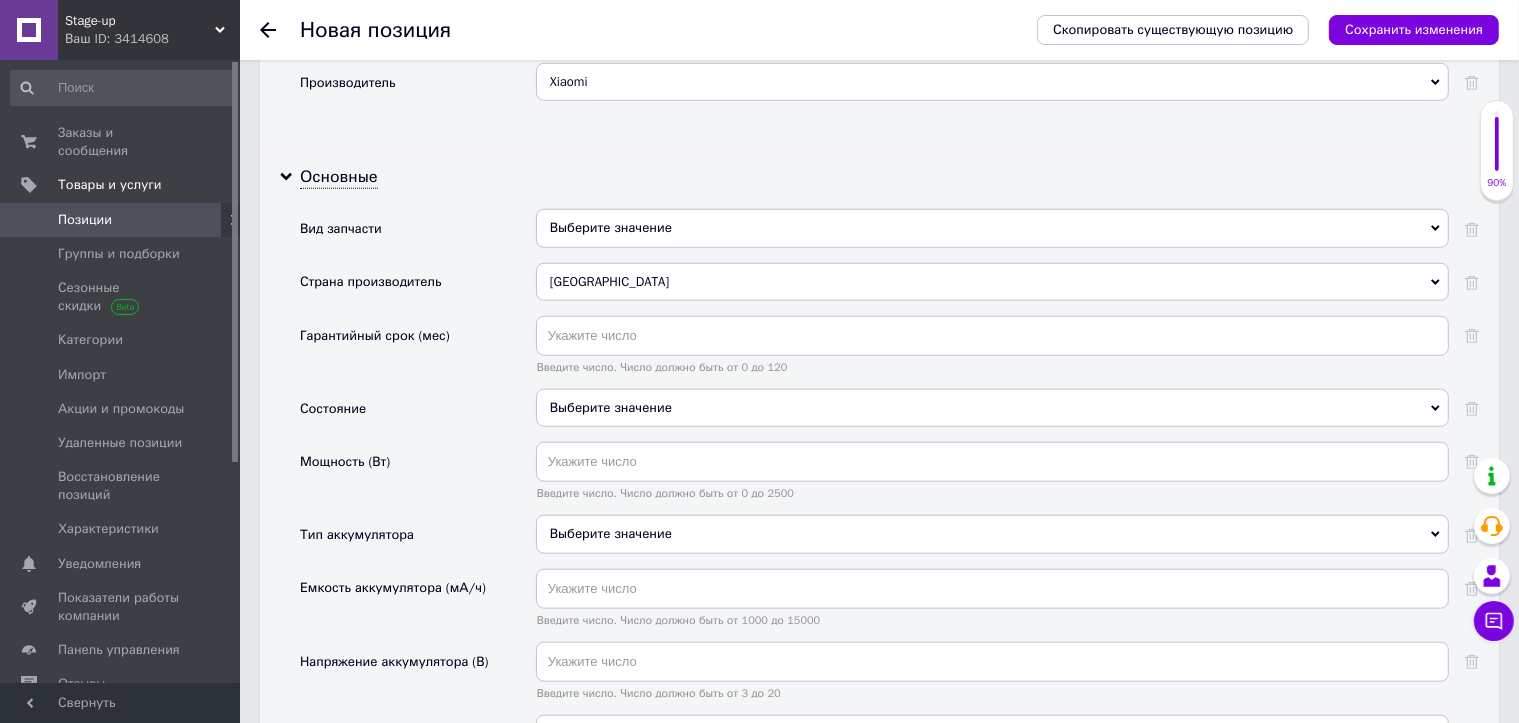click on "Выберите значение" at bounding box center [992, 228] 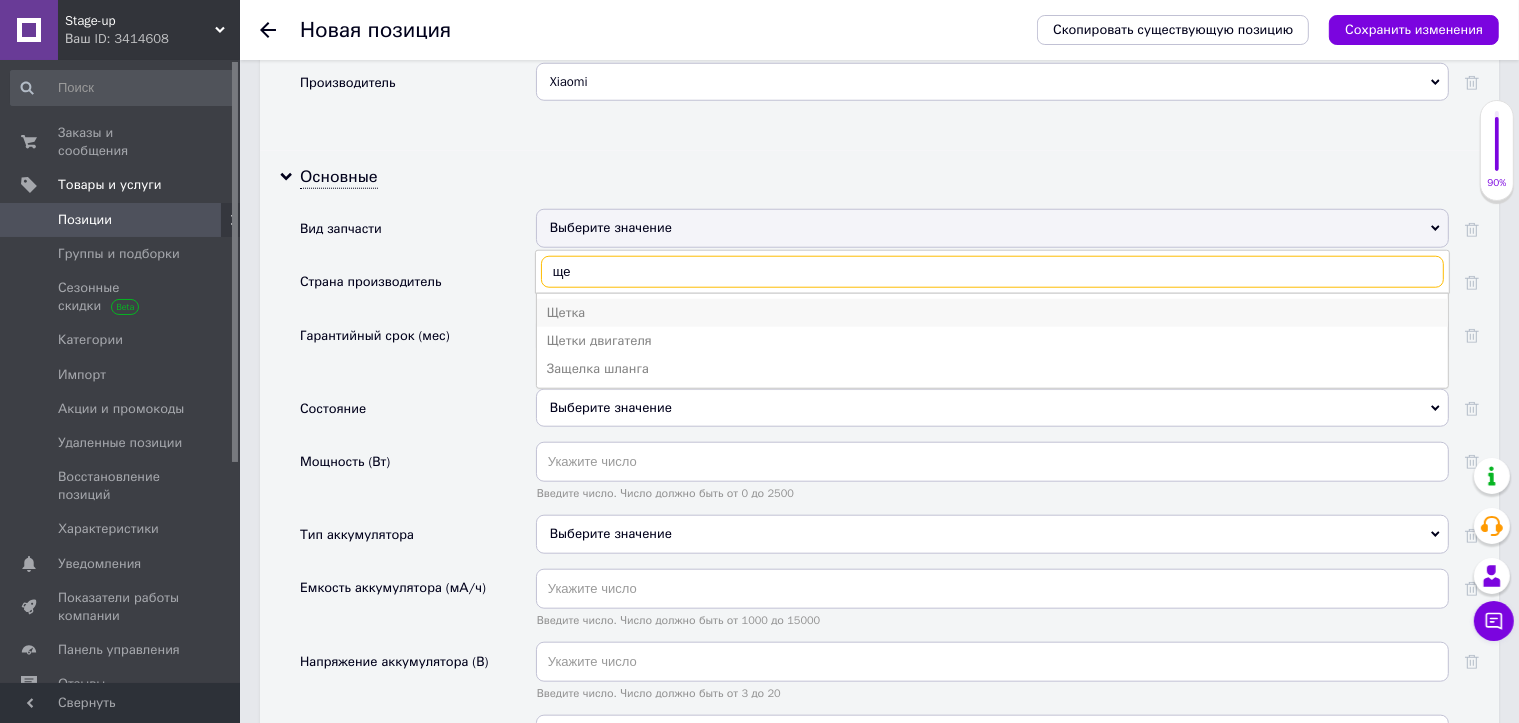 type on "ще" 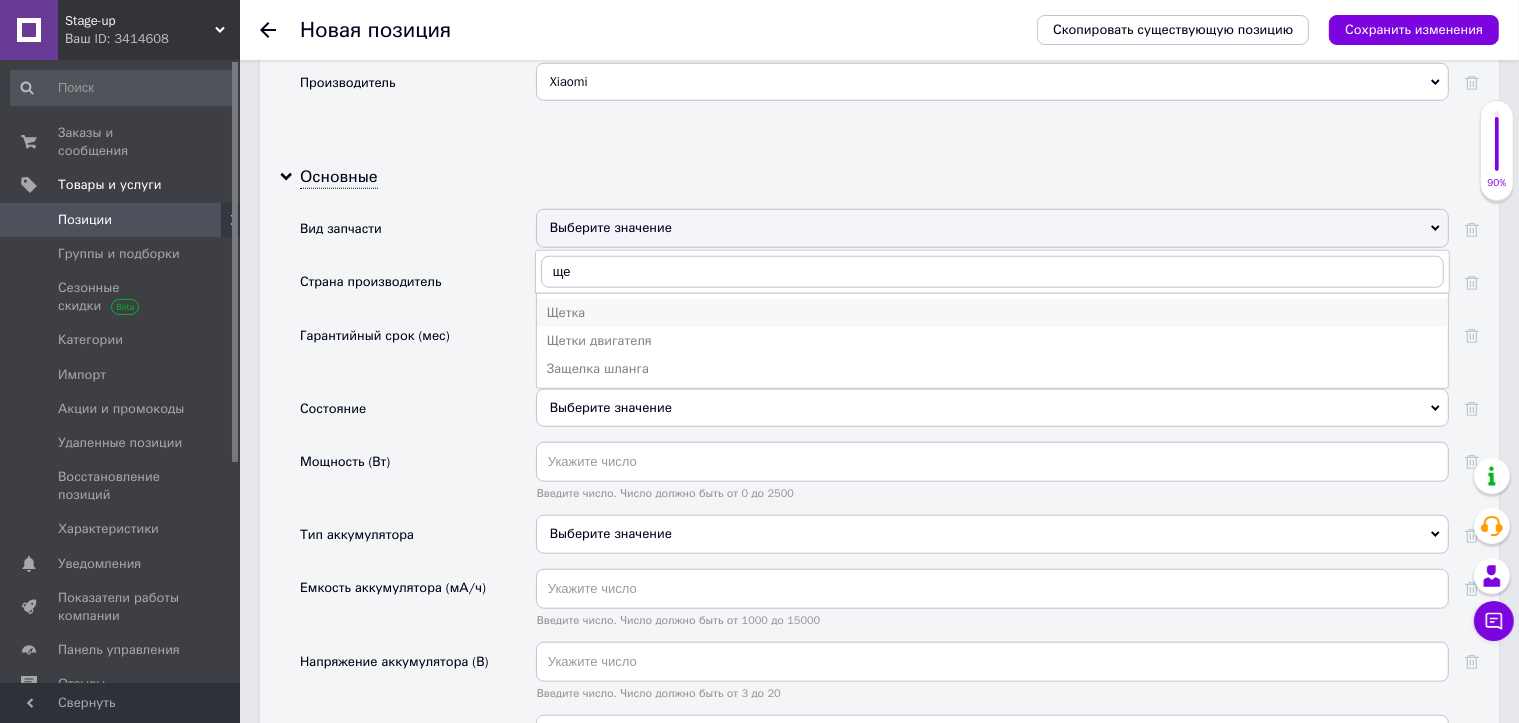 click on "Щетка" at bounding box center (992, 313) 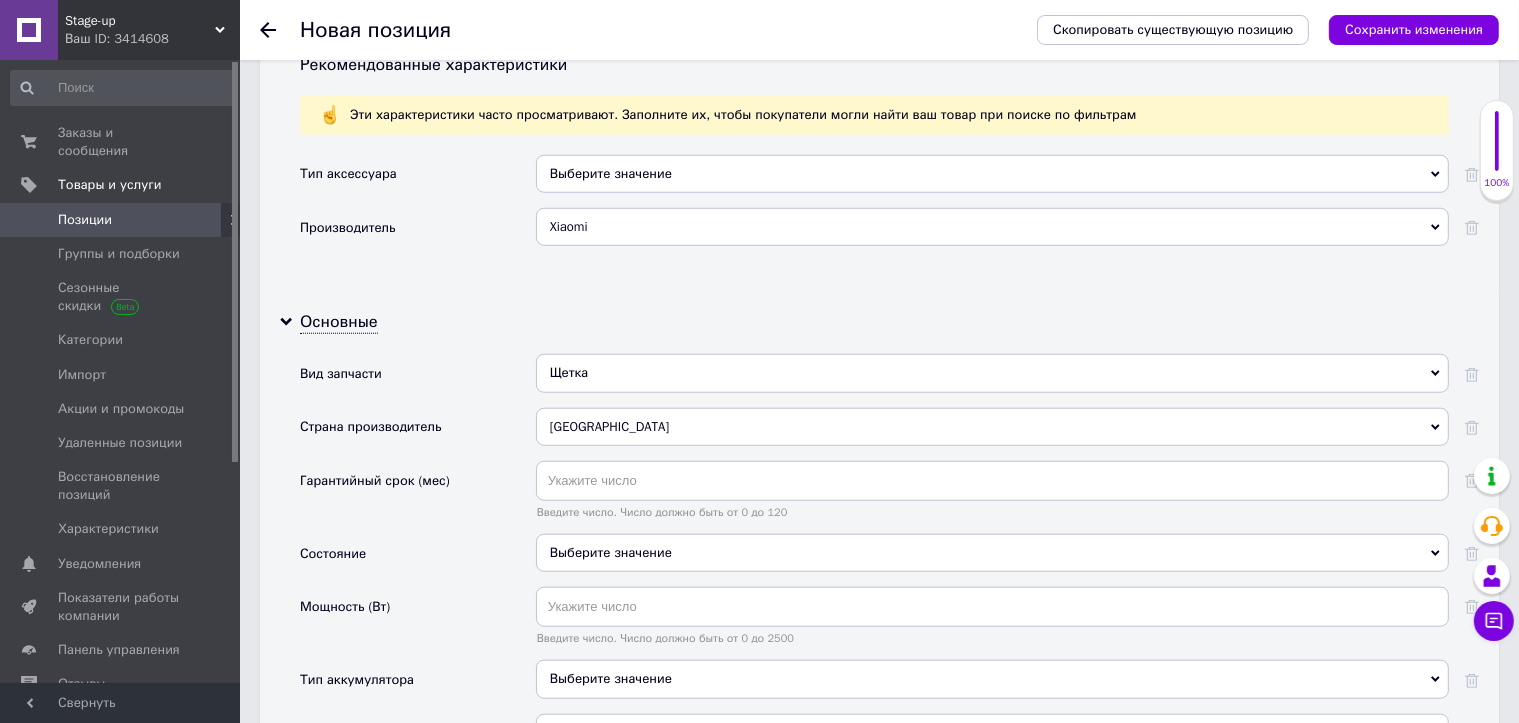 scroll, scrollTop: 1700, scrollLeft: 0, axis: vertical 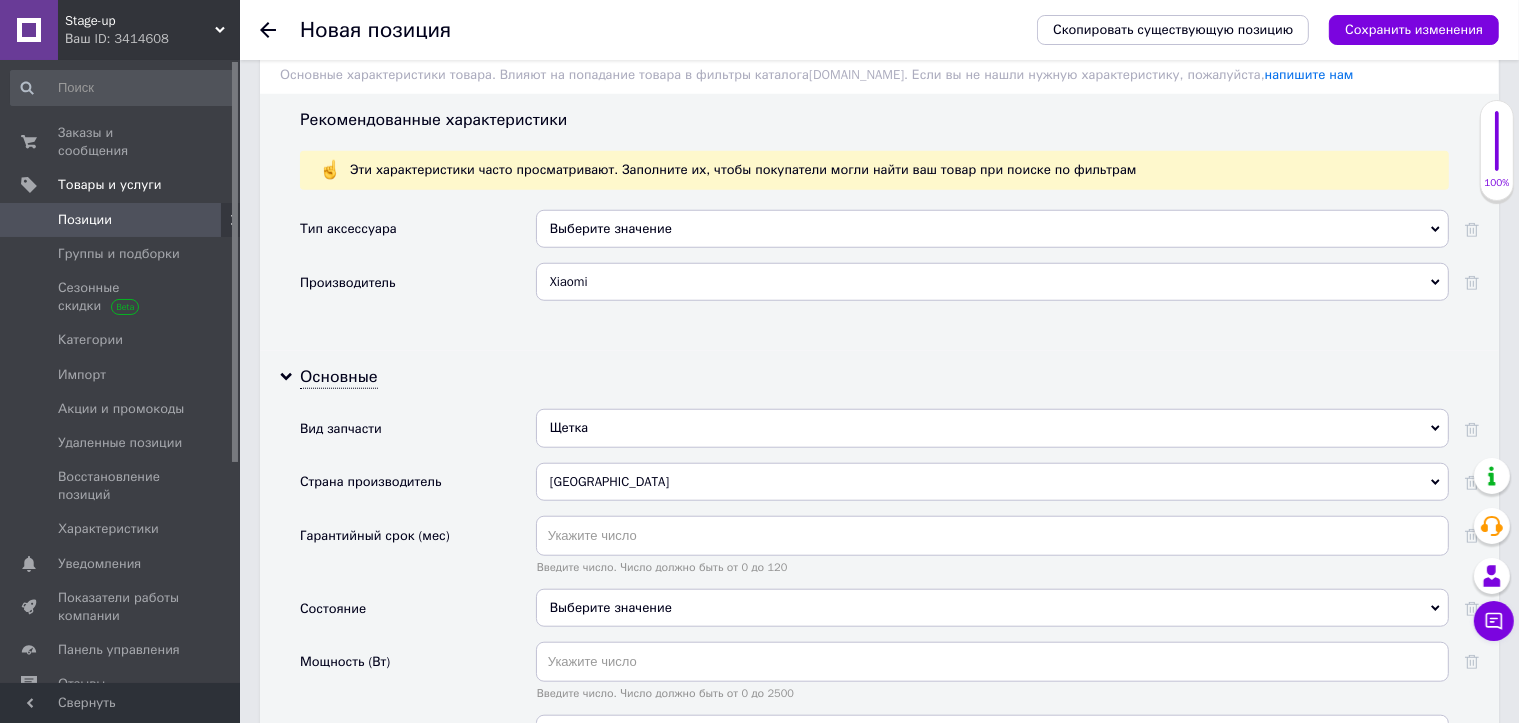 click on "Выберите значение" at bounding box center (992, 229) 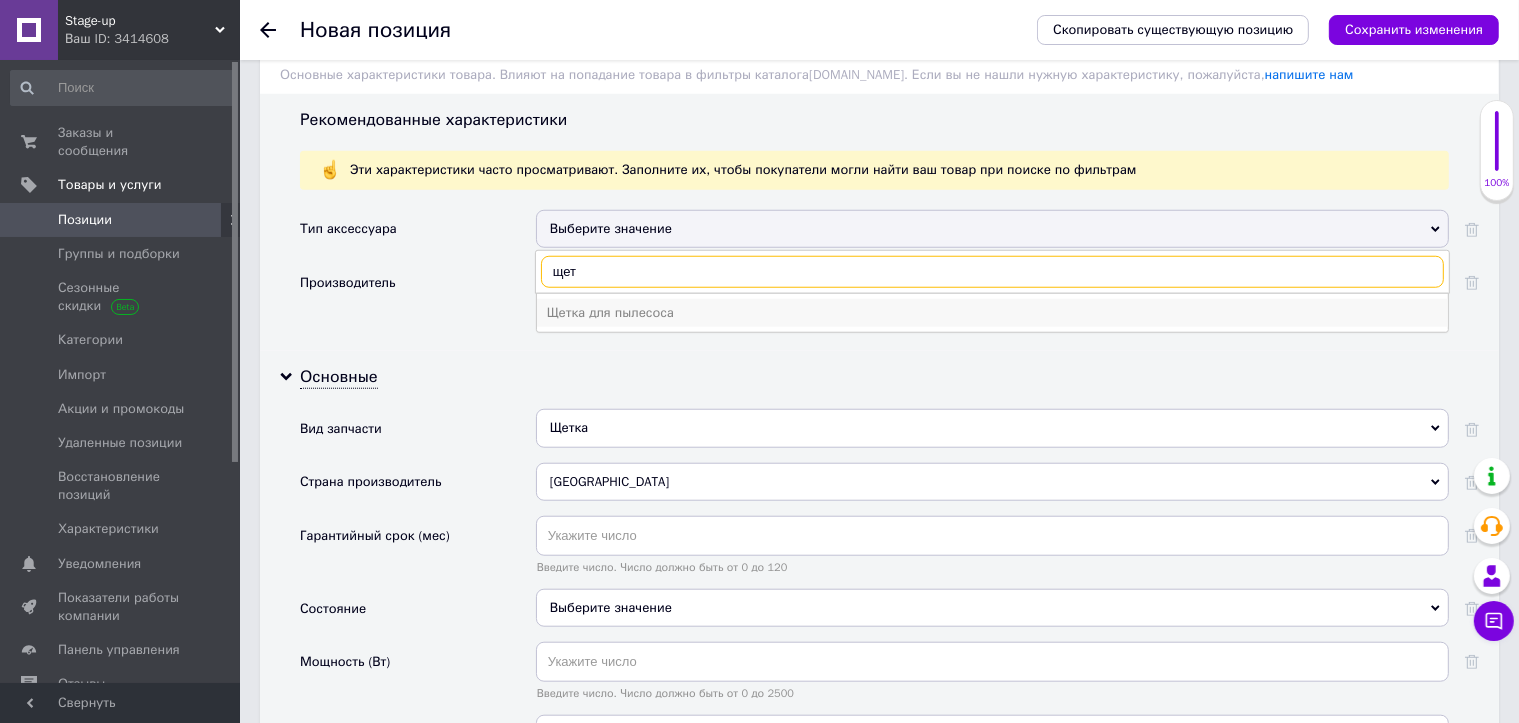 type on "щет" 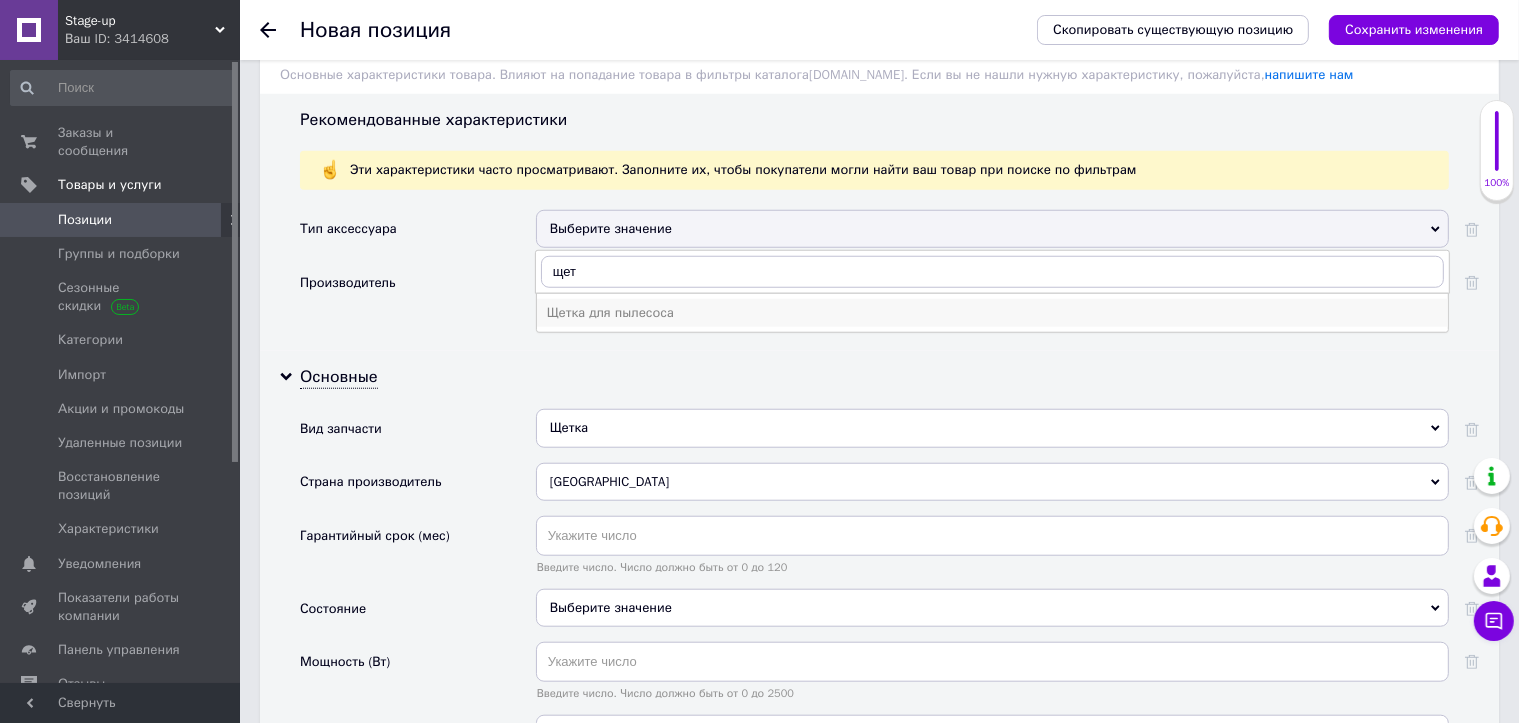click on "Щетка для пылесоса" at bounding box center [992, 313] 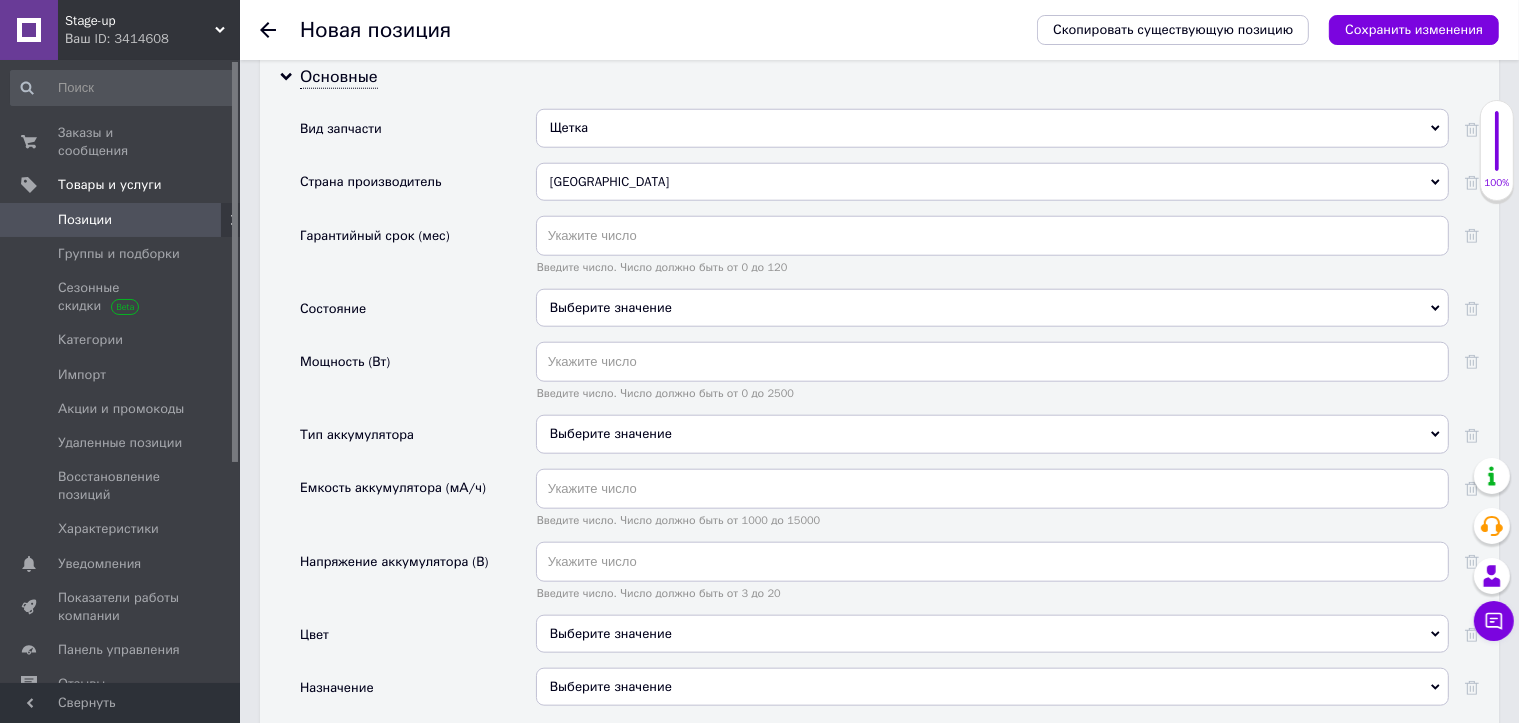 scroll, scrollTop: 2100, scrollLeft: 0, axis: vertical 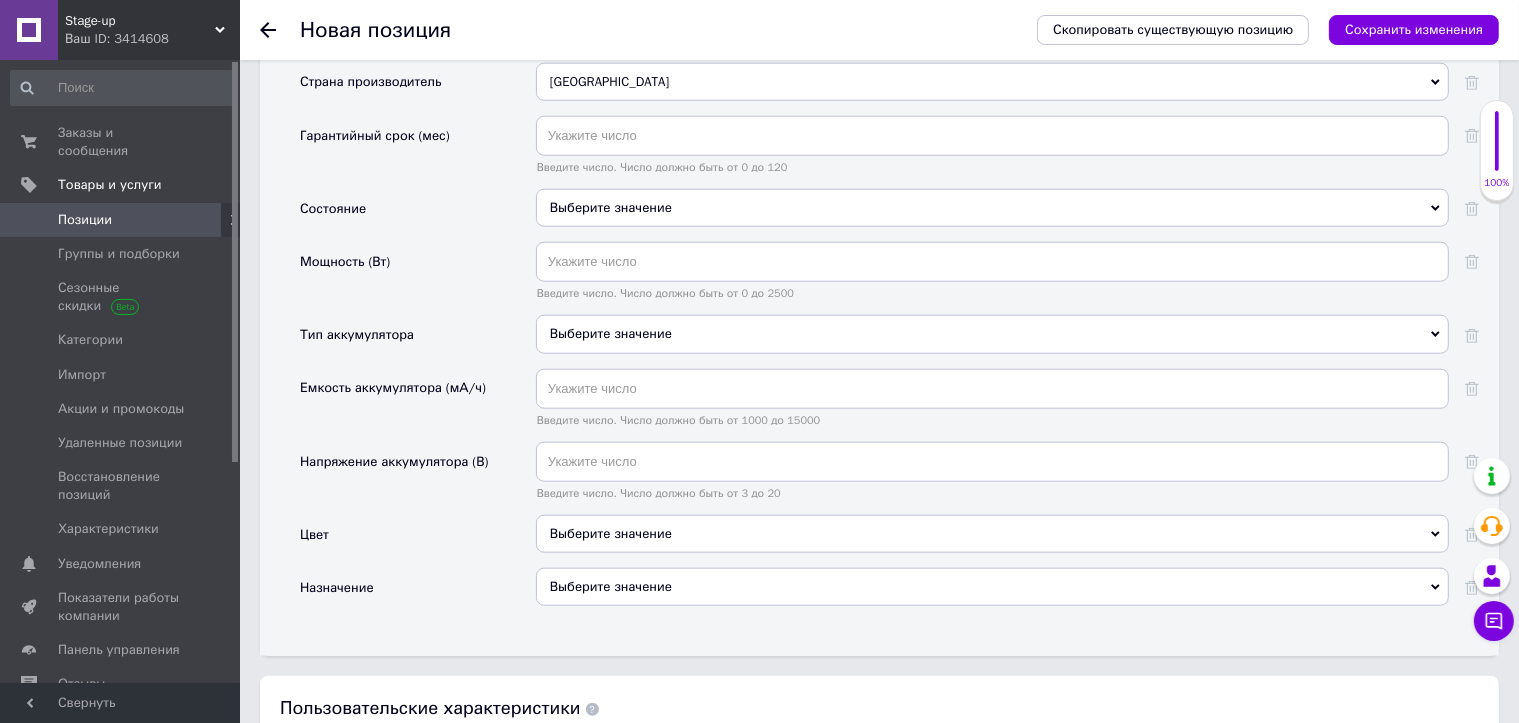 click on "Выберите значение" at bounding box center (992, 208) 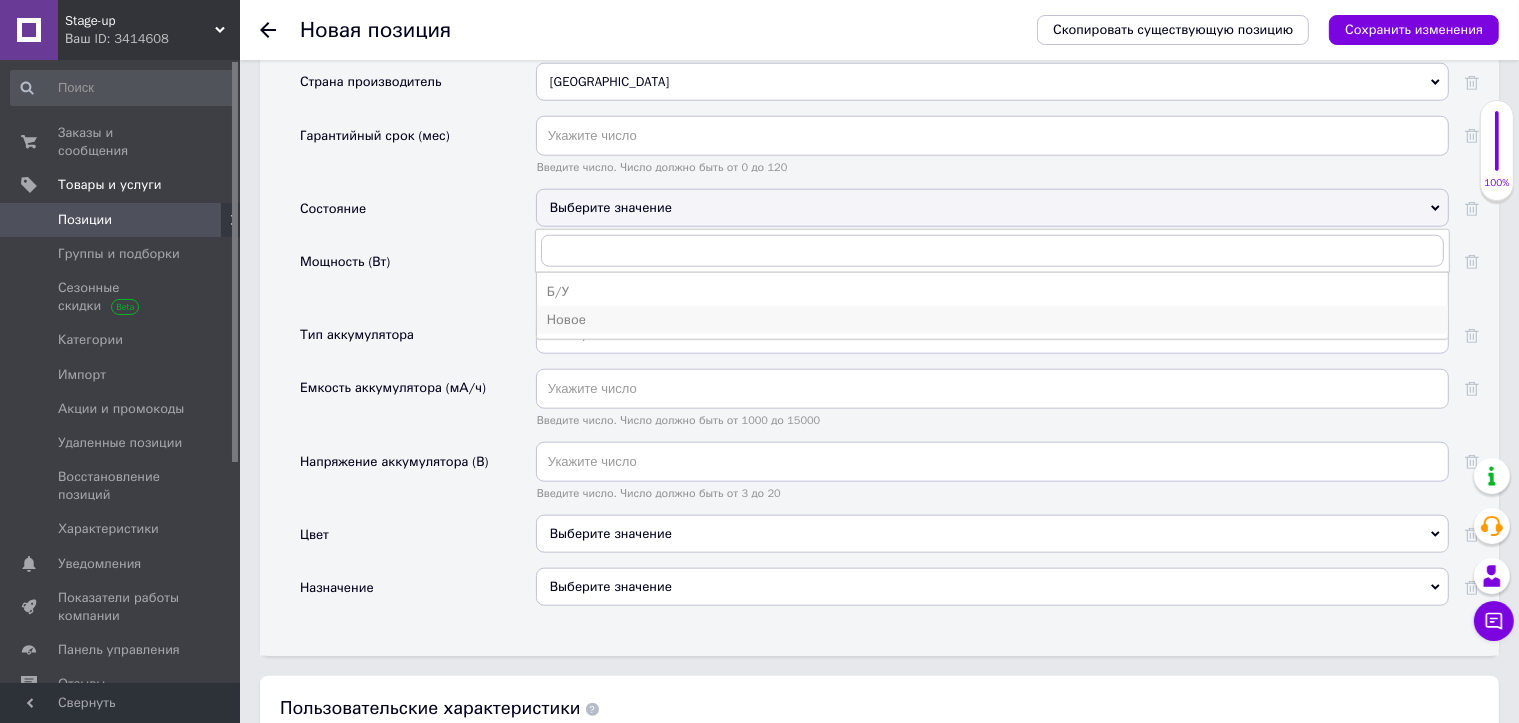 click on "Новое" at bounding box center (992, 320) 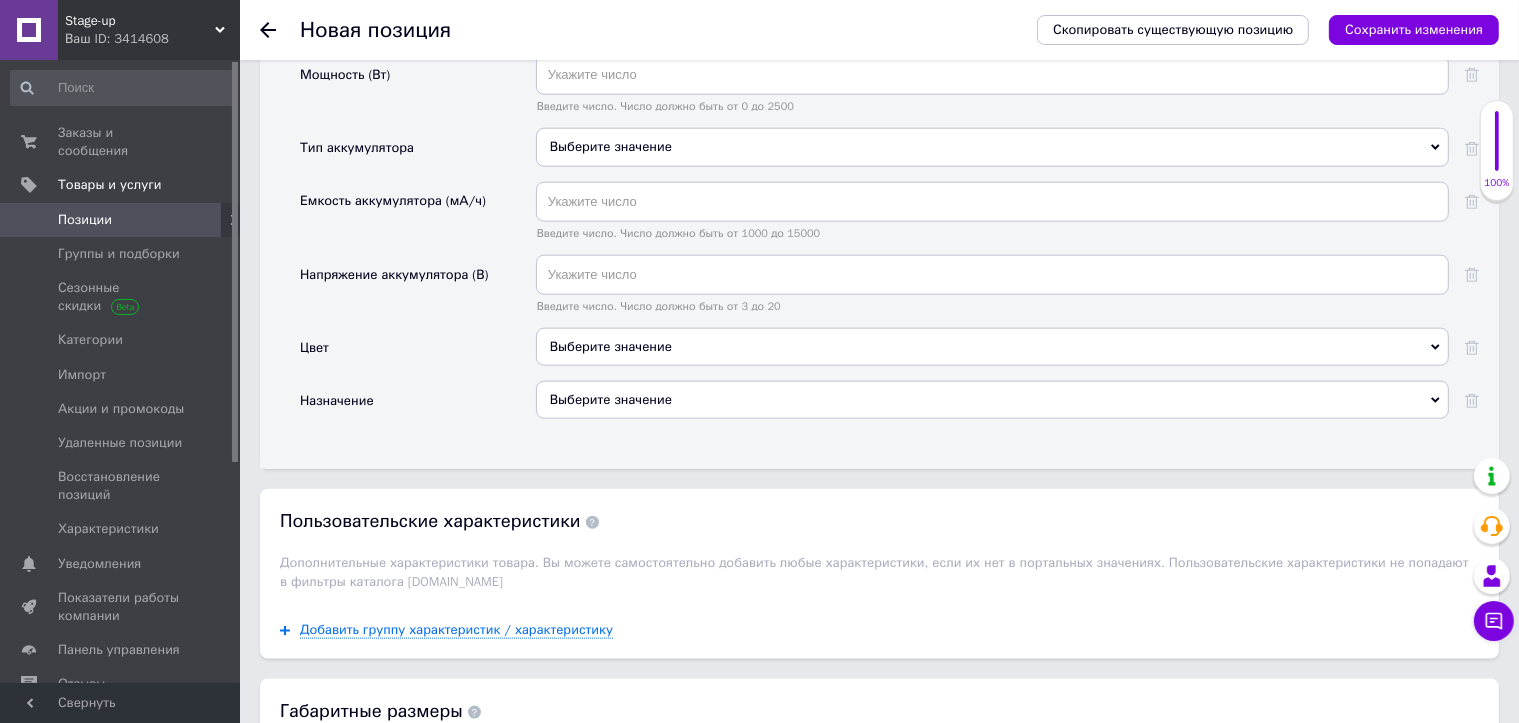 scroll, scrollTop: 2400, scrollLeft: 0, axis: vertical 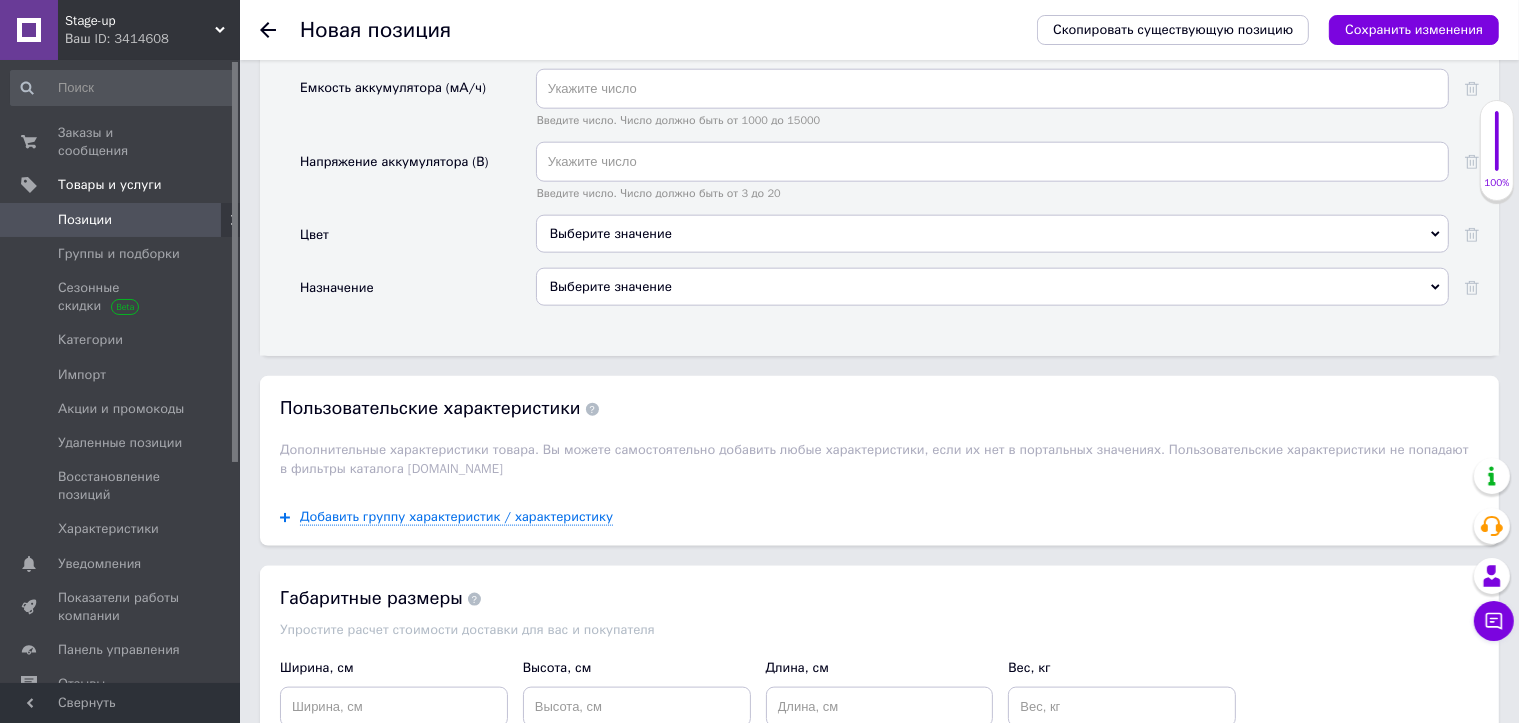 click on "Выберите значение" at bounding box center [992, 287] 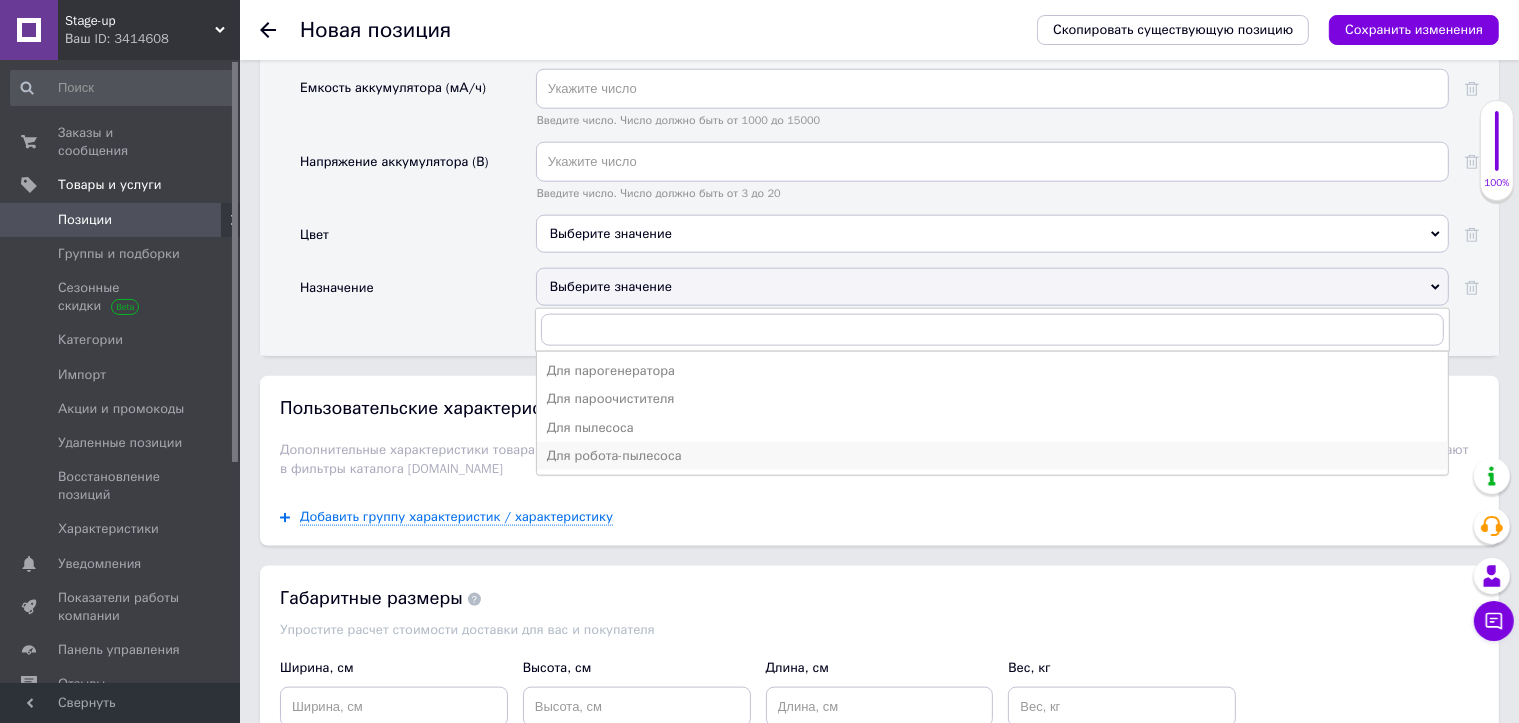 click on "Для робота-пылесоса" at bounding box center [992, 456] 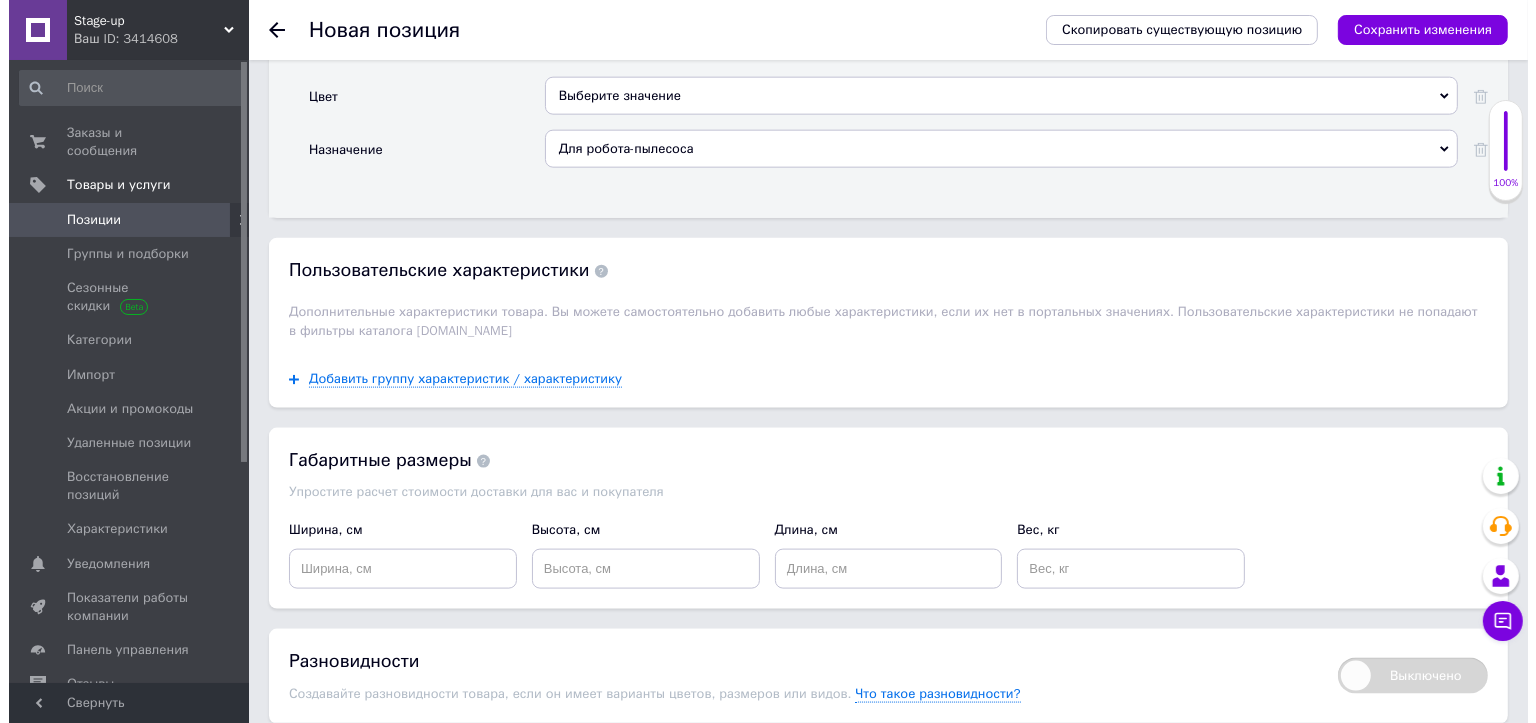 scroll, scrollTop: 2500, scrollLeft: 0, axis: vertical 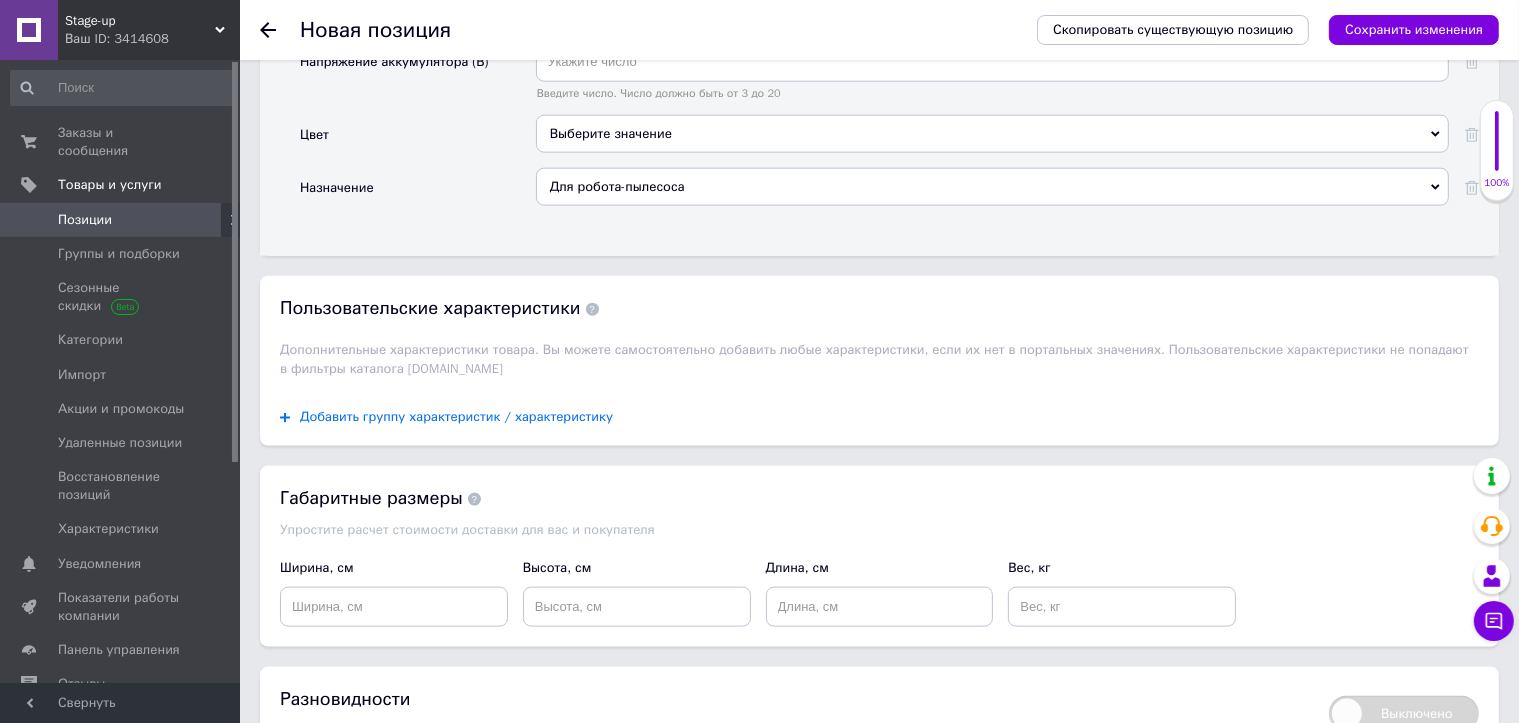 click on "Добавить группу характеристик / характеристику" at bounding box center [456, 417] 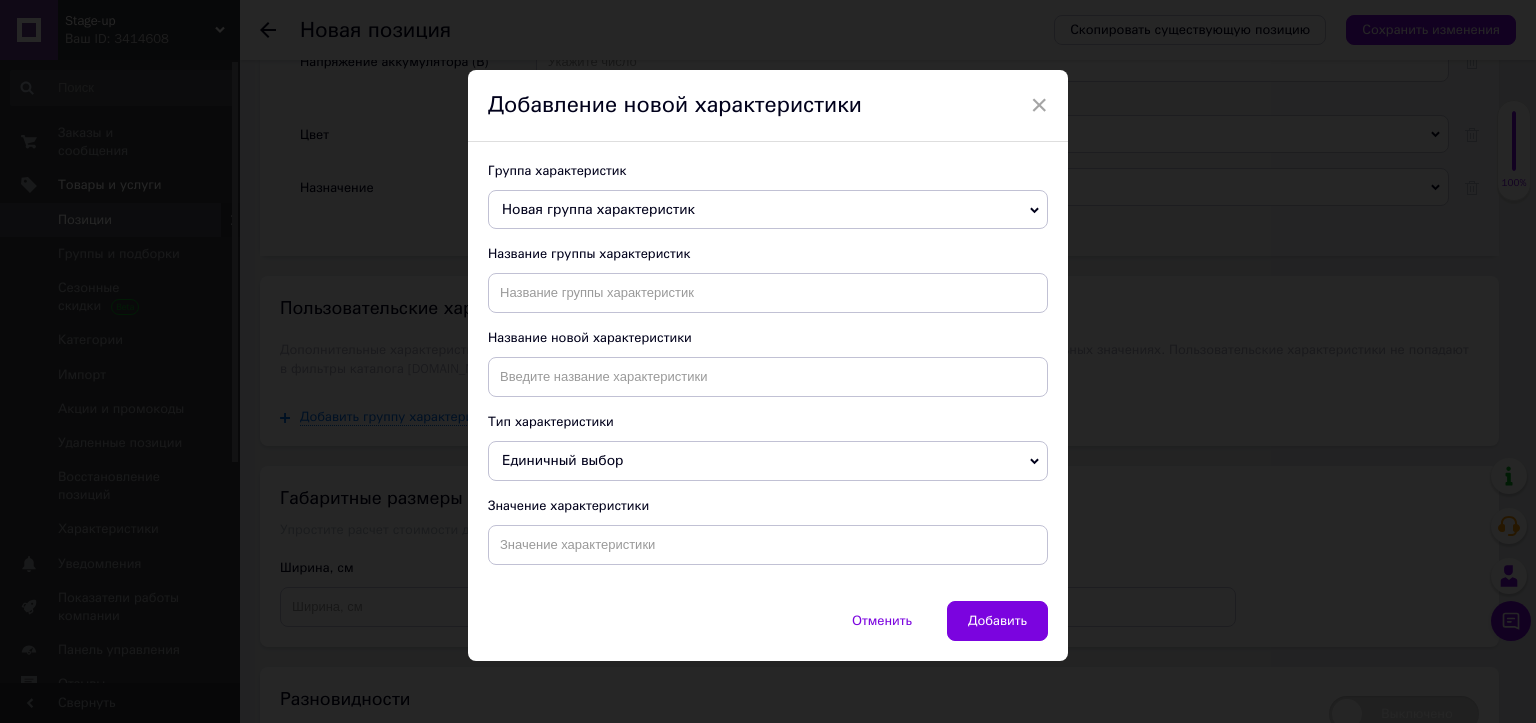 click on "Новая группа характеристик" at bounding box center (768, 210) 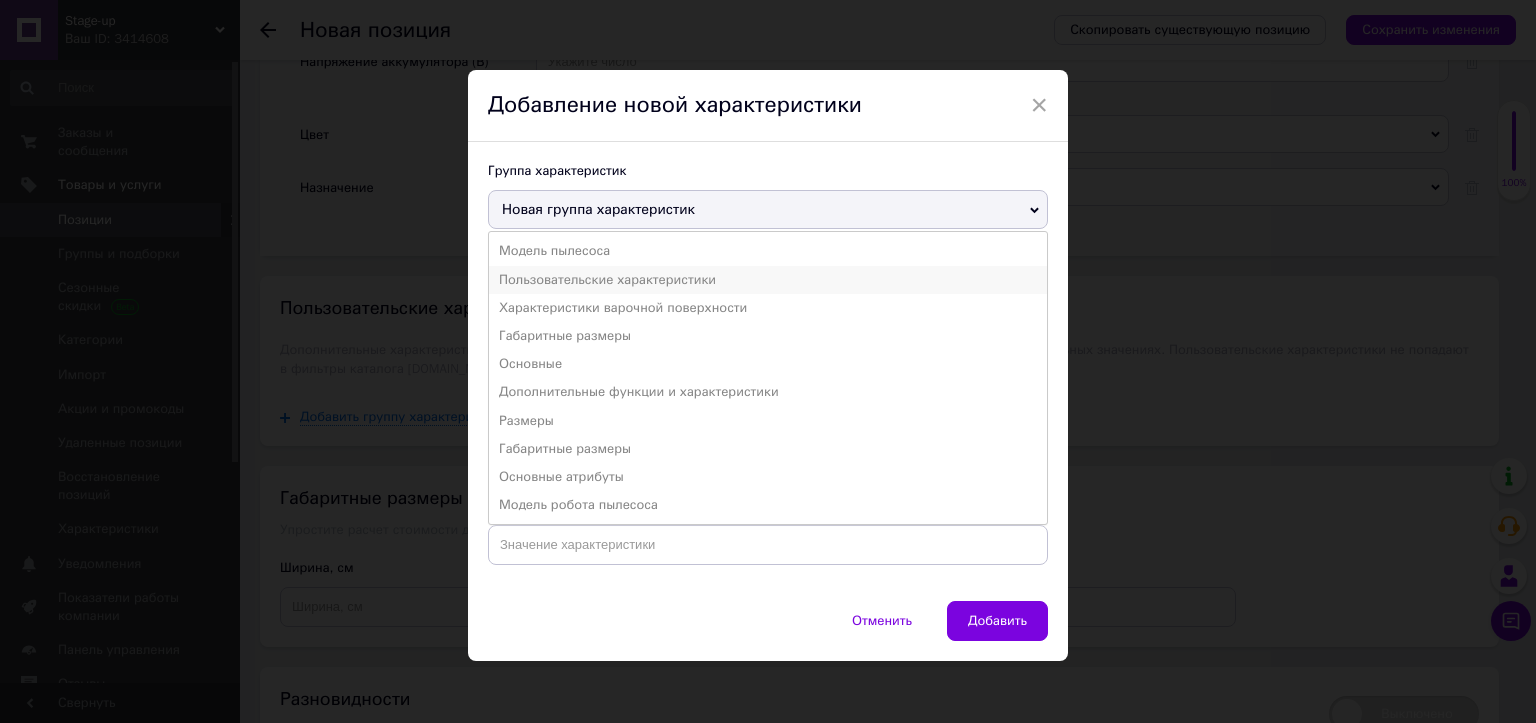click on "Пользовательские характеристики" at bounding box center (768, 280) 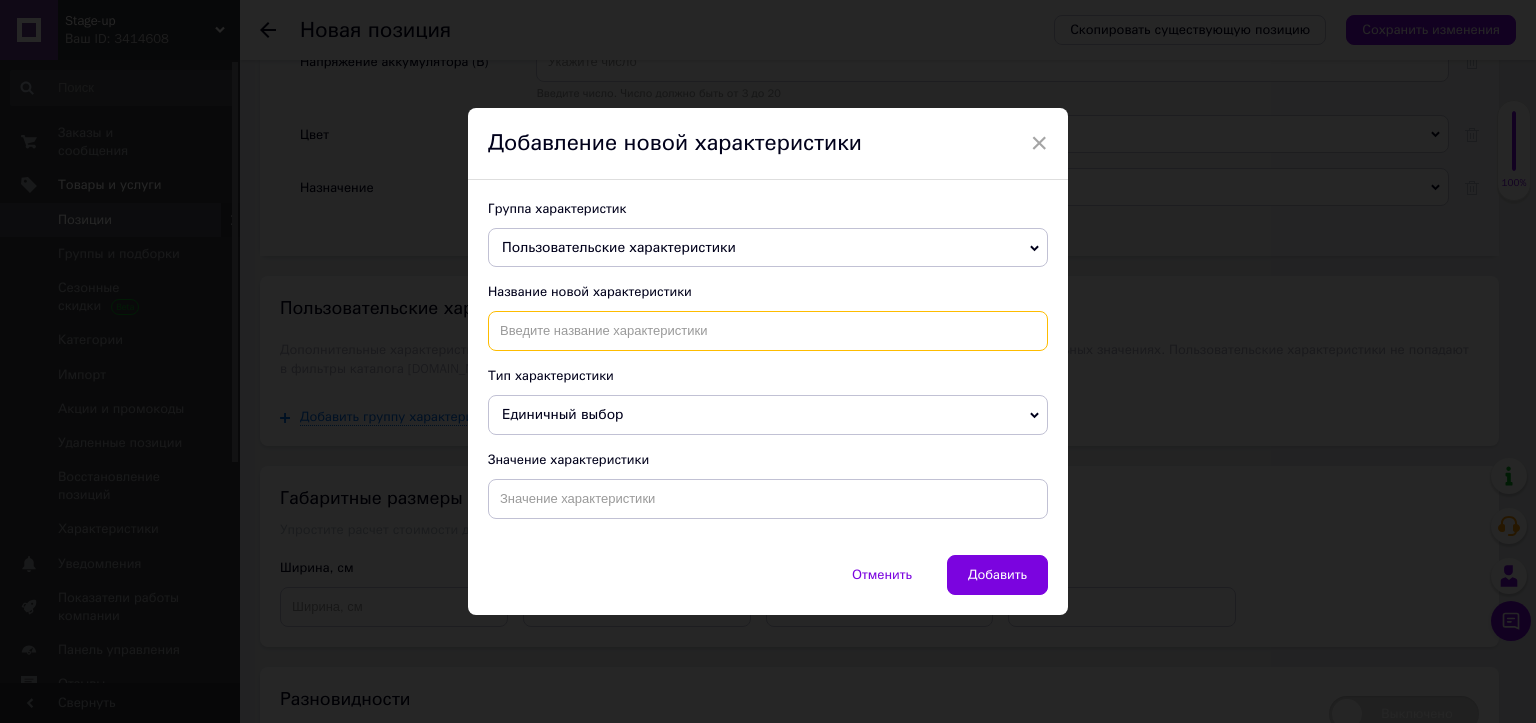click at bounding box center (768, 331) 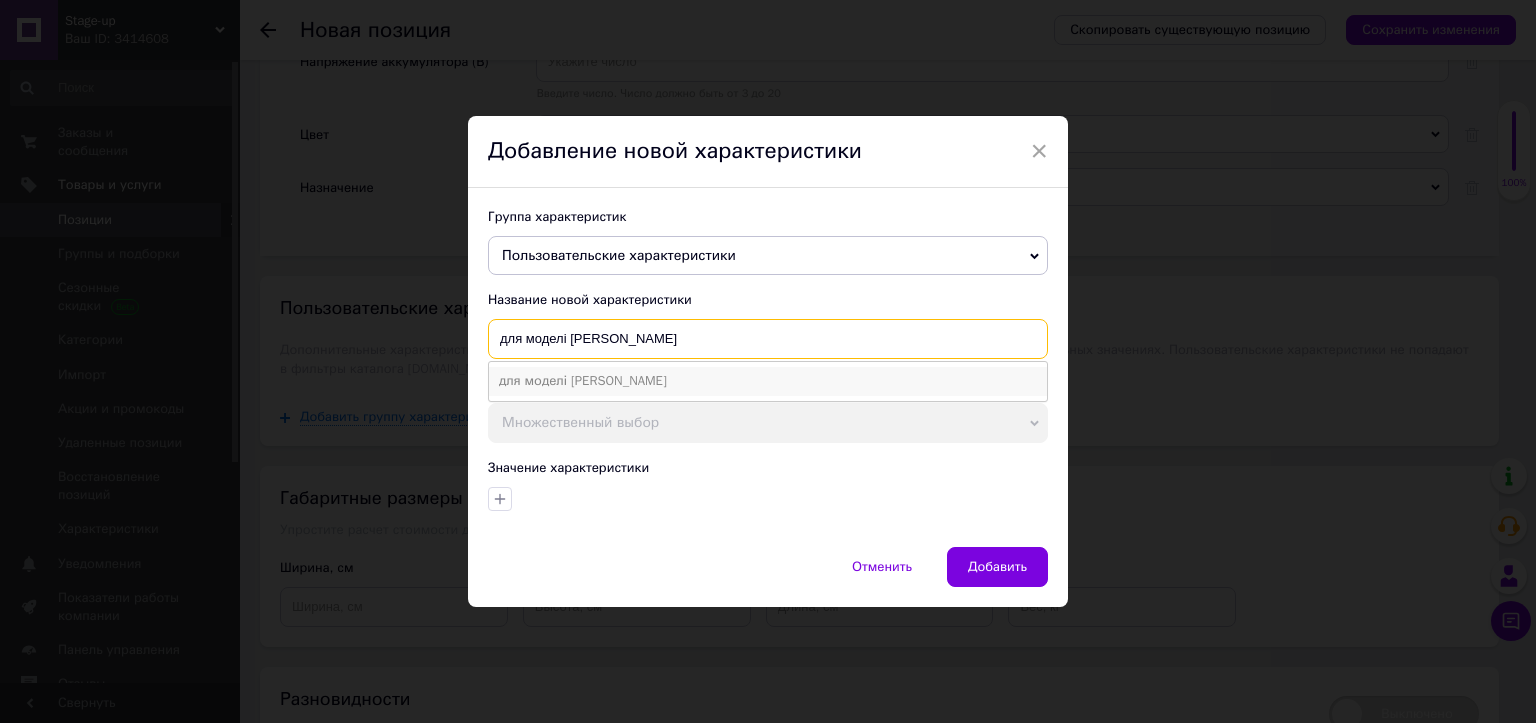 type on "для моделі [PERSON_NAME]" 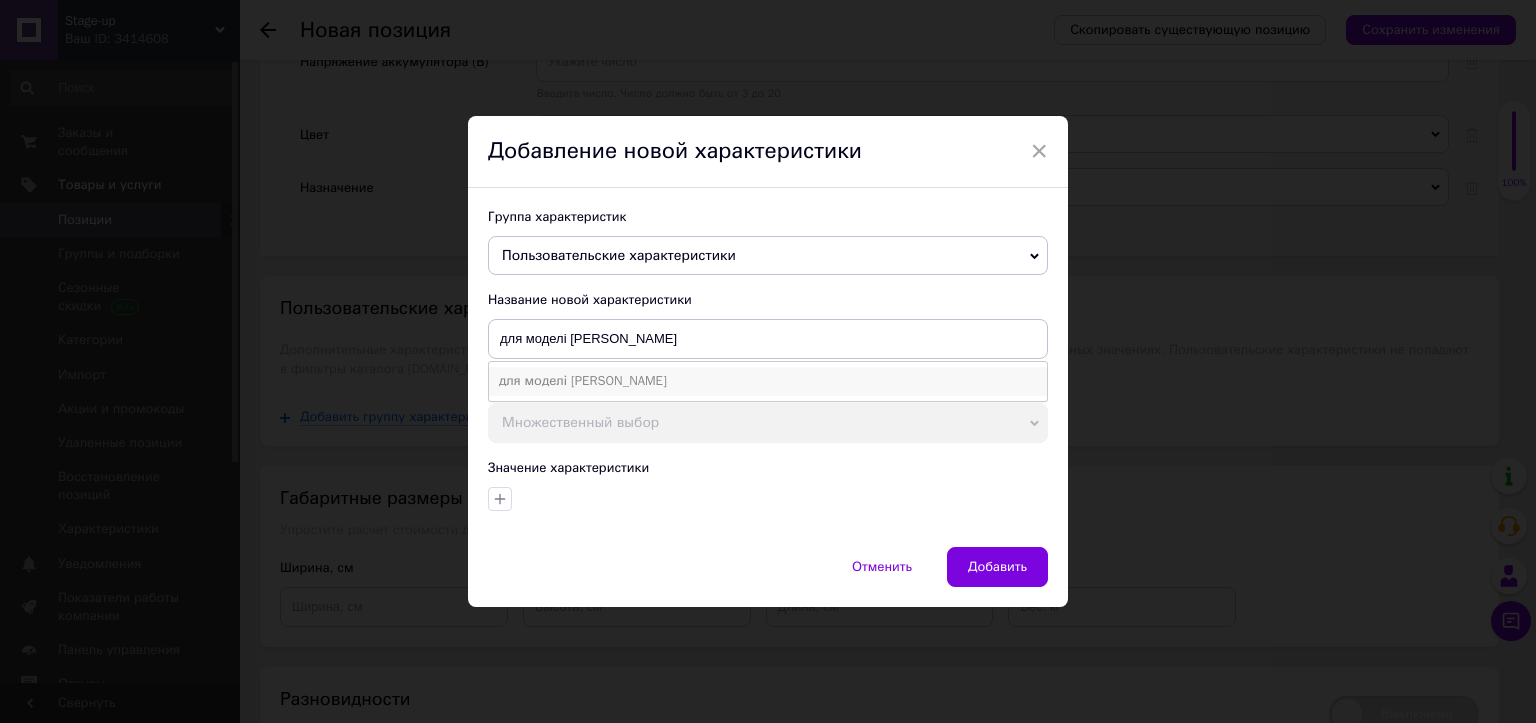 click on "для моделі [PERSON_NAME]" at bounding box center (768, 381) 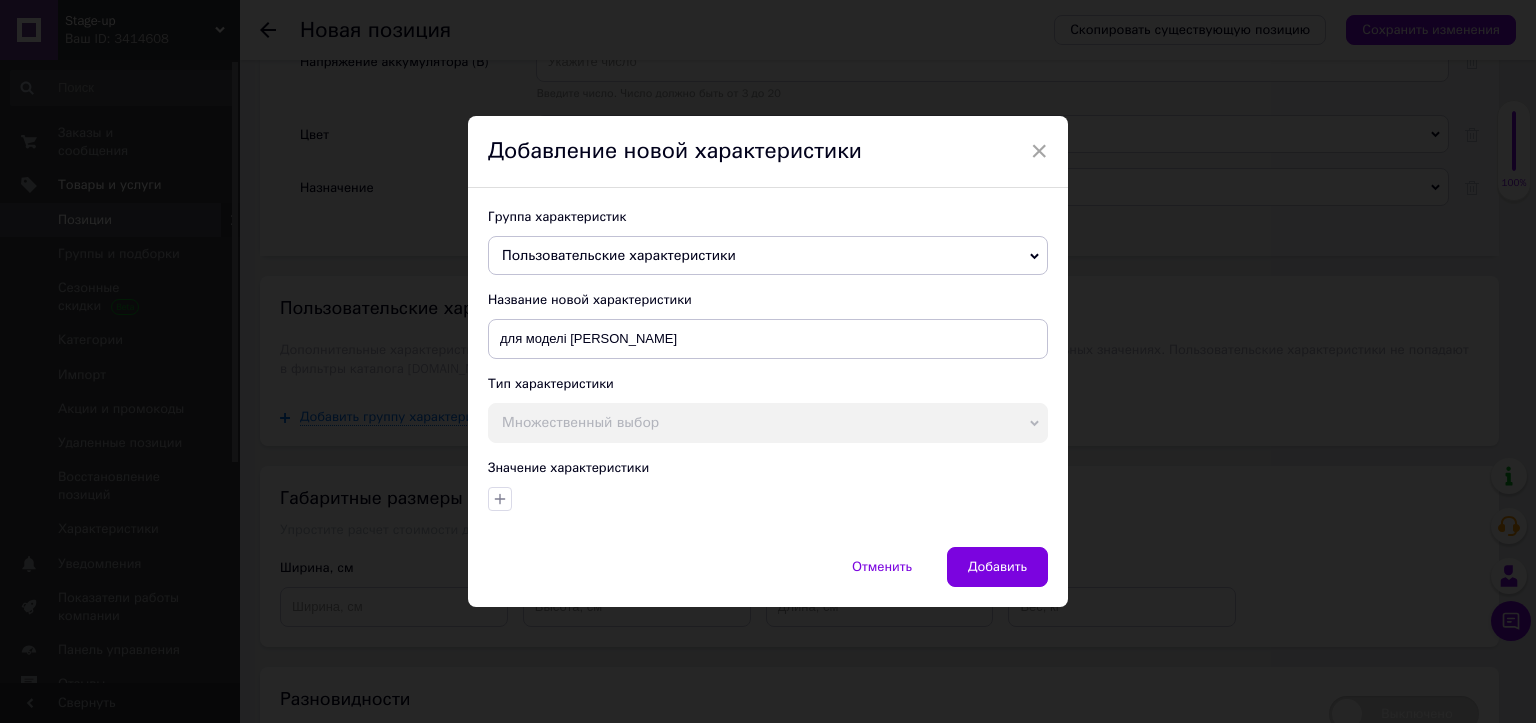 click at bounding box center [765, 496] 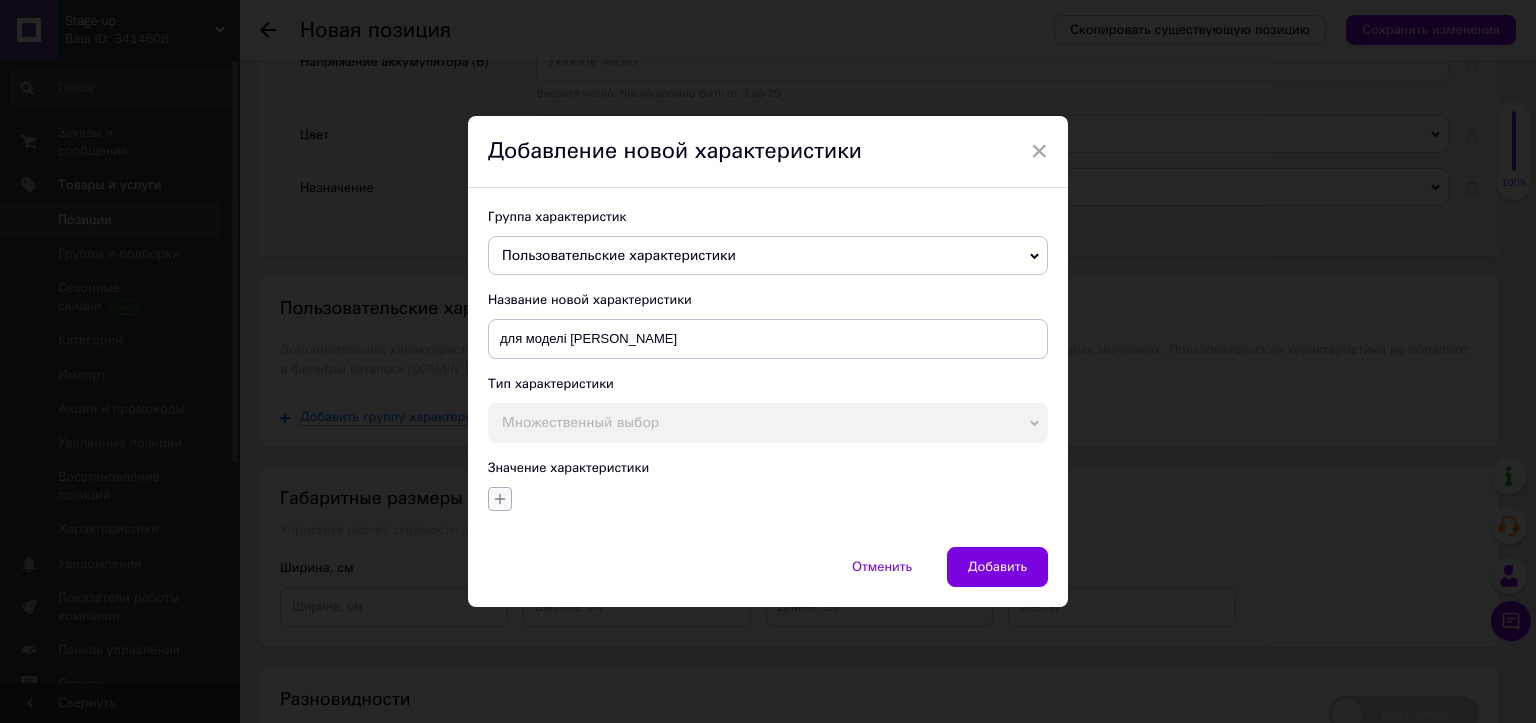 click 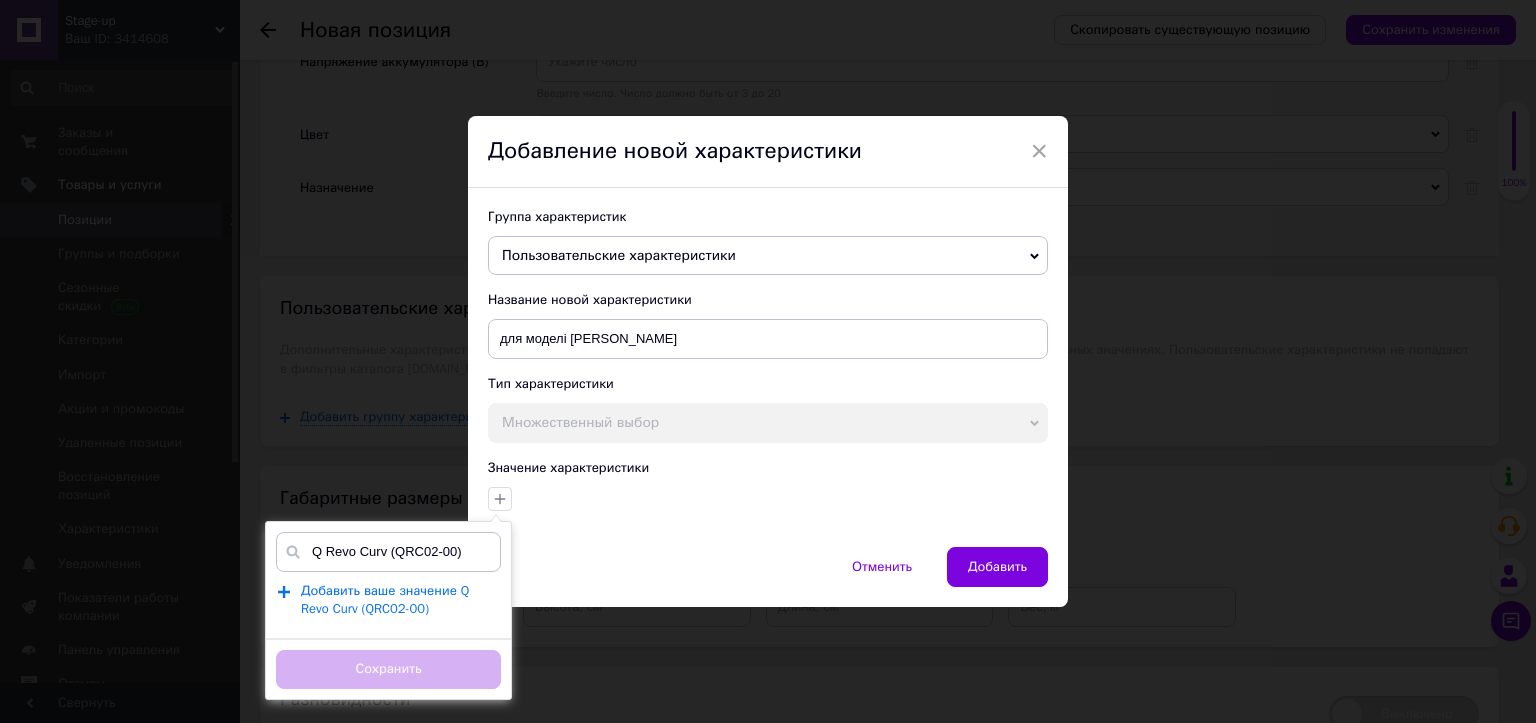 type on "Q Revo Curv (QRC02-00)" 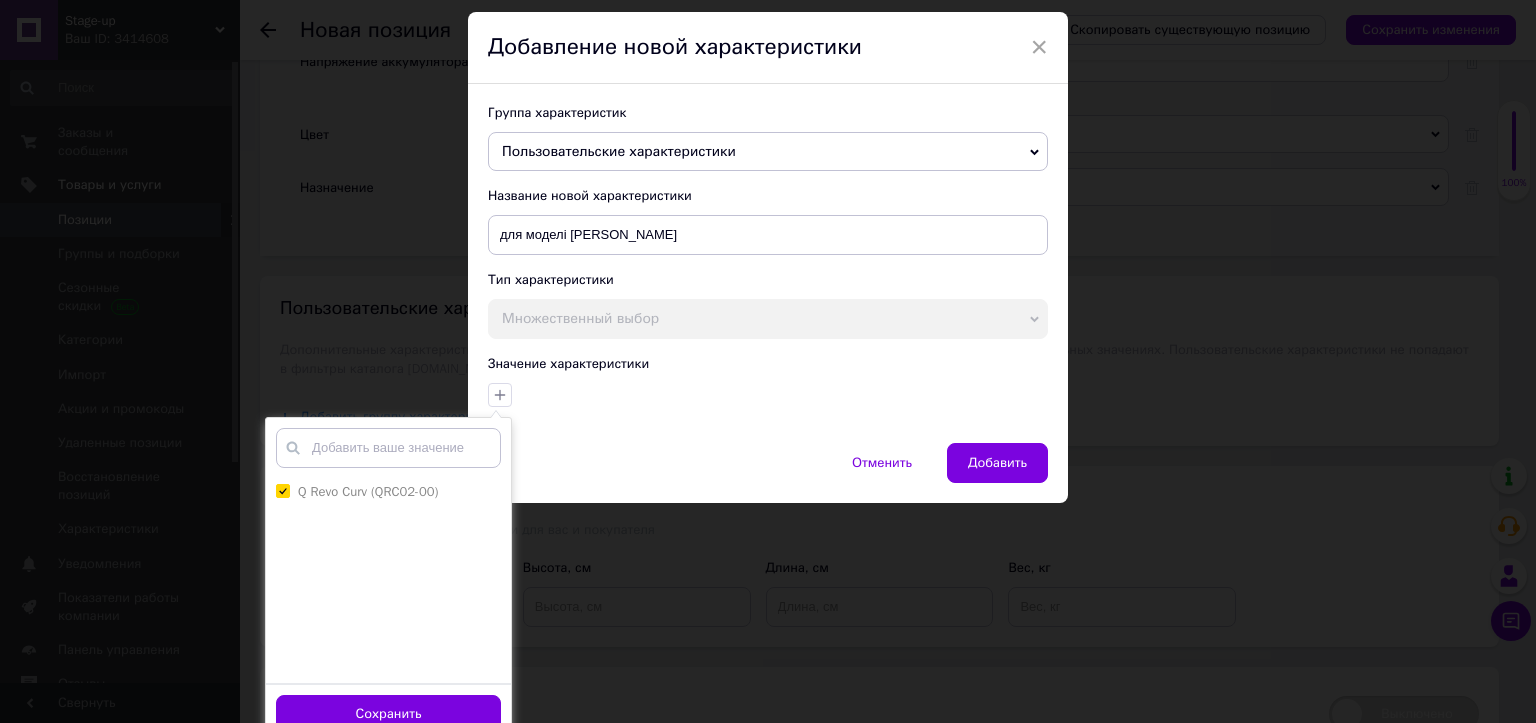 scroll, scrollTop: 122, scrollLeft: 0, axis: vertical 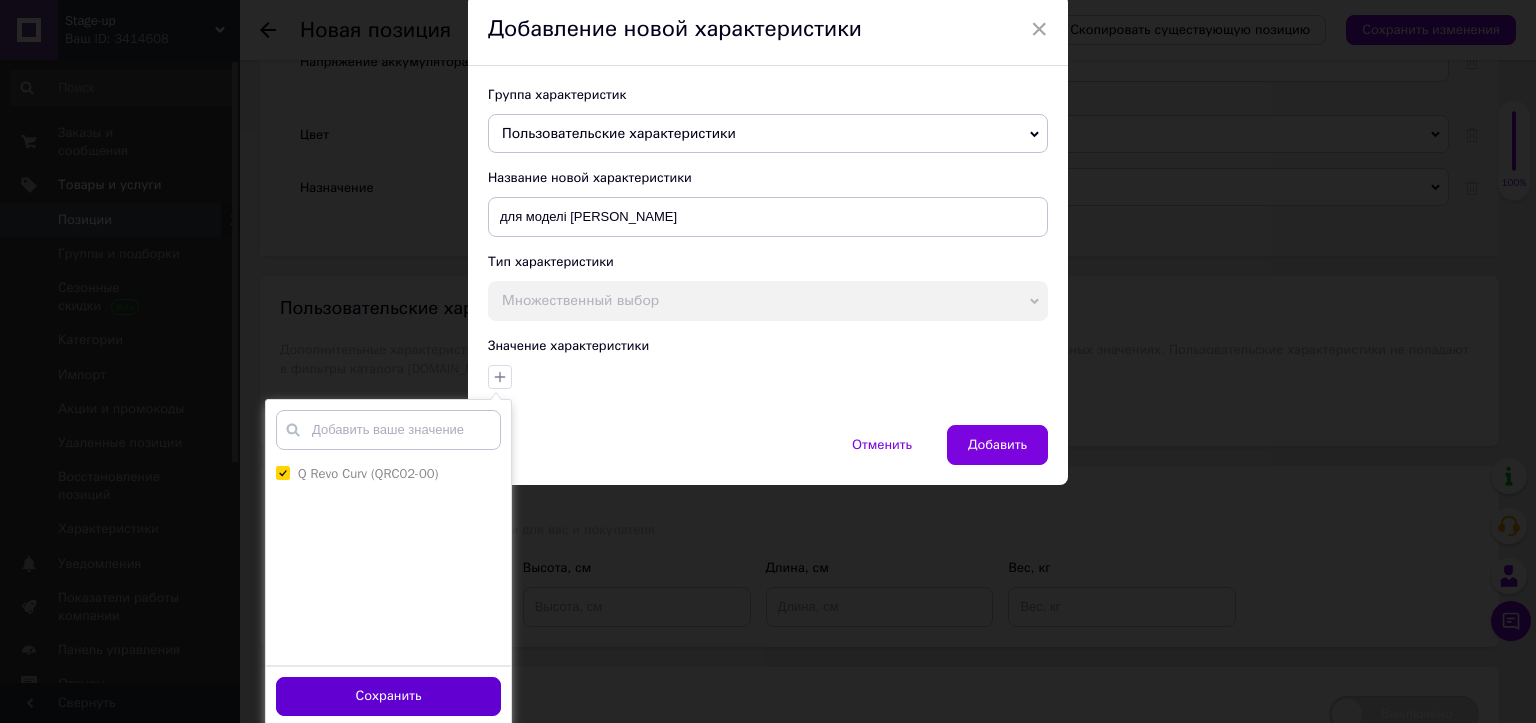 click on "Сохранить" at bounding box center (388, 696) 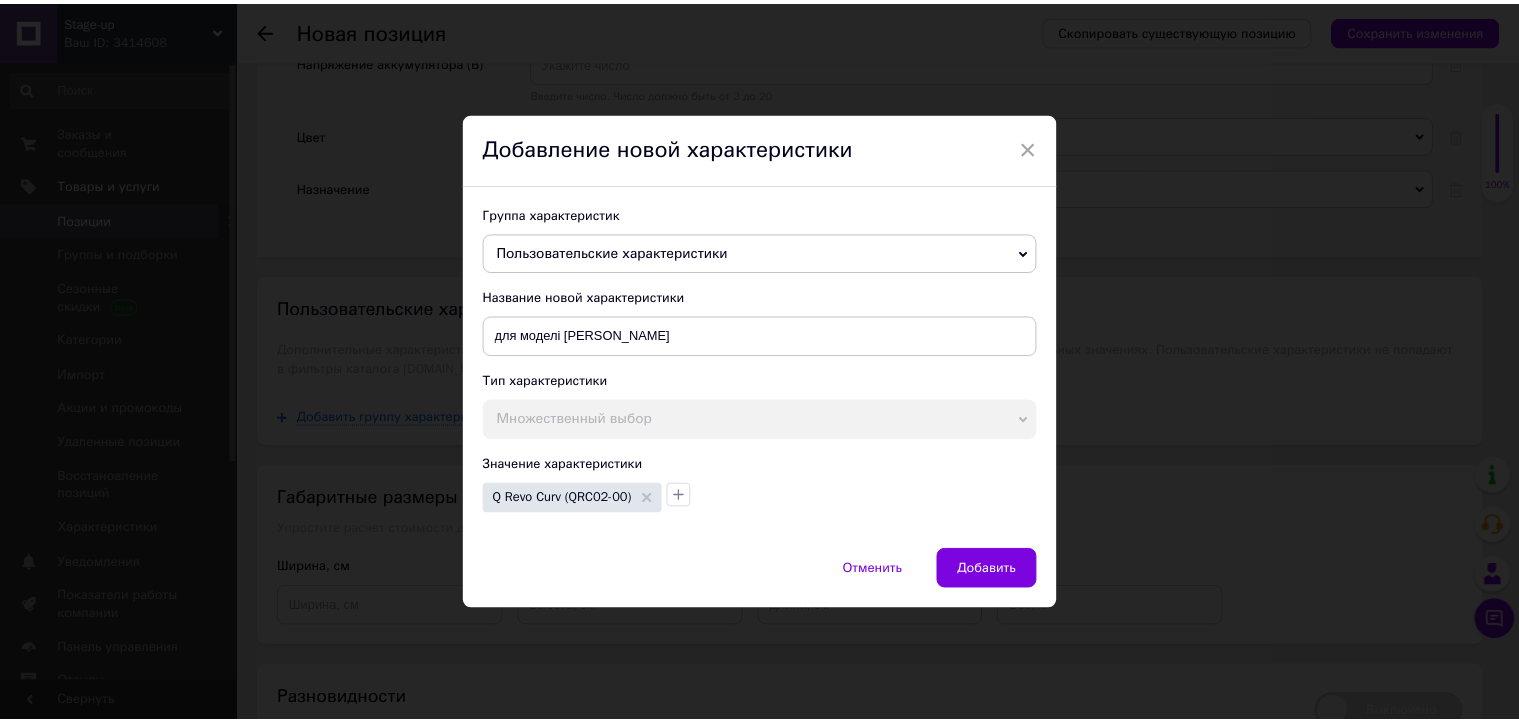 scroll, scrollTop: 0, scrollLeft: 0, axis: both 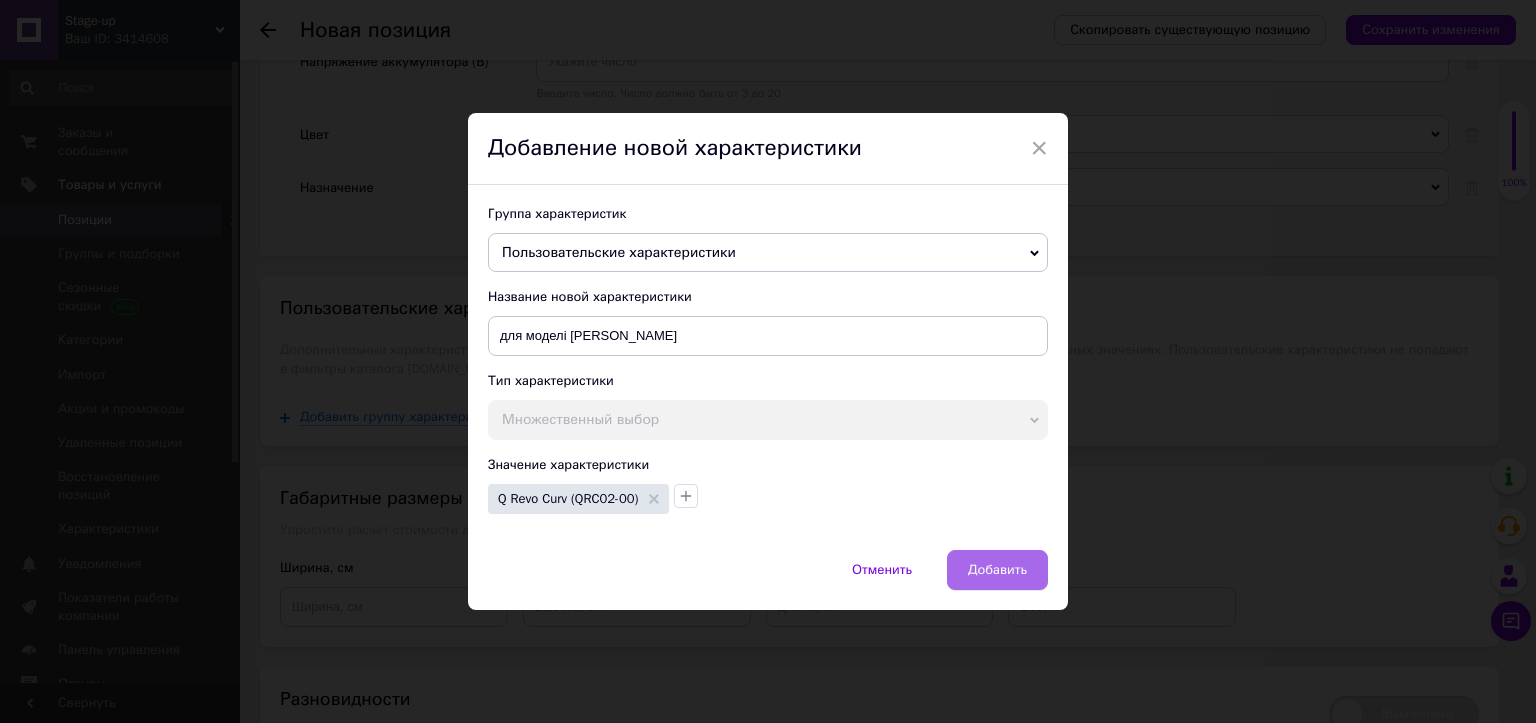 click on "× Добавление новой характеристики Группа характеристик Пользовательские характеристики Новая группа характеристик Модель пылесоса Характеристики варочной поверхности Габаритные размеры Основные Дополнительные функции и характеристики Размеры Габаритные  размеры Основные атрибуты Модель робота пылесоса Название новой характеристики для моделі Xiaomi Roborock Тип характеристики Множественный выбор Единичный выбор Число Значение характеристики Q Revo Curv (QRC02-00) Отменить   Добавить" at bounding box center [768, 361] 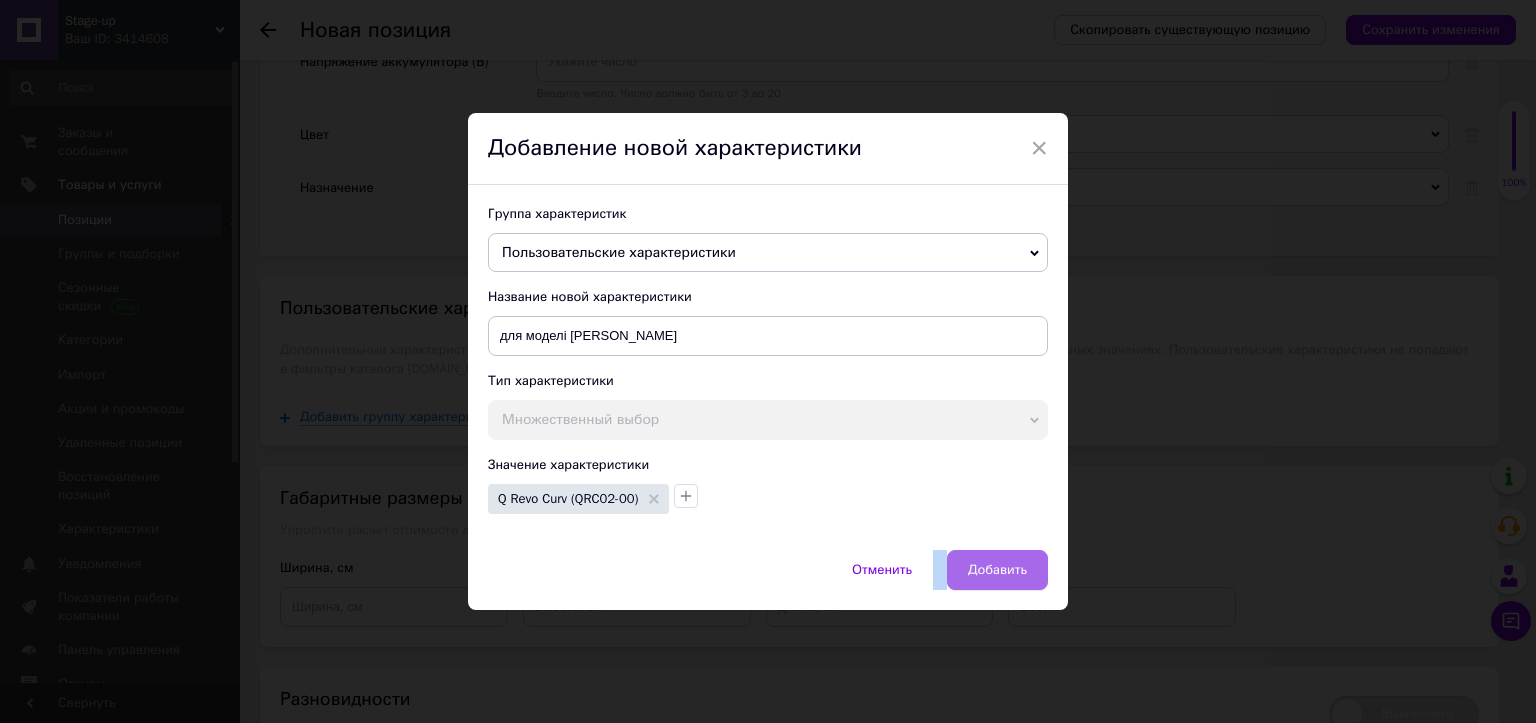 click on "Добавить" at bounding box center (997, 570) 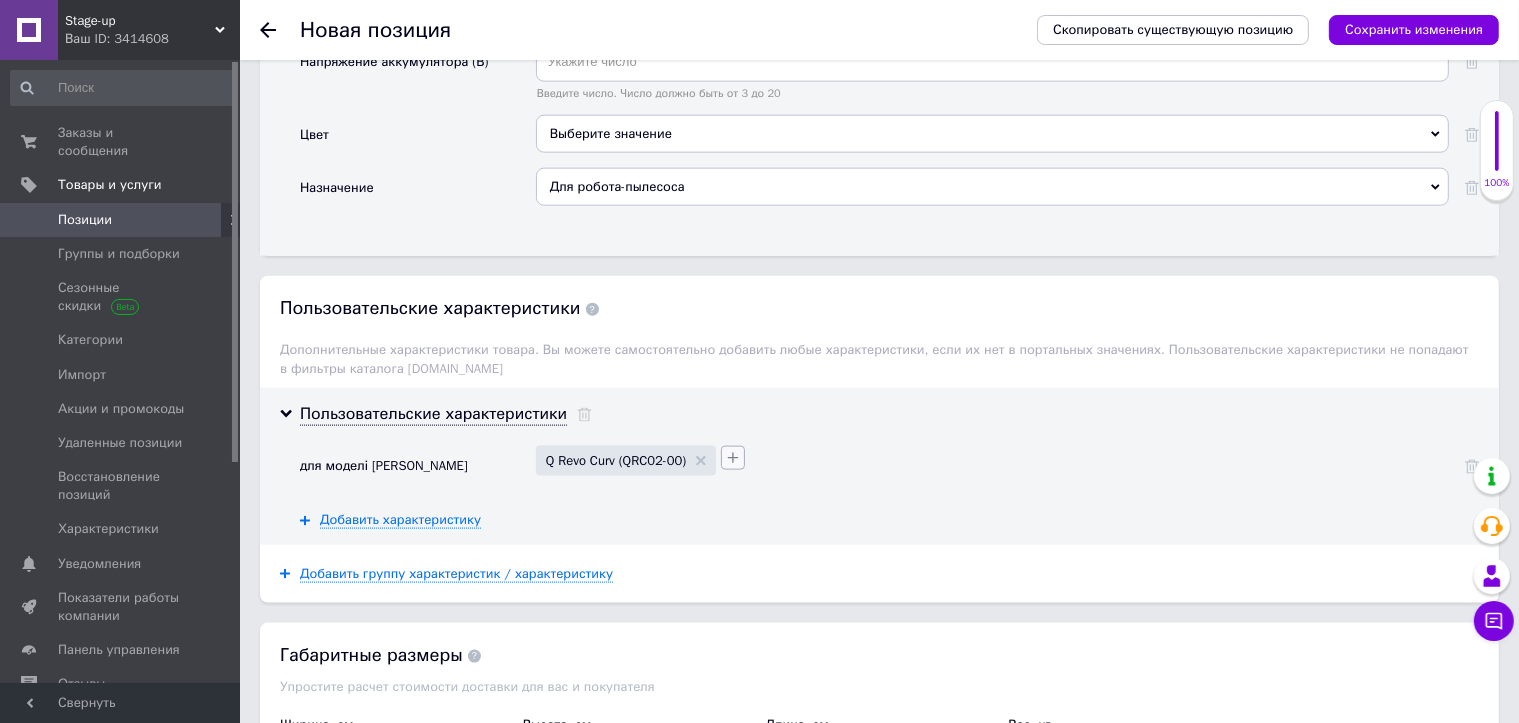 click 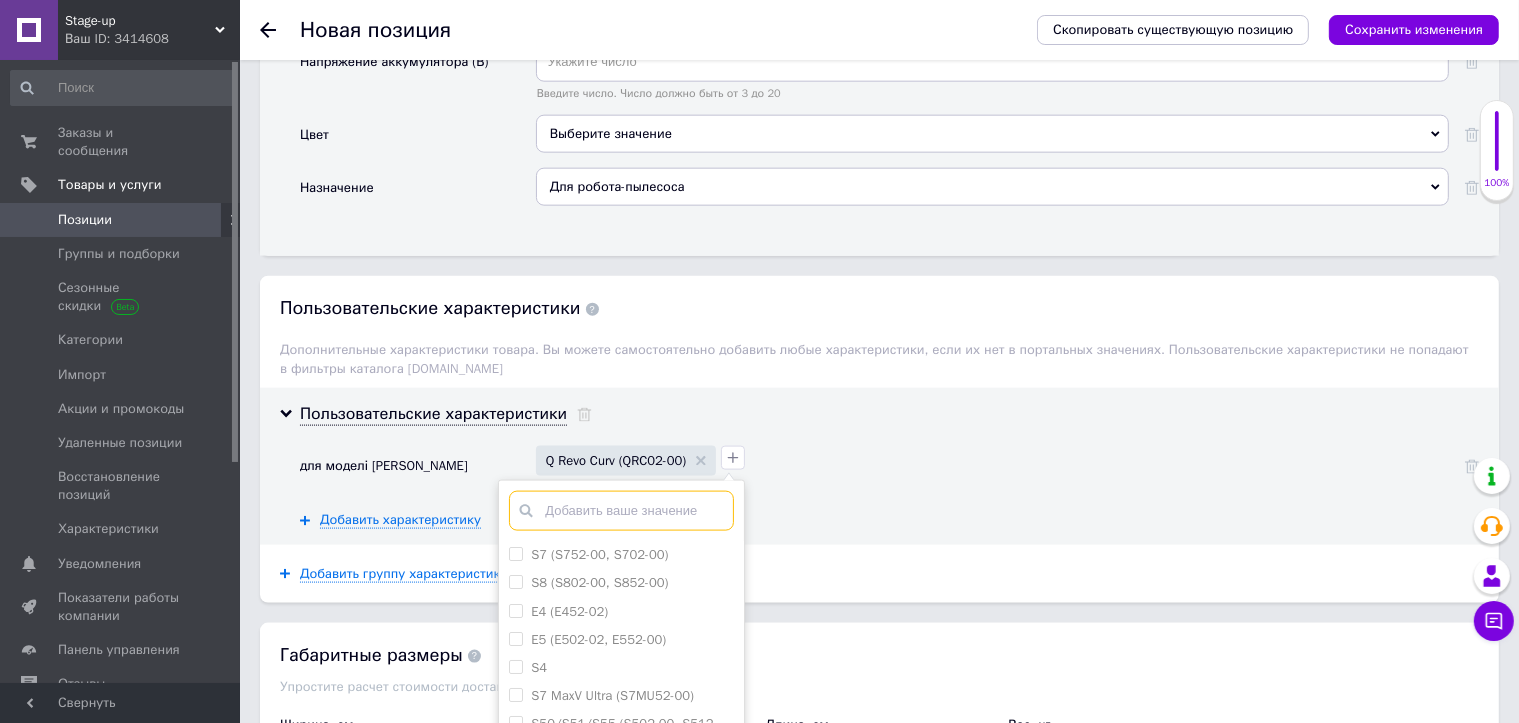 paste on "Saros" 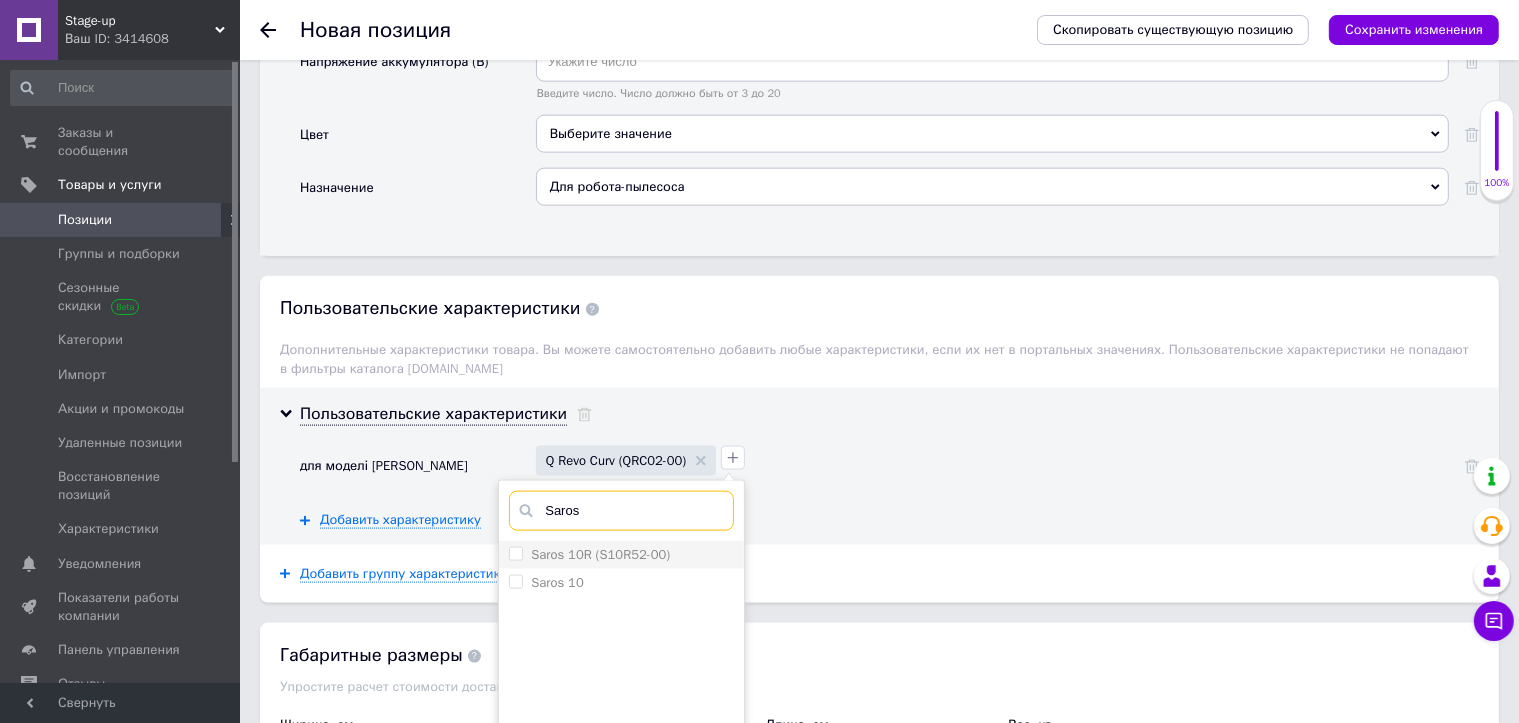 type on "Saros" 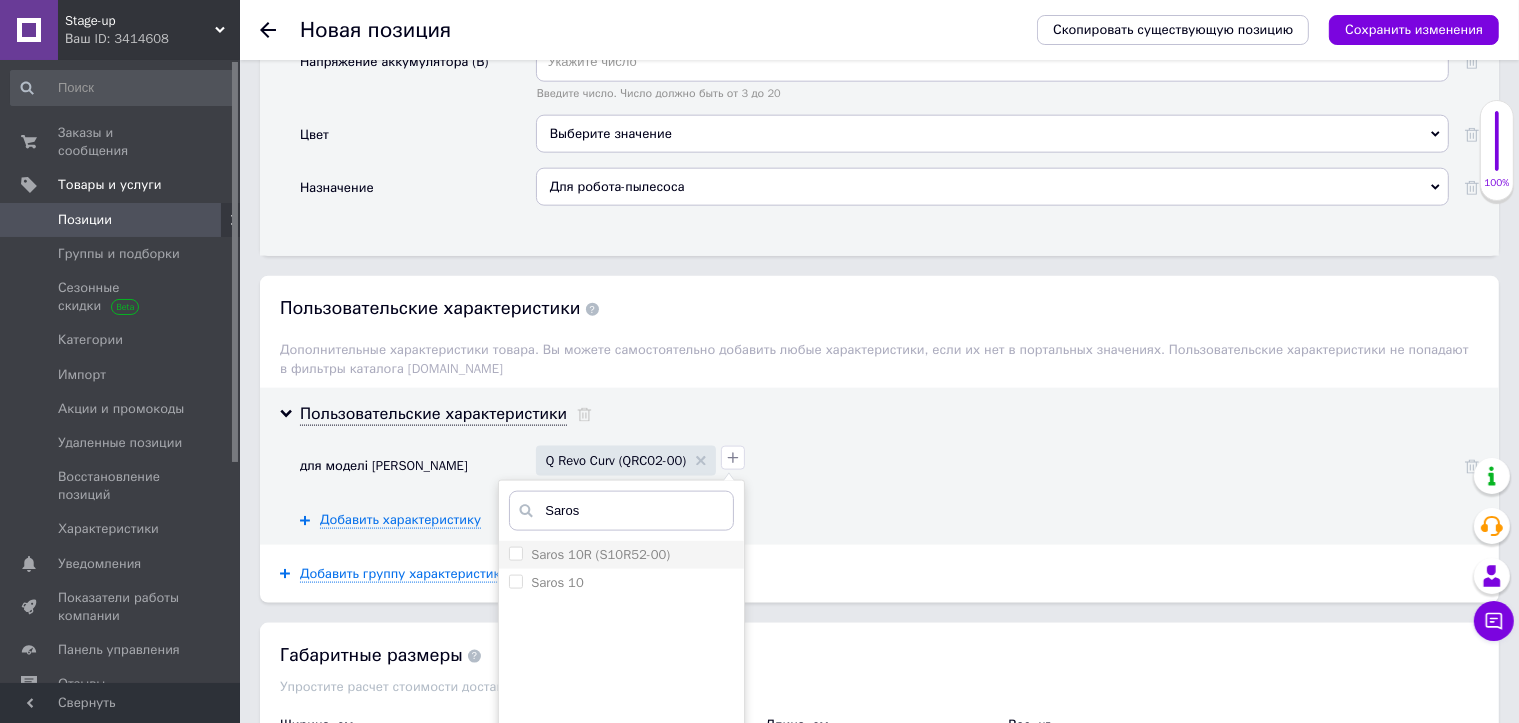 click on "Saros 10R (S10R52-00)" at bounding box center [515, 553] 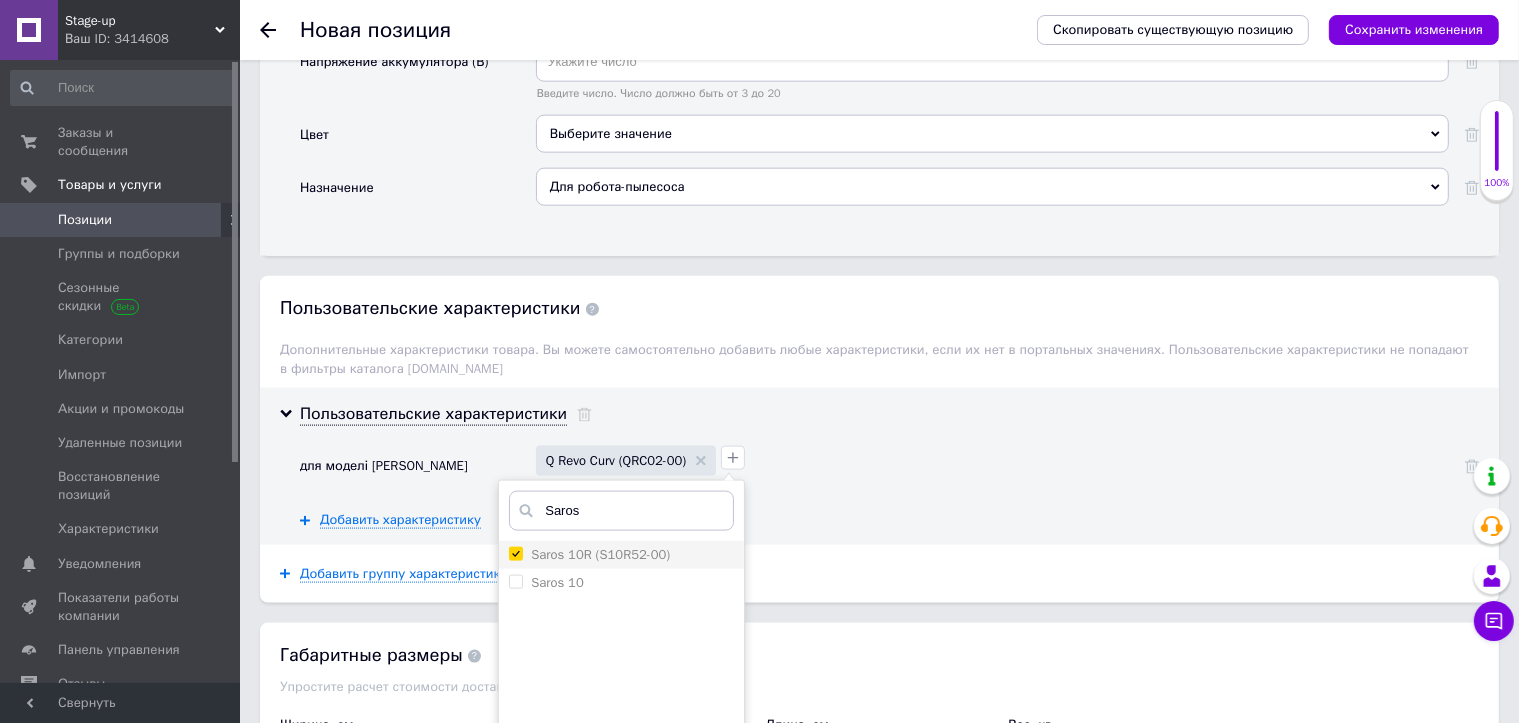 checkbox on "true" 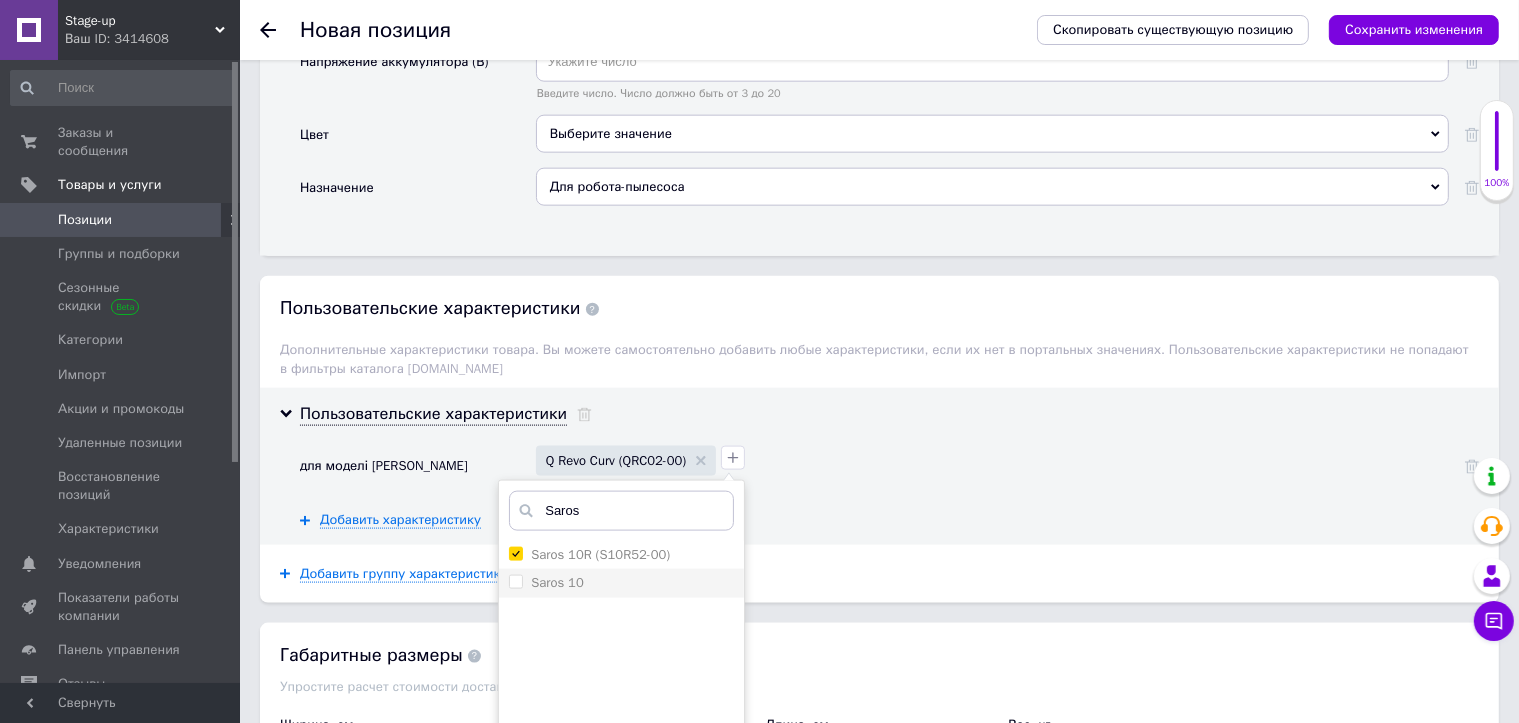 click on "Saros 10" at bounding box center (515, 581) 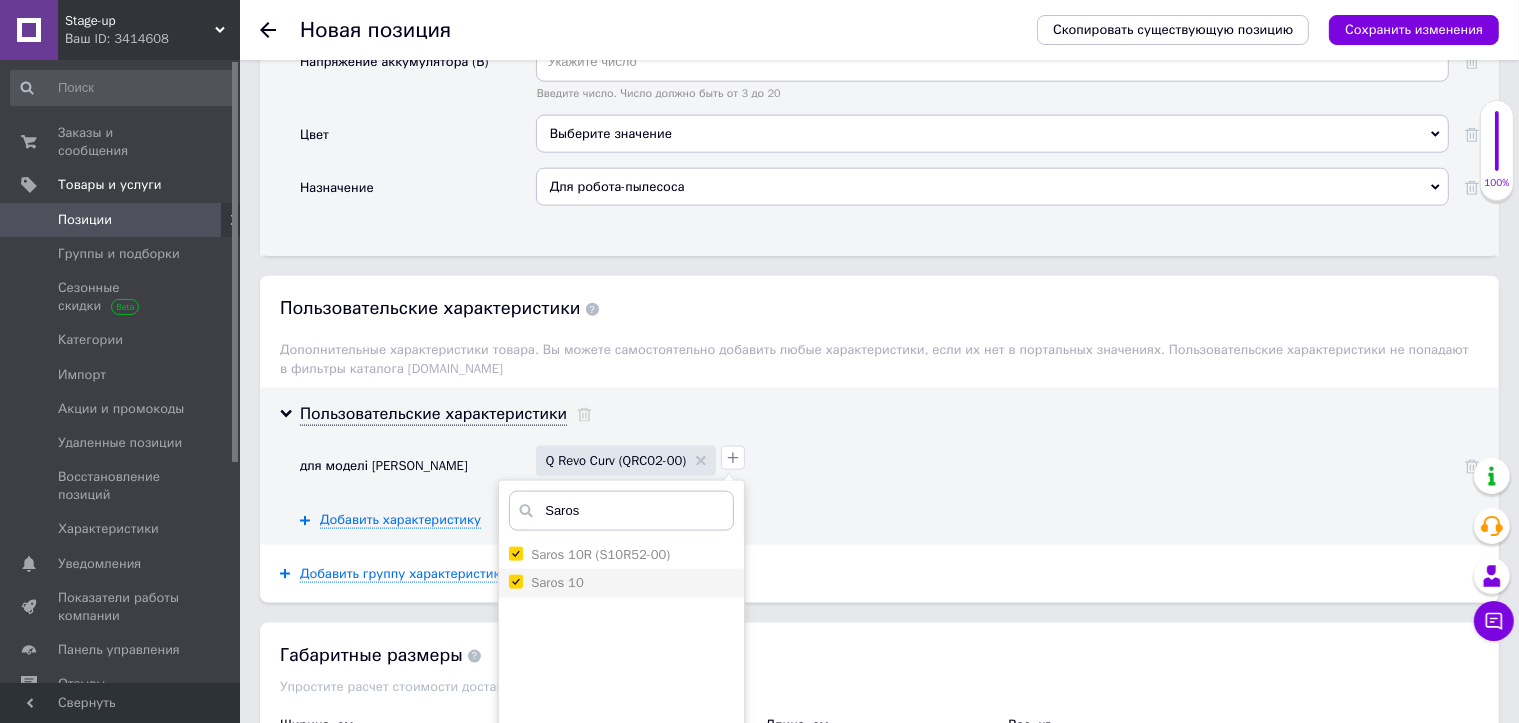checkbox on "true" 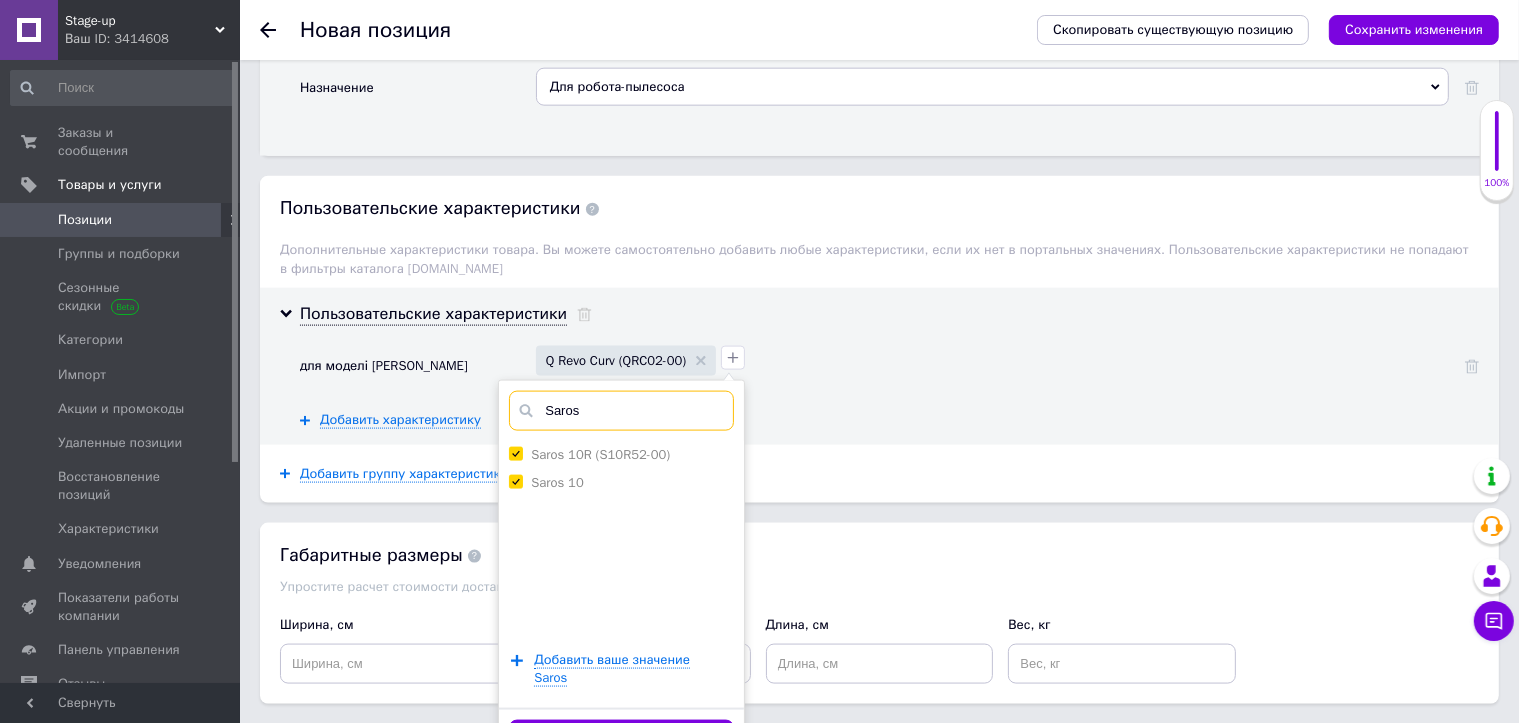drag, startPoint x: 609, startPoint y: 403, endPoint x: 558, endPoint y: 403, distance: 51 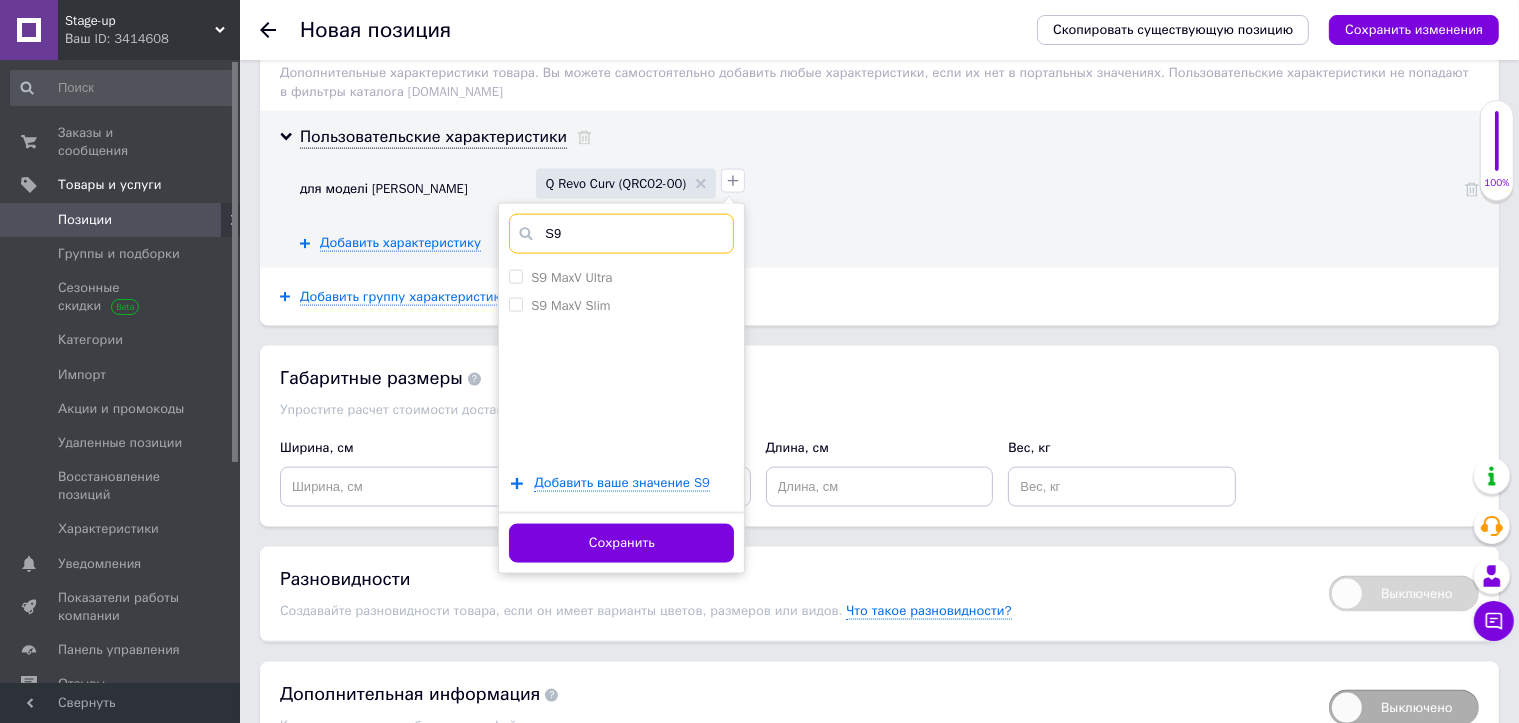 scroll, scrollTop: 2800, scrollLeft: 0, axis: vertical 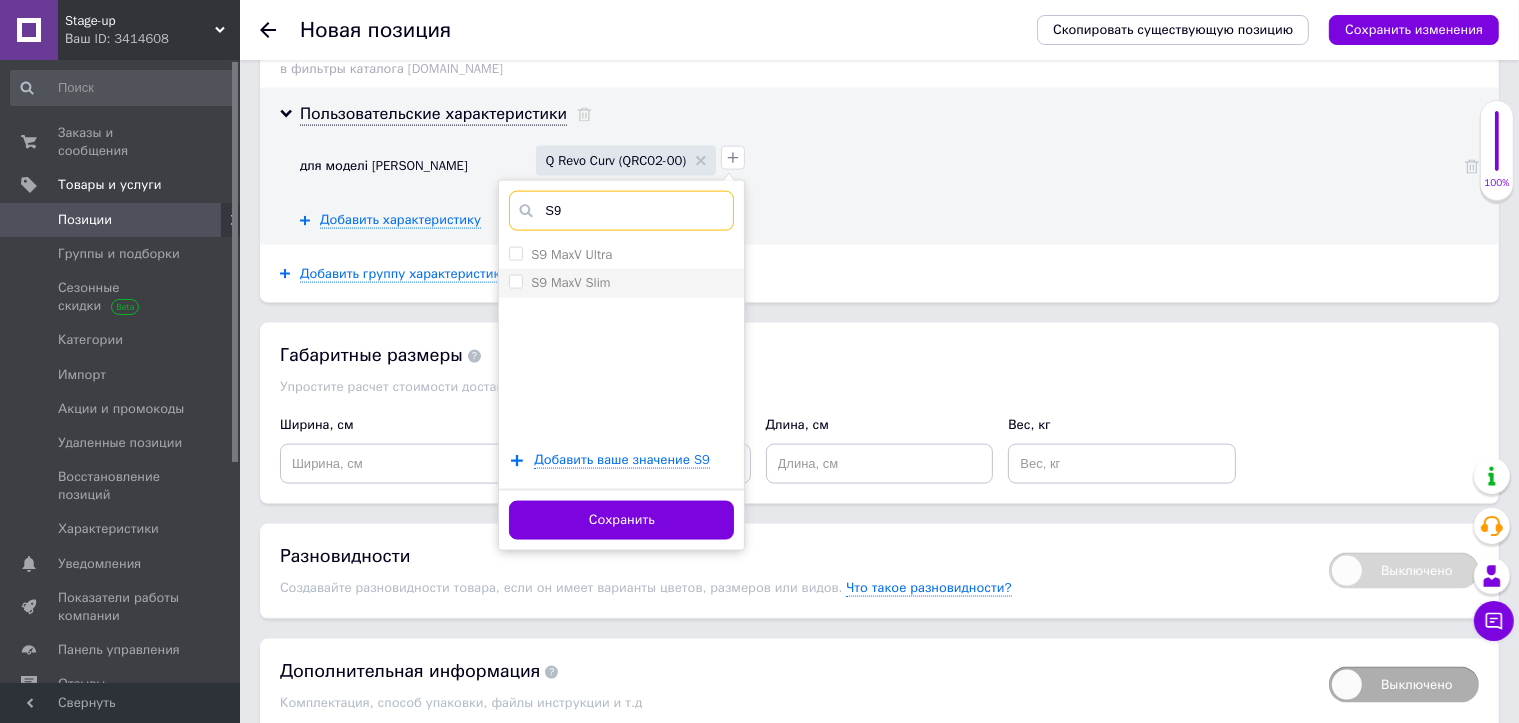 type on "S9" 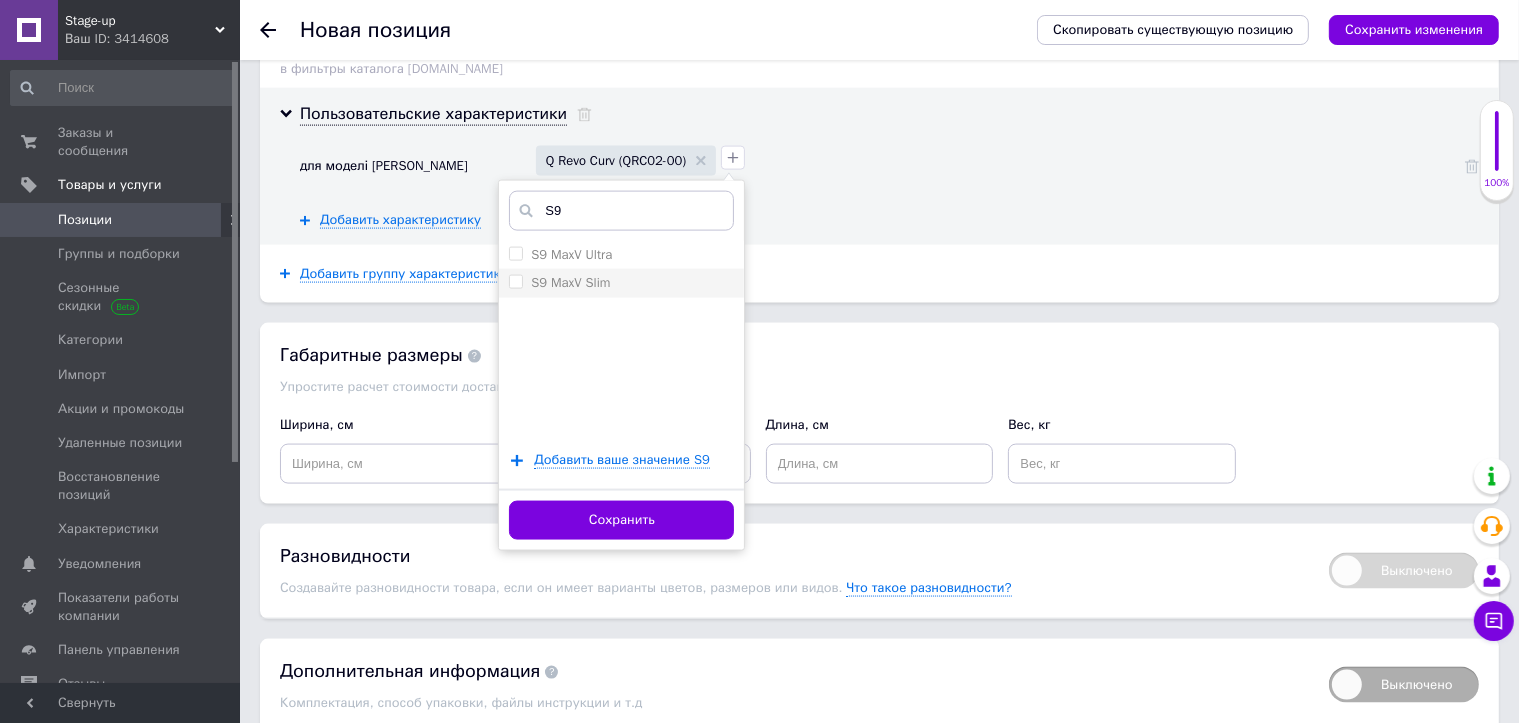 click on "S9 MaxV Ultra" at bounding box center (515, 253) 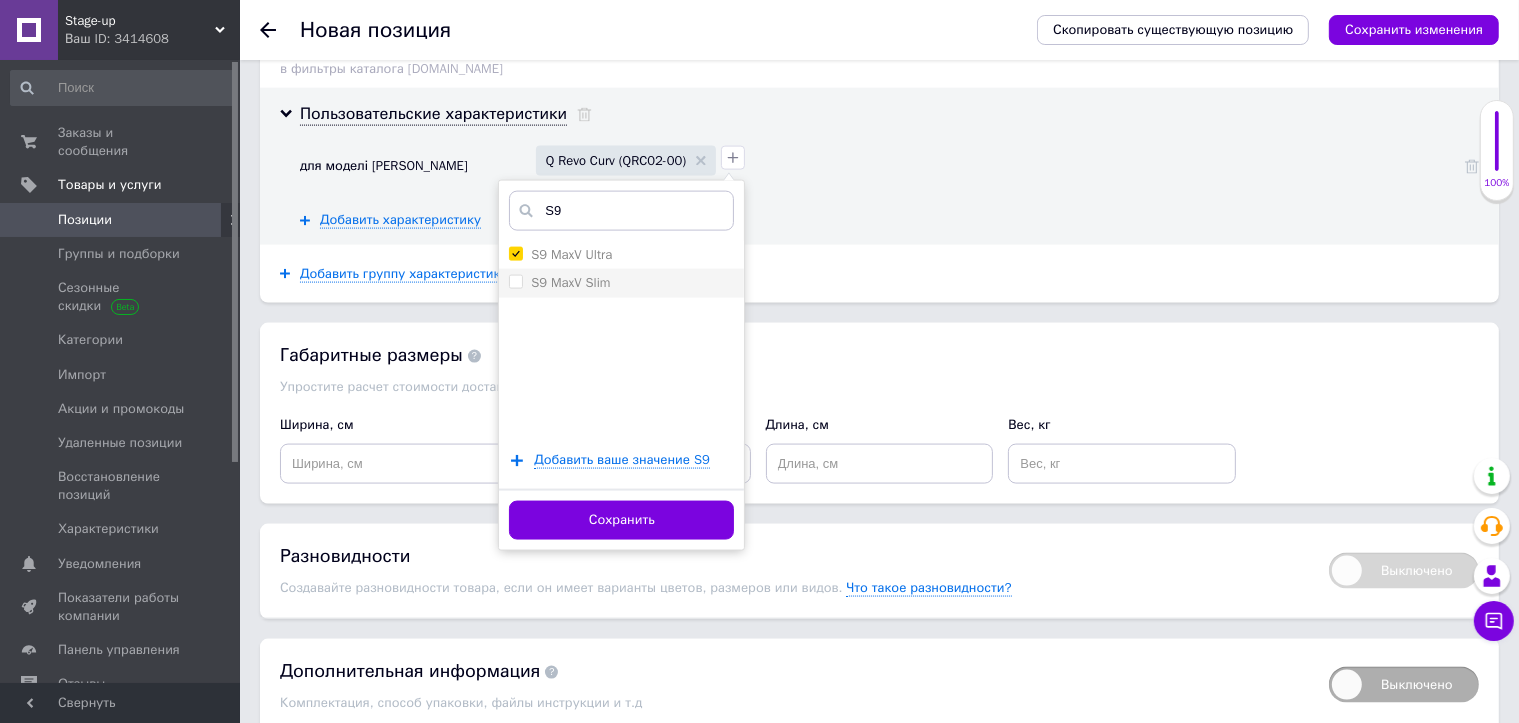 checkbox on "true" 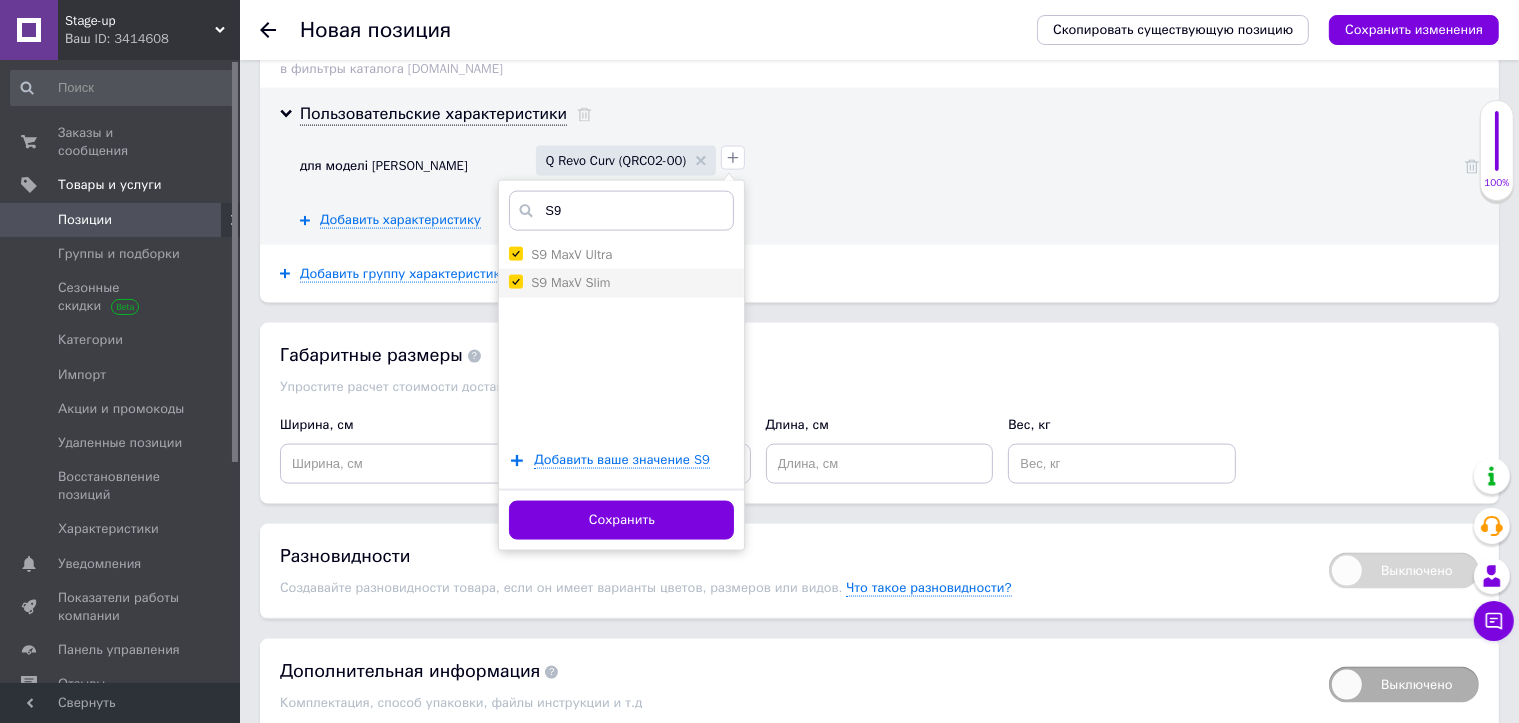 checkbox on "true" 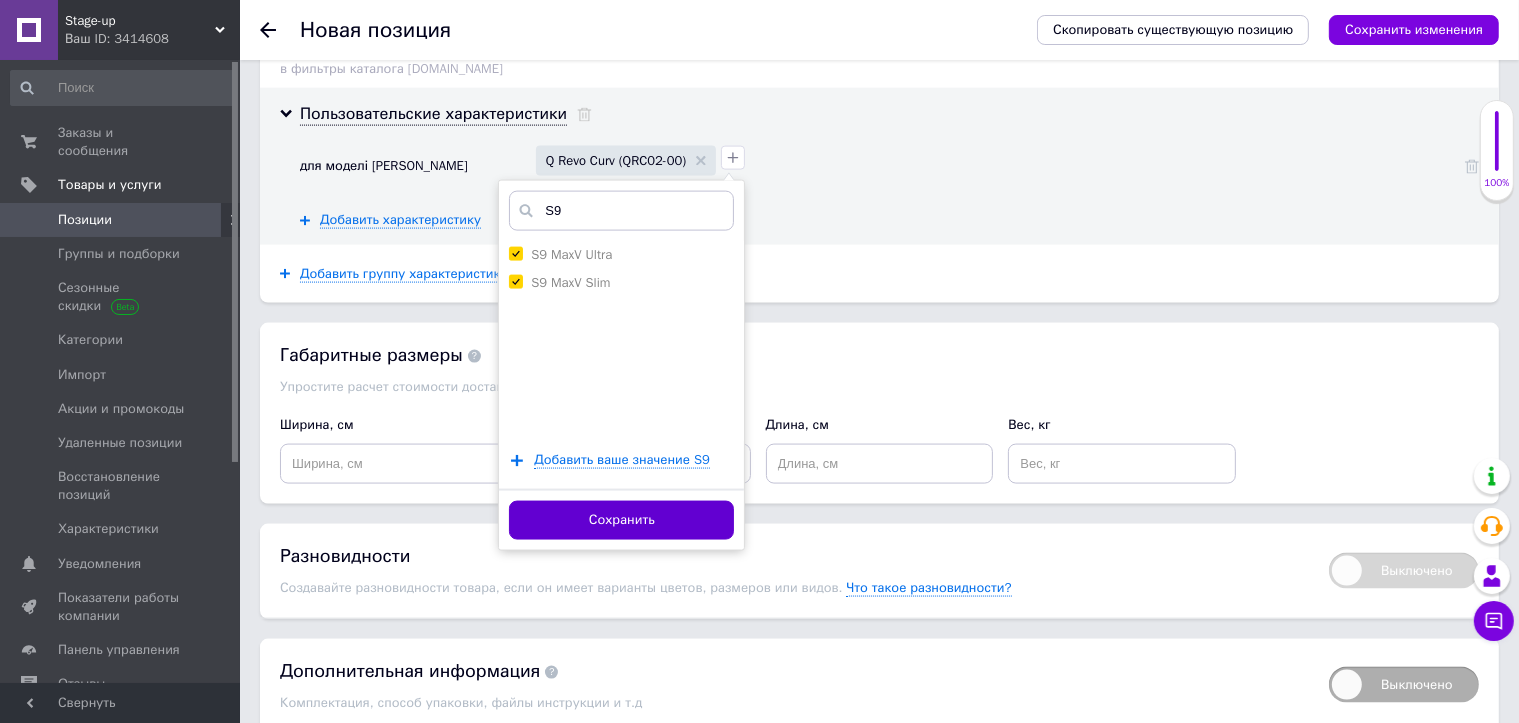 click on "Сохранить" at bounding box center [621, 520] 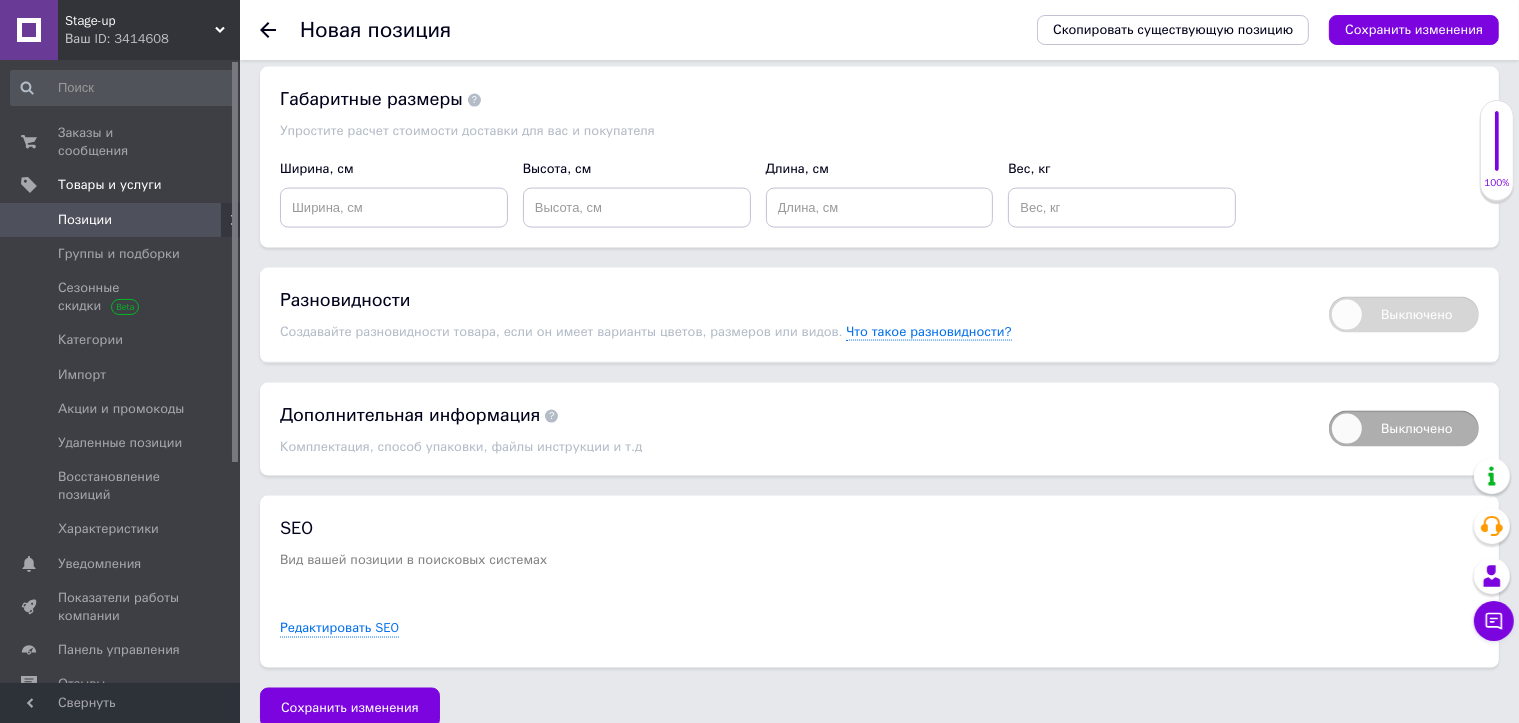 scroll, scrollTop: 3070, scrollLeft: 0, axis: vertical 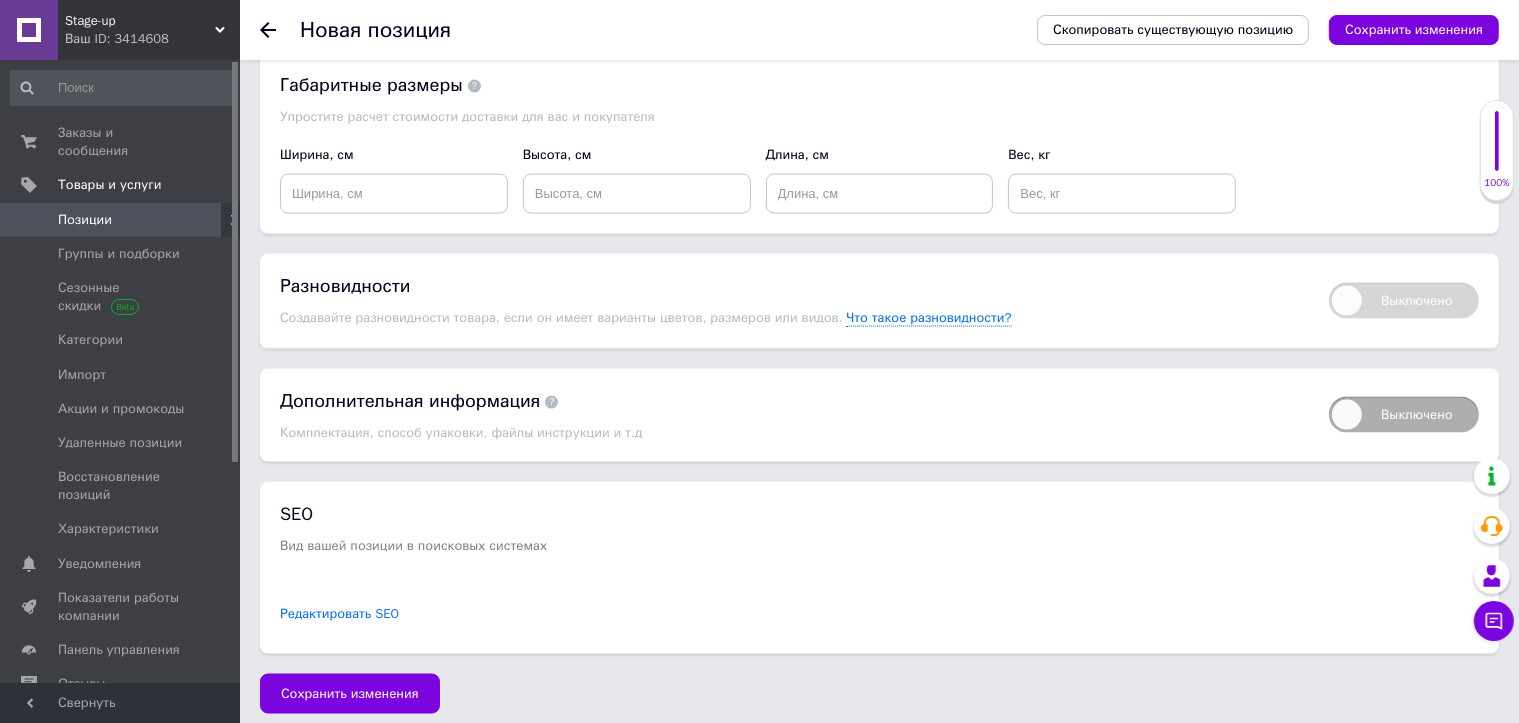 click on "Редактировать SEO" at bounding box center (339, 614) 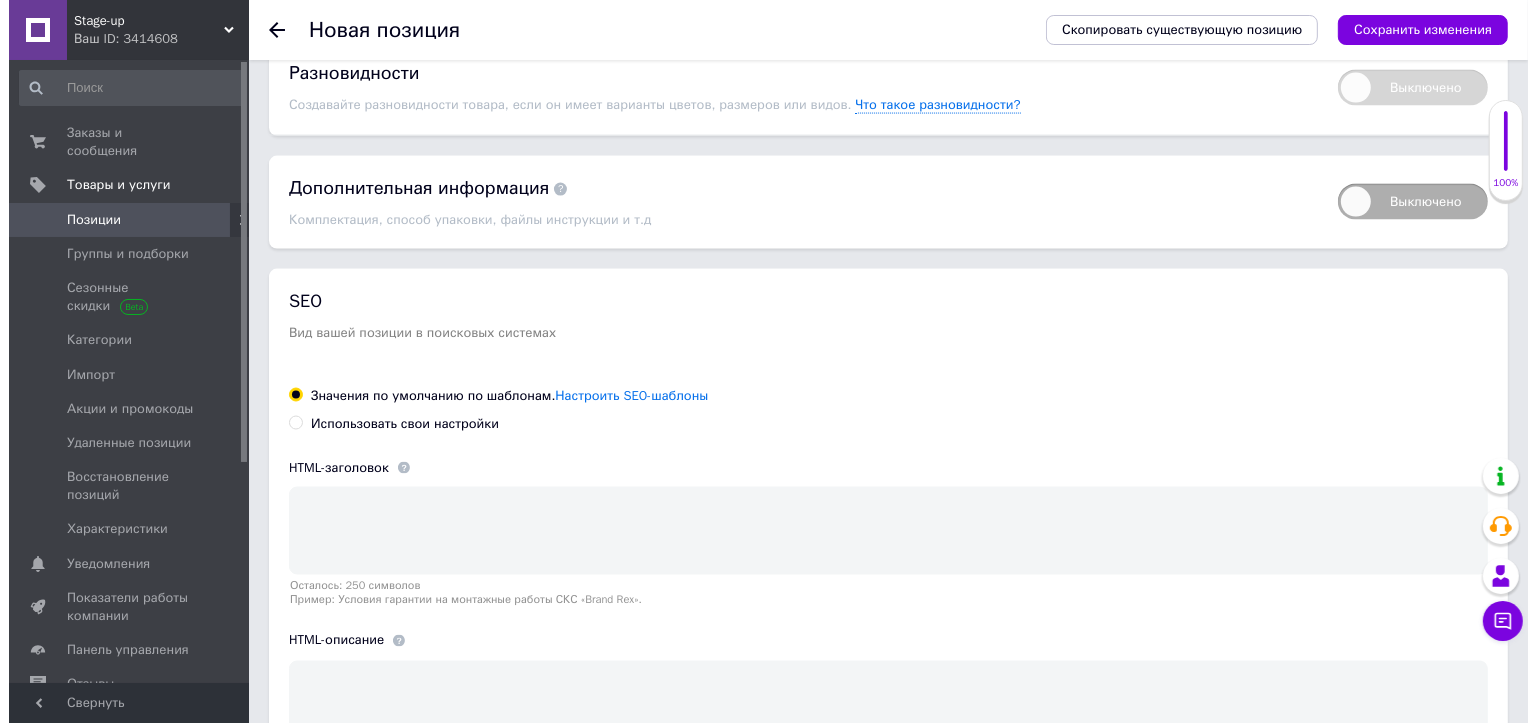 scroll, scrollTop: 3472, scrollLeft: 0, axis: vertical 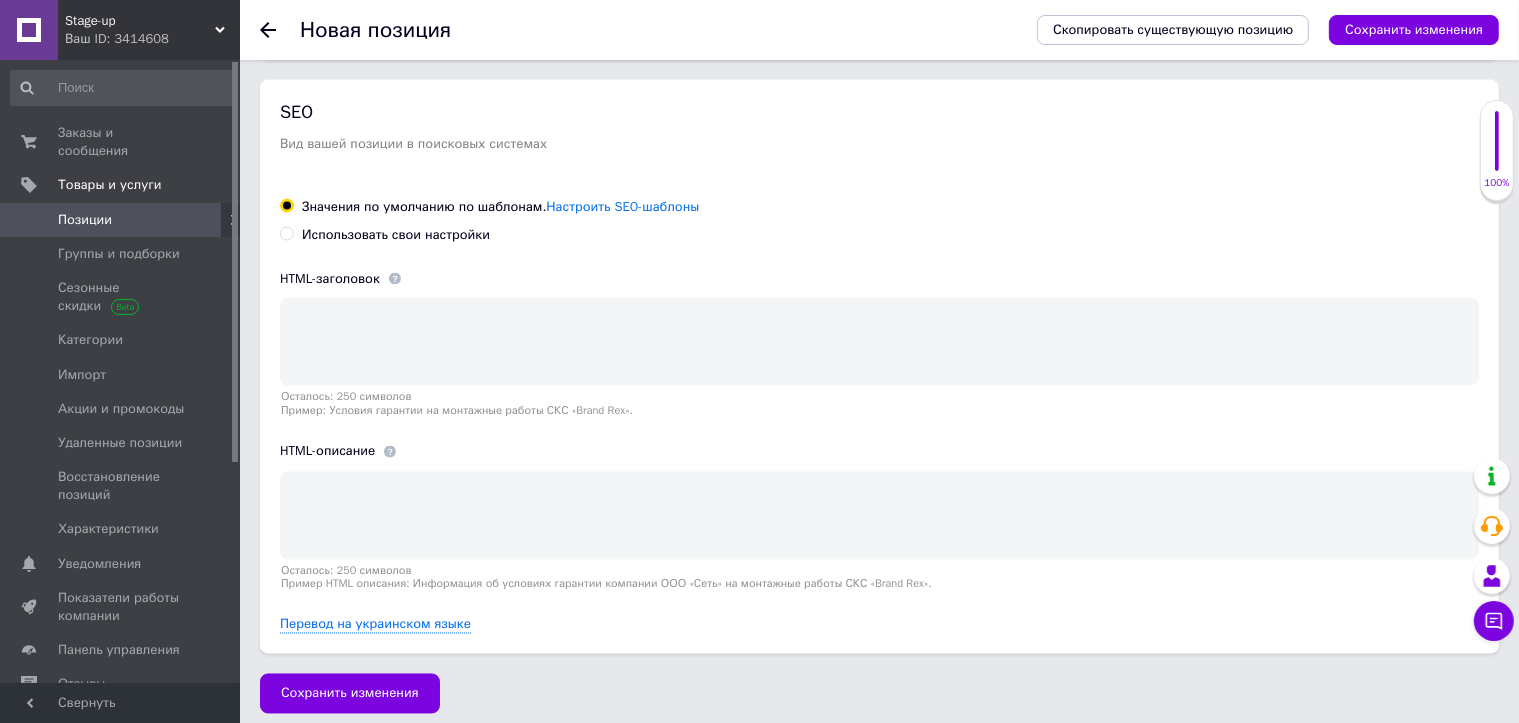 click on "Использовать свои настройки" at bounding box center [385, 235] 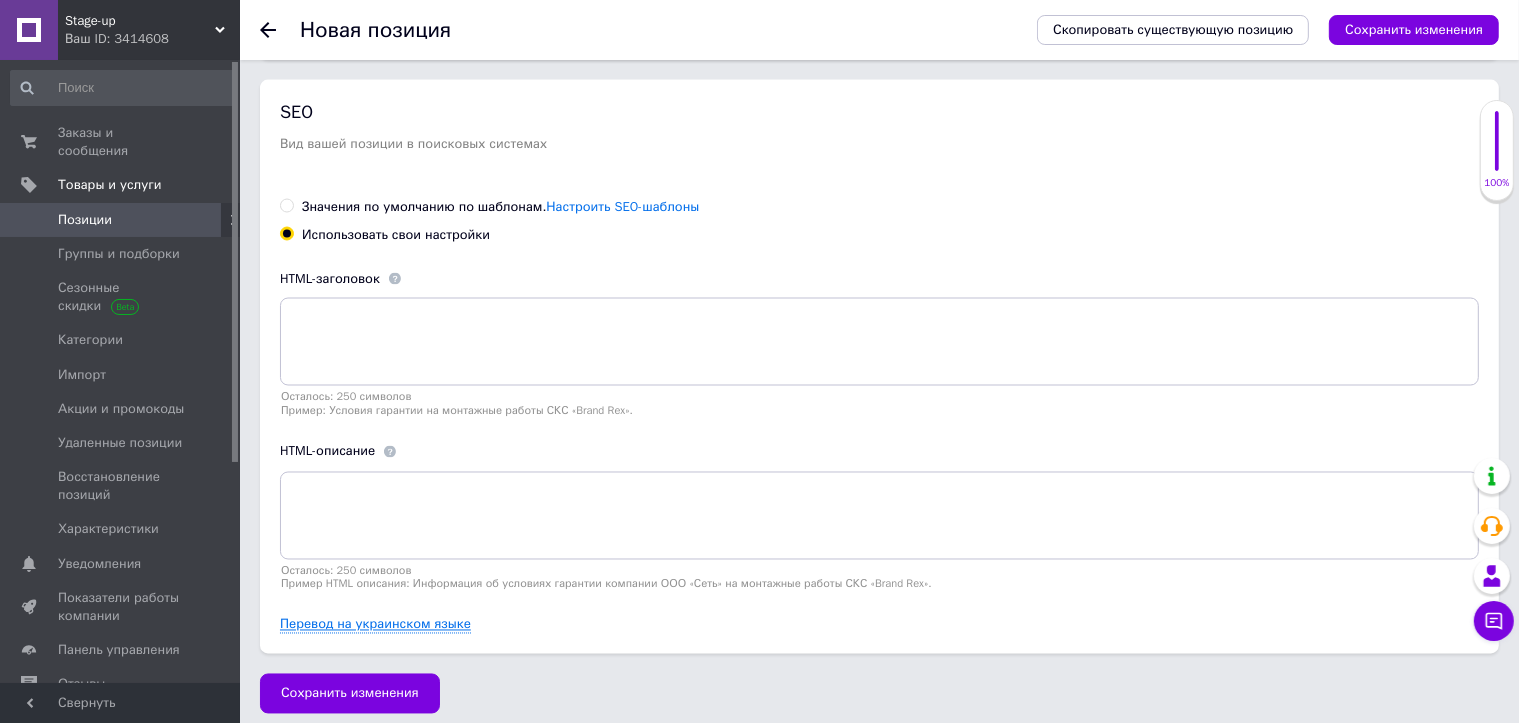 click on "Перевод на украинском языке" at bounding box center (375, 625) 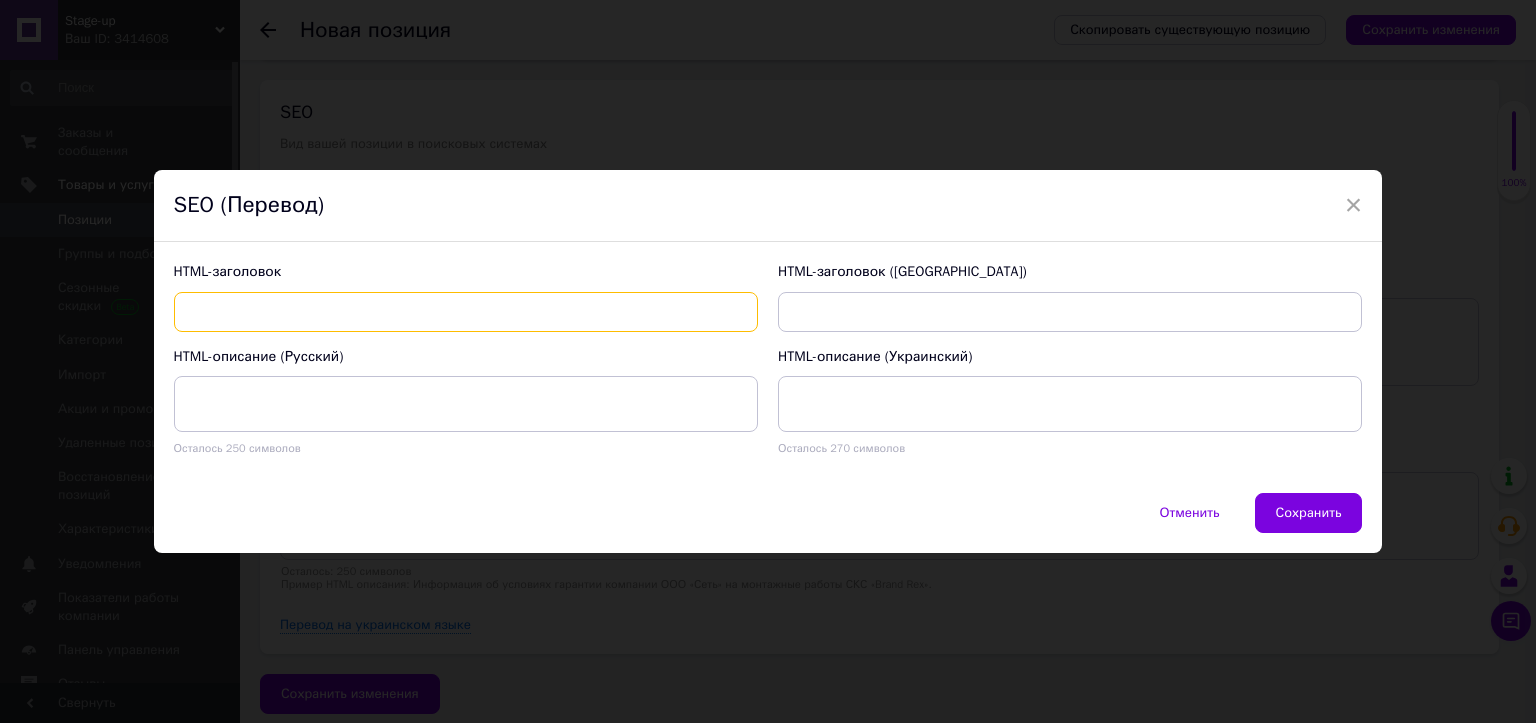 click at bounding box center [466, 312] 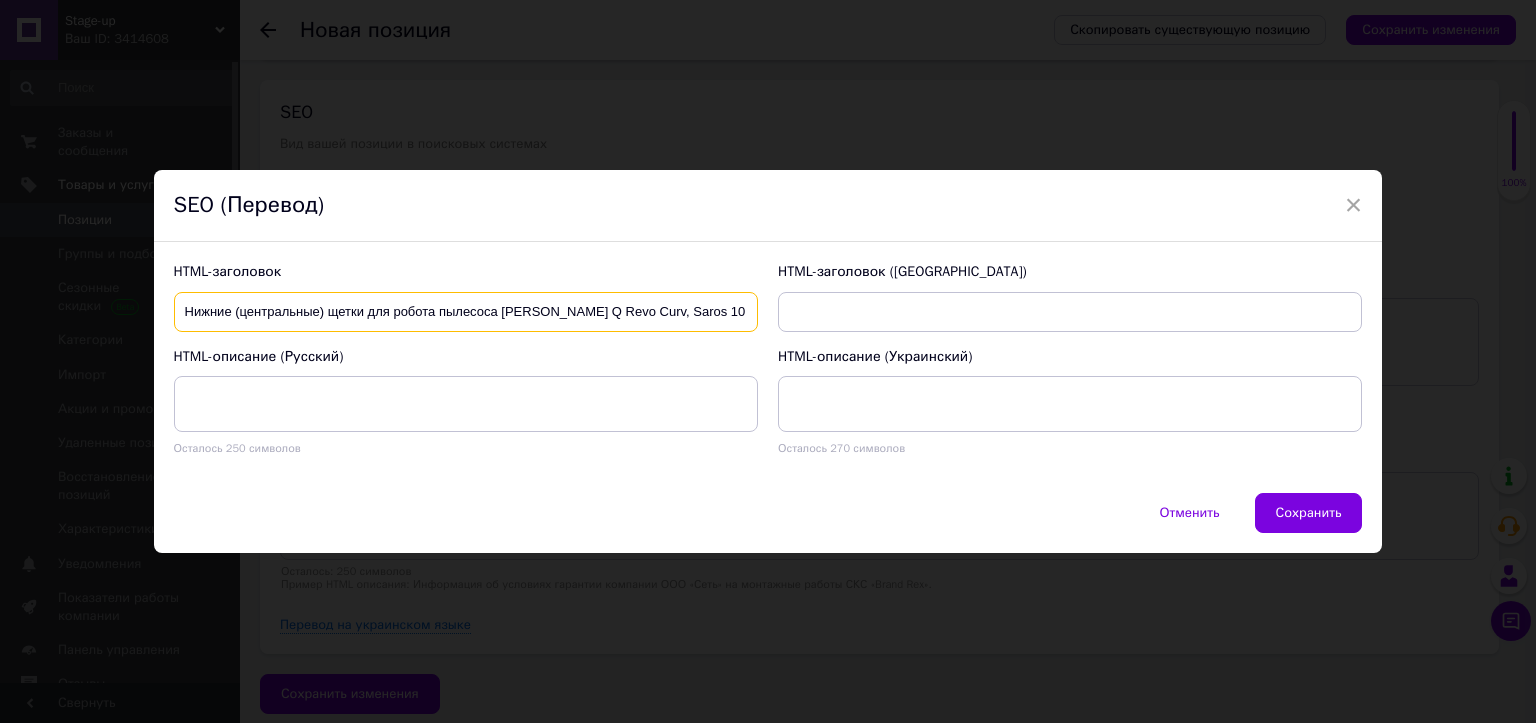scroll, scrollTop: 0, scrollLeft: 216, axis: horizontal 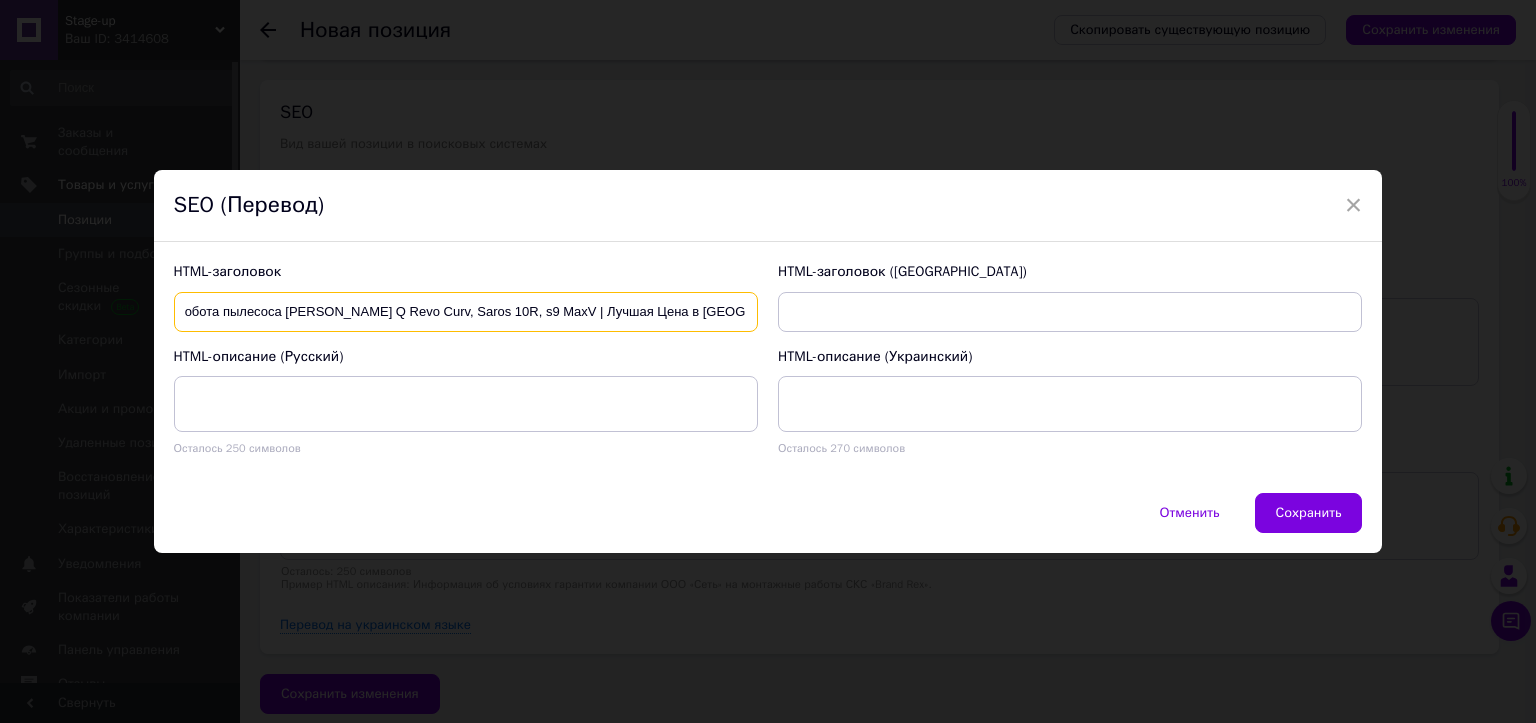 type on "Нижние (центральные) щетки для робота пылесоса [PERSON_NAME] Q Revo Curv, Saros 10R, s9 MaxV | Лучшая Цена в [GEOGRAPHIC_DATA]" 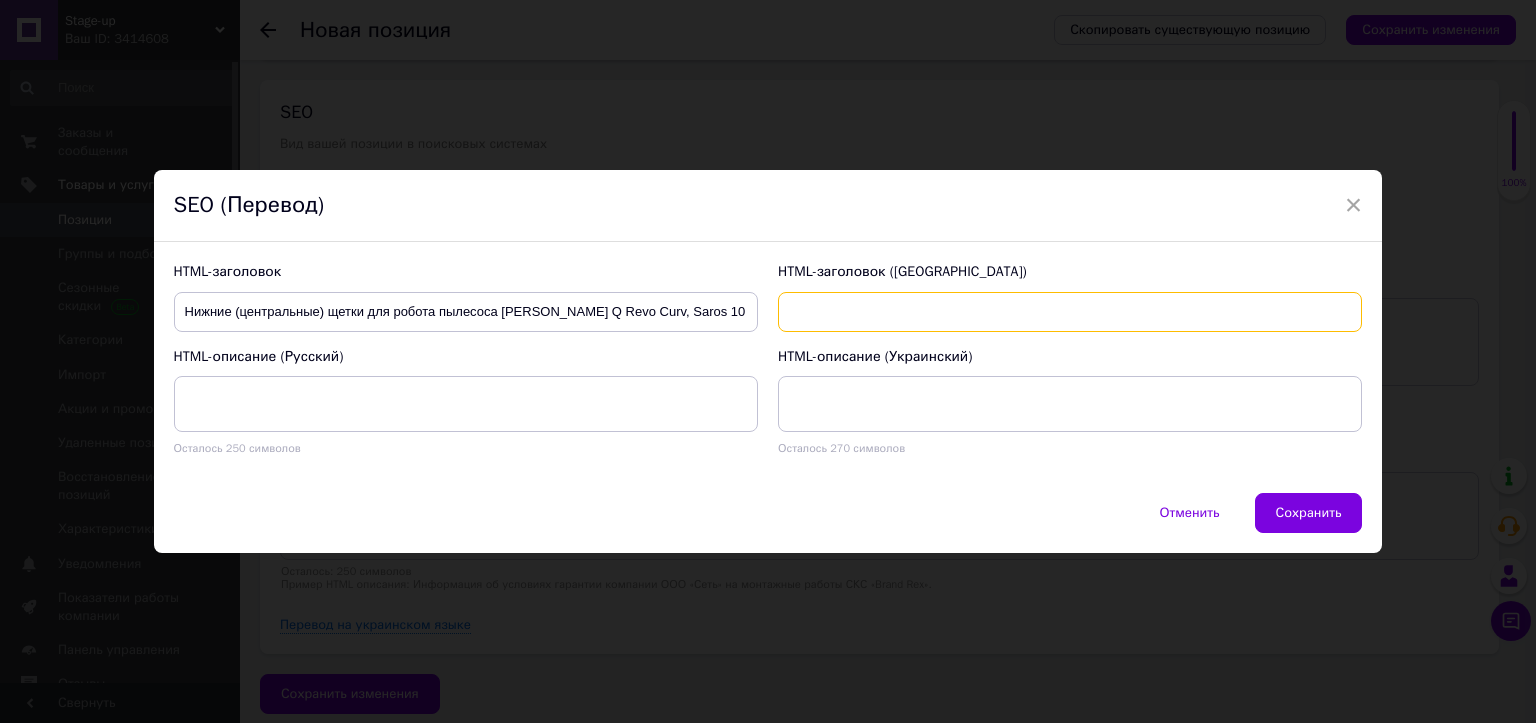 click at bounding box center [1070, 312] 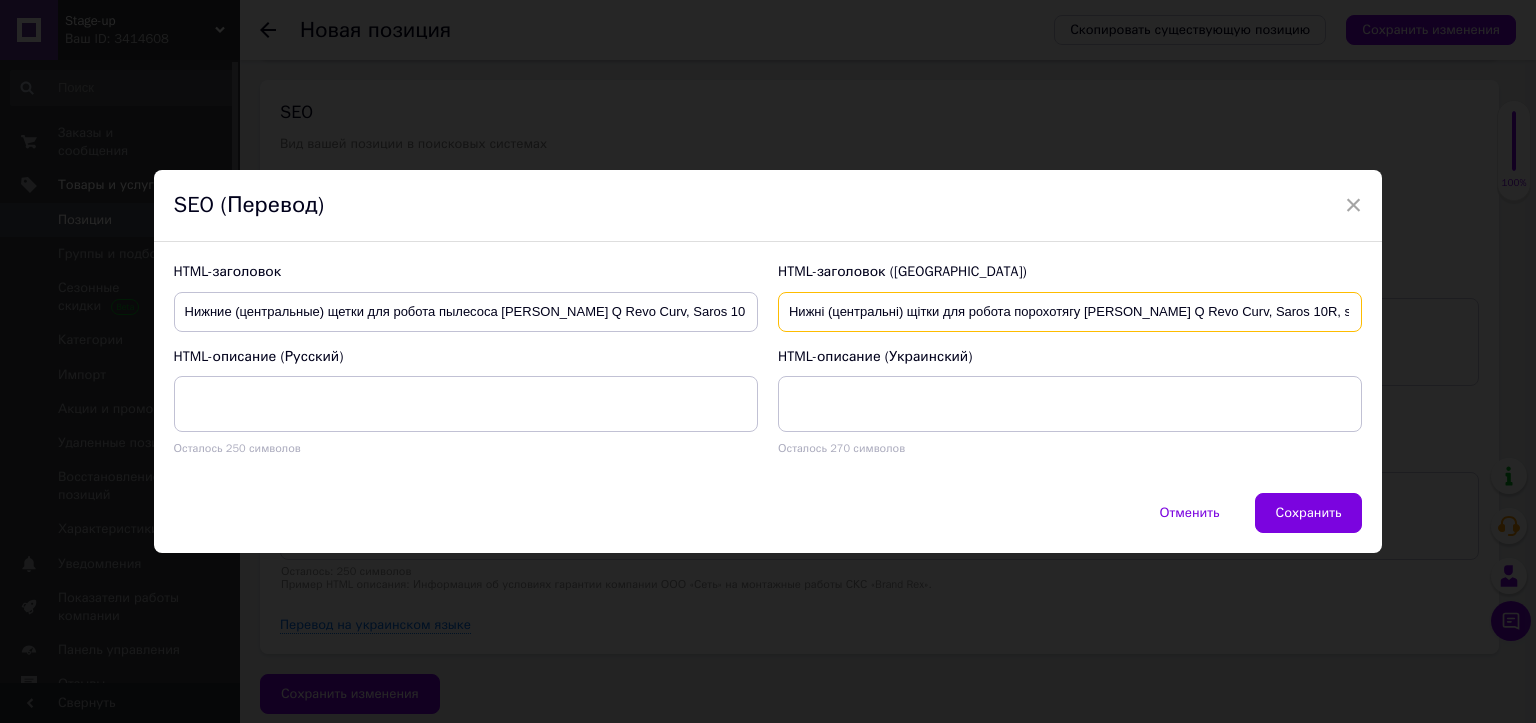scroll, scrollTop: 0, scrollLeft: 173, axis: horizontal 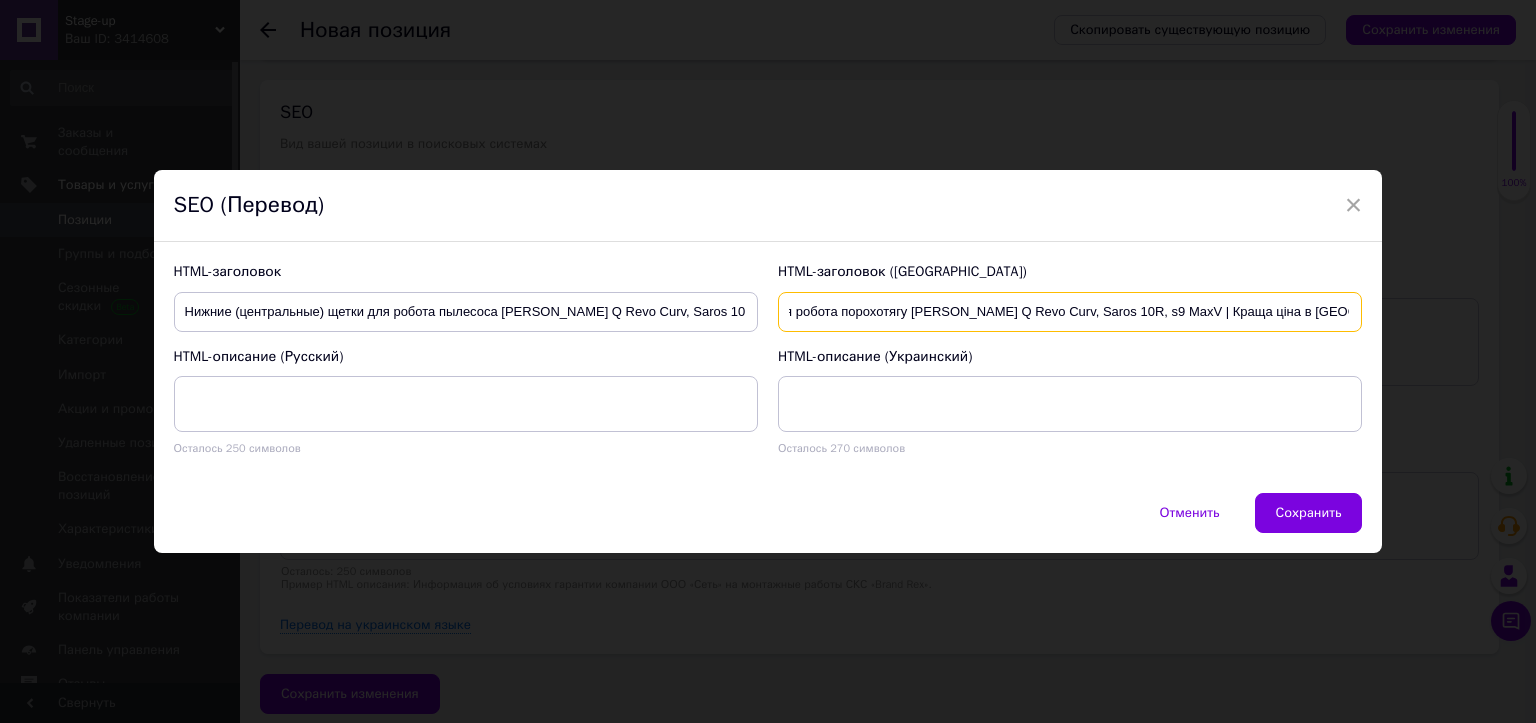 type on "Нижні (центральні) щітки для робота порохотягу [PERSON_NAME] Q Revo Curv, Saros 10R, s9 MaxV | Краща ціна в [GEOGRAPHIC_DATA]" 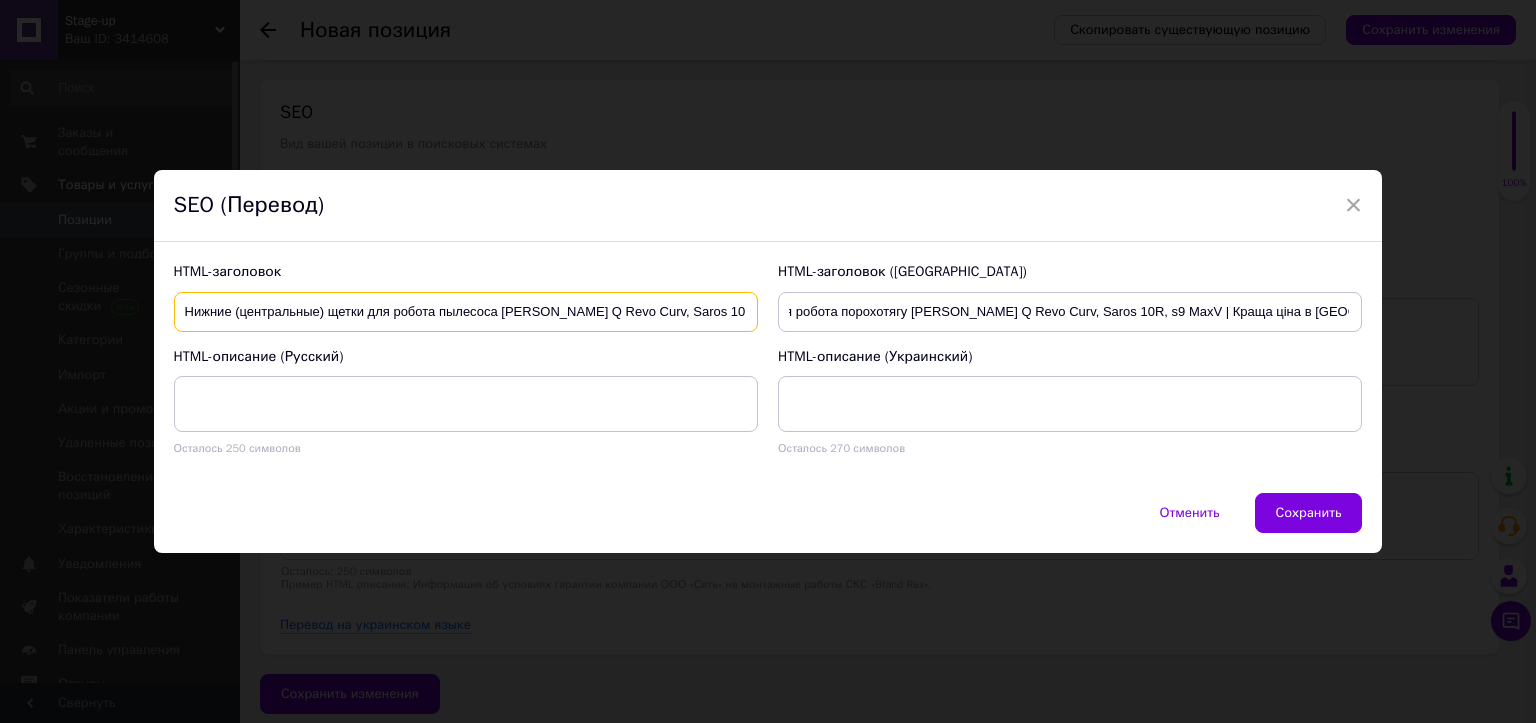 scroll, scrollTop: 0, scrollLeft: 0, axis: both 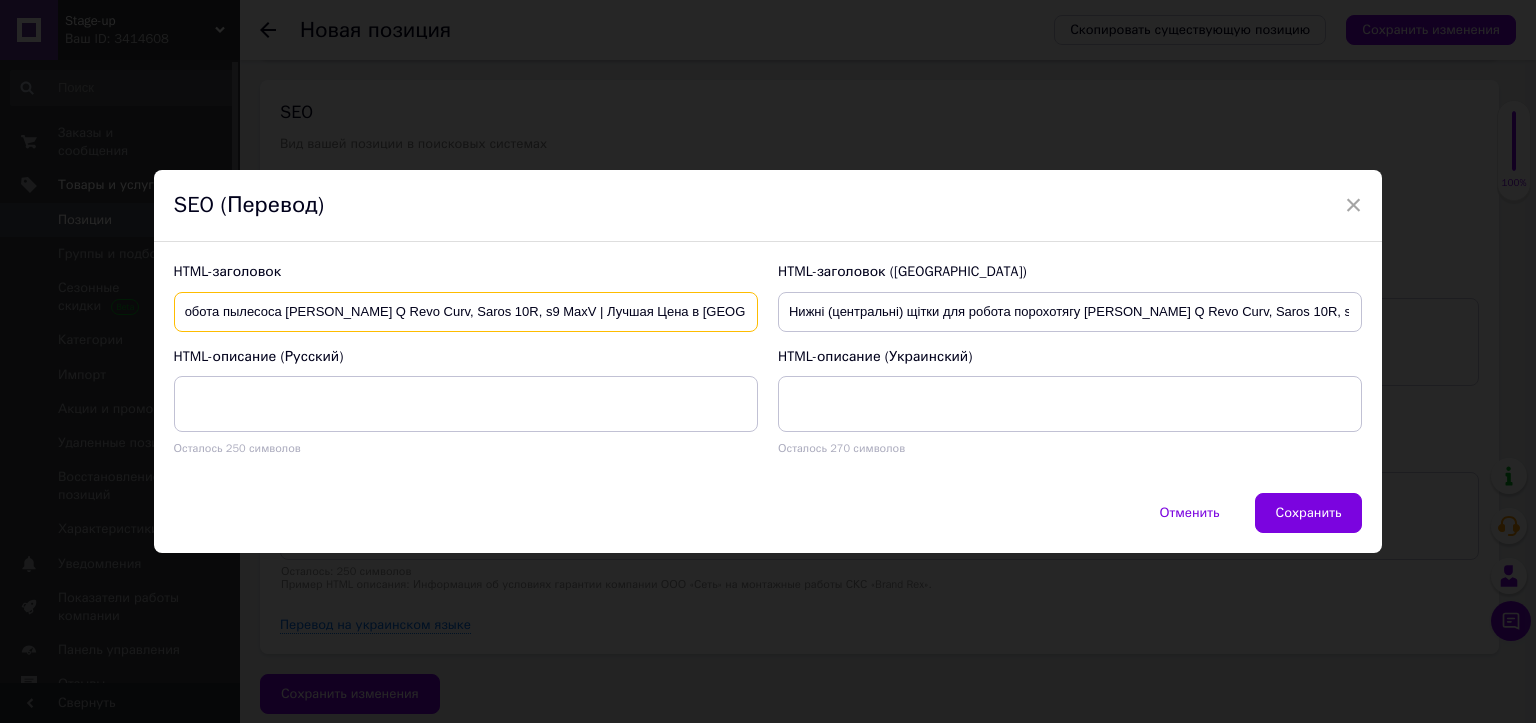 drag, startPoint x: 613, startPoint y: 302, endPoint x: 1036, endPoint y: 302, distance: 423 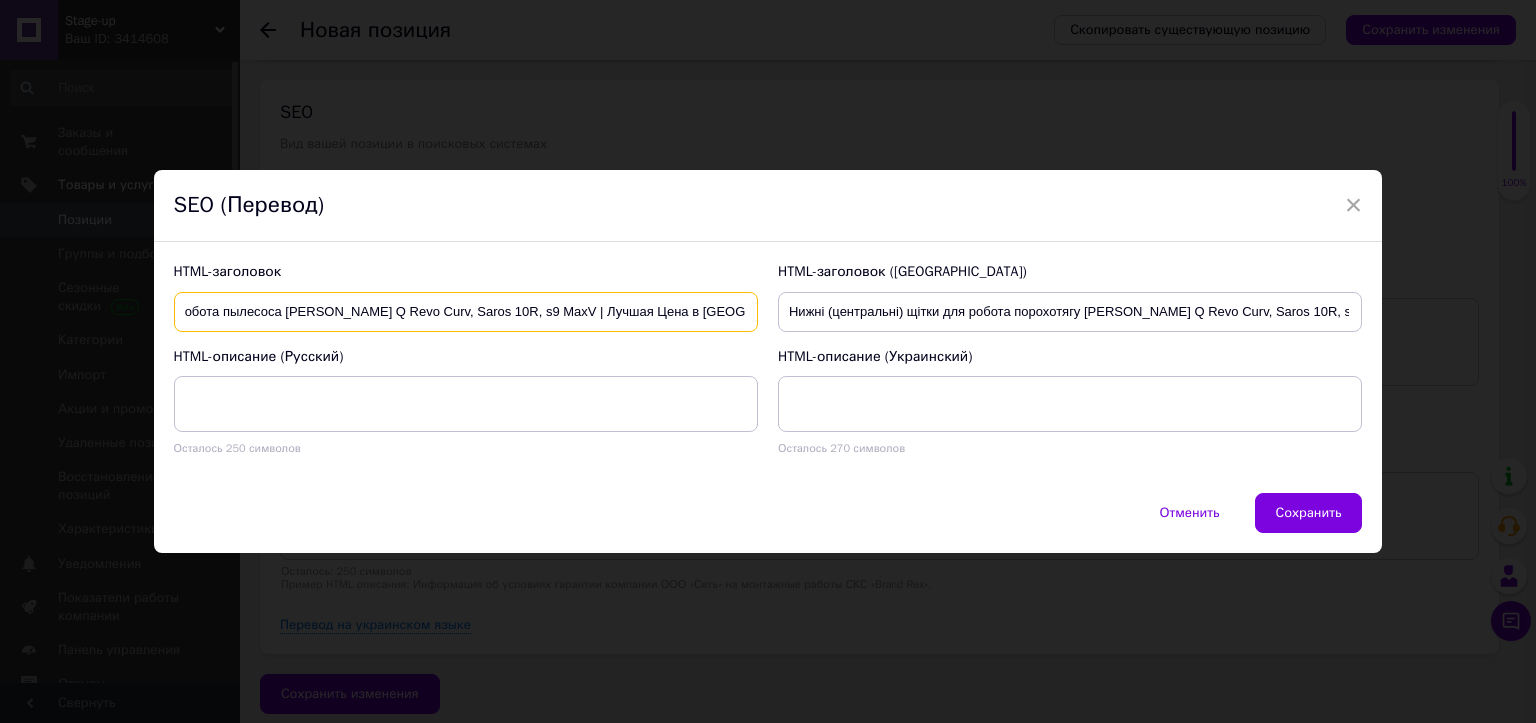 scroll, scrollTop: 0, scrollLeft: 0, axis: both 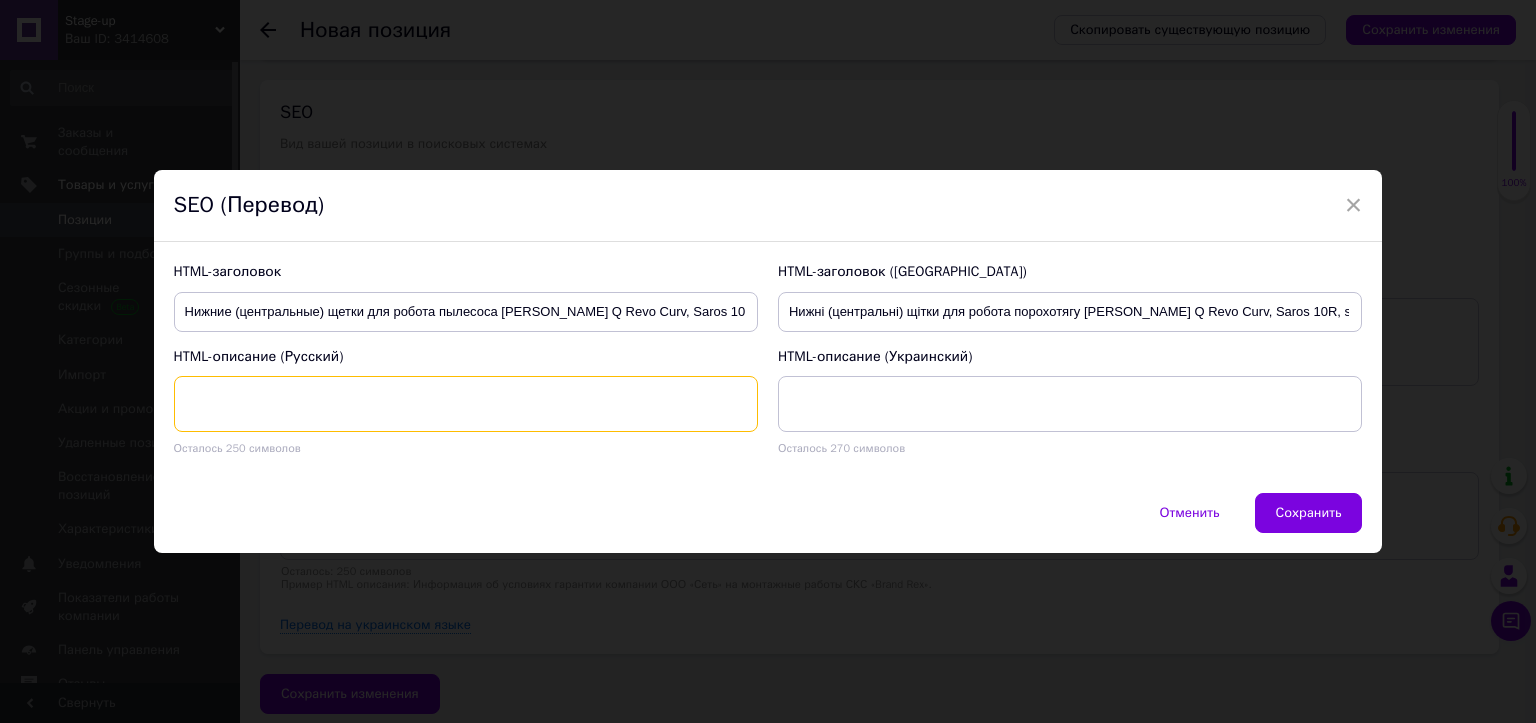click at bounding box center [466, 404] 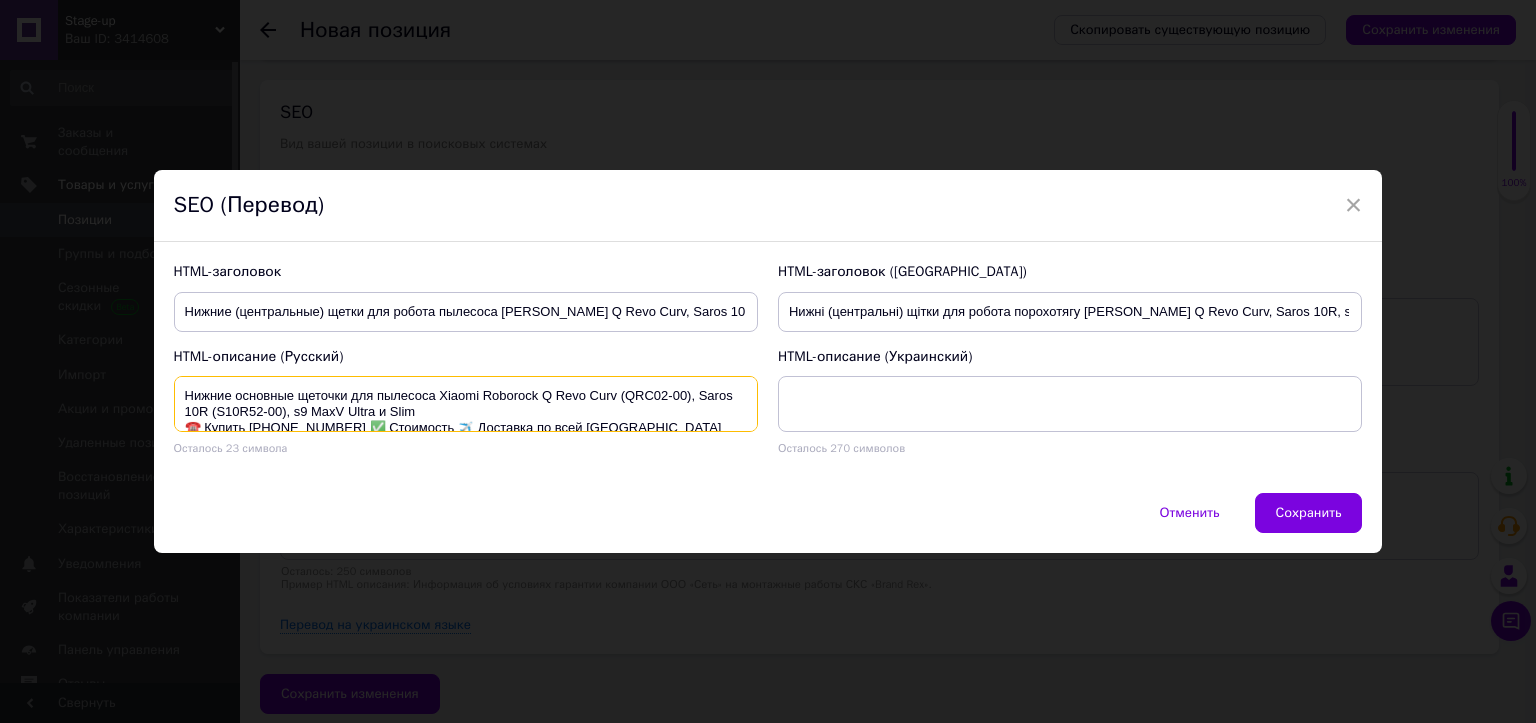 scroll, scrollTop: 20, scrollLeft: 0, axis: vertical 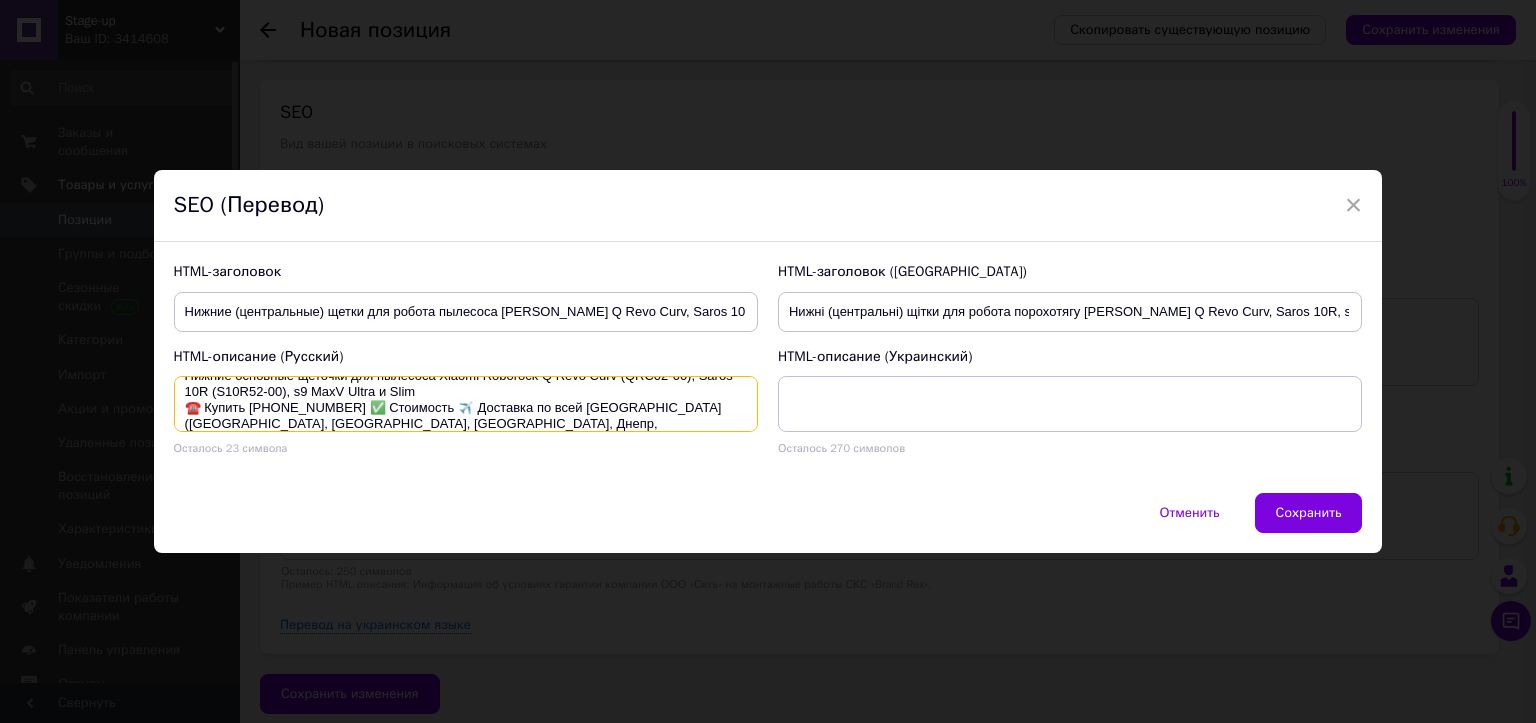 click on "Нижние основные щеточки для пылесоса Xiaomi Roborock Q Revo Curv (QRC02-00), Saros 10R (S10R52-00), s9 MaxV Ultra и Slim
☎️ Купить [PHONE_NUMBER] ✅ Стоимость ✈️ Доставка по всей [GEOGRAPHIC_DATA] ([GEOGRAPHIC_DATA], [GEOGRAPHIC_DATA], [GEOGRAPHIC_DATA], Днепр, [GEOGRAPHIC_DATA])" at bounding box center [466, 404] 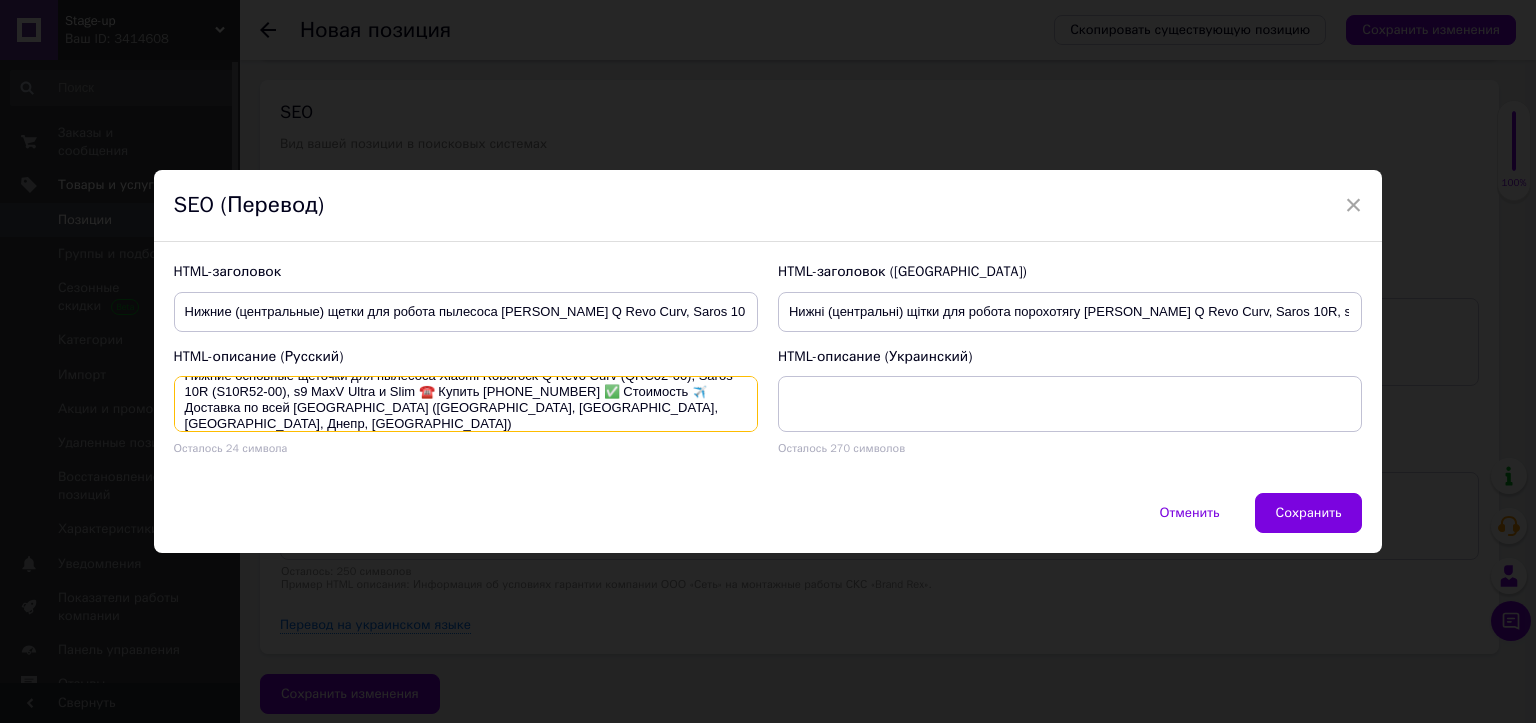 scroll, scrollTop: 16, scrollLeft: 0, axis: vertical 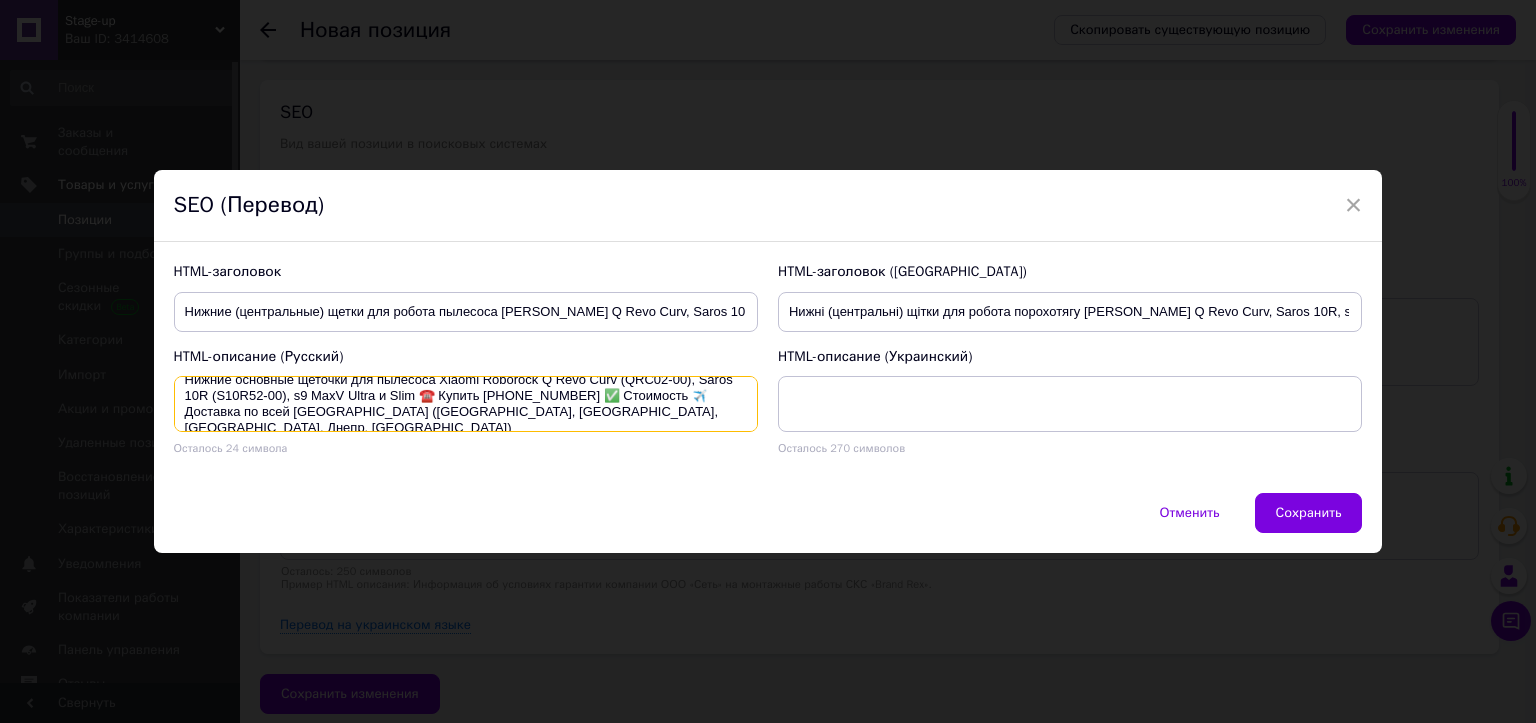 type on "Нижние основные щеточки для пылесоса Xiaomi Roborock Q Revo Curv (QRC02-00), Saros 10R (S10R52-00), s9 MaxV Ultra и Slim ☎️ Купить [PHONE_NUMBER] ✅ Стоимость ✈️ Доставка по всей [GEOGRAPHIC_DATA] ([GEOGRAPHIC_DATA], [GEOGRAPHIC_DATA], [GEOGRAPHIC_DATA], Днепр, [GEOGRAPHIC_DATA])" 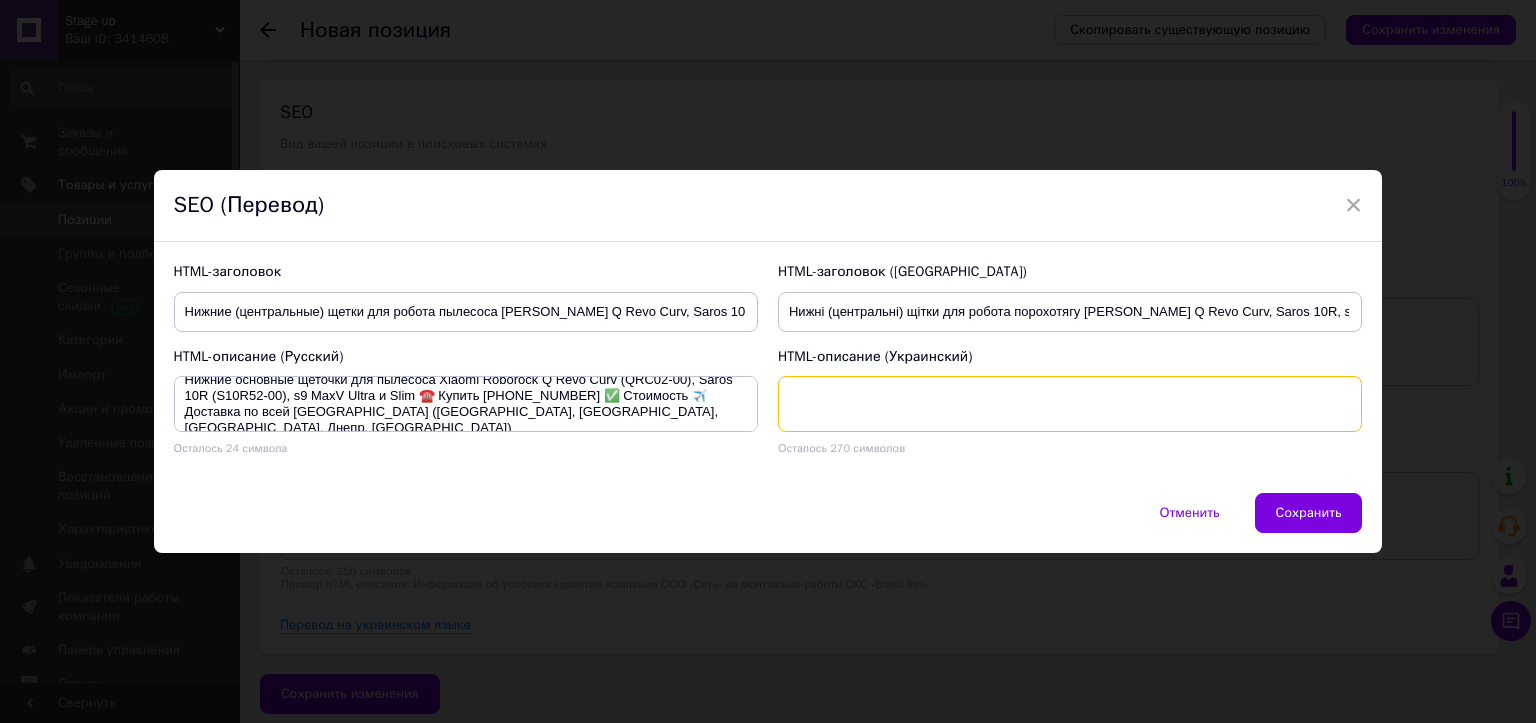 click at bounding box center [1070, 404] 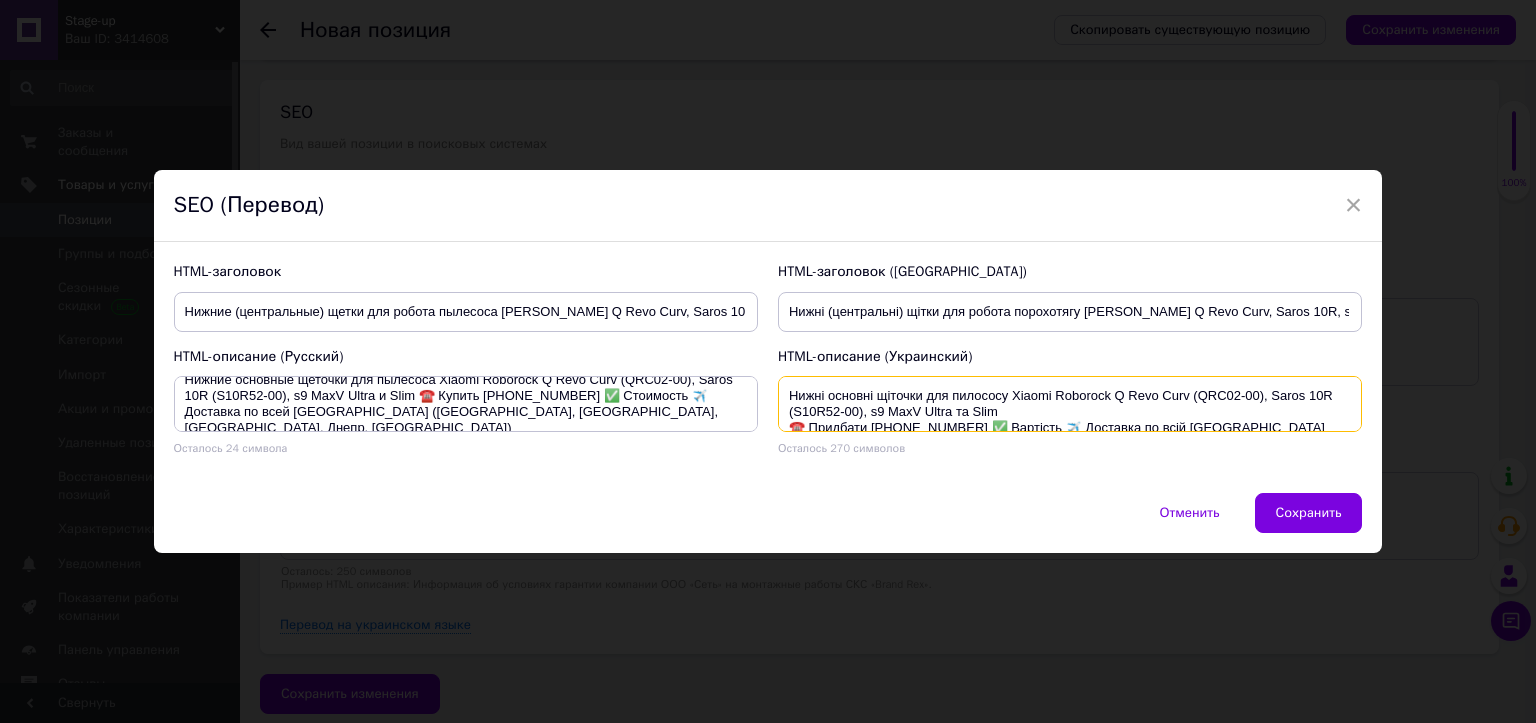 scroll, scrollTop: 20, scrollLeft: 0, axis: vertical 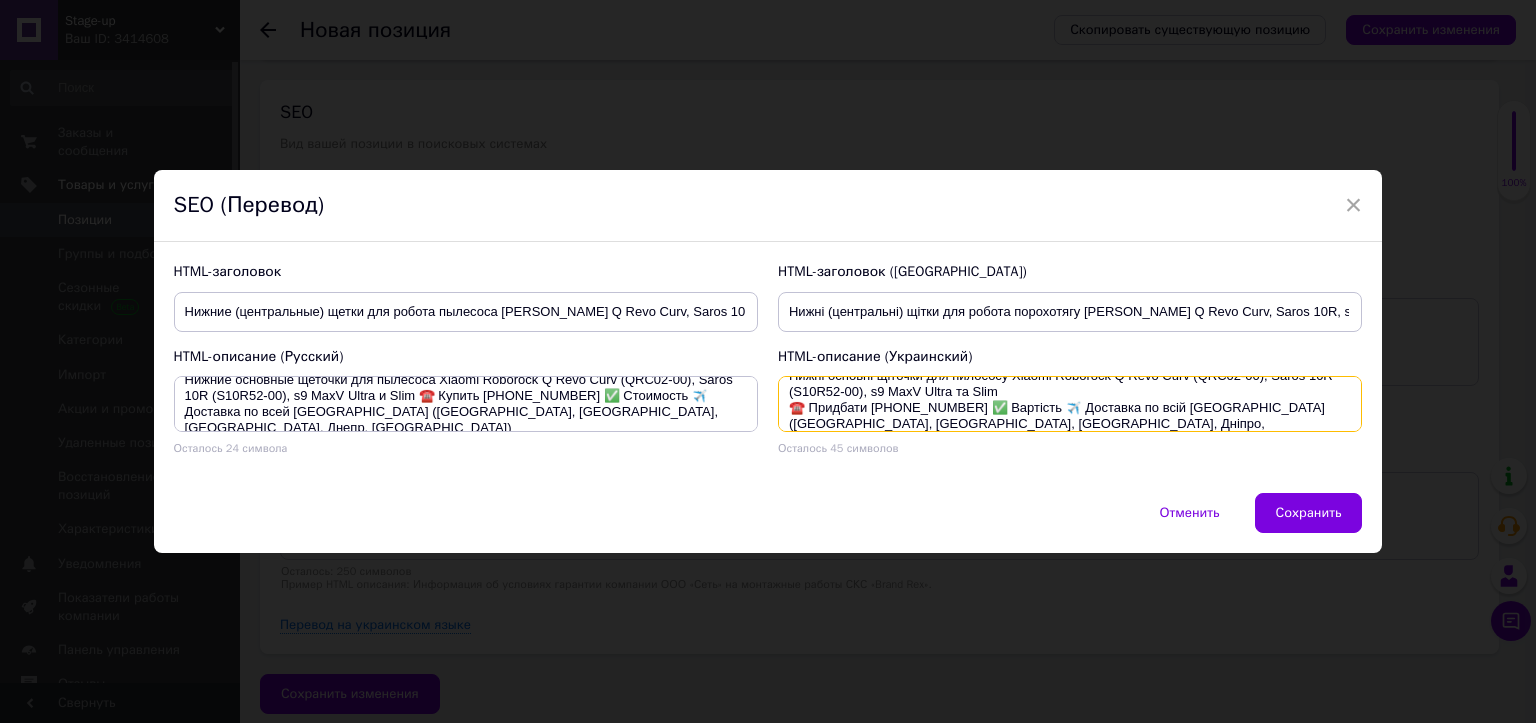 click on "Нижні основні щіточки для пилососу Xiaomi Roborock Q Revo Curv (QRC02-00), Saros 10R (S10R52-00), s9 MaxV Ultra та Slim
☎️ Придбати [PHONE_NUMBER] ✅ Вартість ✈️ Доставка по всій [GEOGRAPHIC_DATA] ([GEOGRAPHIC_DATA], [GEOGRAPHIC_DATA], [GEOGRAPHIC_DATA], Дніпро, [GEOGRAPHIC_DATA])" at bounding box center [1070, 404] 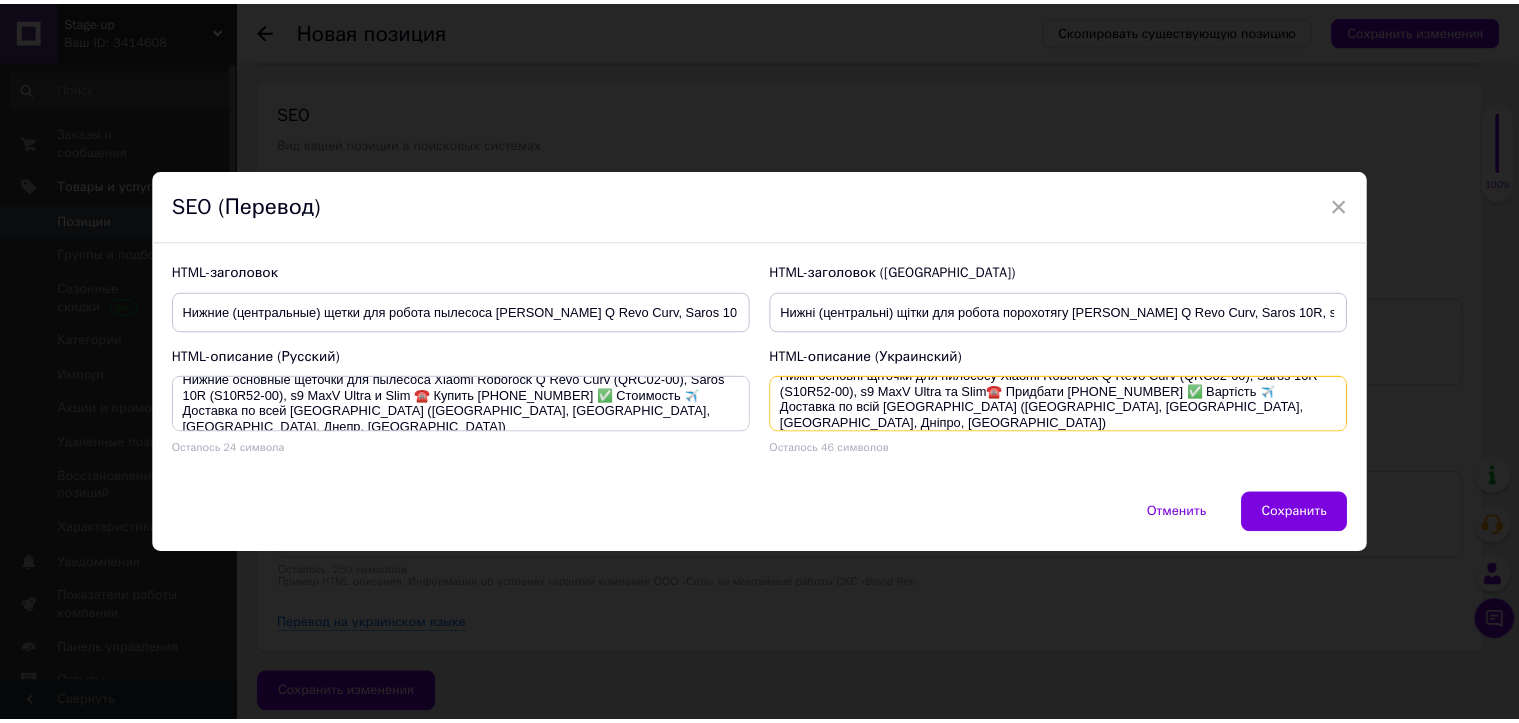 scroll, scrollTop: 16, scrollLeft: 0, axis: vertical 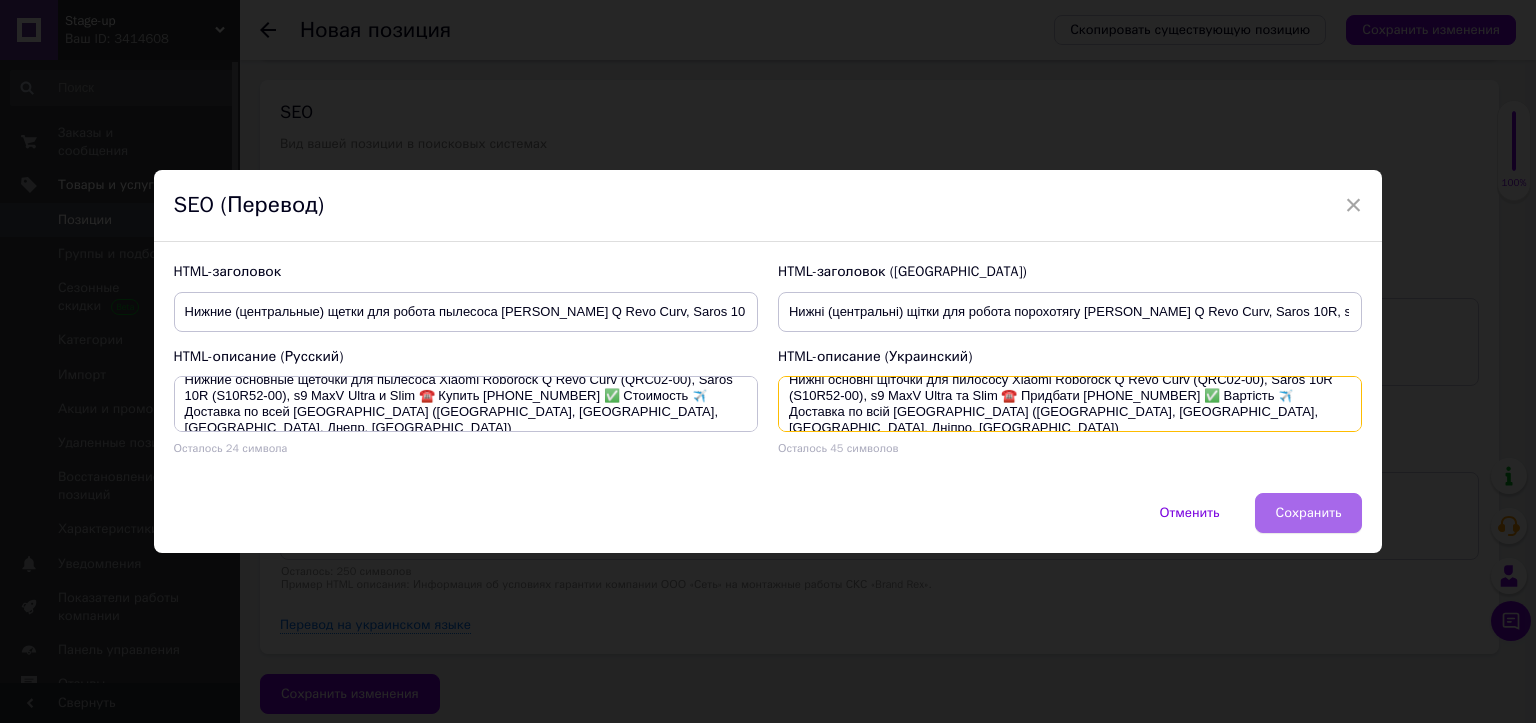 type on "Нижні основні щіточки для пилососу Xiaomi Roborock Q Revo Curv (QRC02-00), Saros 10R (S10R52-00), s9 MaxV Ultra та Slim ☎️ Придбати [PHONE_NUMBER] ✅ Вартість ✈️ Доставка по всій [GEOGRAPHIC_DATA] ([GEOGRAPHIC_DATA], [GEOGRAPHIC_DATA], [GEOGRAPHIC_DATA], Дніпро, [GEOGRAPHIC_DATA])" 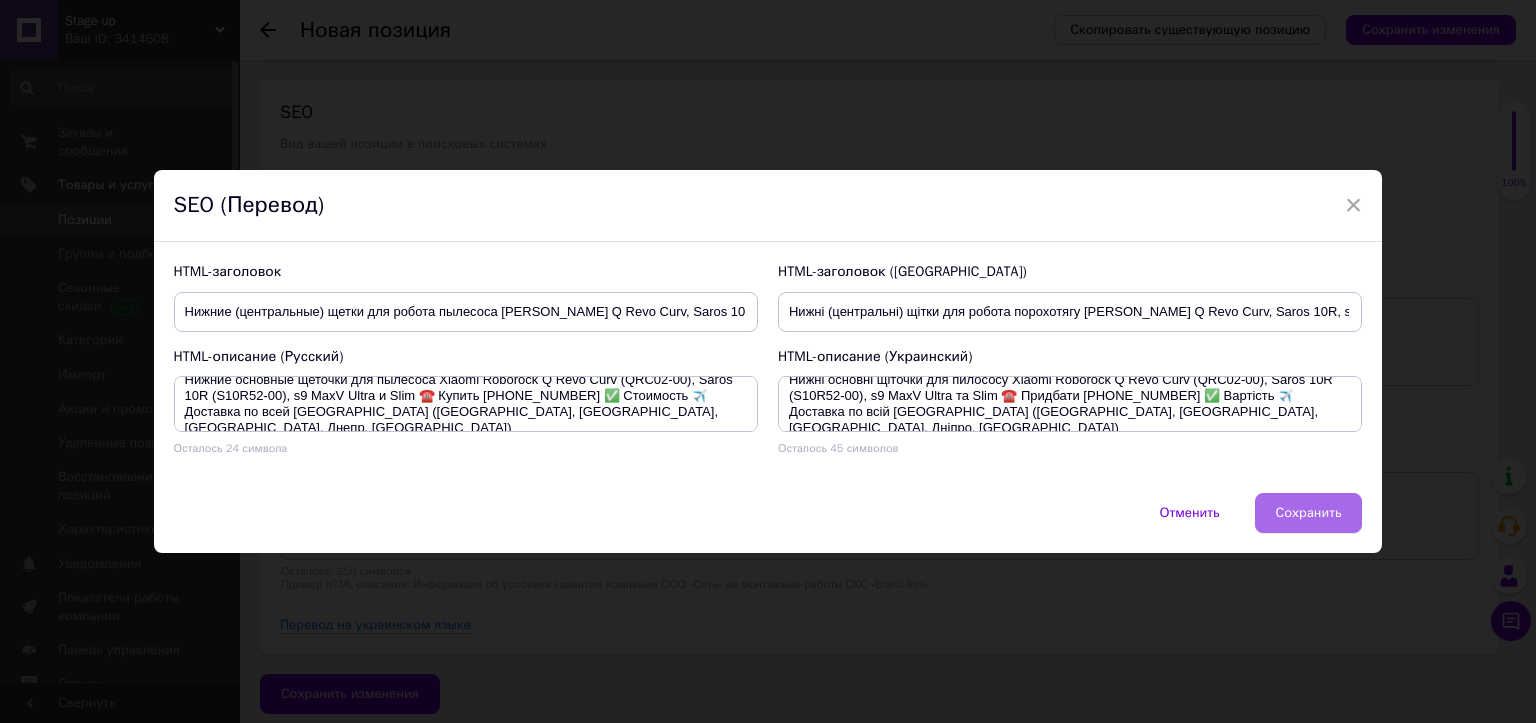 click on "Сохранить" at bounding box center [1309, 513] 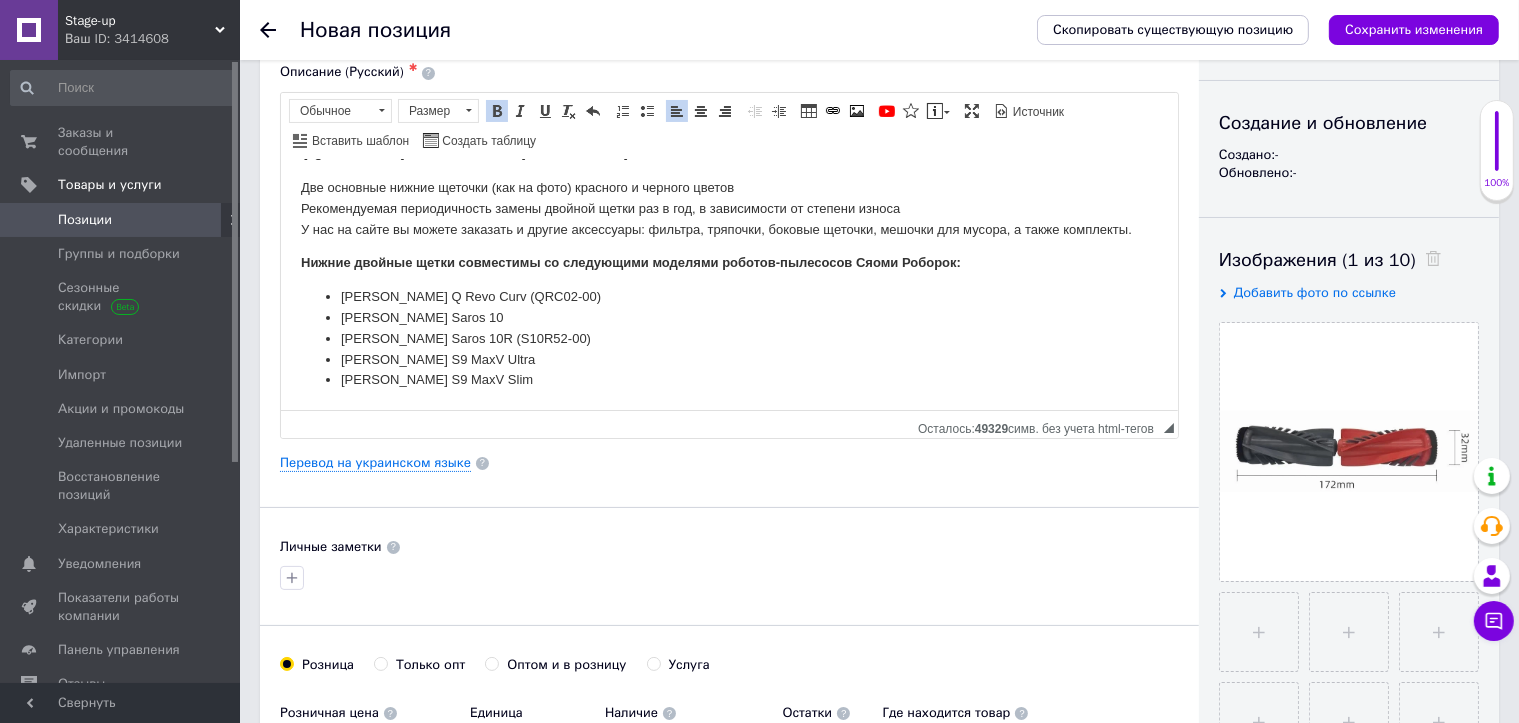 scroll, scrollTop: 0, scrollLeft: 0, axis: both 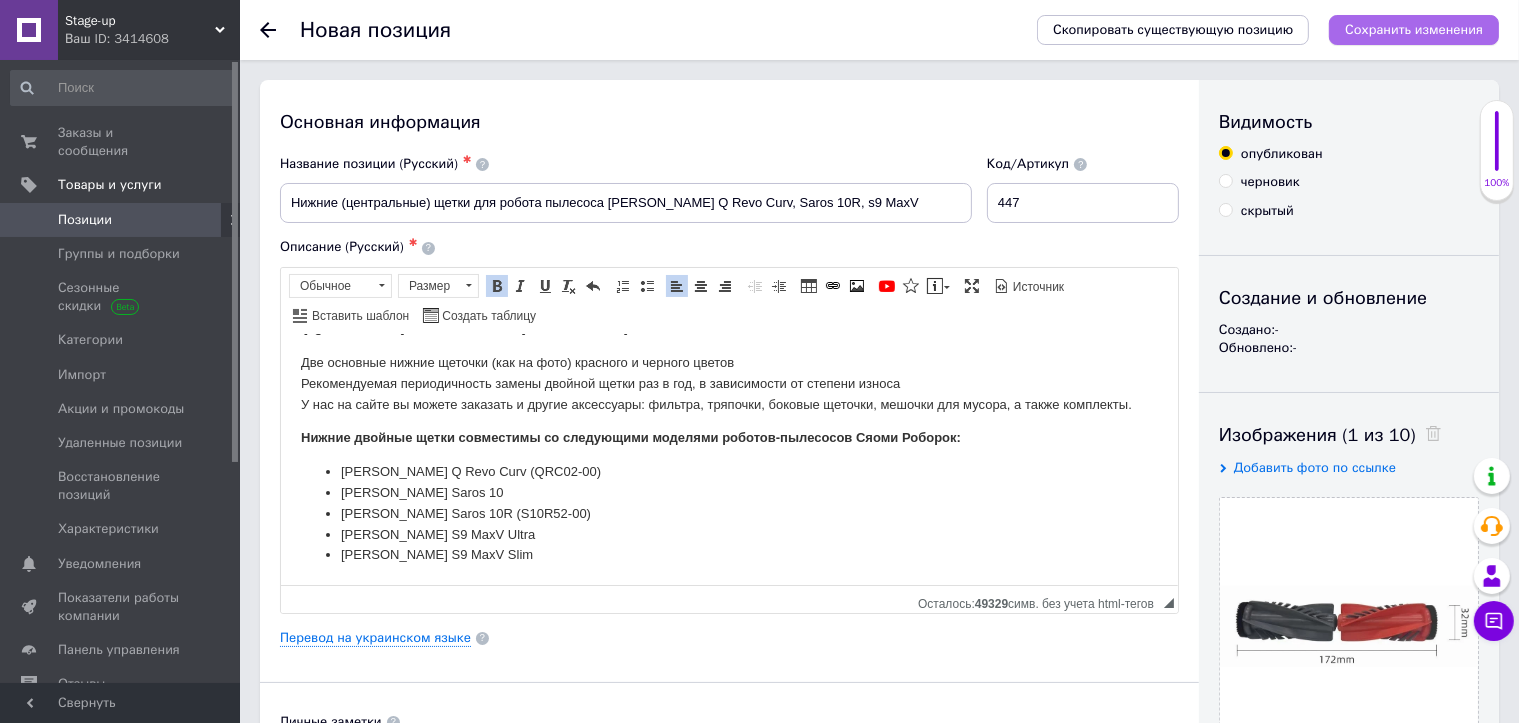 click on "Сохранить изменения" at bounding box center [1414, 29] 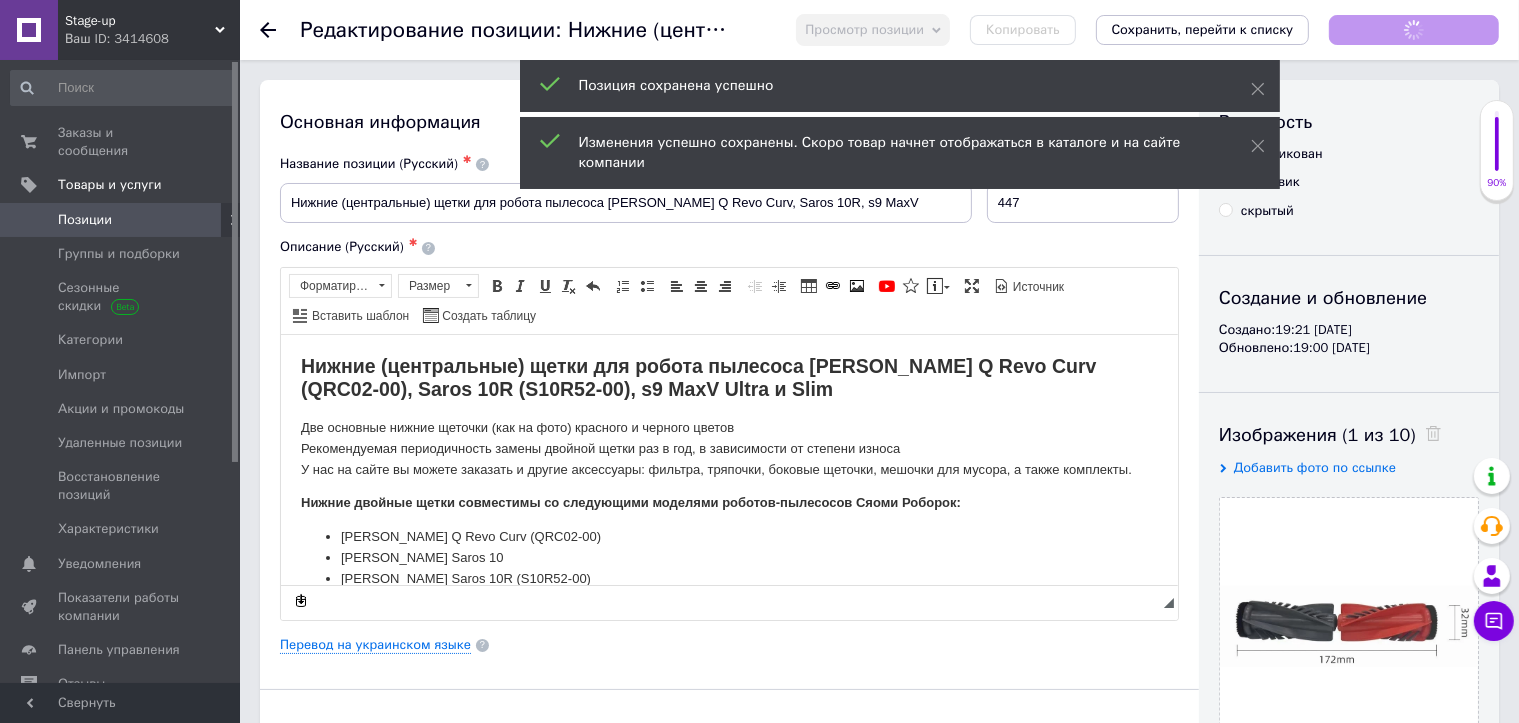 scroll, scrollTop: 0, scrollLeft: 0, axis: both 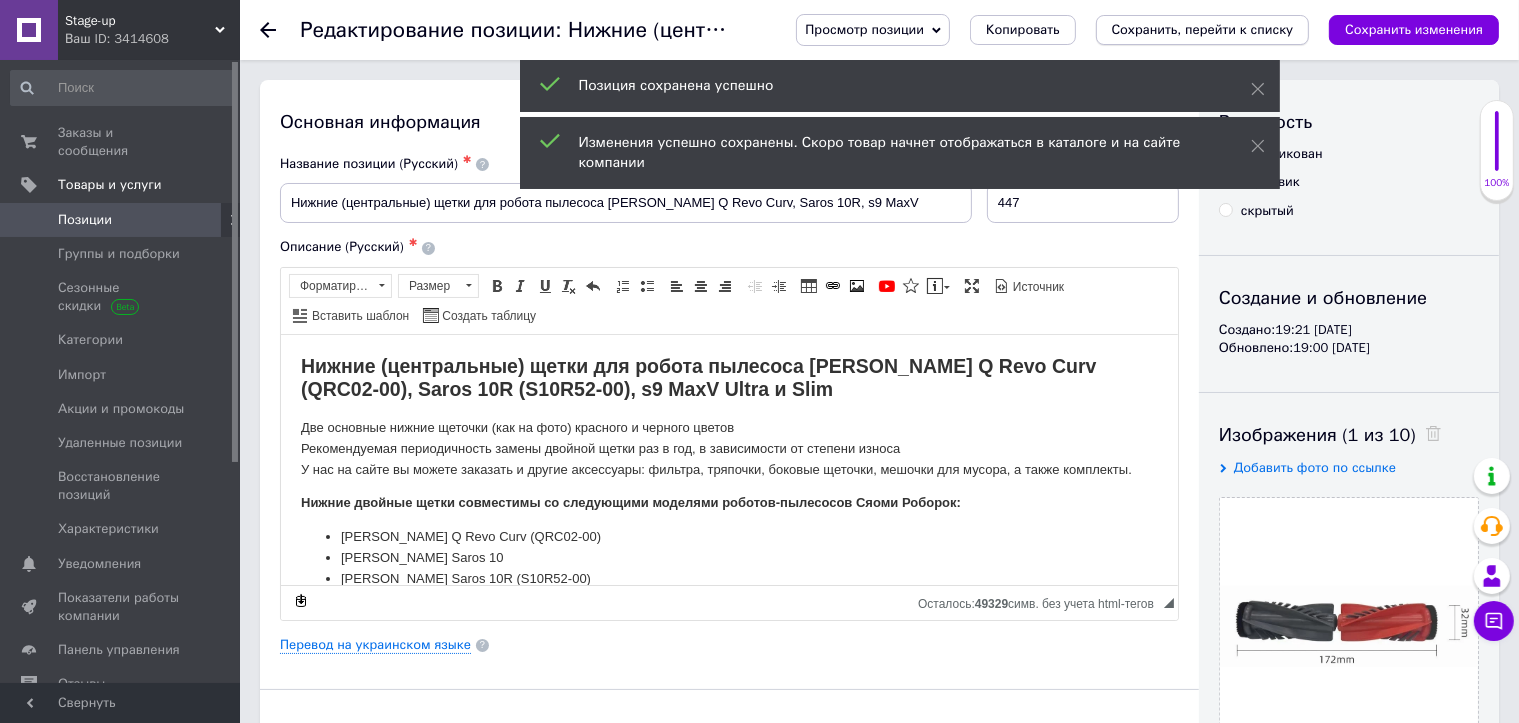 click on "Сохранить, перейти к списку" at bounding box center (1203, 29) 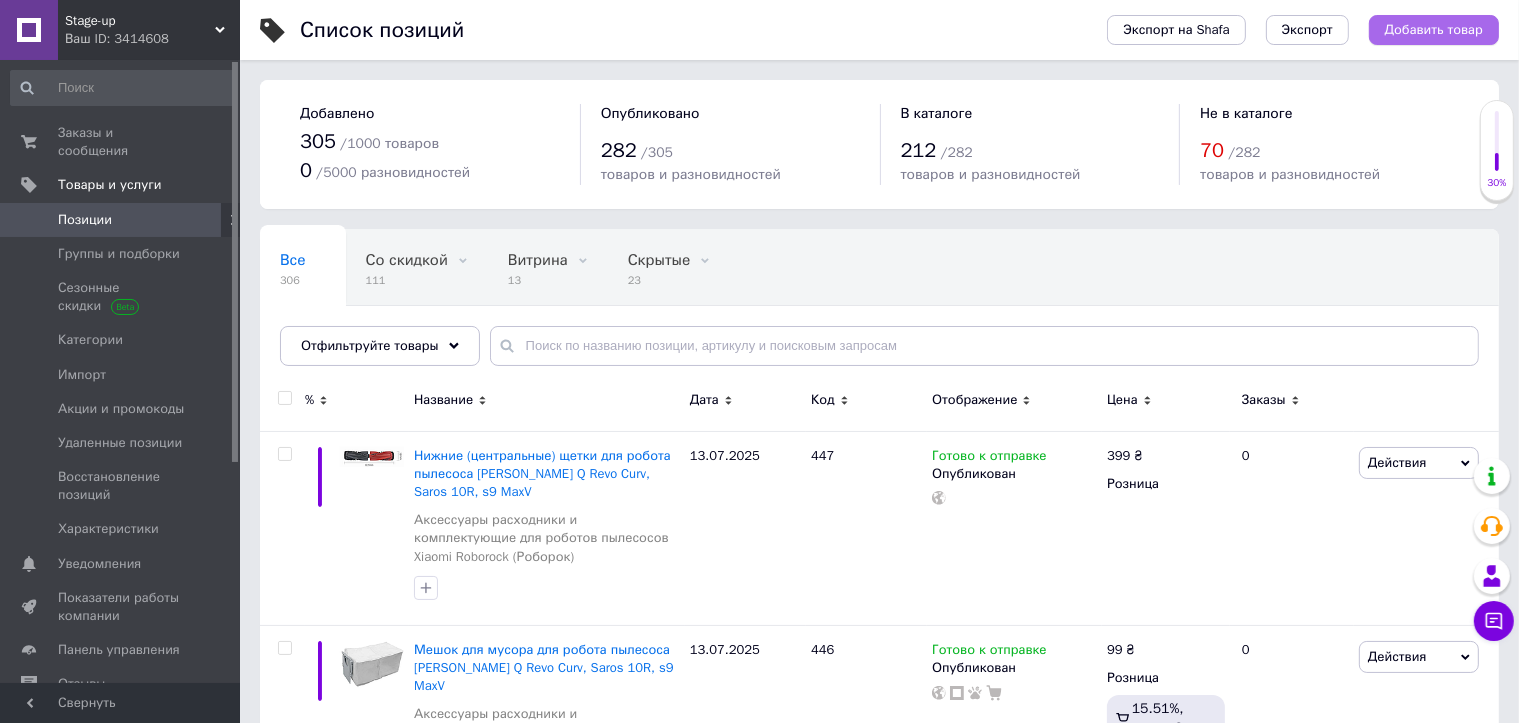 click on "Добавить товар" at bounding box center (1434, 30) 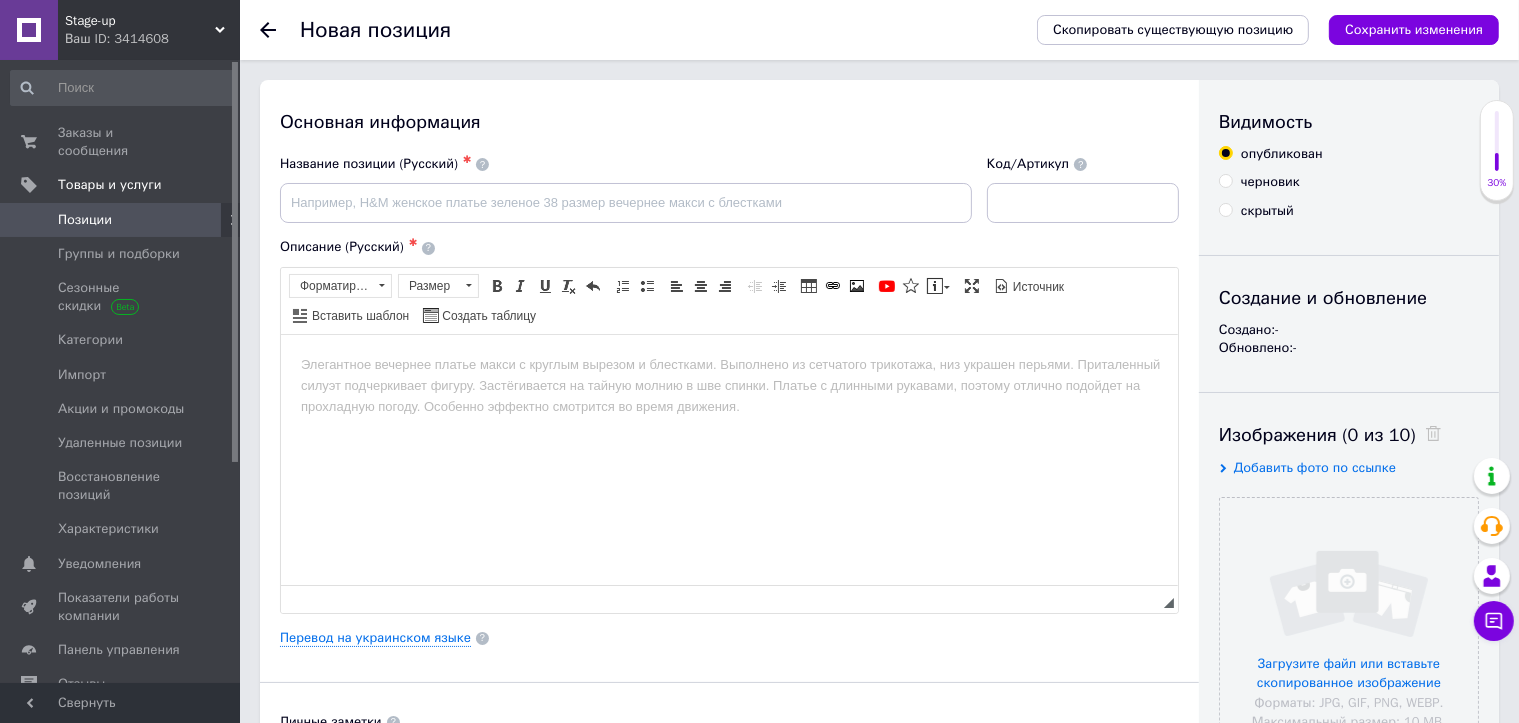 scroll, scrollTop: 0, scrollLeft: 0, axis: both 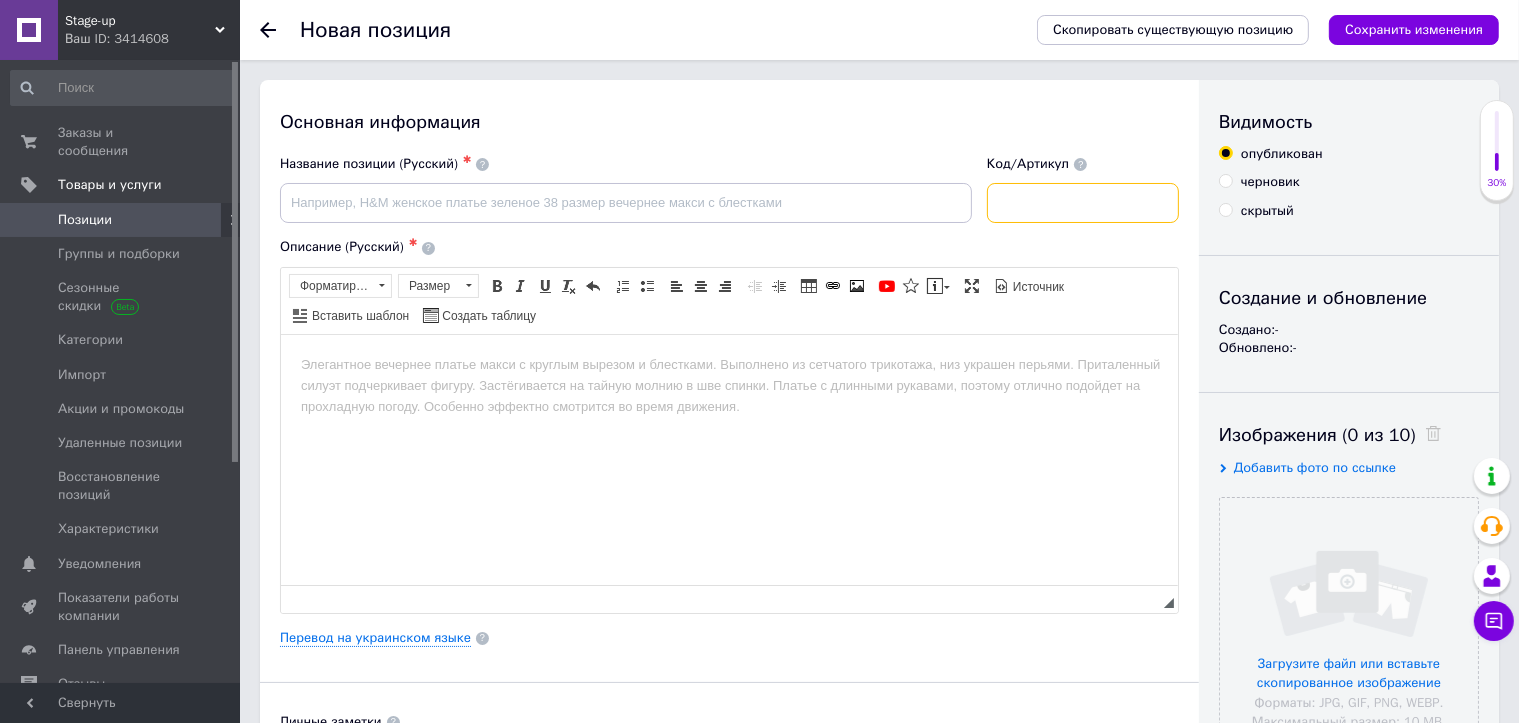 click at bounding box center (1083, 203) 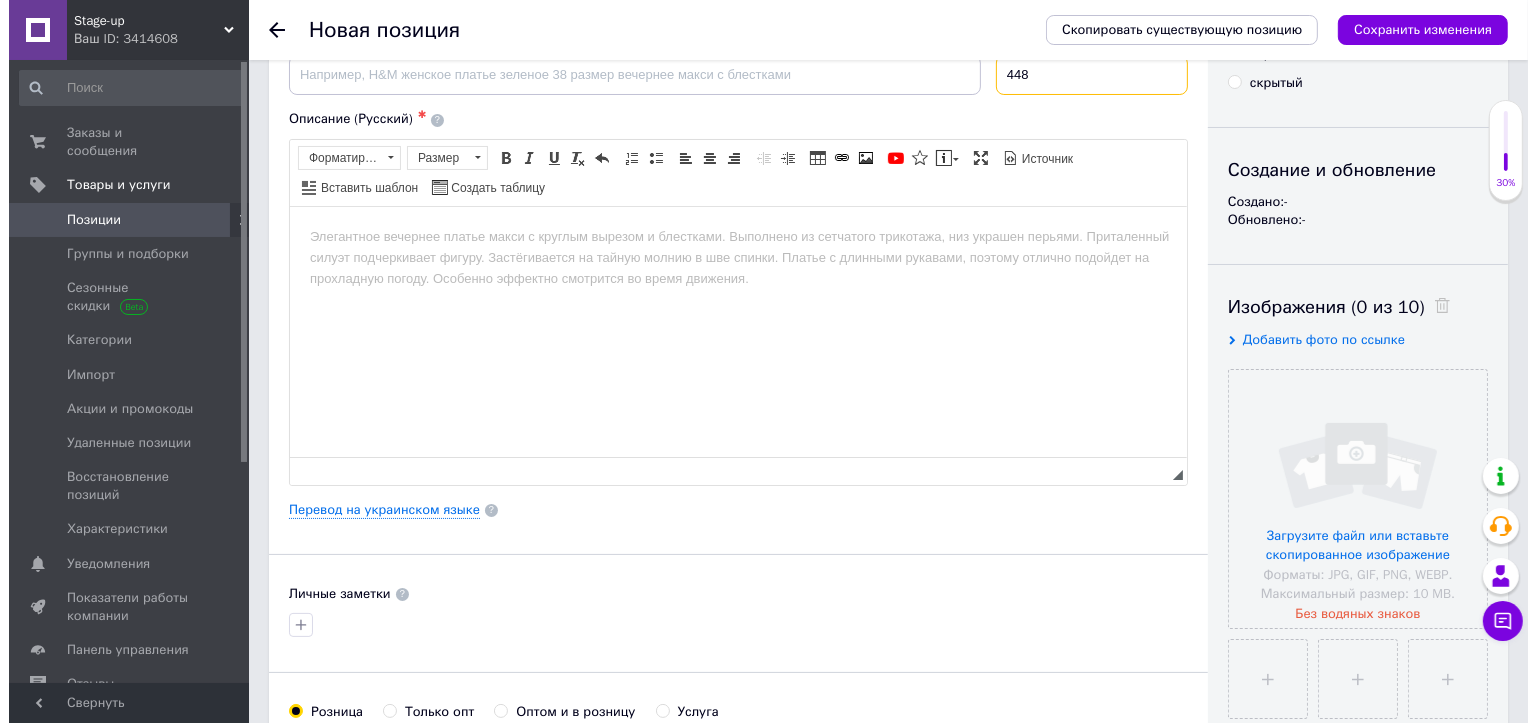 scroll, scrollTop: 300, scrollLeft: 0, axis: vertical 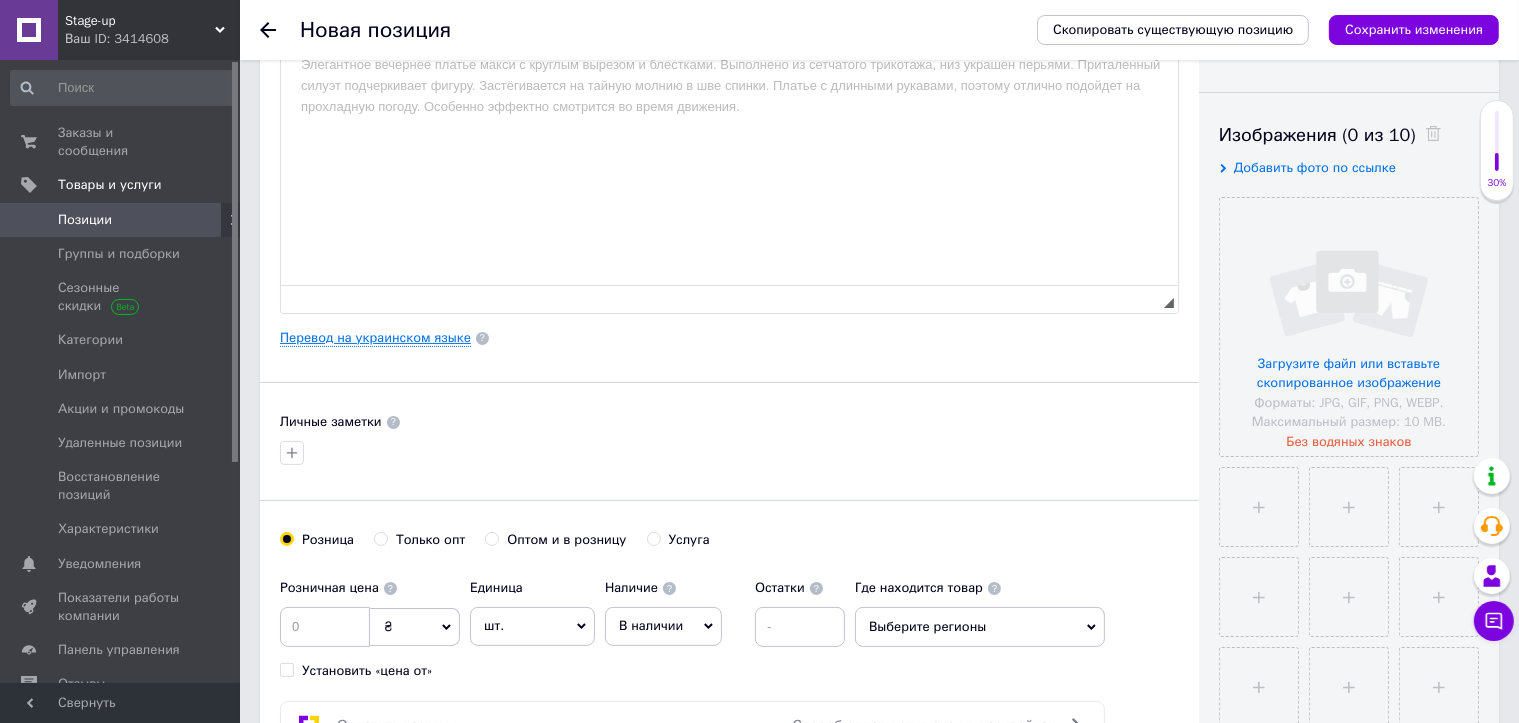 type on "448" 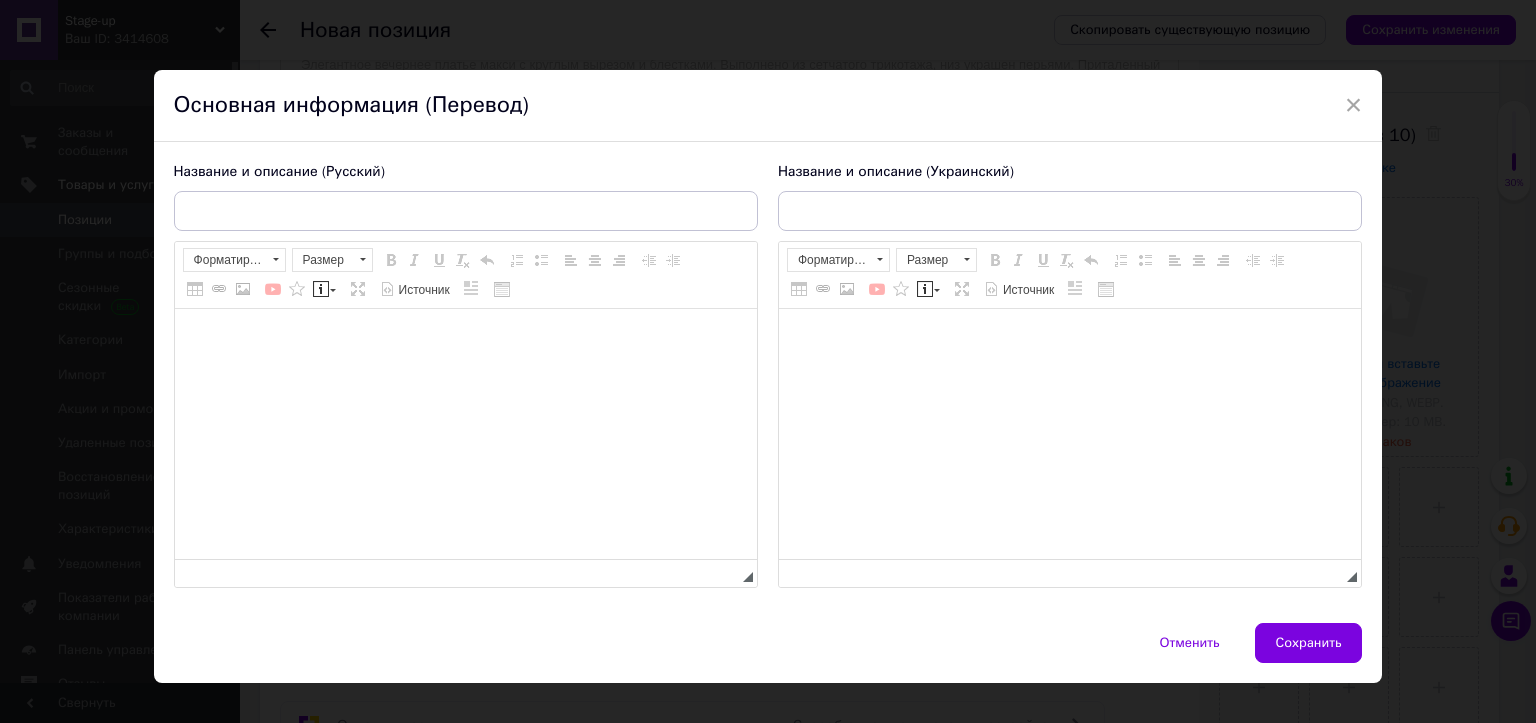 scroll, scrollTop: 0, scrollLeft: 0, axis: both 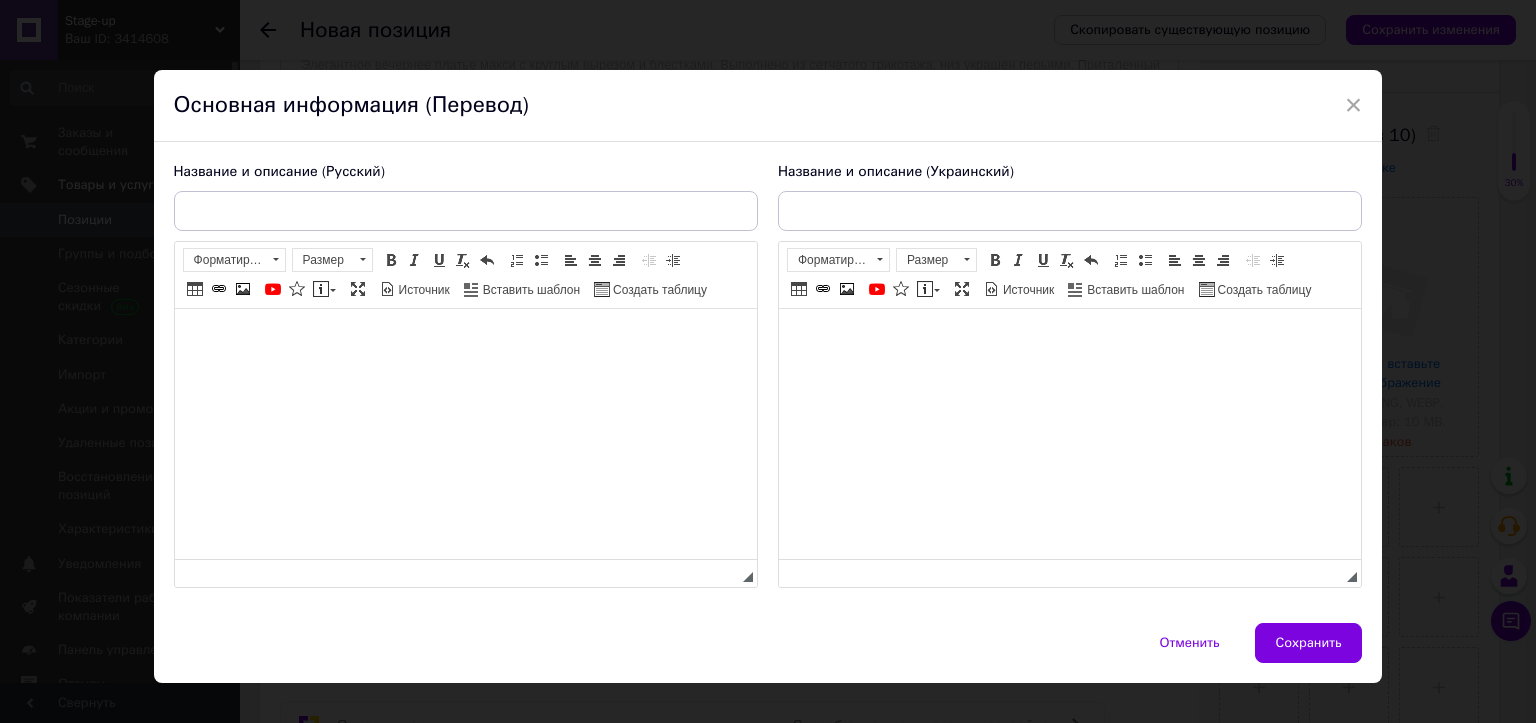 click at bounding box center [465, 339] 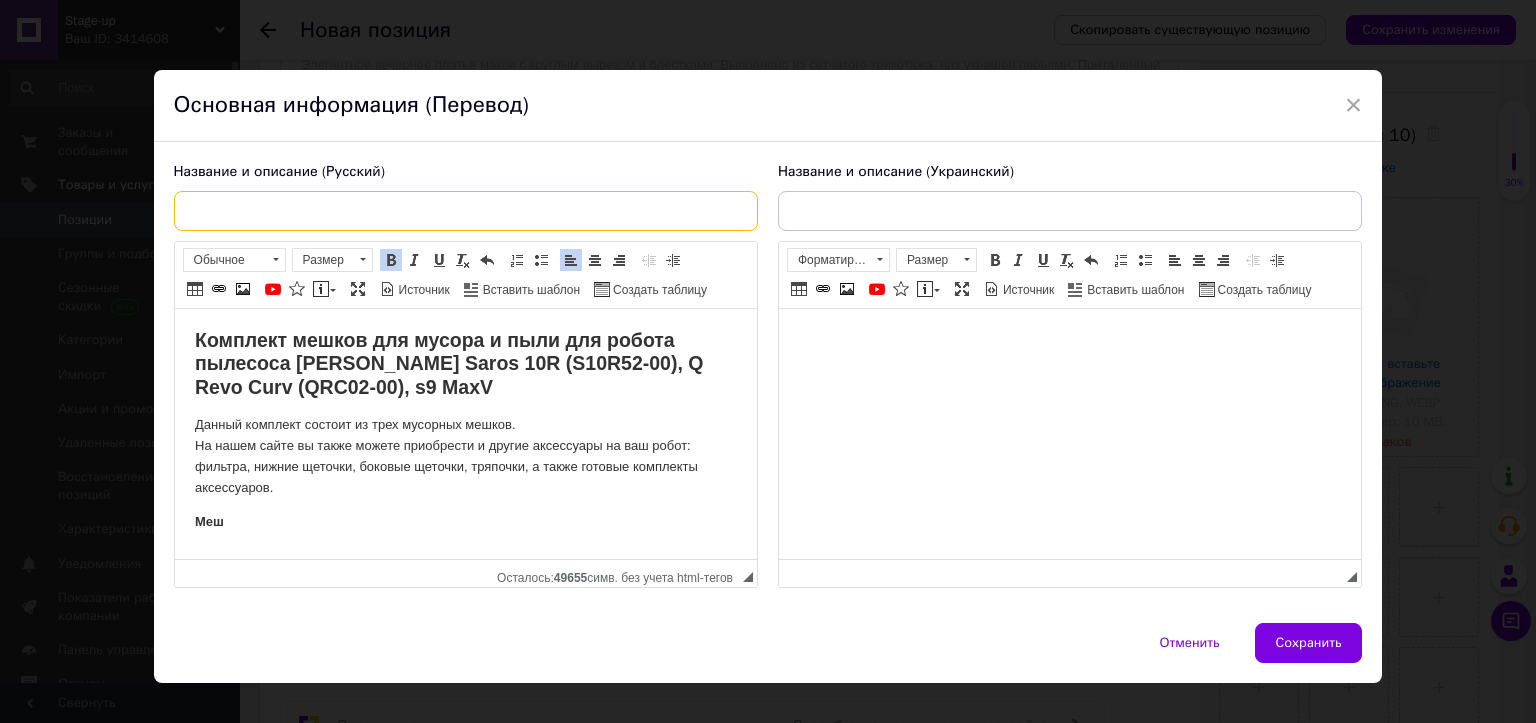 click at bounding box center (466, 211) 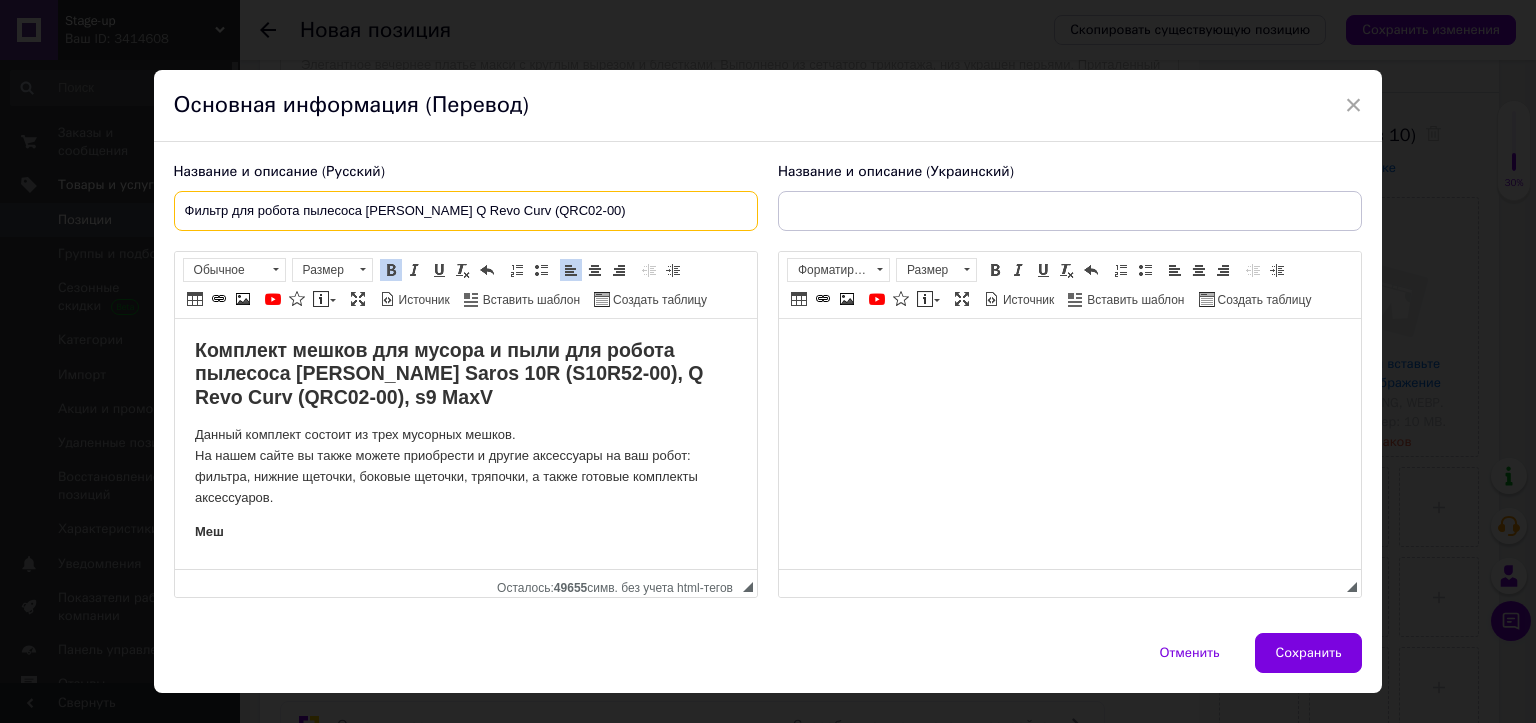 type on "Фильтр для робота пылесоса [PERSON_NAME] Q Revo Curv (QRC02-00)" 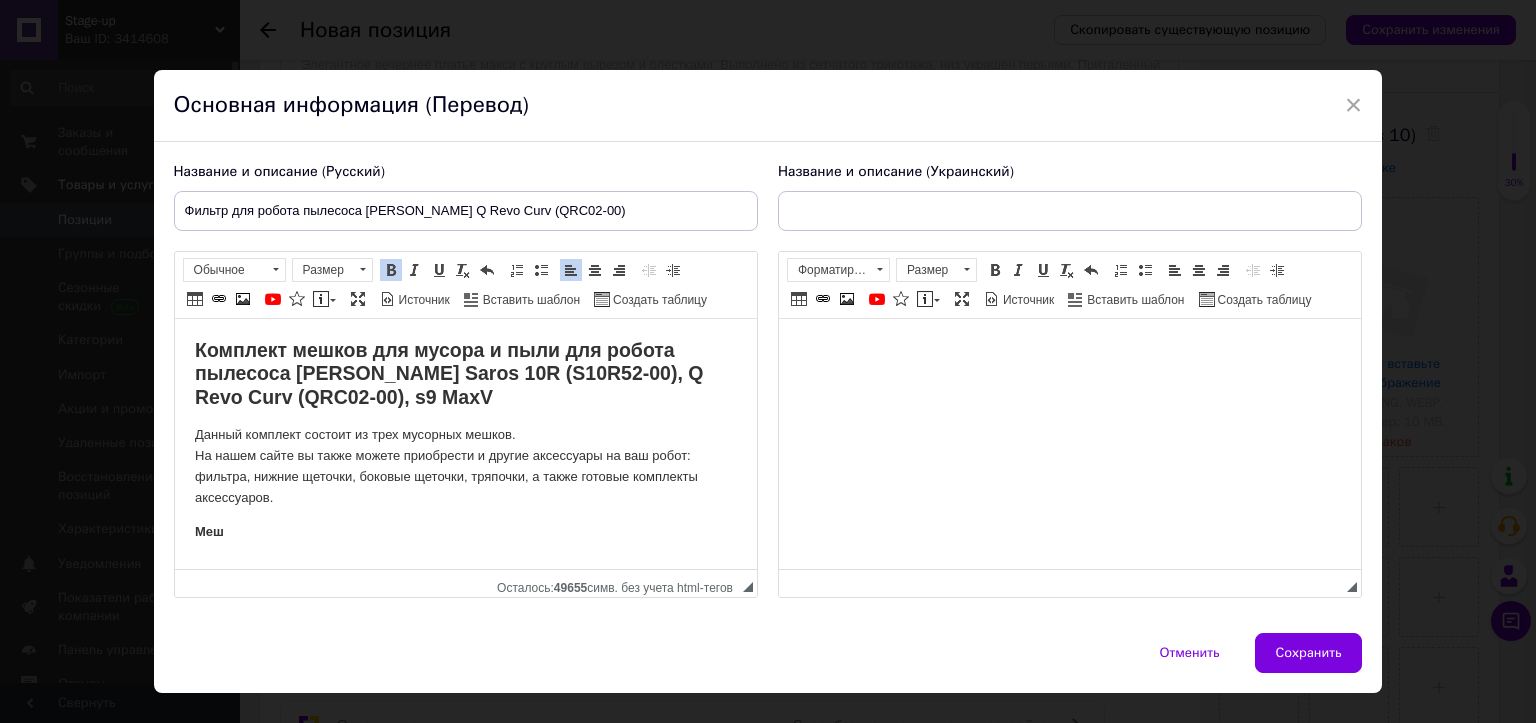 click on "Комплект мешков для мусора и пыли для робота пылесоса [PERSON_NAME] Saros 10R (S10R52-00), Q Revo Curv (QRC02-00), s9 MaxV" at bounding box center [448, 373] 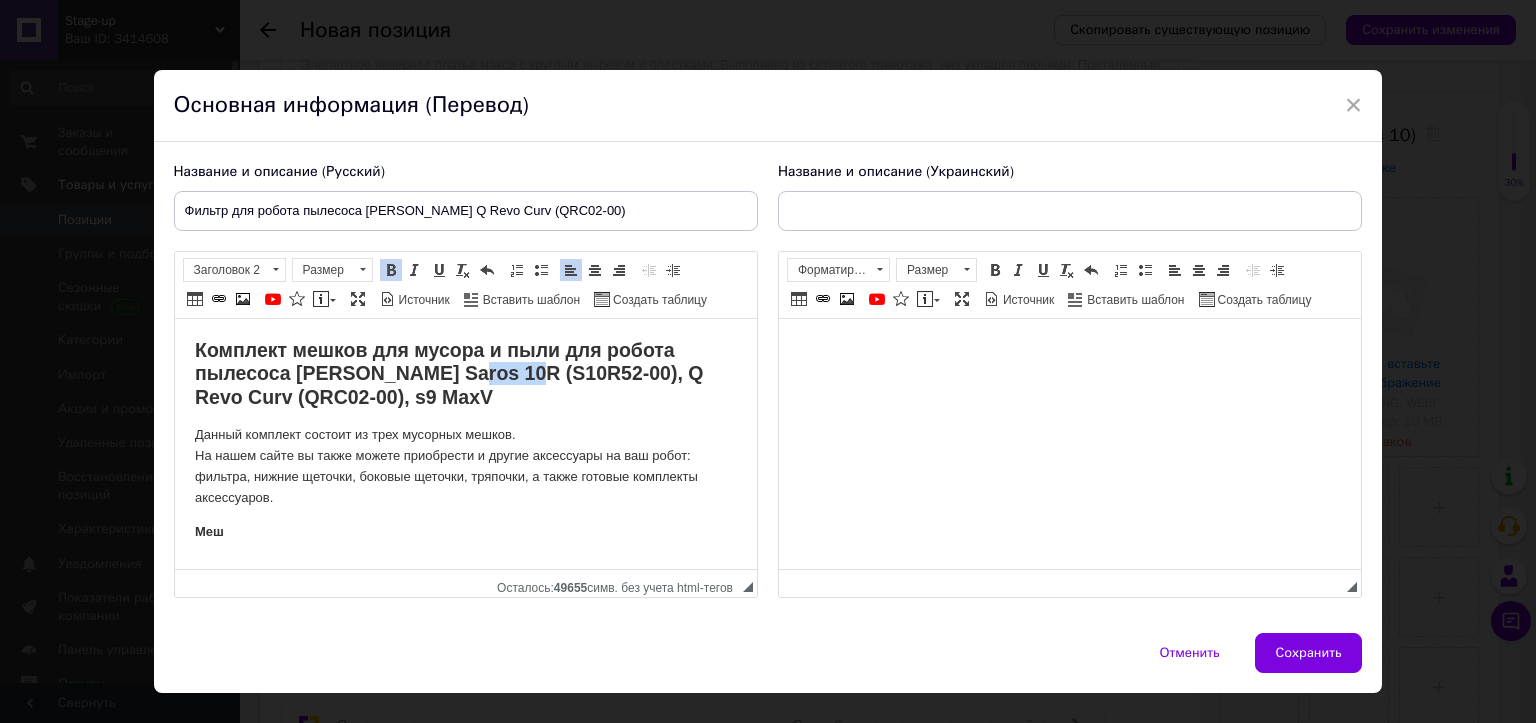 click on "Комплект мешков для мусора и пыли для робота пылесоса [PERSON_NAME] Saros 10R (S10R52-00), Q Revo Curv (QRC02-00), s9 MaxV" at bounding box center [448, 373] 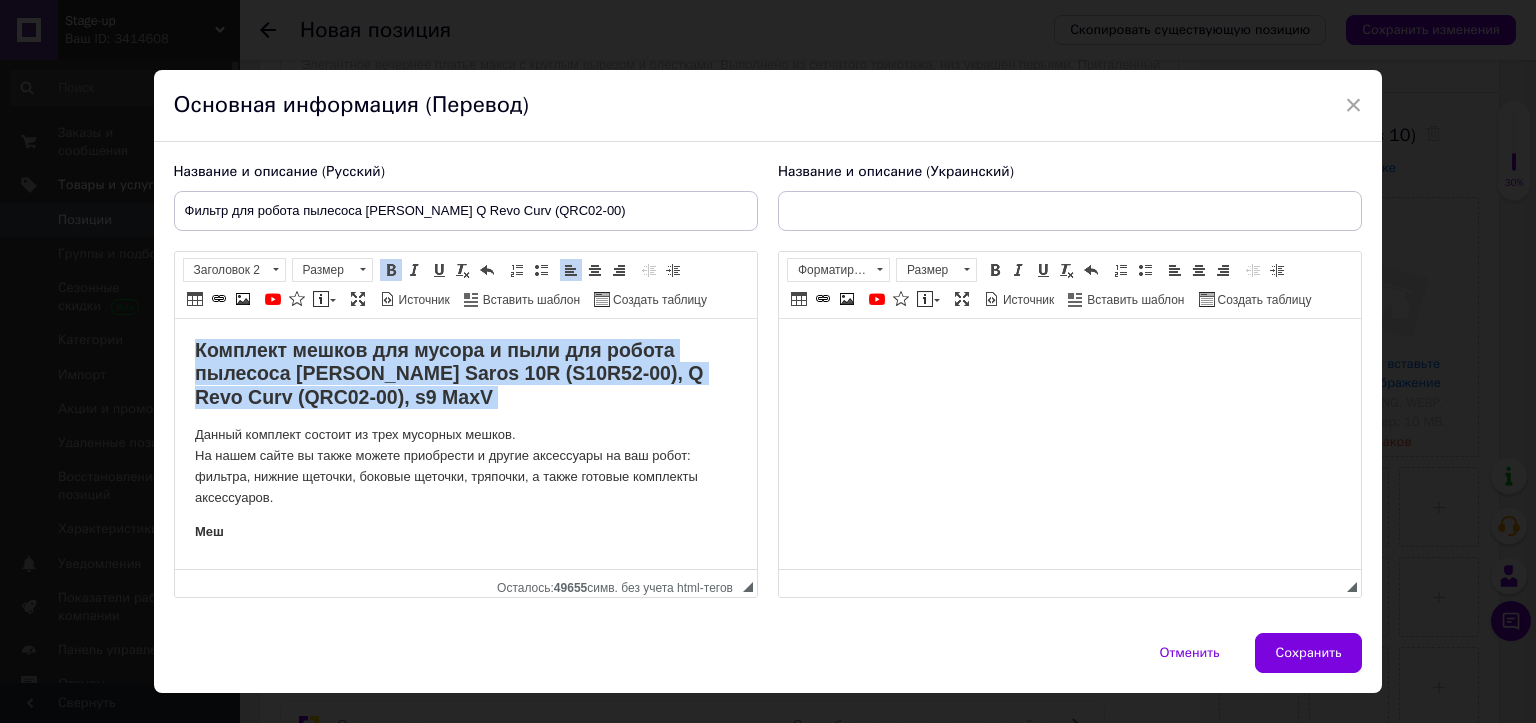 click on "Комплект мешков для мусора и пыли для робота пылесоса [PERSON_NAME] Saros 10R (S10R52-00), Q Revo Curv (QRC02-00), s9 MaxV" at bounding box center [448, 373] 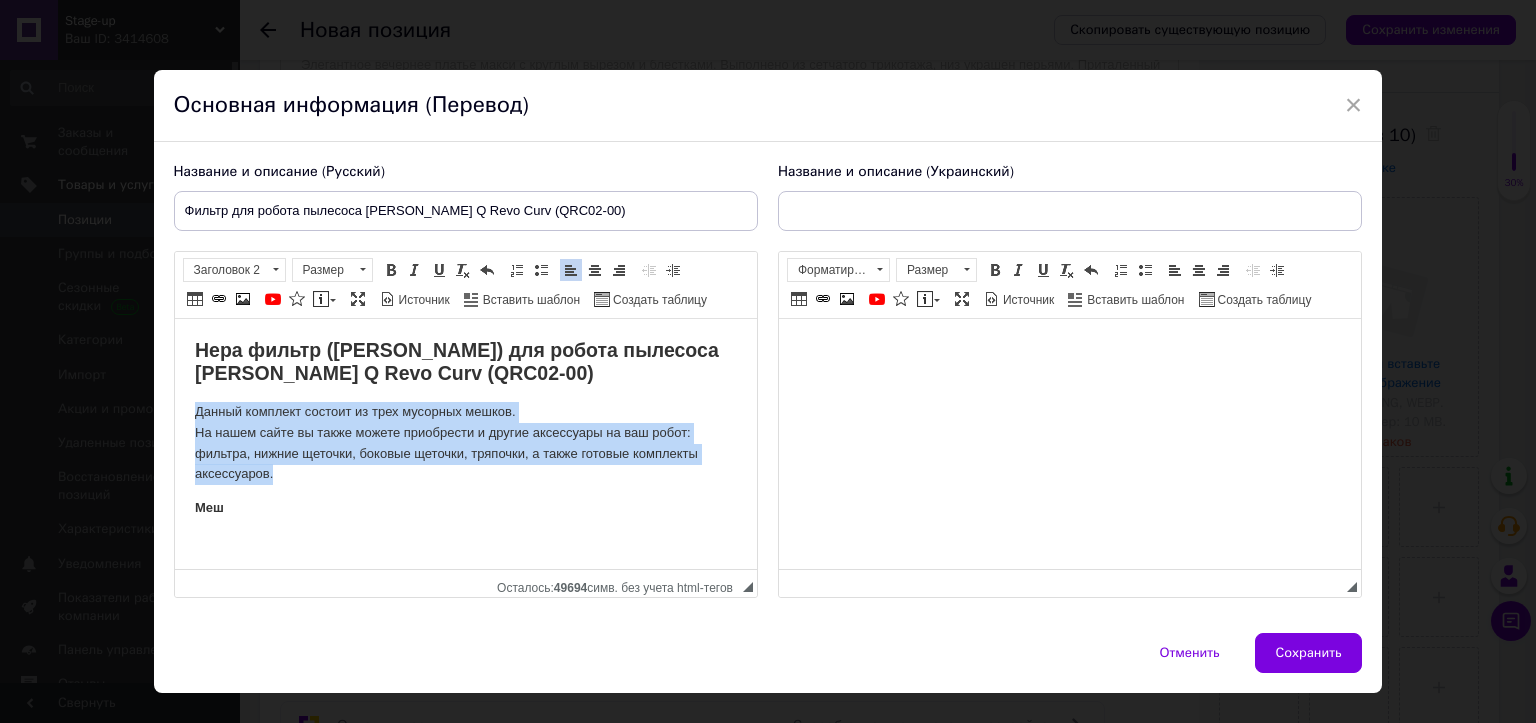 drag, startPoint x: 276, startPoint y: 477, endPoint x: 330, endPoint y: 711, distance: 240.14995 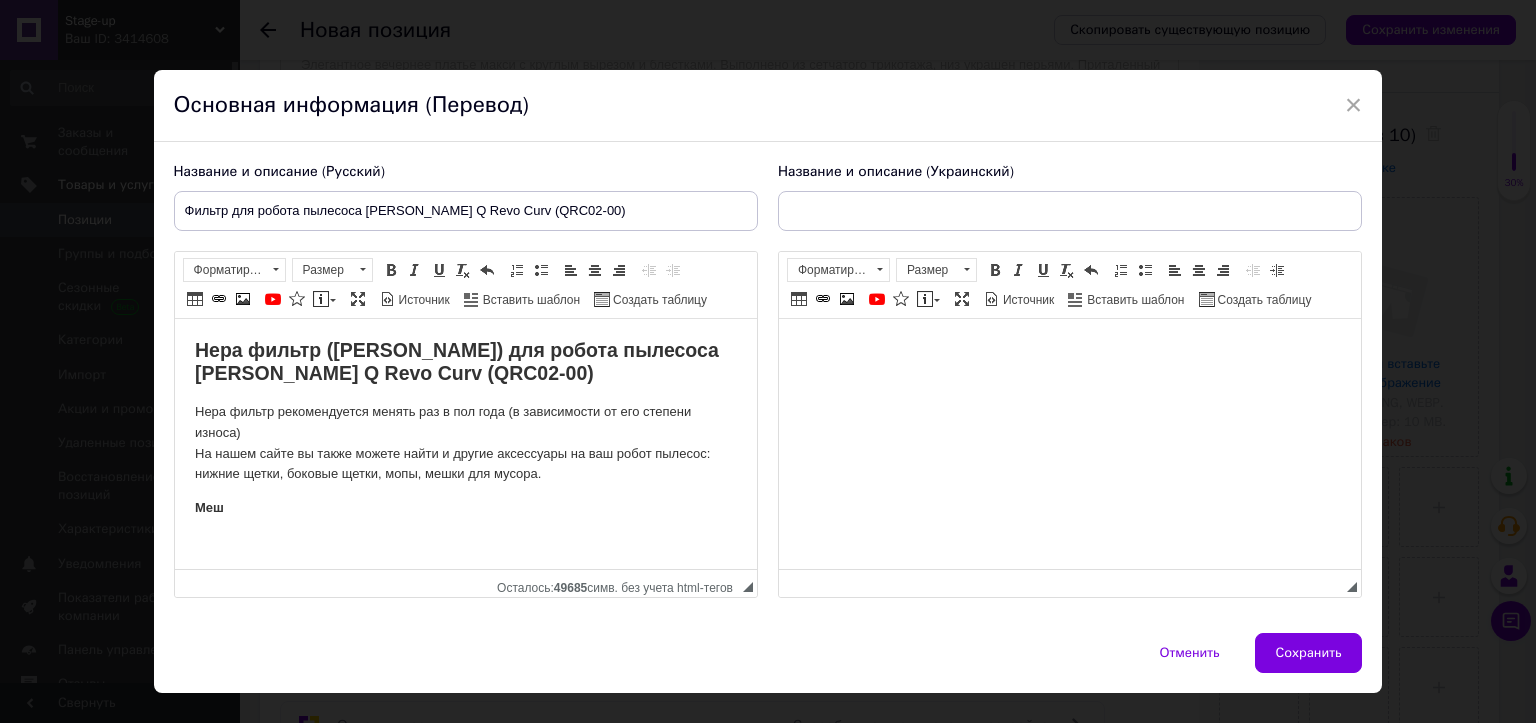 click on "Меш" at bounding box center (465, 508) 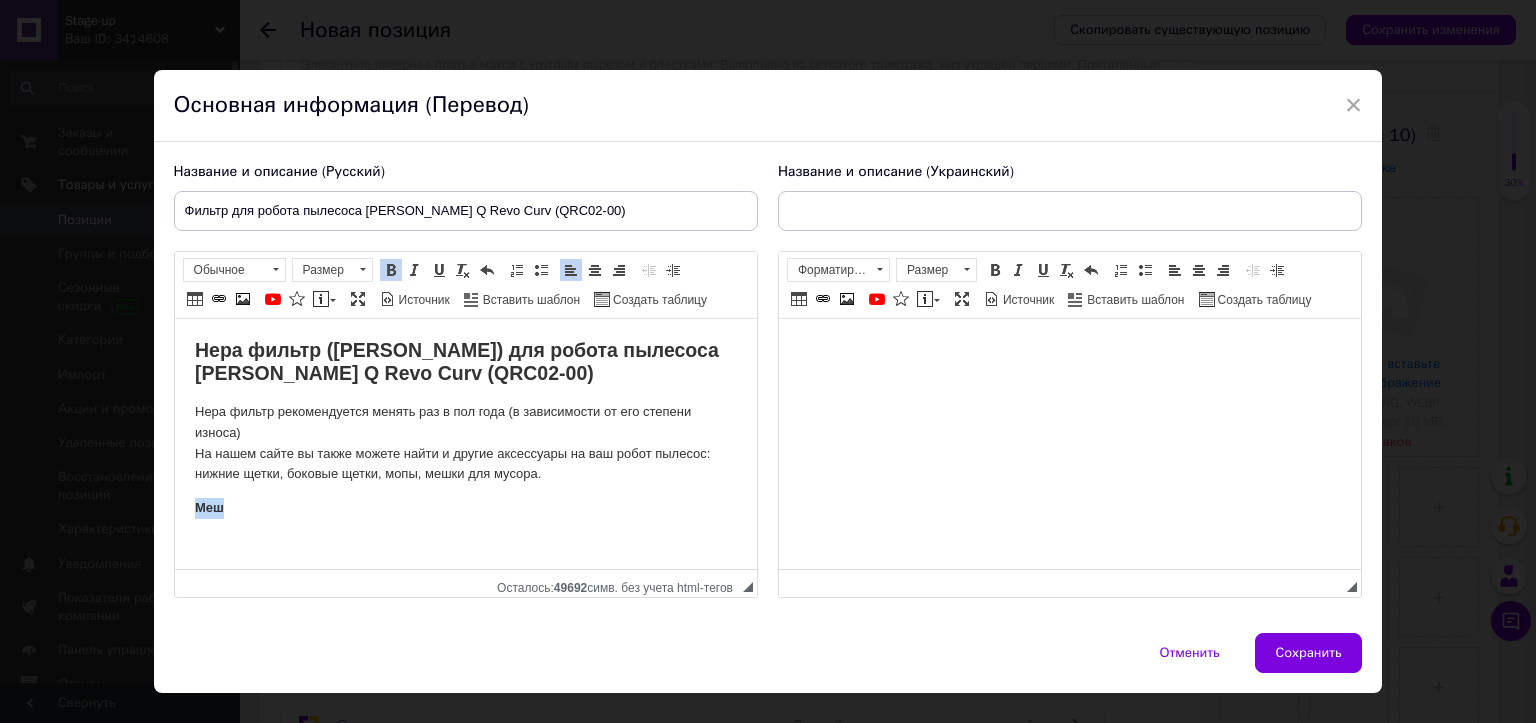 click on "Меш" at bounding box center [465, 508] 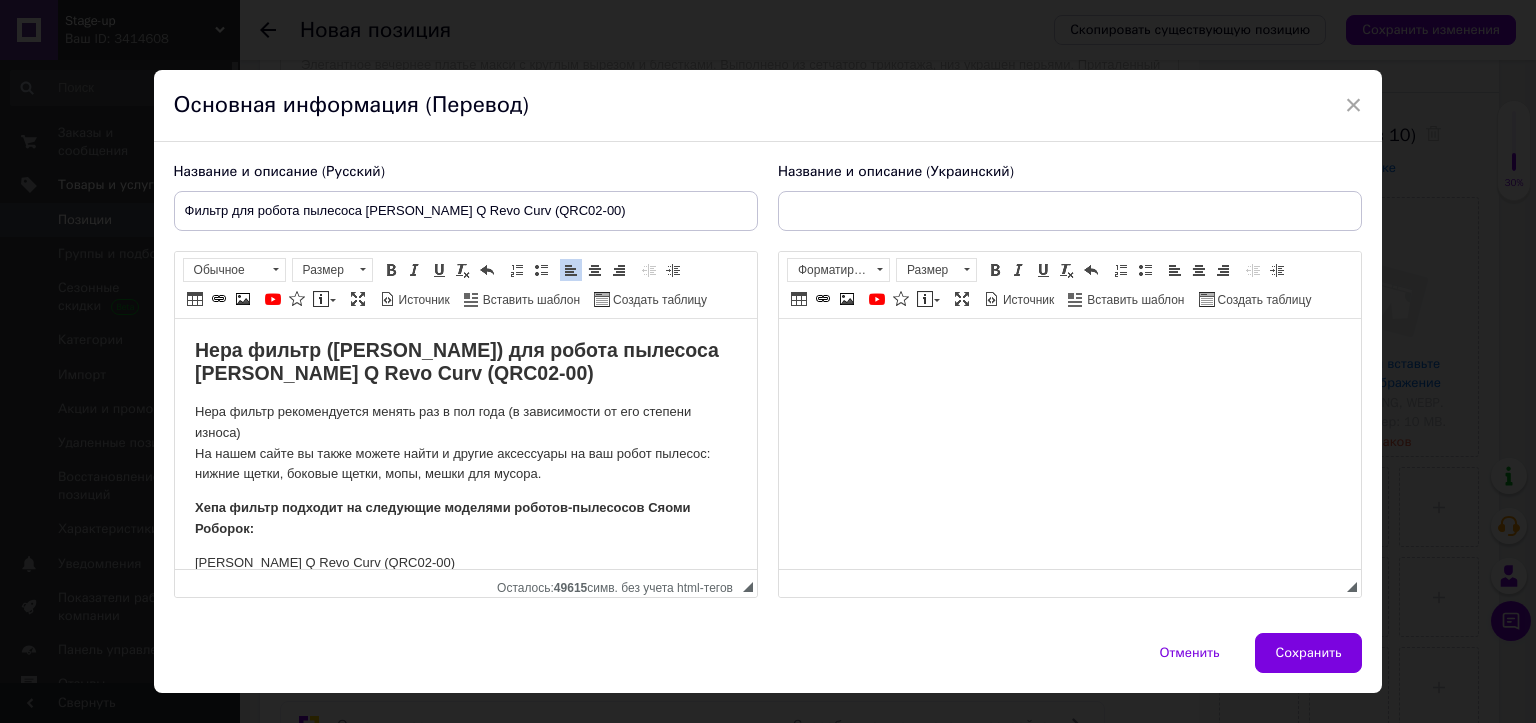scroll, scrollTop: 21, scrollLeft: 0, axis: vertical 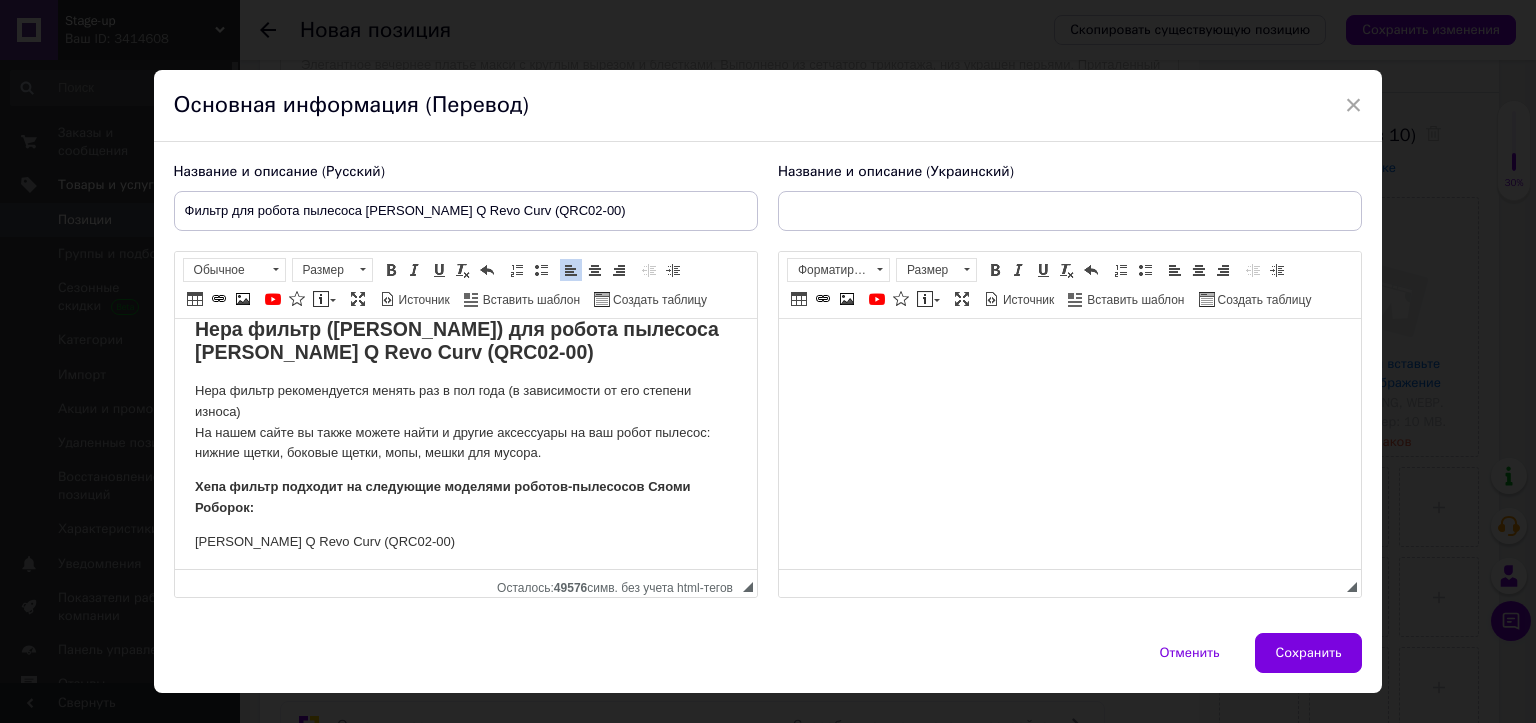 click on "[PERSON_NAME] Q Revo Curv (QRC02-00)" 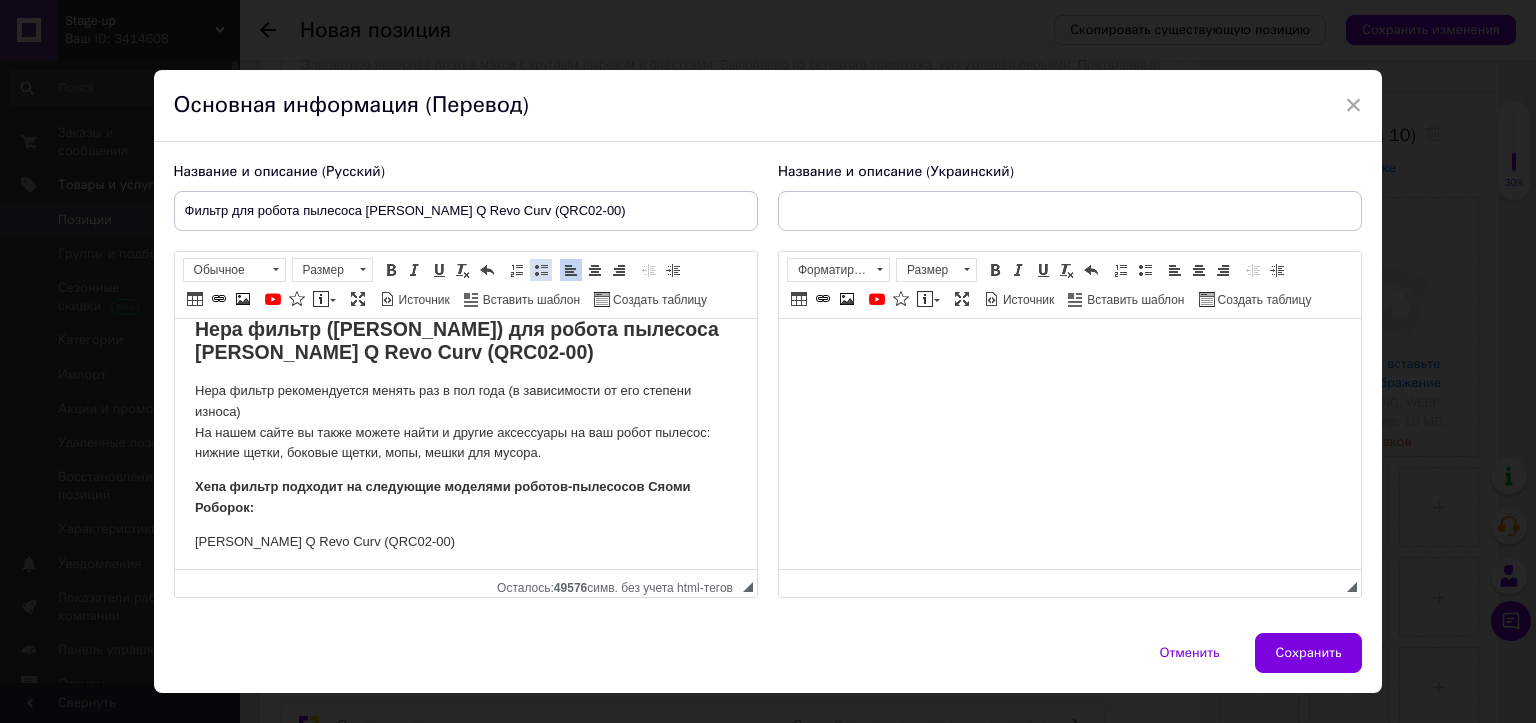 click at bounding box center [541, 270] 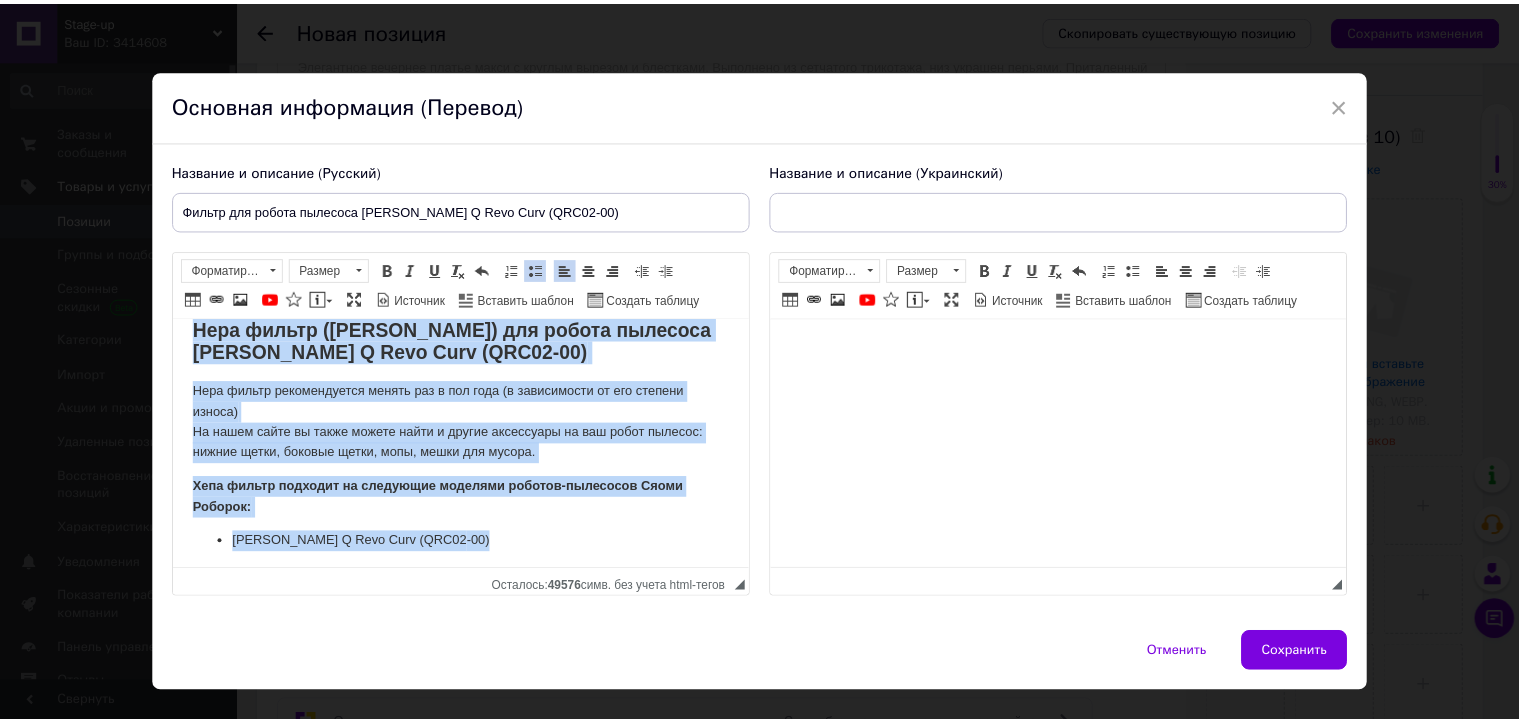 scroll, scrollTop: 0, scrollLeft: 0, axis: both 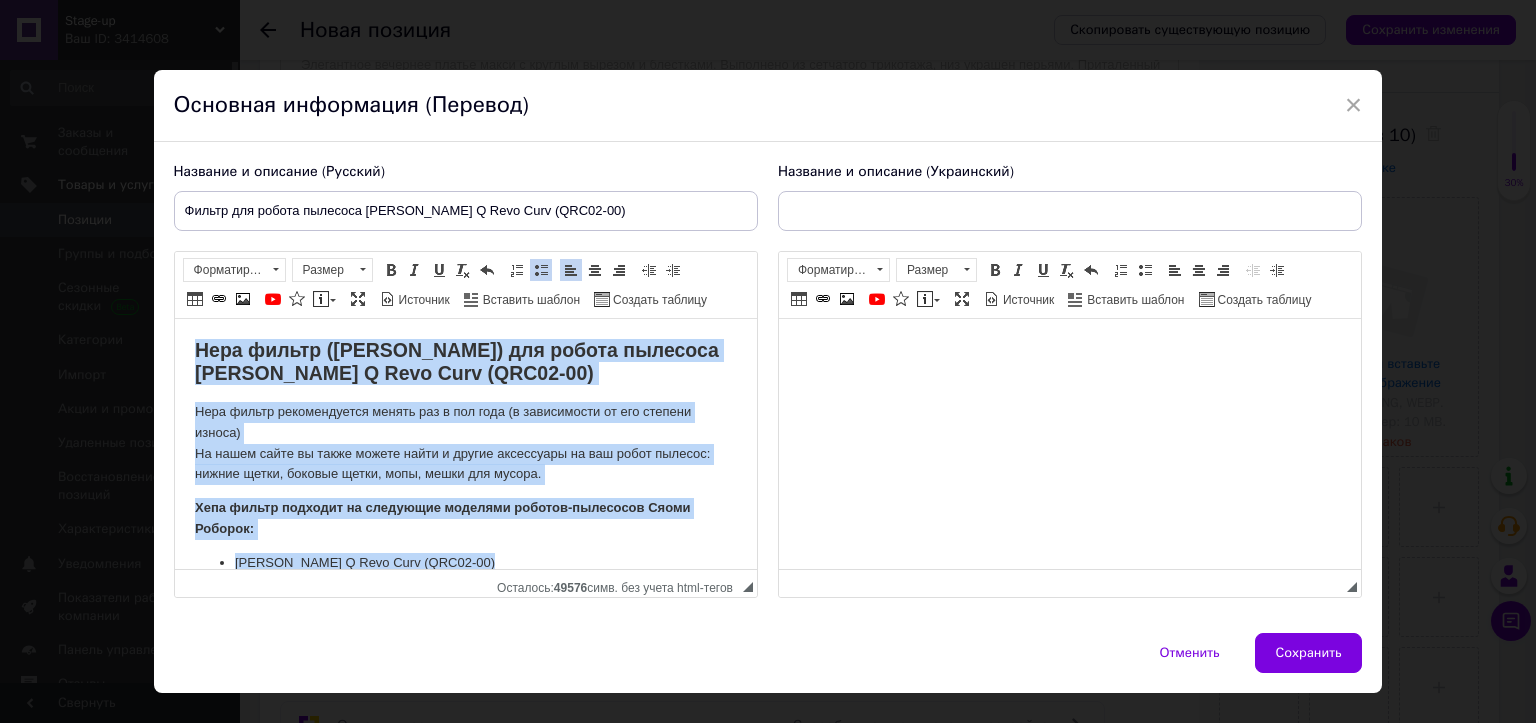 drag, startPoint x: 525, startPoint y: 548, endPoint x: 0, endPoint y: 277, distance: 590.81805 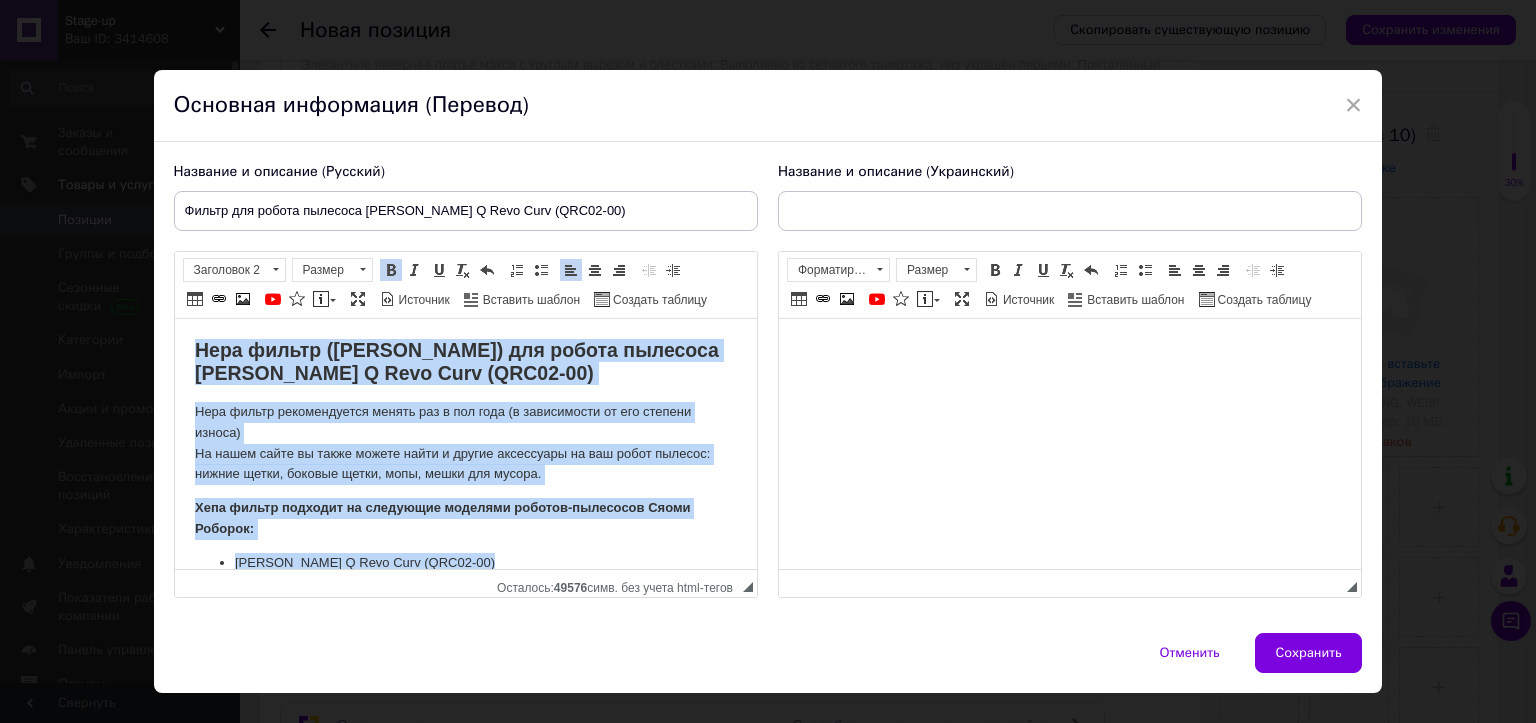 copy on "Hepa фильтр (хепа фильтр) для робота пылесоса [PERSON_NAME] Q Revo Curv (QRC02-00) Hepa фильтр рекомендуется менять раз в пол года (в зависимости от его степени износа) На нашем сайте вы также можете найти и другие аксессуары на ваш робот пылесос: нижние щетки, боковые щетки, мопы, мешки для мусора. Хепа фильтр подходит на следующие моделями роботов-пылесосов Сяоми Роборок:  Xiaomi Roborock Q Revo Curv (QRC02 -00)" 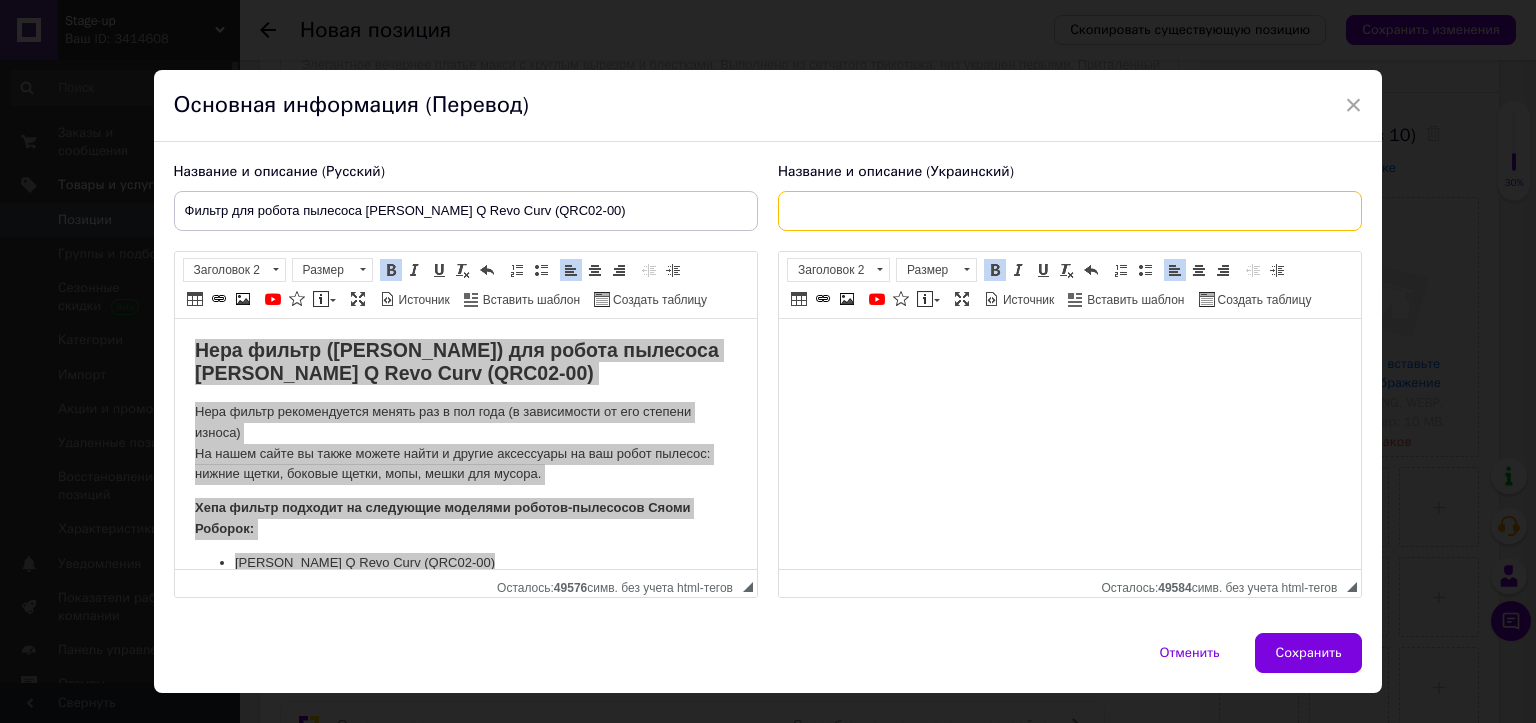 click at bounding box center (1070, 211) 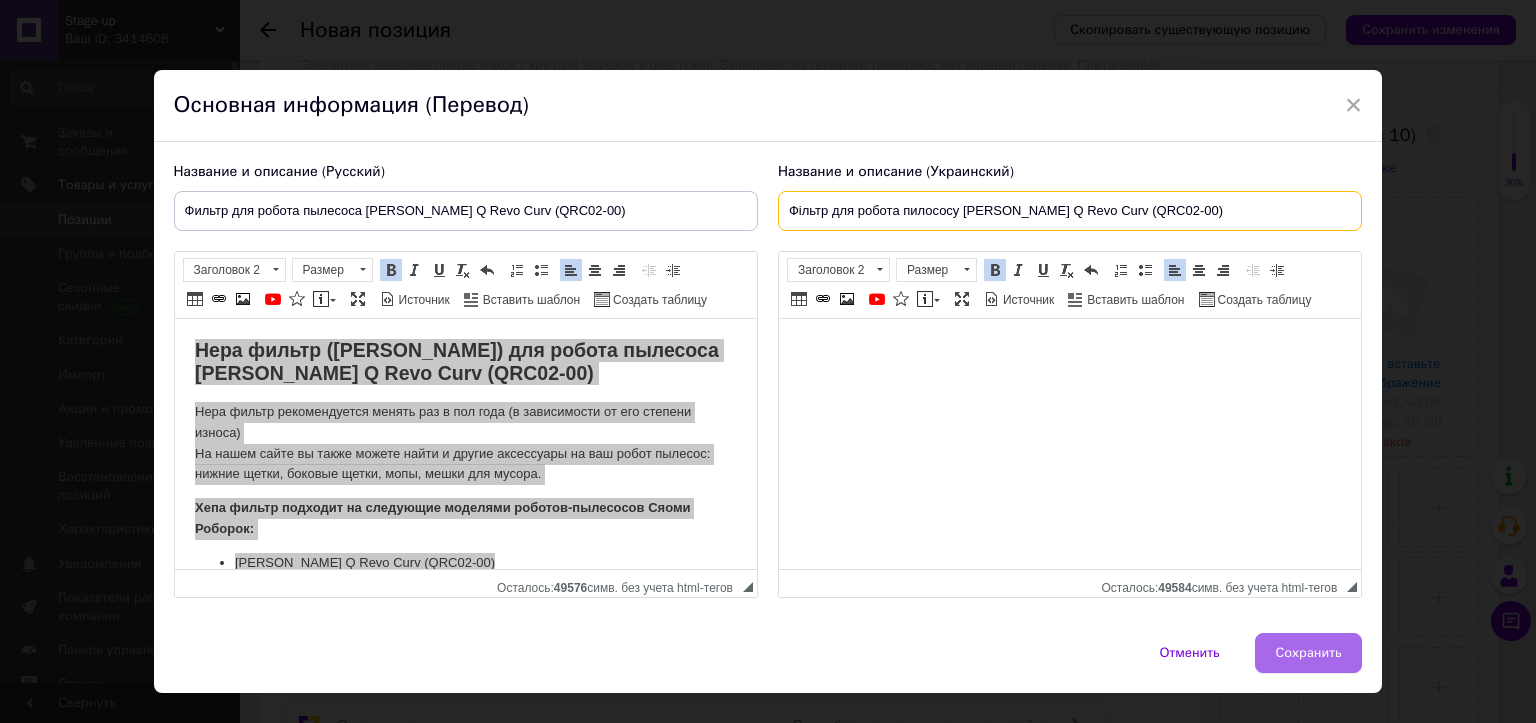 type on "Фільтр для робота пилососу [PERSON_NAME] Q Revo Curv (QRC02-00)" 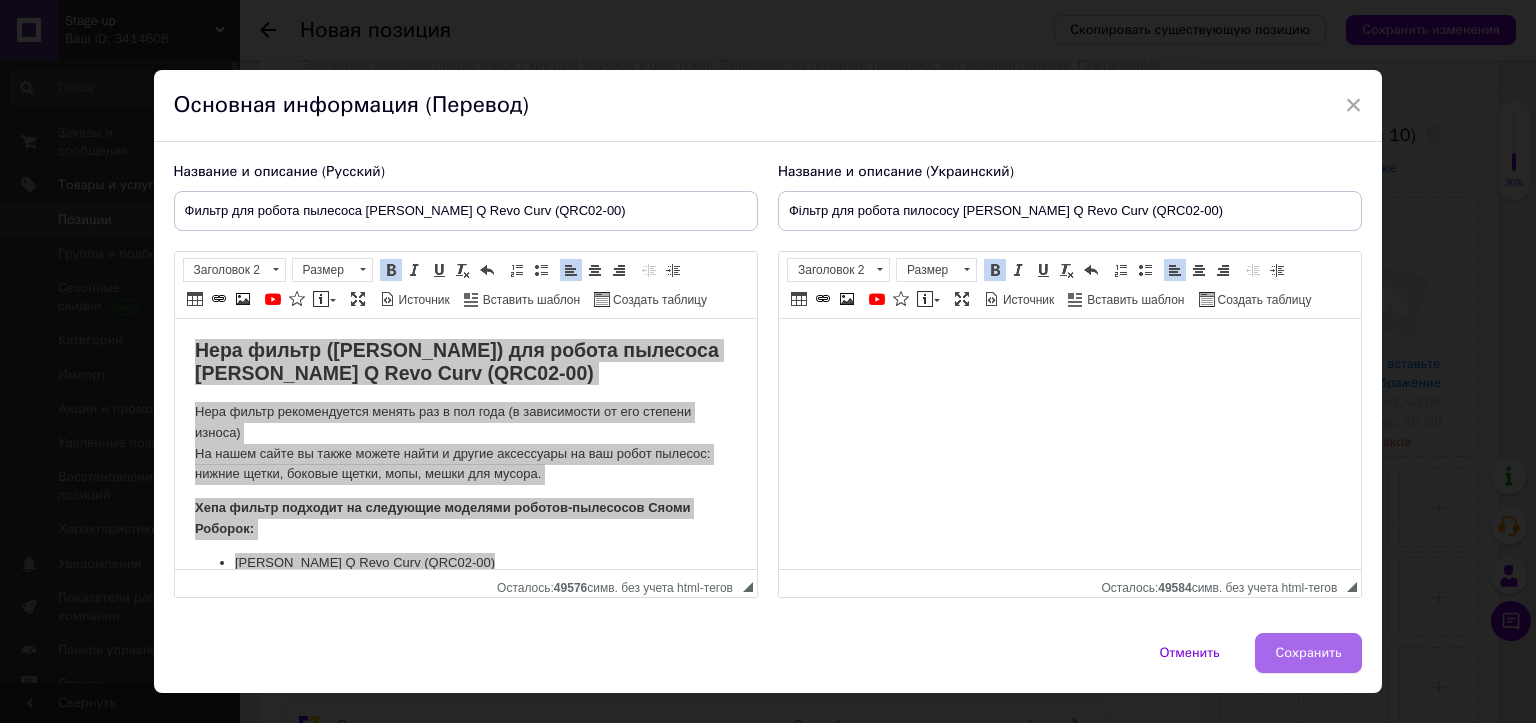 click on "Сохранить" at bounding box center [1309, 653] 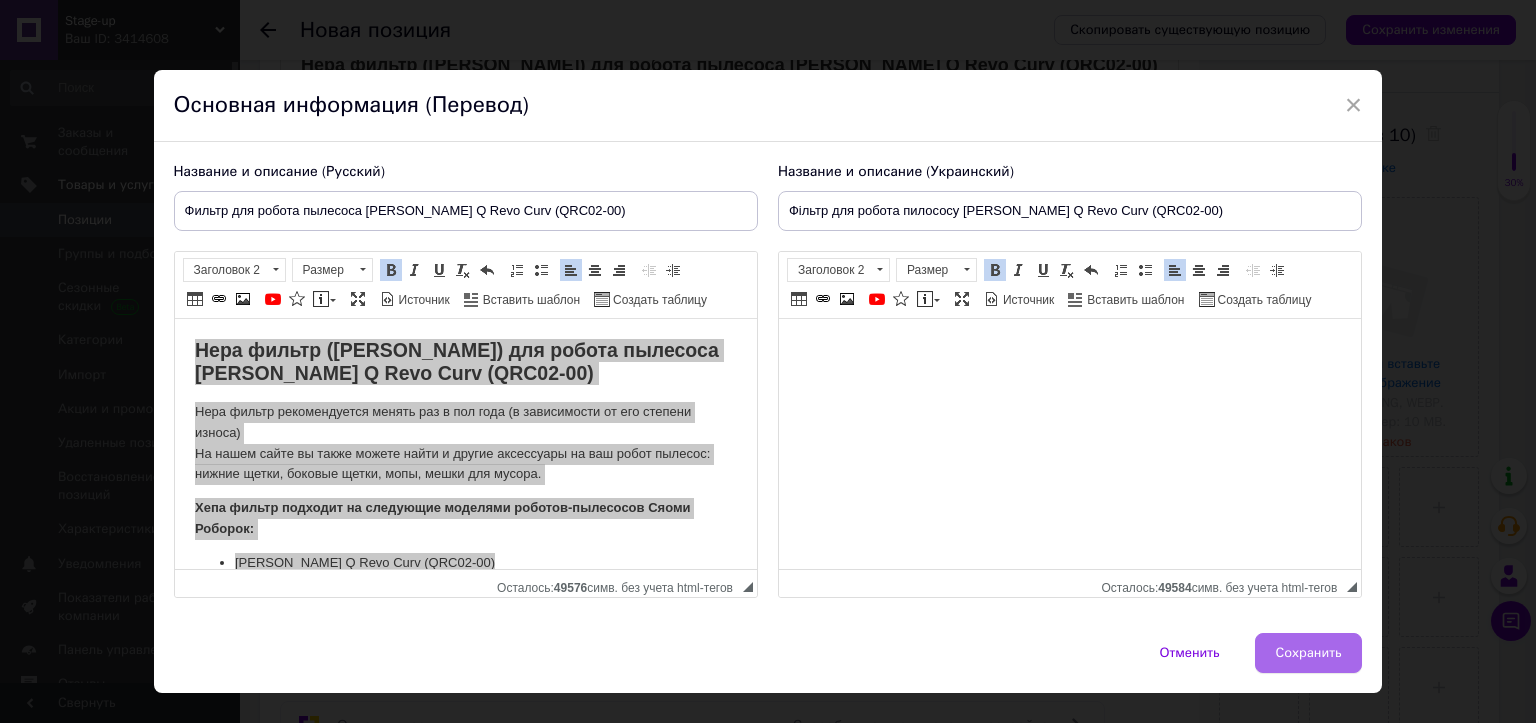 type on "Фильтр для робота пылесоса [PERSON_NAME] Q Revo Curv (QRC02-00)" 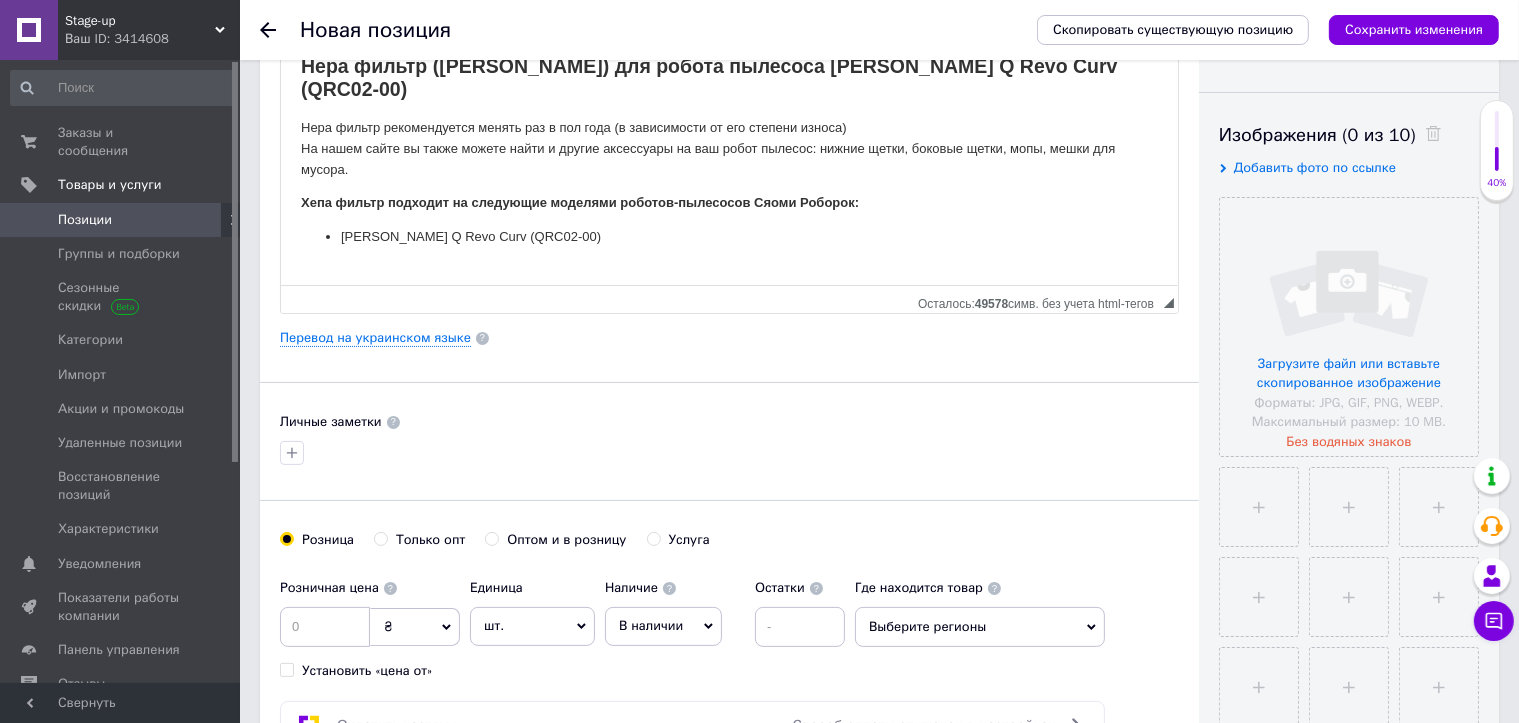 scroll, scrollTop: 400, scrollLeft: 0, axis: vertical 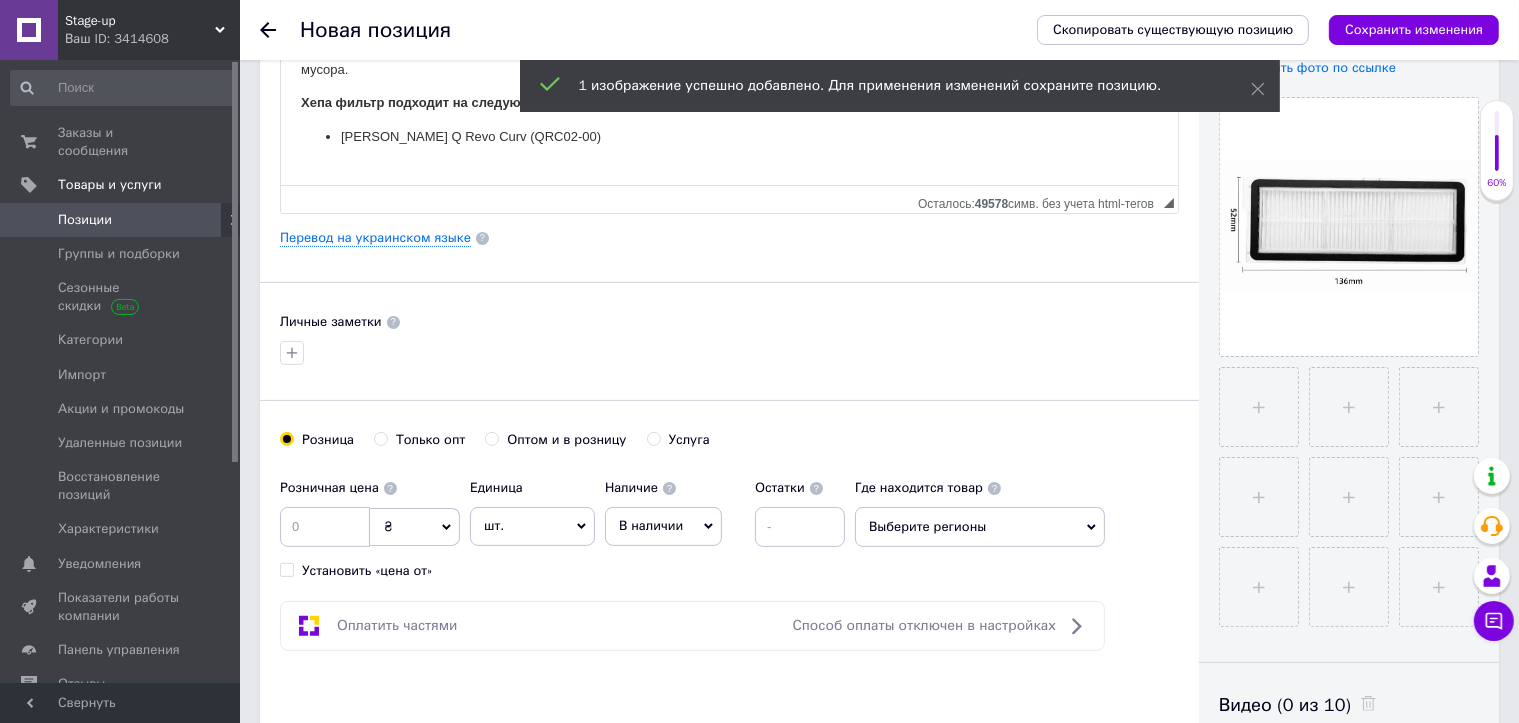 click on "В наличии" at bounding box center [651, 525] 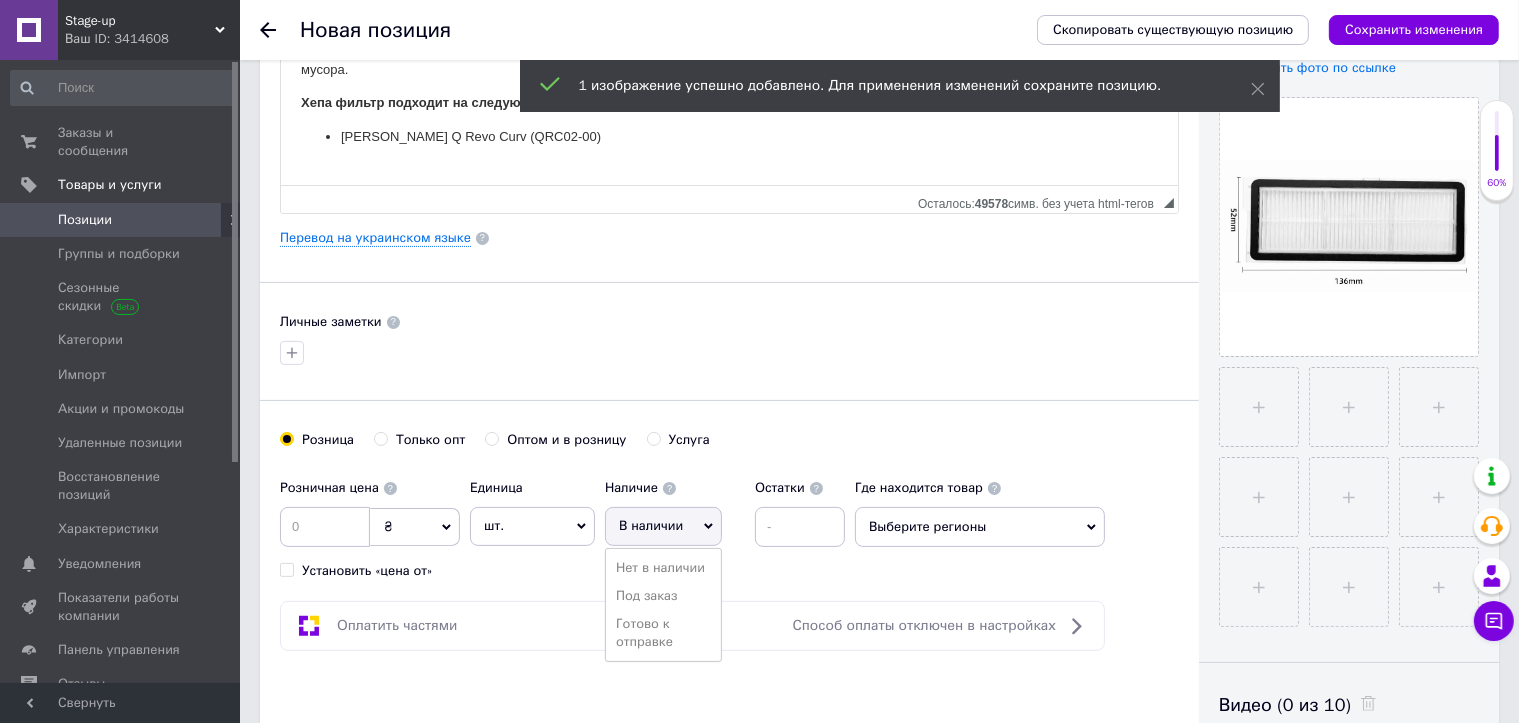 click on "Готово к отправке" at bounding box center [663, 633] 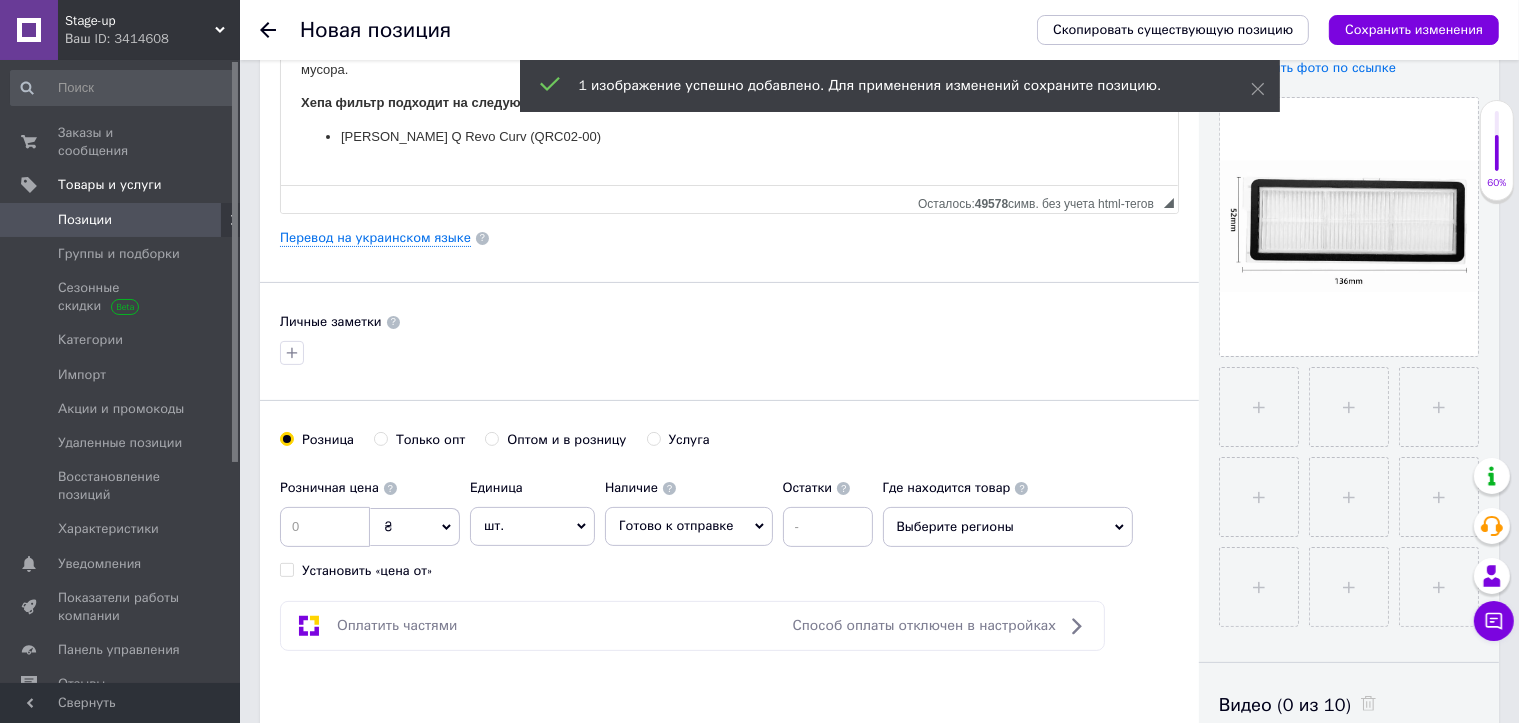 click on "Выберите регионы" at bounding box center [1008, 527] 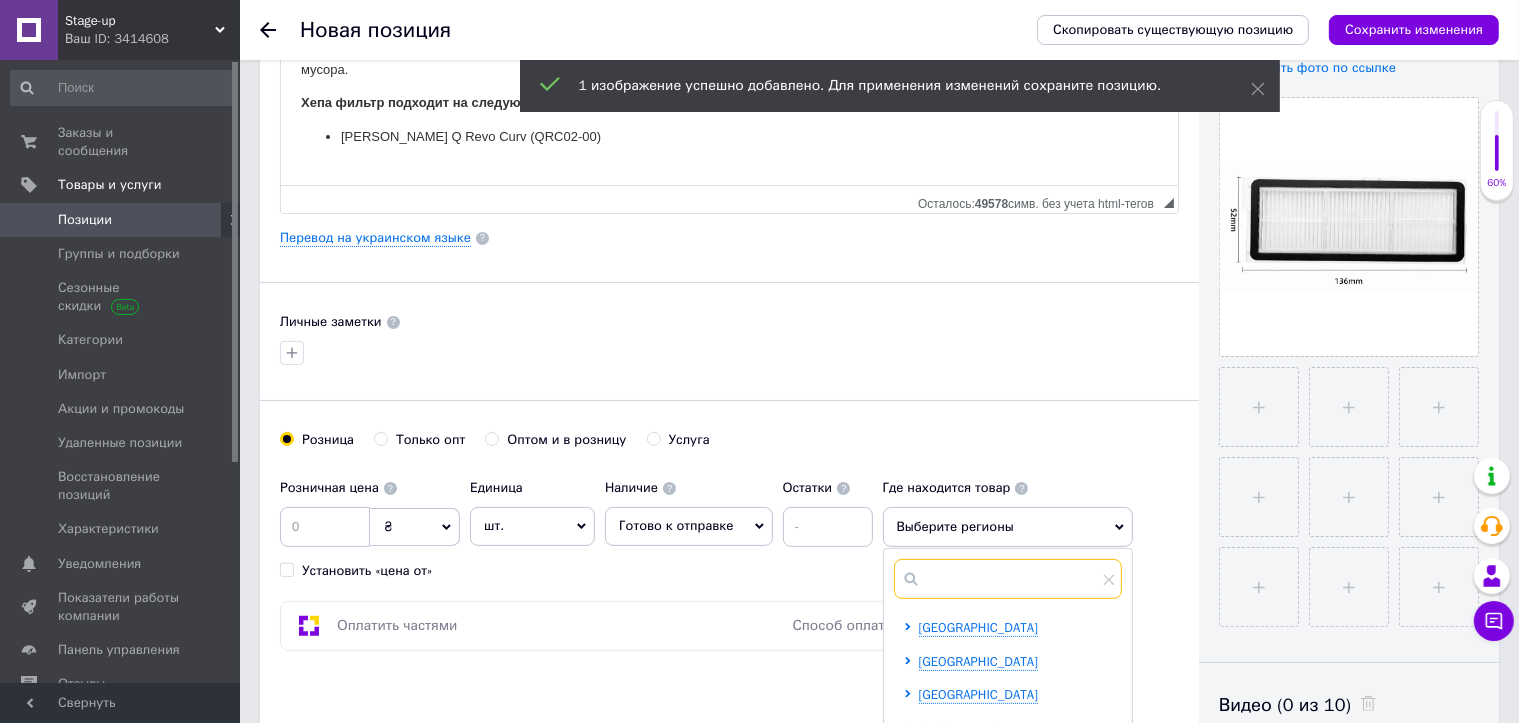 click at bounding box center [1008, 579] 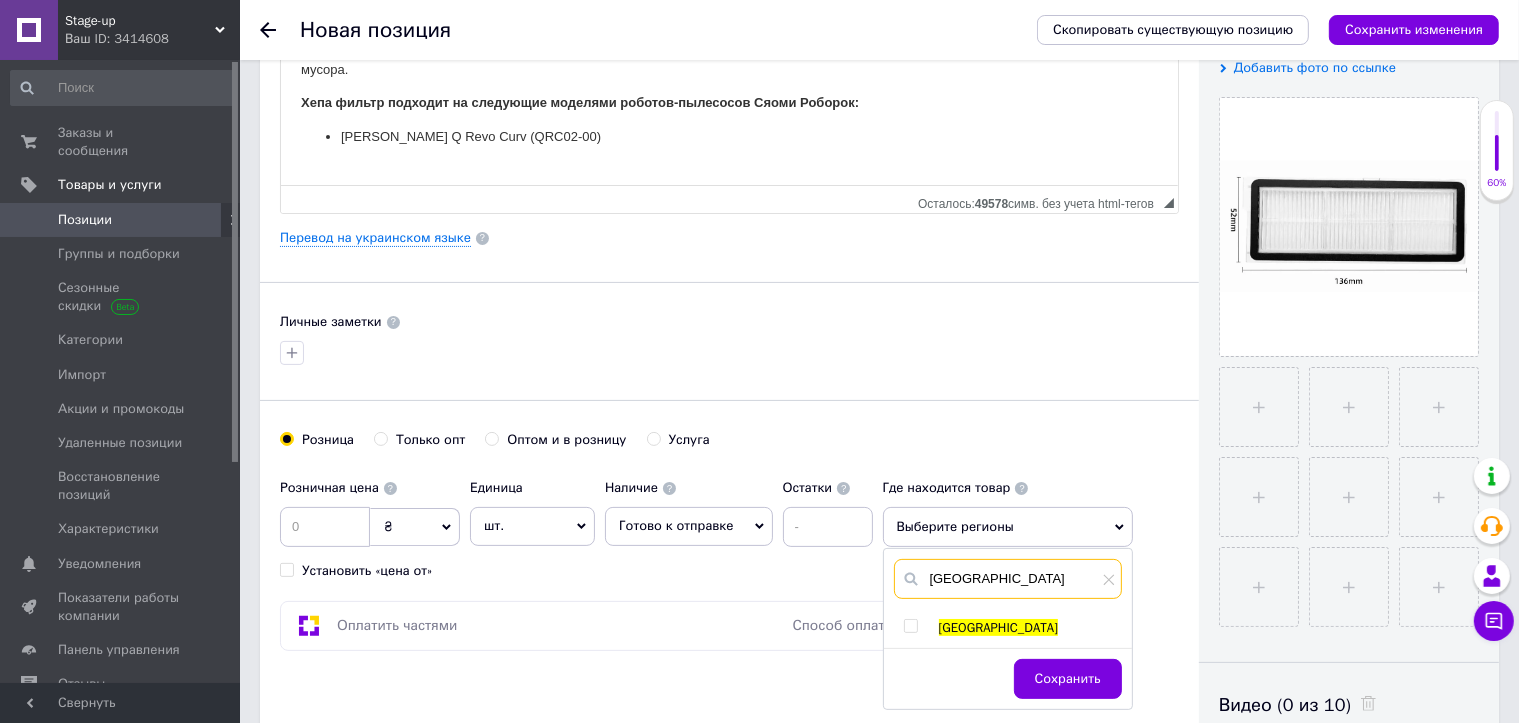 type on "[GEOGRAPHIC_DATA]" 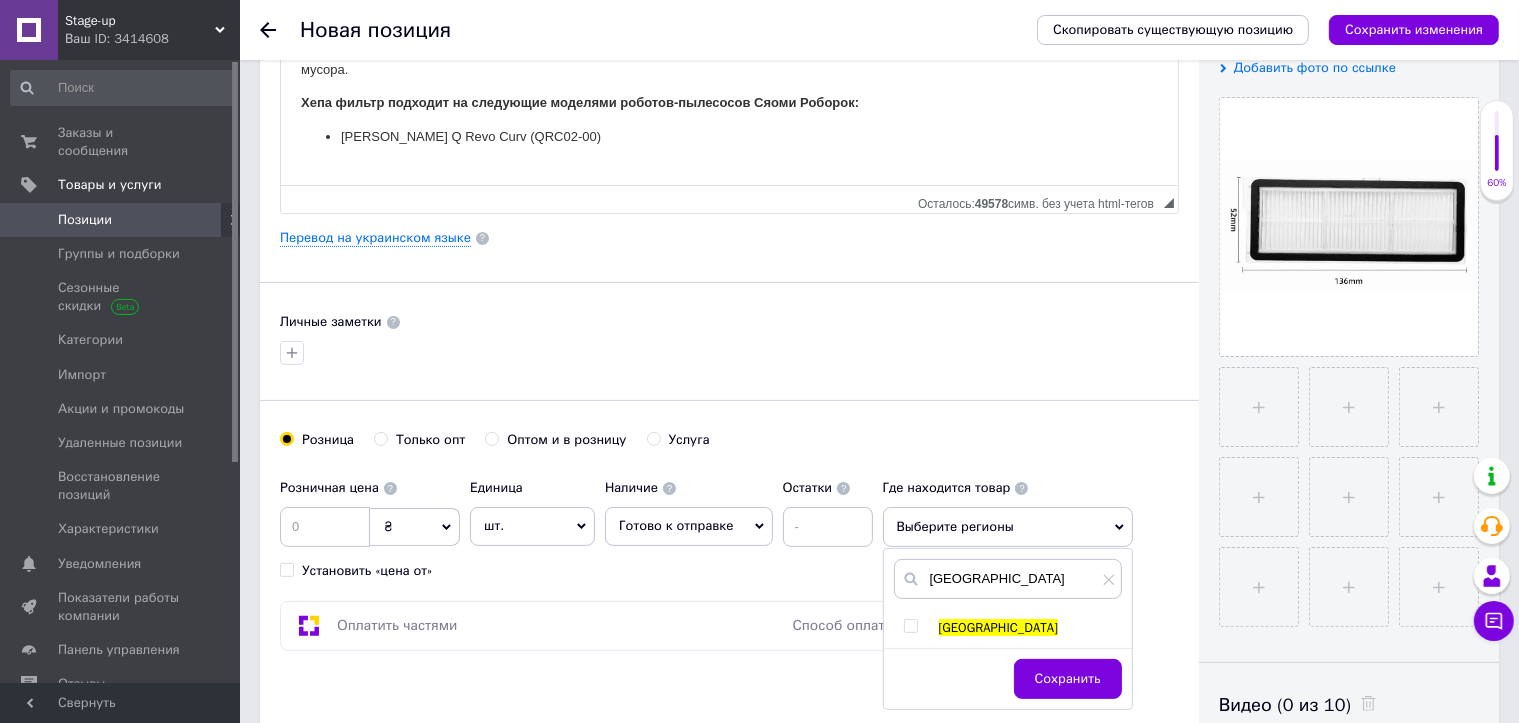 click at bounding box center (910, 626) 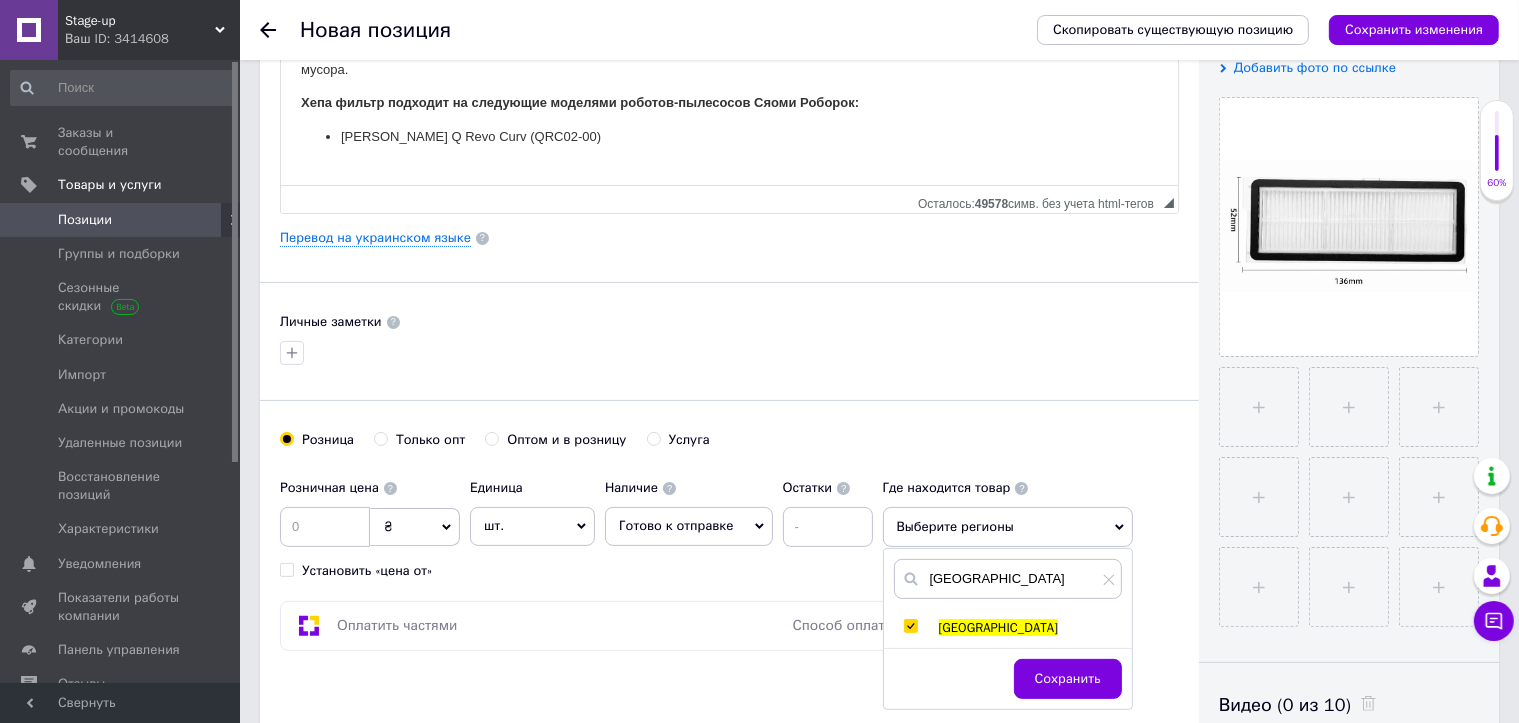 checkbox on "true" 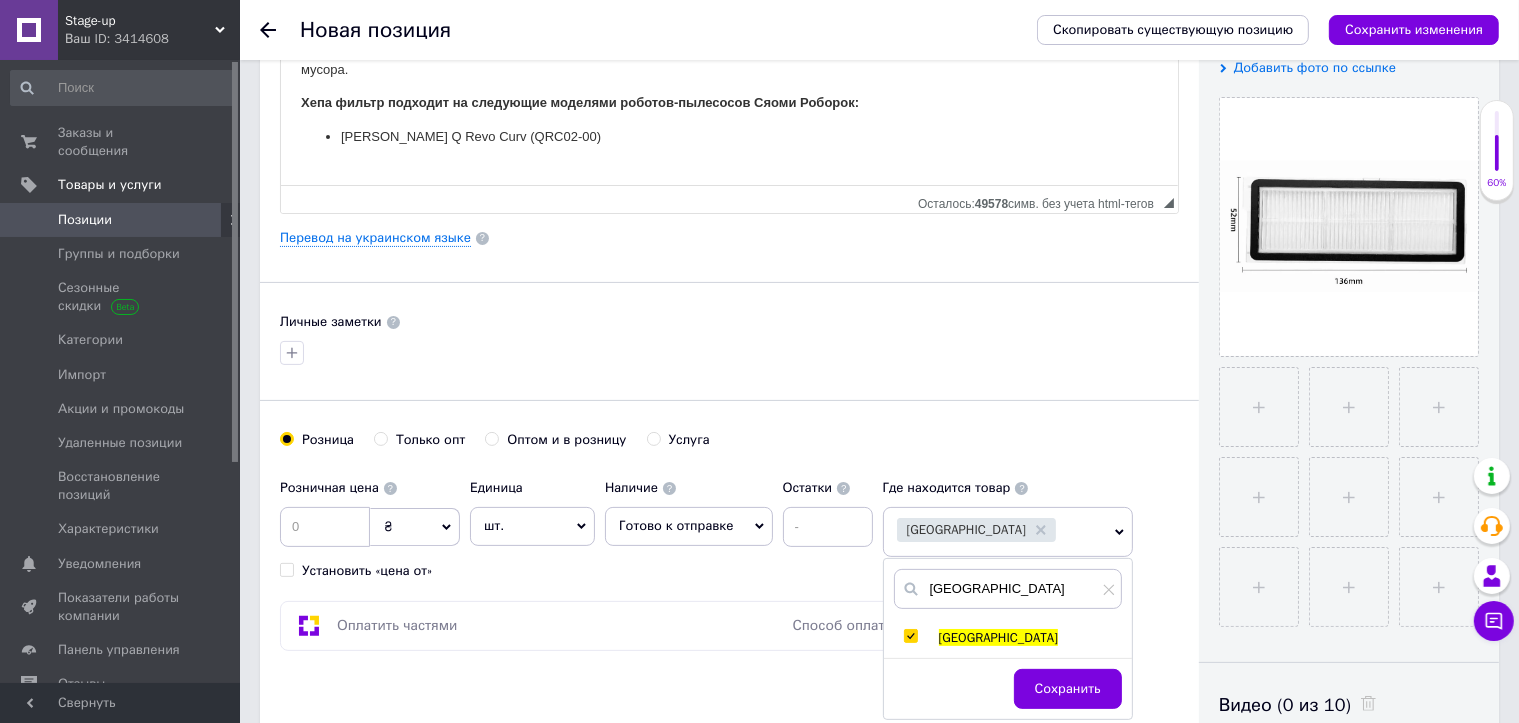 drag, startPoint x: 1072, startPoint y: 681, endPoint x: 1040, endPoint y: 673, distance: 32.984844 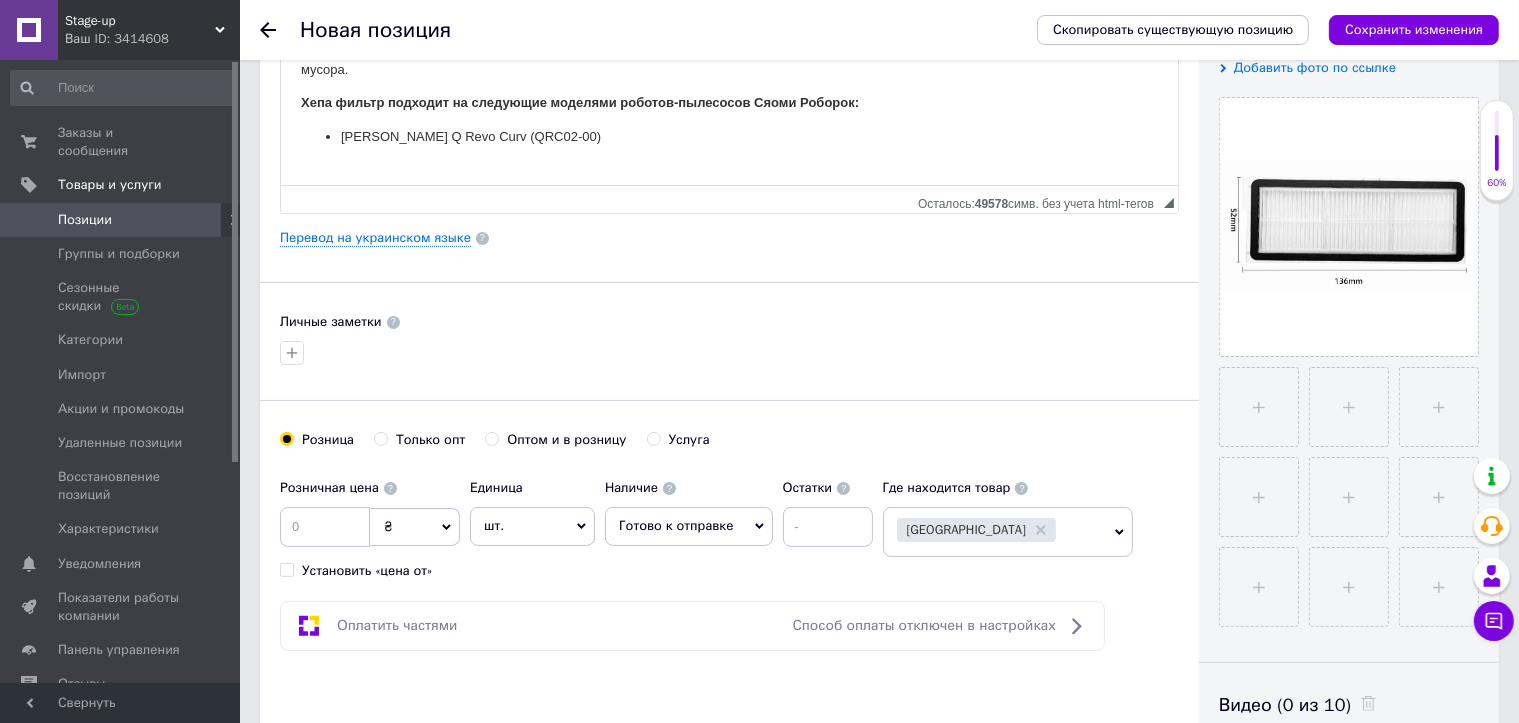 click on "шт." at bounding box center [532, 526] 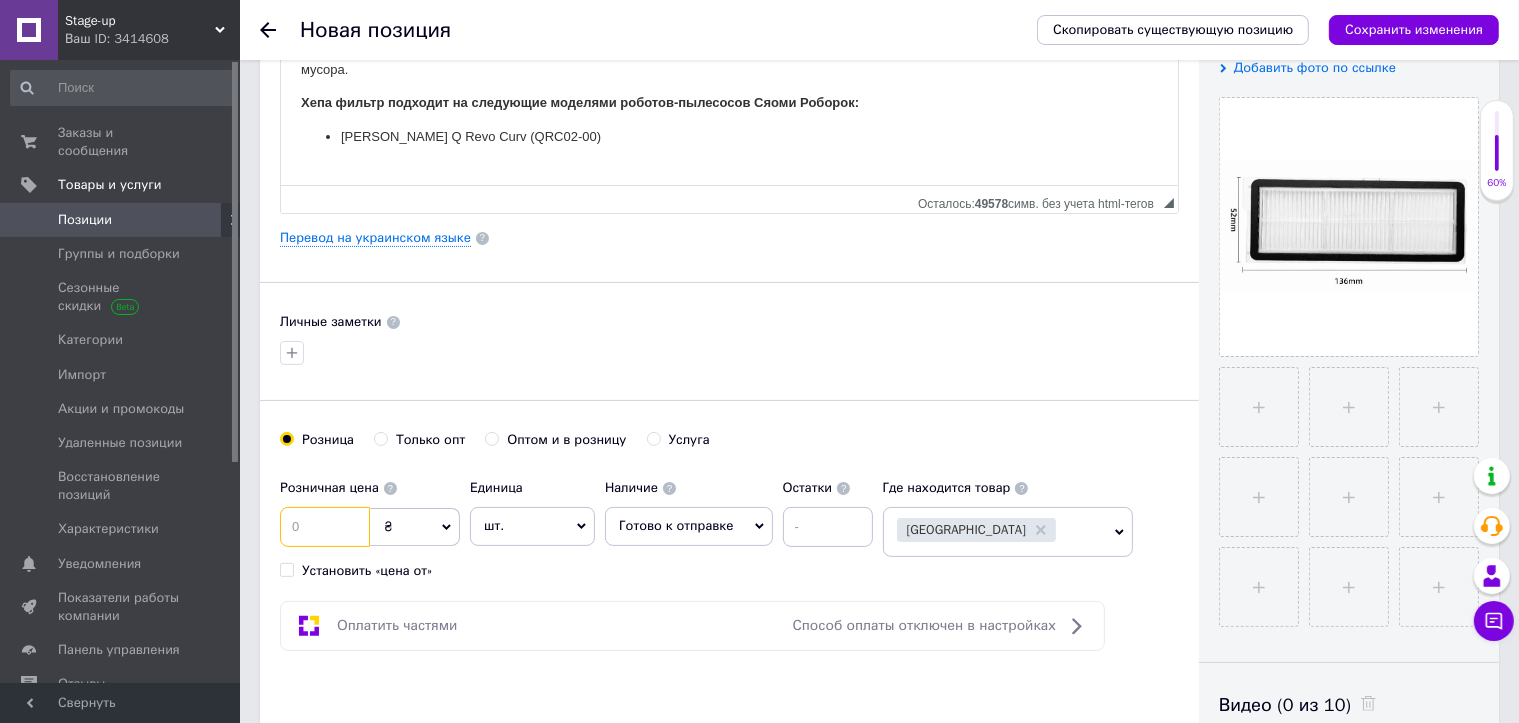 click at bounding box center [325, 527] 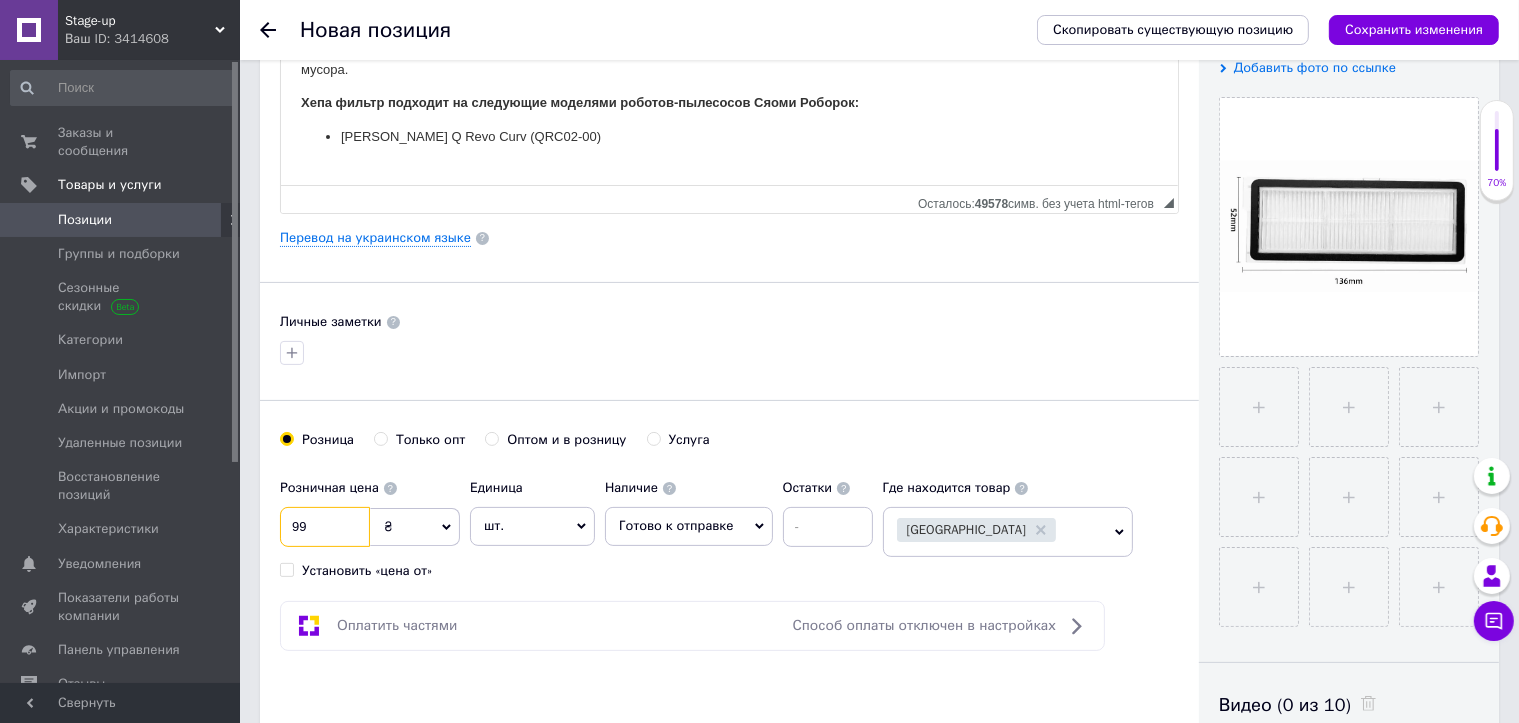 type on "99" 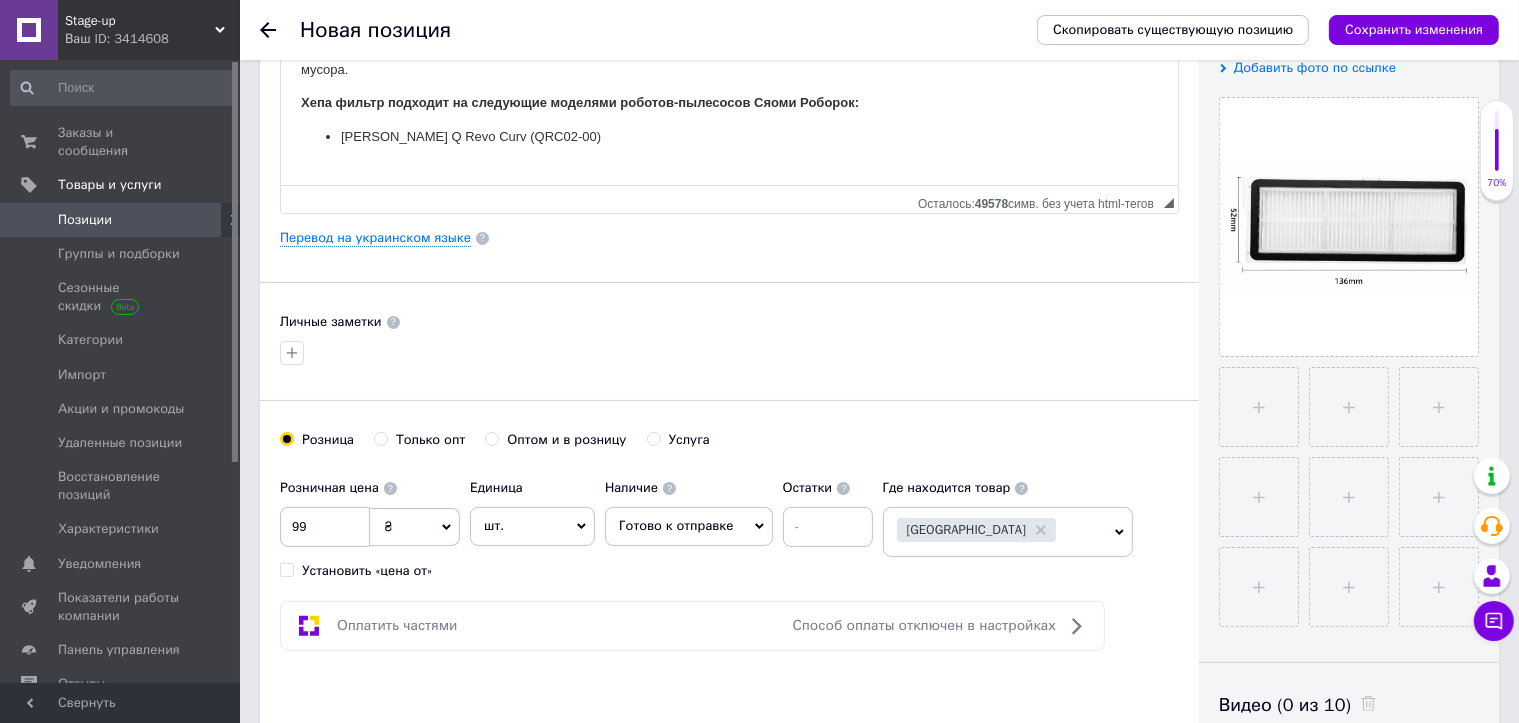 click on "Основная информация Название позиции (Русский) ✱ Фильтр для робота пылесоса Xiaomi Roborock Q Revo Curv (QRC02-00) Код/Артикул 448 Описание (Русский) ✱ Hepa фильтр (хепа фильтр) для робота пылесоса Xiaomi Roborock Q Revo Curv (QRC02-00)
Hepa фильтр рекомендуется менять раз в пол года (в зависимости от его степени износа)
На нашем сайте вы также можете найти и другие аксессуары на ваш робот пылесос: нижние щетки, боковые щетки, мопы, мешки для мусора.
Хепа фильтр подходит на следующие моделями роботов-пылесосов Сяоми Роборок:
[PERSON_NAME] Q Revo Curv (QRC02-00)
Rich Text Editor, CCAB2759-281B-43C6-81F7-780F23073589 Размер" at bounding box center [729, 238] 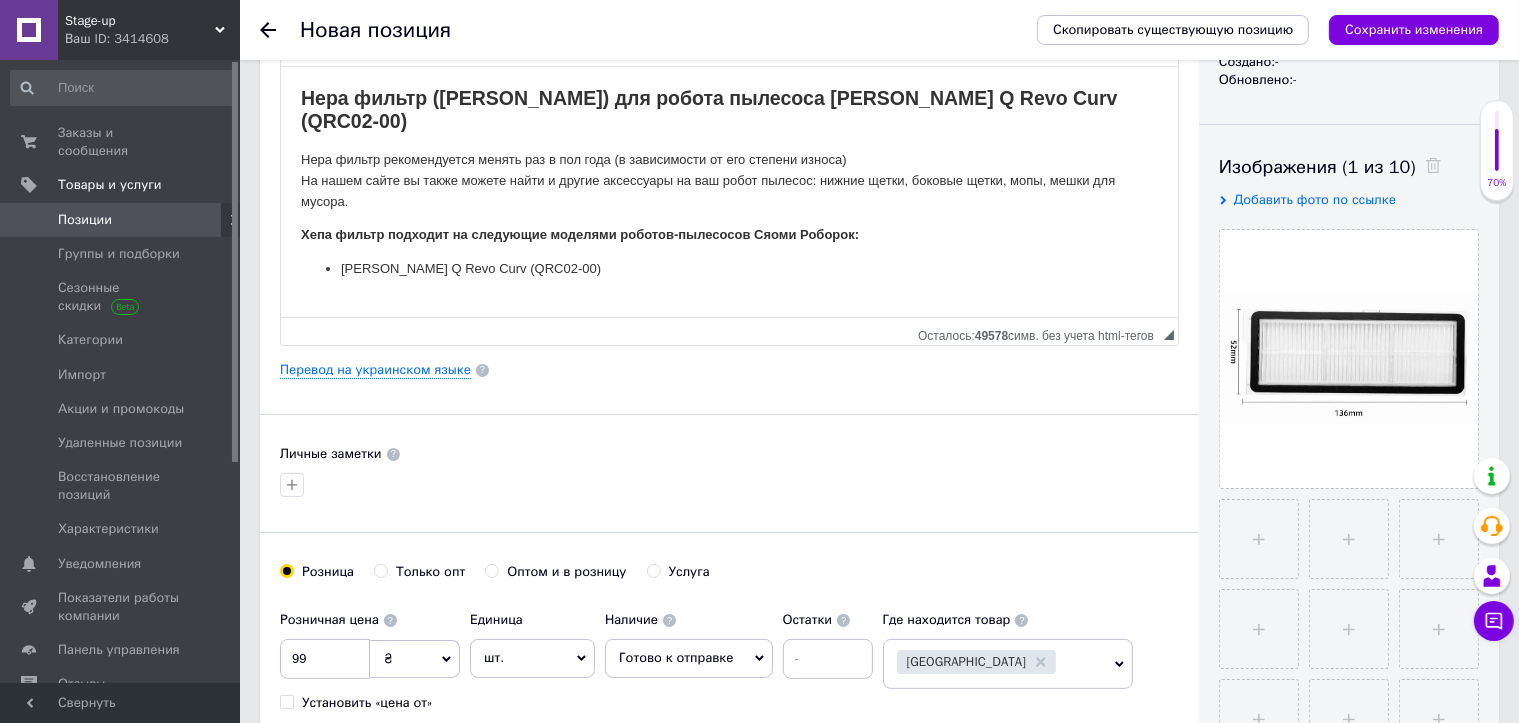 scroll, scrollTop: 400, scrollLeft: 0, axis: vertical 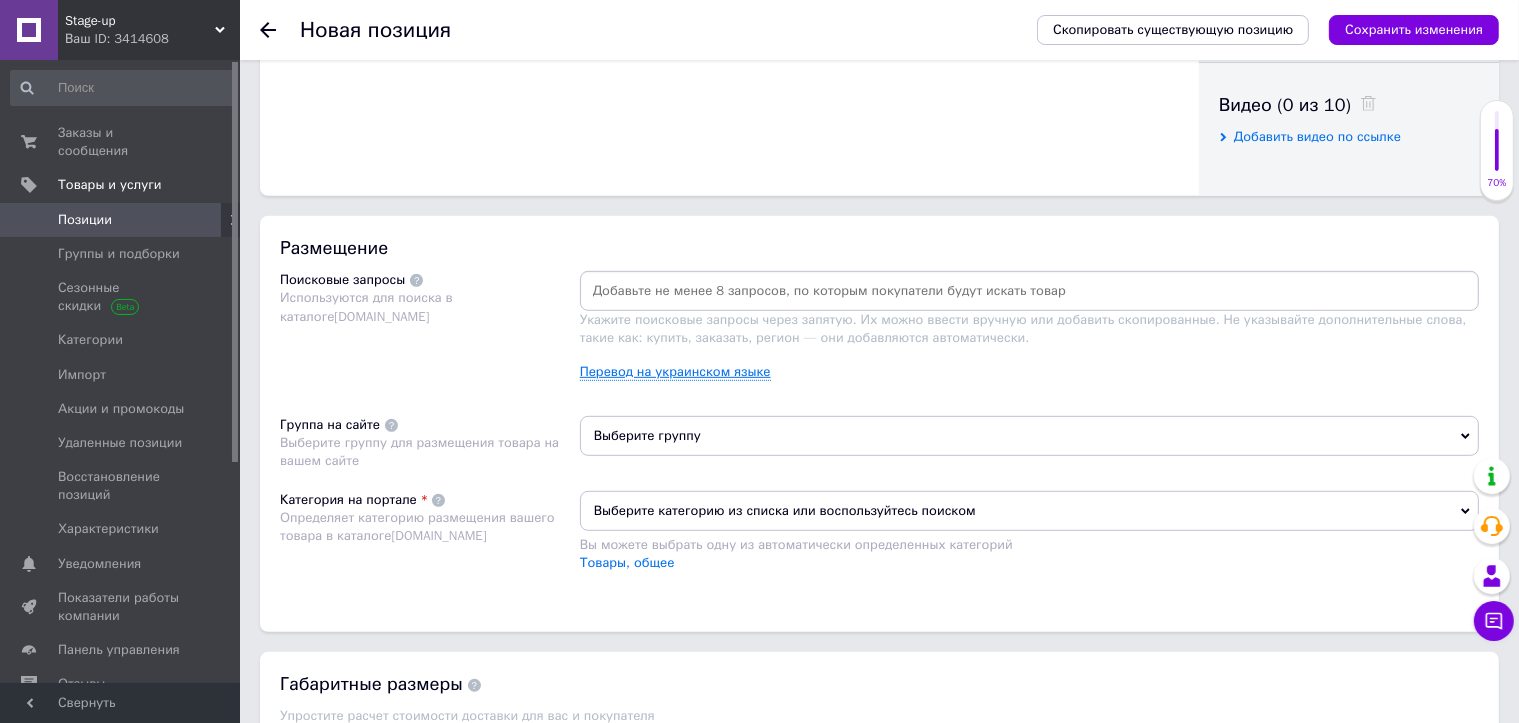 click on "Перевод на украинском языке" at bounding box center (675, 372) 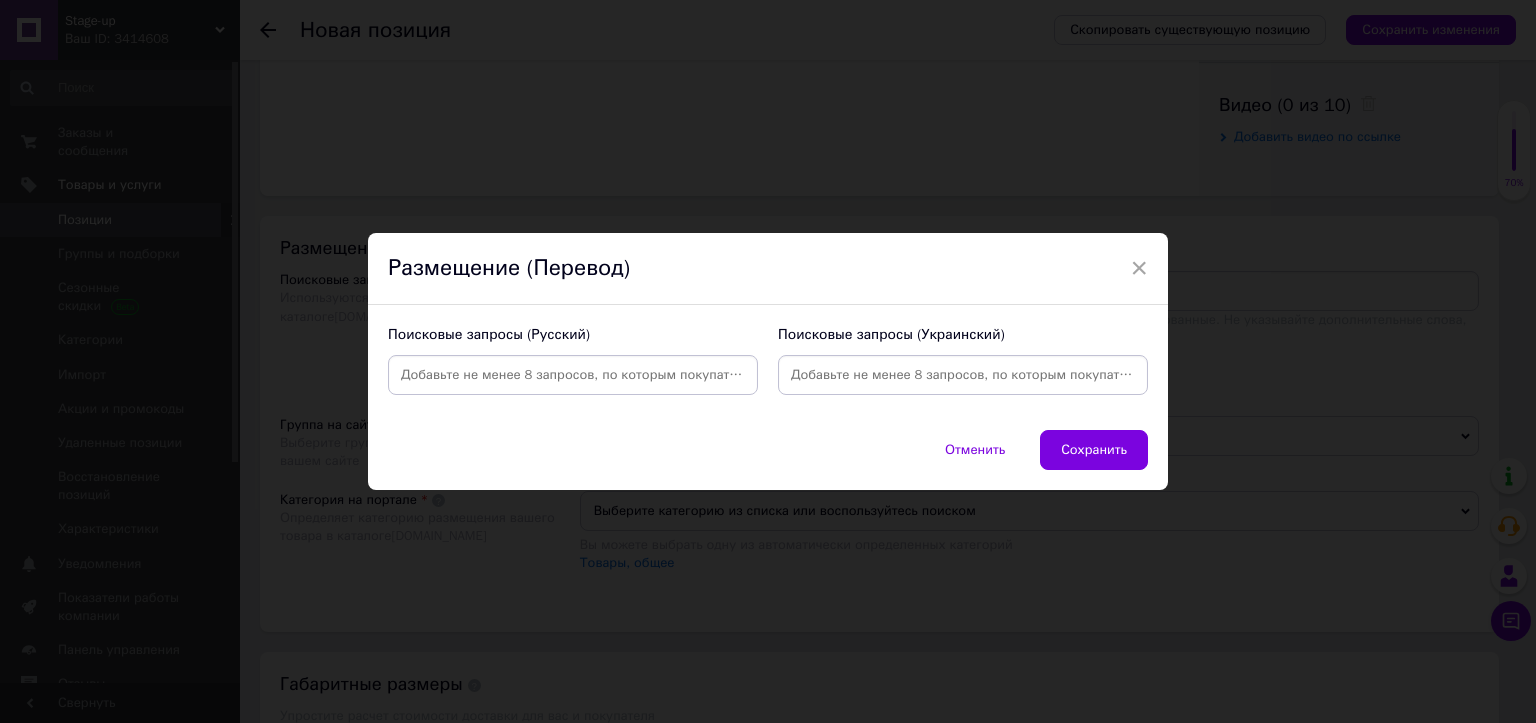 click at bounding box center [573, 375] 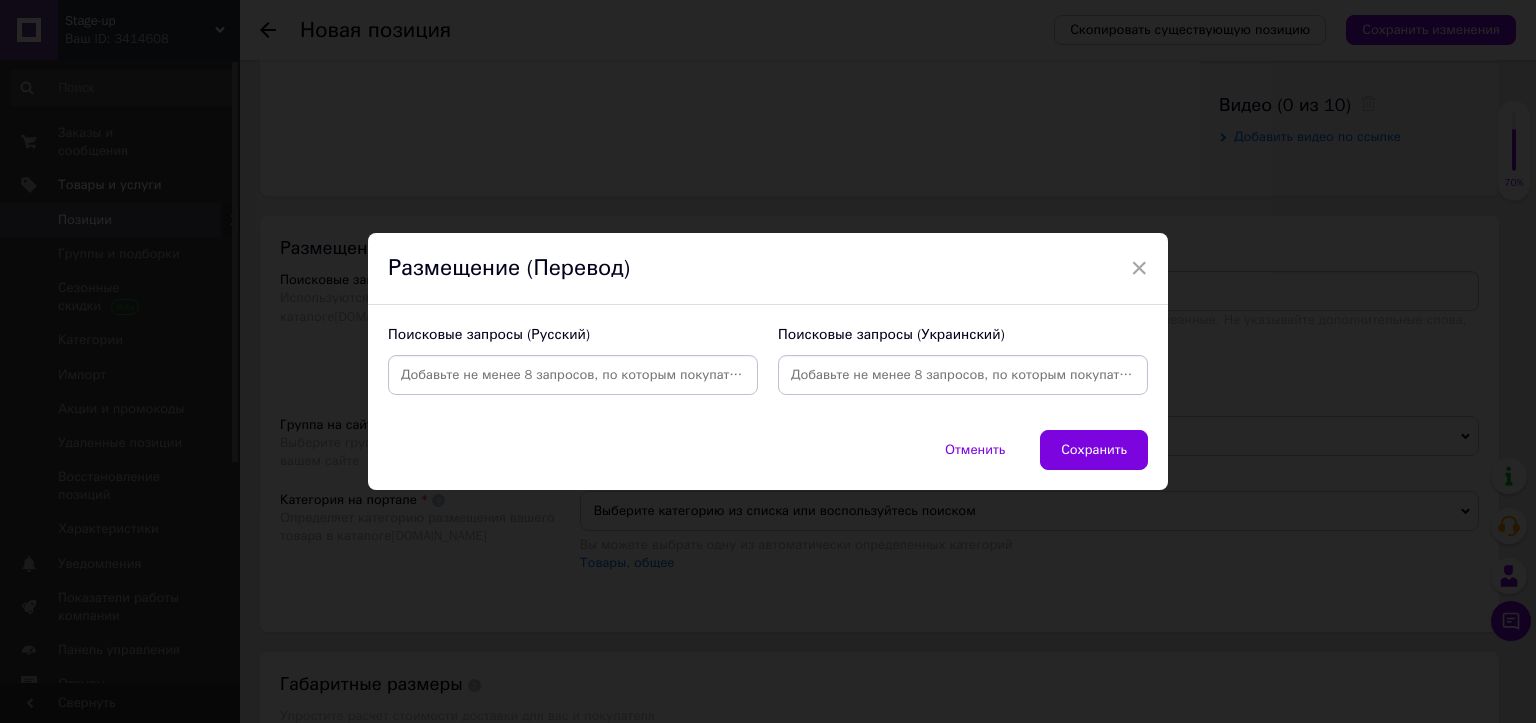 click at bounding box center (573, 375) 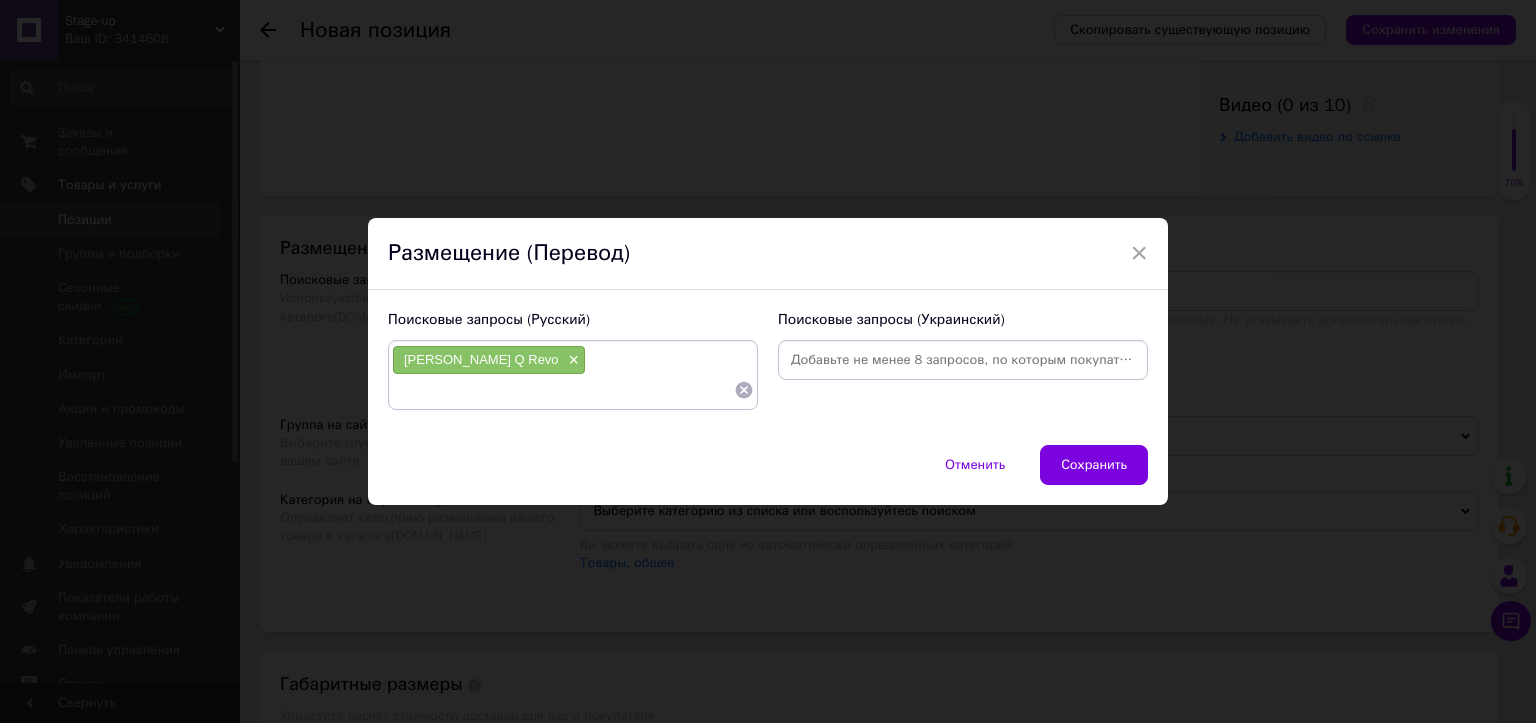 paste on "Фильтр Q Revo Curv" 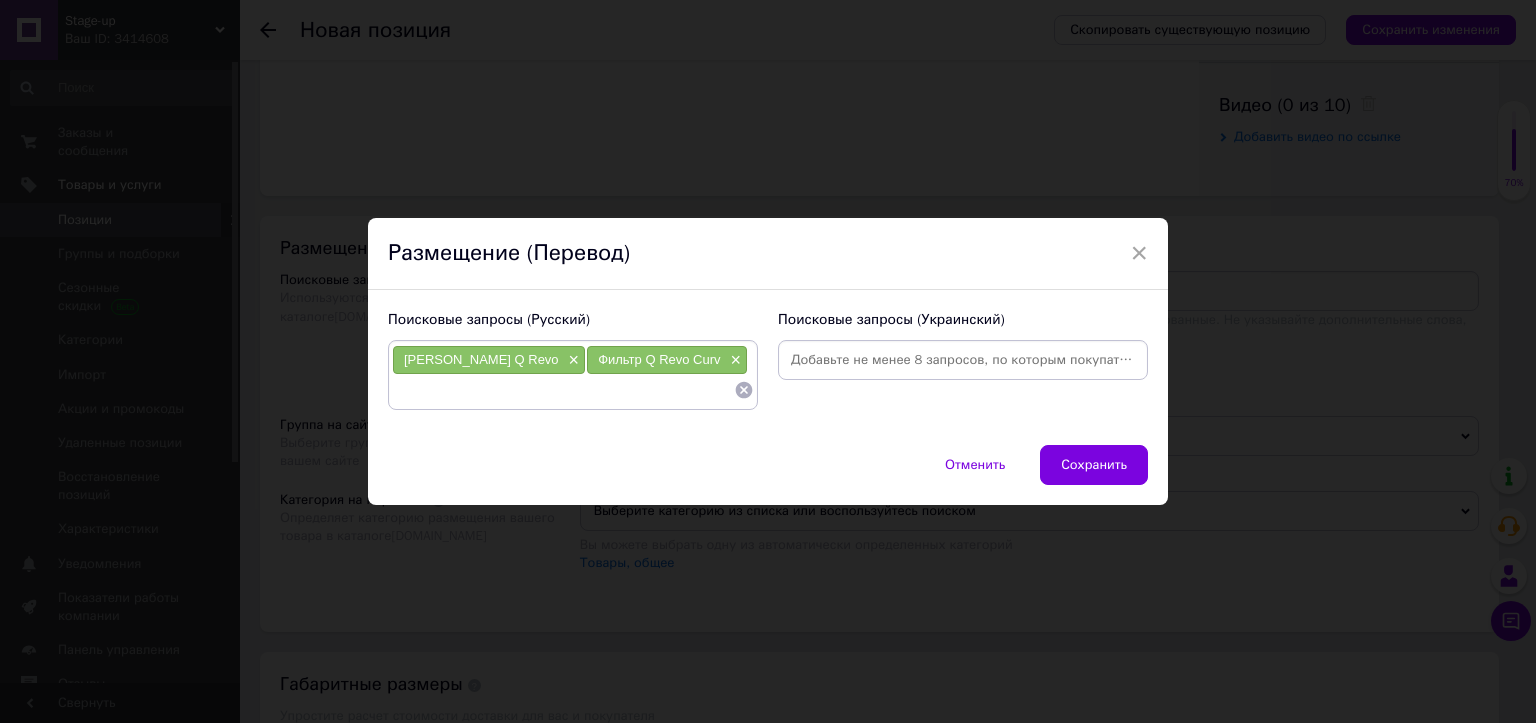 paste on "Фильтр Roborock QRC02-00" 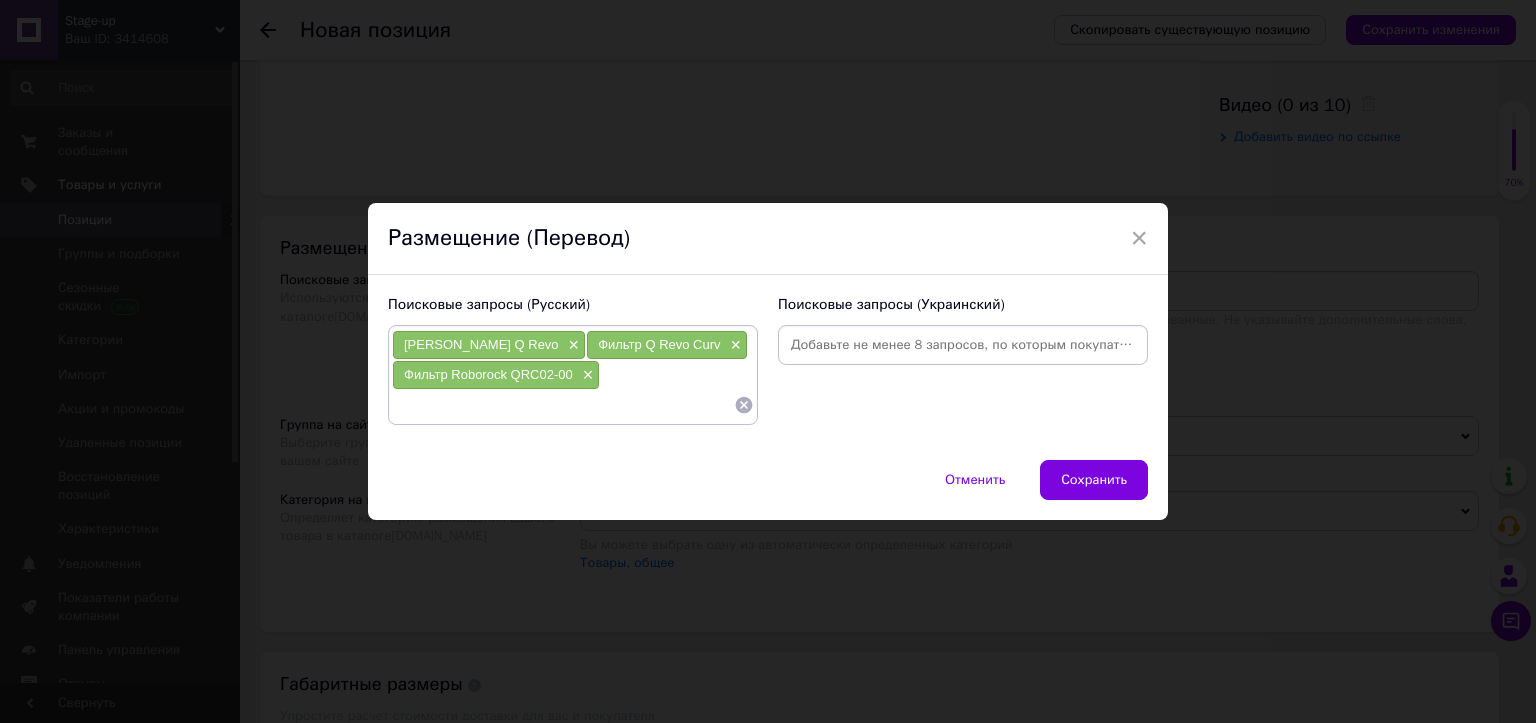 paste on "[PERSON_NAME]" 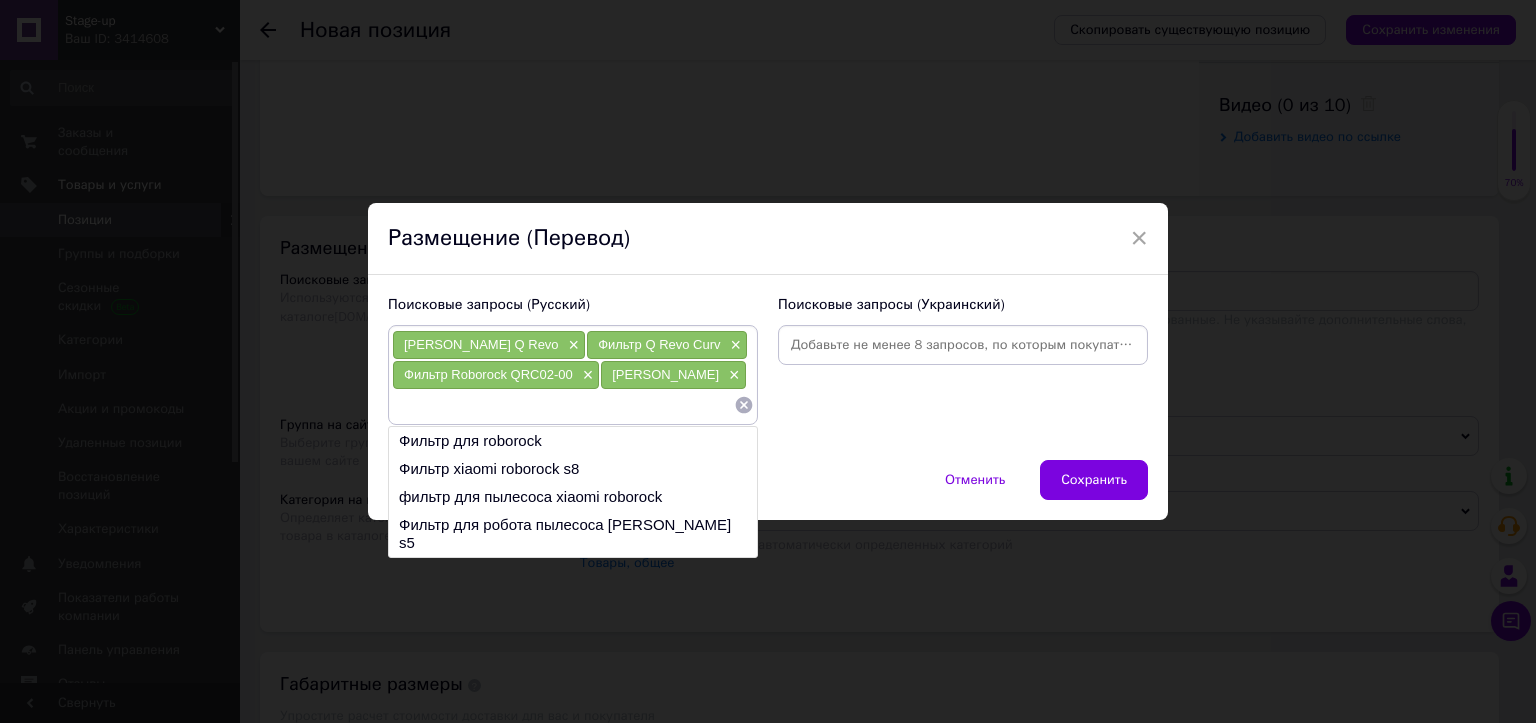 paste on "Фильтр Роборок Рево Курв" 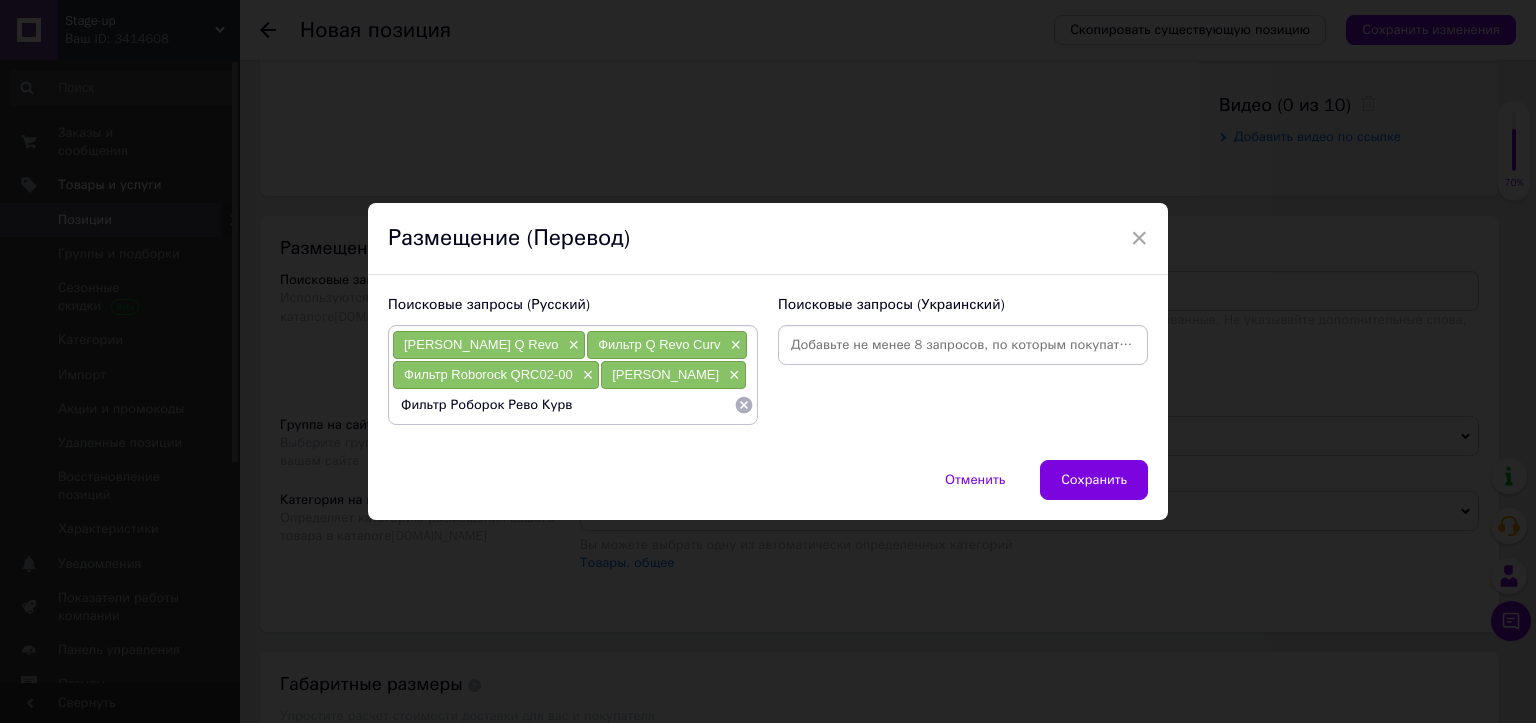 type 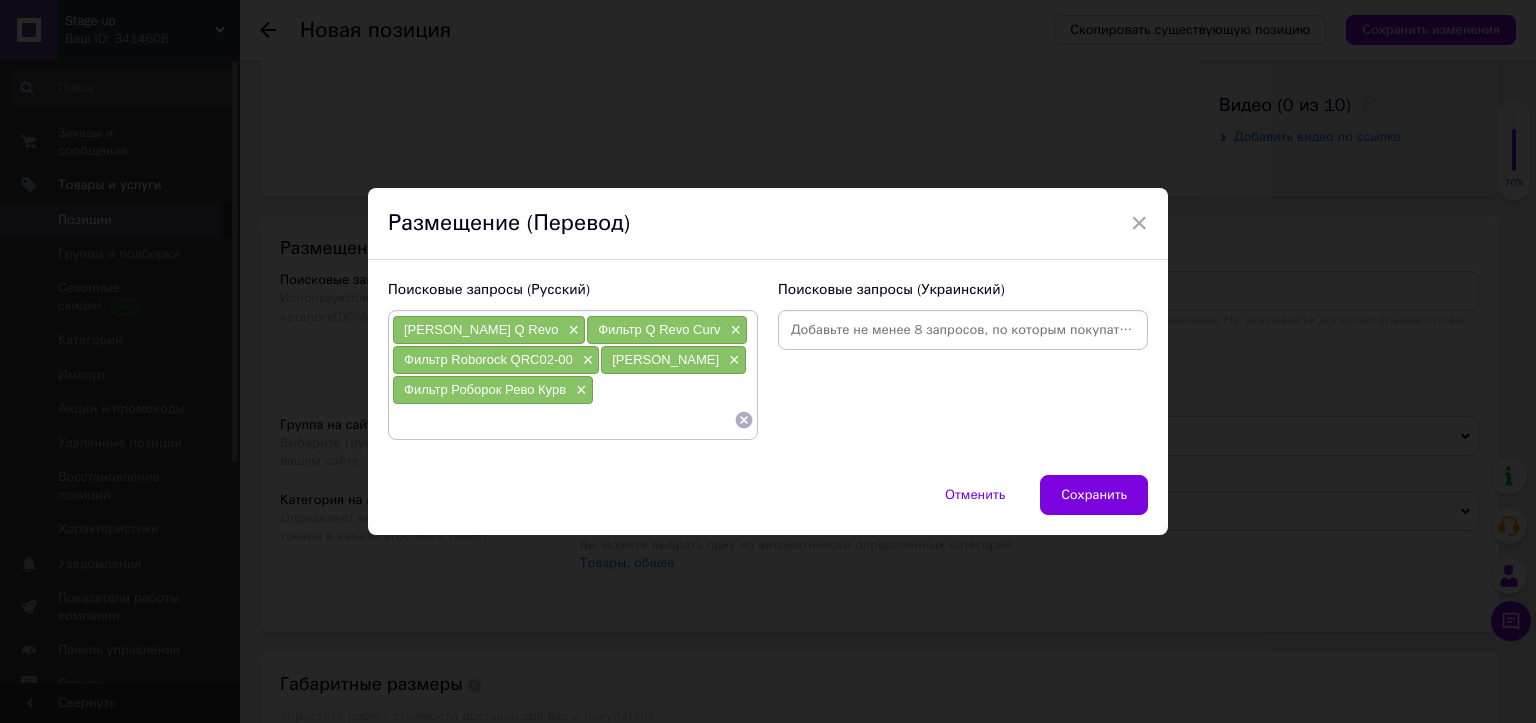 click at bounding box center [963, 330] 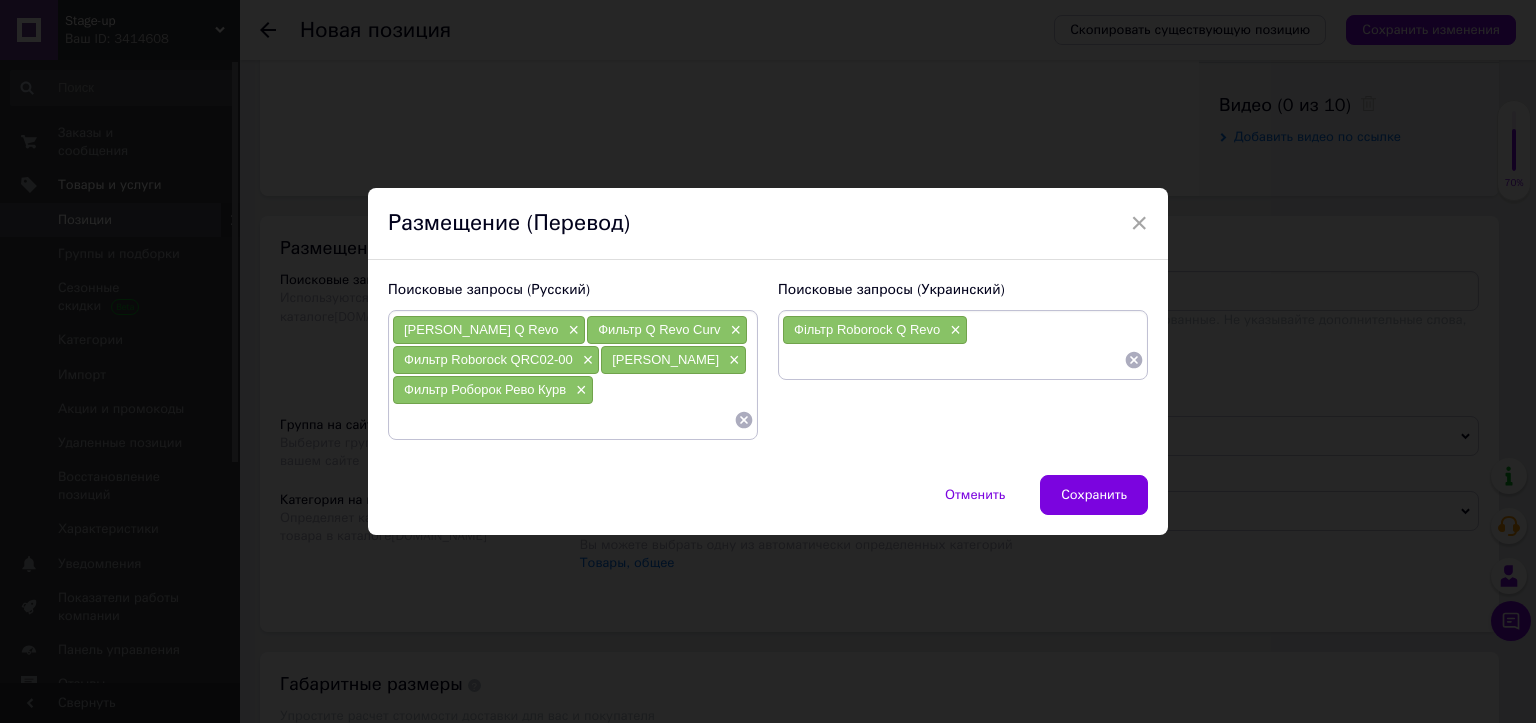 paste on "Фільтр Q Revo Curv" 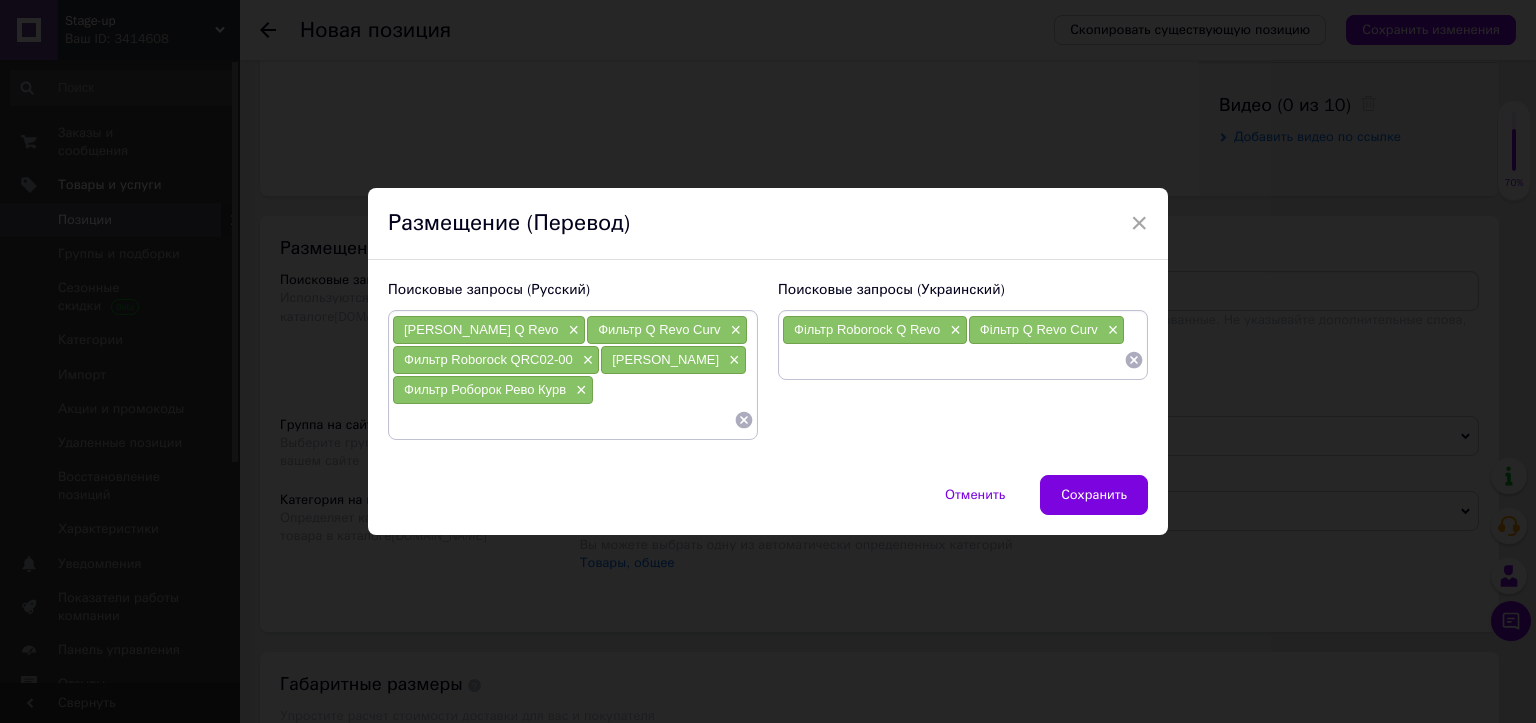 paste on "Фільтр Roborock QRC02-00" 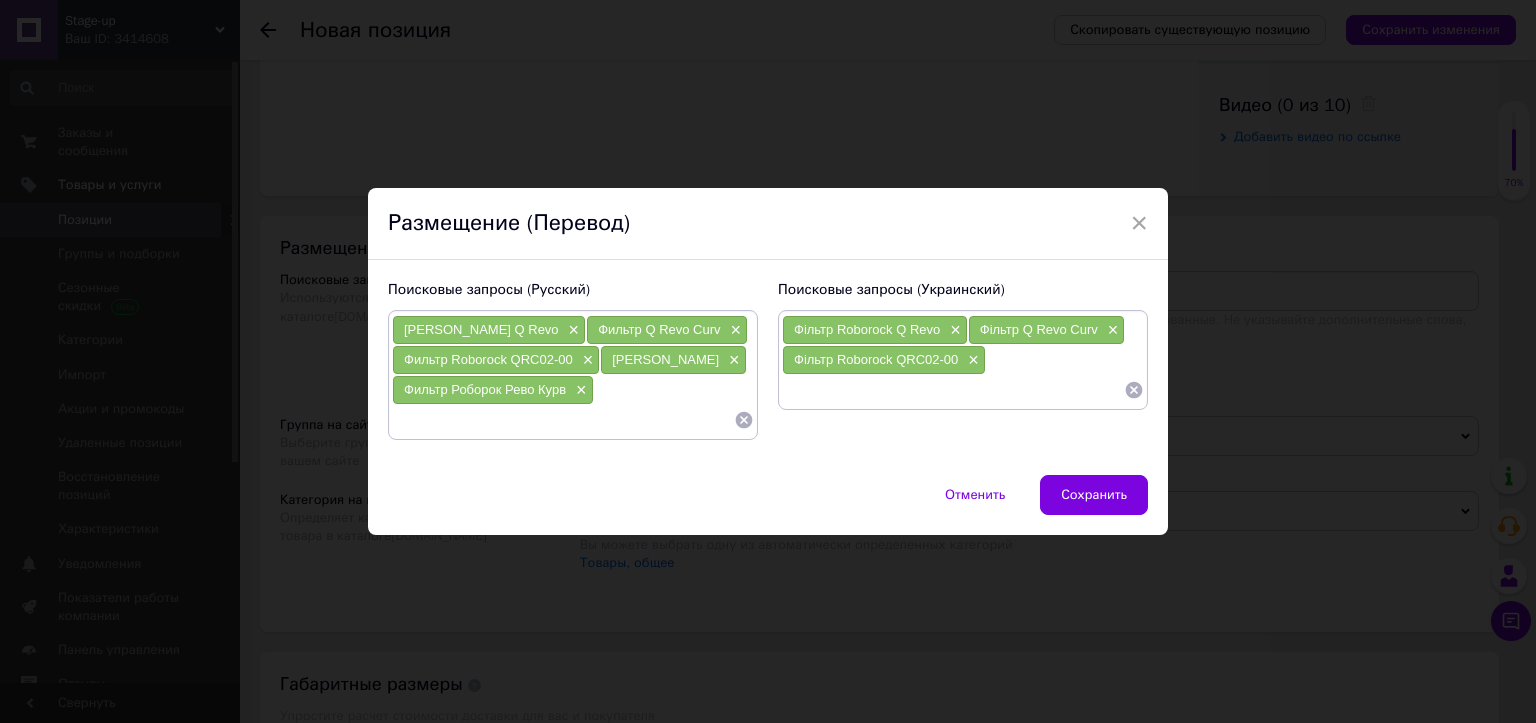 paste on "Фільтр Roborock" 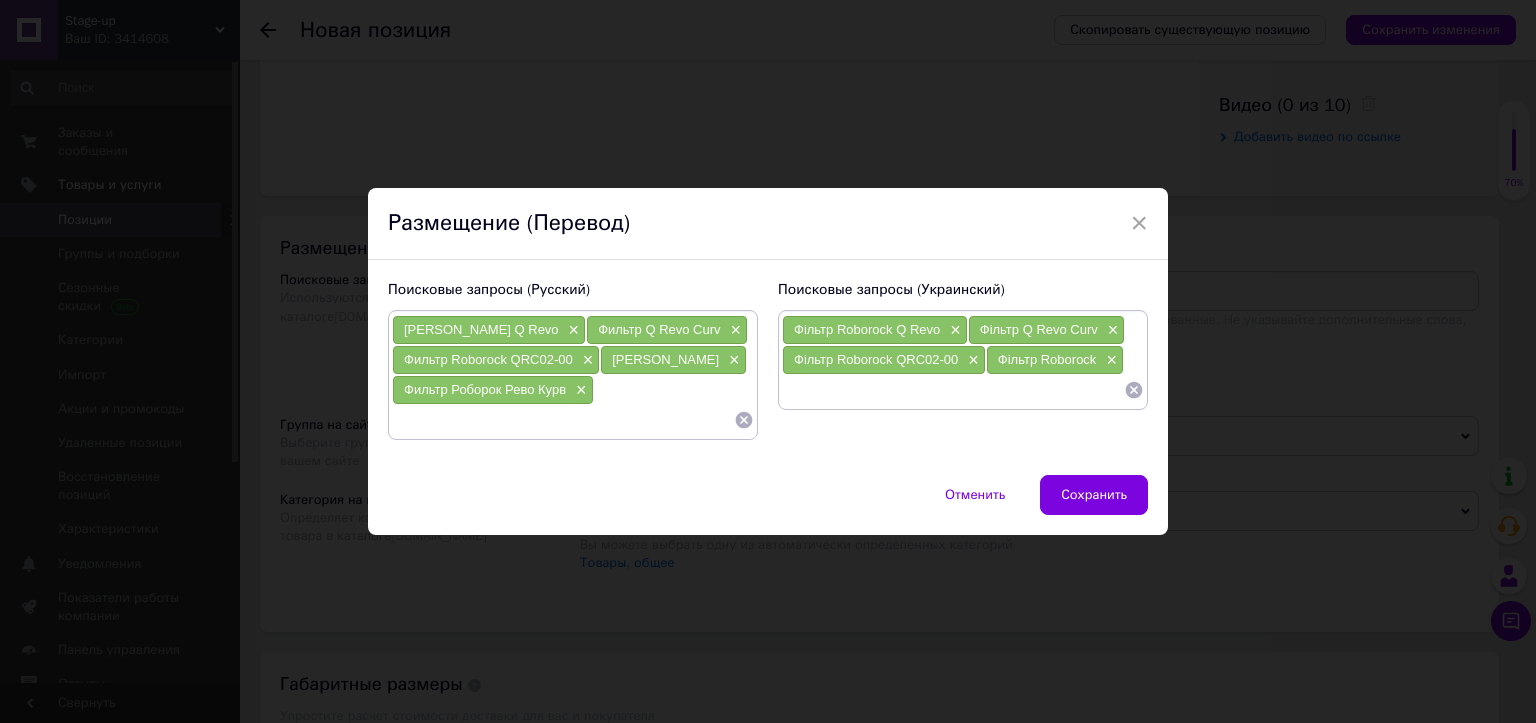paste on "Фільтр Роборок Рево Курв" 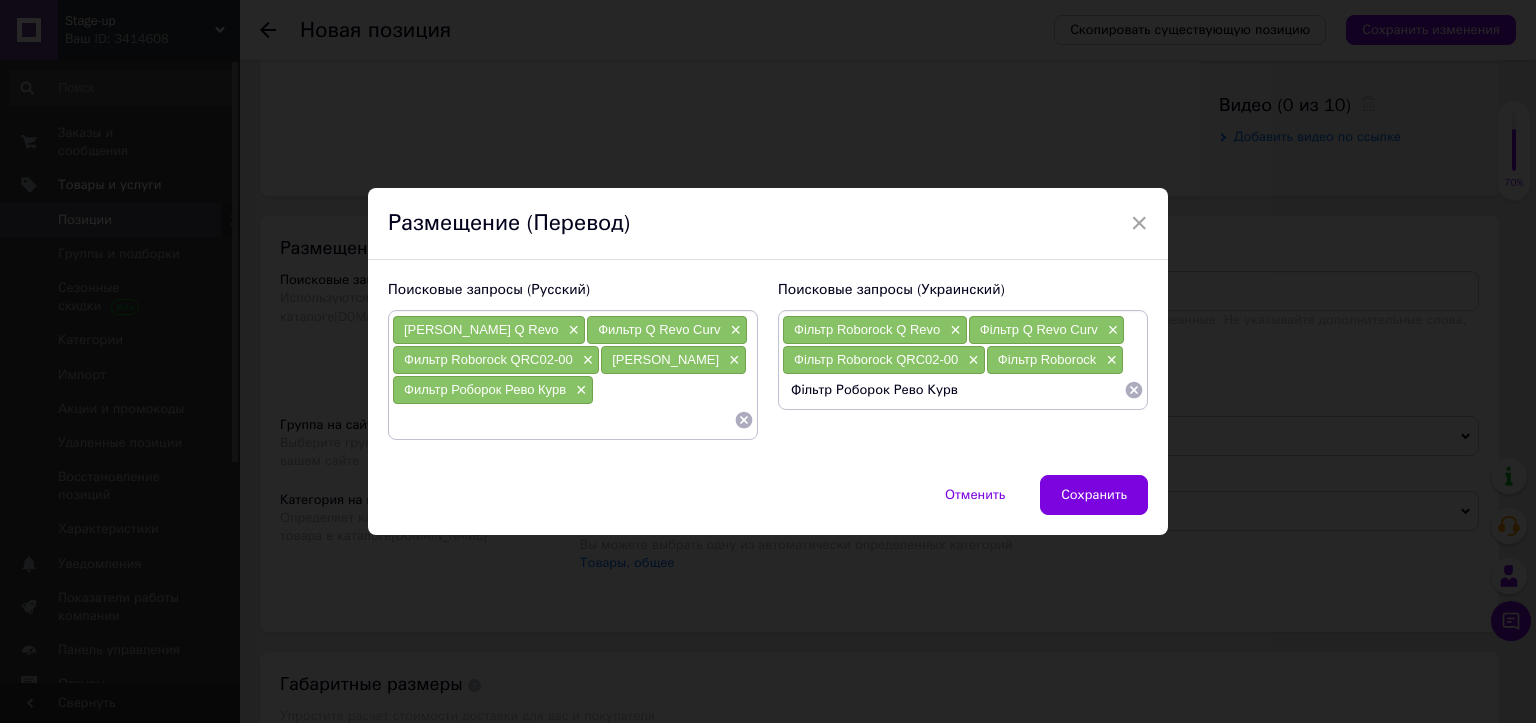 type 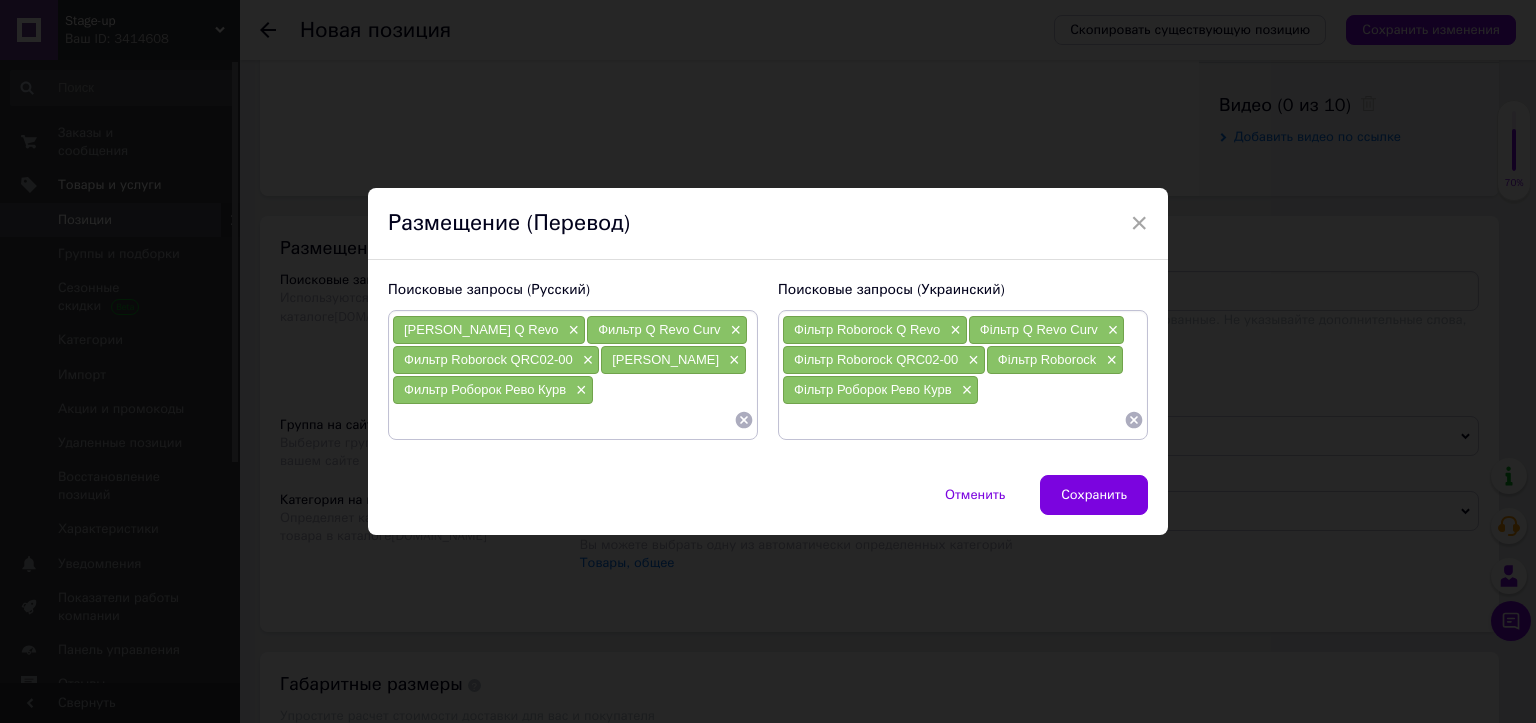 click on "Сохранить" at bounding box center (1094, 495) 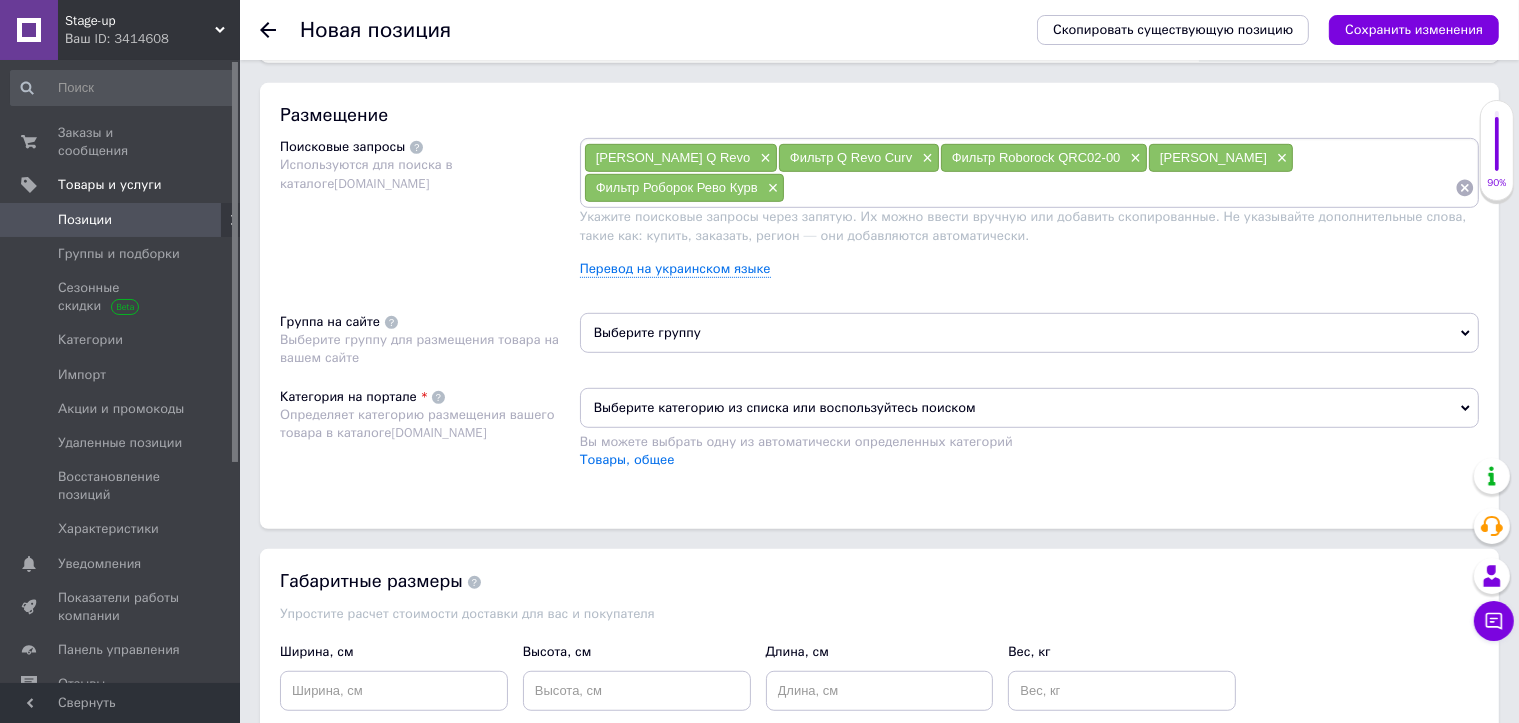 scroll, scrollTop: 1200, scrollLeft: 0, axis: vertical 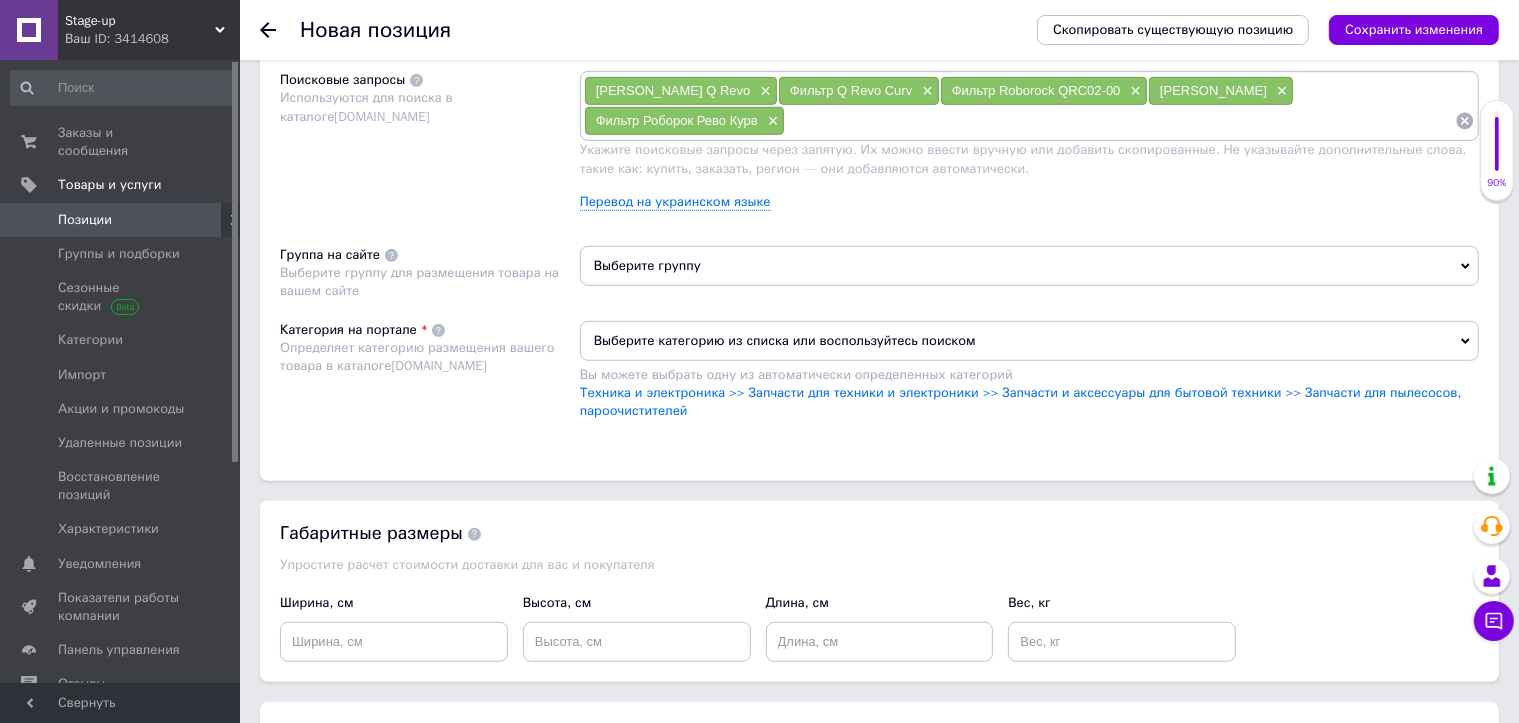 click on "Выберите группу" at bounding box center (1029, 266) 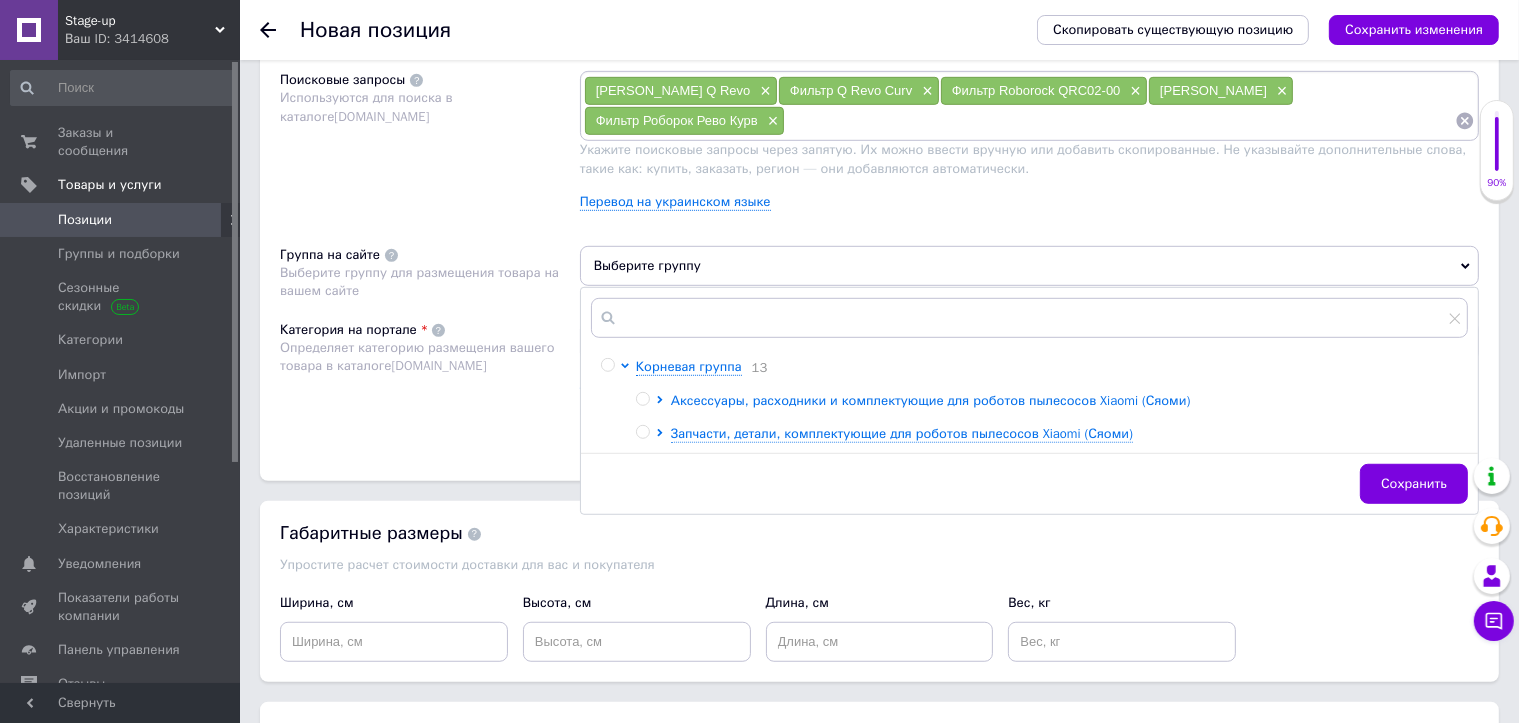 click 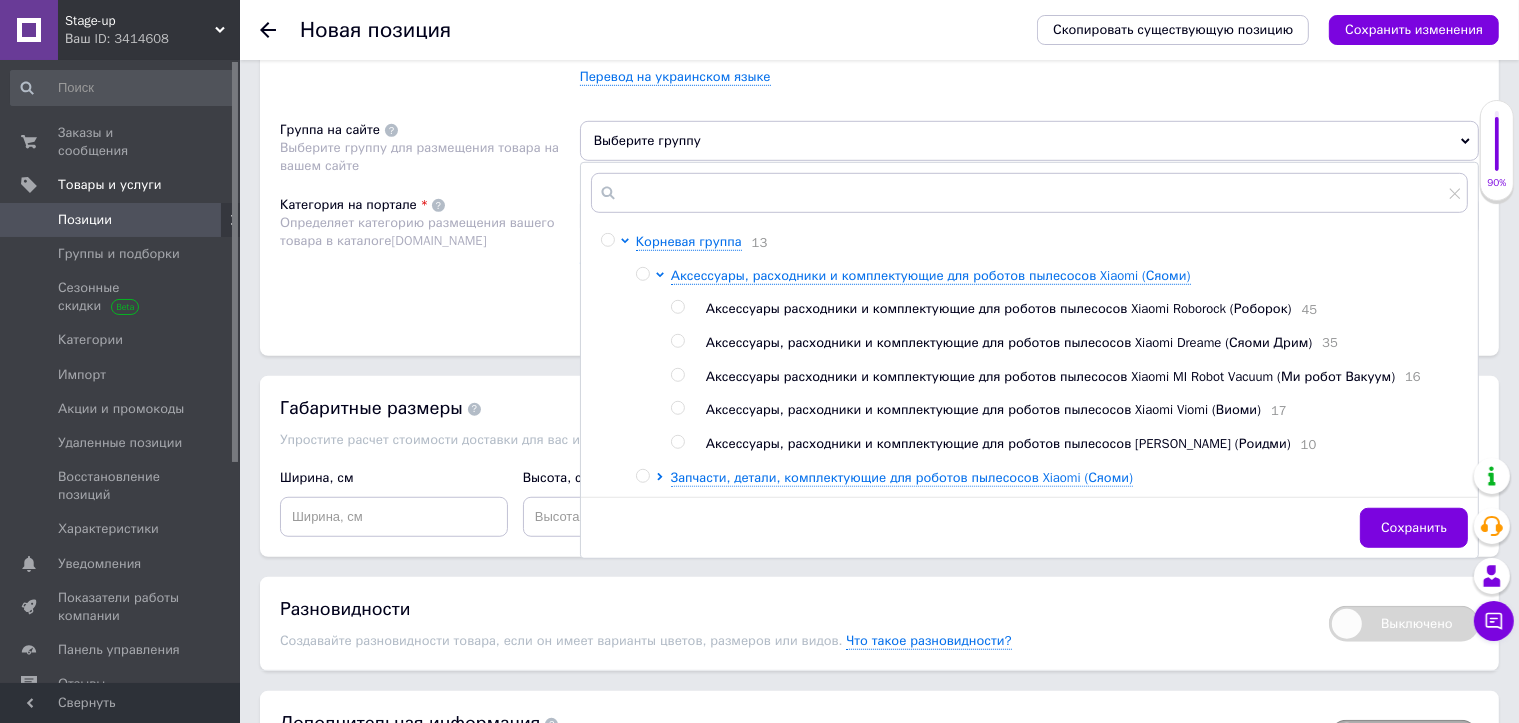 scroll, scrollTop: 1400, scrollLeft: 0, axis: vertical 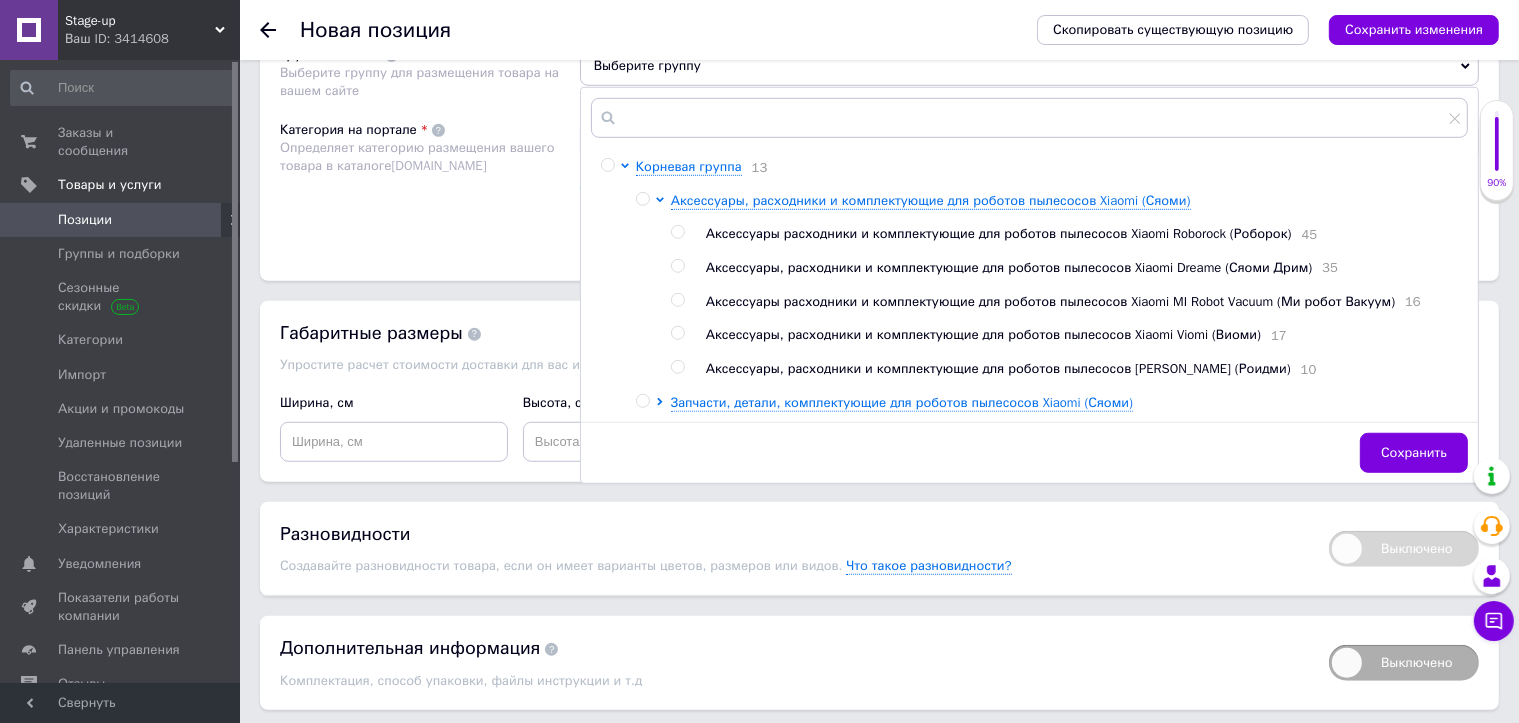 click at bounding box center (681, 234) 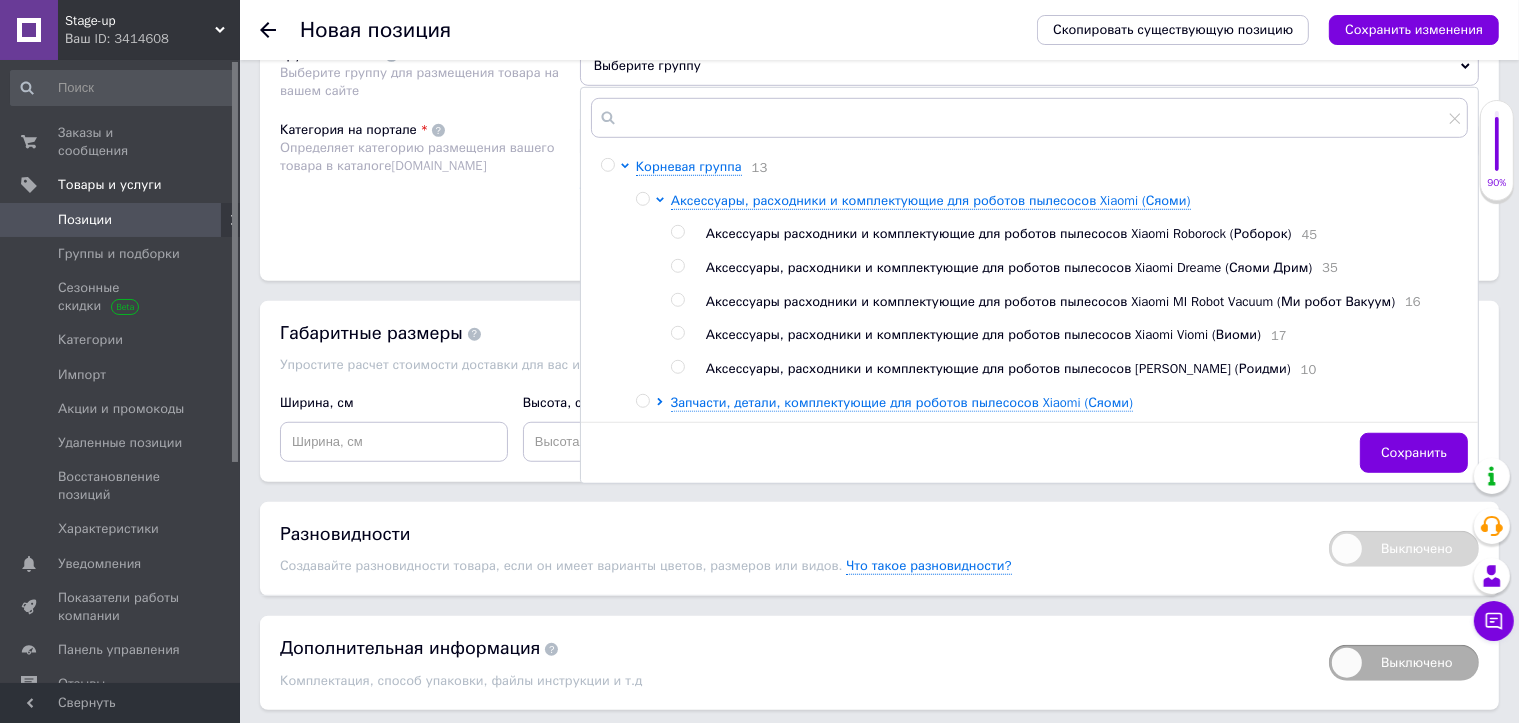 click at bounding box center (677, 232) 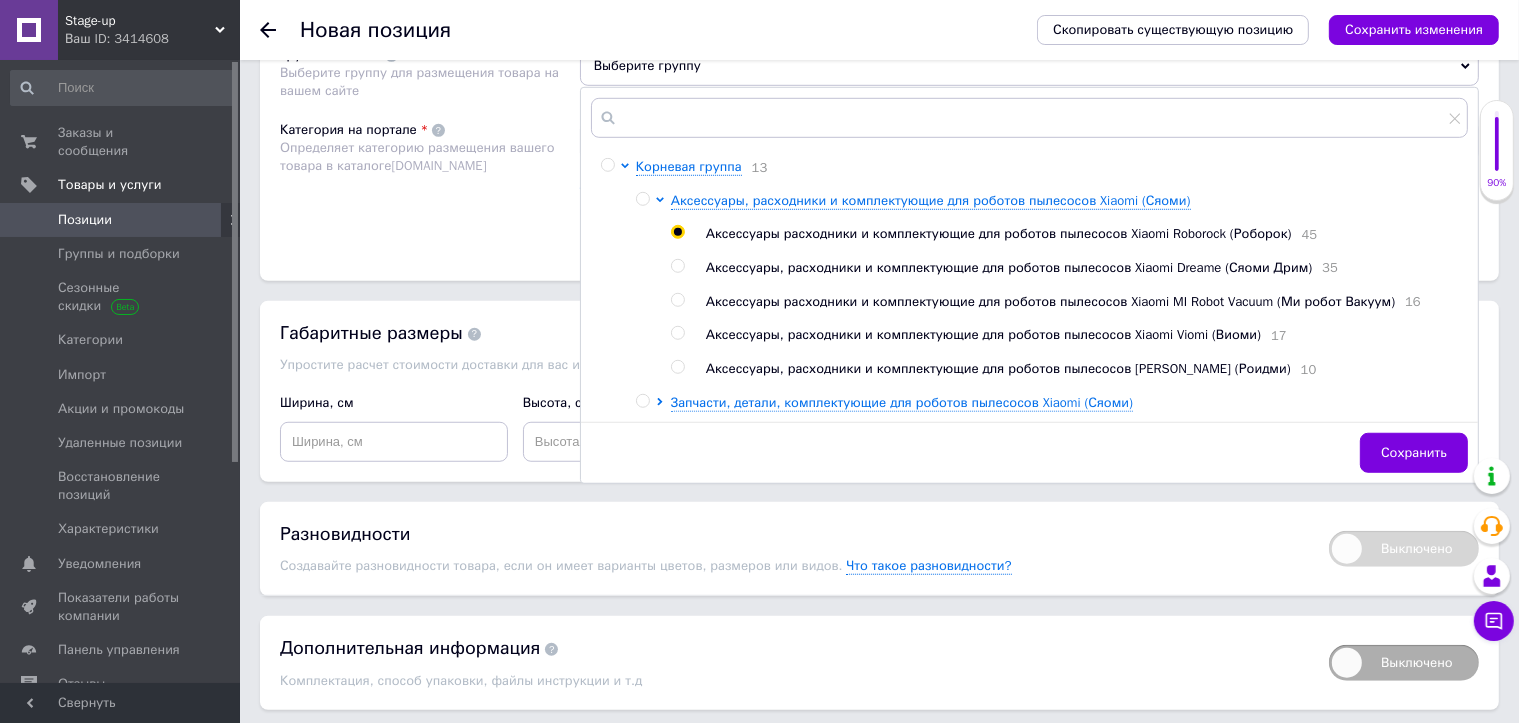 radio on "true" 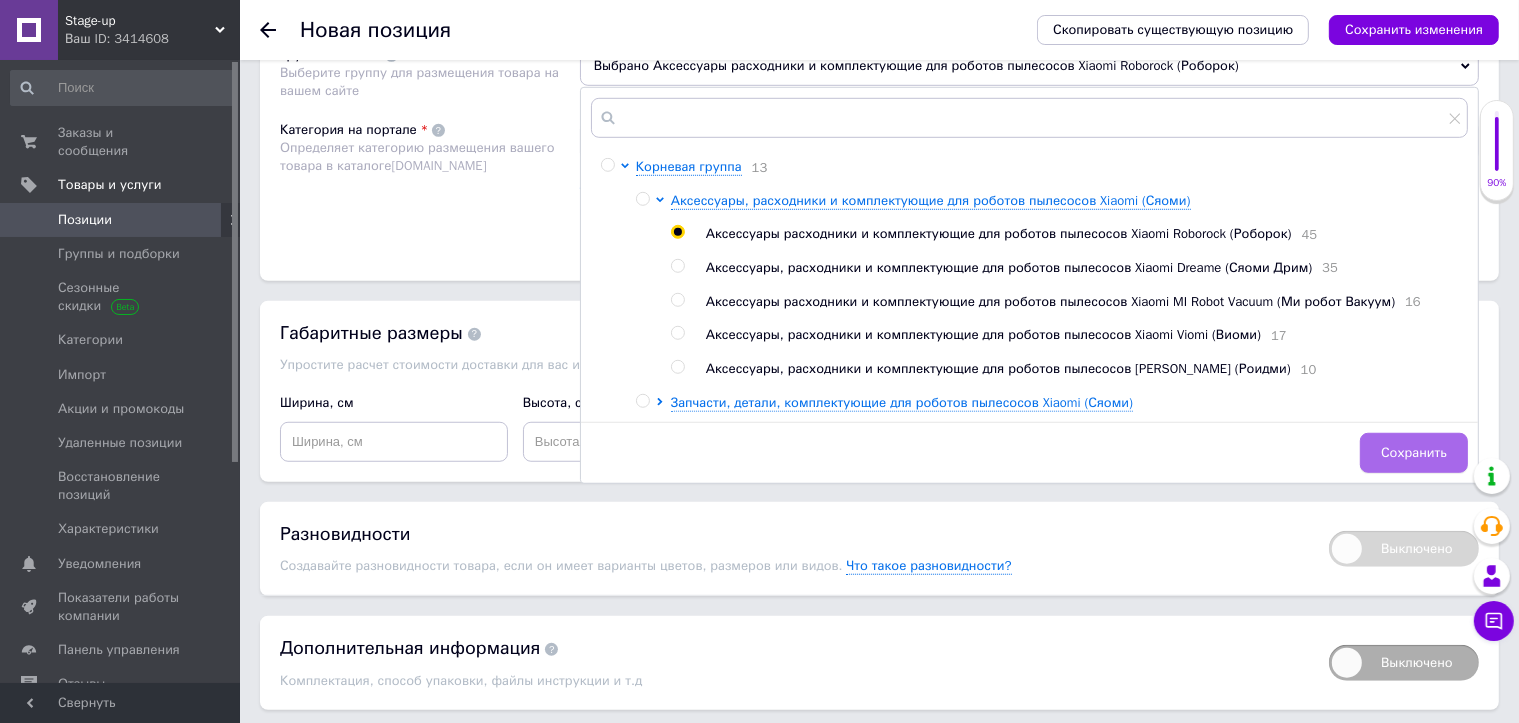 click on "Сохранить" at bounding box center (1414, 453) 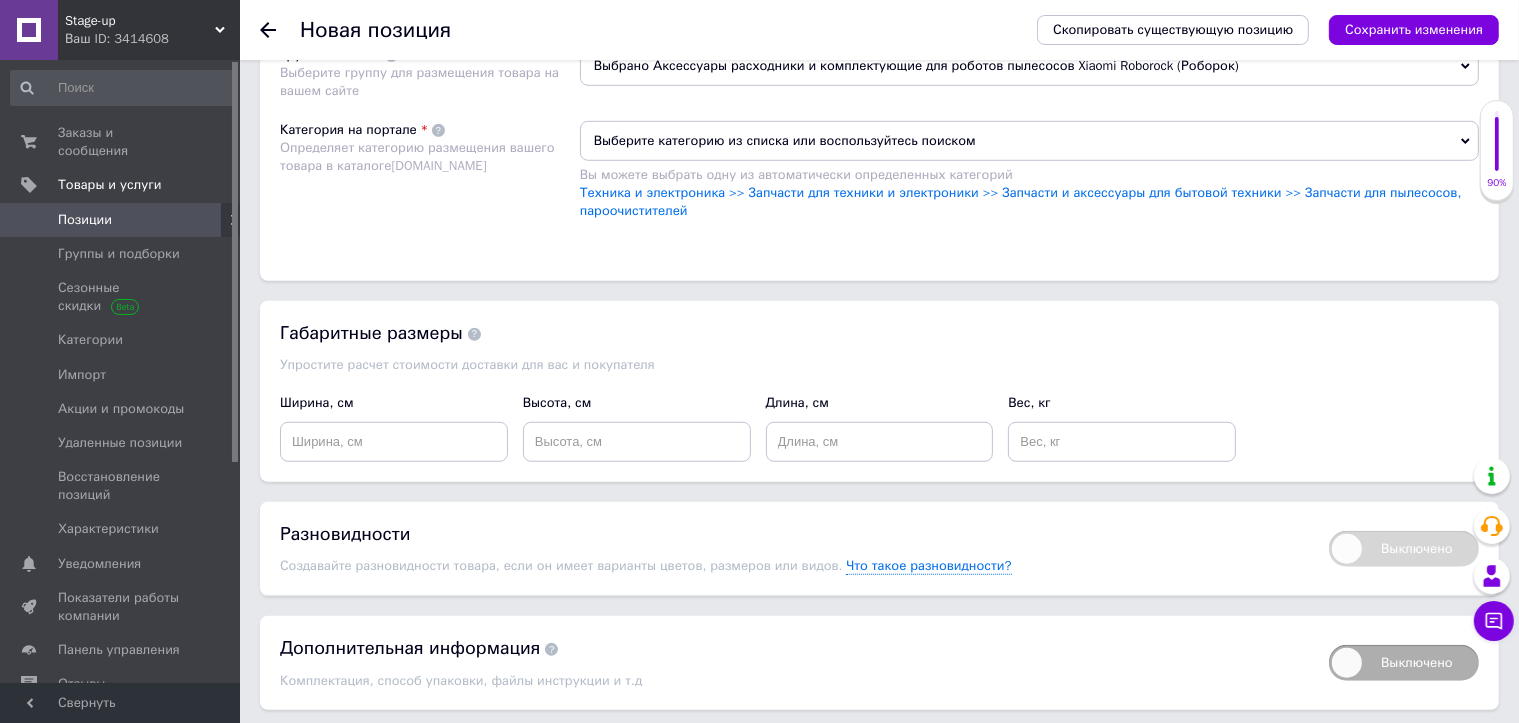 drag, startPoint x: 1364, startPoint y: 421, endPoint x: 1027, endPoint y: 370, distance: 340.83722 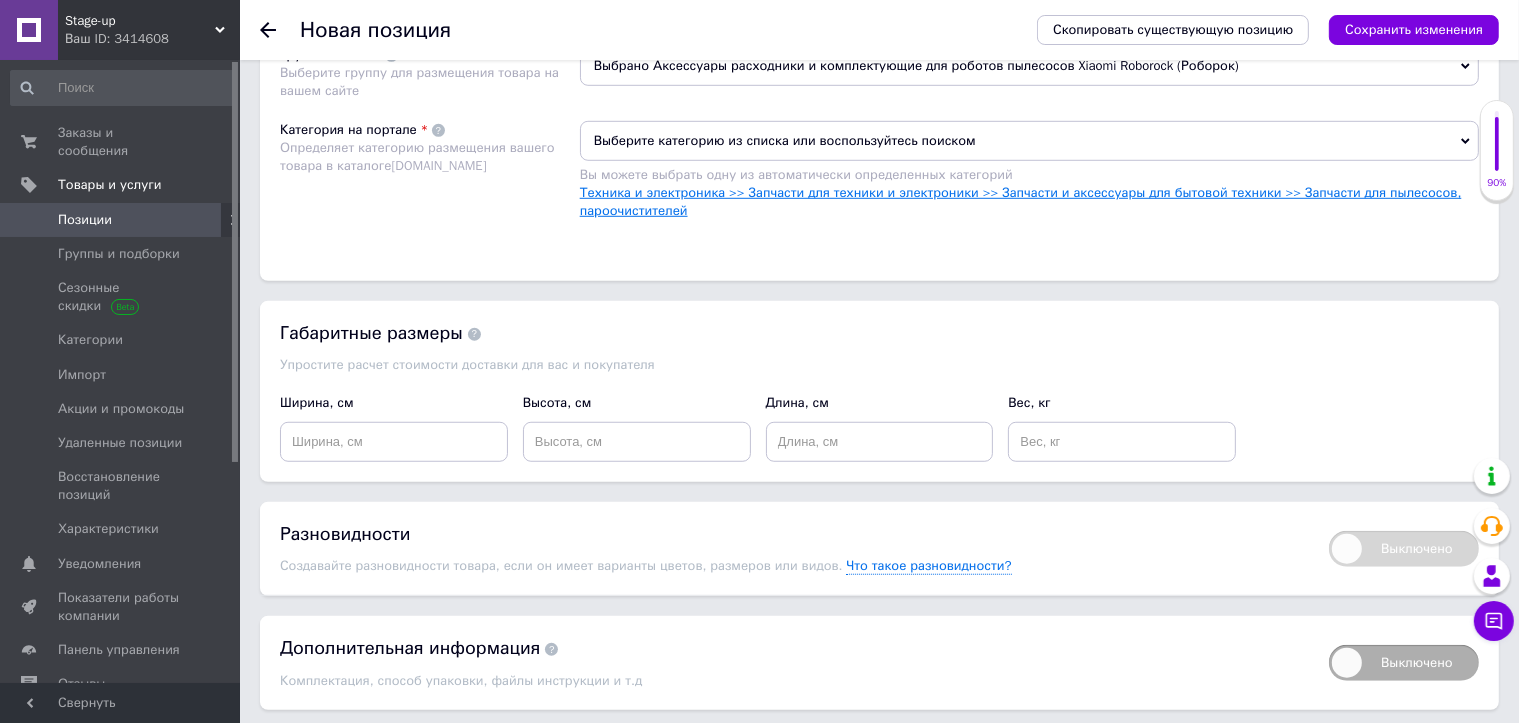 drag, startPoint x: 1027, startPoint y: 370, endPoint x: 799, endPoint y: 186, distance: 292.98465 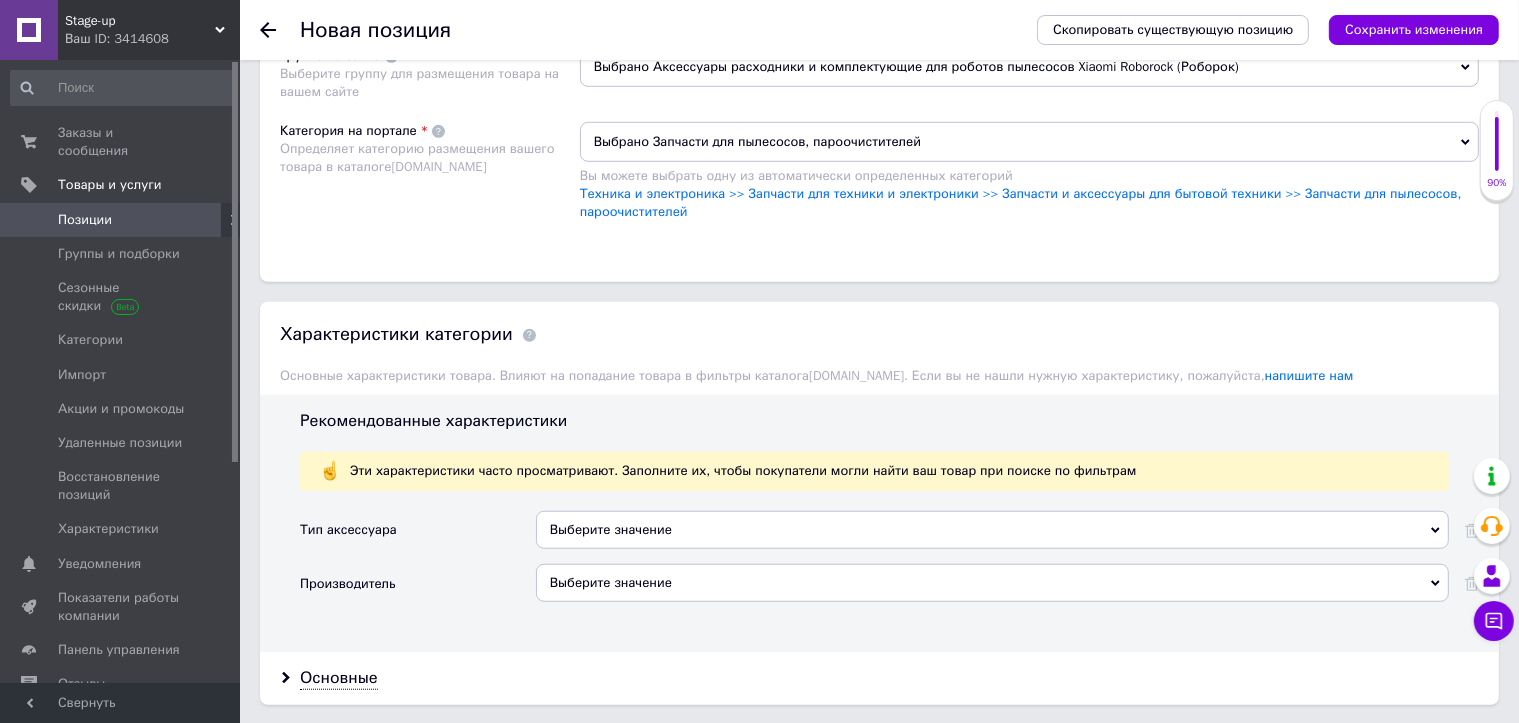 scroll, scrollTop: 1600, scrollLeft: 0, axis: vertical 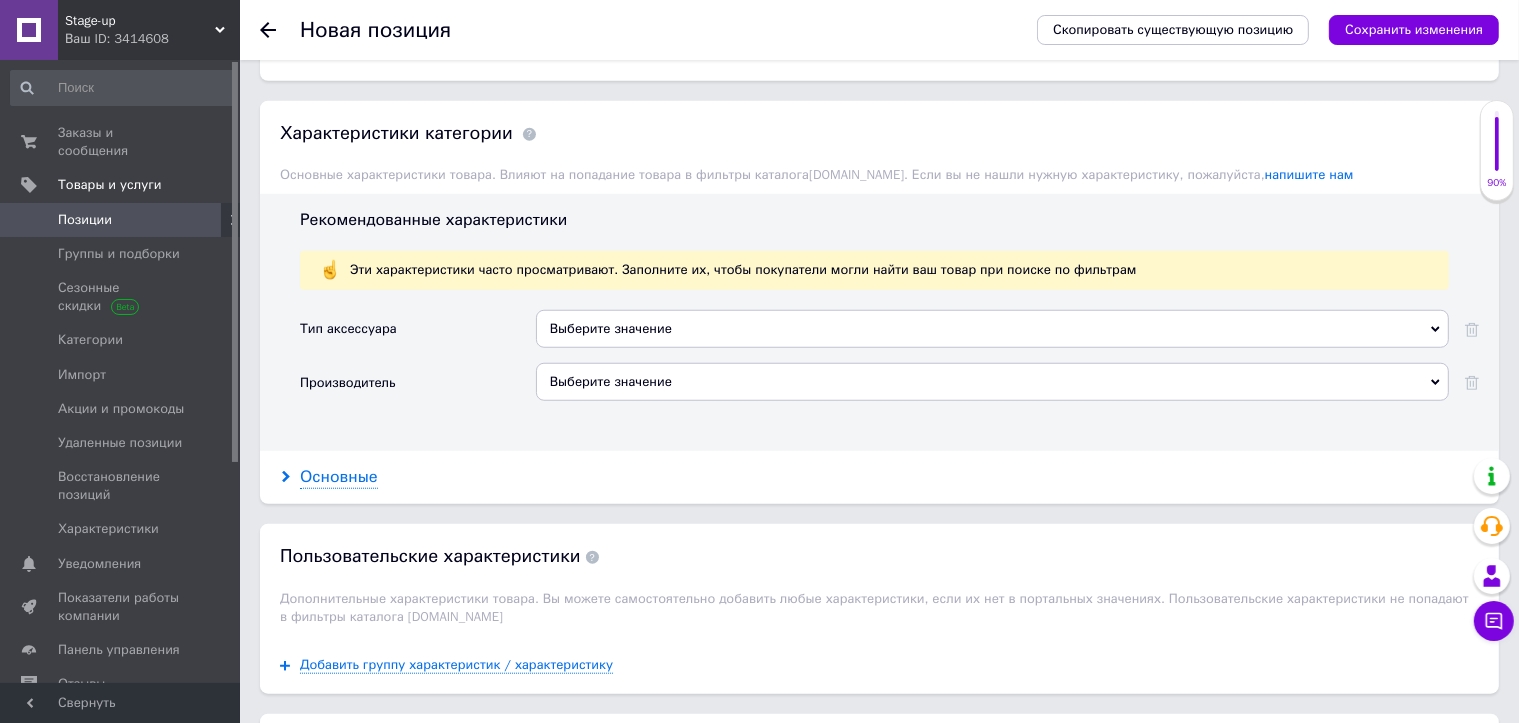 click on "Основные" at bounding box center (339, 477) 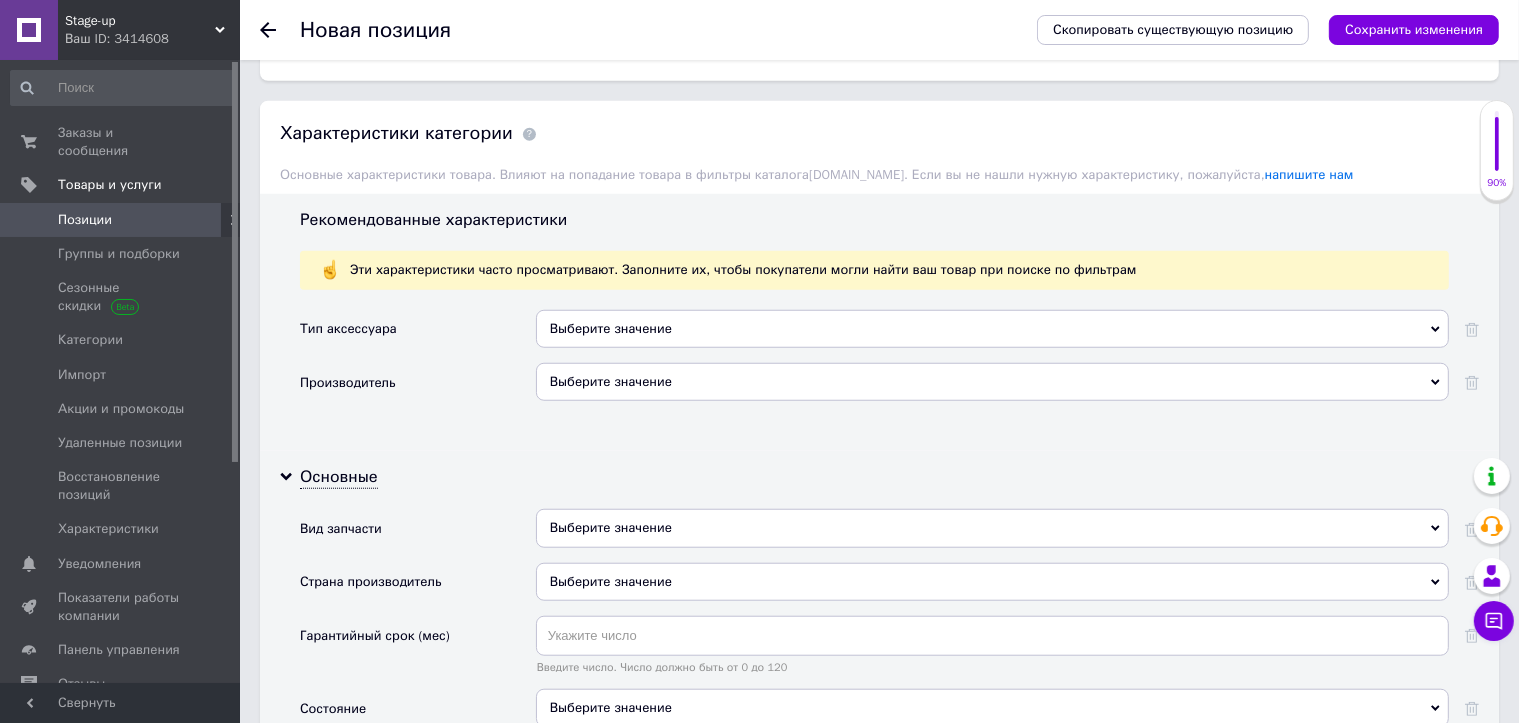 click on "Выберите значение" at bounding box center [992, 382] 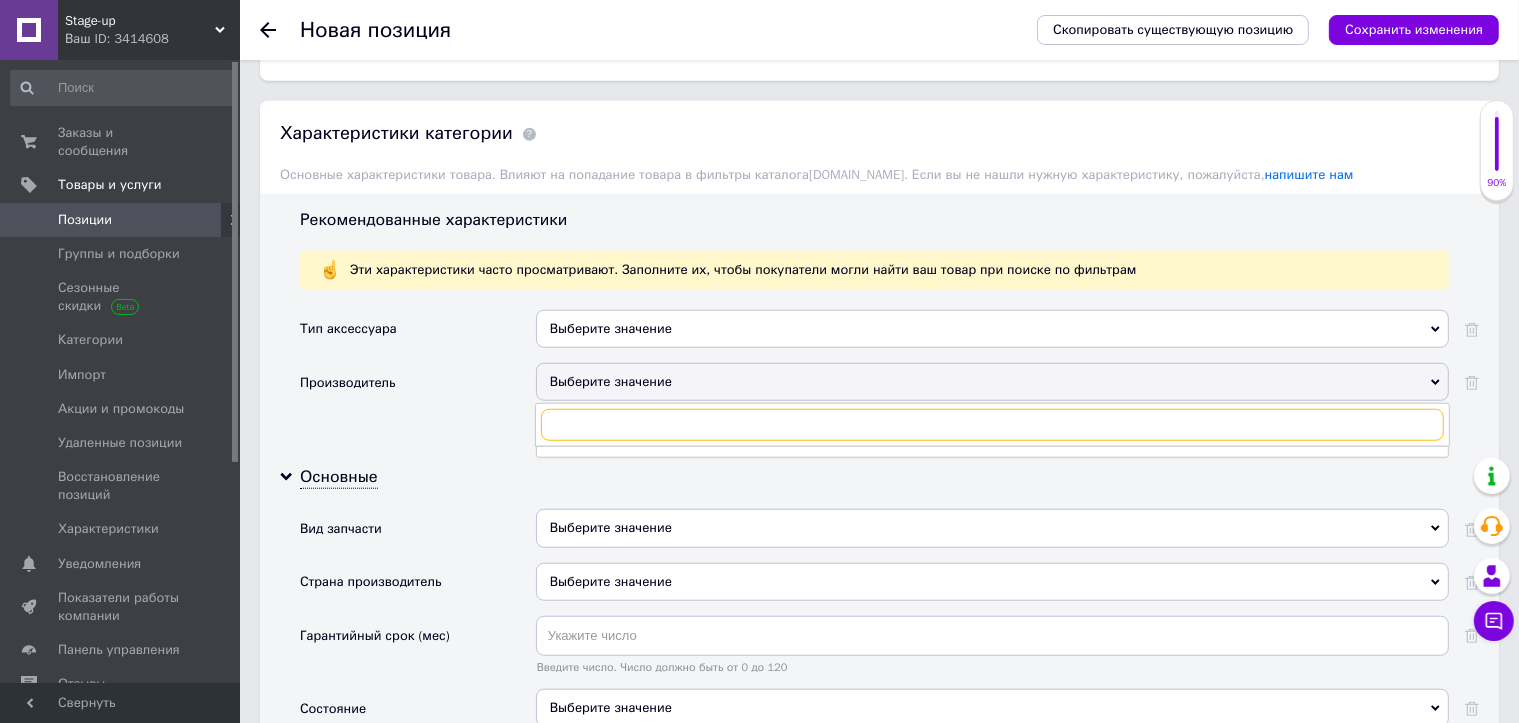 paste on "Xiaomi" 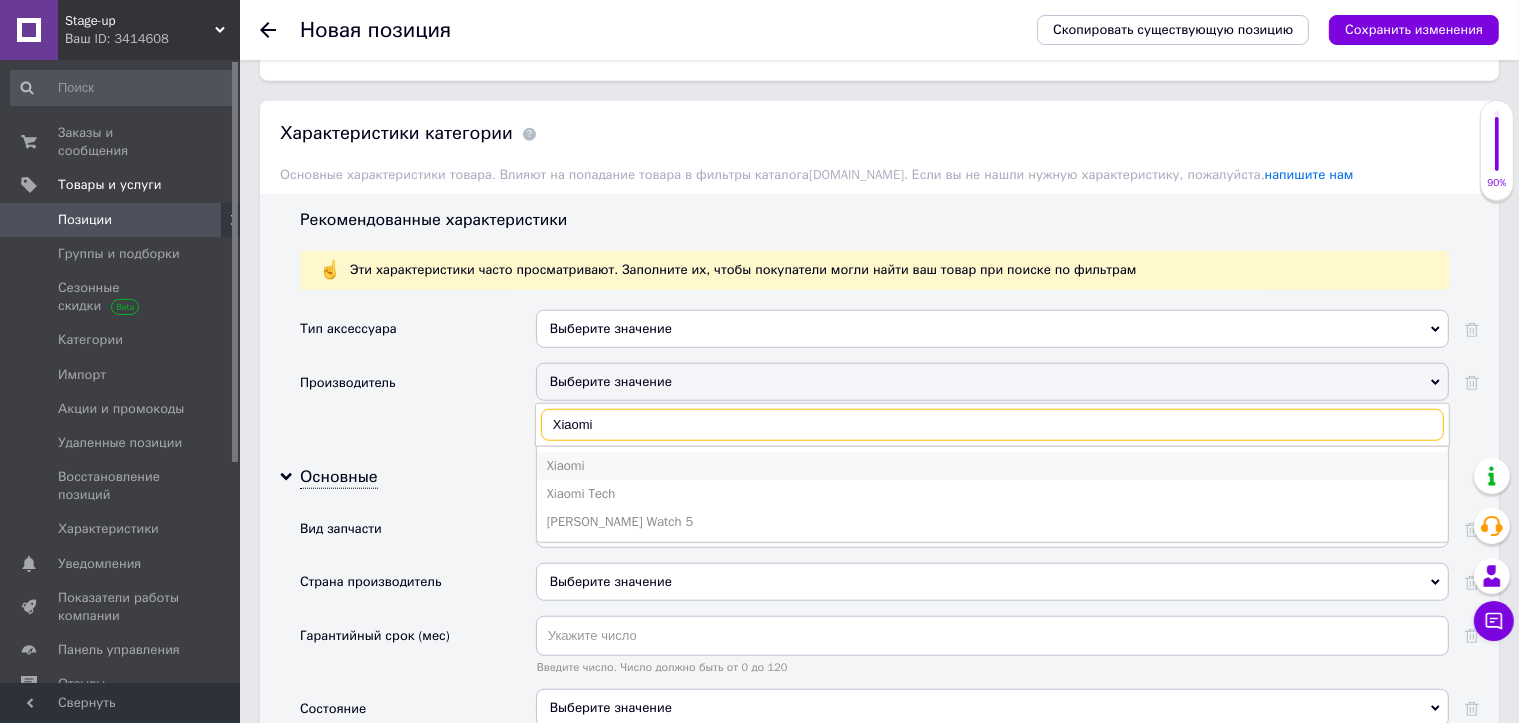 type on "Xiaomi" 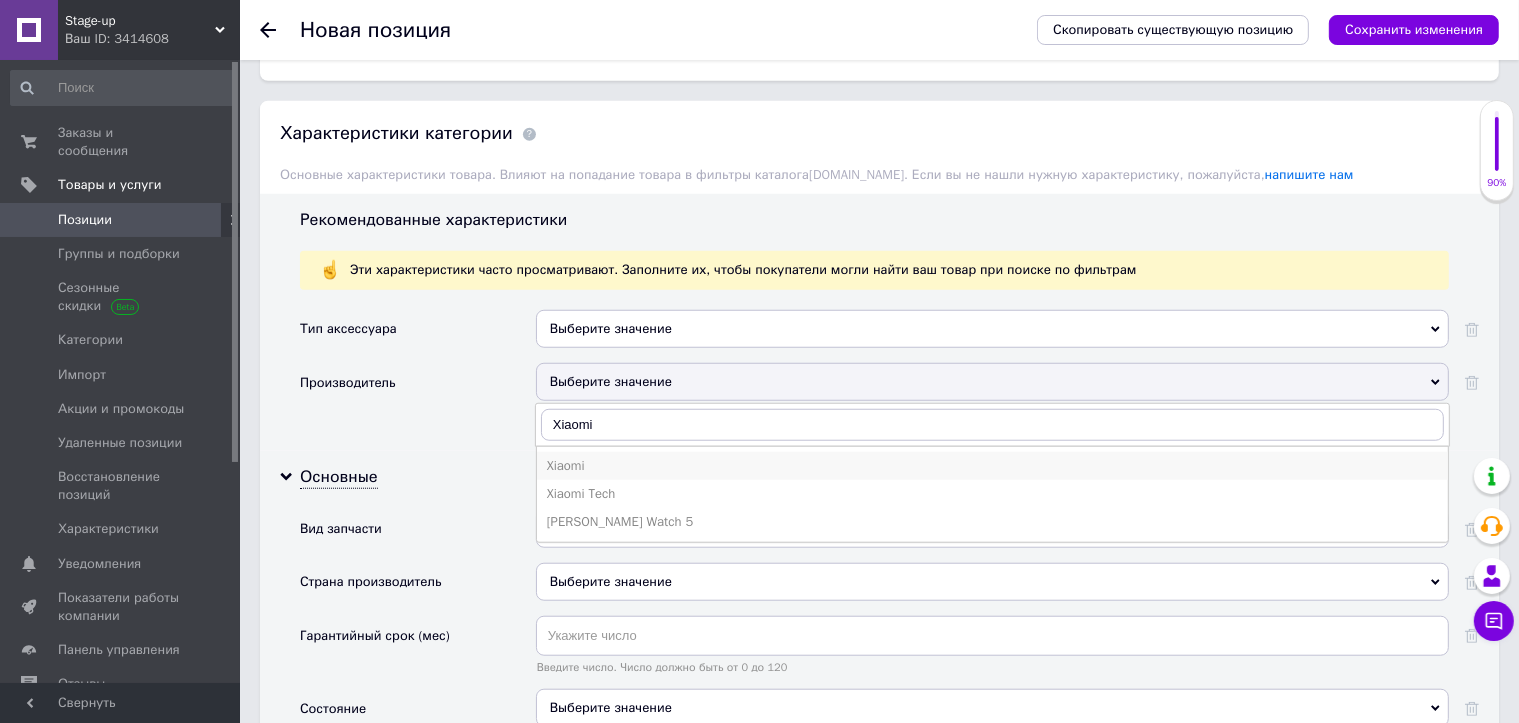 click on "Xiaomi" at bounding box center [992, 466] 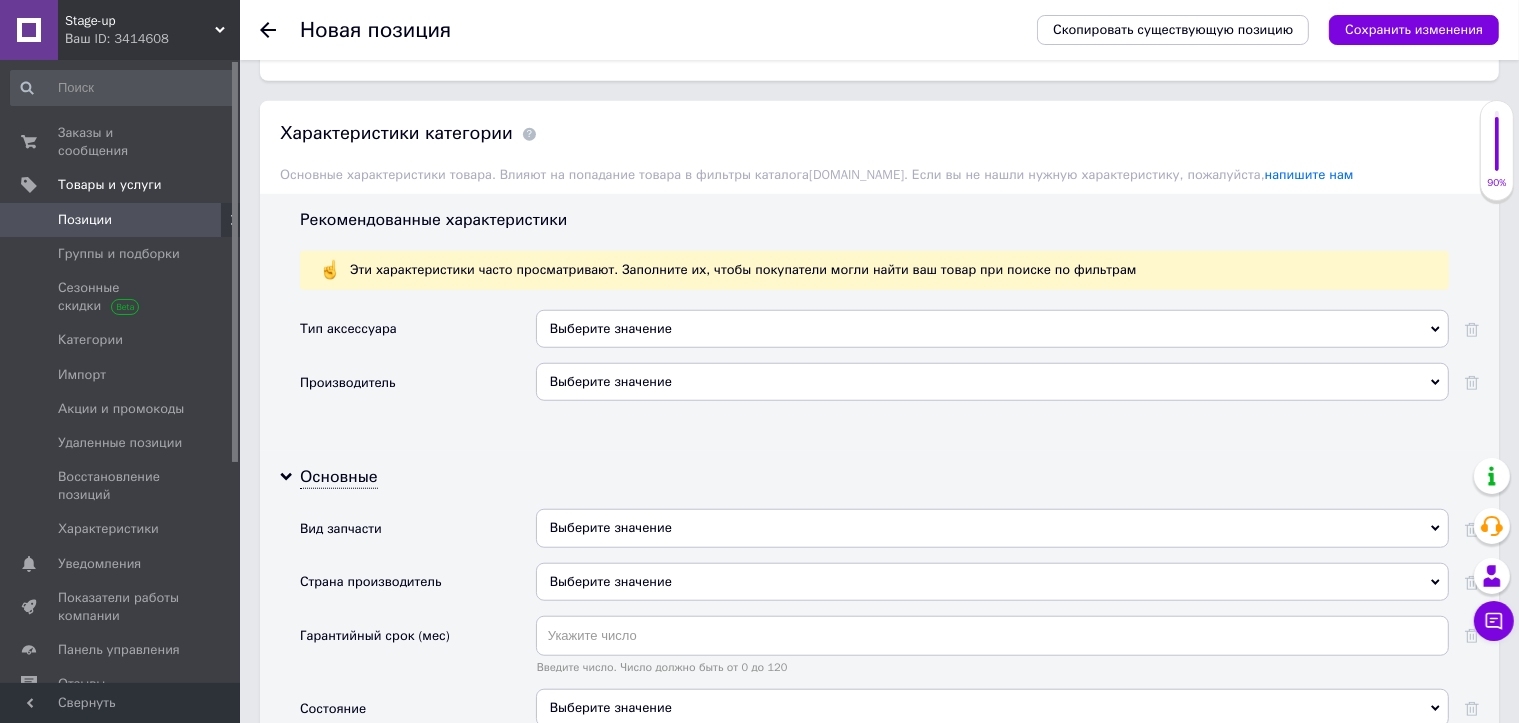 click on "Выберите значение" at bounding box center (992, 329) 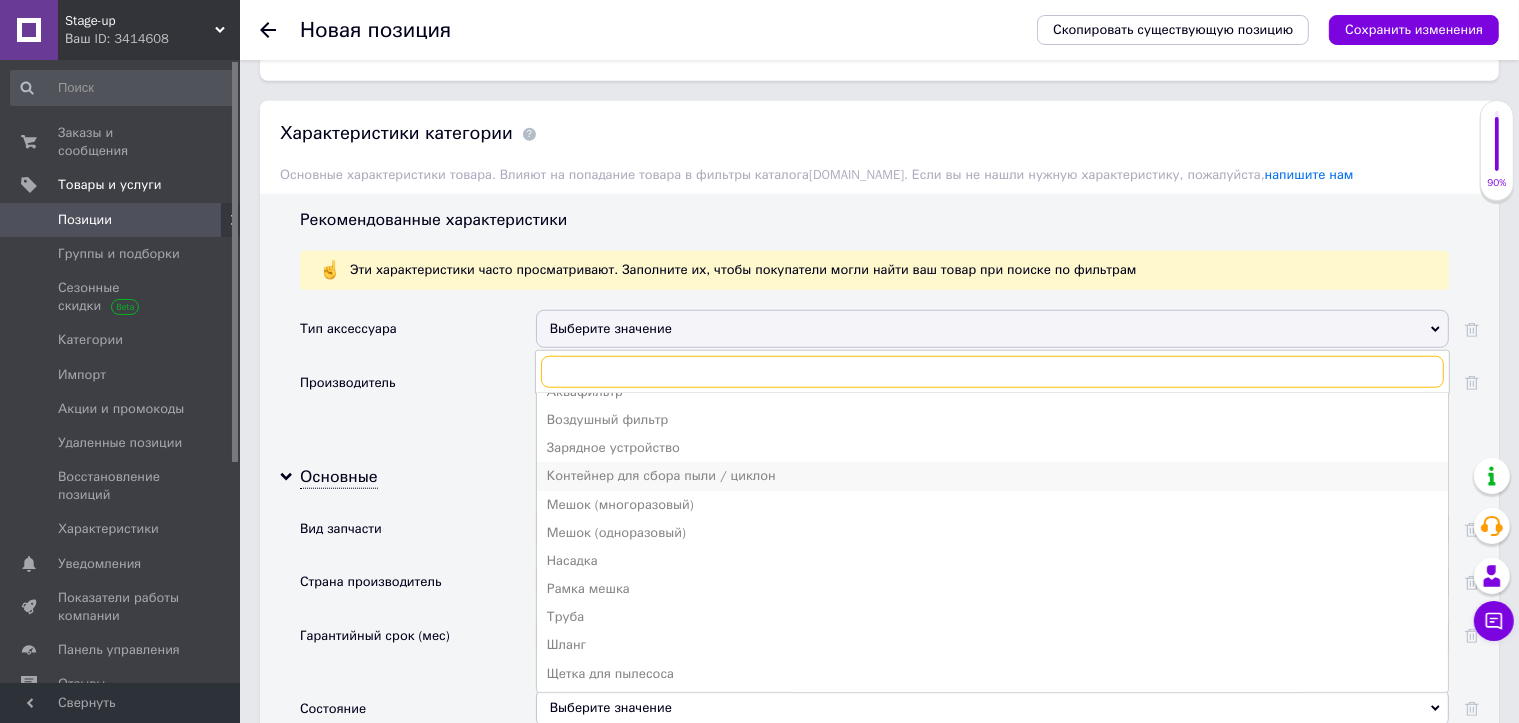 scroll, scrollTop: 0, scrollLeft: 0, axis: both 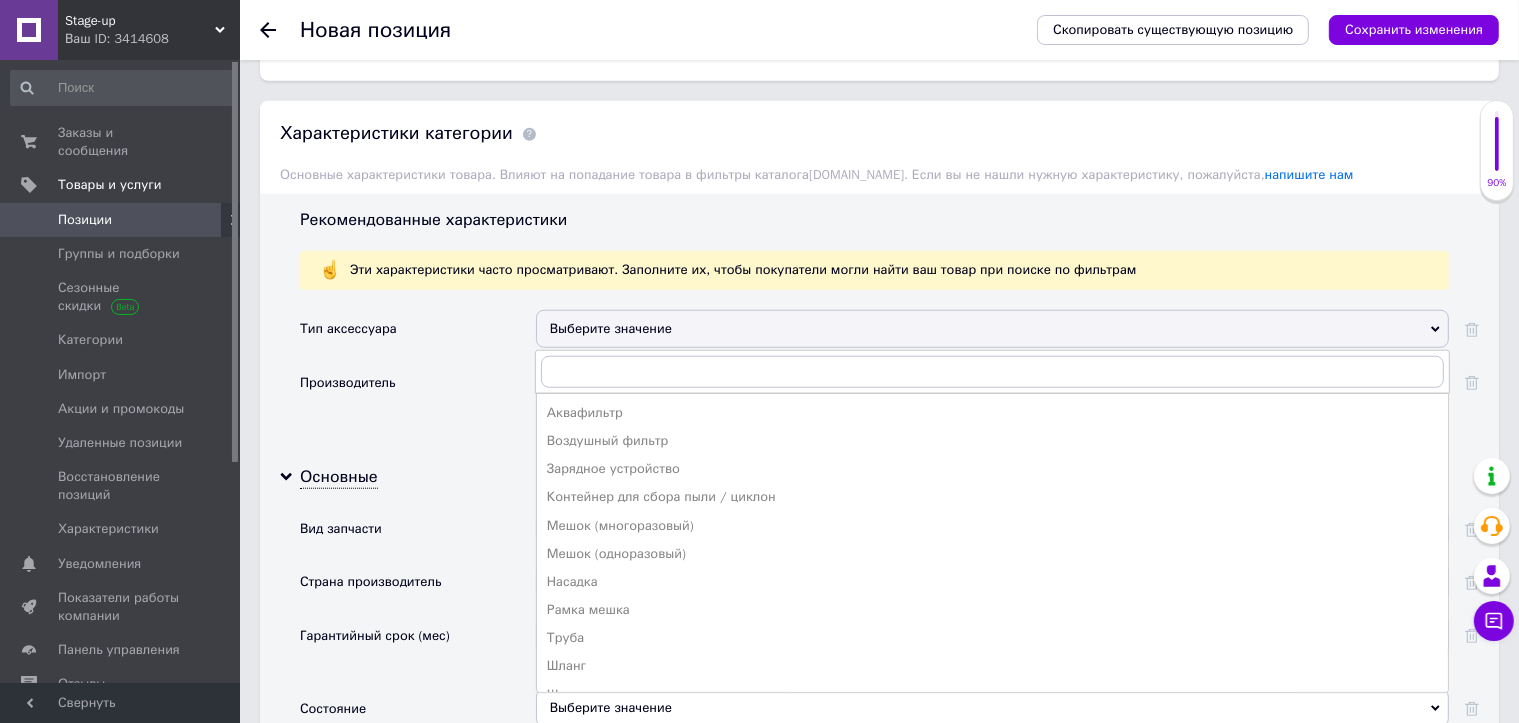 click on "Тип аксессуара Выберите значение Аквафильтр Воздушный фильтр Зарядное устройство Контейнер для сбора пыли / циклон Мешок (многоразовый) Мешок (одноразовый) Насадка Рамка мешка Труба Шланг Щетка для пылесоса Производитель Xiaomi Xiaomi Xiaomi Tech Xiaomi Redmi Watch 5" at bounding box center (889, 373) 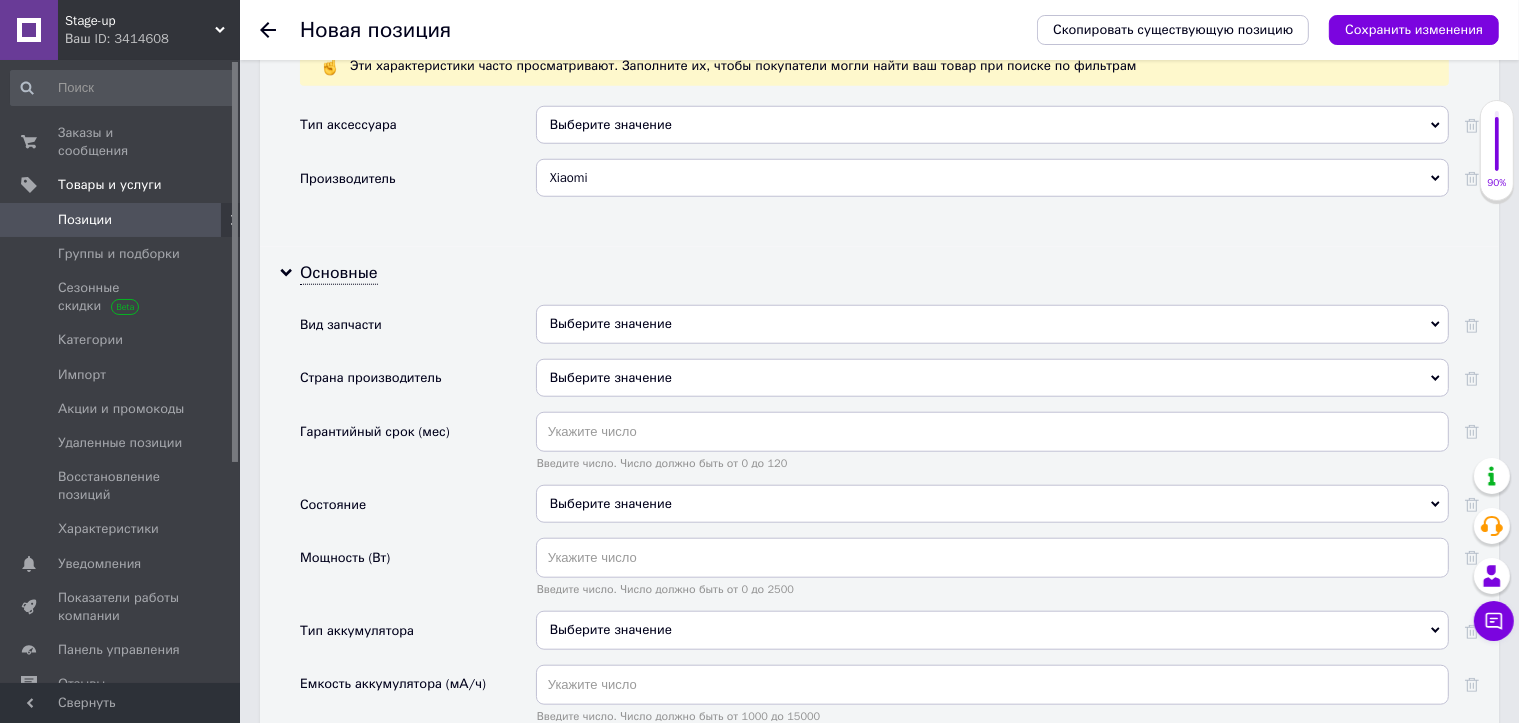 scroll, scrollTop: 1900, scrollLeft: 0, axis: vertical 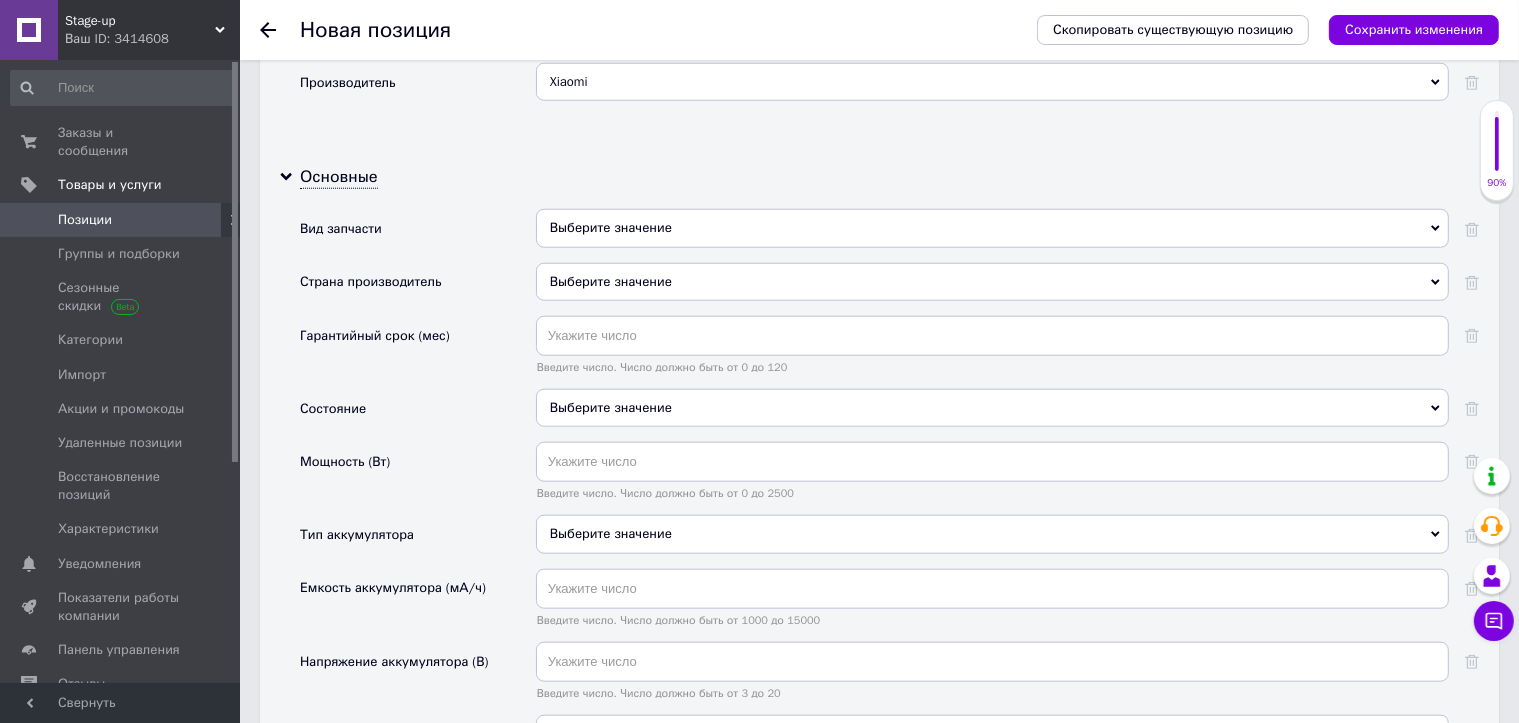click on "Основные Вид запчасти Выберите значение Страна производитель Выберите значение Гарантийный срок (мес) Введите число. Число должно быть от 0 до 120 Состояние Выберите значение Мощность (Вт) Введите число. Число должно быть от 0 до 2500 Тип аккумулятора Выберите значение Емкость аккумулятора (мА/ч) Введите число. Число должно быть от 1000 до 15000 Напряжение аккумулятора (В) Введите число. Число должно быть от 3 до 20 Цвет Выберите значение Назначение Выберите значение" at bounding box center (879, 503) 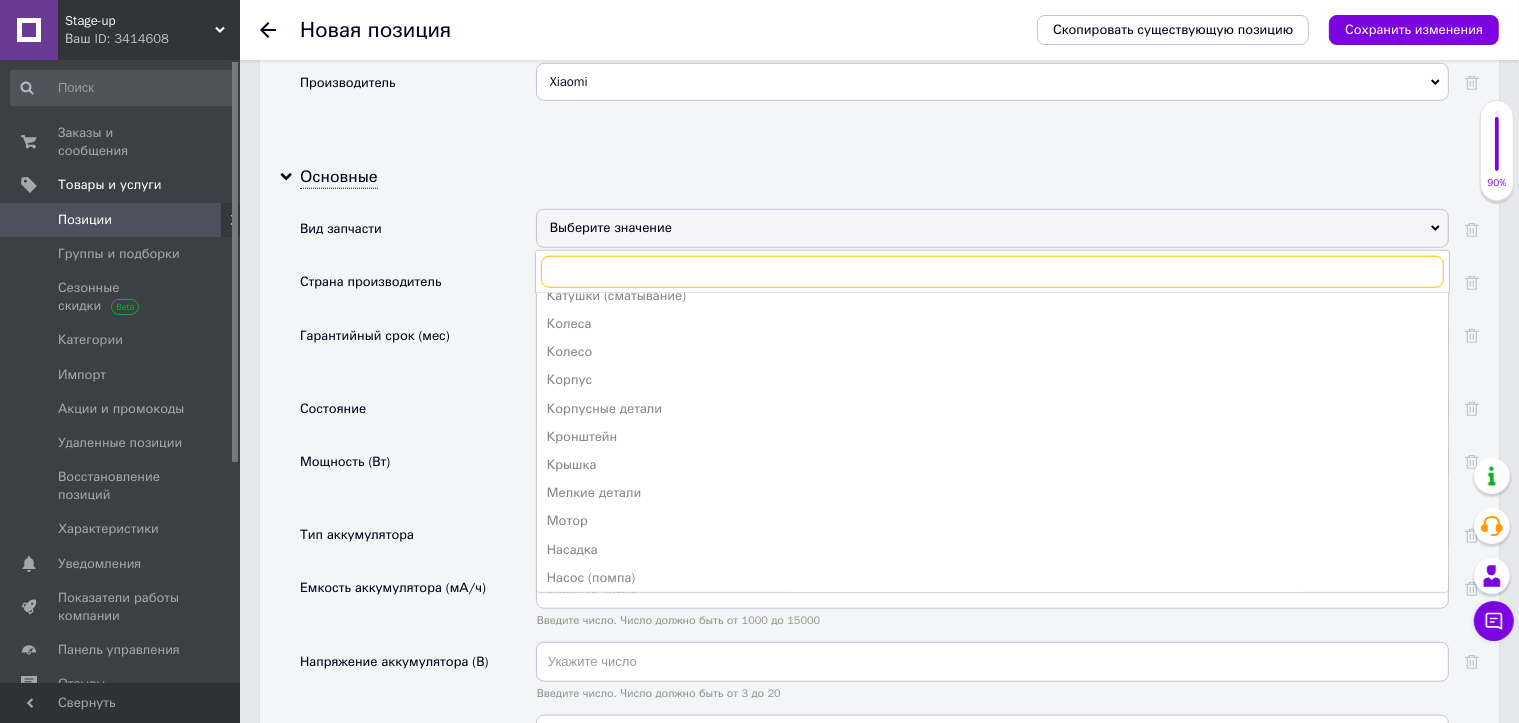 scroll, scrollTop: 0, scrollLeft: 0, axis: both 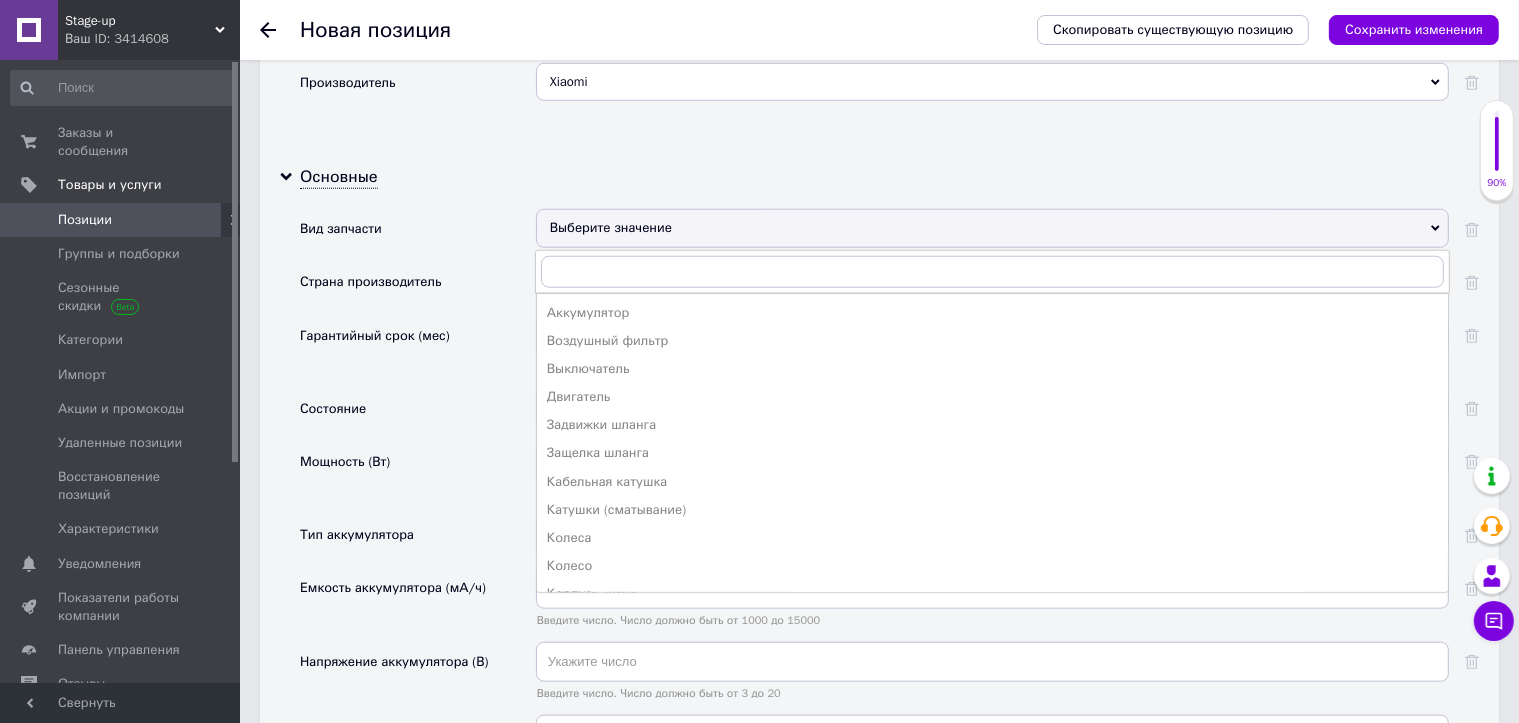 click on "Вид запчасти" at bounding box center [418, 235] 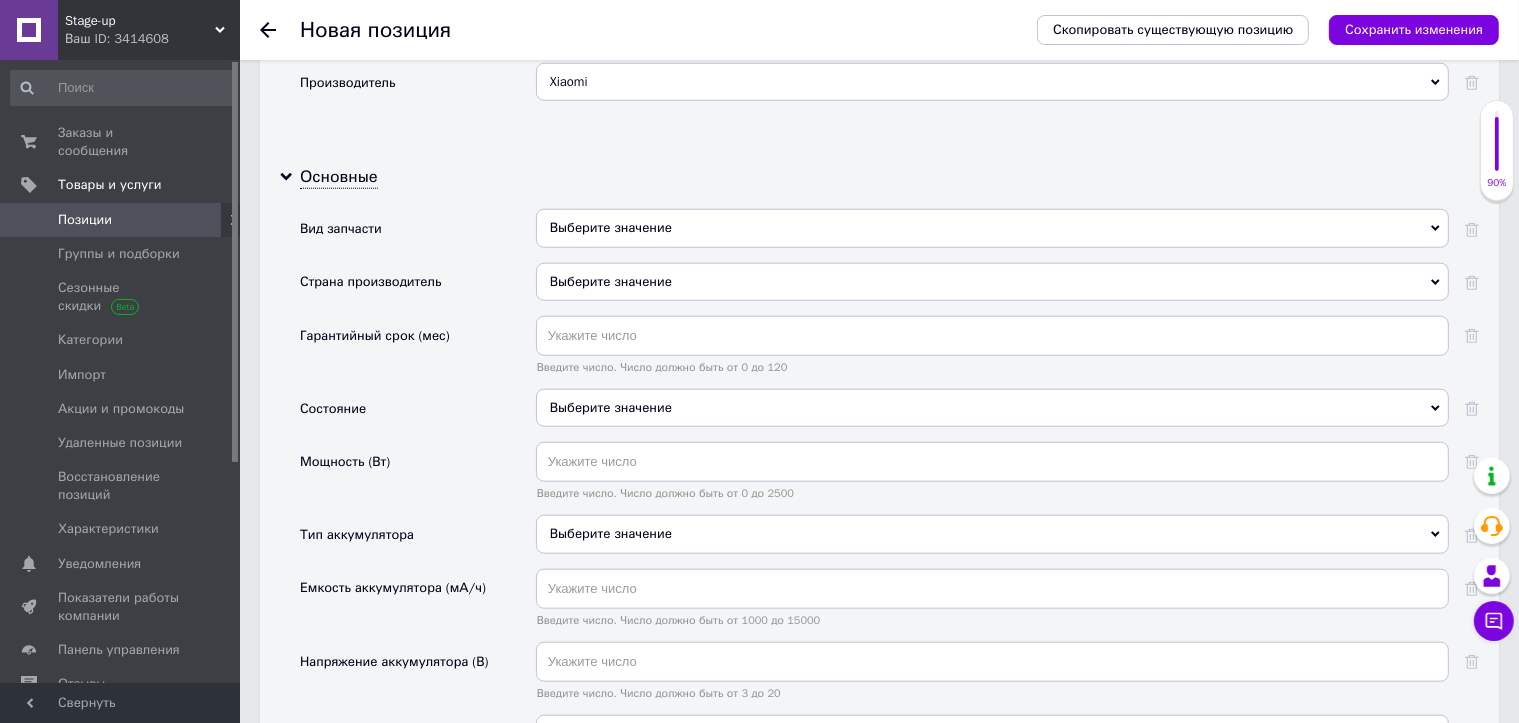 click on "Выберите значение" at bounding box center [992, 282] 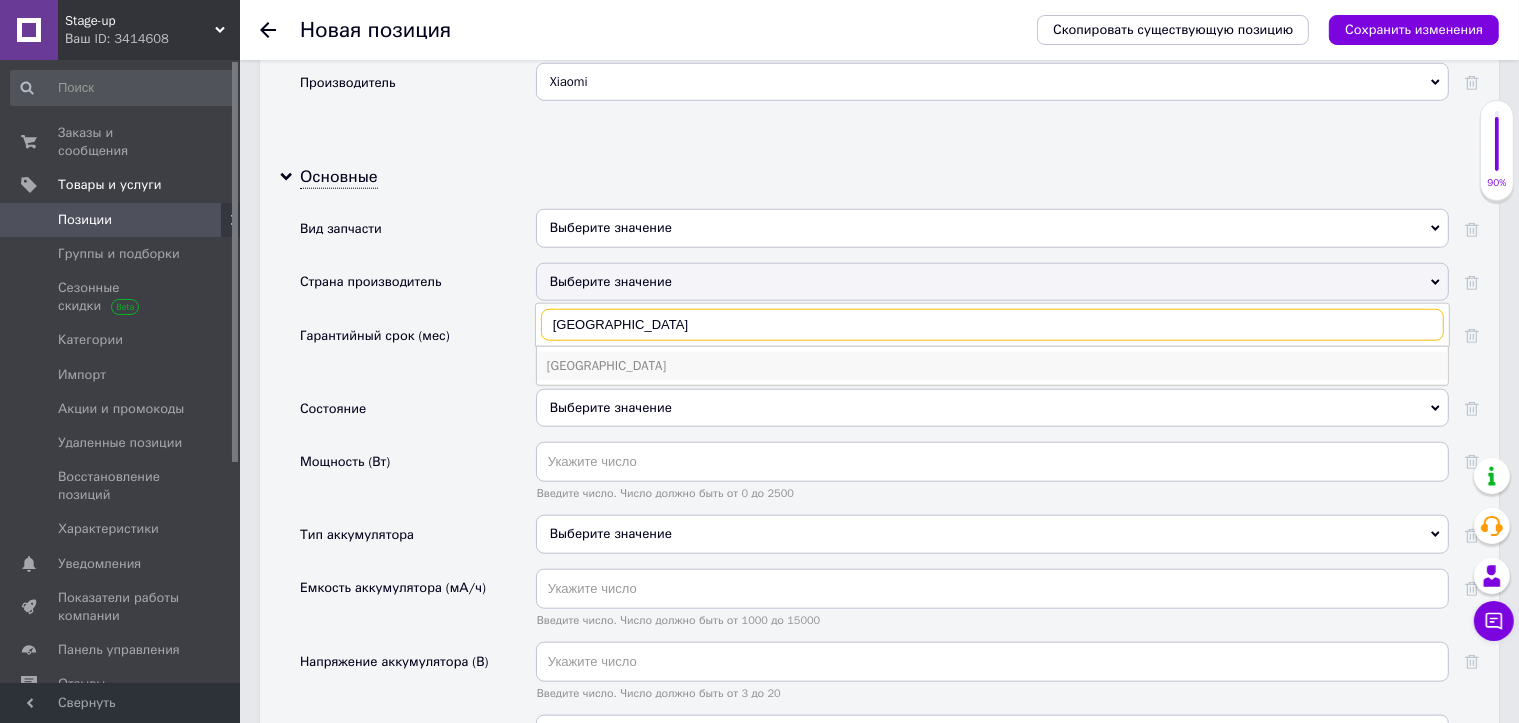 type on "[GEOGRAPHIC_DATA]" 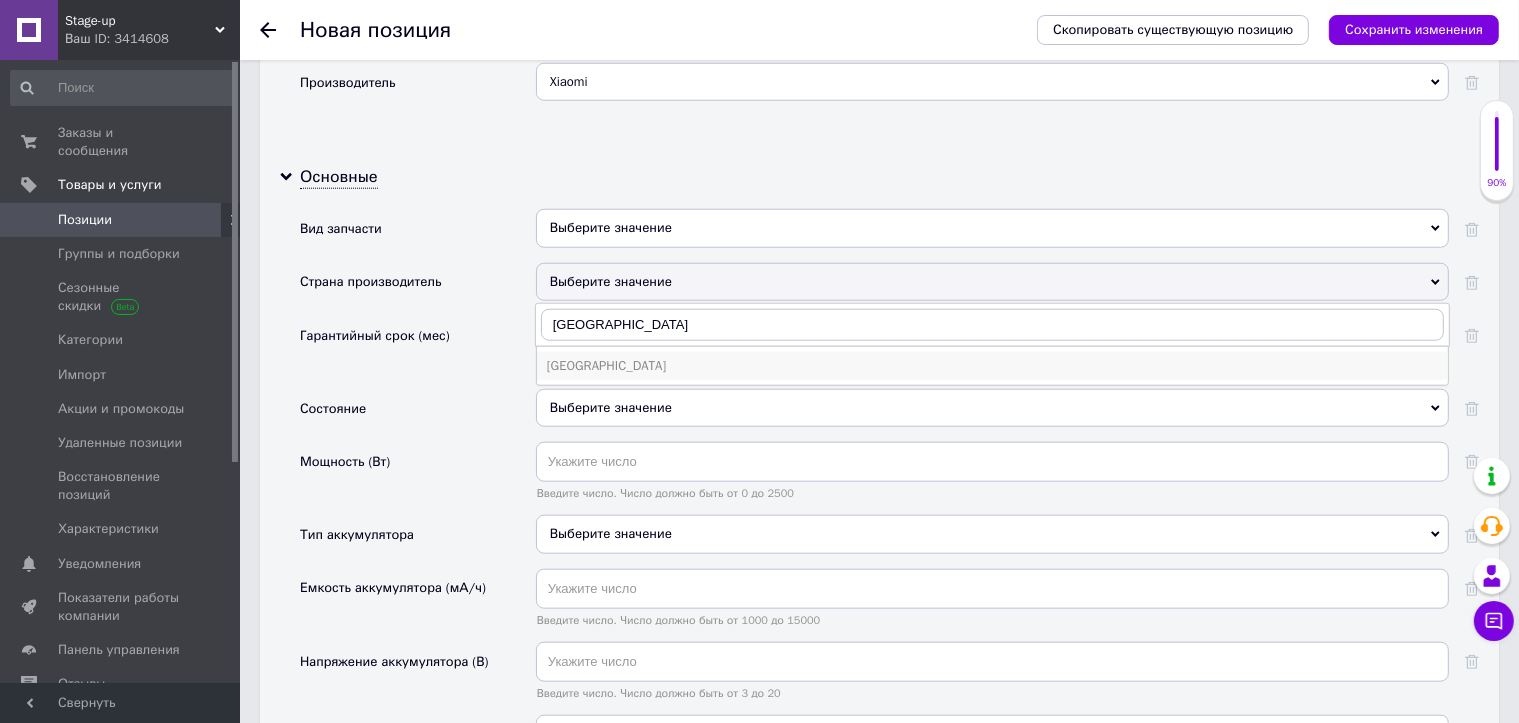 click on "[GEOGRAPHIC_DATA]" at bounding box center [992, 366] 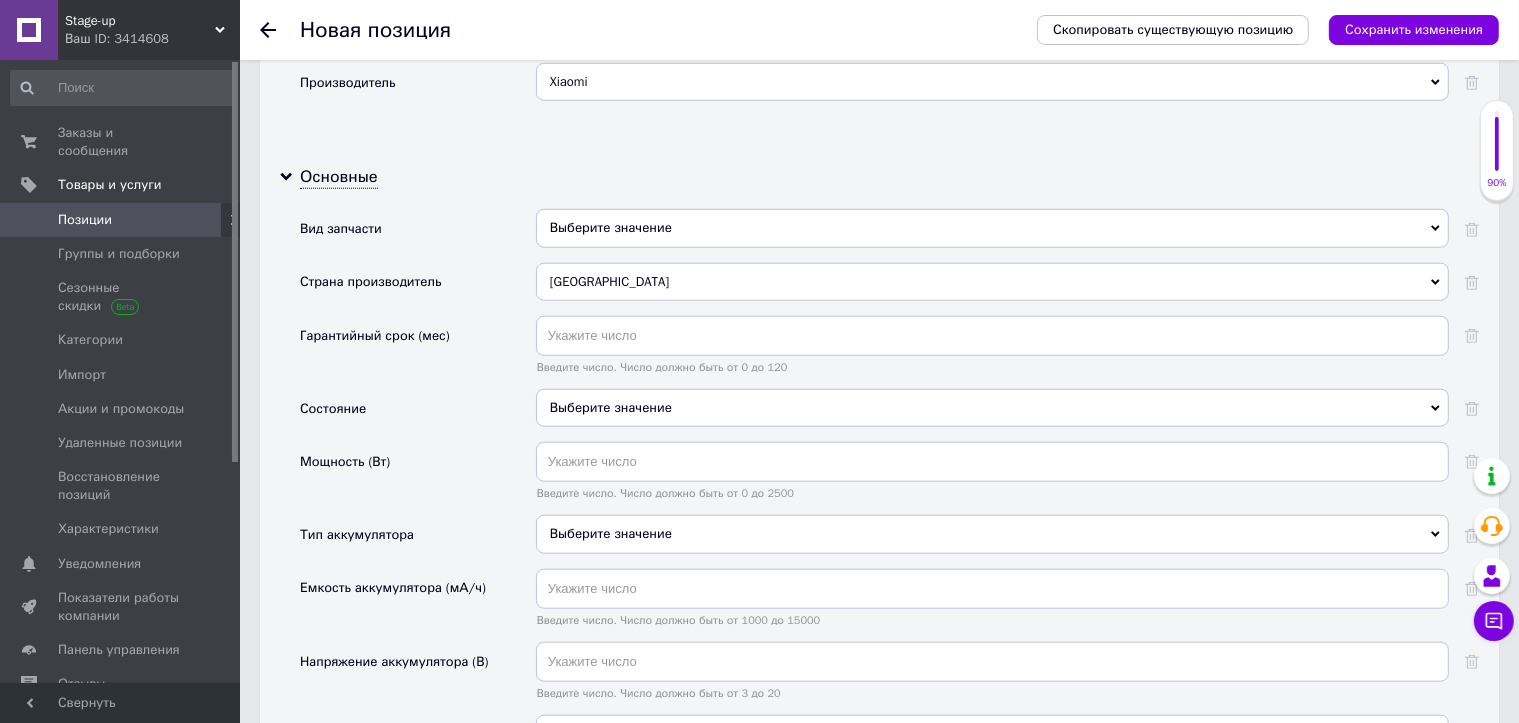 click on "Выберите значение" at bounding box center [992, 408] 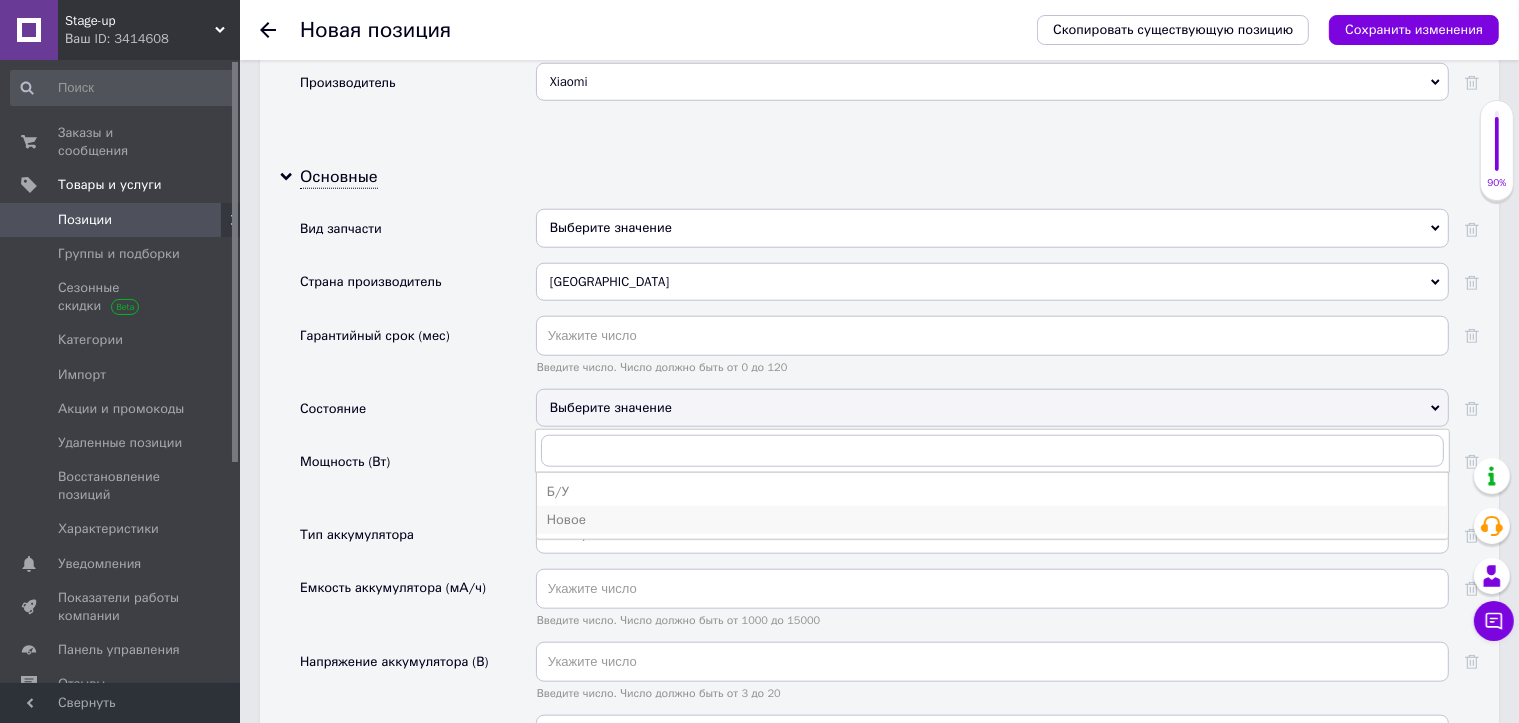 click on "Новое" at bounding box center [992, 520] 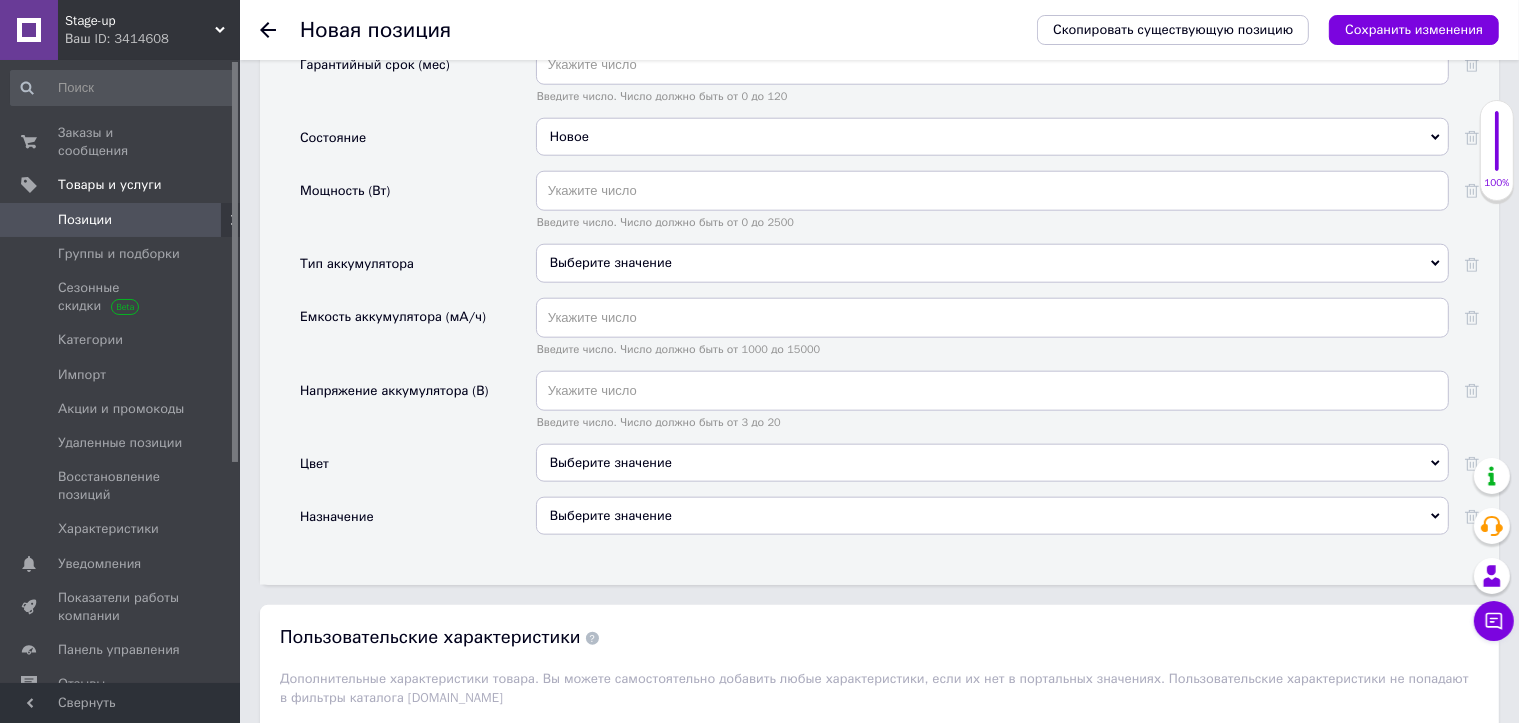 scroll, scrollTop: 2200, scrollLeft: 0, axis: vertical 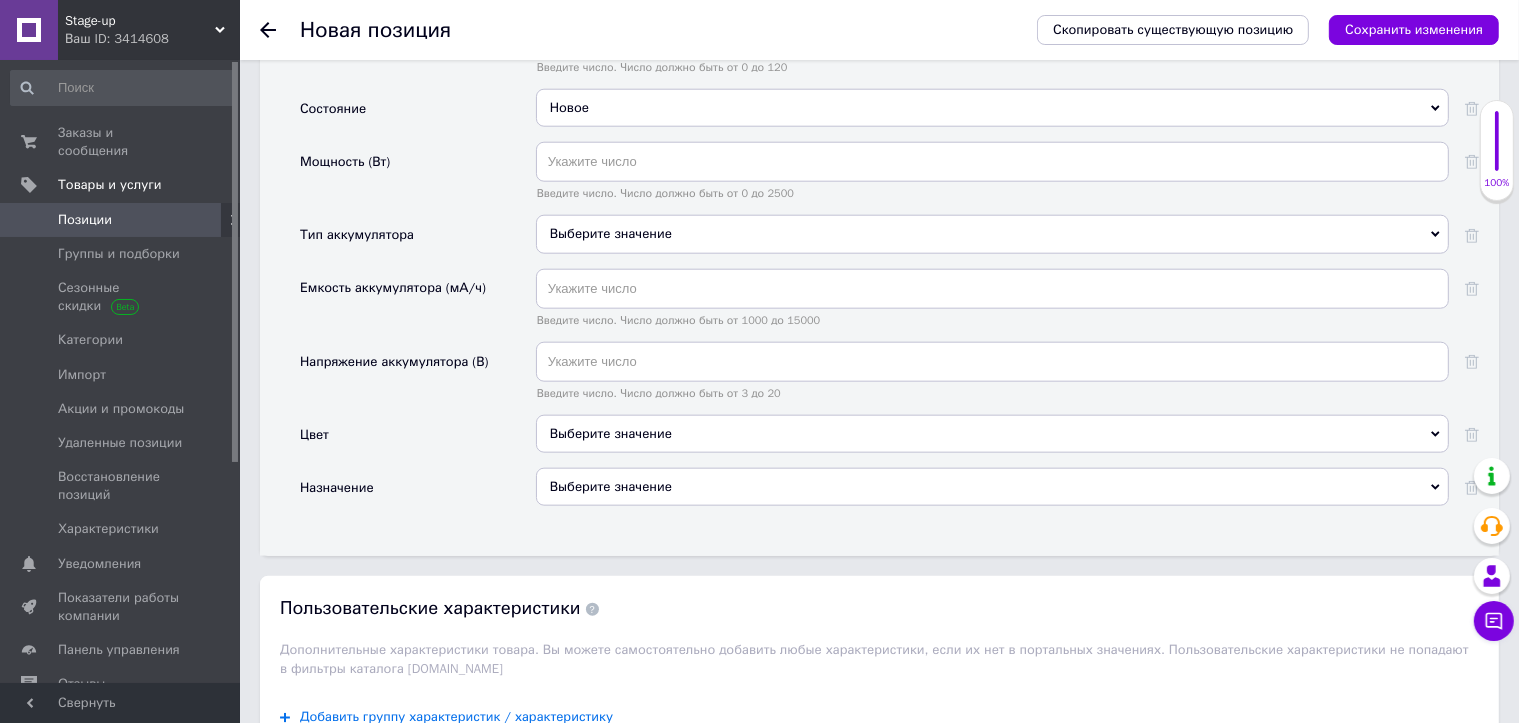 click on "Выберите значение" at bounding box center [992, 487] 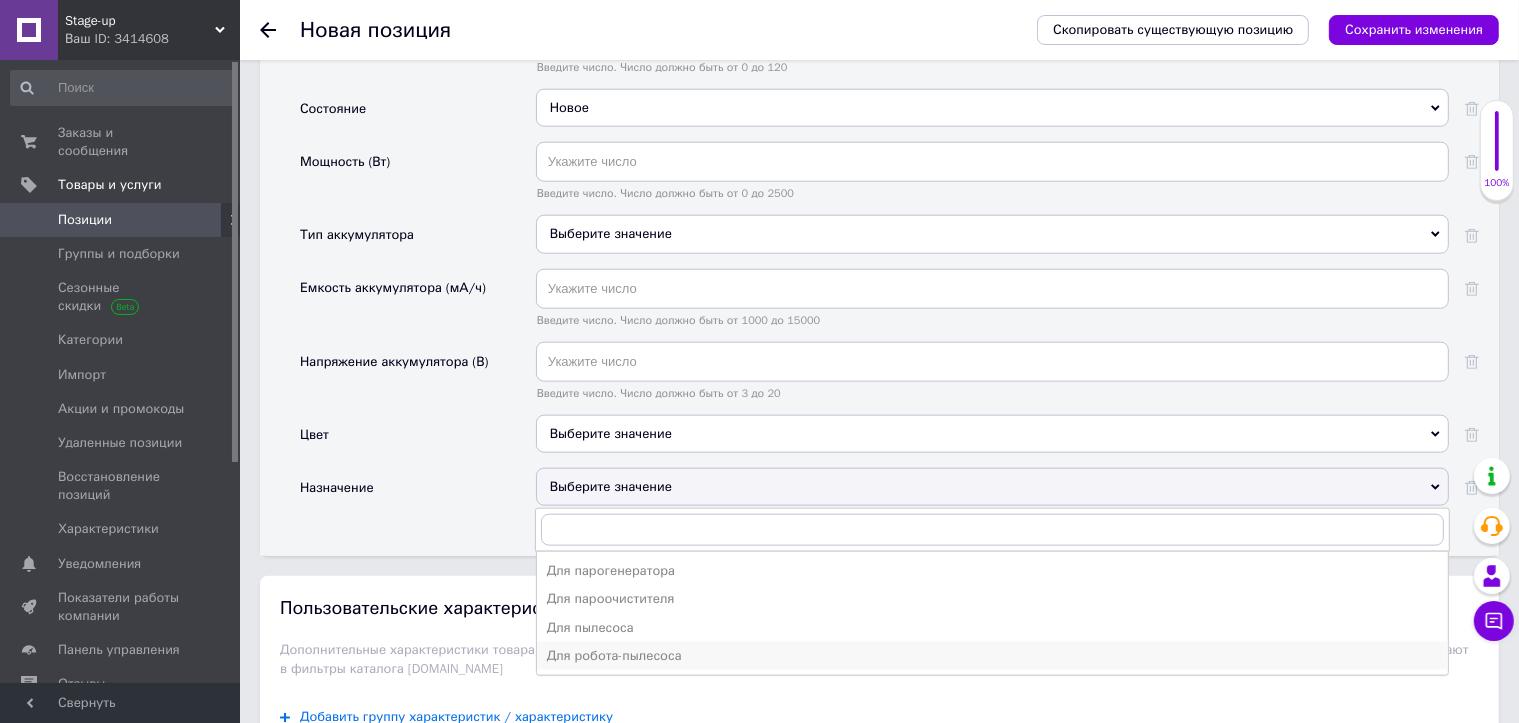click on "Для робота-пылесоса" at bounding box center [992, 656] 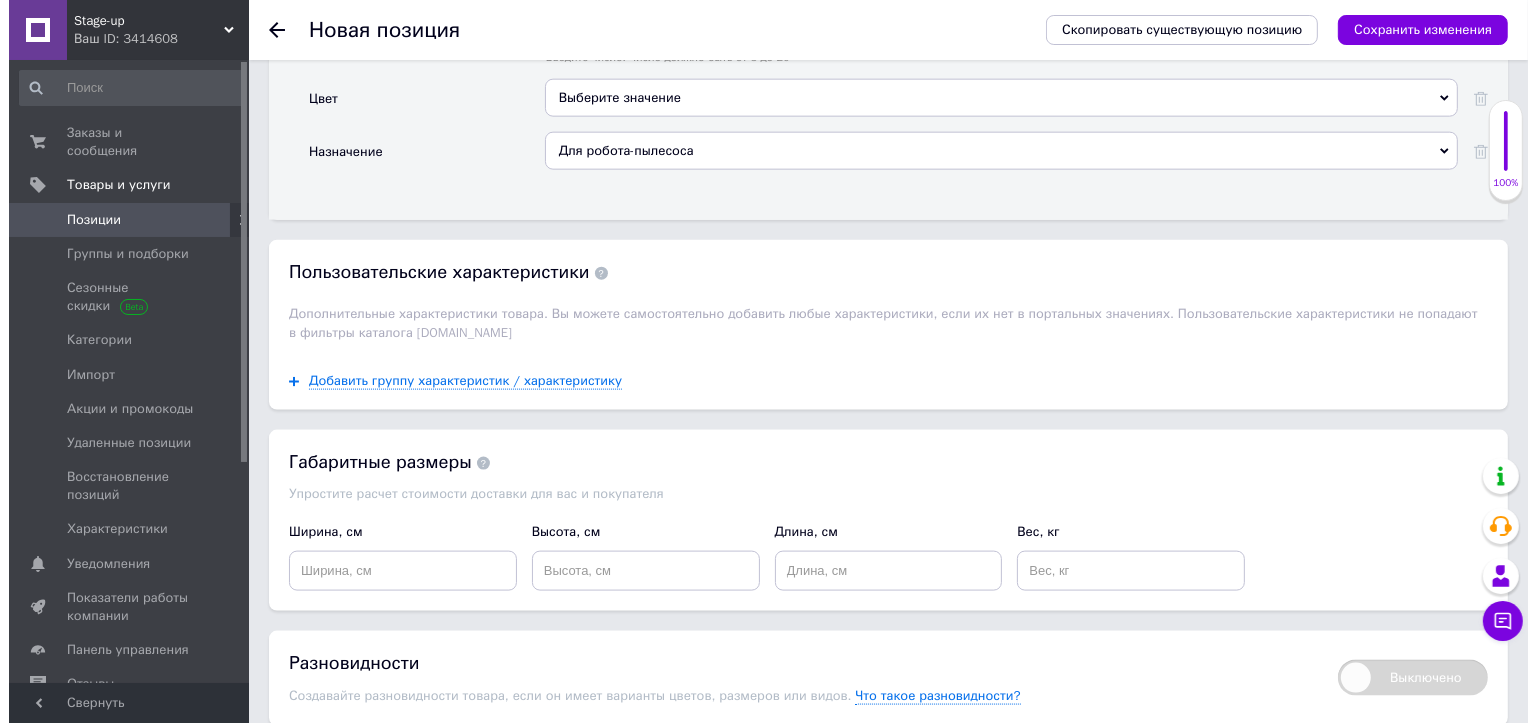 scroll, scrollTop: 2700, scrollLeft: 0, axis: vertical 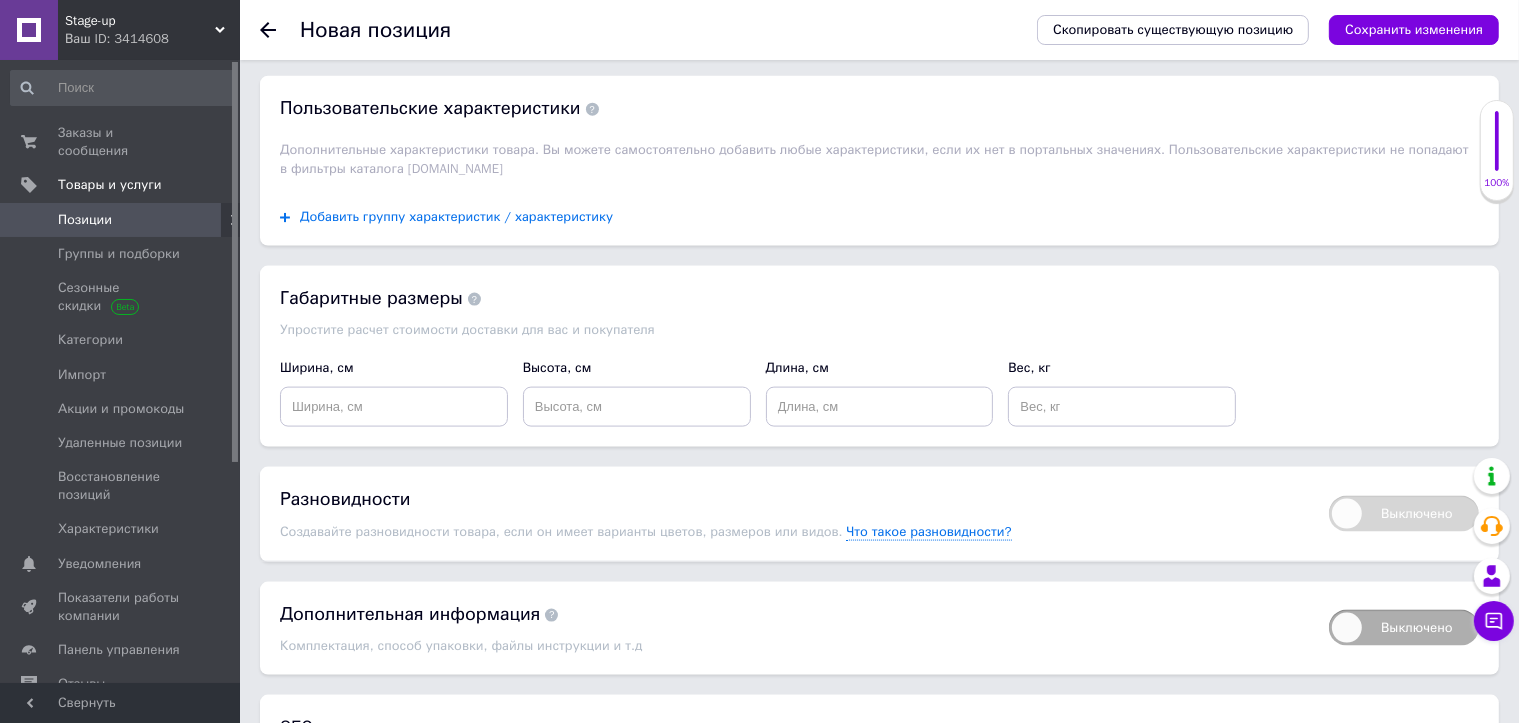 click on "Добавить группу характеристик / характеристику" at bounding box center [456, 217] 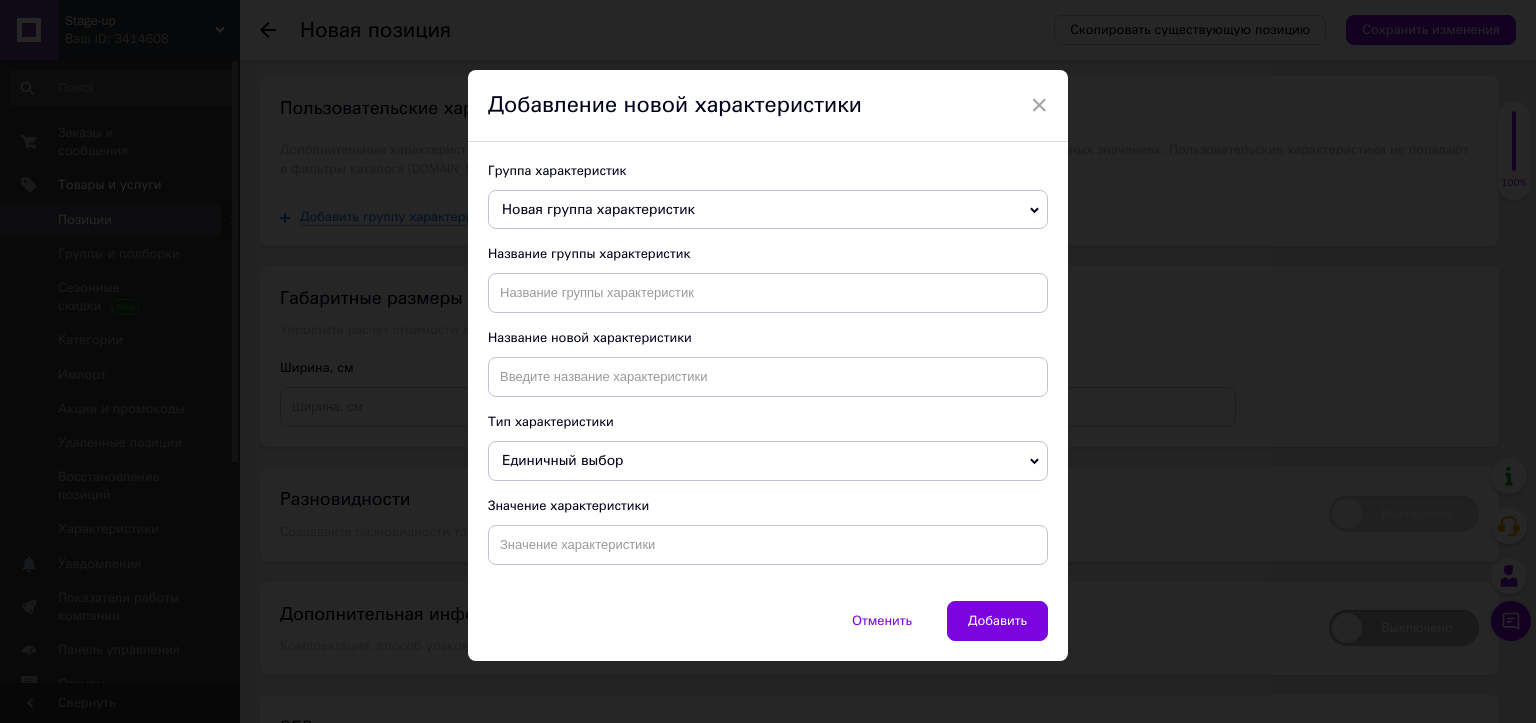 drag, startPoint x: 672, startPoint y: 234, endPoint x: 630, endPoint y: 222, distance: 43.68066 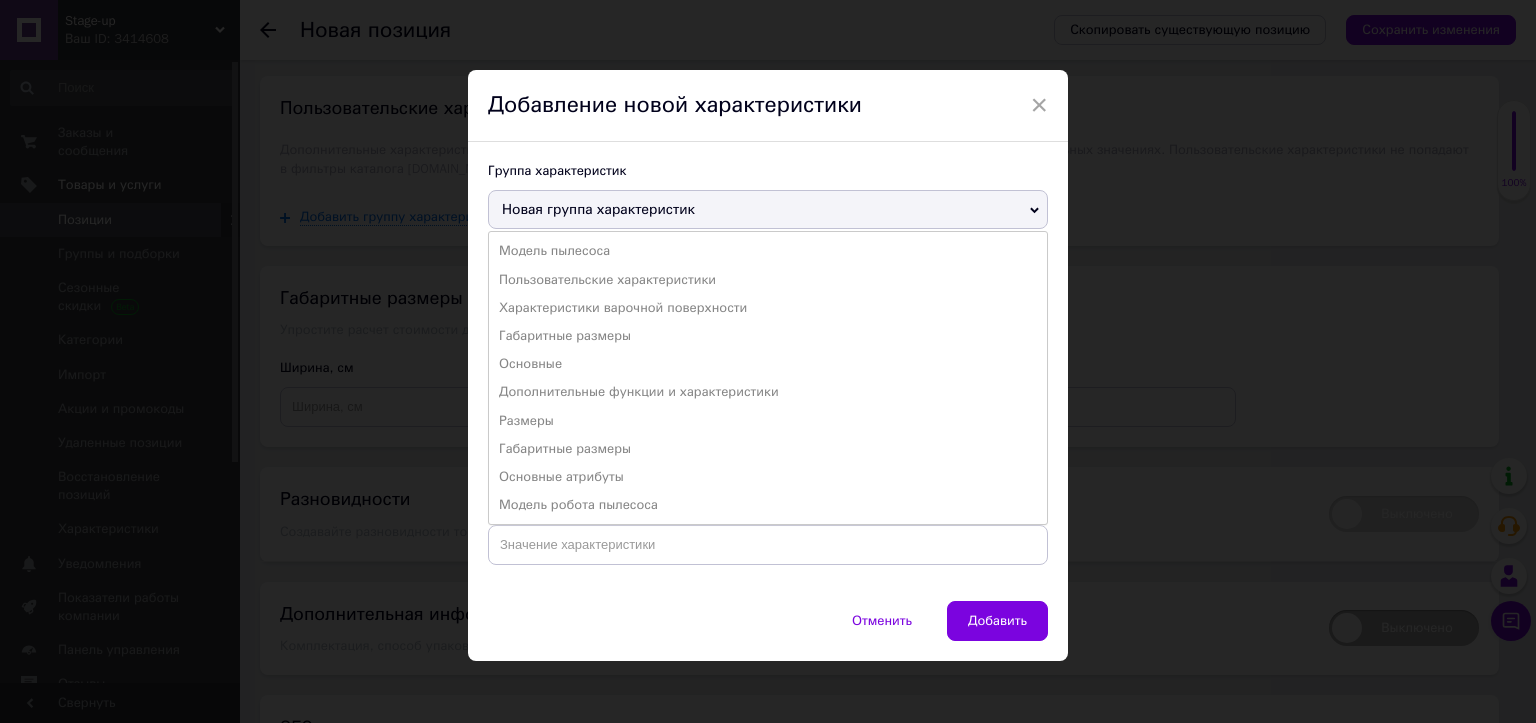 click on "Пользовательские характеристики" at bounding box center [768, 280] 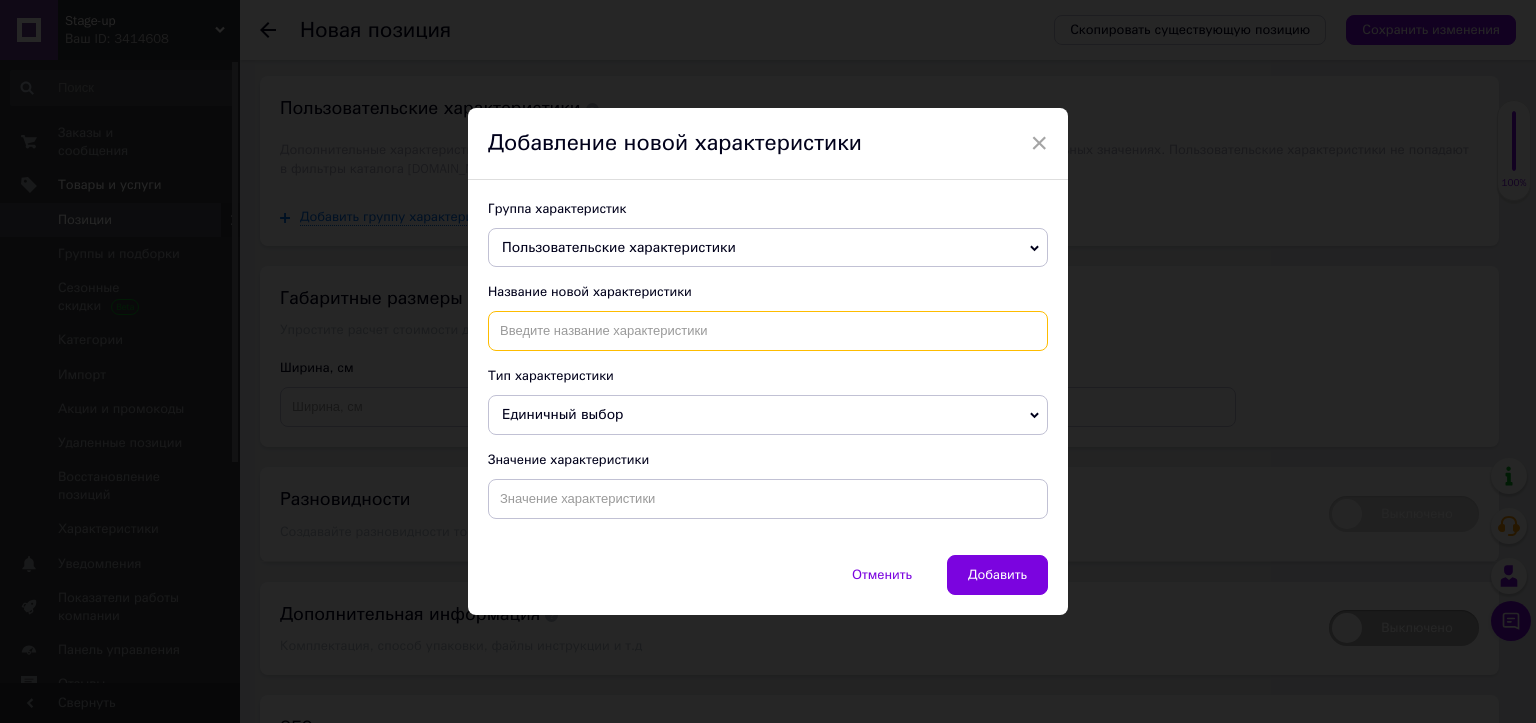 click at bounding box center (768, 331) 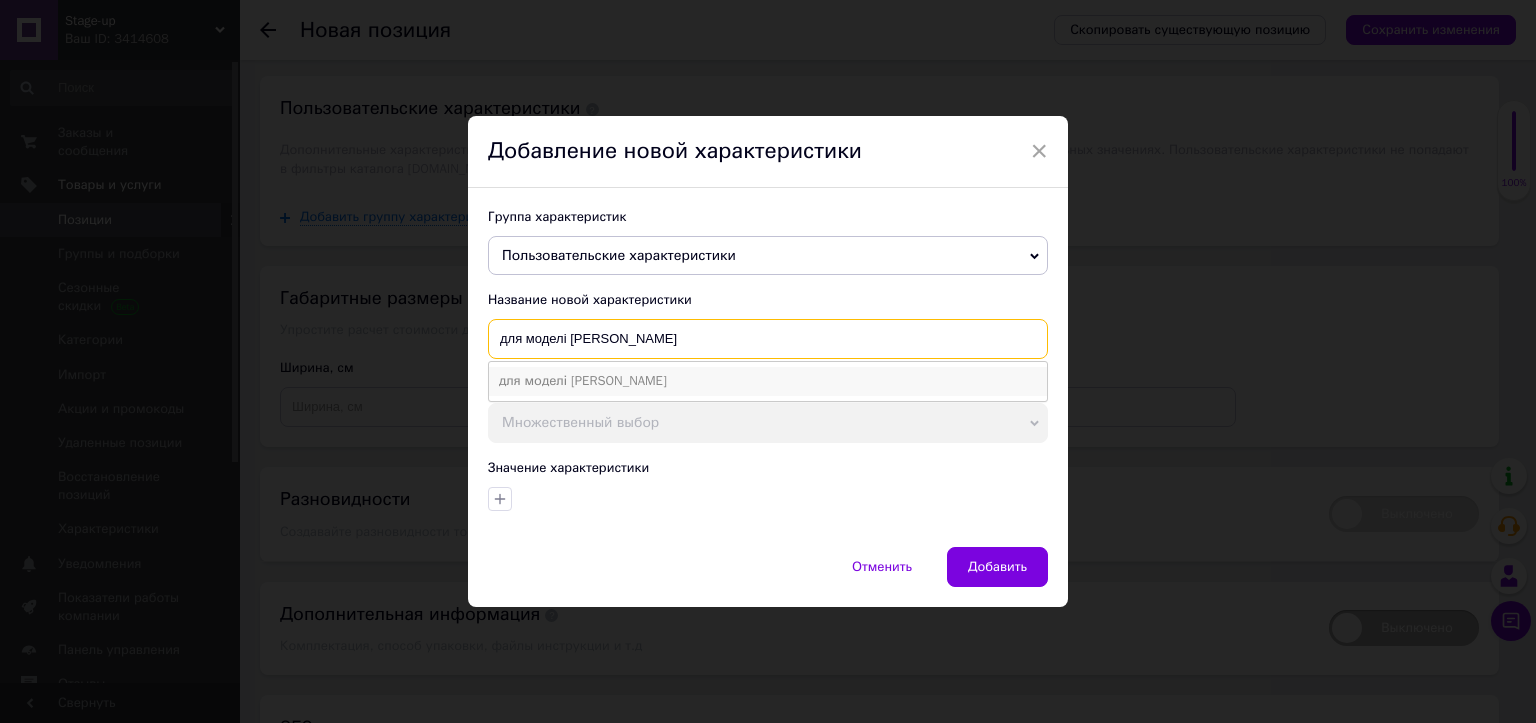 type on "для моделі [PERSON_NAME]" 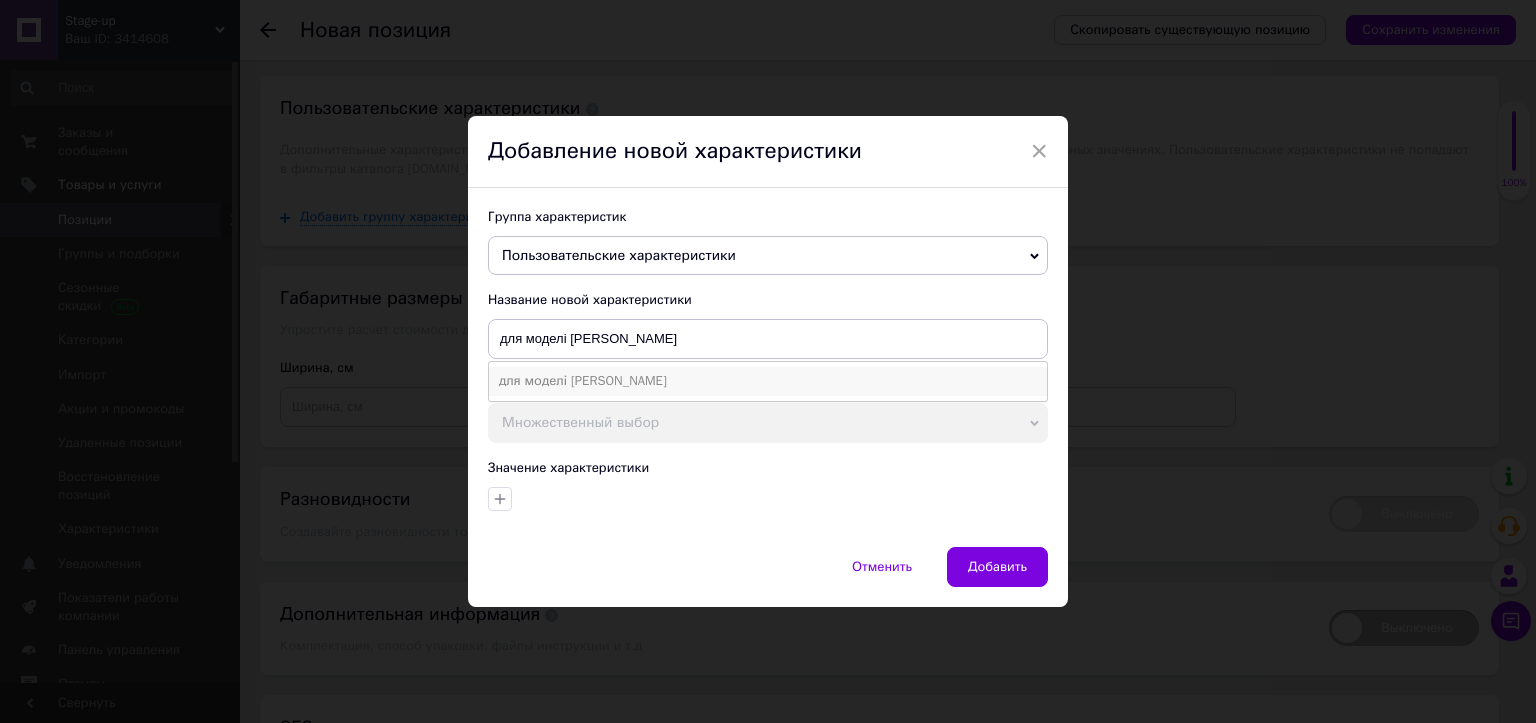 click on "для моделі [PERSON_NAME]" at bounding box center [768, 381] 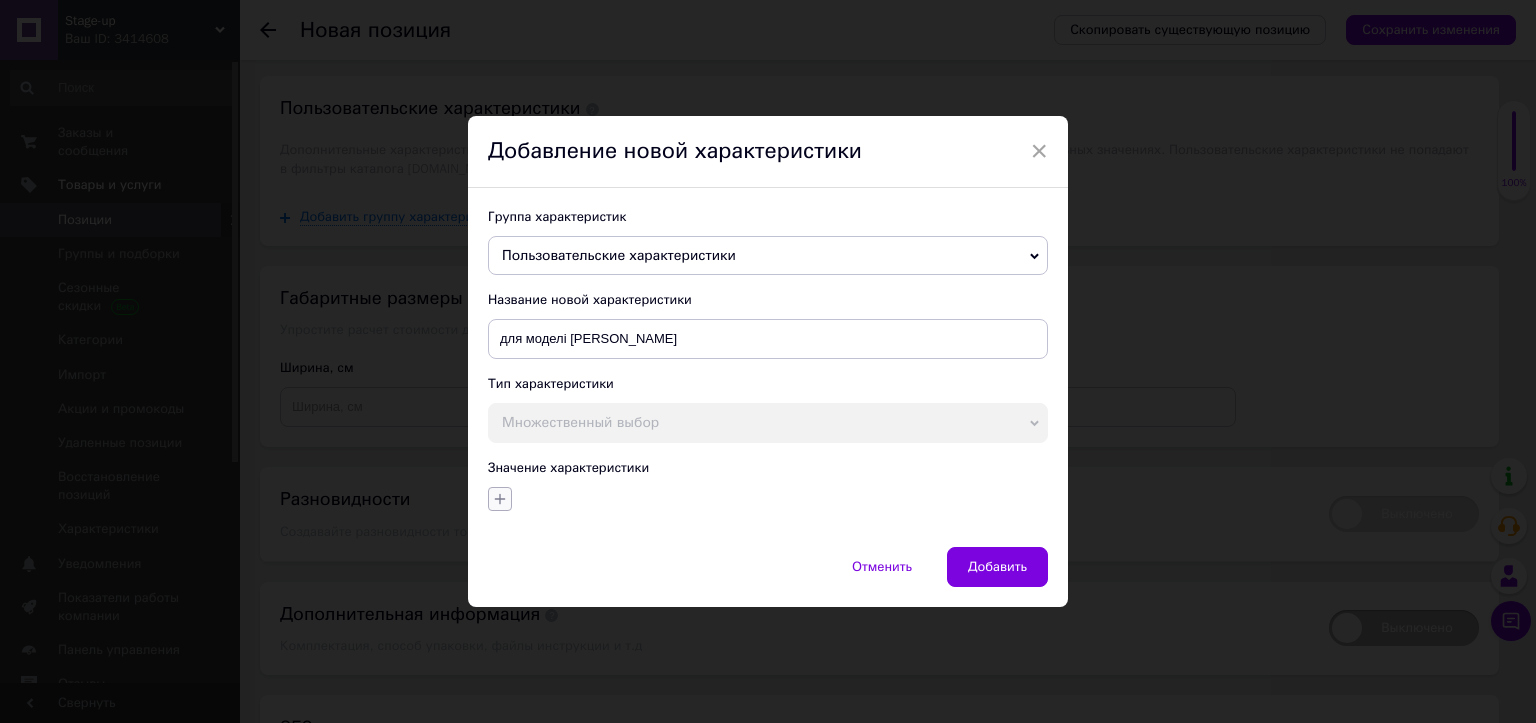 click 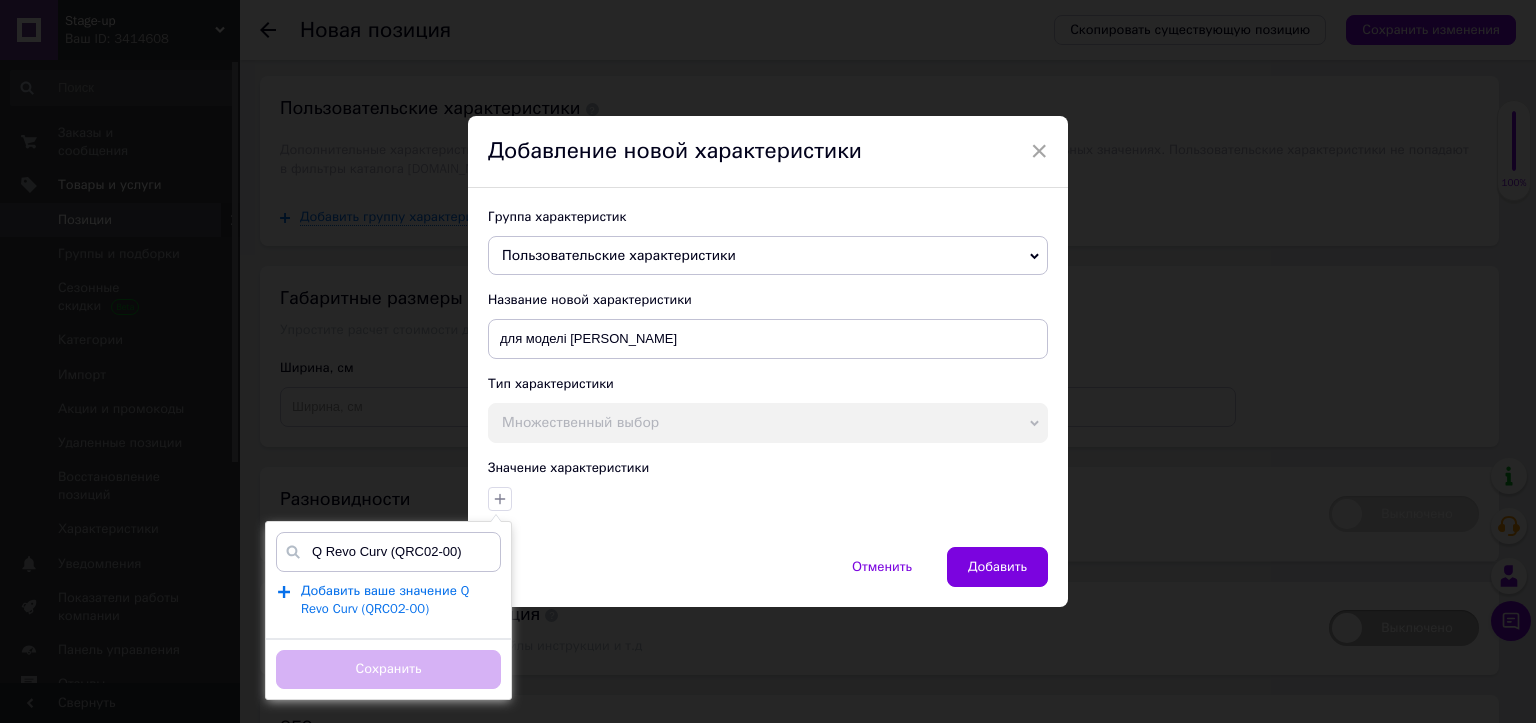 type on "Q Revo Curv (QRC02-00)" 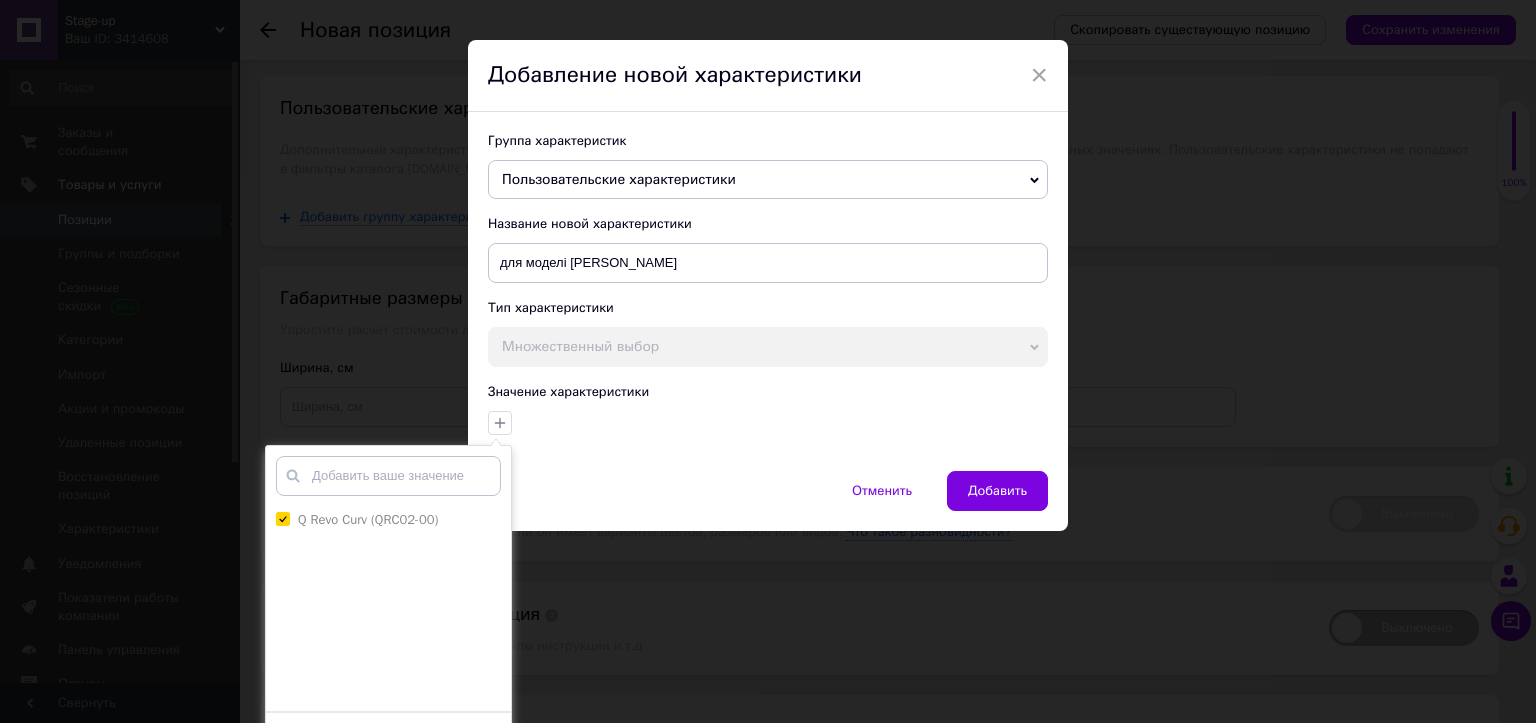 scroll, scrollTop: 122, scrollLeft: 0, axis: vertical 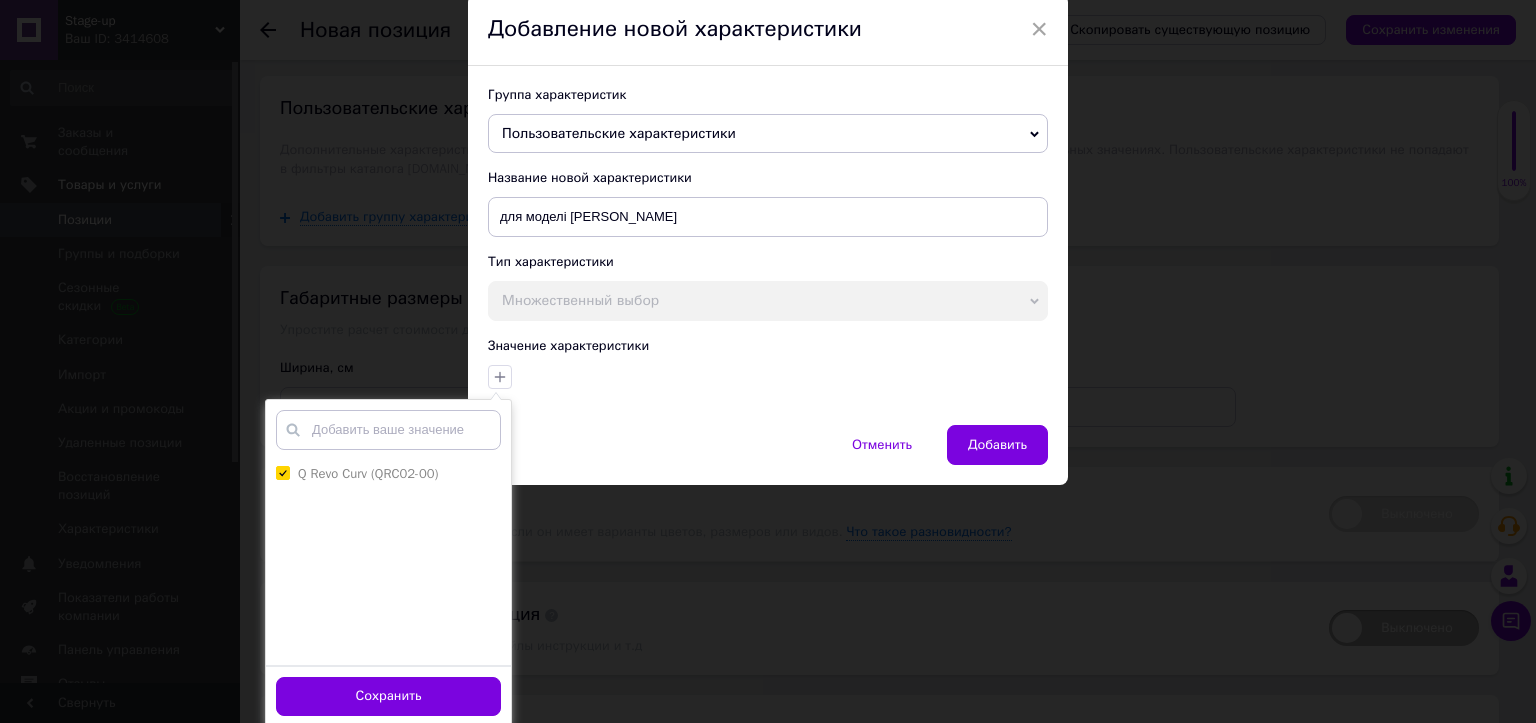 click on "Сохранить" at bounding box center (388, 696) 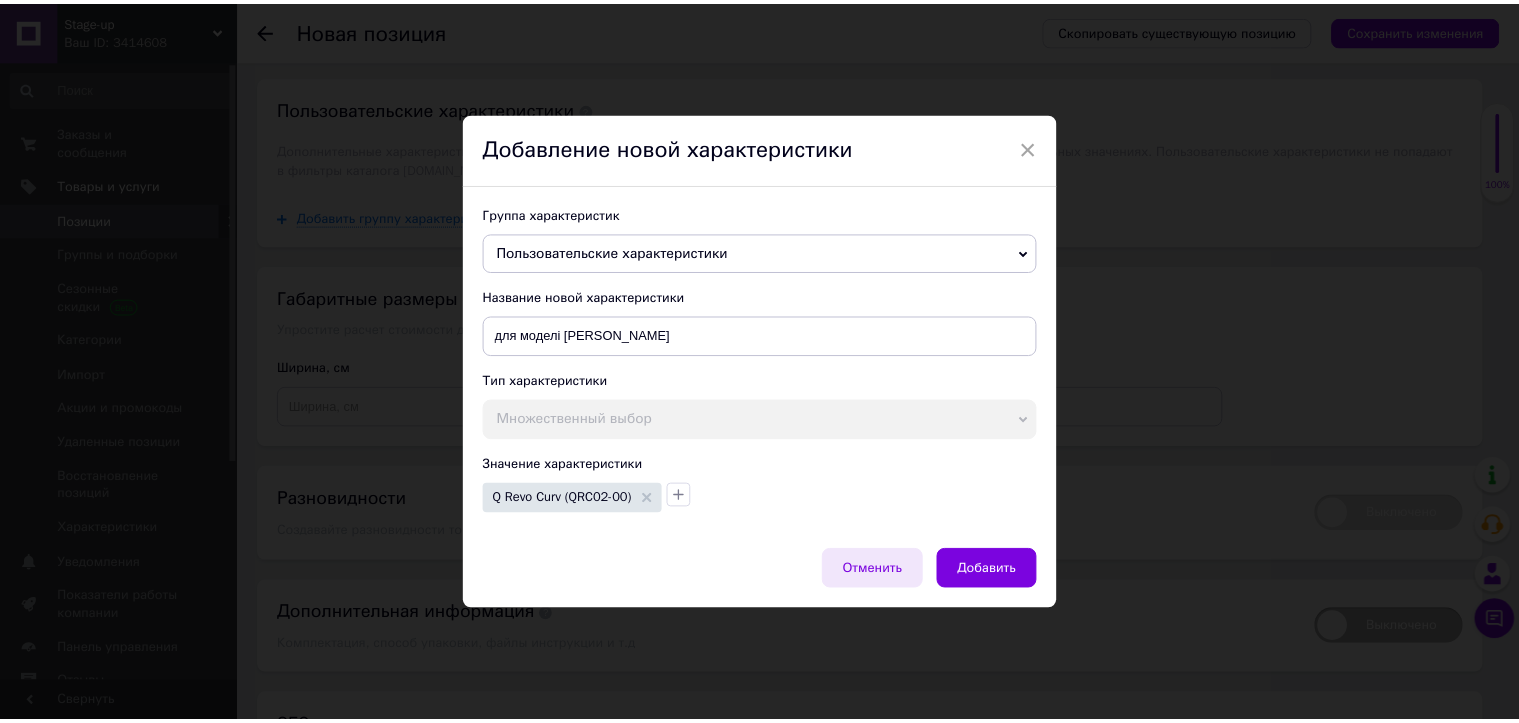 scroll, scrollTop: 0, scrollLeft: 0, axis: both 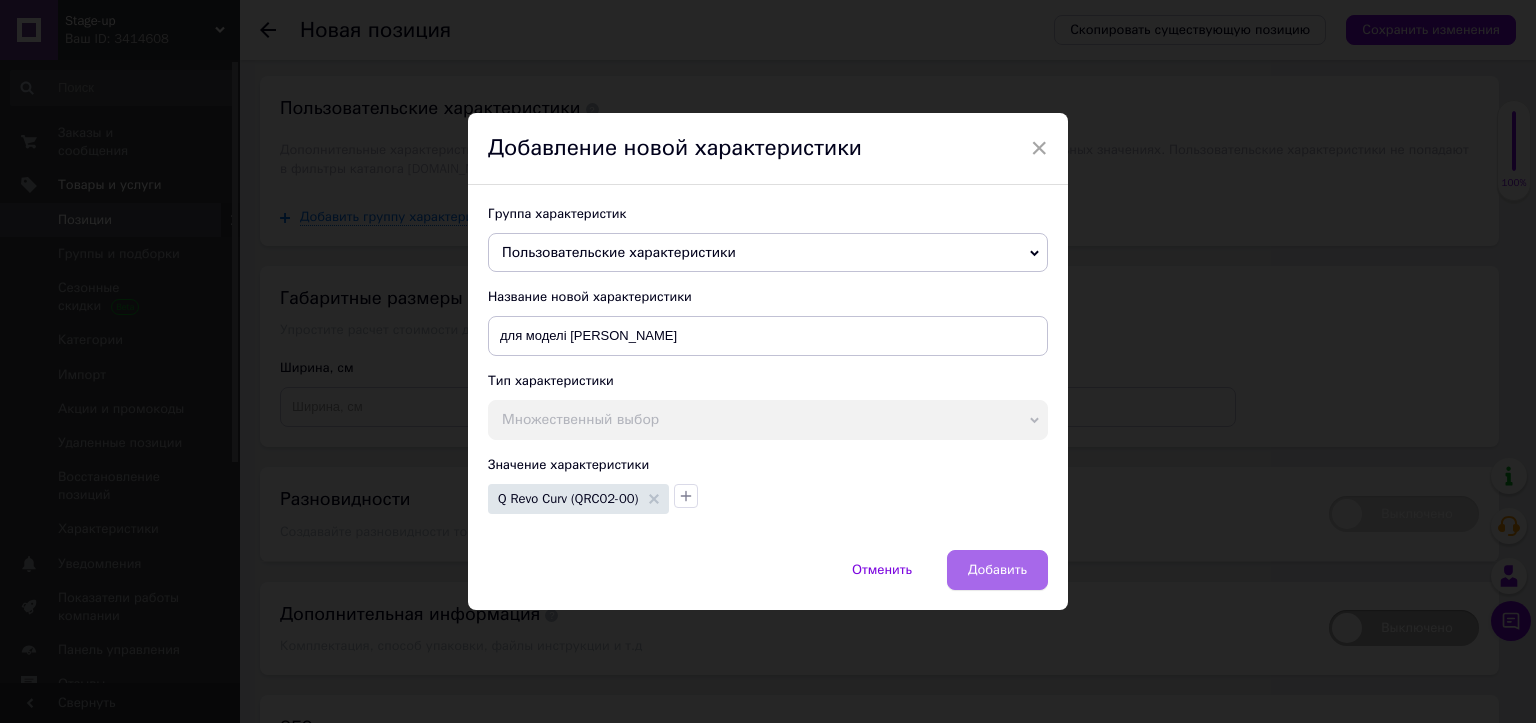 click on "Добавить" at bounding box center [997, 570] 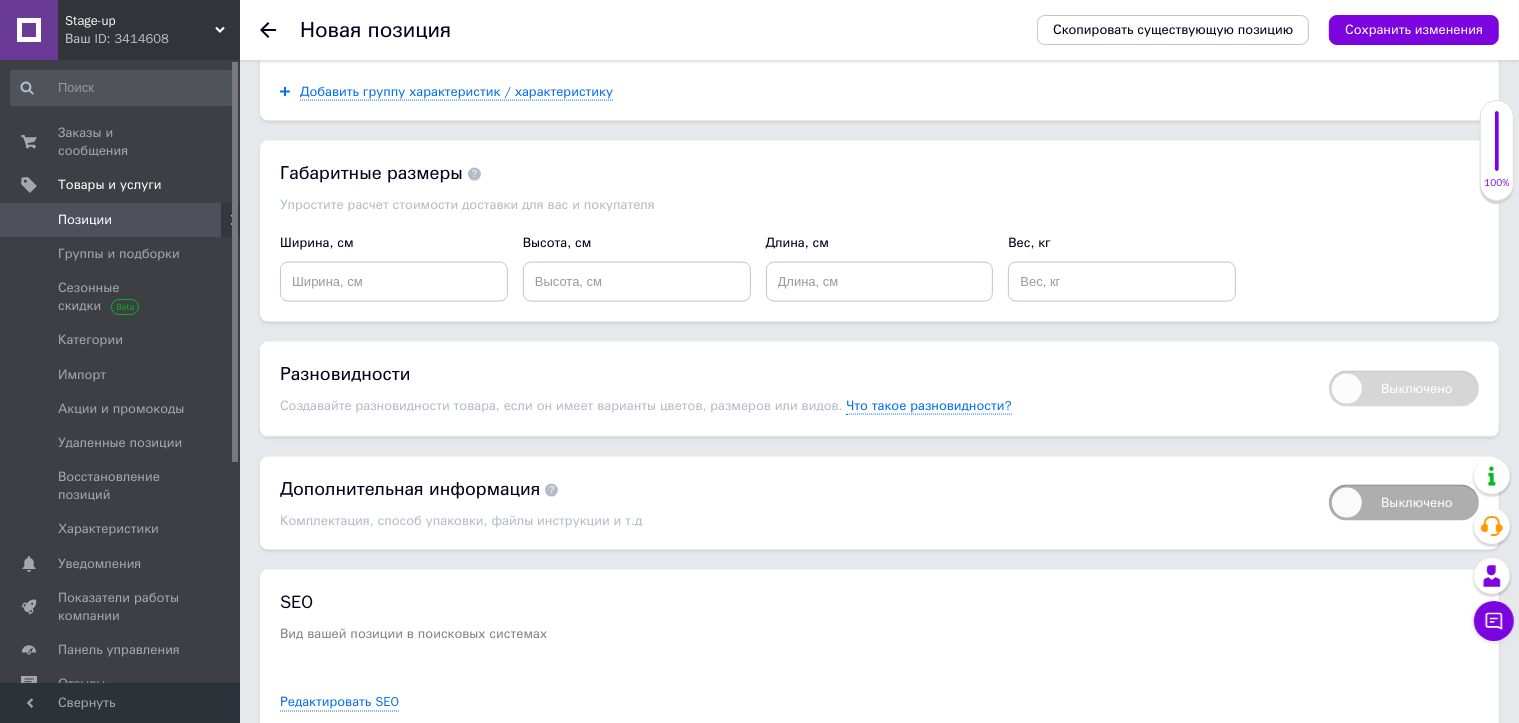scroll, scrollTop: 3070, scrollLeft: 0, axis: vertical 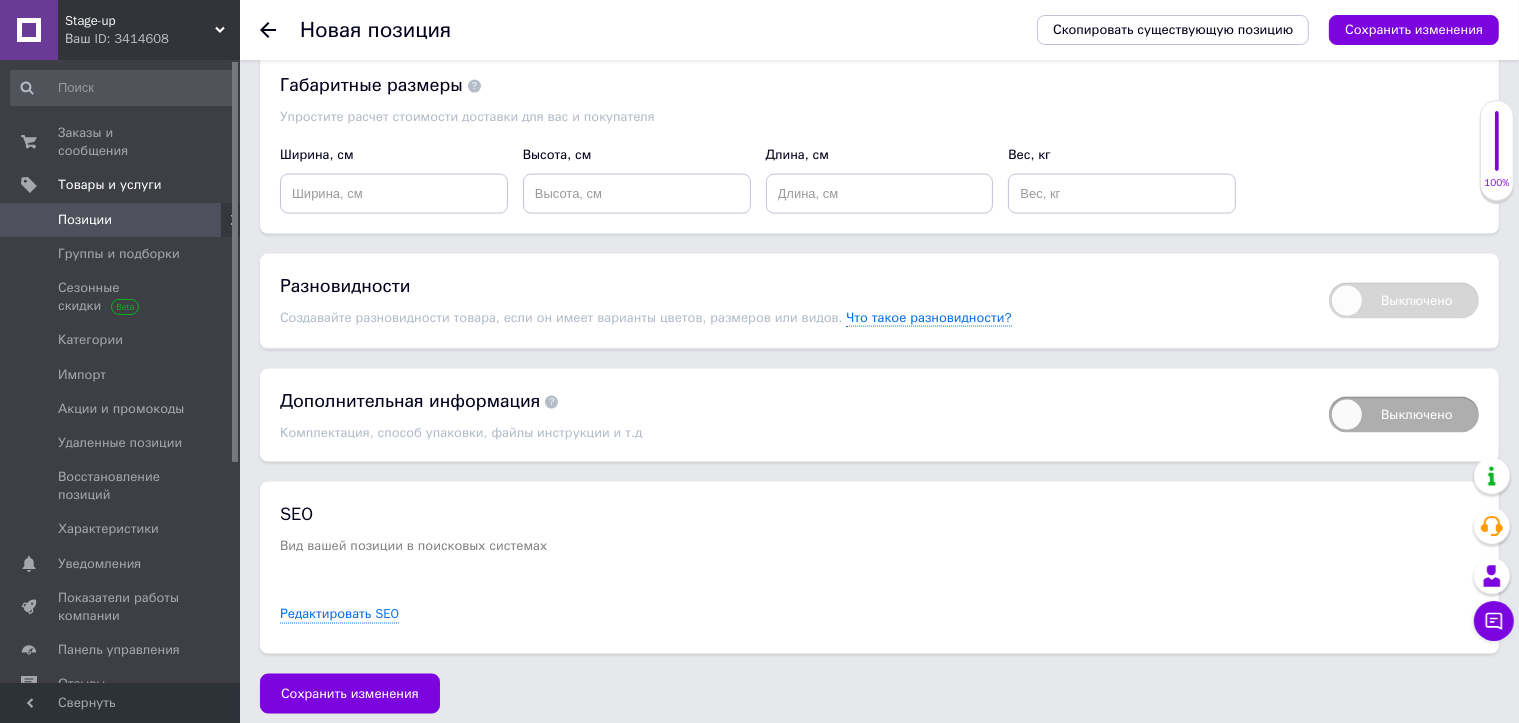 click on "SEO Вид вашей позиции в поисковых системах Редактировать SEO" at bounding box center [879, 568] 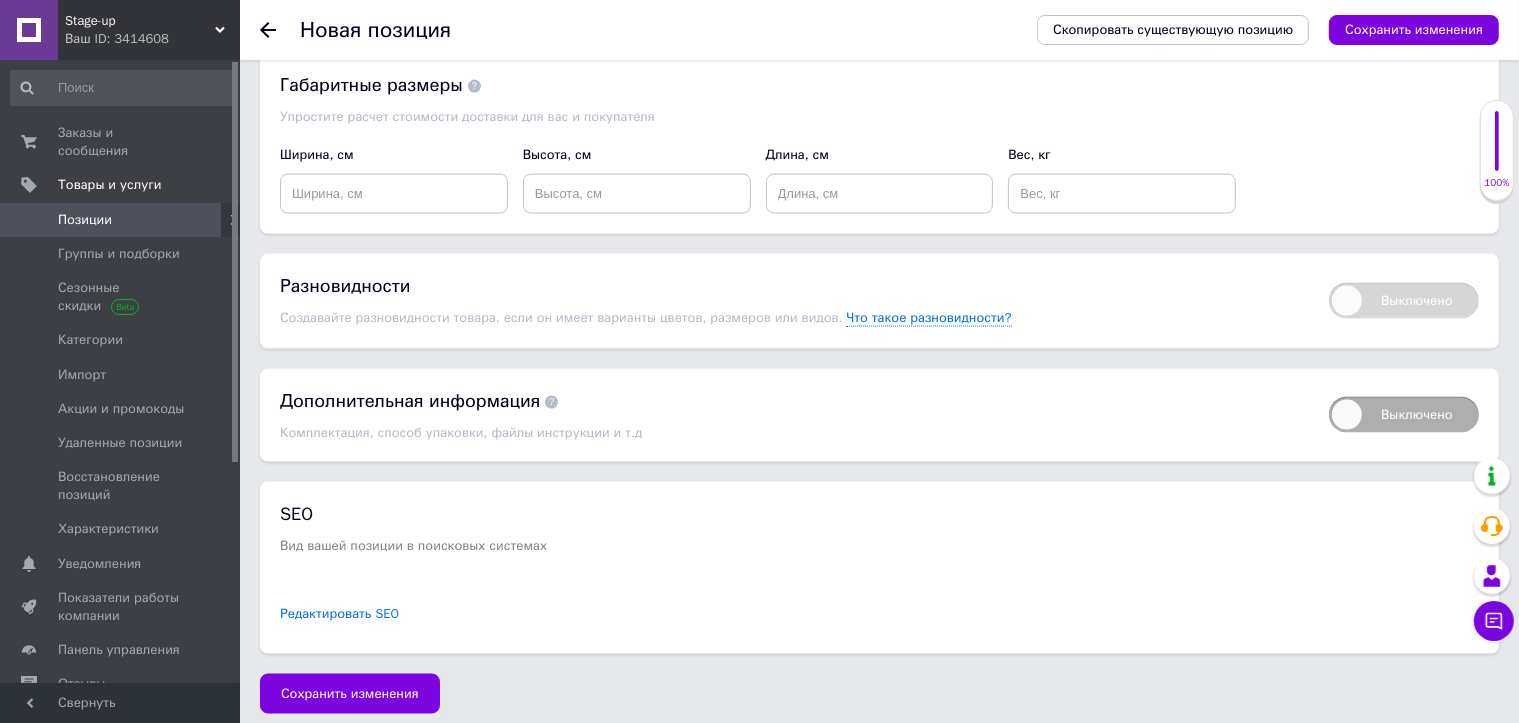 click on "Редактировать SEO" at bounding box center (339, 614) 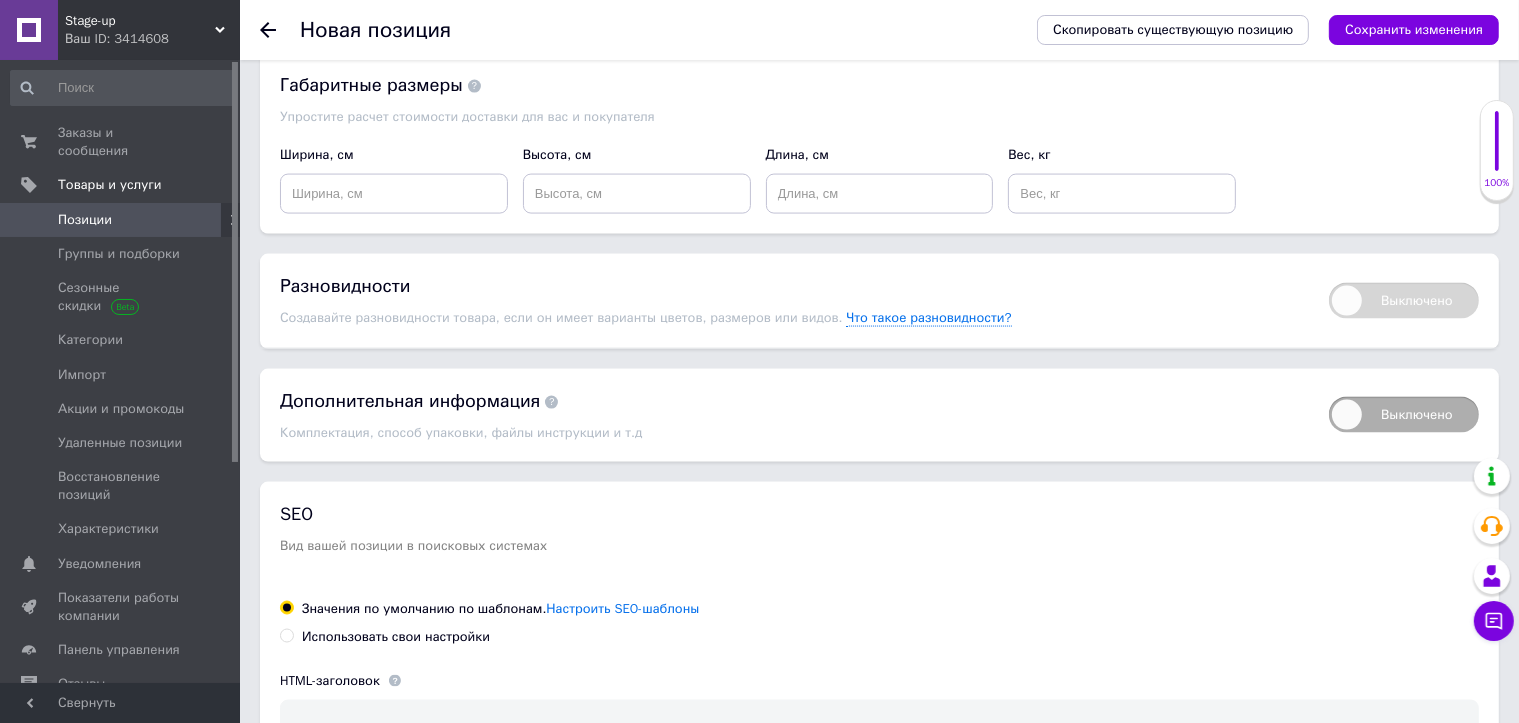 click on "Использовать свои настройки" at bounding box center [286, 635] 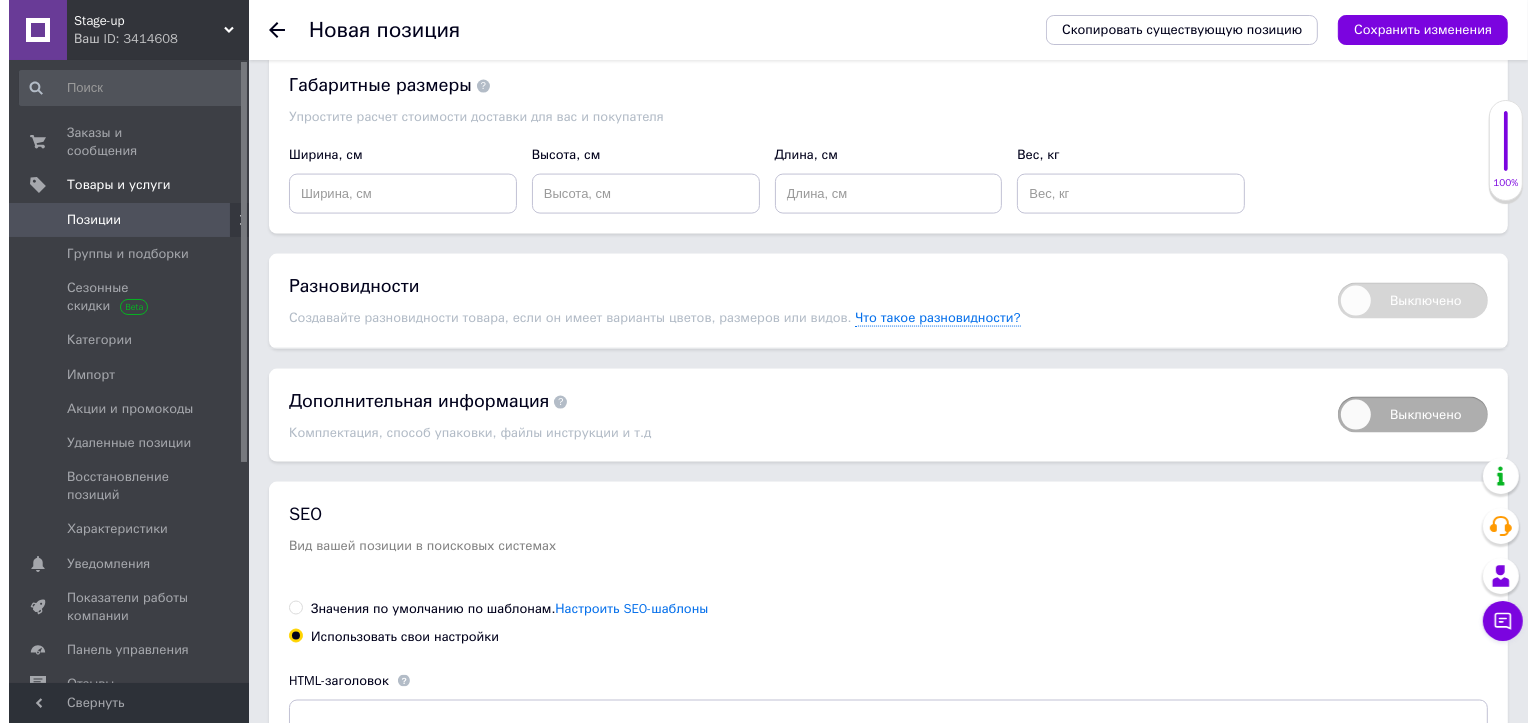 scroll, scrollTop: 3470, scrollLeft: 0, axis: vertical 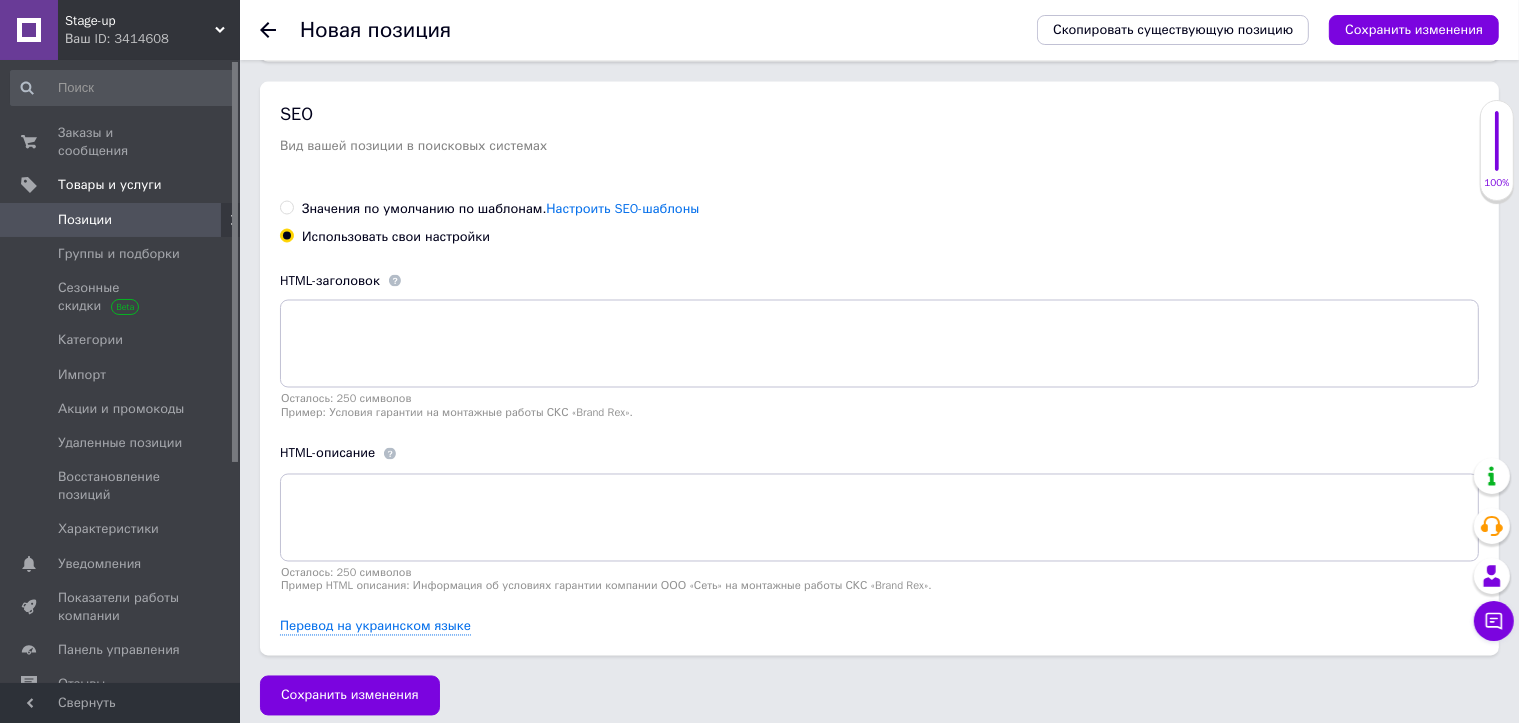 click on "SEO Вид вашей позиции в поисковых системах Значения по умолчанию по шаблонам.   Настроить SEO-шаблоны Использовать свои настройки HTML-заголовок   Осталось: 250 символов Пример: Условия гарантии на монтажные работы СКС «Brand Rex». HTML-описание   Осталось: 250 символов Пример HTML описания:
Информация об условиях гарантии компании ООО «Сеть»
на монтажные работы СКС «Brand Rex». Перевод на украинском языке" at bounding box center (879, 369) 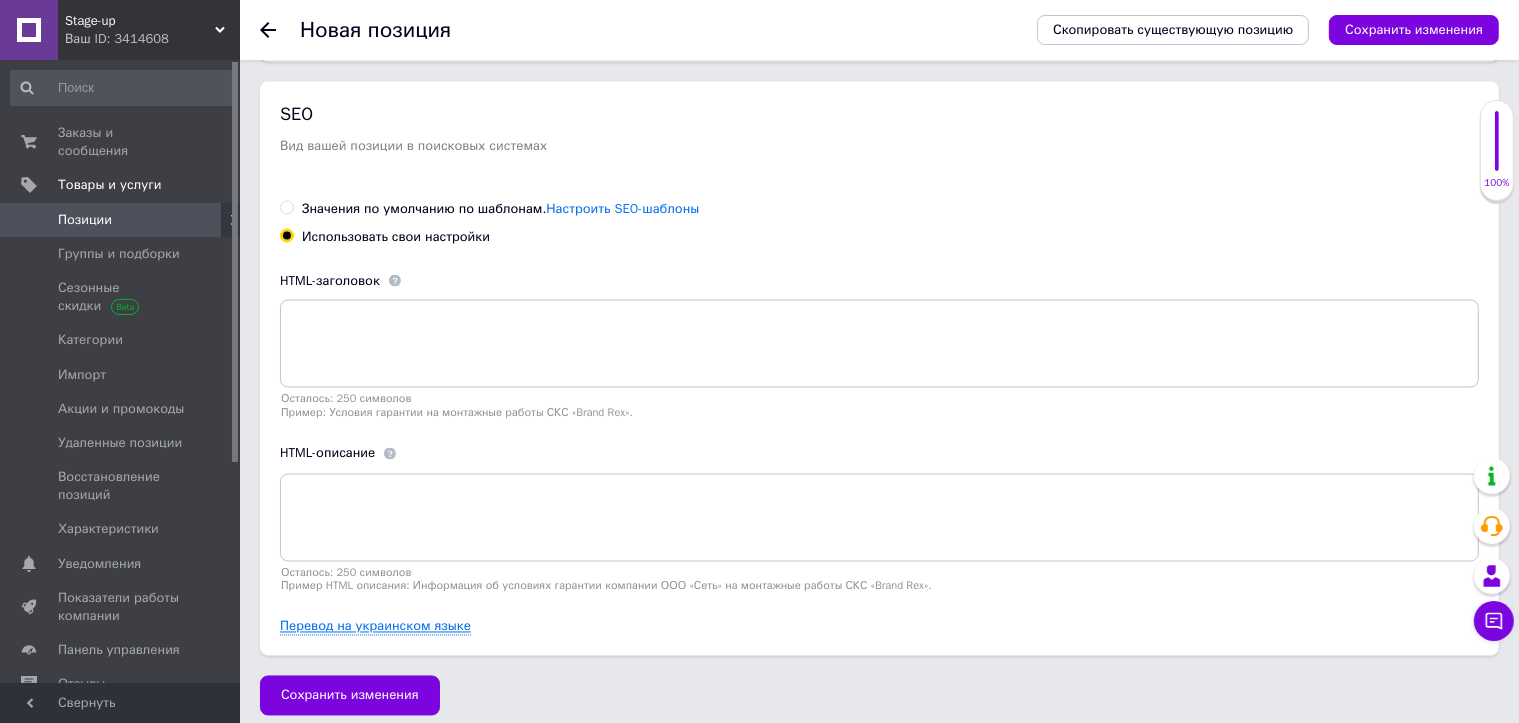 click on "Перевод на украинском языке" at bounding box center (375, 627) 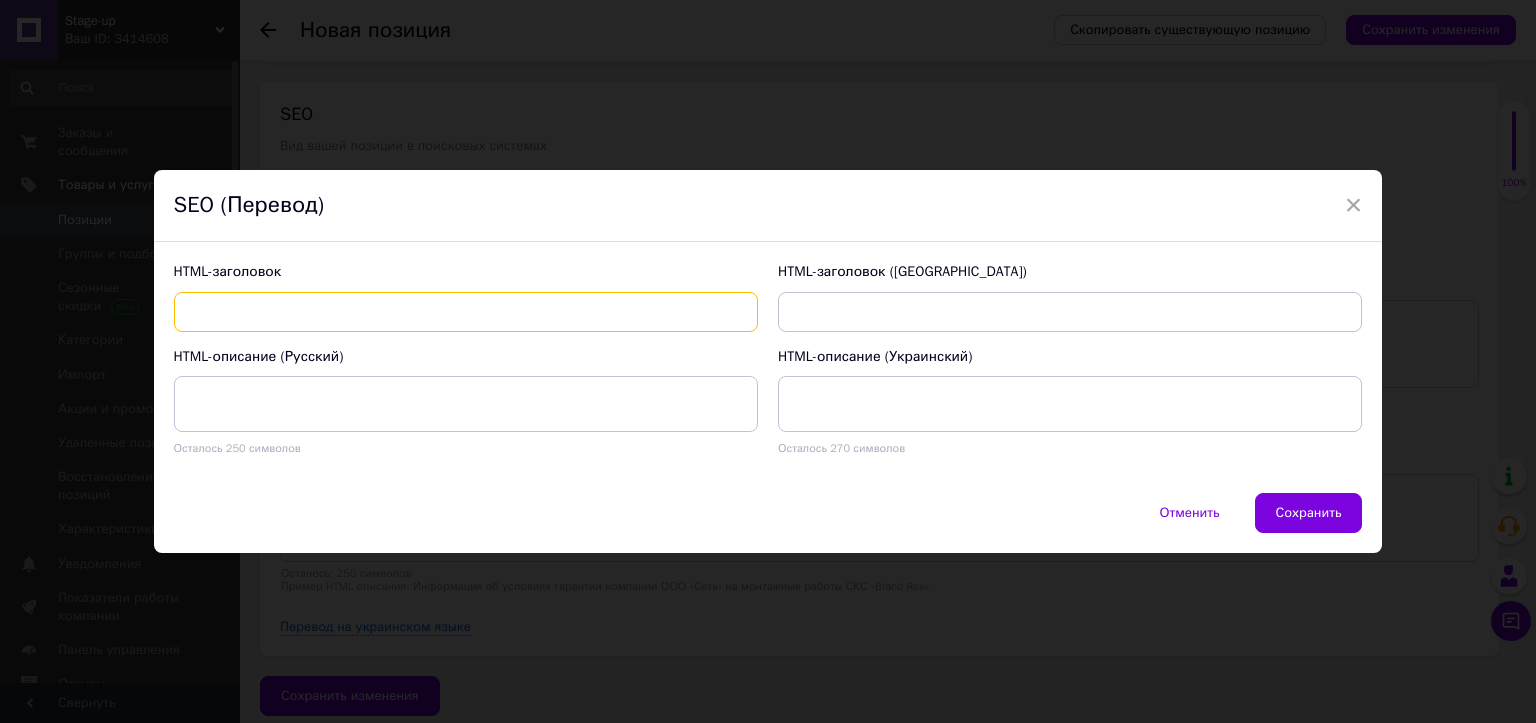 click at bounding box center [466, 312] 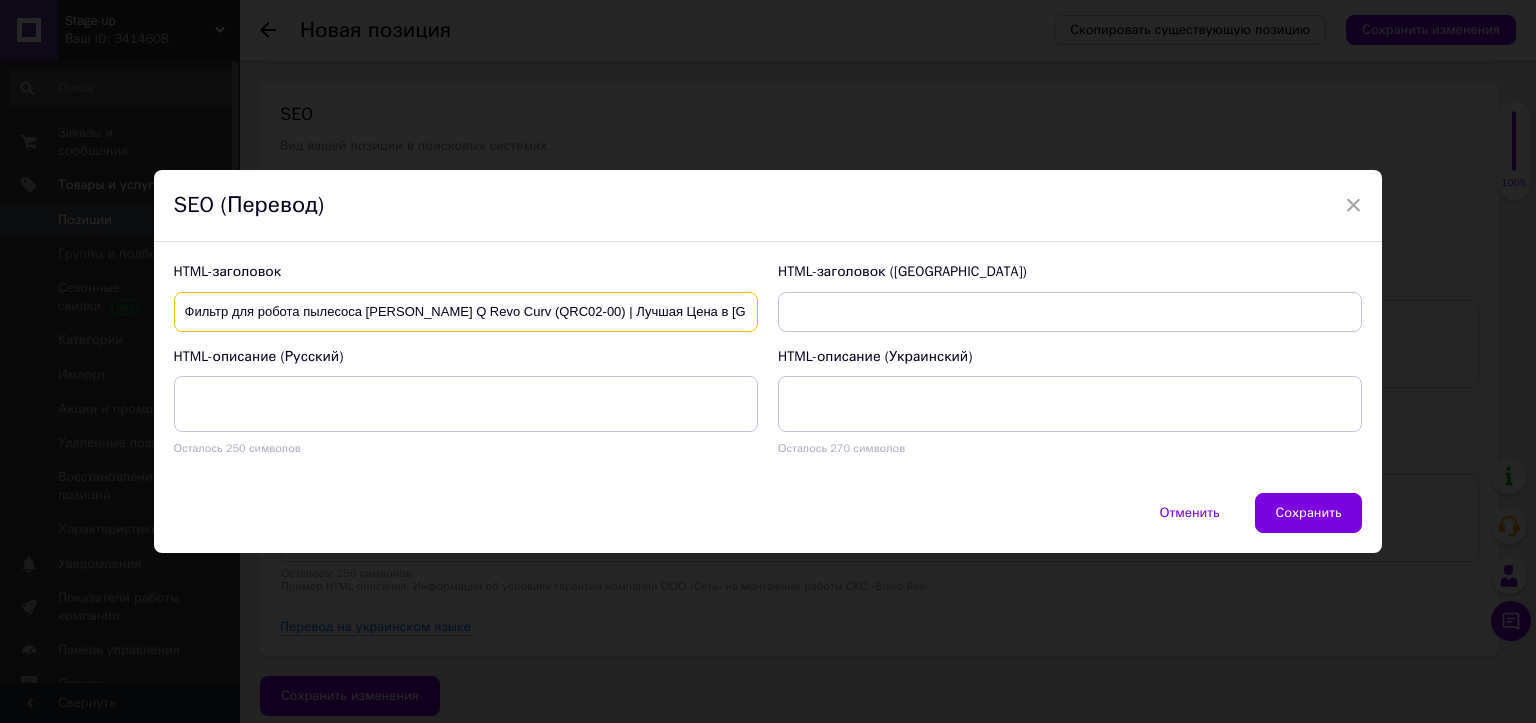 scroll, scrollTop: 0, scrollLeft: 30, axis: horizontal 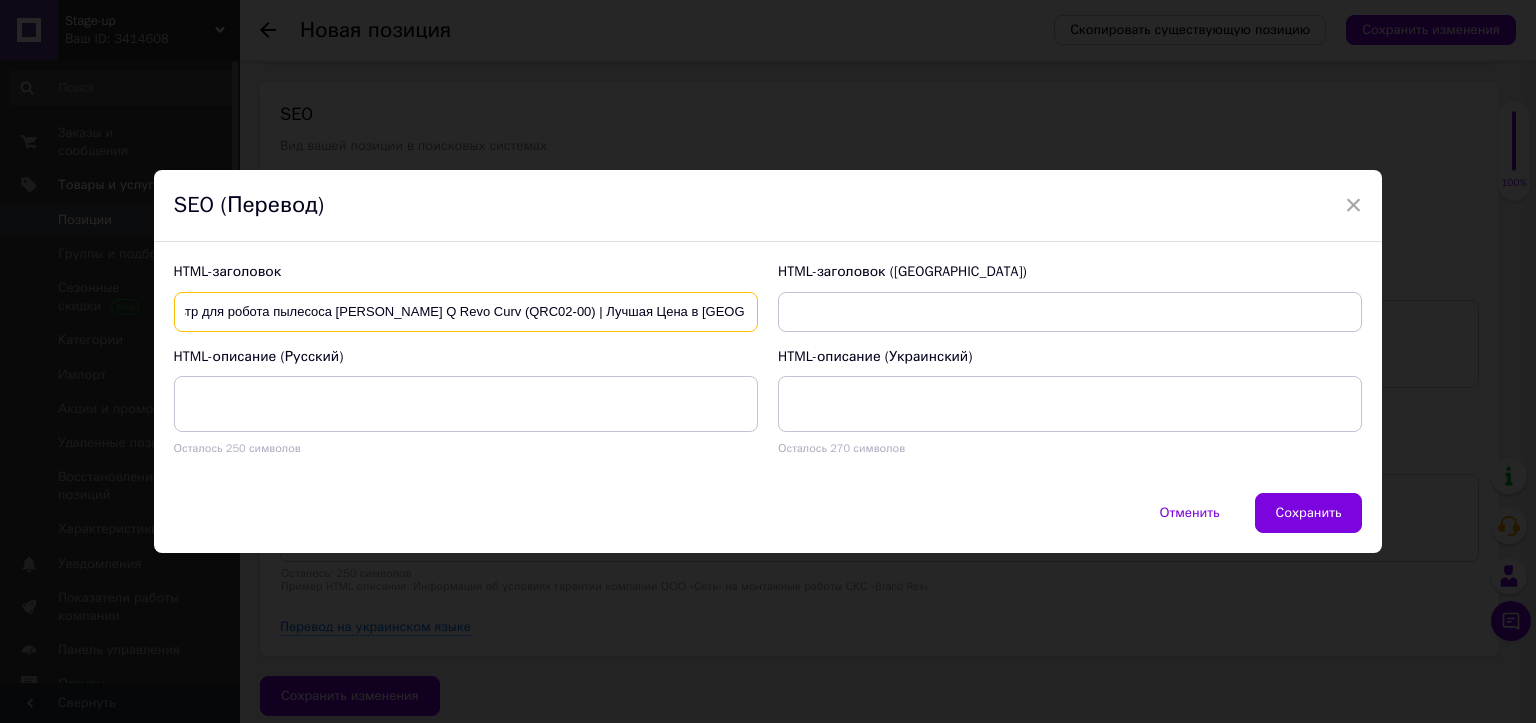 type on "Фильтр для робота пылесоса [PERSON_NAME] Q Revo Curv (QRC02-00) | Лучшая Цена в [GEOGRAPHIC_DATA]" 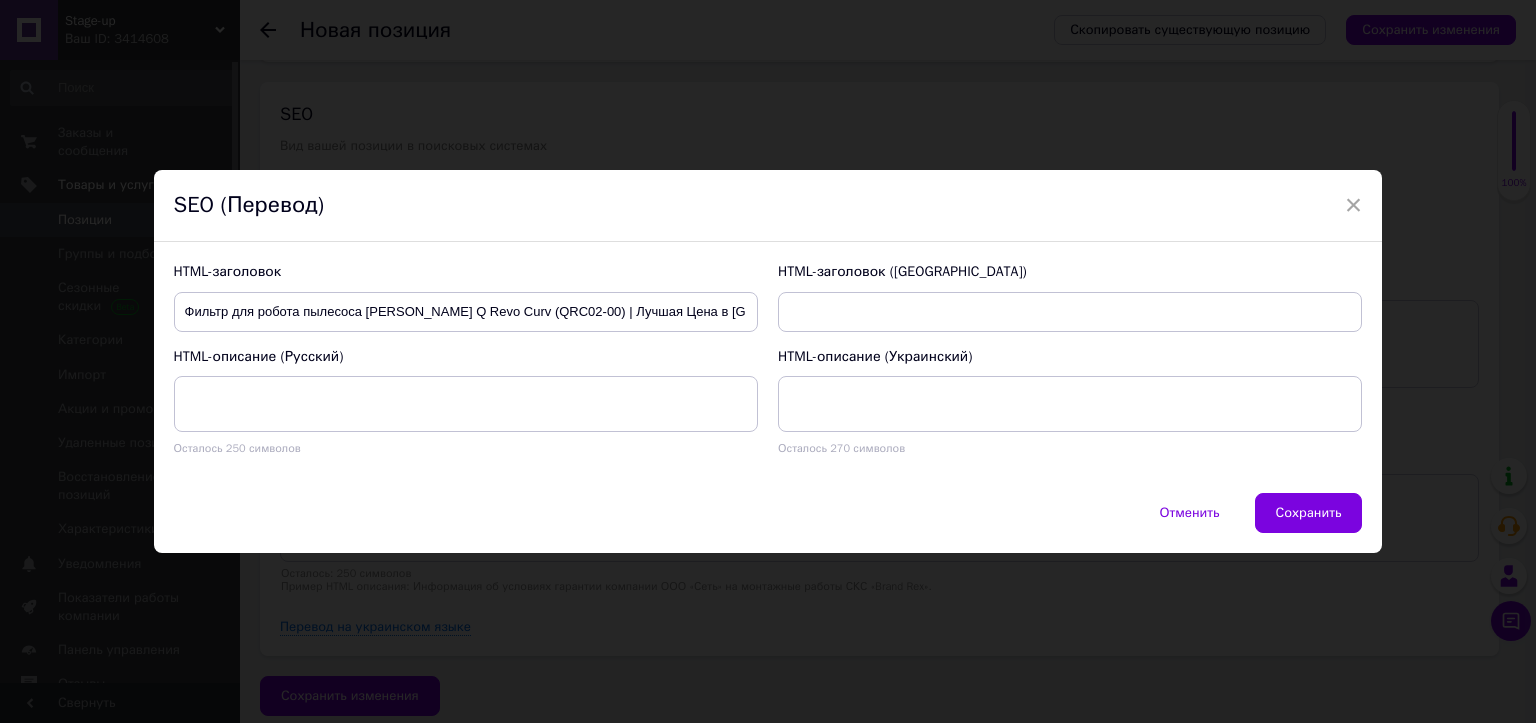 drag, startPoint x: 849, startPoint y: 373, endPoint x: 847, endPoint y: 319, distance: 54.037025 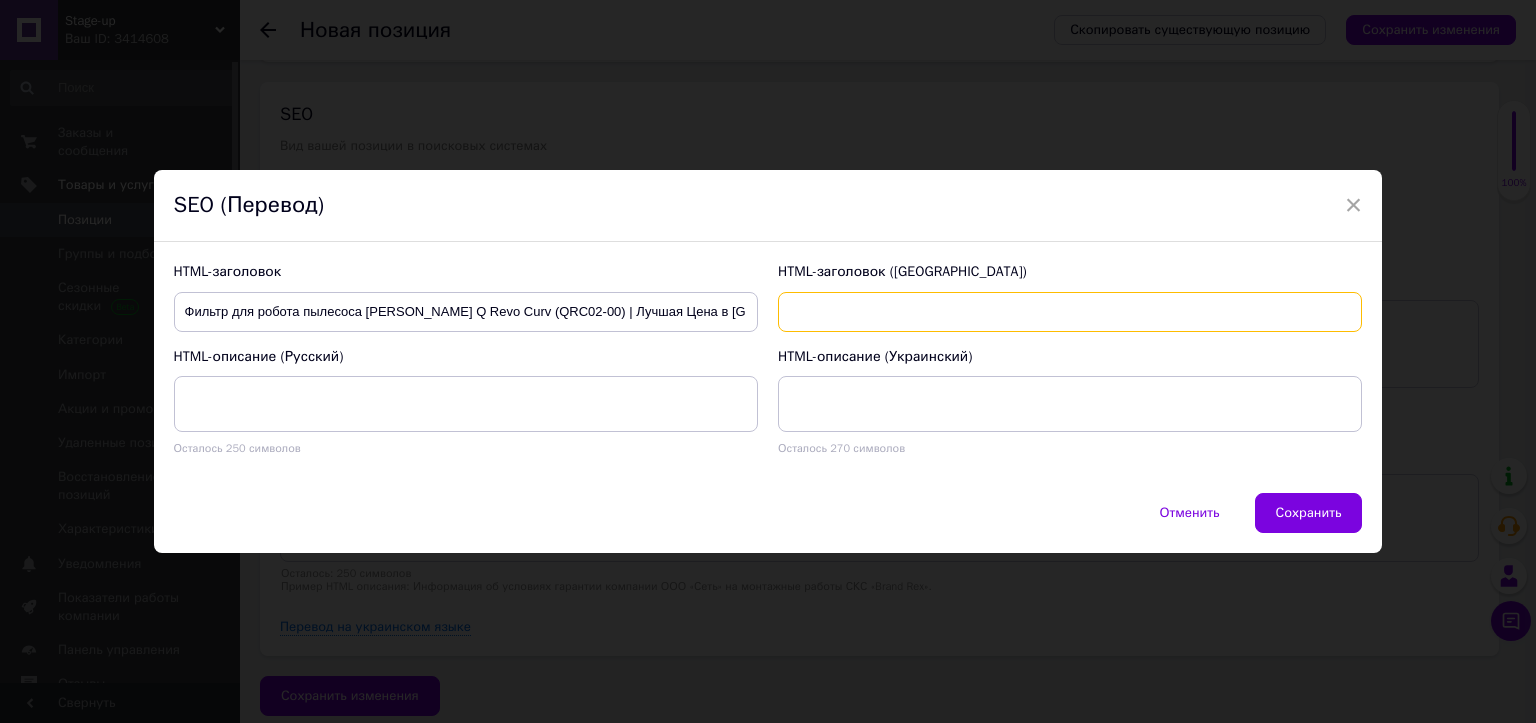 click at bounding box center (1070, 312) 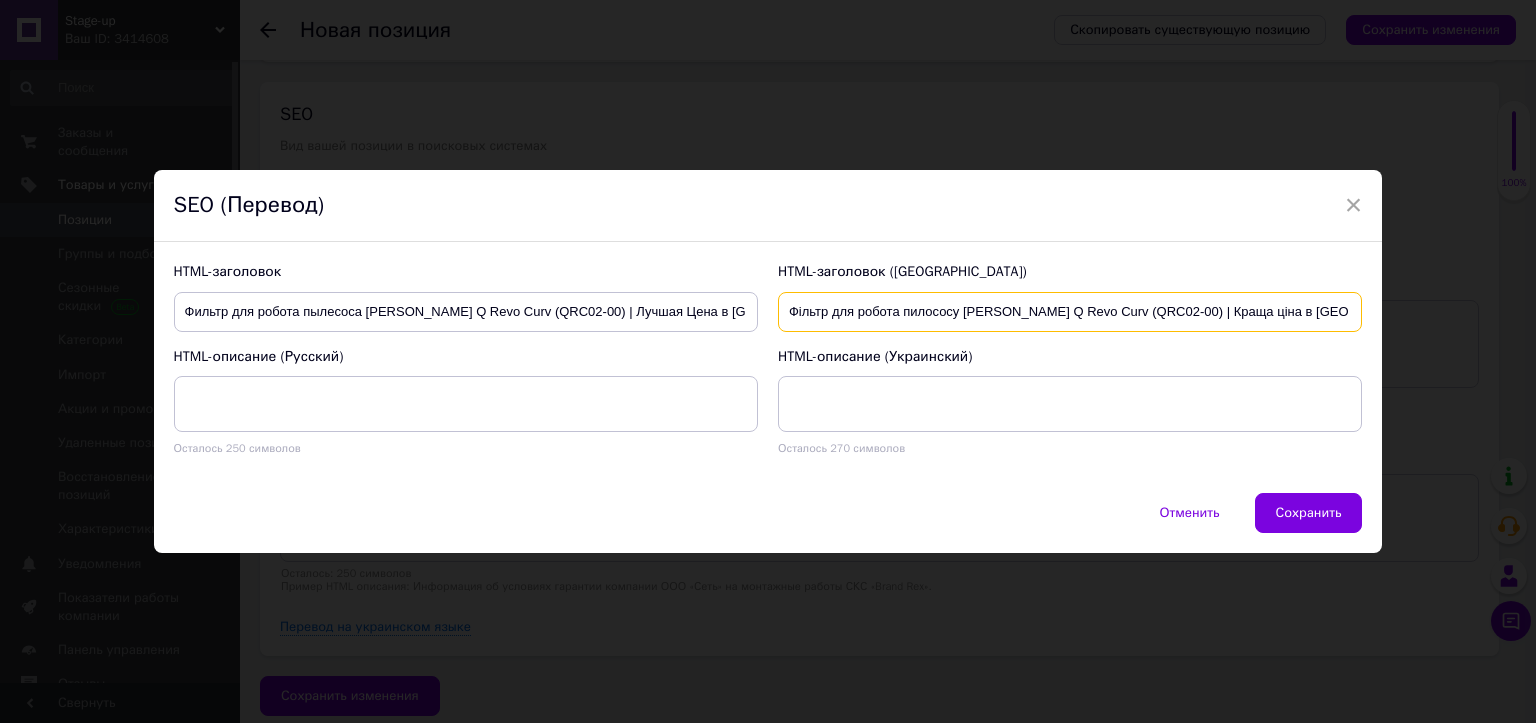 scroll, scrollTop: 0, scrollLeft: 1, axis: horizontal 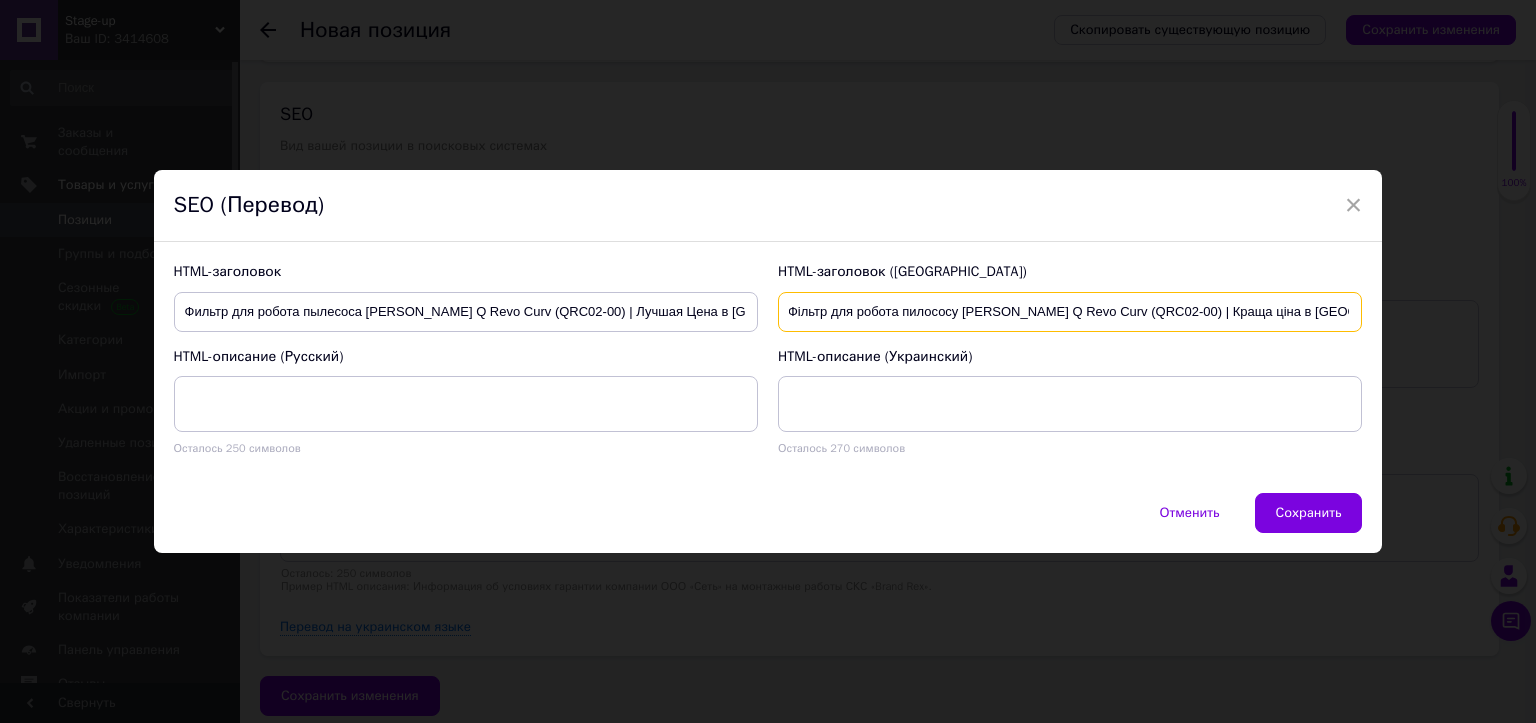 type on "Фільтр для робота пилососу [PERSON_NAME] Q Revo Curv (QRC02-00) | Краща ціна в [GEOGRAPHIC_DATA]" 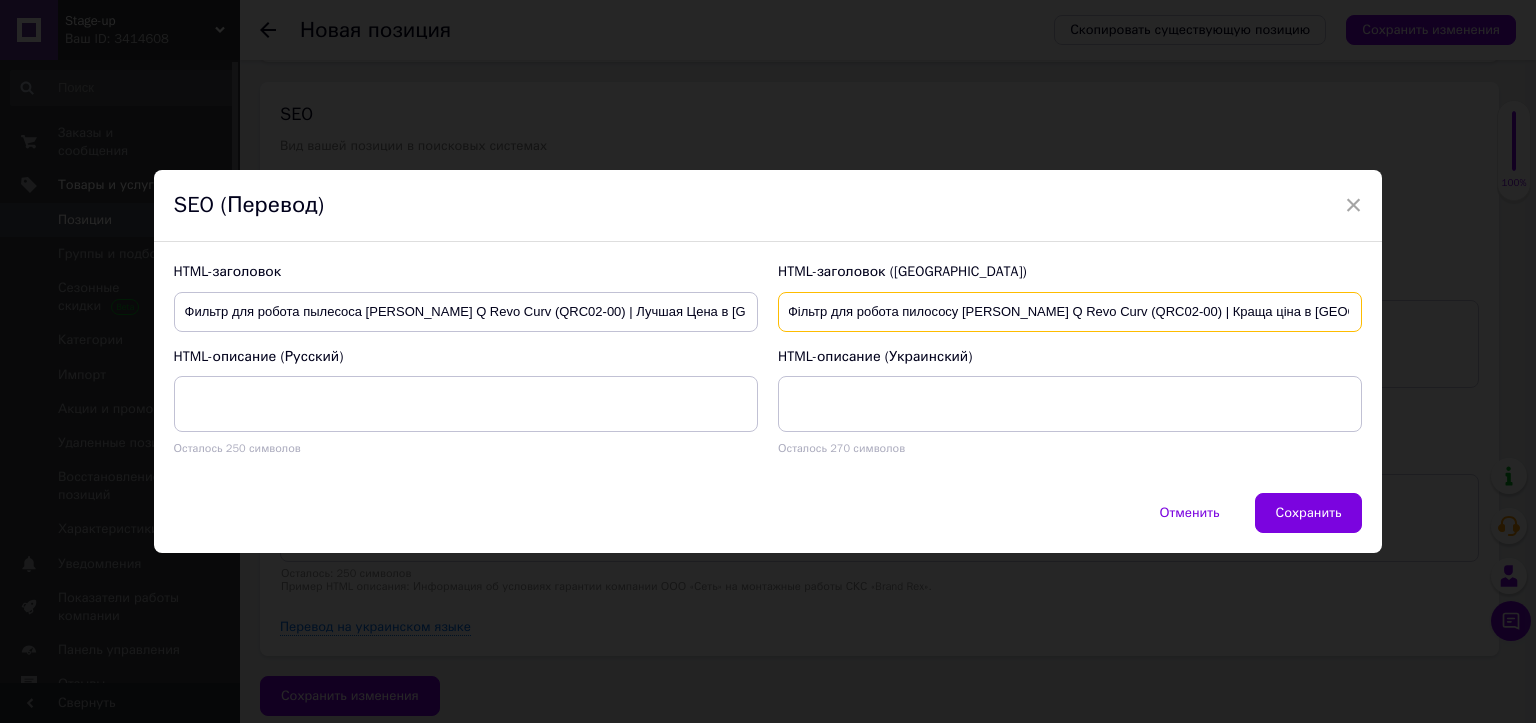scroll, scrollTop: 0, scrollLeft: 0, axis: both 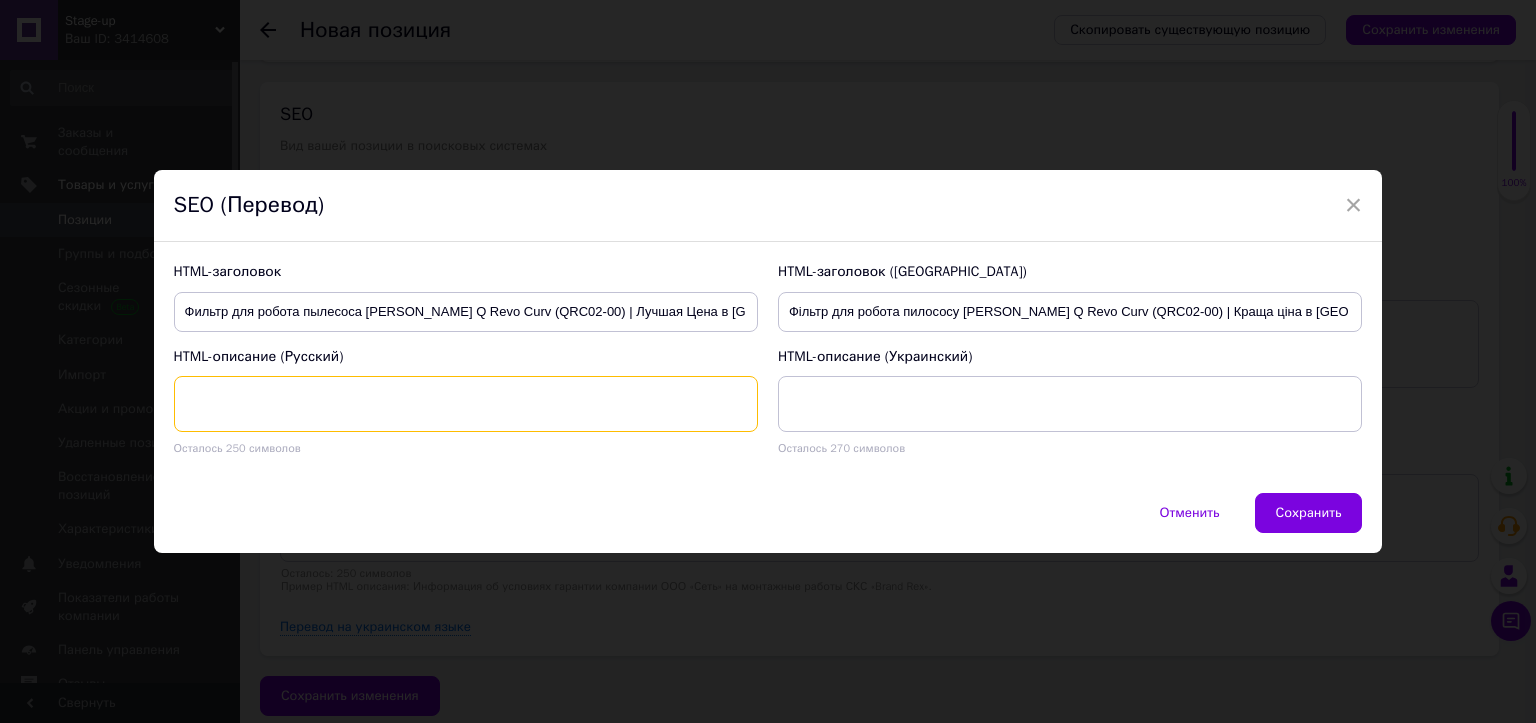 click at bounding box center (466, 404) 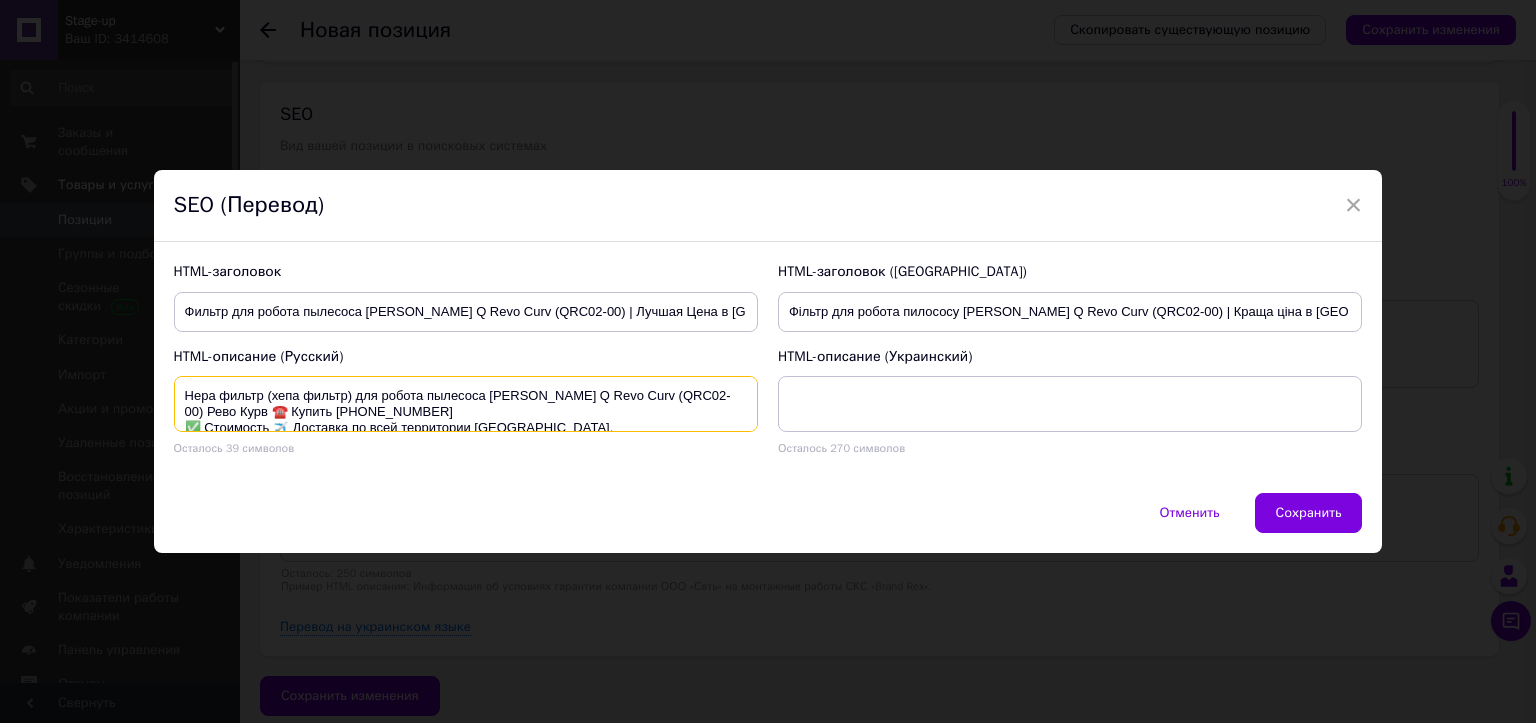 scroll, scrollTop: 20, scrollLeft: 0, axis: vertical 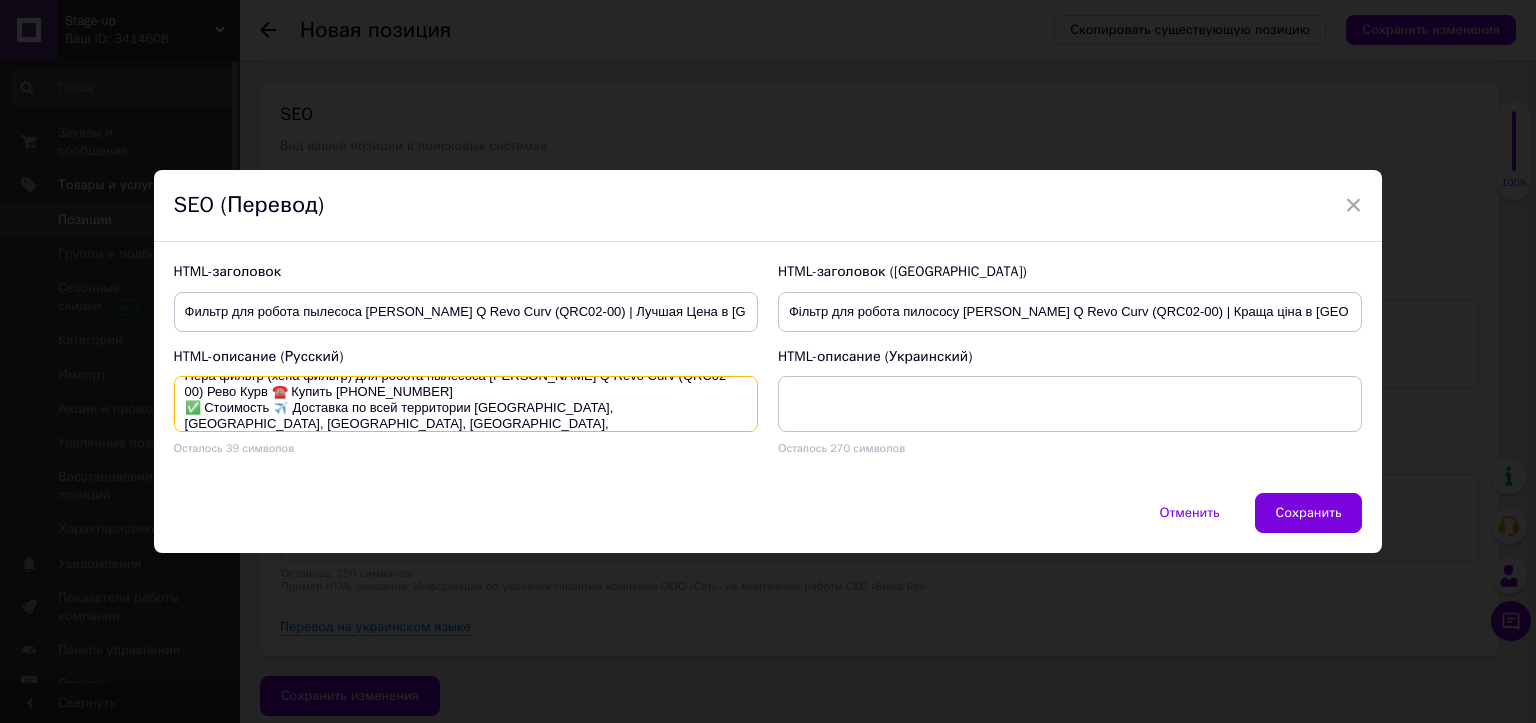click on "Hepa фильтр (хепа фильтр) для робота пылесоса [PERSON_NAME] Q Revo Curv (QRC02-00) Рево Курв ☎️ Купить [PHONE_NUMBER]
✅ Cтоимость ✈️ Доставка по всей территории [GEOGRAPHIC_DATA], [GEOGRAPHIC_DATA], [GEOGRAPHIC_DATA], [GEOGRAPHIC_DATA], [GEOGRAPHIC_DATA], [GEOGRAPHIC_DATA]" at bounding box center (466, 404) 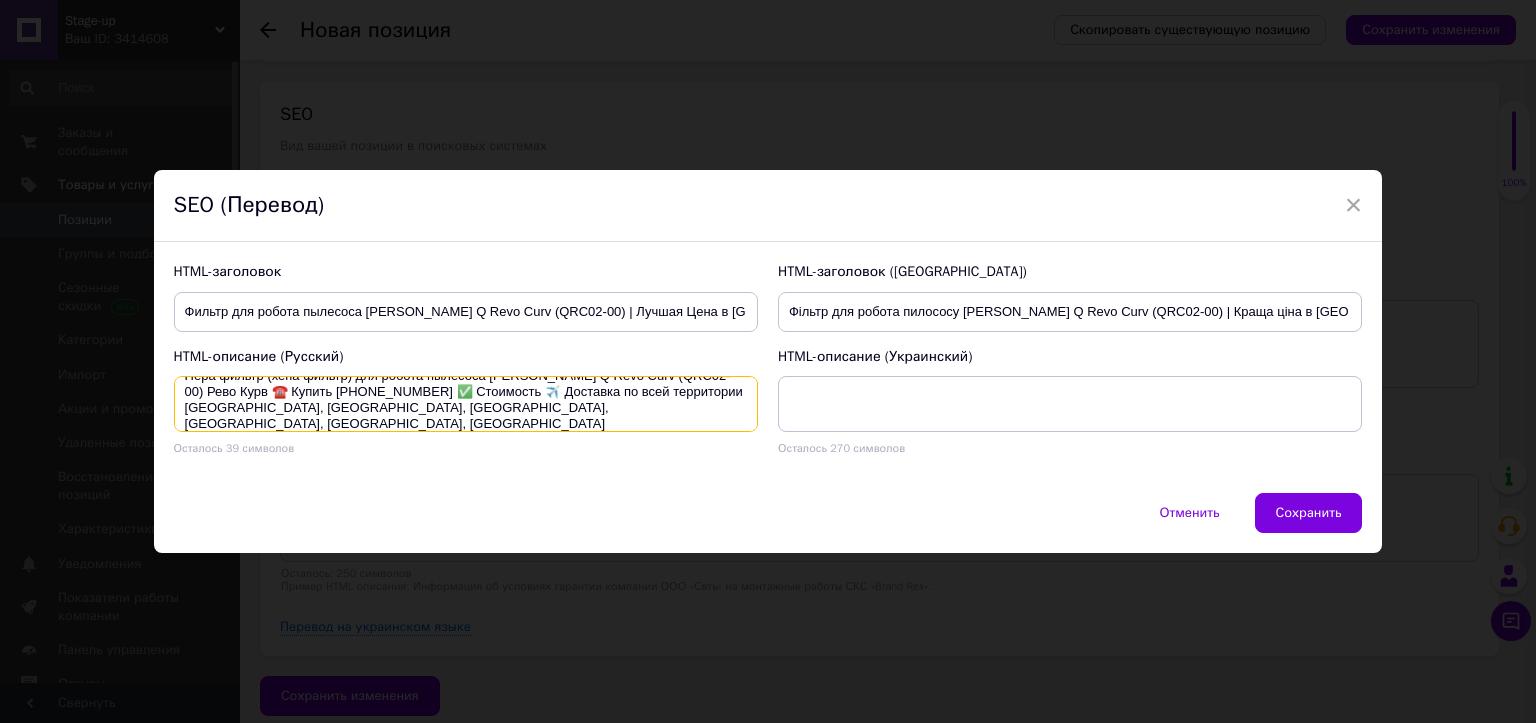 scroll, scrollTop: 16, scrollLeft: 0, axis: vertical 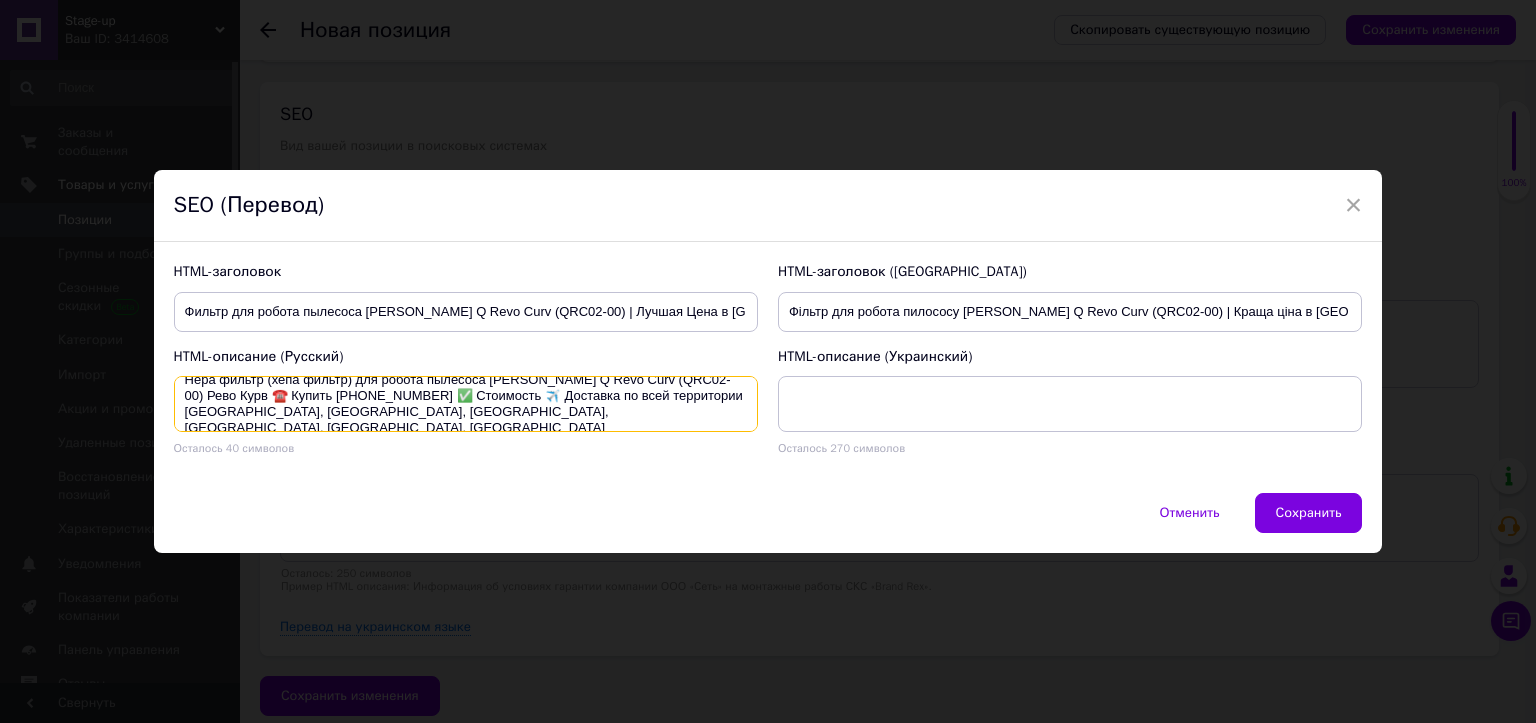 type on "Hepa фильтр (хепа фильтр) для робота пылесоса [PERSON_NAME] Q Revo Curv (QRC02-00) Рево Курв ☎️ Купить [PHONE_NUMBER] ✅ Cтоимость ✈️ Доставка по всей территории [GEOGRAPHIC_DATA], [GEOGRAPHIC_DATA], [GEOGRAPHIC_DATA], [GEOGRAPHIC_DATA], [GEOGRAPHIC_DATA], [GEOGRAPHIC_DATA]" 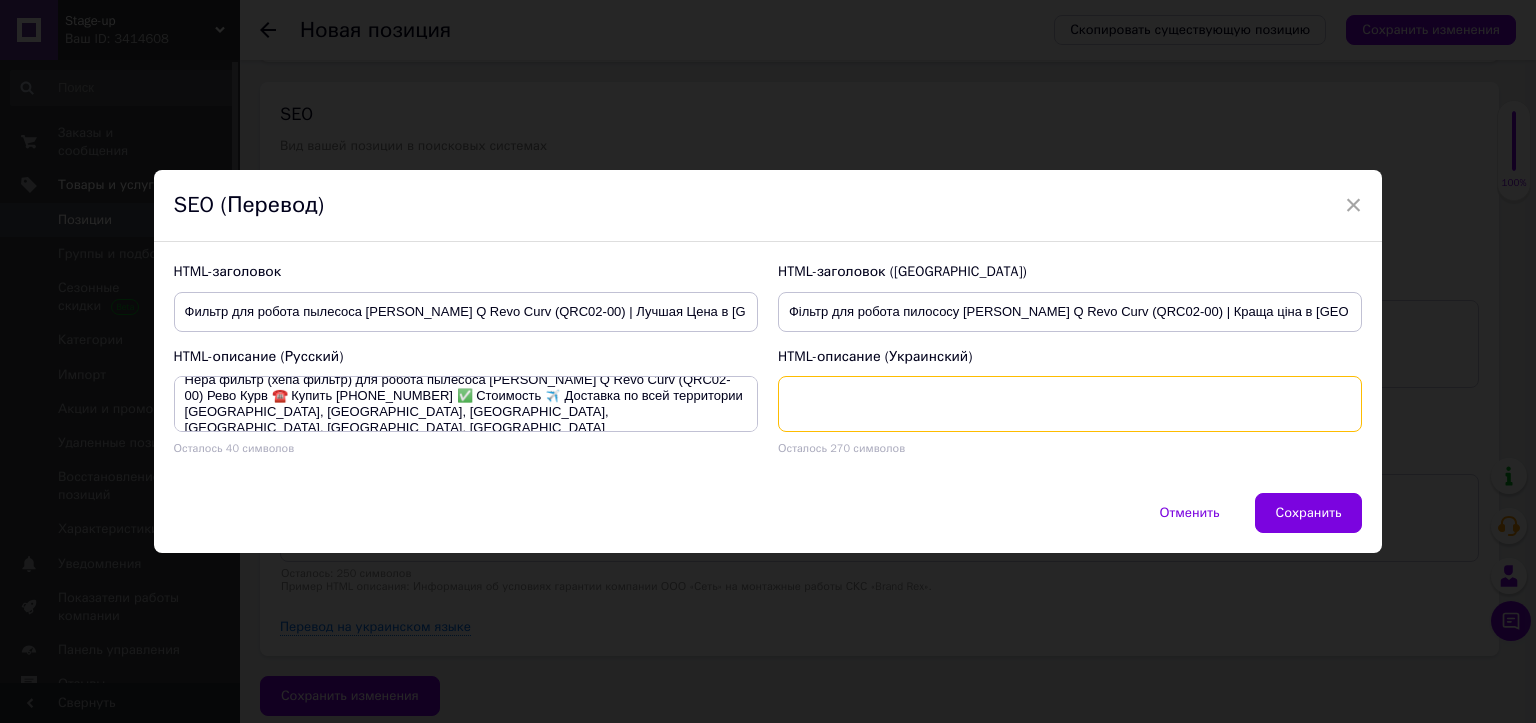 click at bounding box center [1070, 404] 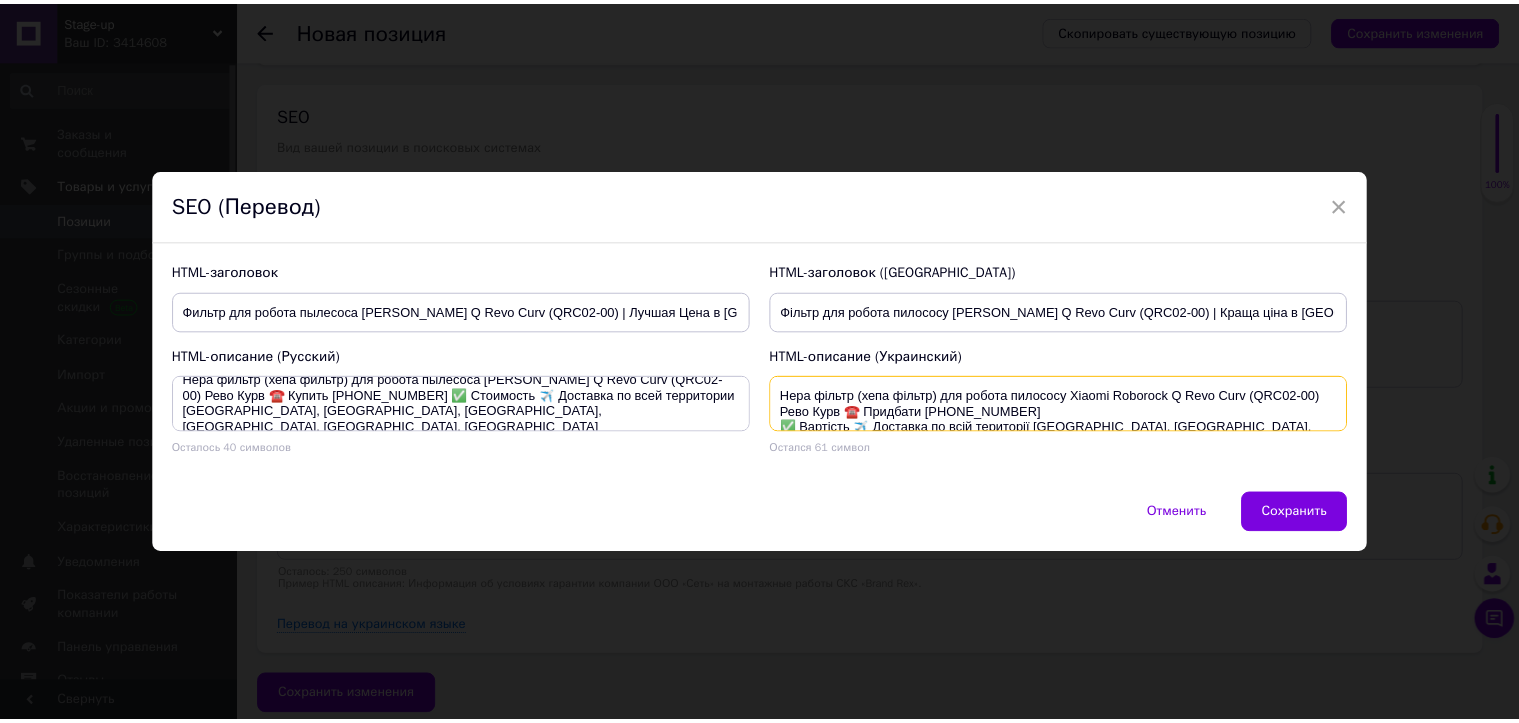 scroll, scrollTop: 4, scrollLeft: 0, axis: vertical 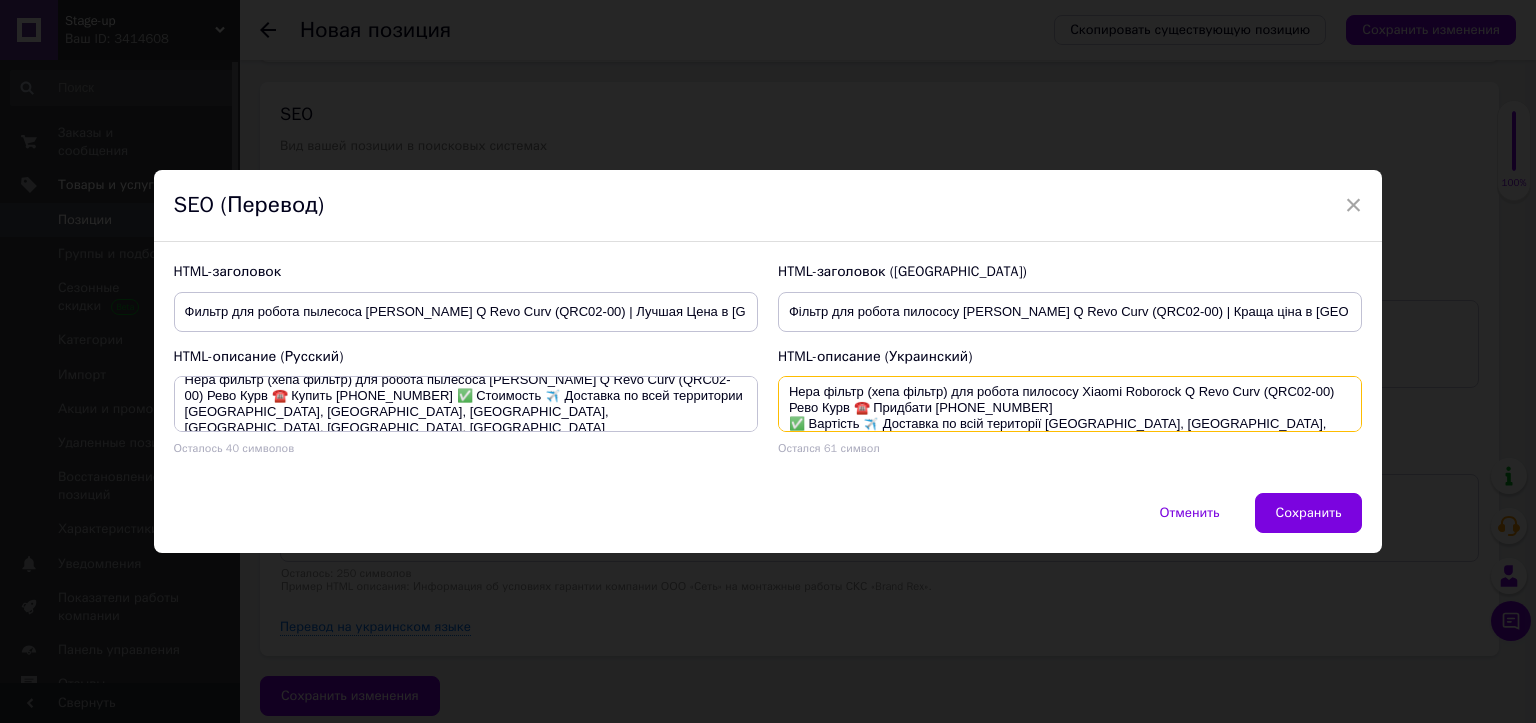 click on "Hepa фільтр (хепа фільтр) для робота пилососу Xiaomi Roborock Q Revo Curv (QRC02-00) Рево Курв ☎️ Придбати [PHONE_NUMBER]
✅ Вартість ✈️ Доставка по всій території [GEOGRAPHIC_DATA], [GEOGRAPHIC_DATA], [GEOGRAPHIC_DATA], [GEOGRAPHIC_DATA], [GEOGRAPHIC_DATA], [GEOGRAPHIC_DATA]" at bounding box center [1070, 404] 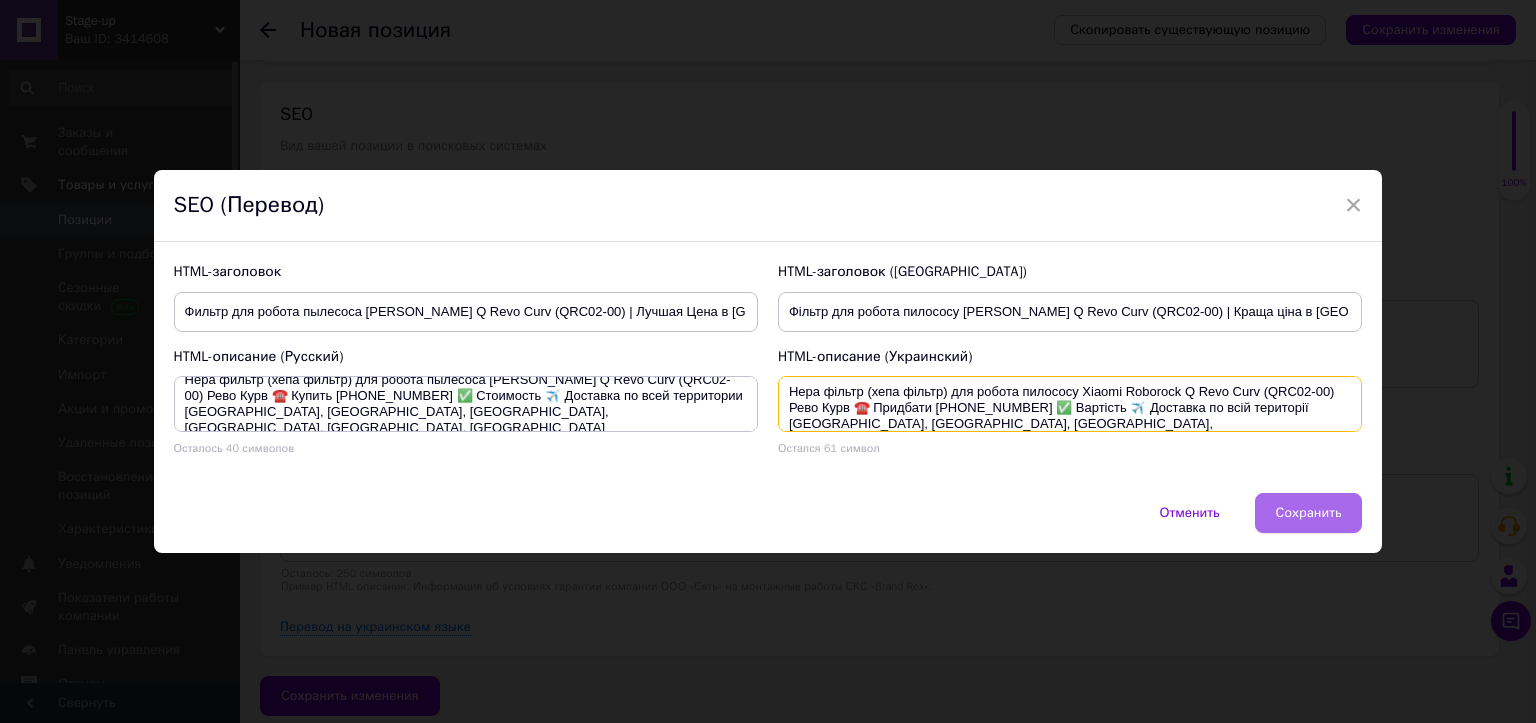 type on "Hepa фільтр (хепа фільтр) для робота пилососу Xiaomi Roborock Q Revo Curv (QRC02-00) Рево Курв ☎️ Придбати [PHONE_NUMBER] ✅ Вартість ✈️ Доставка по всій території [GEOGRAPHIC_DATA], [GEOGRAPHIC_DATA], [GEOGRAPHIC_DATA], [GEOGRAPHIC_DATA], [GEOGRAPHIC_DATA], [GEOGRAPHIC_DATA]" 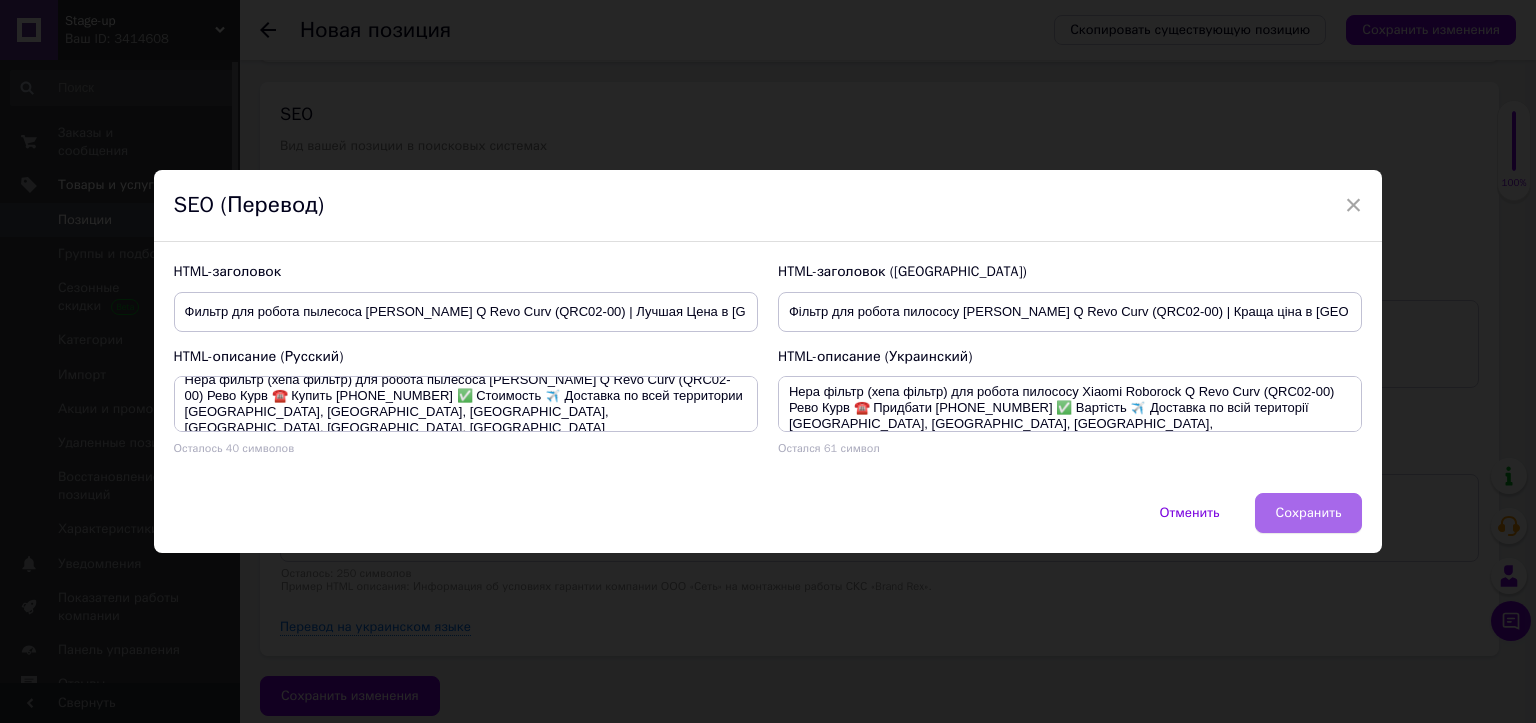 click on "Сохранить" at bounding box center (1309, 513) 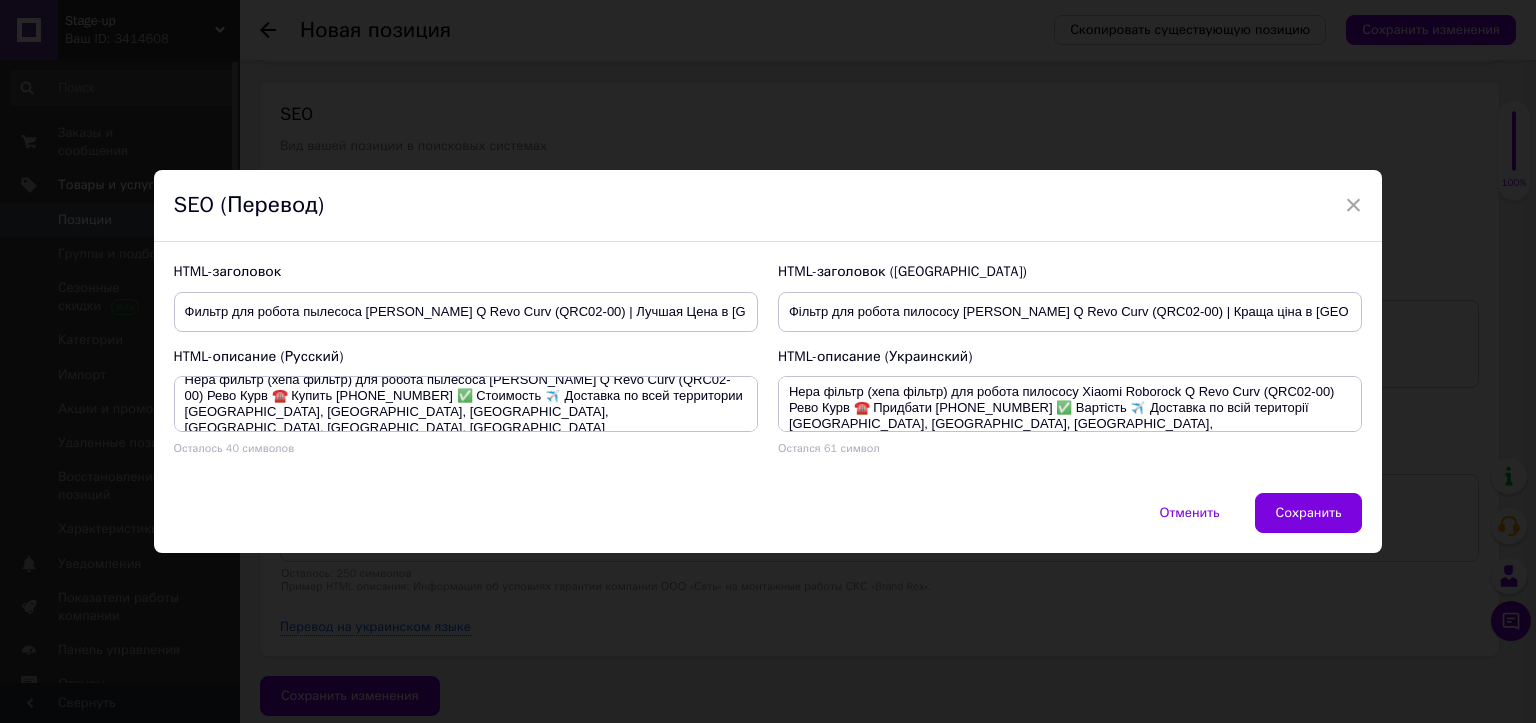 type on "Фильтр для робота пылесоса [PERSON_NAME] Q Revo Curv (QRC02-00) | Лучшая Цена в [GEOGRAPHIC_DATA]" 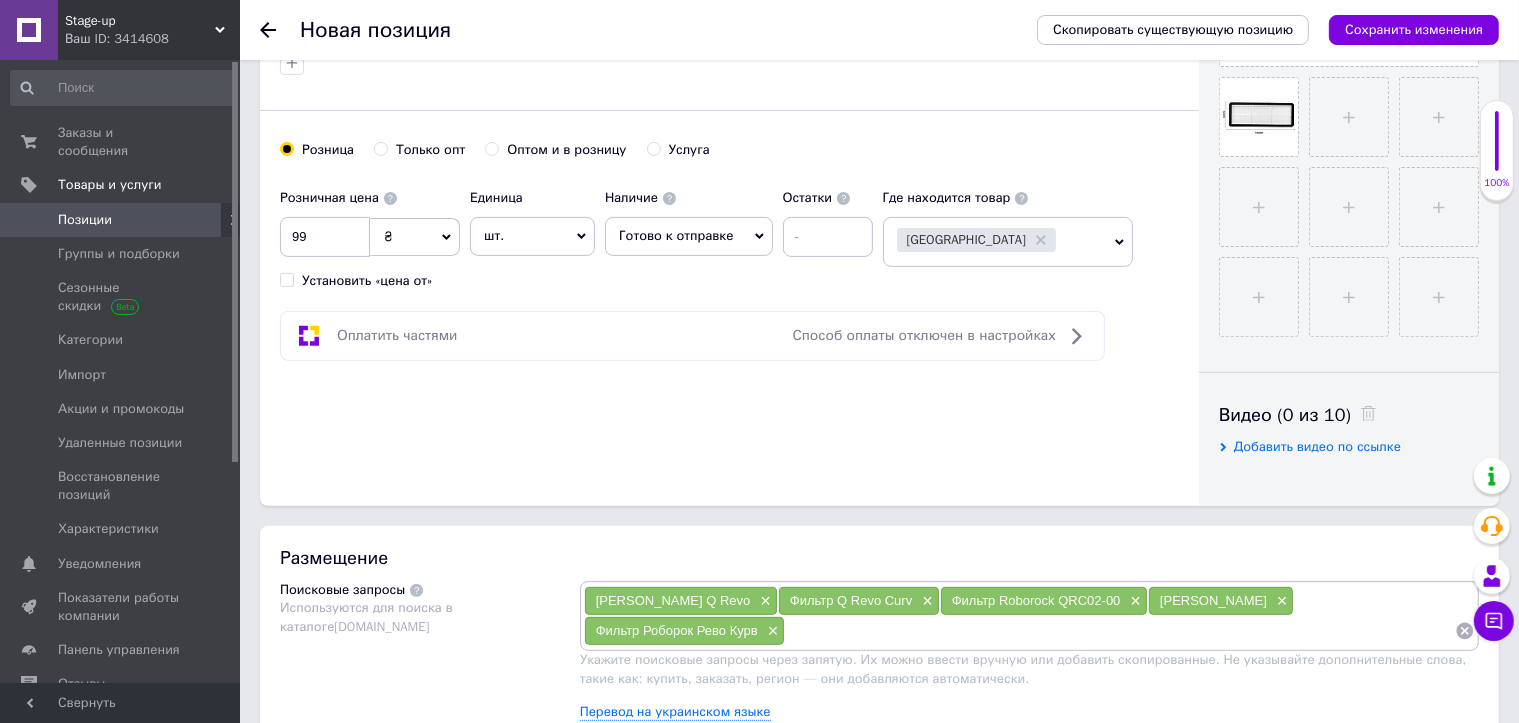 scroll, scrollTop: 106, scrollLeft: 0, axis: vertical 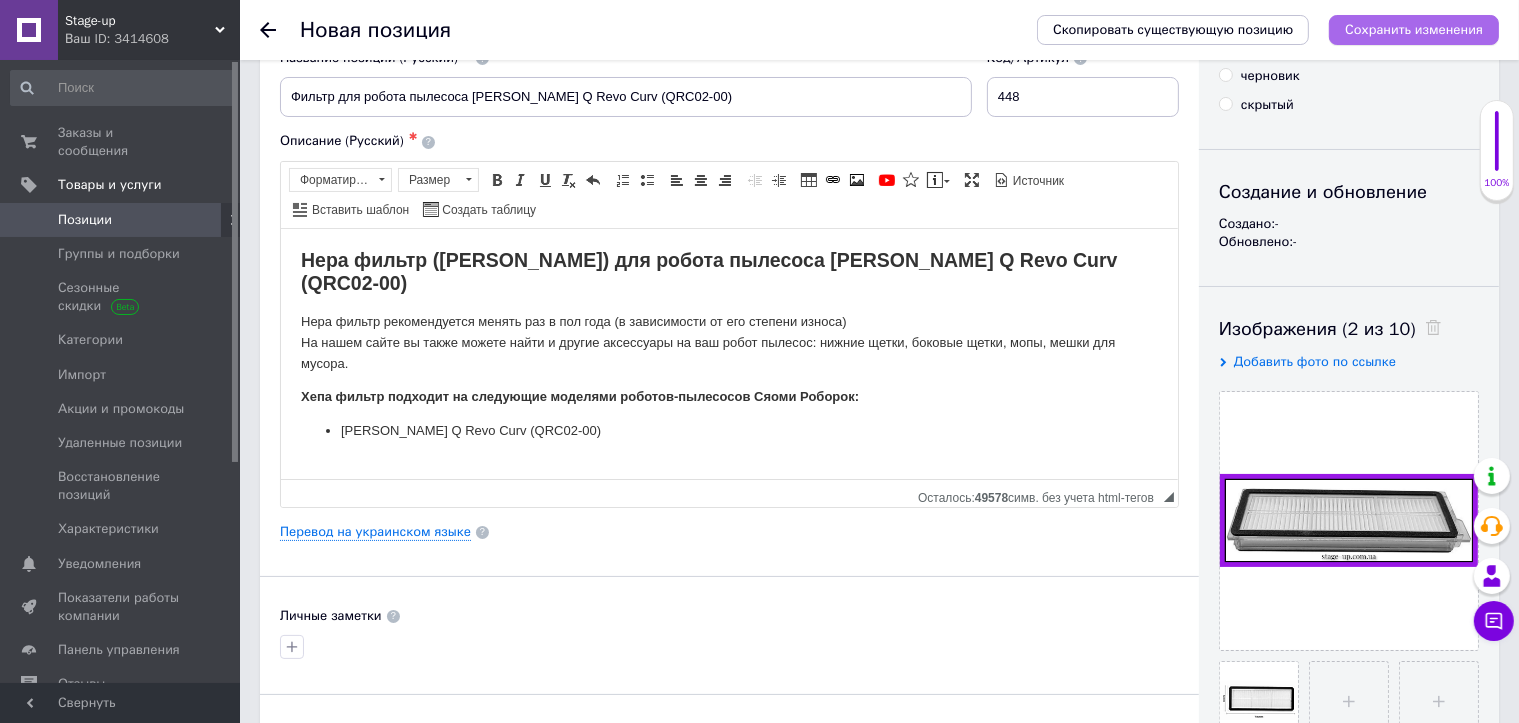 click on "Сохранить изменения" at bounding box center [1414, 30] 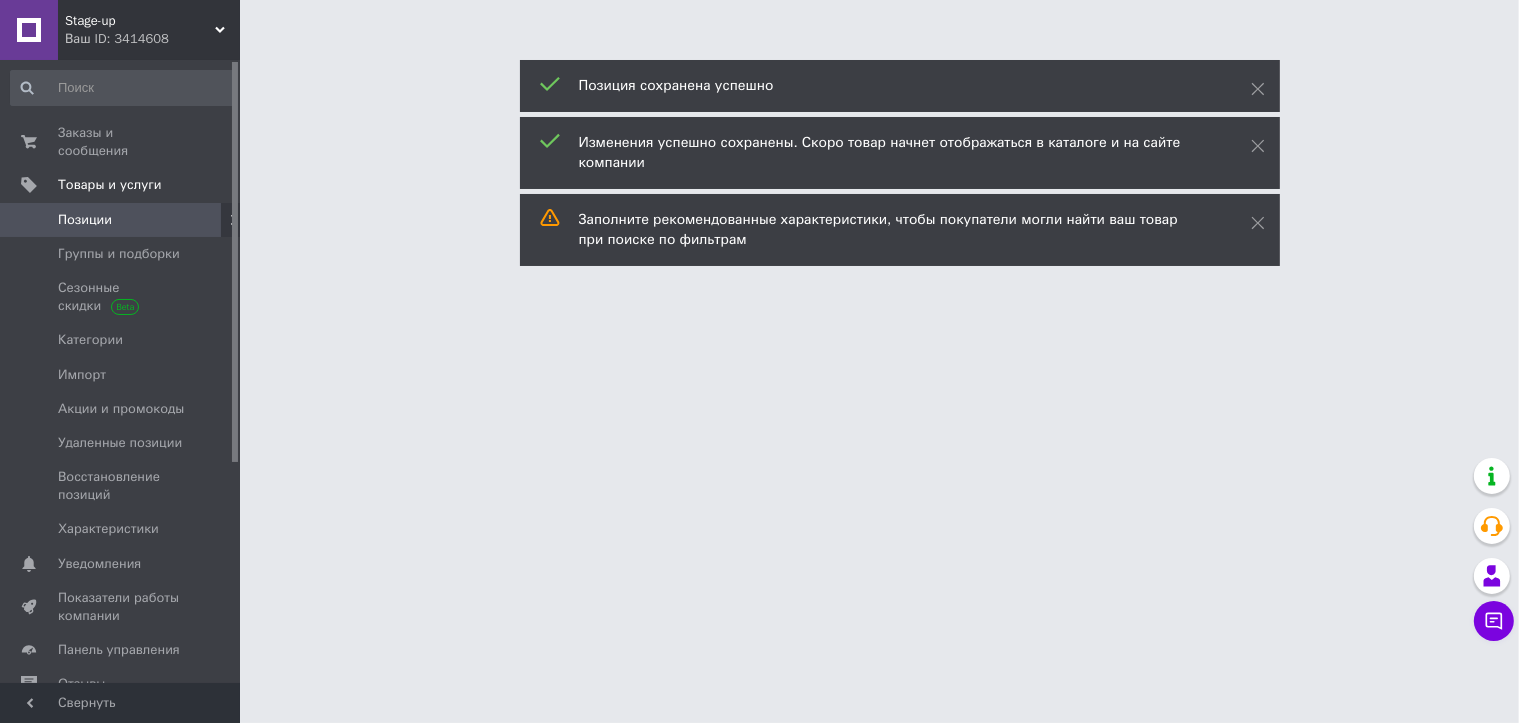 scroll, scrollTop: 0, scrollLeft: 0, axis: both 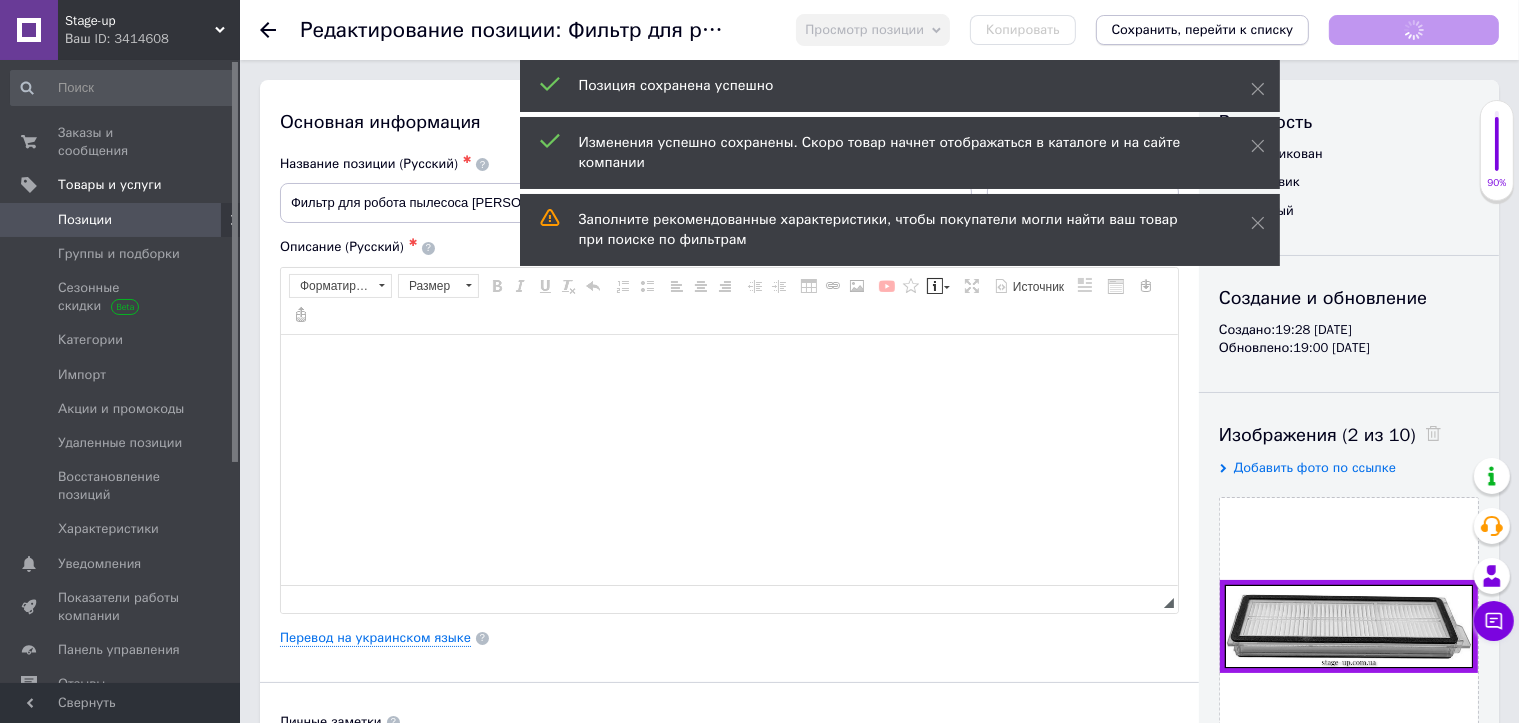 click on "Сохранить, перейти к списку" at bounding box center [1203, 29] 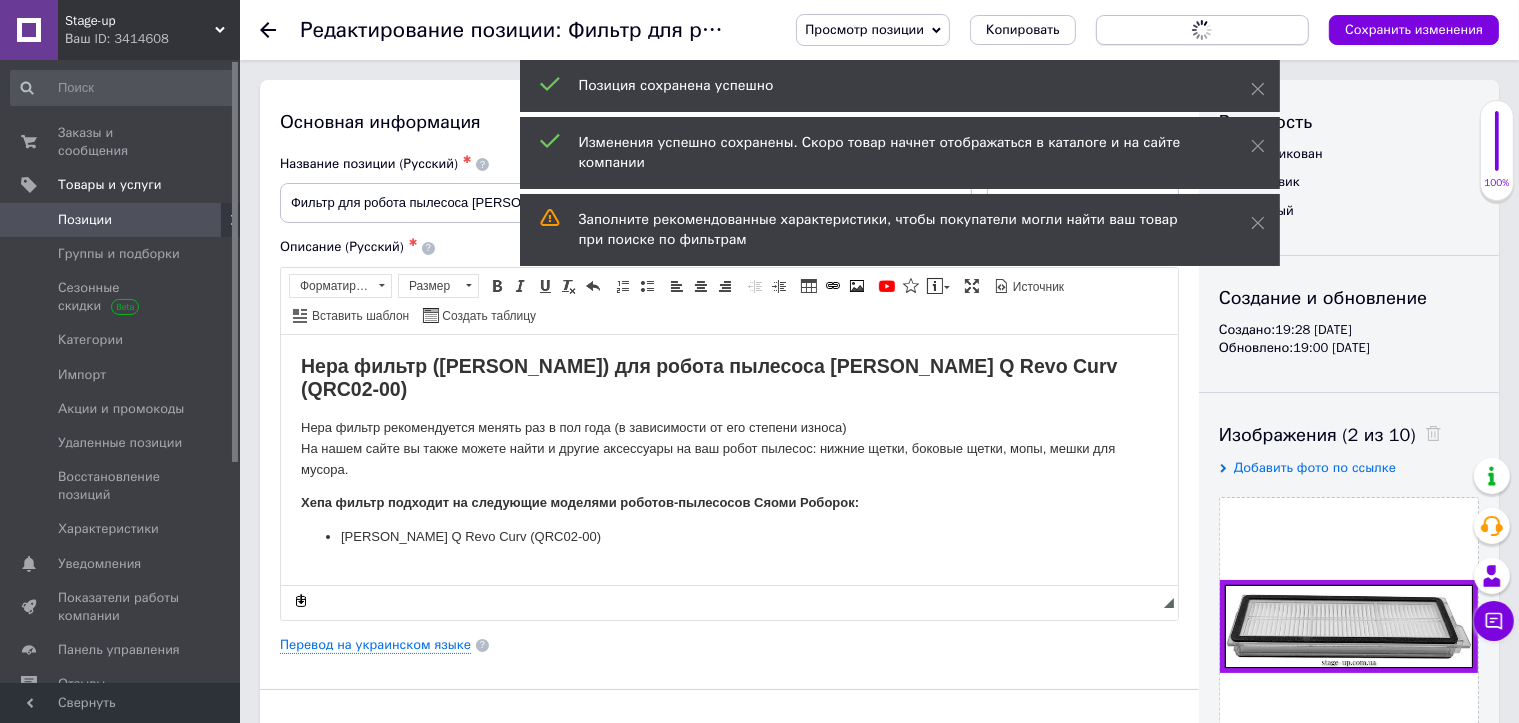 scroll, scrollTop: 0, scrollLeft: 0, axis: both 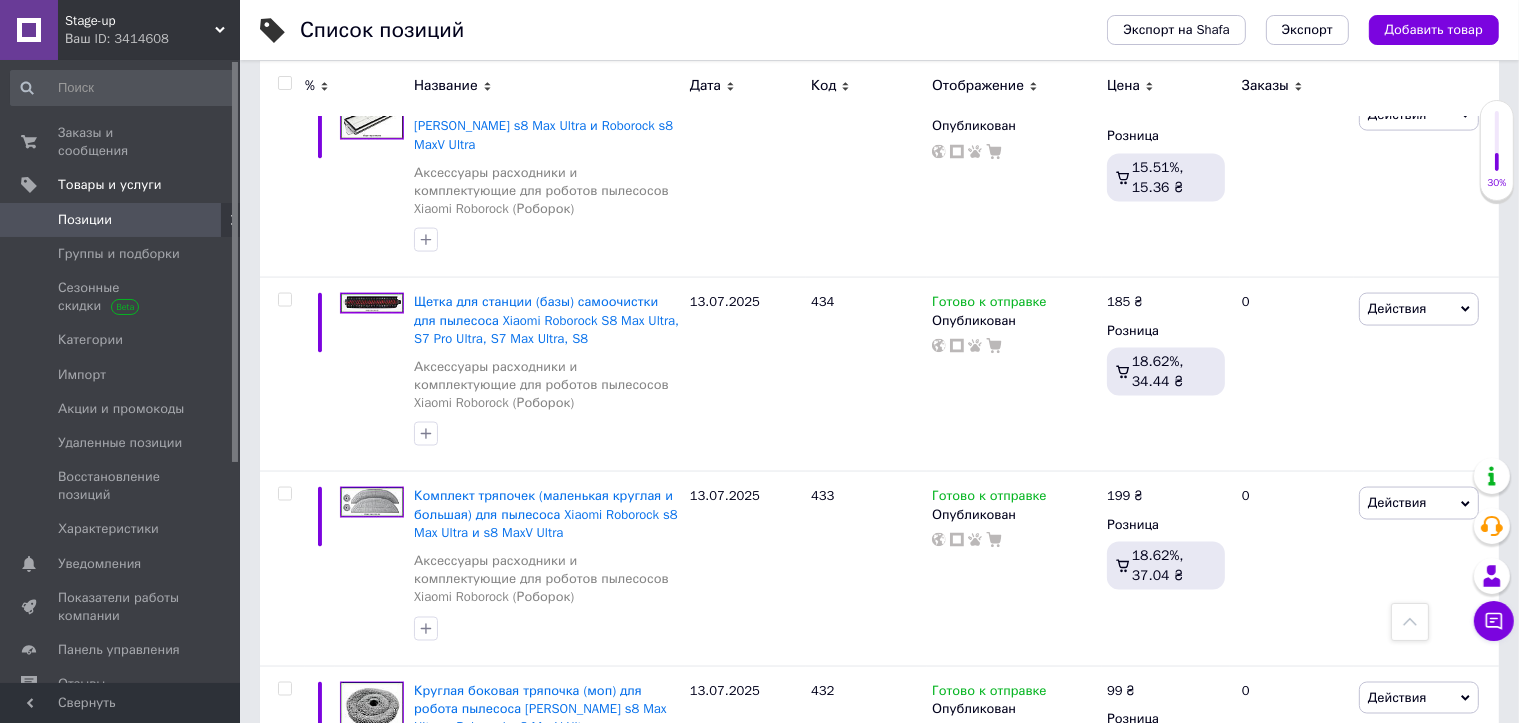 click on "30%" at bounding box center [1497, 150] 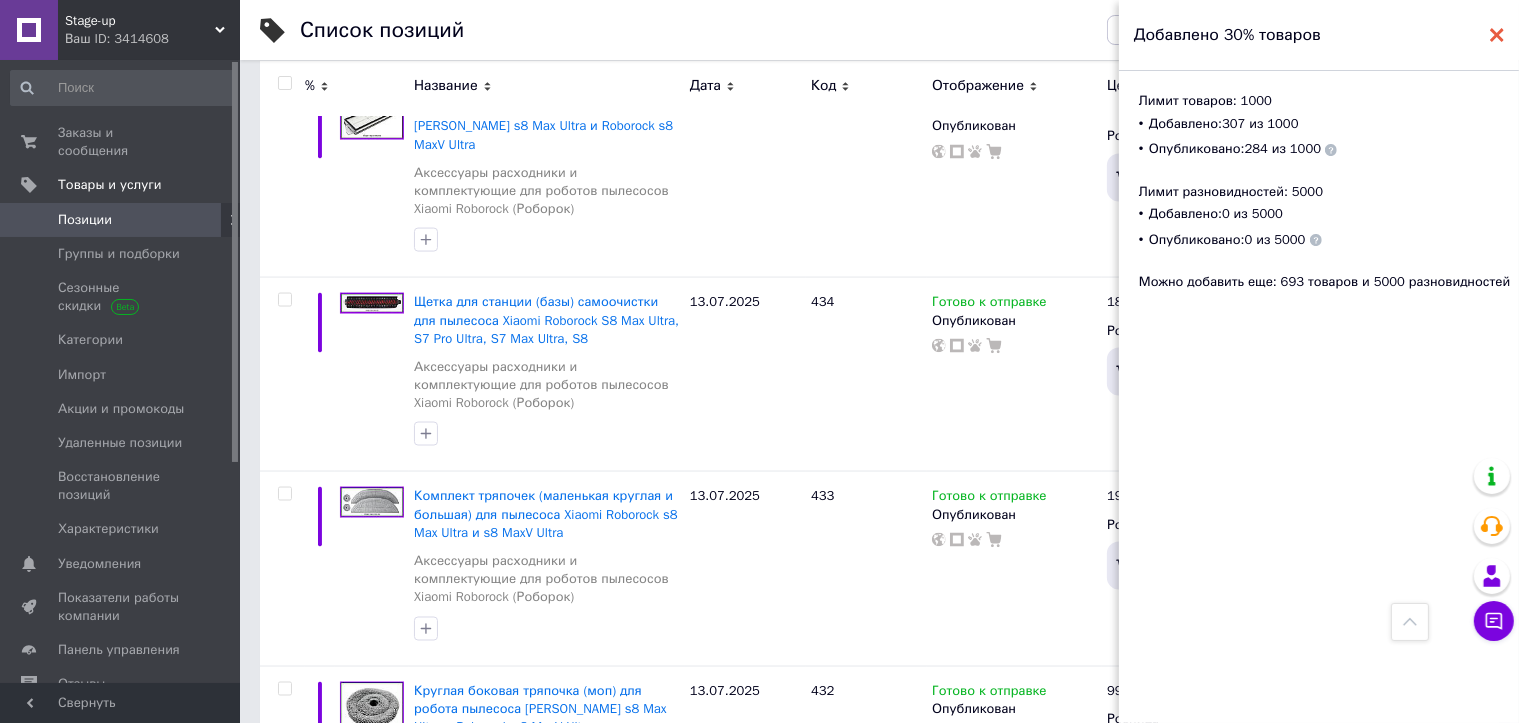 click 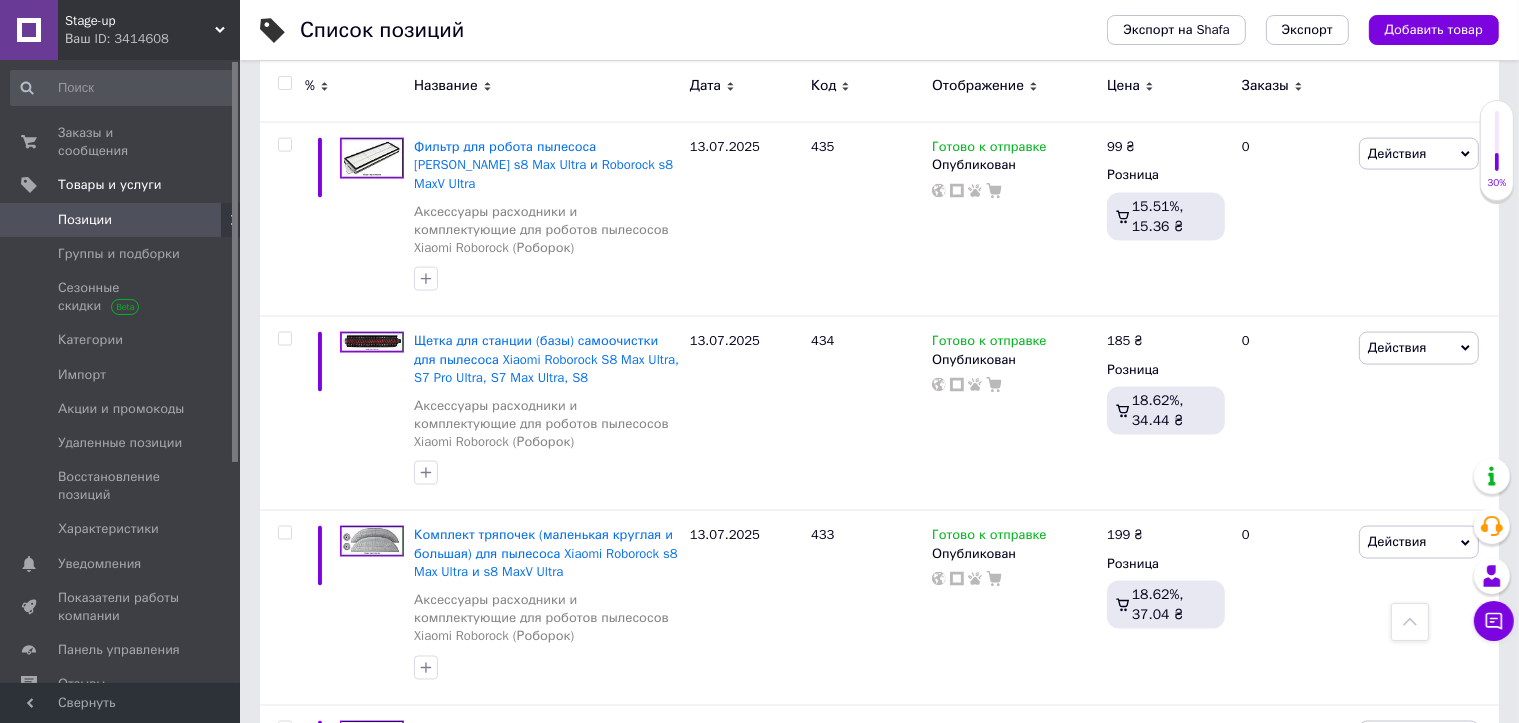 scroll, scrollTop: 0, scrollLeft: 0, axis: both 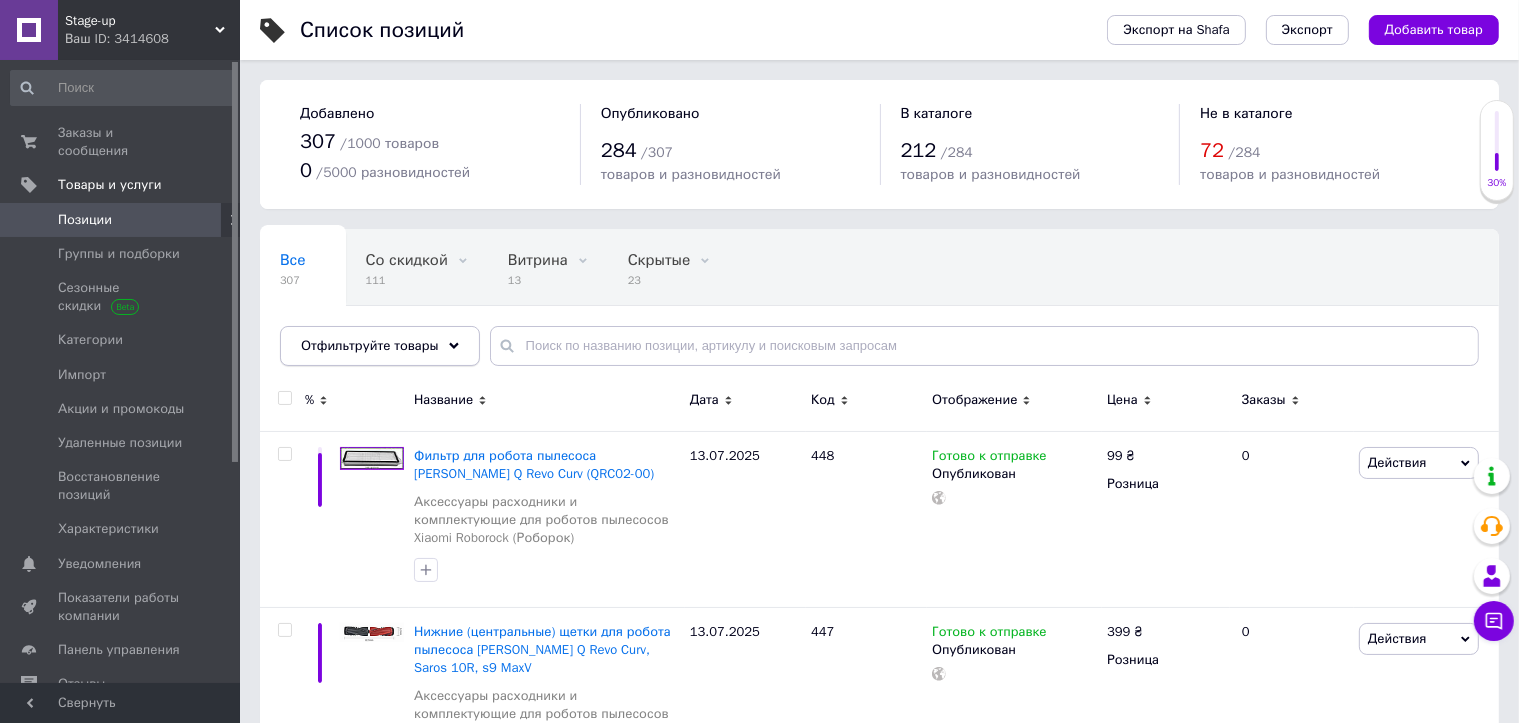 click on "Отфильтруйте товары" at bounding box center [380, 346] 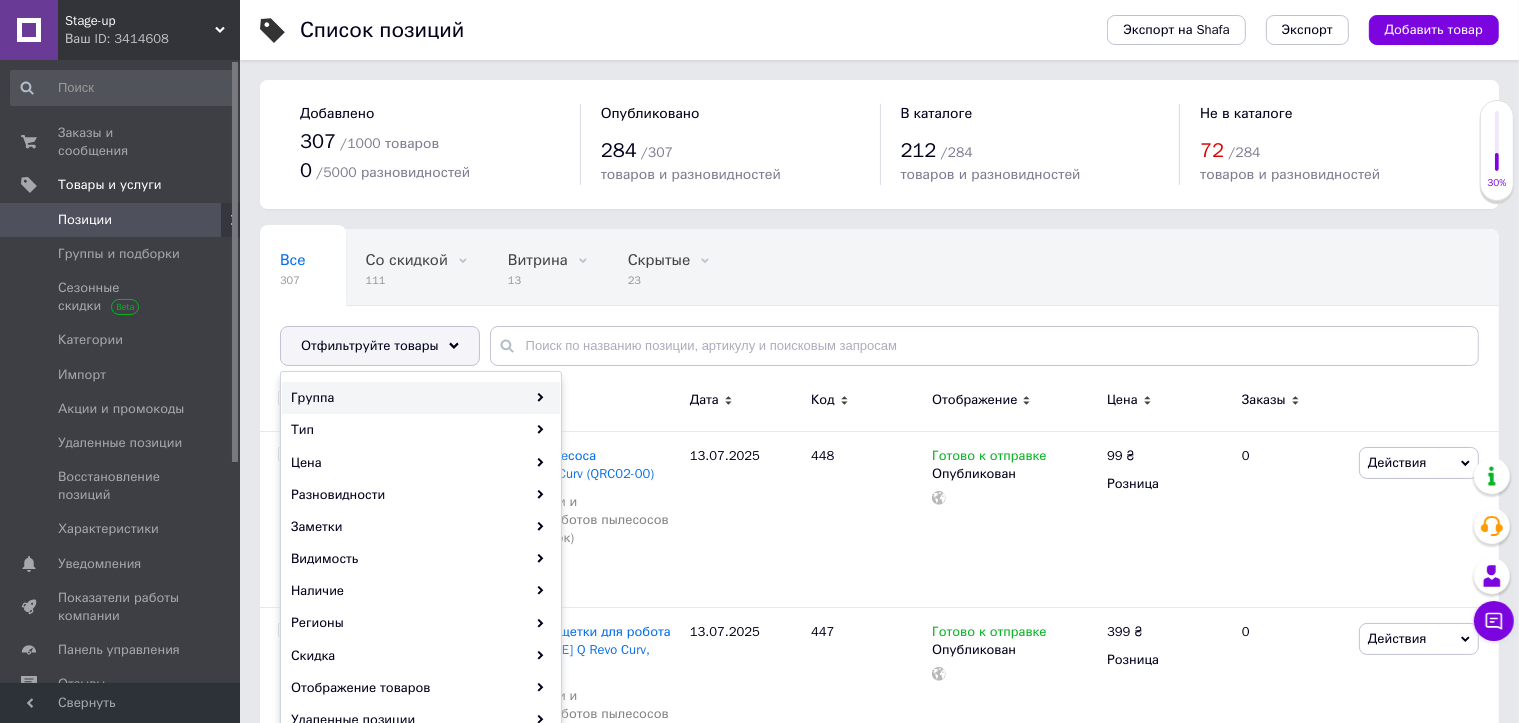 click on "Группа" at bounding box center [421, 398] 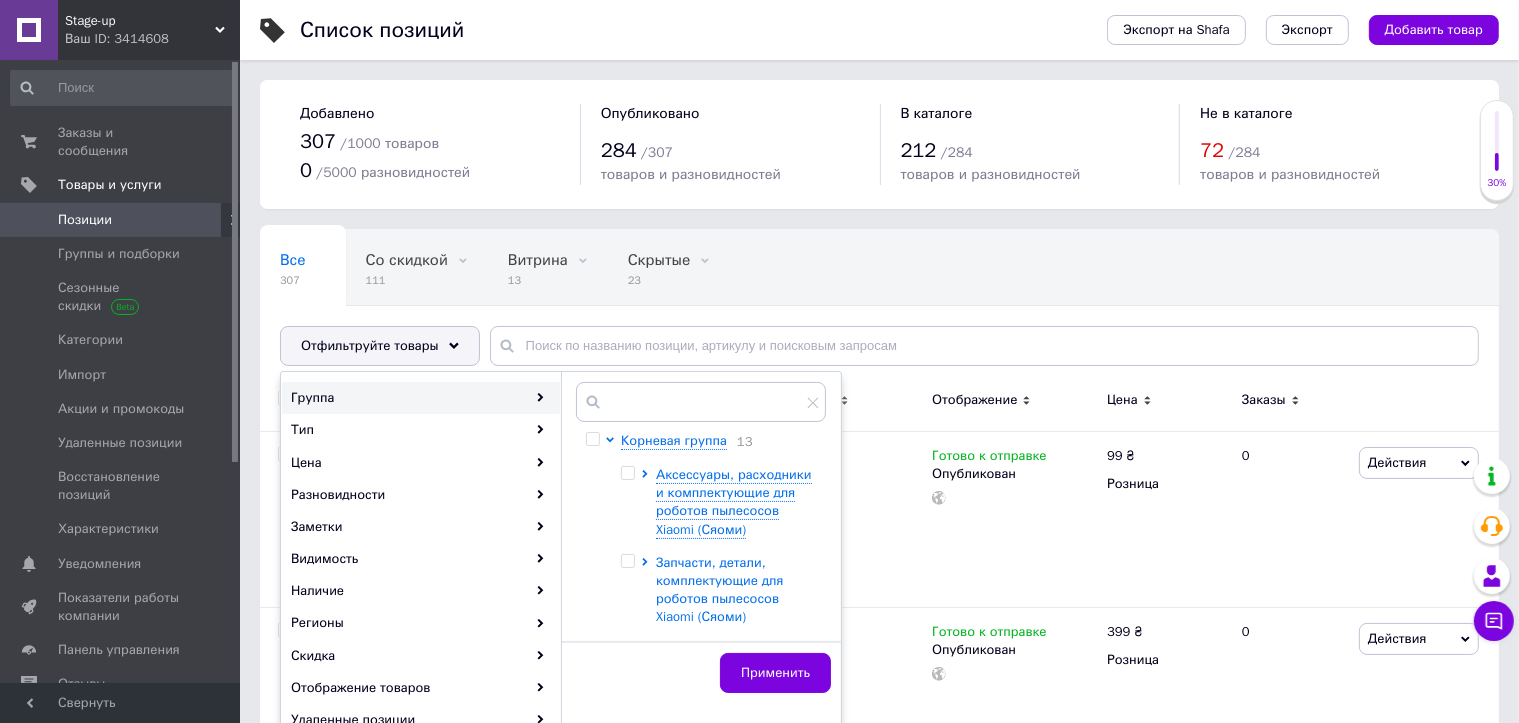 scroll, scrollTop: 200, scrollLeft: 0, axis: vertical 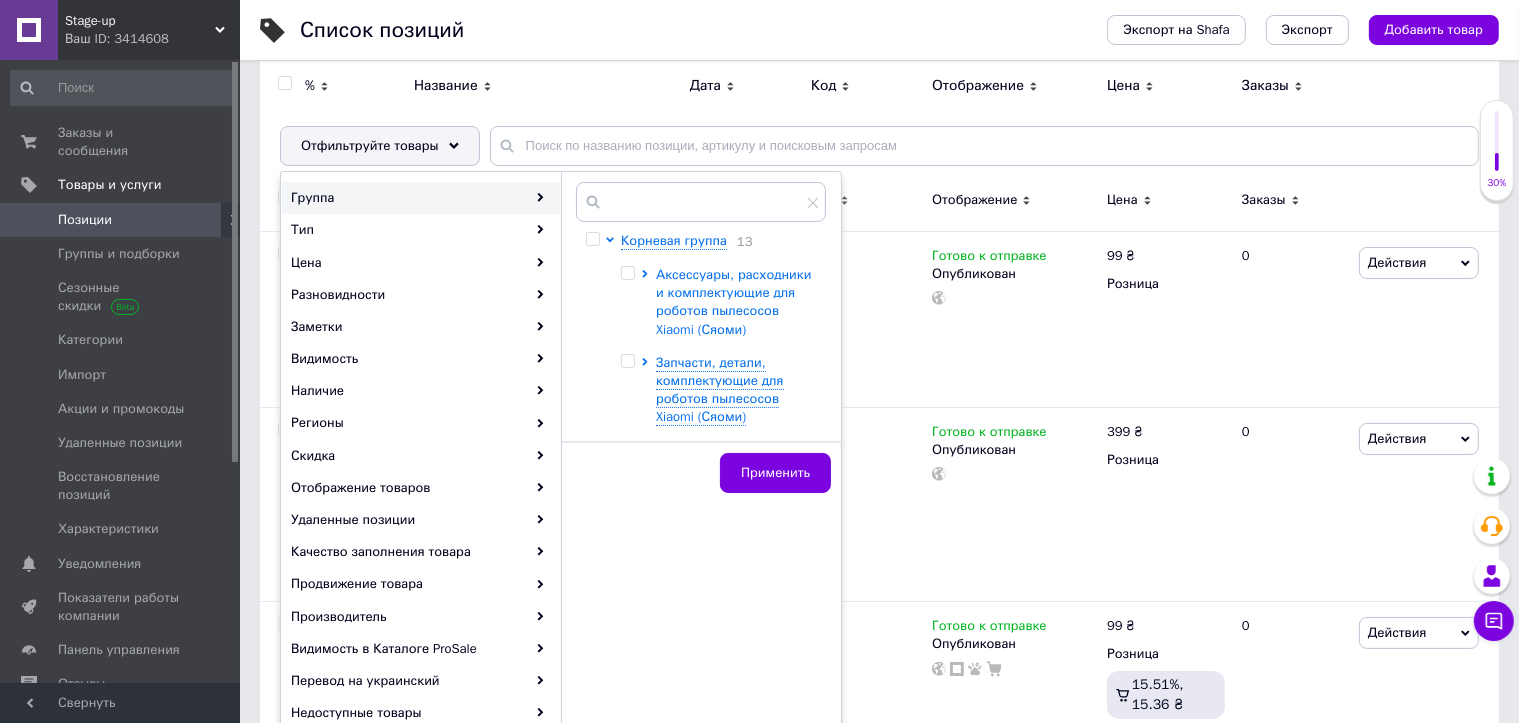 click 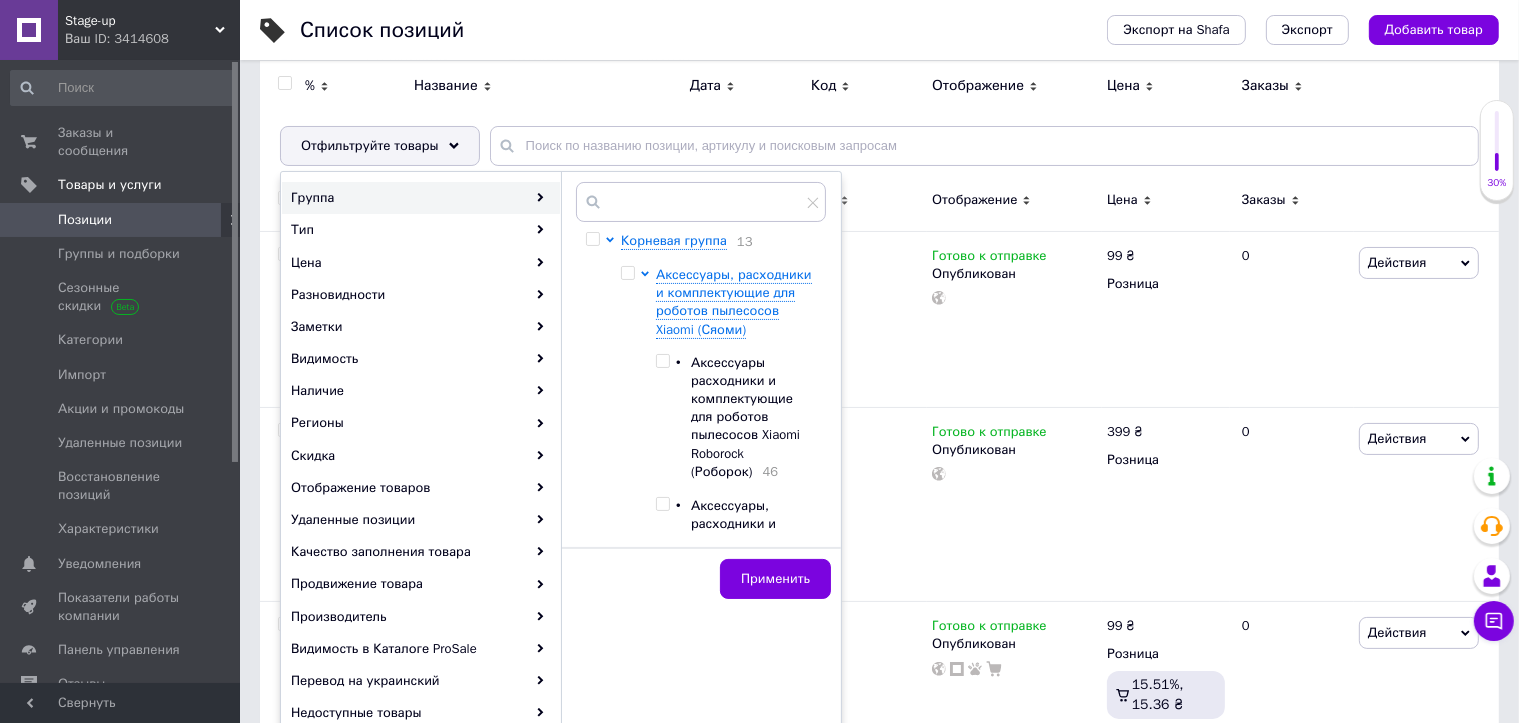 click at bounding box center (662, 361) 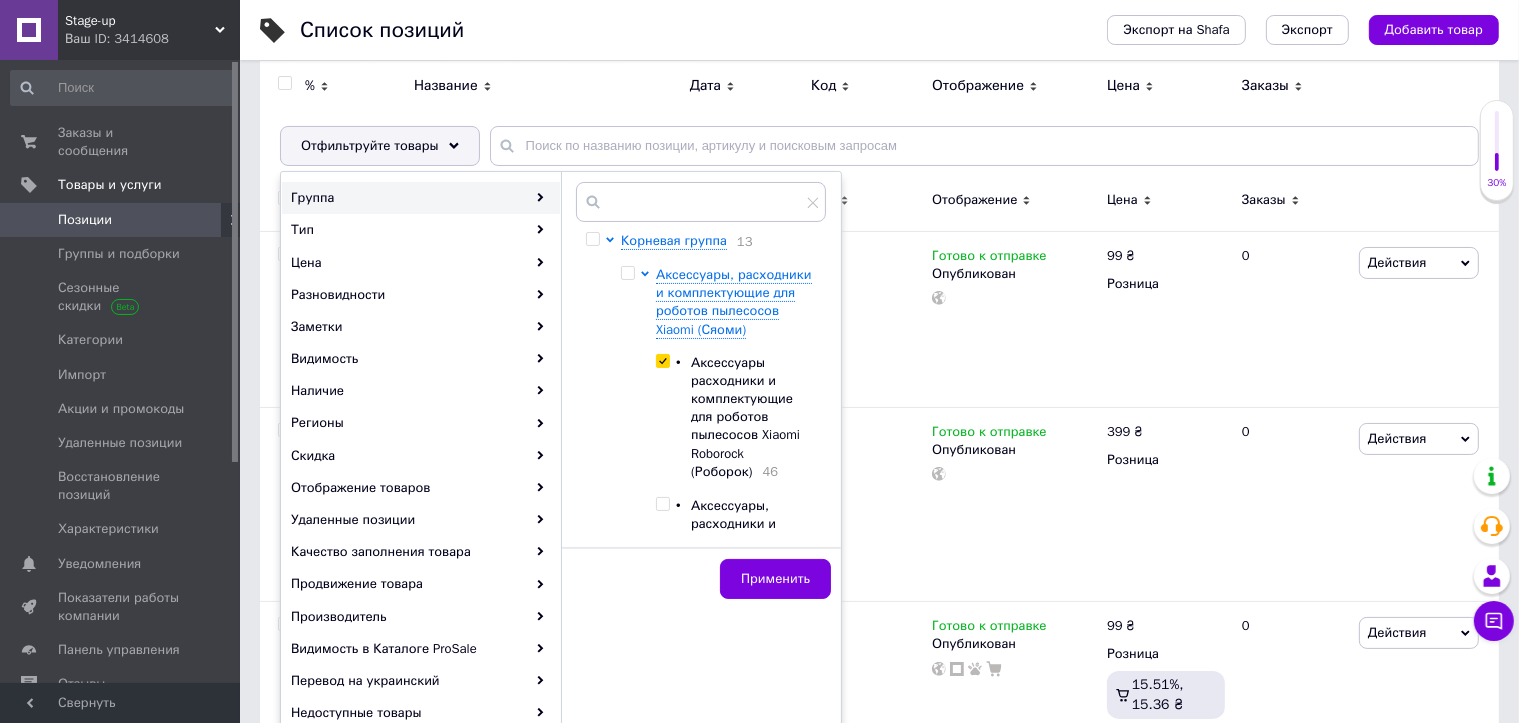 checkbox on "true" 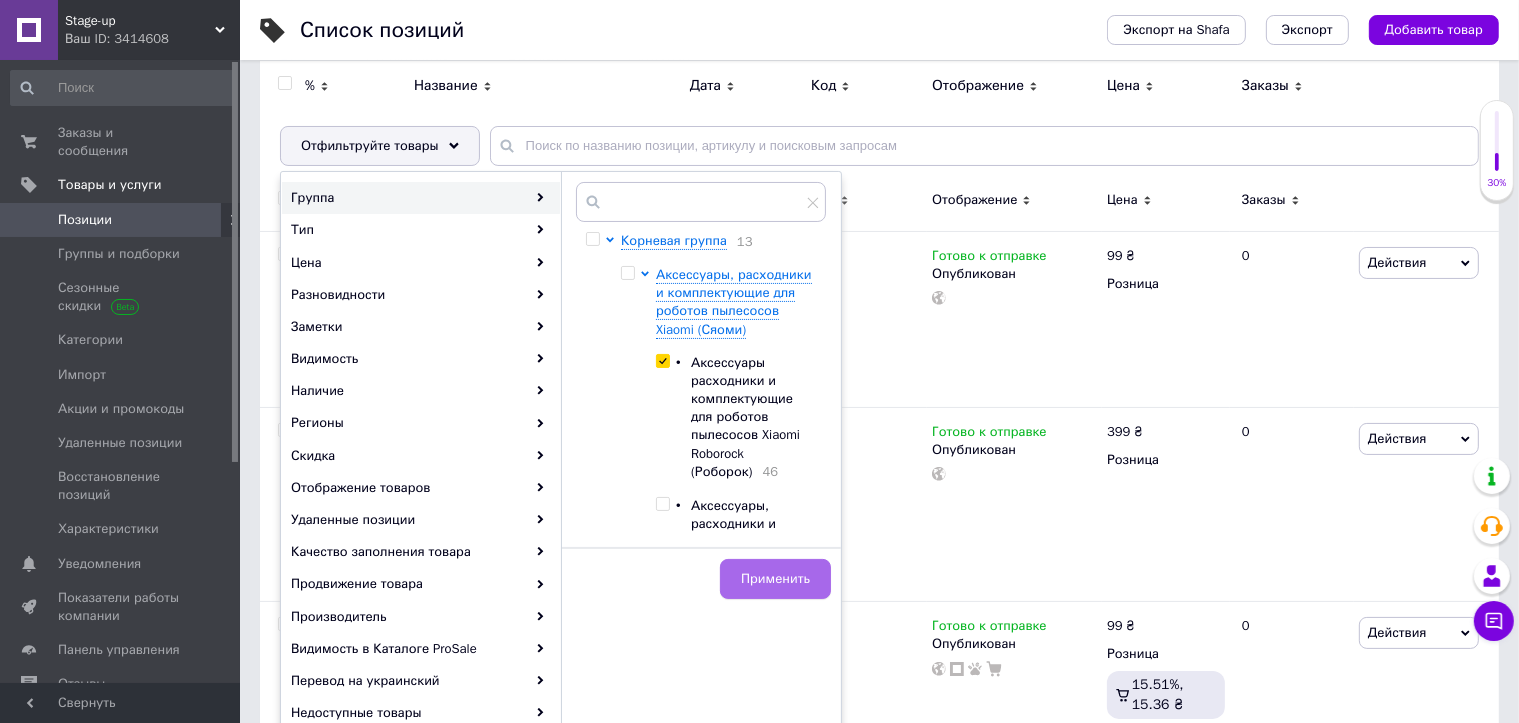 click on "Применить" at bounding box center [775, 579] 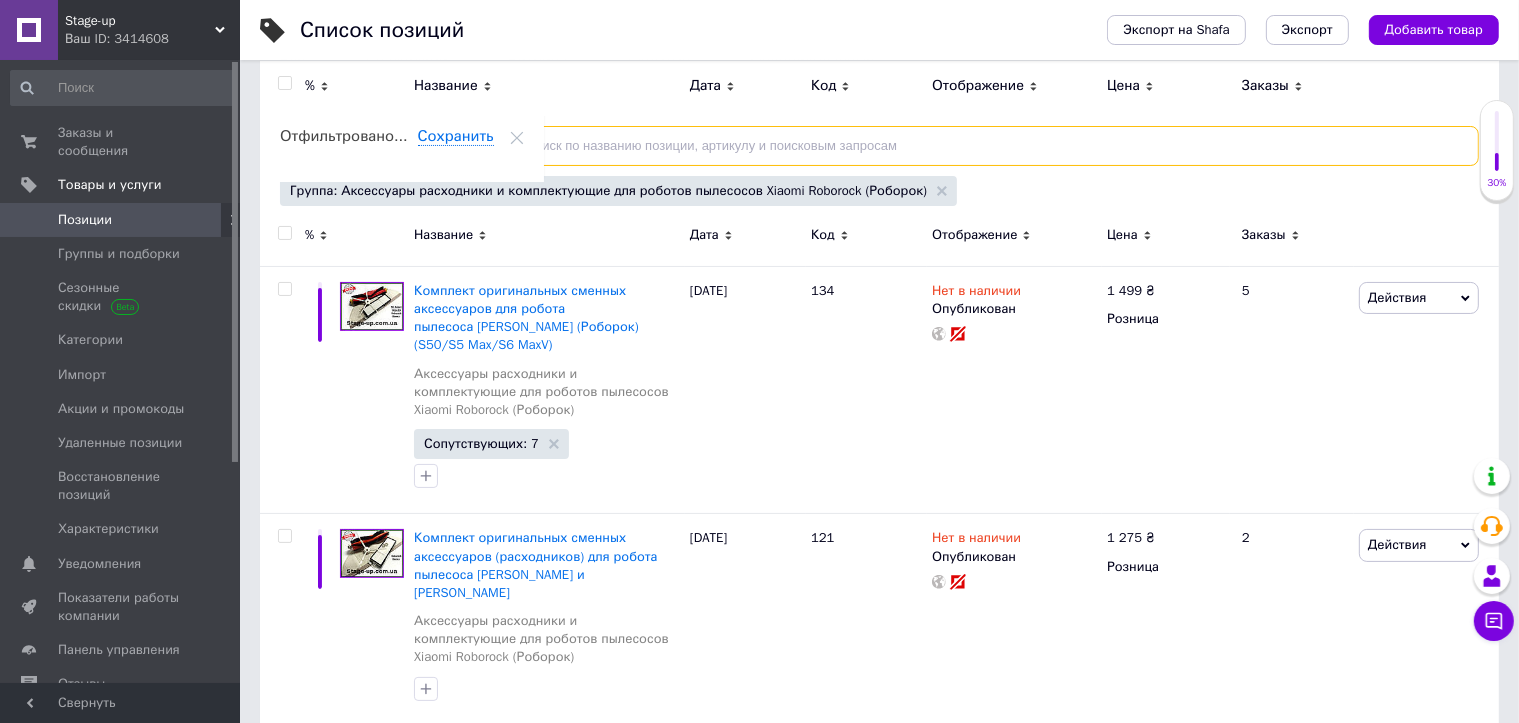 click at bounding box center (984, 146) 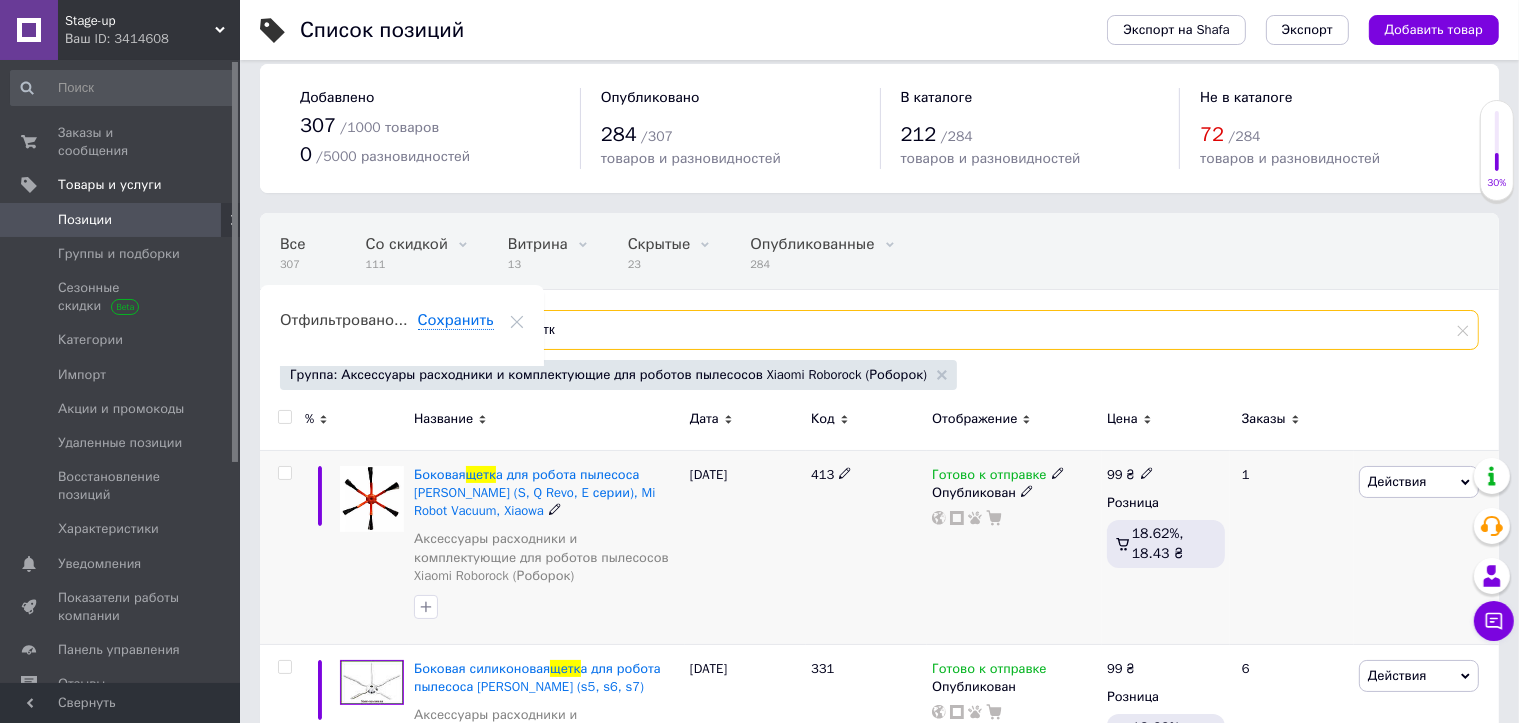 scroll, scrollTop: 0, scrollLeft: 0, axis: both 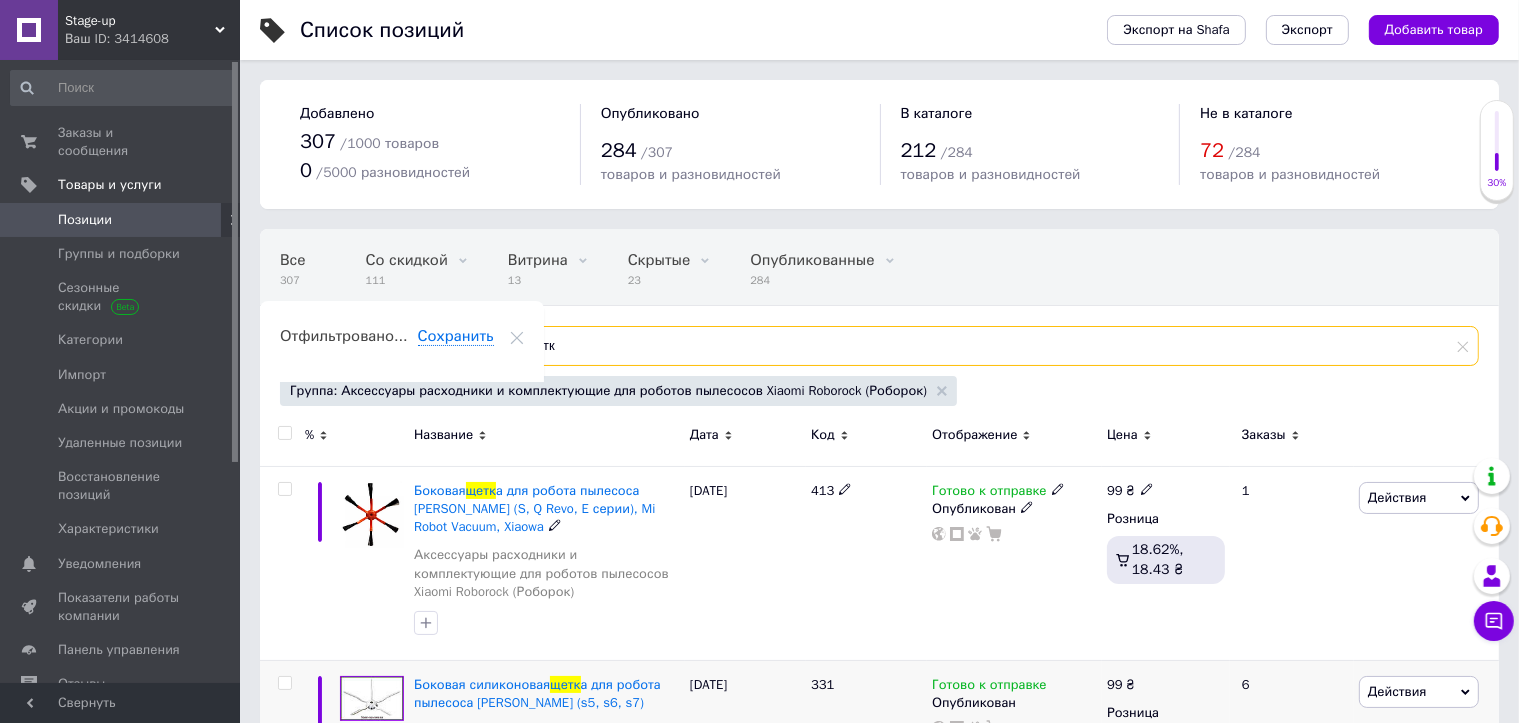 type on "щетк" 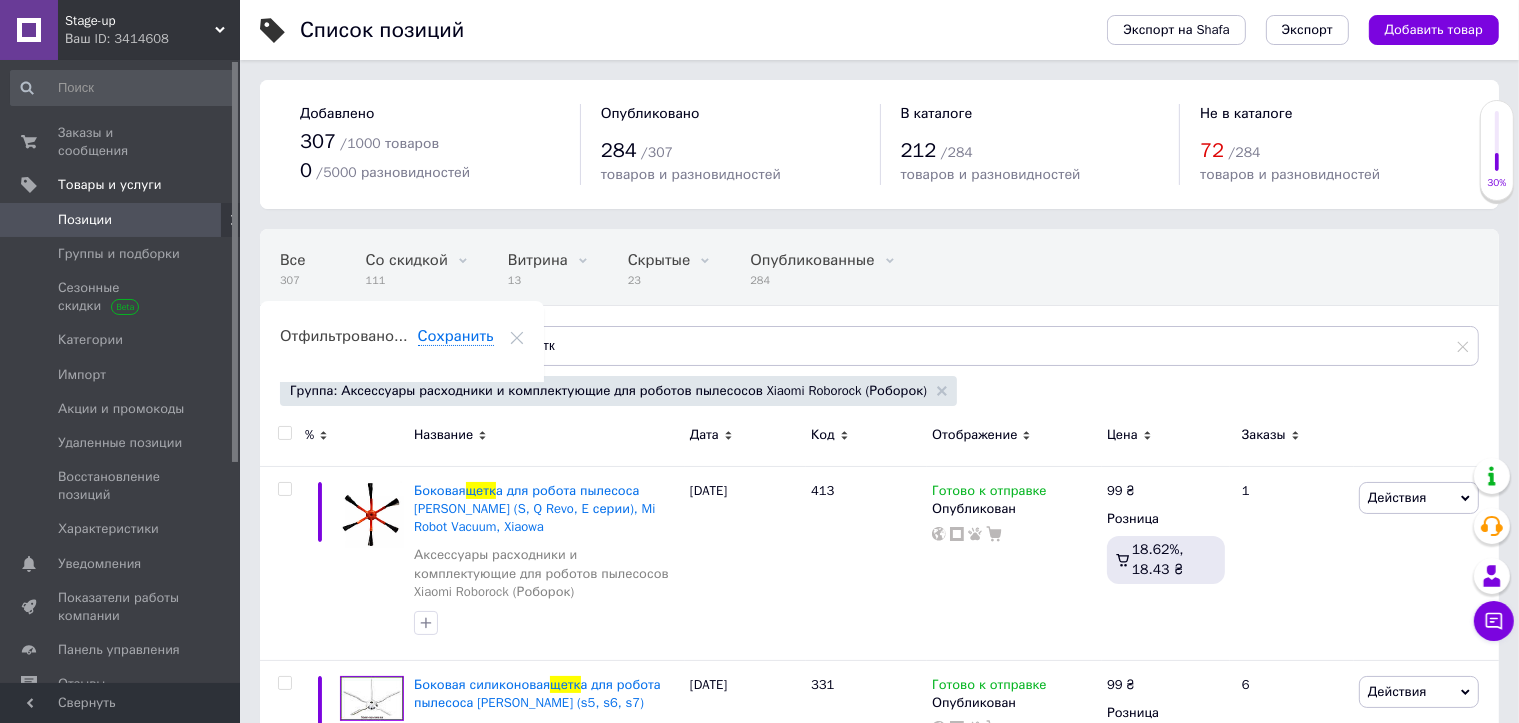 click on "Отфильтруйте товары" at bounding box center (370, 345) 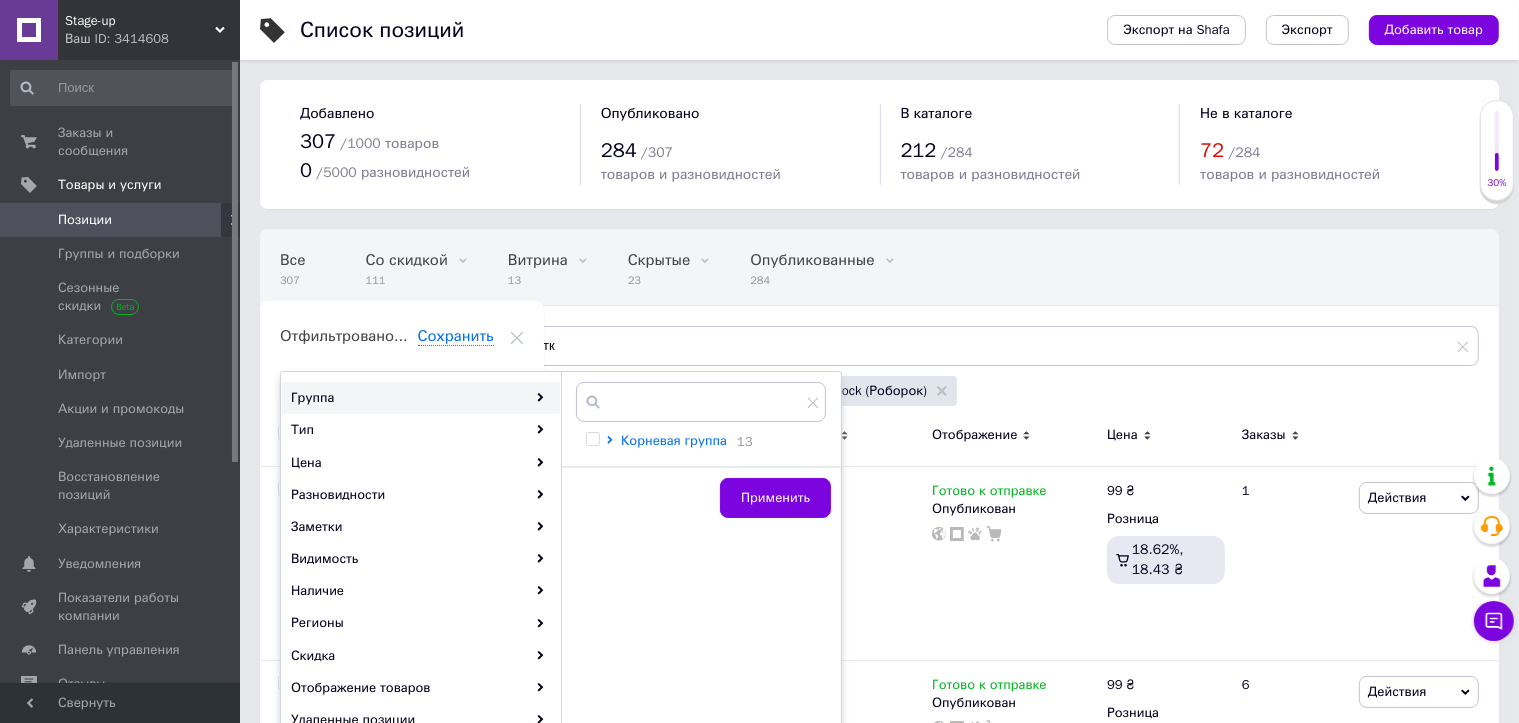 click 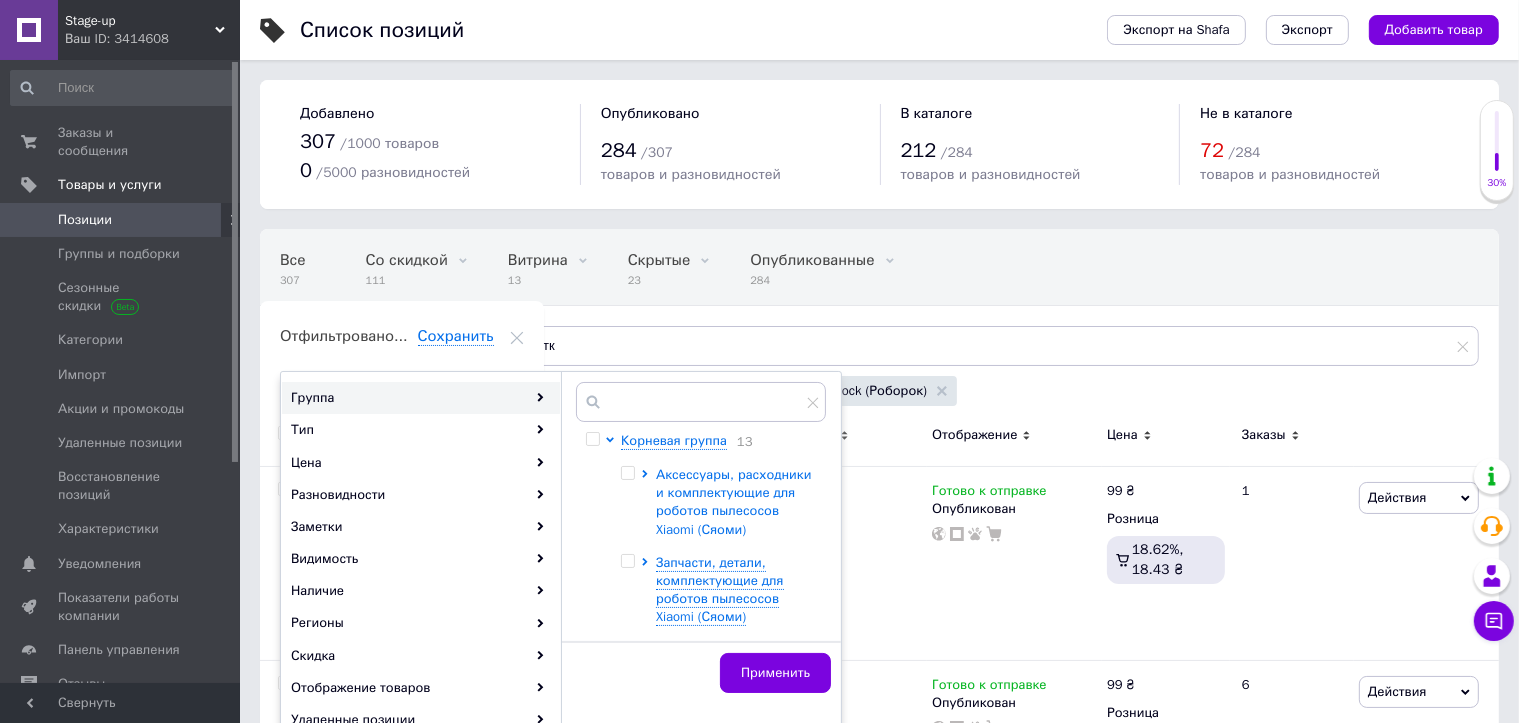 click 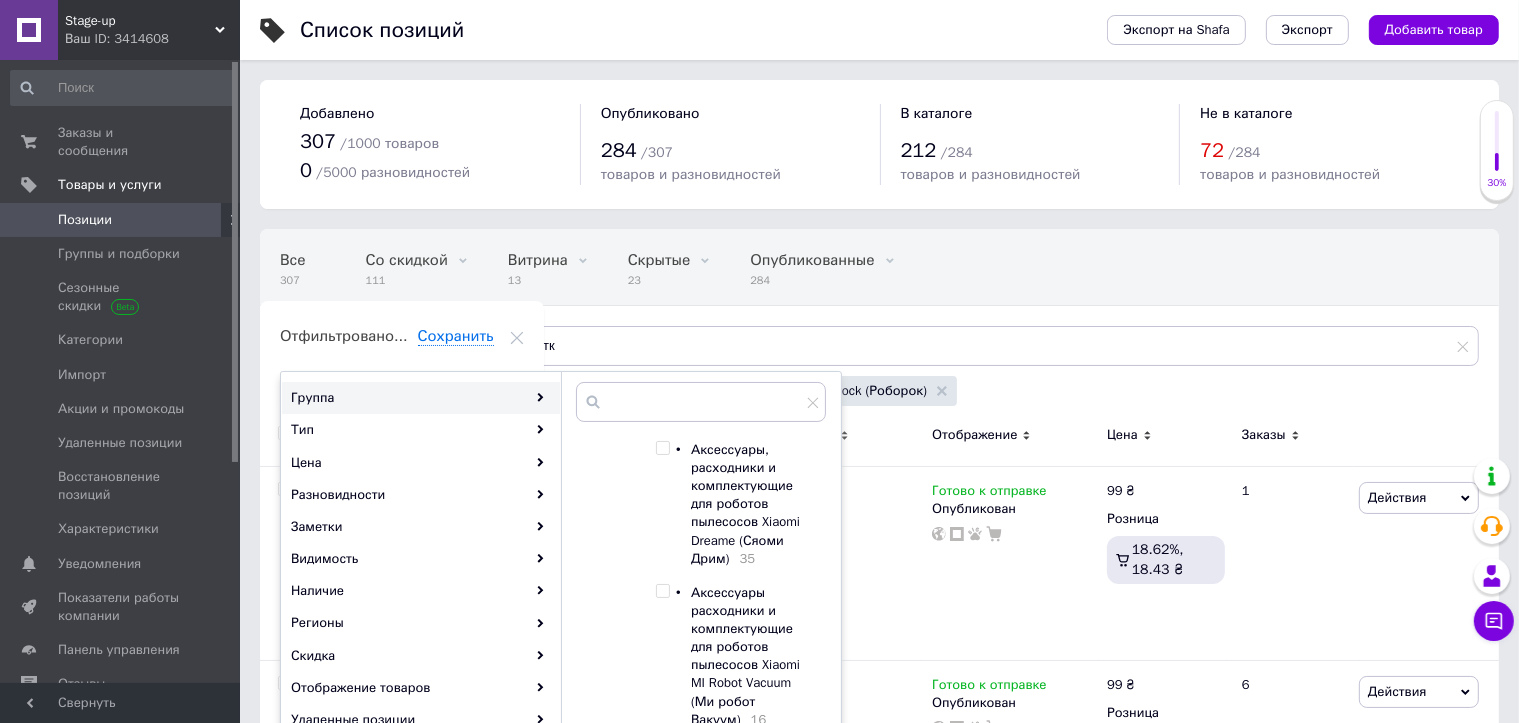 scroll, scrollTop: 400, scrollLeft: 0, axis: vertical 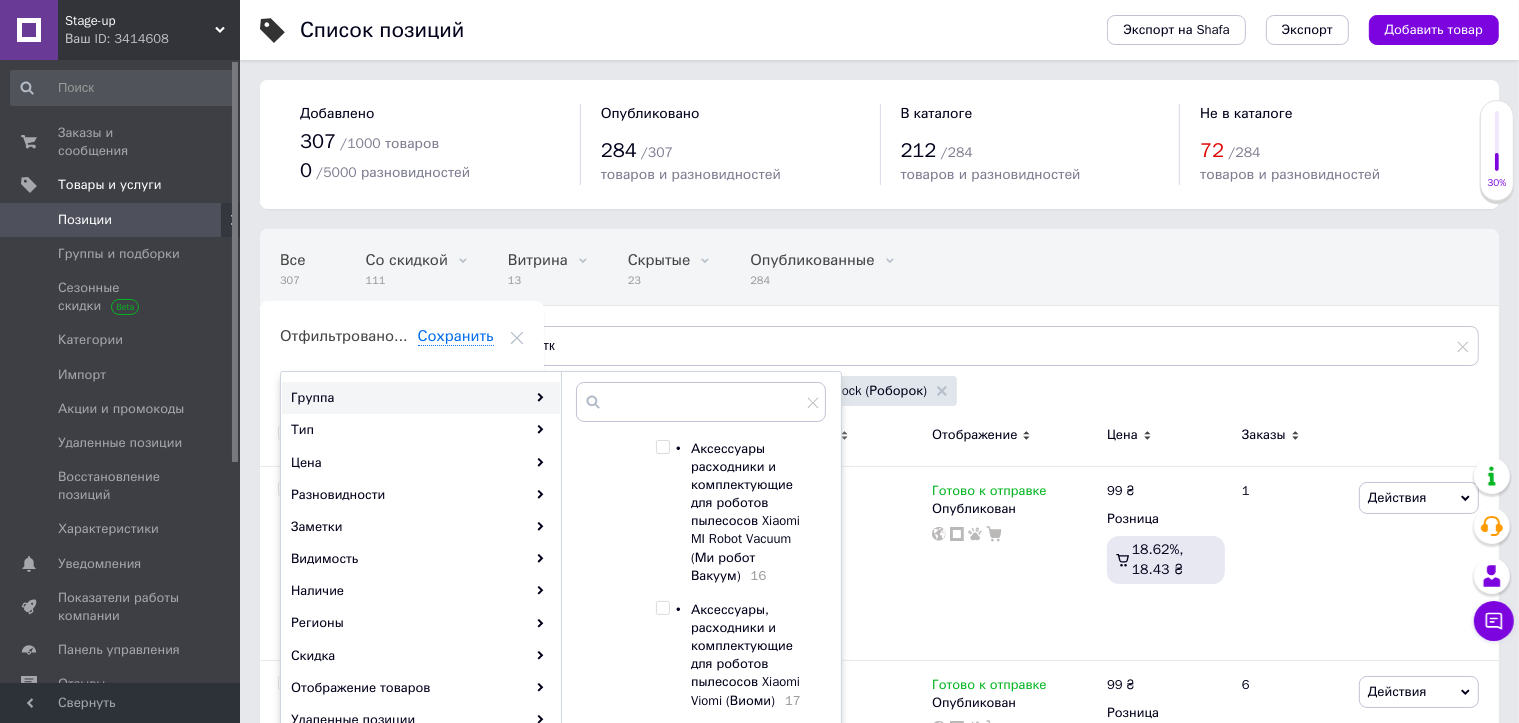 click at bounding box center (662, 447) 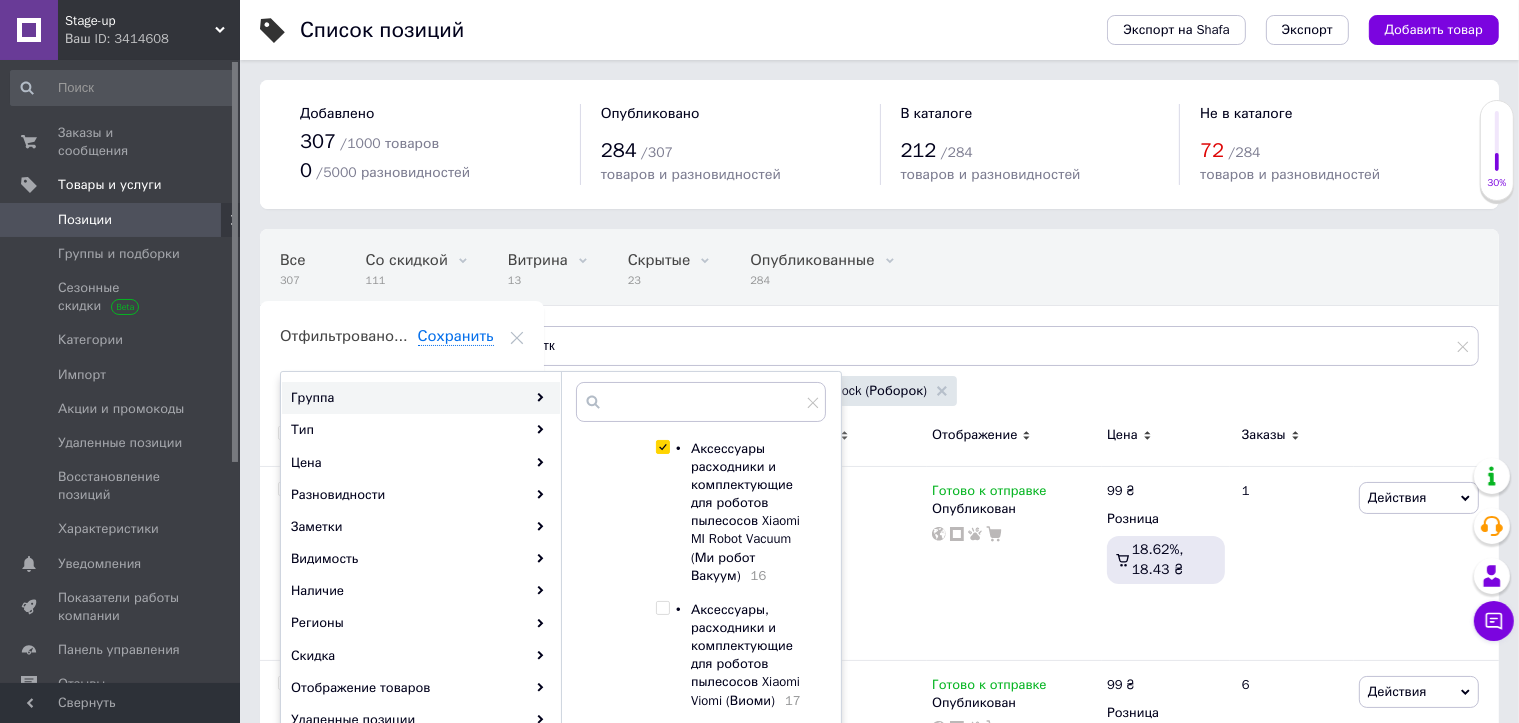 checkbox on "true" 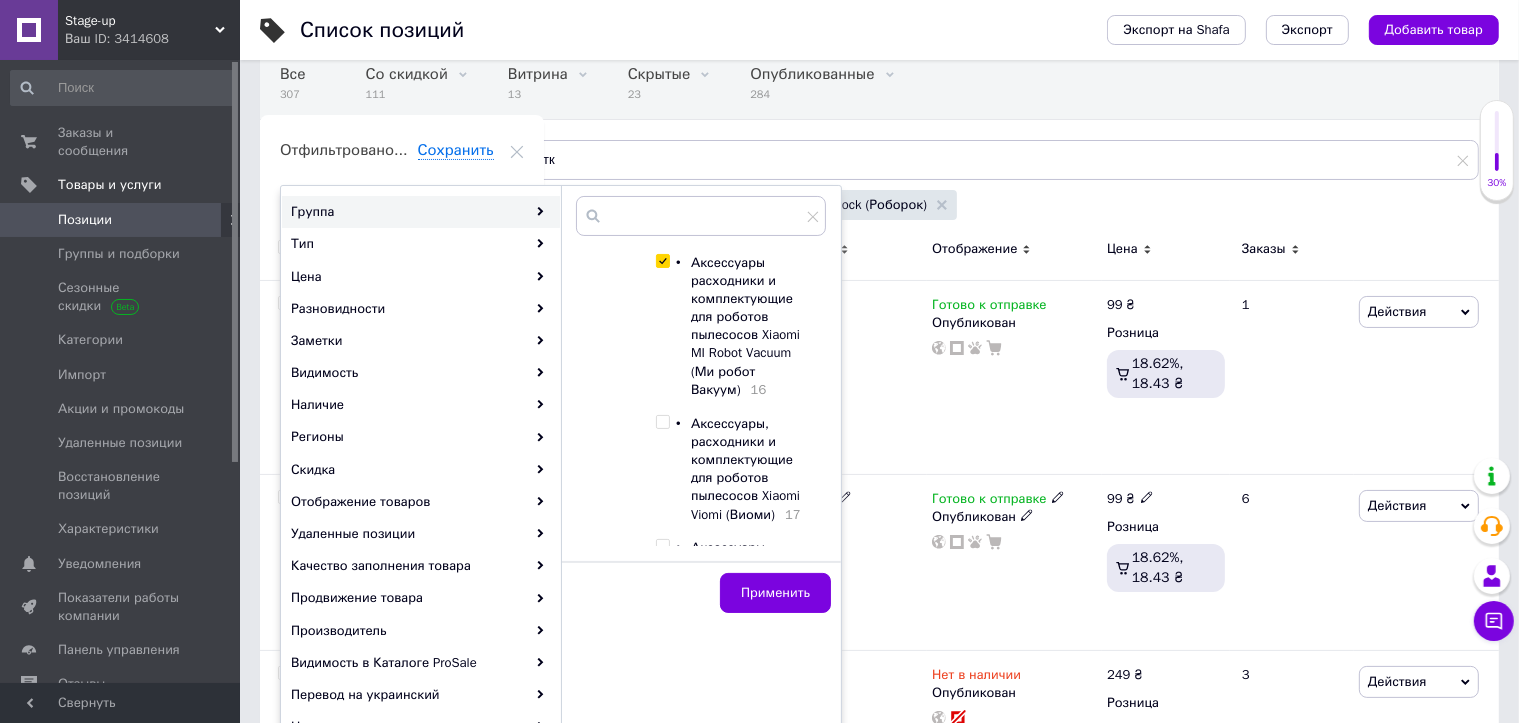 scroll, scrollTop: 300, scrollLeft: 0, axis: vertical 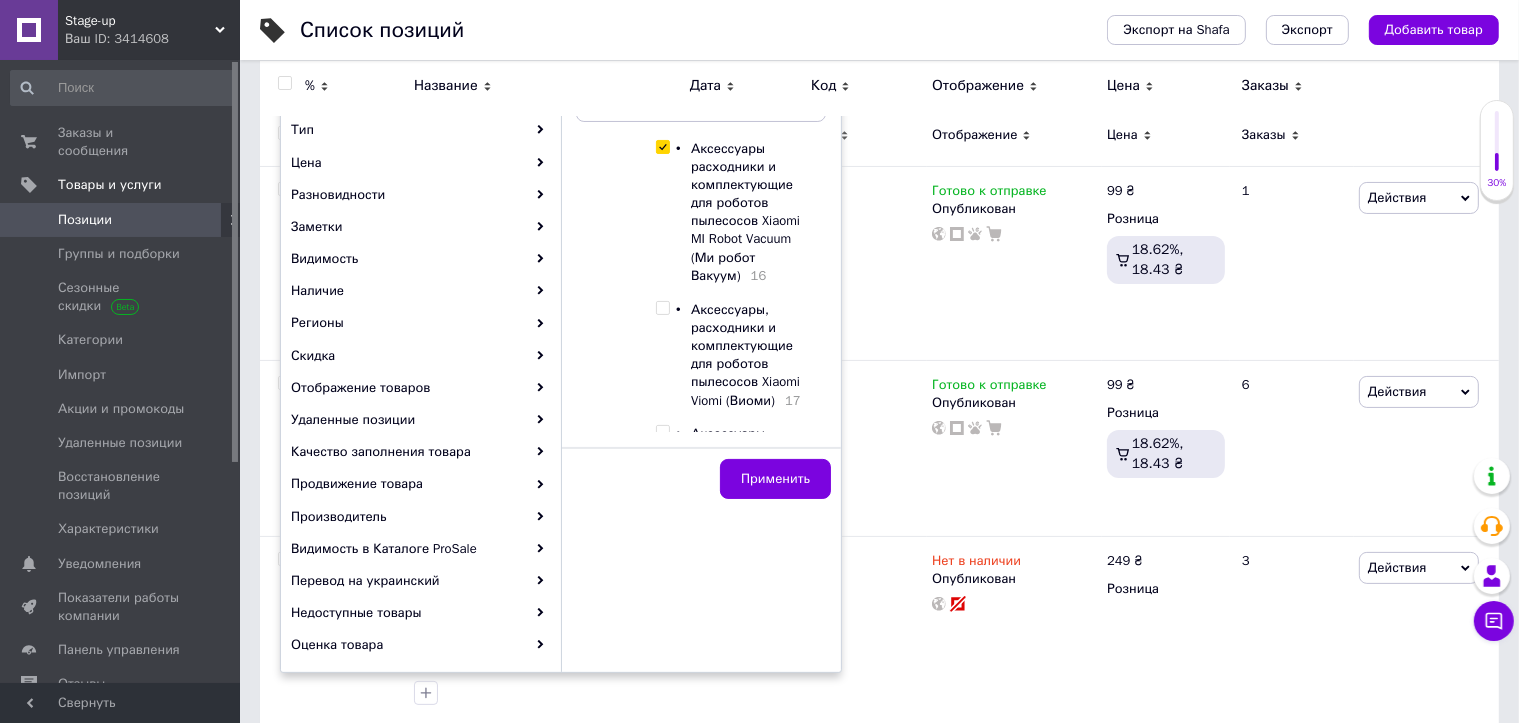 click on "Корневая группа 13  Аксессуары, расходники и комплектующие для роботов пылесосов Xiaomi (Сяоми) • Аксессуары расходники и комплектующие для роботов пылесосов Xiaomi Roborock (Роборок) 46 • Аксессуары, расходники и комплектующие для роботов пылесосов Xiaomi Dreame (Сяоми Дрим) 35 • Аксессуары расходники и комплектующие для роботов пылесосов Xiaomi MI Robot Vacuum (Ми робот Вакуум) 16 • Аксессуары, расходники и комплектующие для роботов пылесосов Xiaomi Viomi (Виоми) 17 • Аксессуары, расходники и комплектующие для роботов пылесосов [PERSON_NAME] (Роидми) 10" at bounding box center [701, 264] 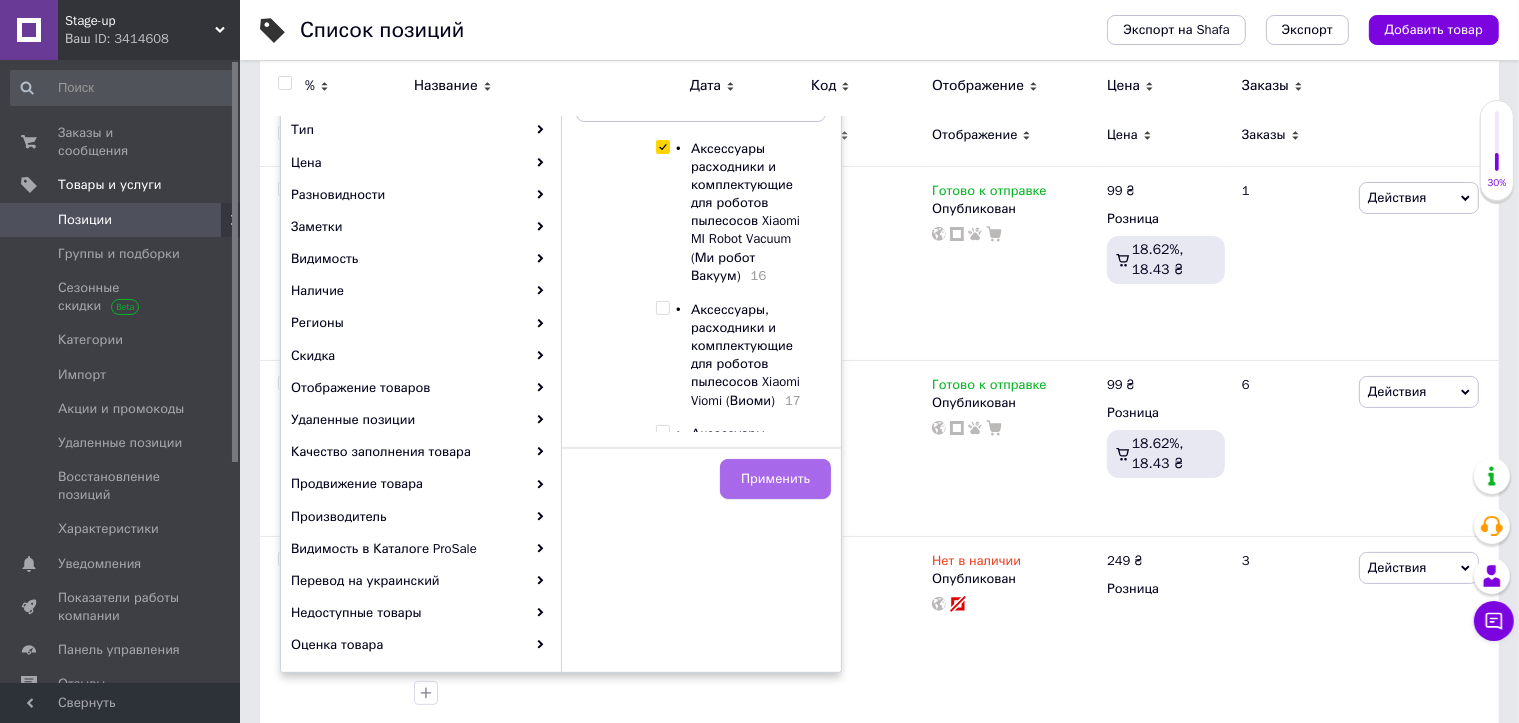 click on "Применить" at bounding box center [775, 479] 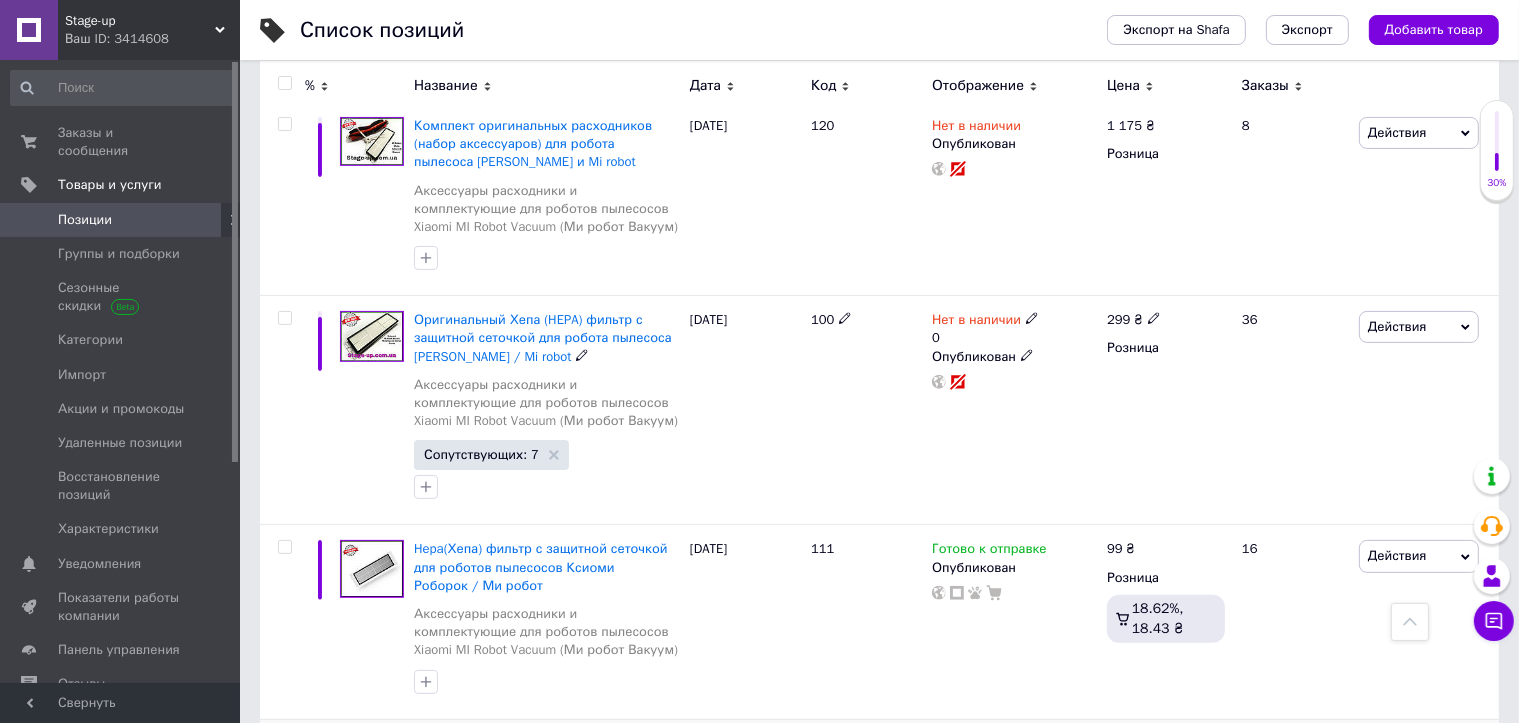 scroll, scrollTop: 100, scrollLeft: 0, axis: vertical 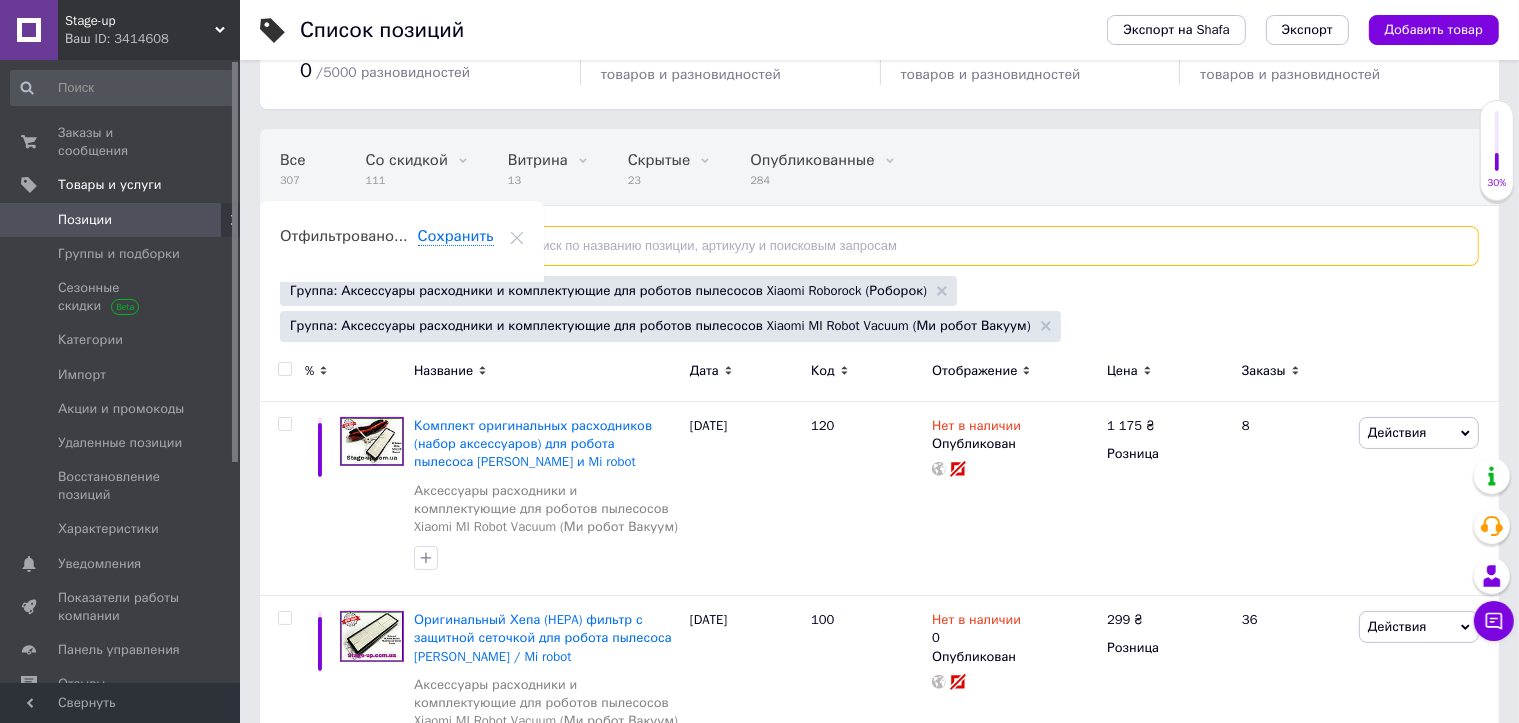 click at bounding box center [984, 246] 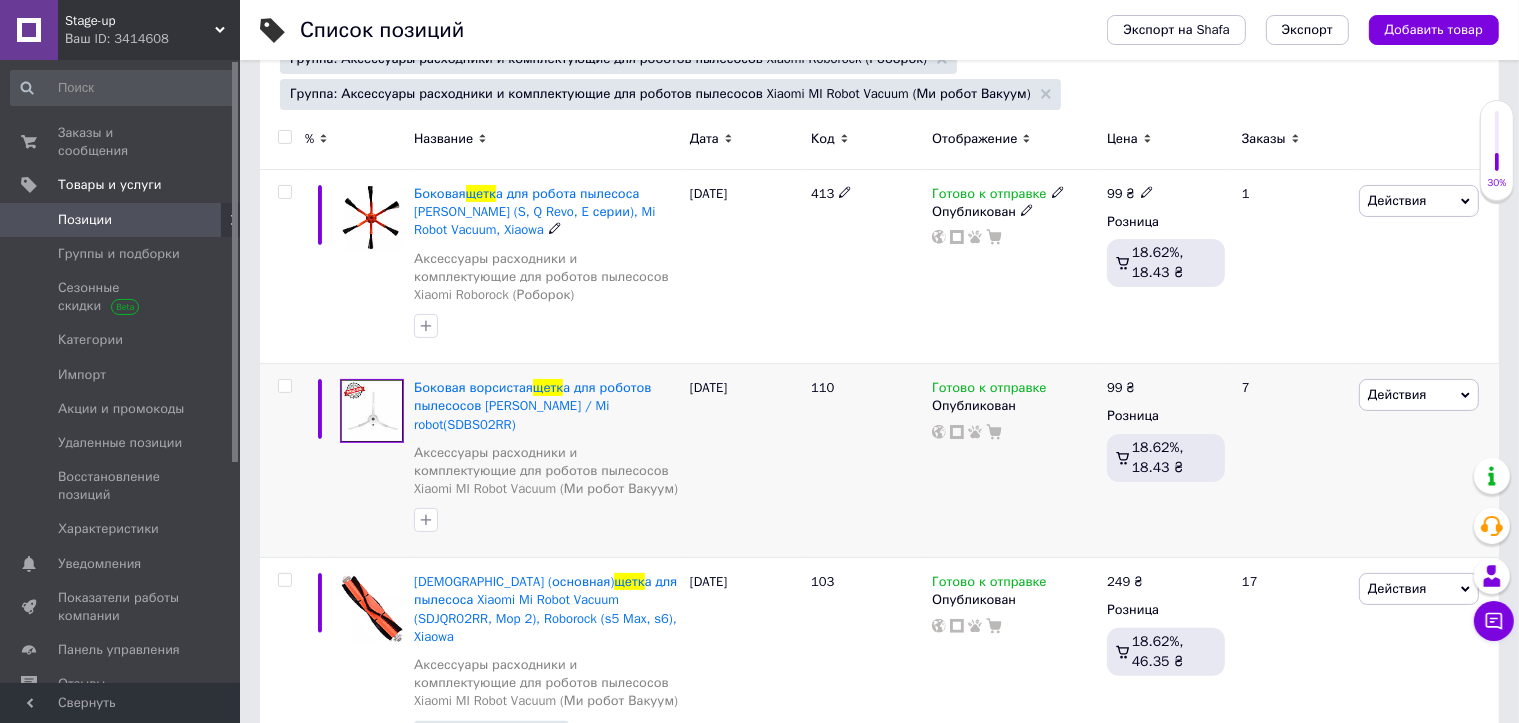 scroll, scrollTop: 400, scrollLeft: 0, axis: vertical 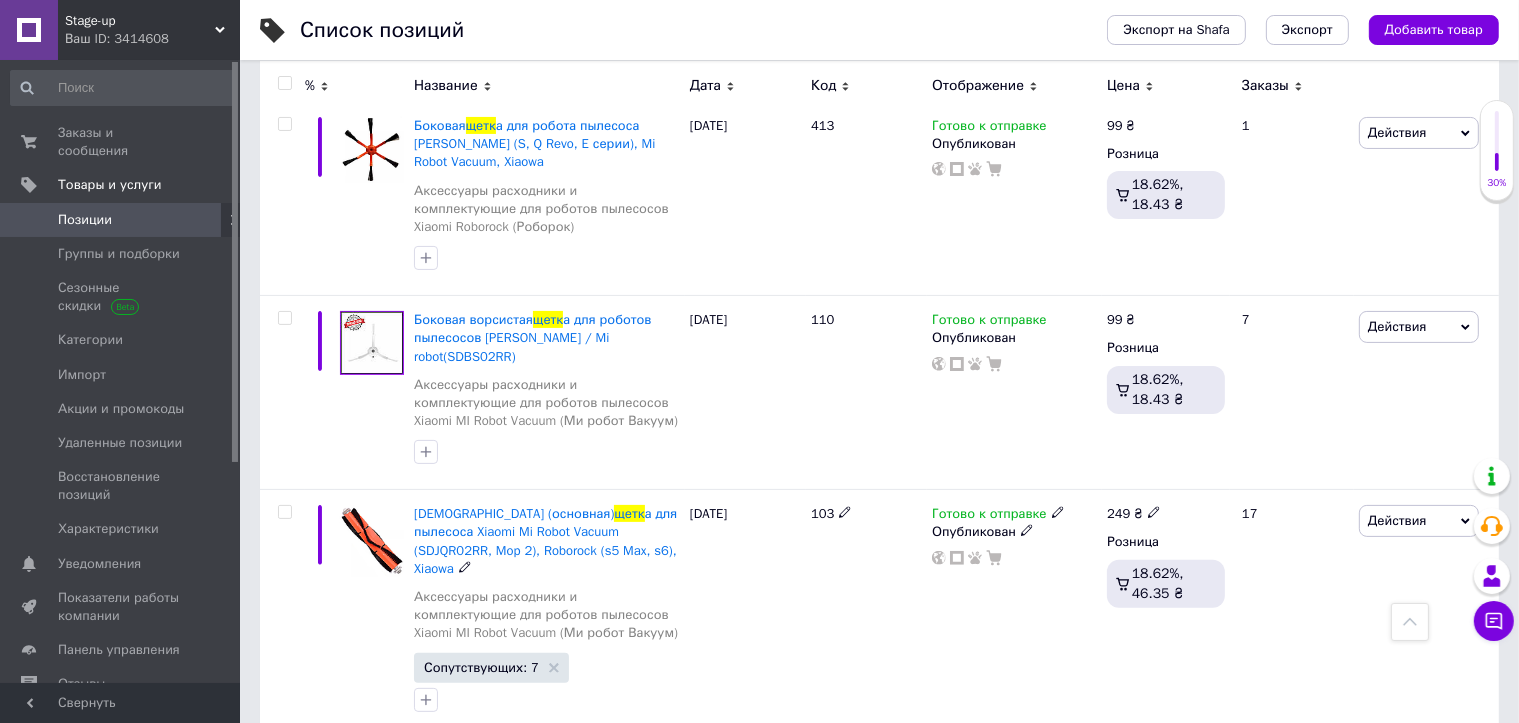 type on "щетк" 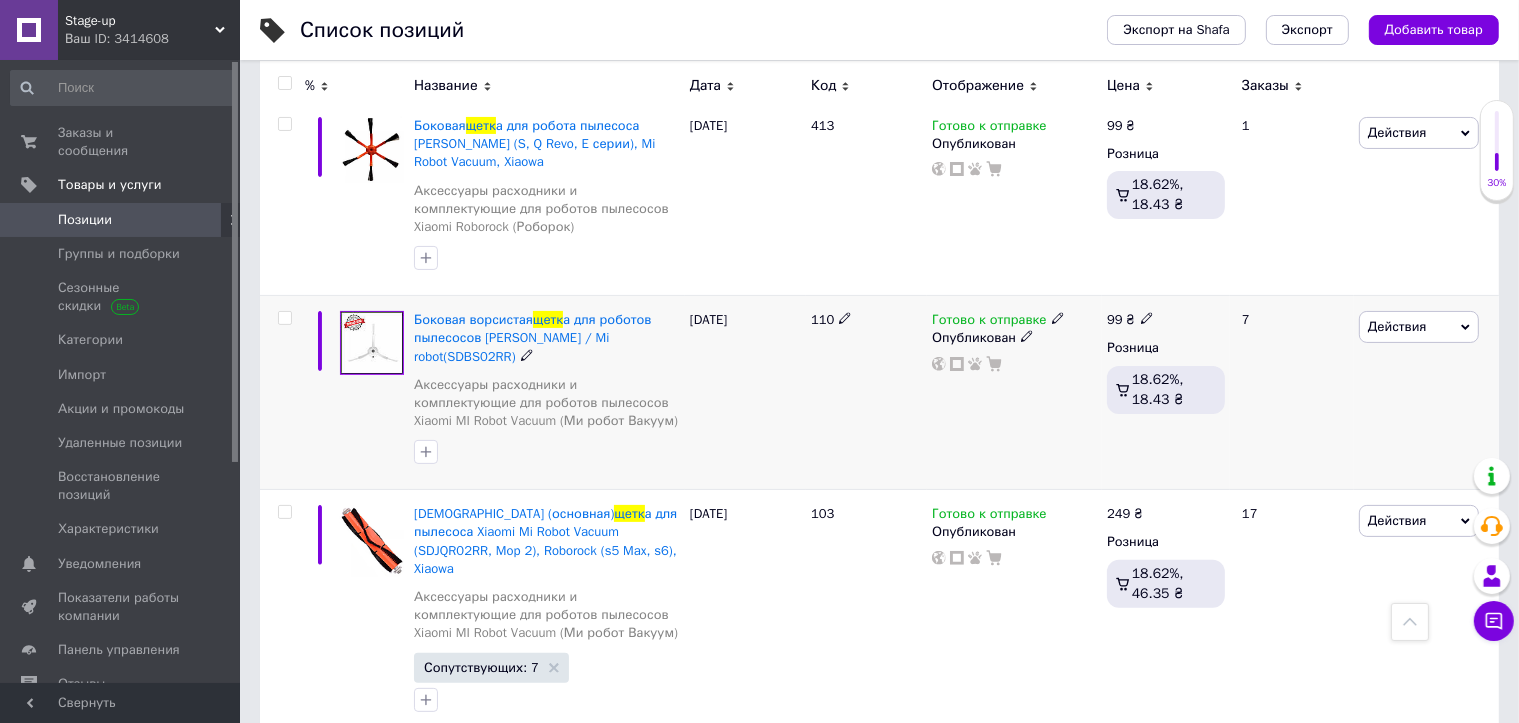 click at bounding box center (372, 343) 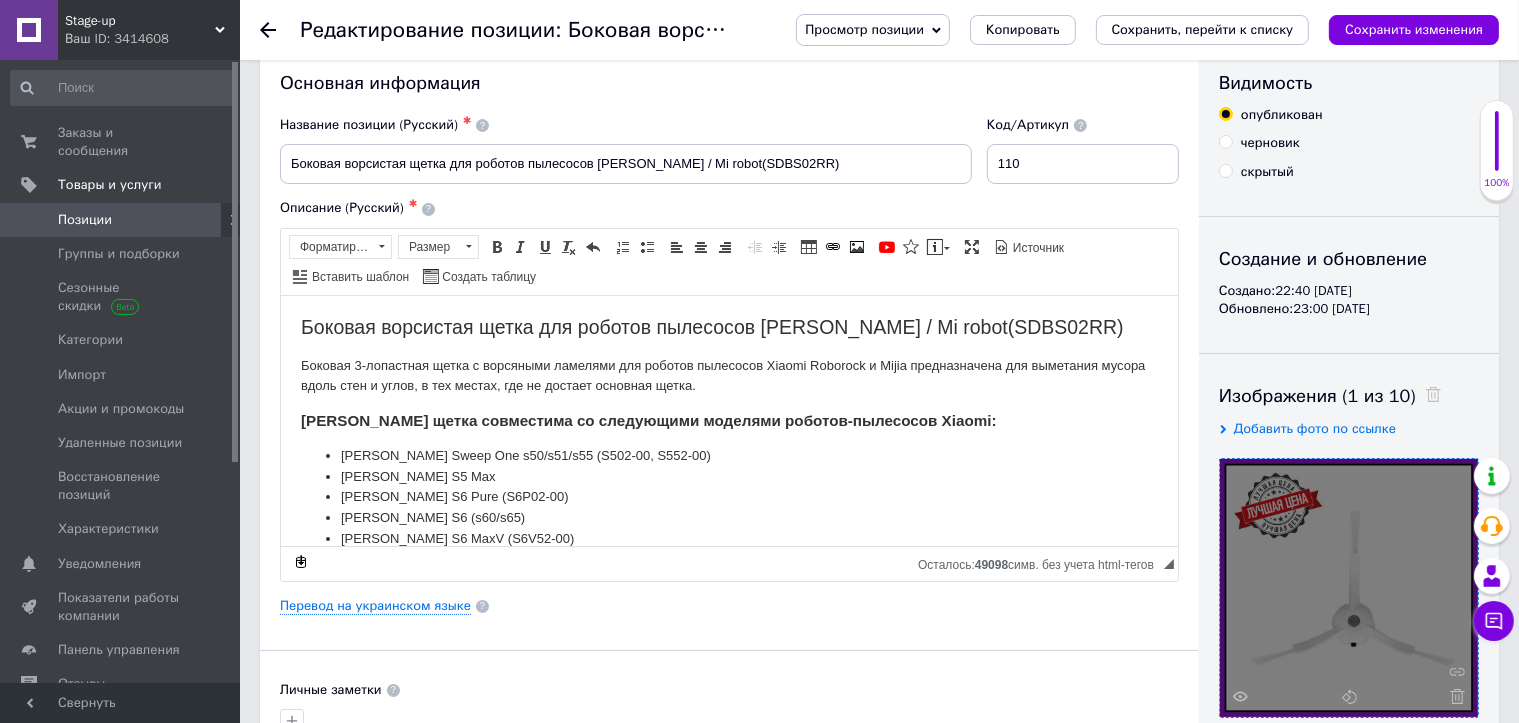 scroll, scrollTop: 200, scrollLeft: 0, axis: vertical 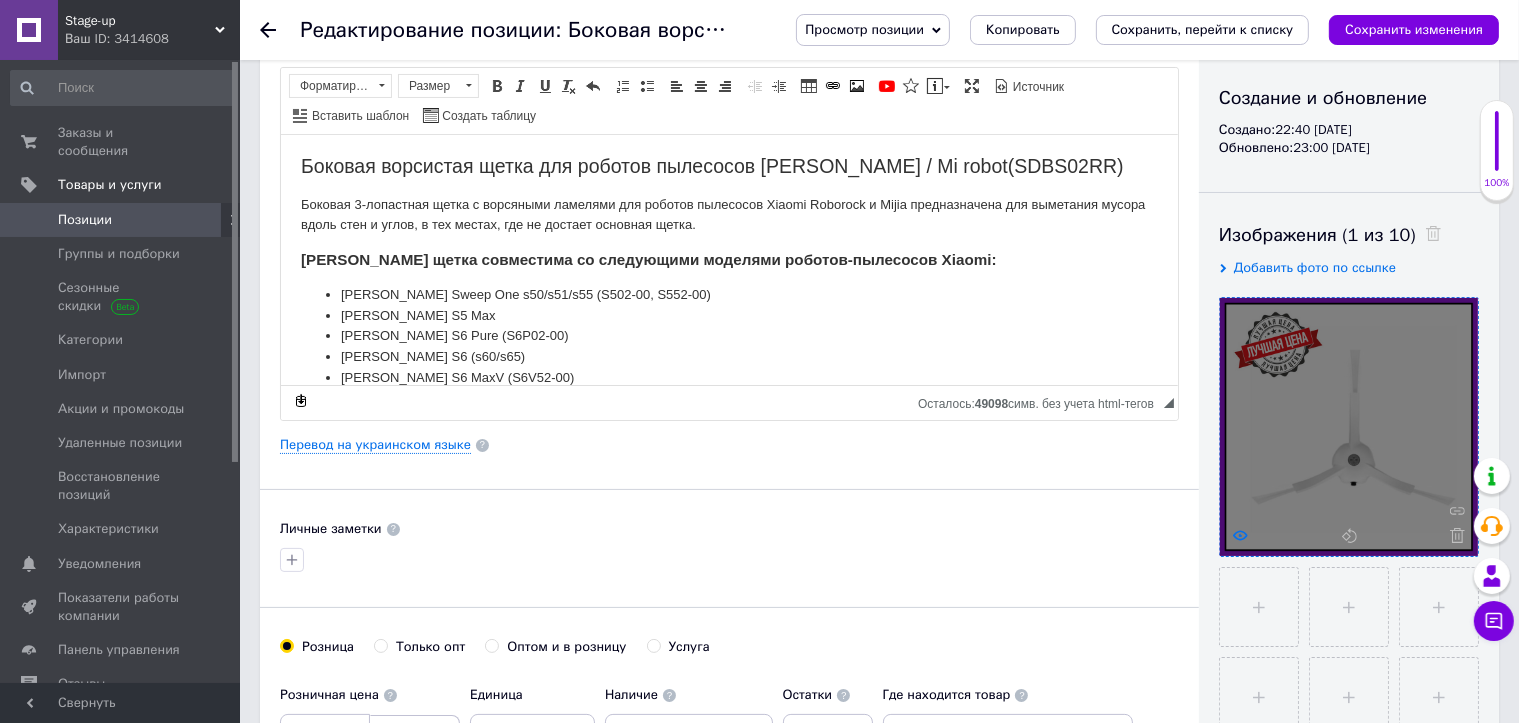 click 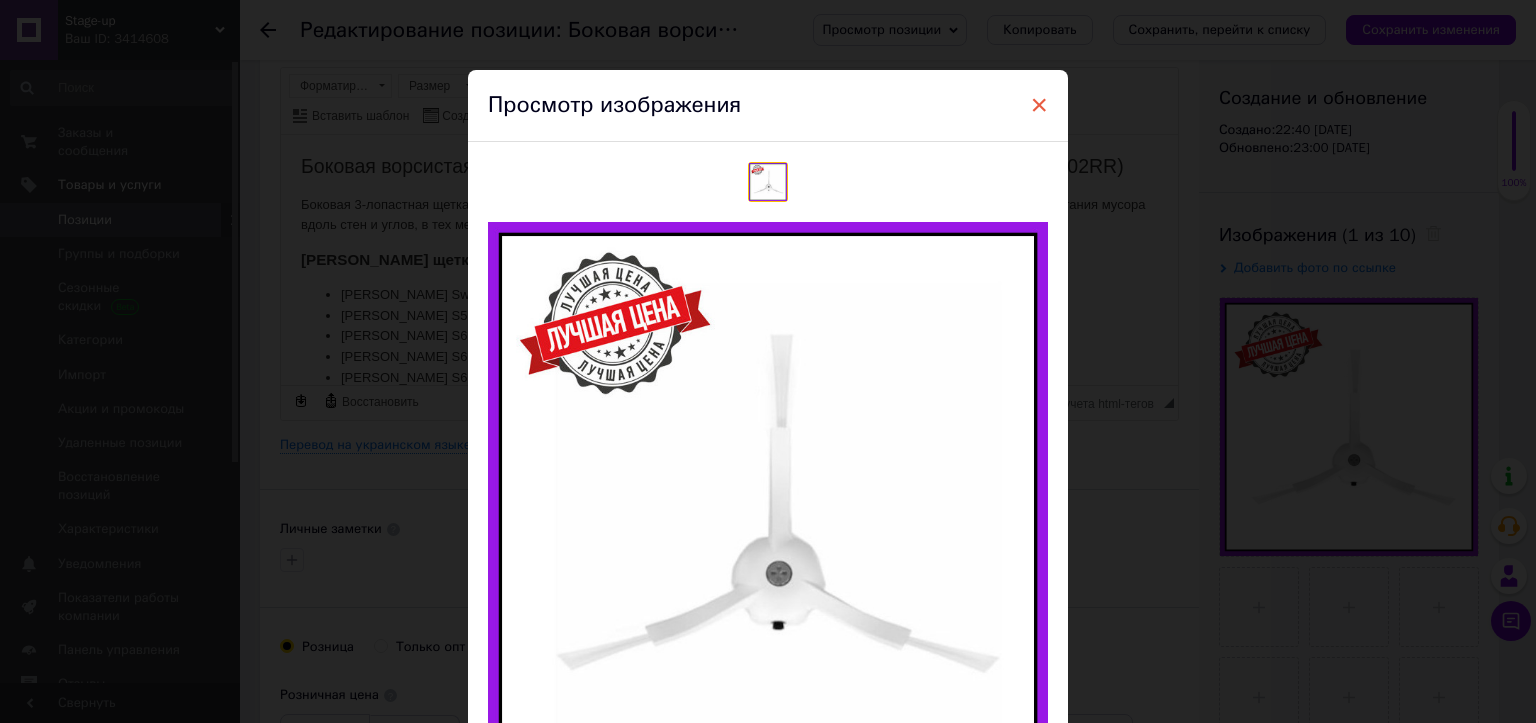 click on "×" at bounding box center (1039, 105) 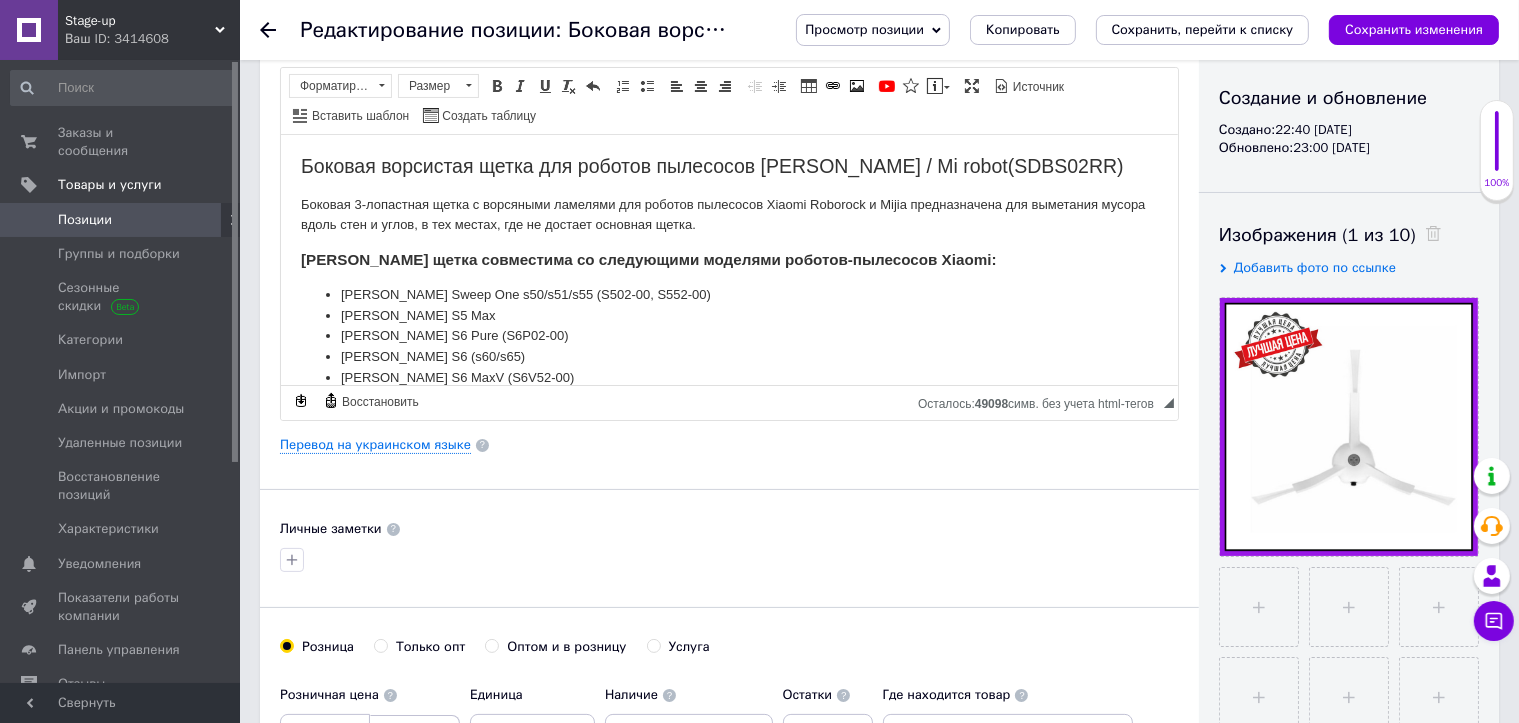 click on "Позиции" at bounding box center (85, 220) 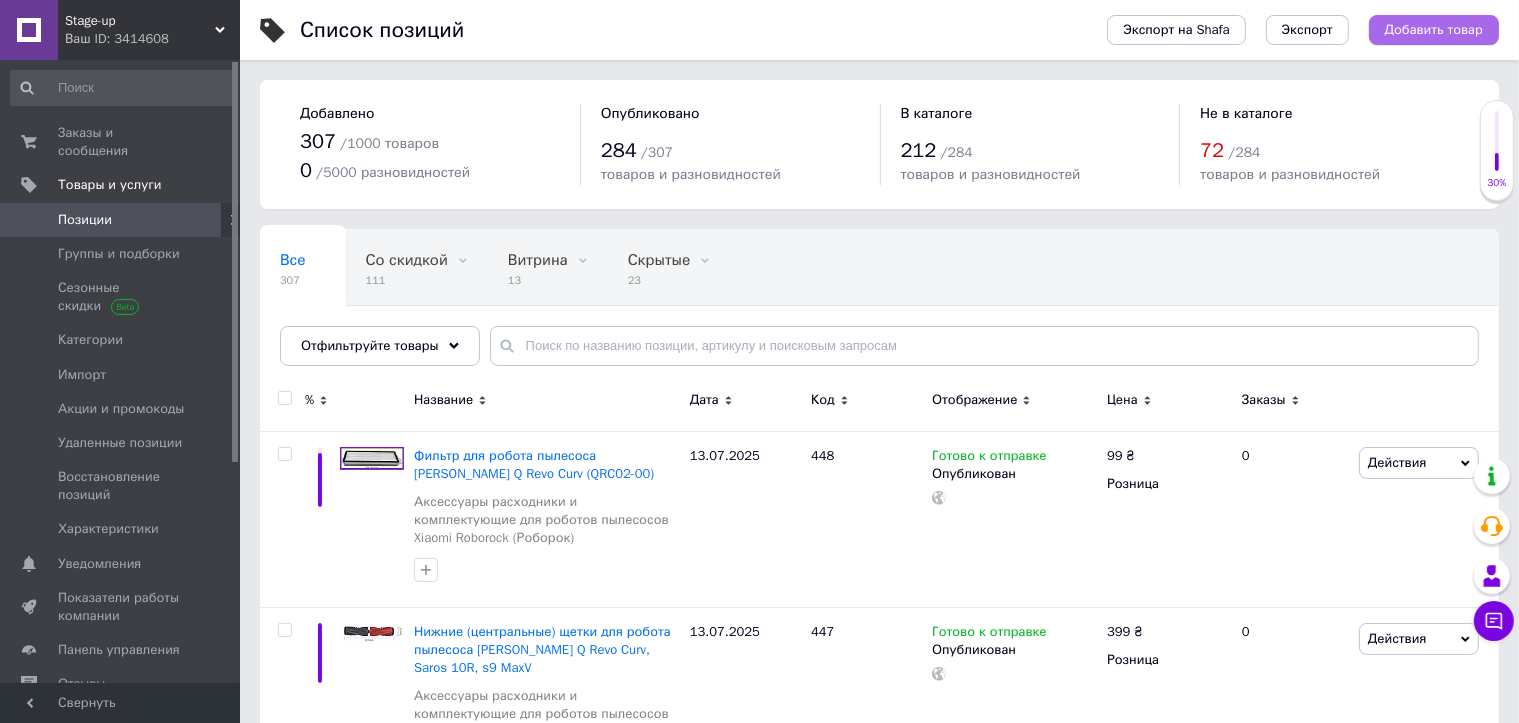 click on "Добавить товар" at bounding box center (1434, 30) 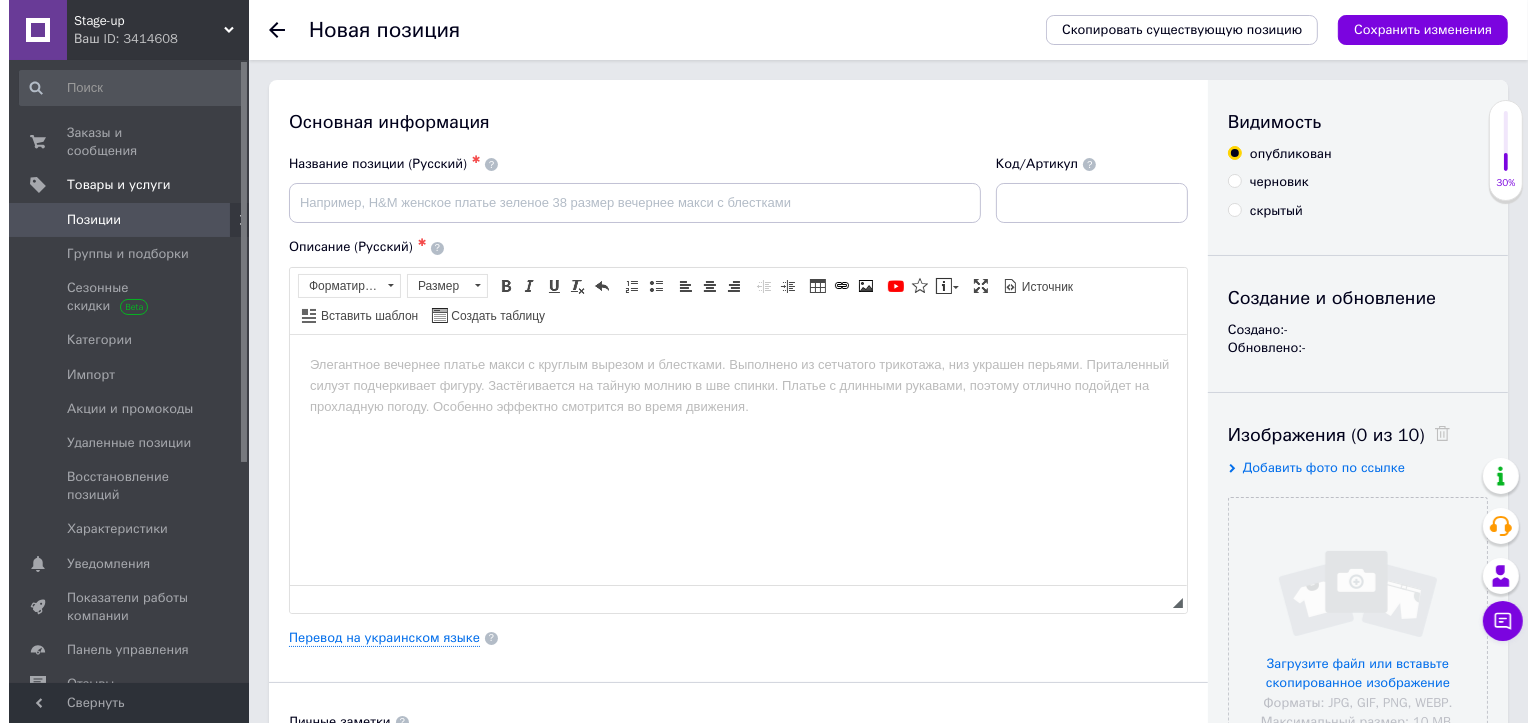 scroll, scrollTop: 0, scrollLeft: 0, axis: both 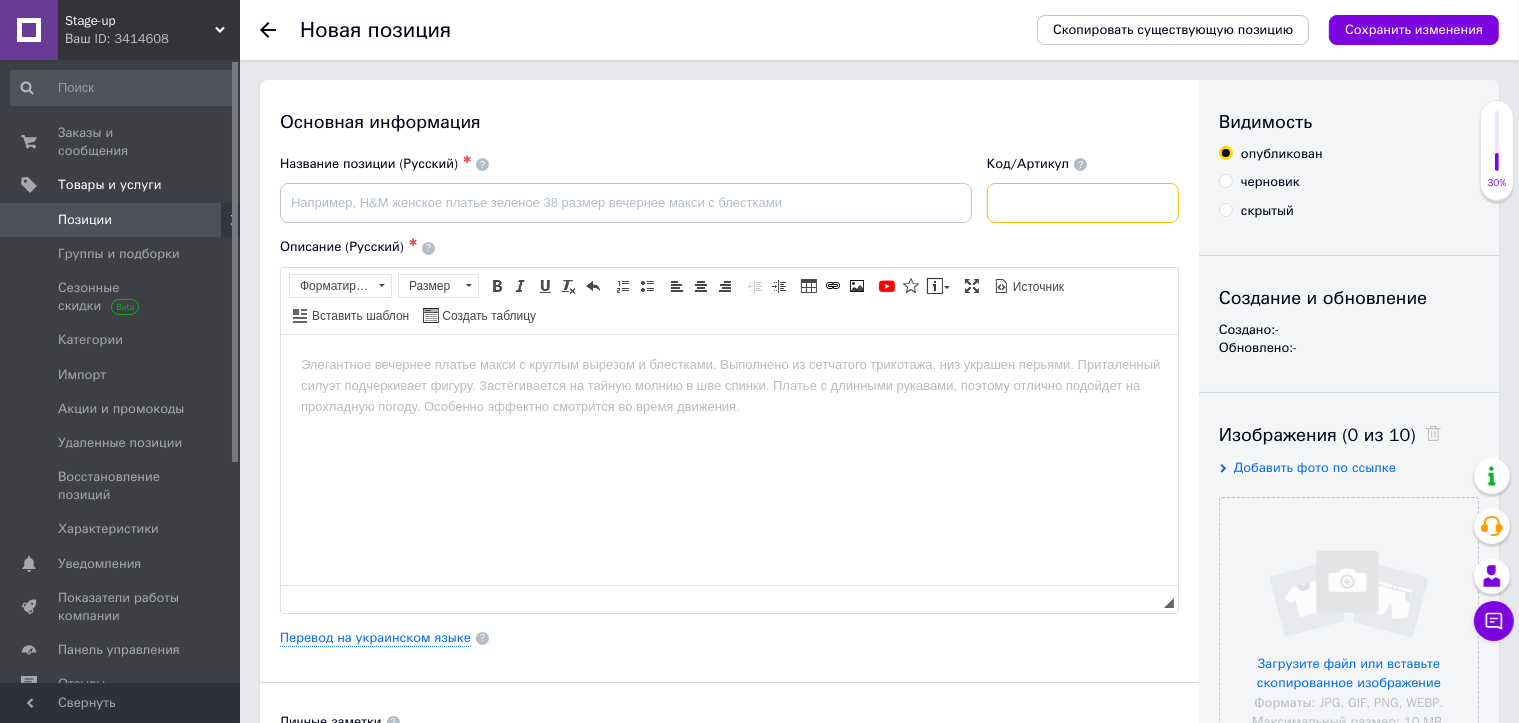 click at bounding box center [1083, 203] 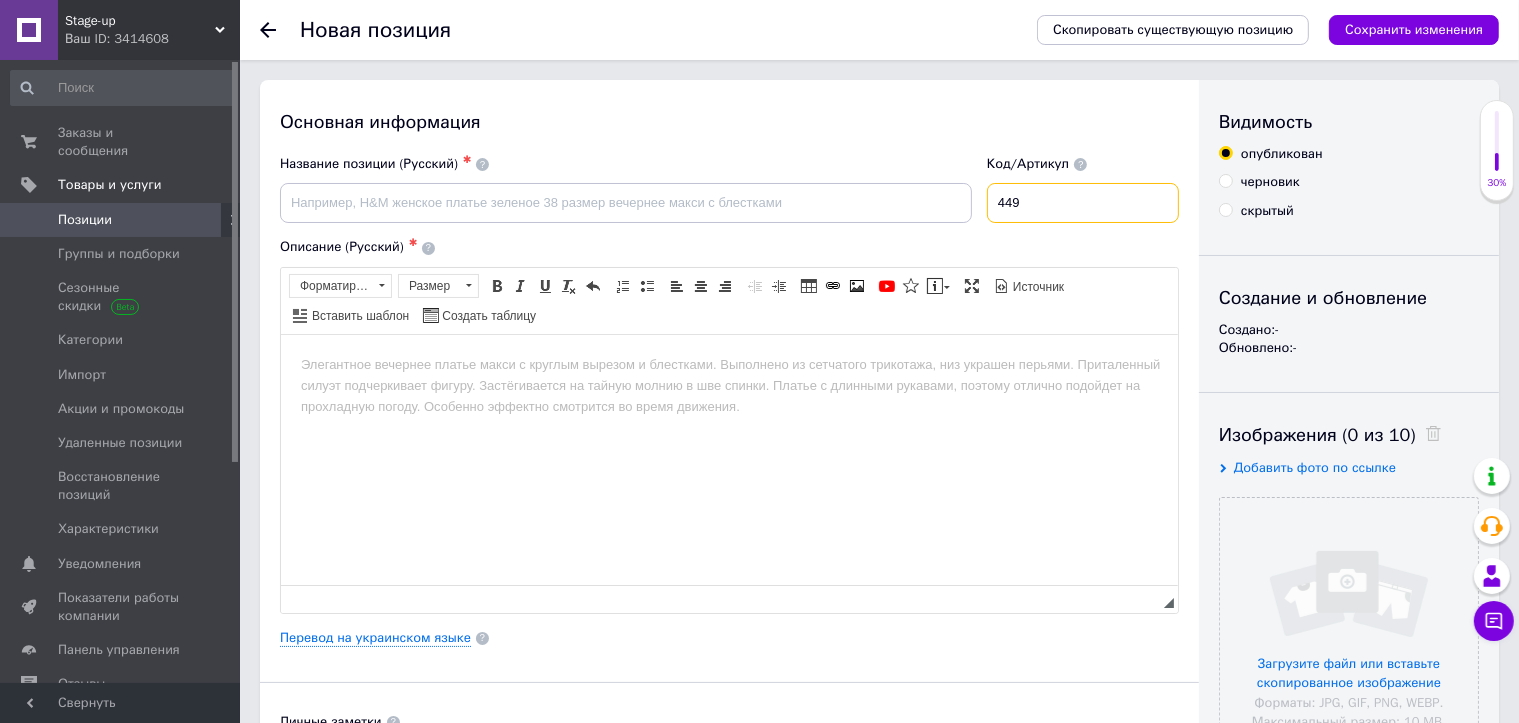 type on "449" 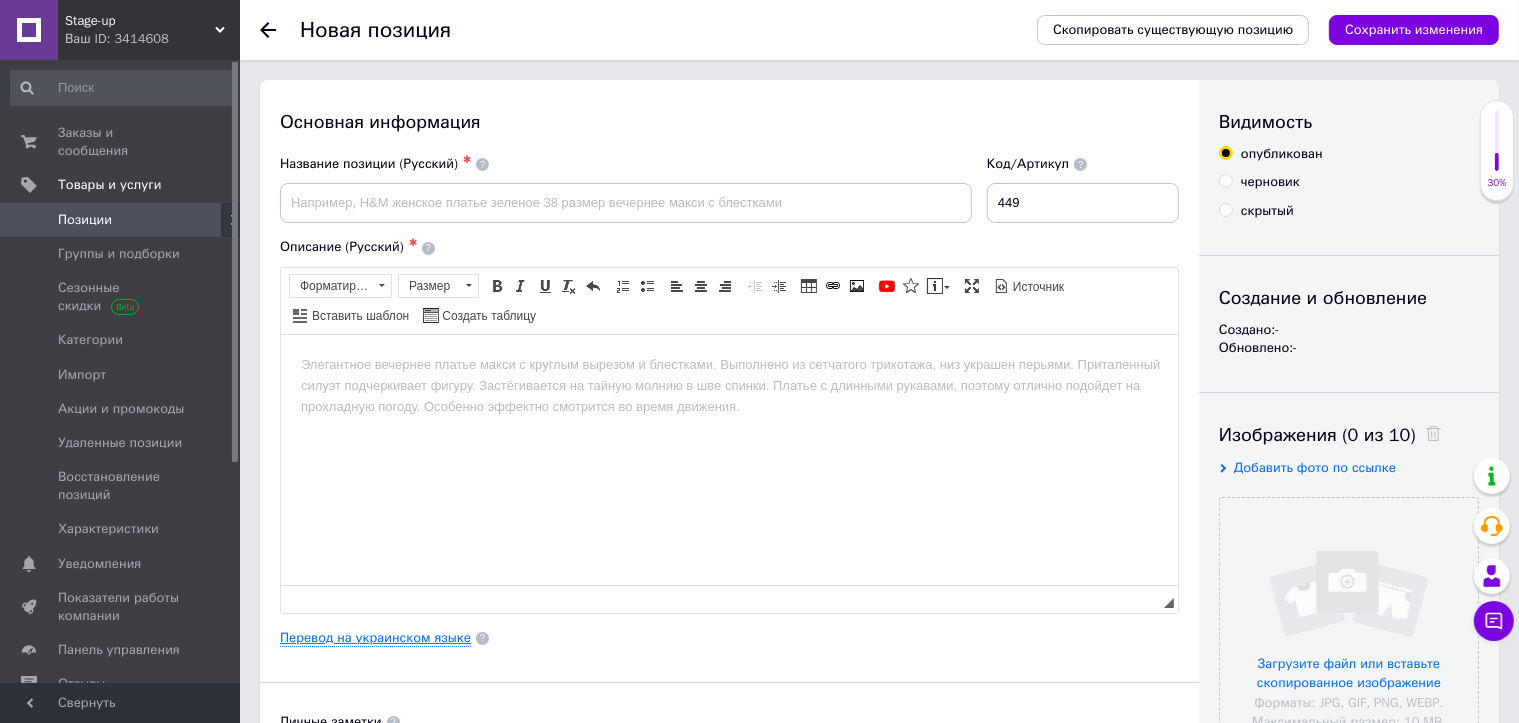 click on "Перевод на украинском языке" at bounding box center [375, 638] 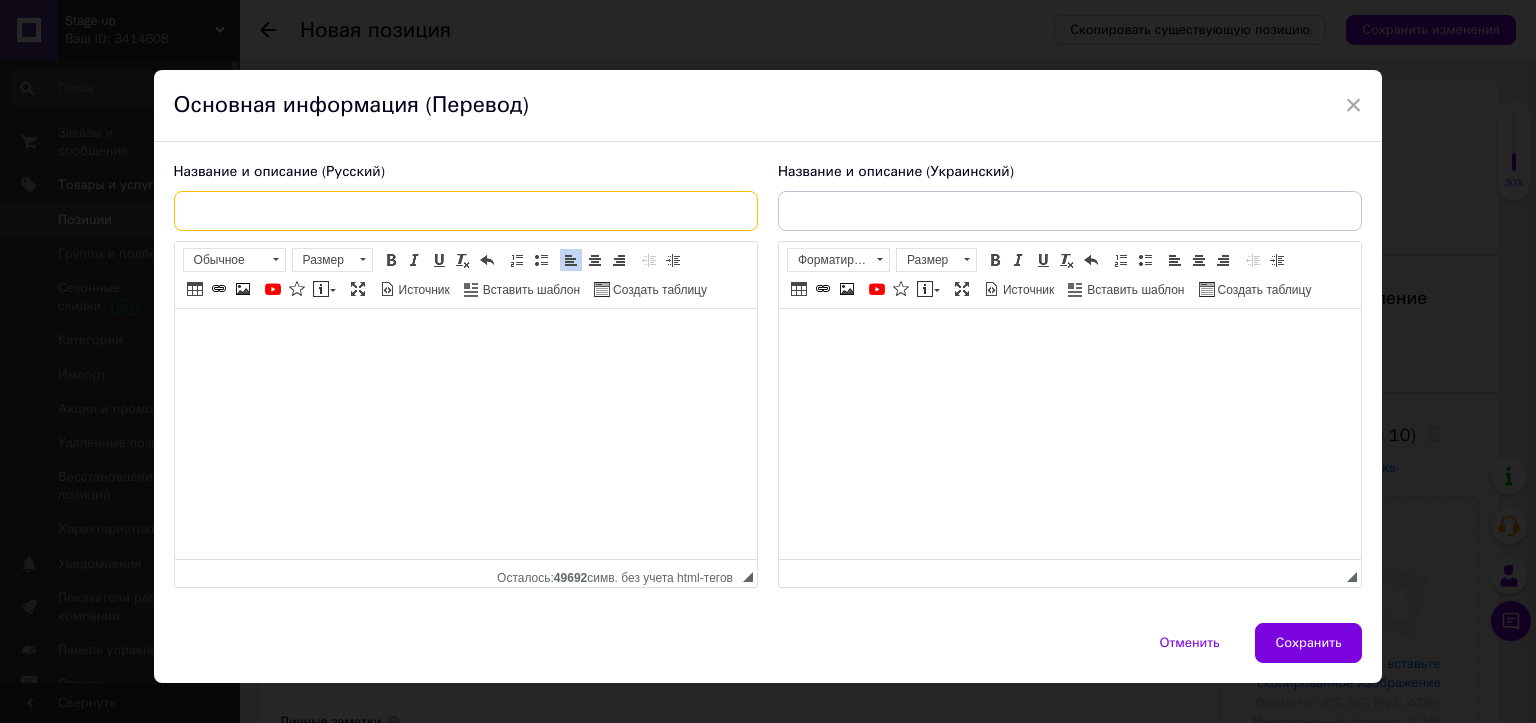 click at bounding box center (466, 211) 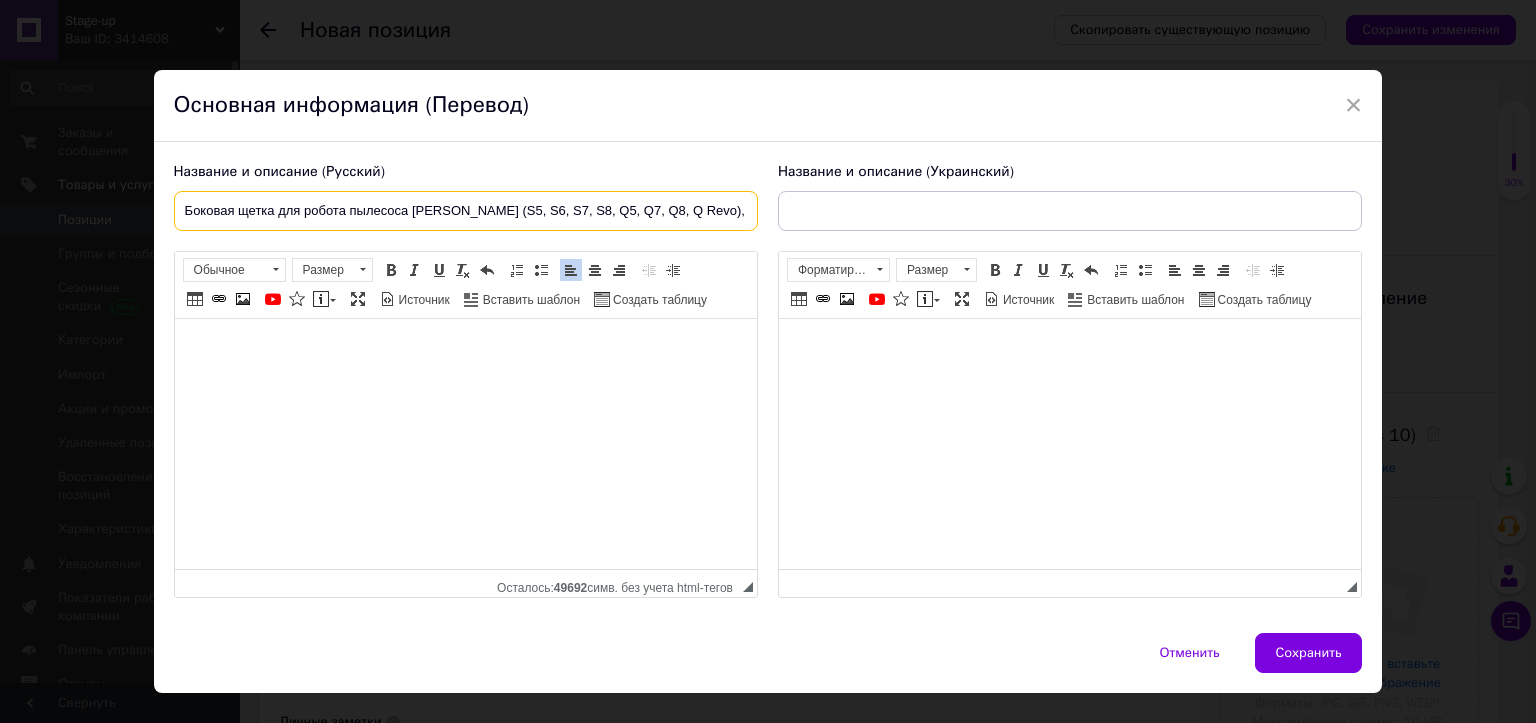 scroll, scrollTop: 0, scrollLeft: 131, axis: horizontal 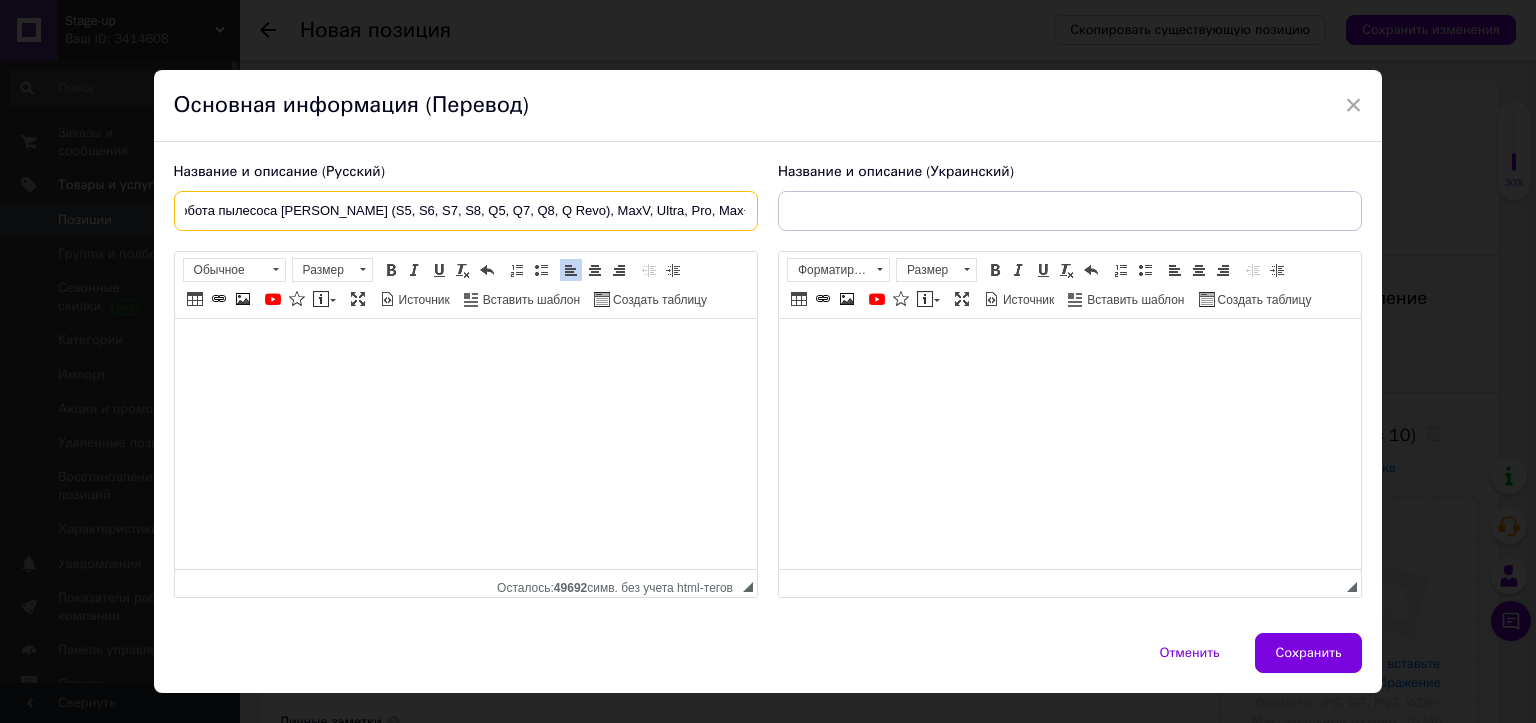 type on "Боковая щетка для робота пылесоса [PERSON_NAME] (S5, S6, S7, S8, Q5, Q7, Q8, Q Revo), MaxV, Ultra, Pro, Max+" 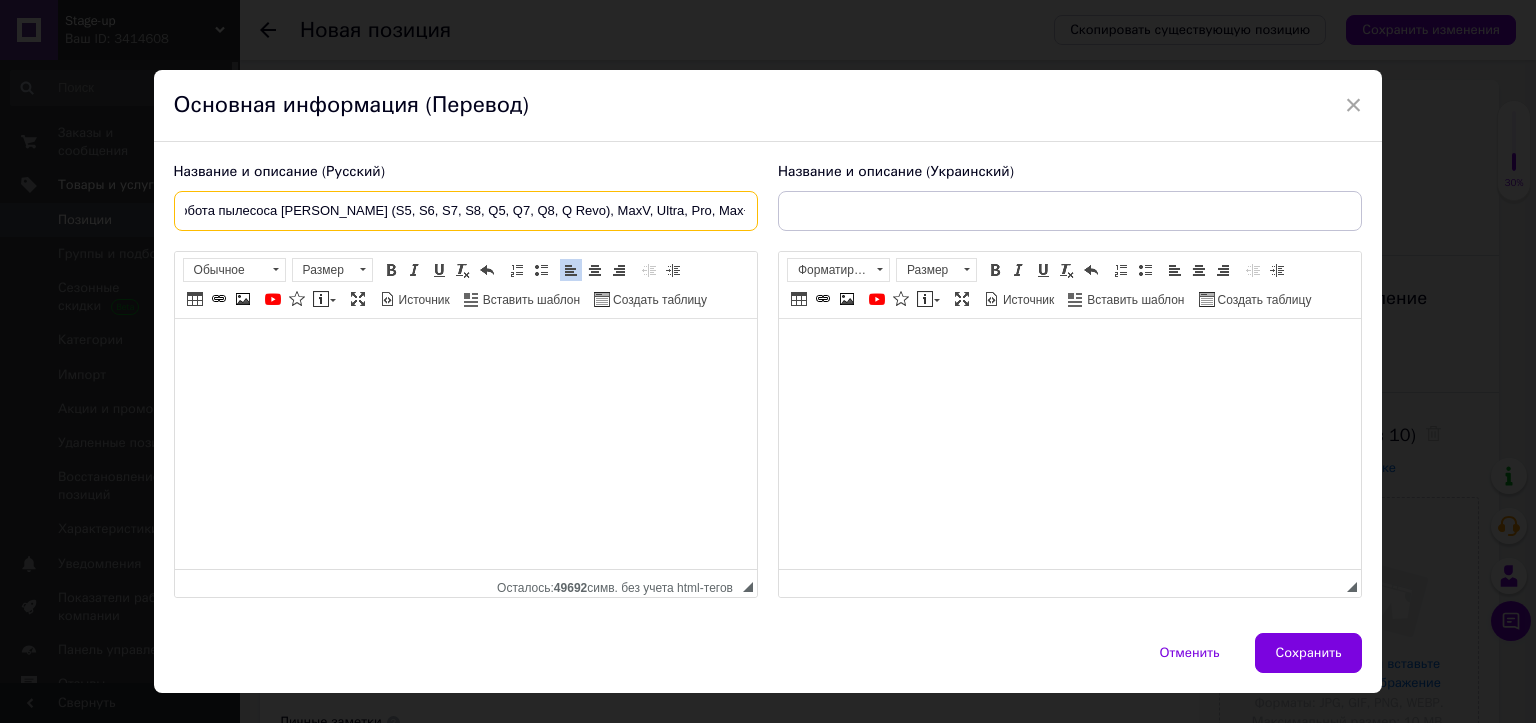 scroll, scrollTop: 0, scrollLeft: 0, axis: both 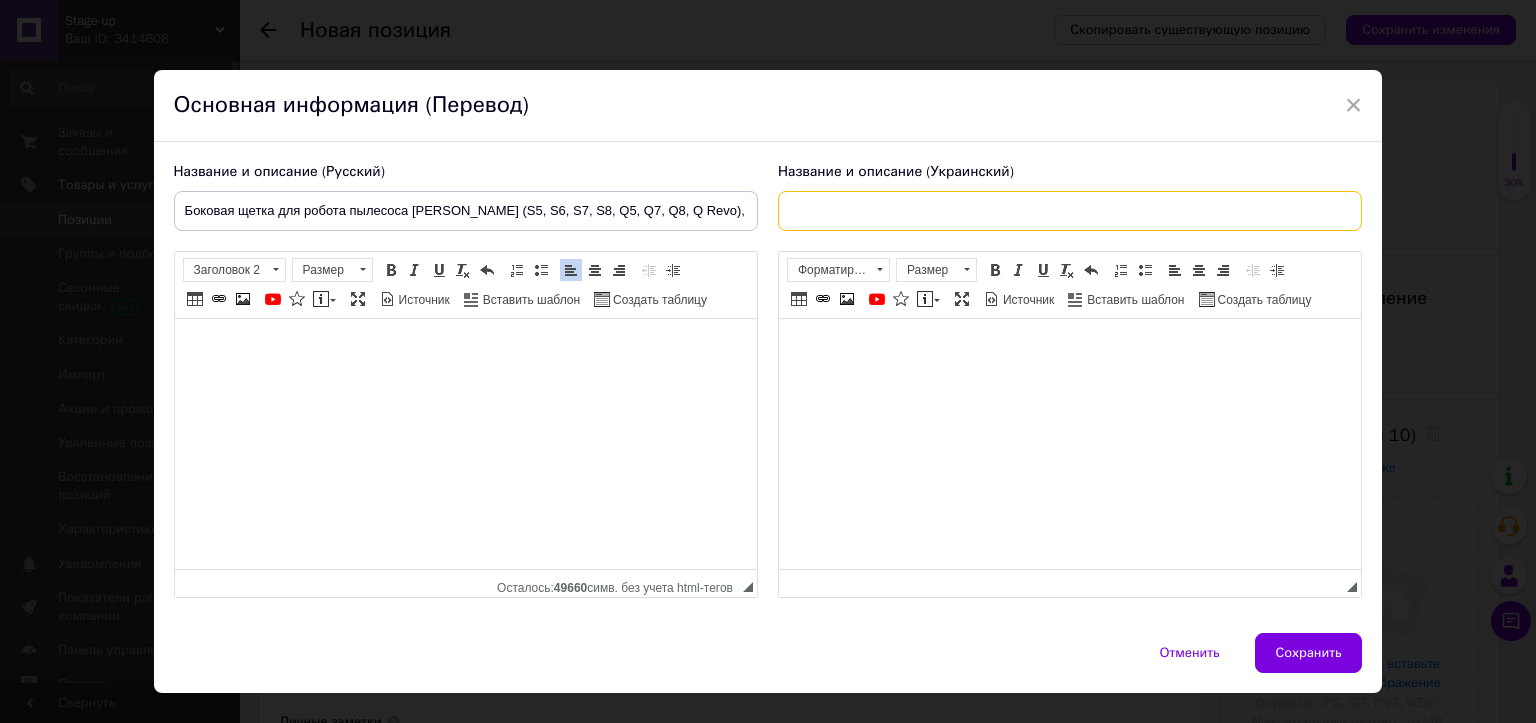 click at bounding box center [1070, 211] 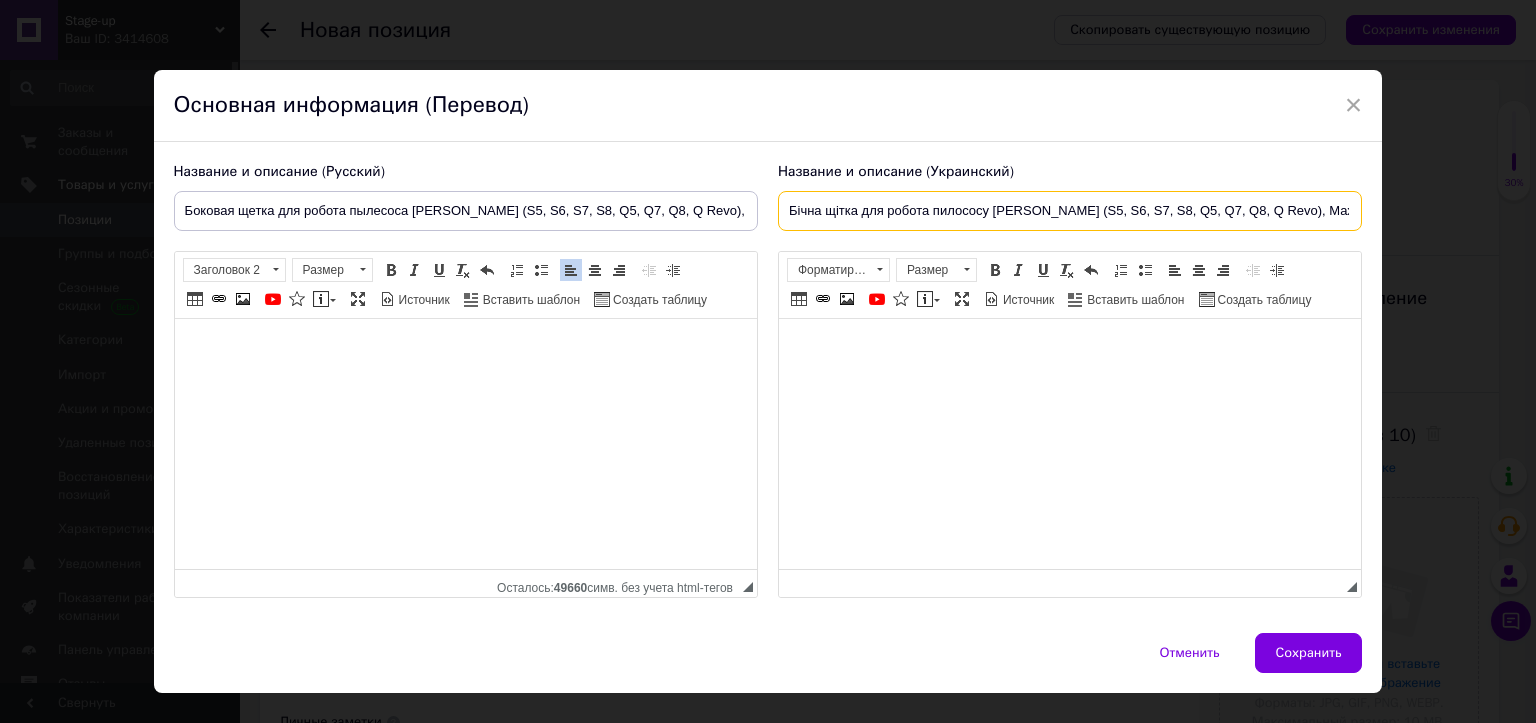 scroll, scrollTop: 0, scrollLeft: 136, axis: horizontal 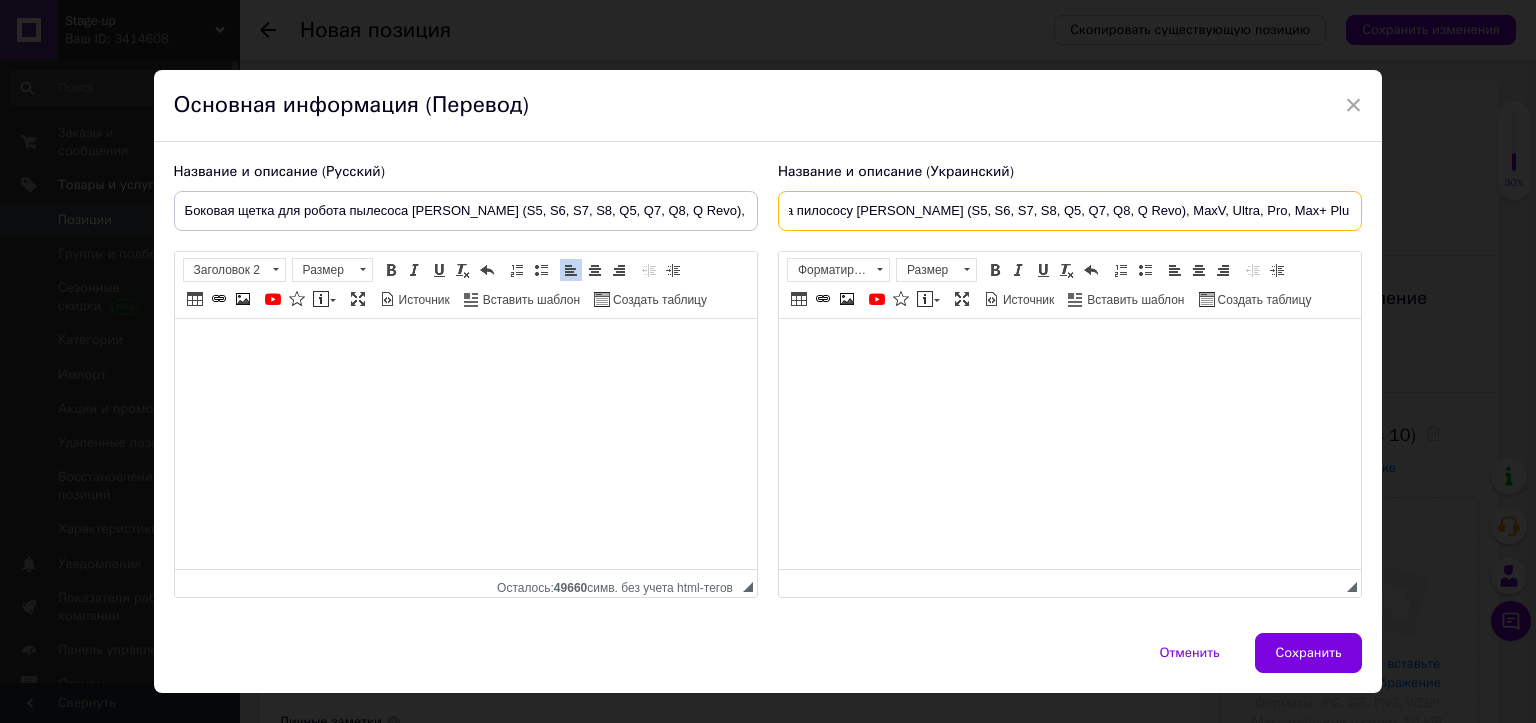 click on "Бічна щітка для робота пилососу [PERSON_NAME] (S5, S6, S7, S8, Q5, Q7, Q8, Q Revo), MaxV, Ultra, Pro, Max+ Plus" at bounding box center (1070, 211) 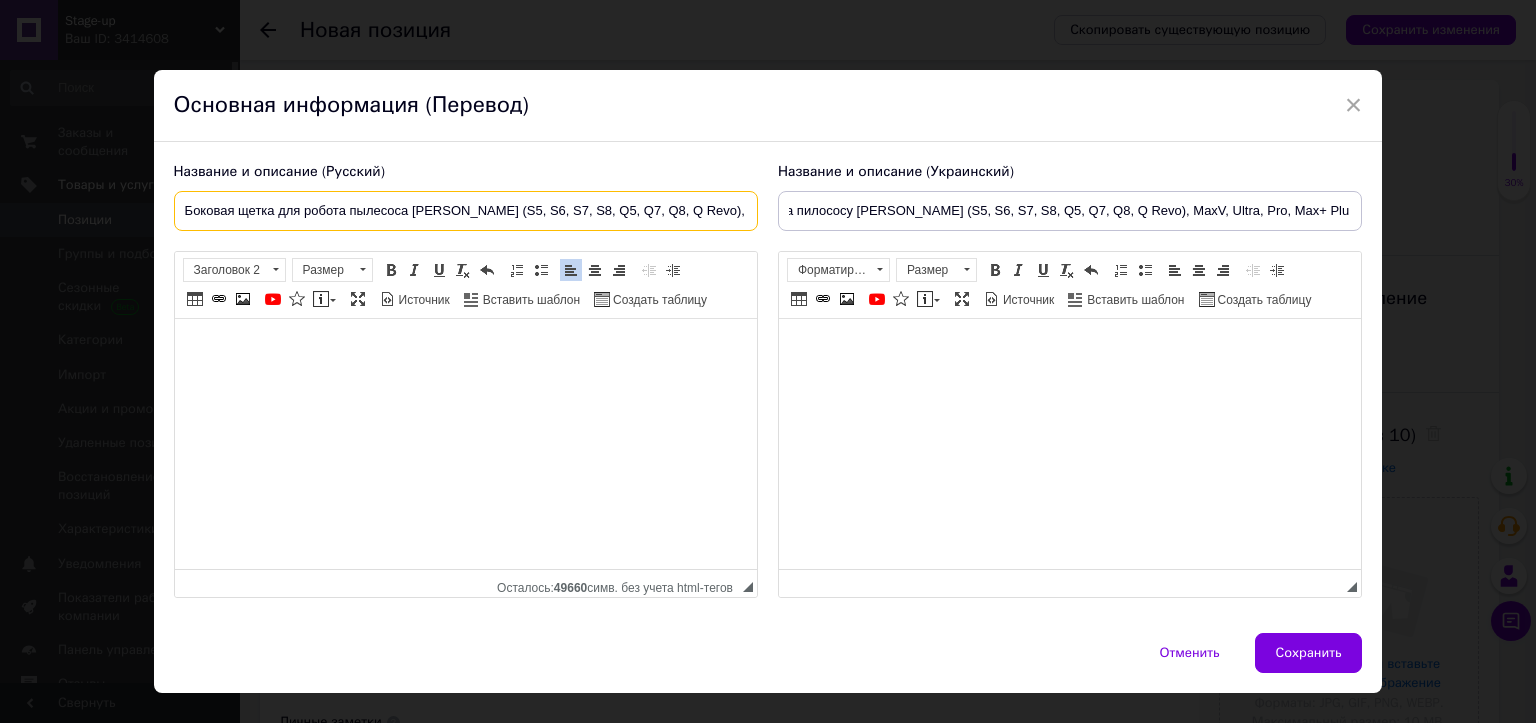 scroll, scrollTop: 0, scrollLeft: 0, axis: both 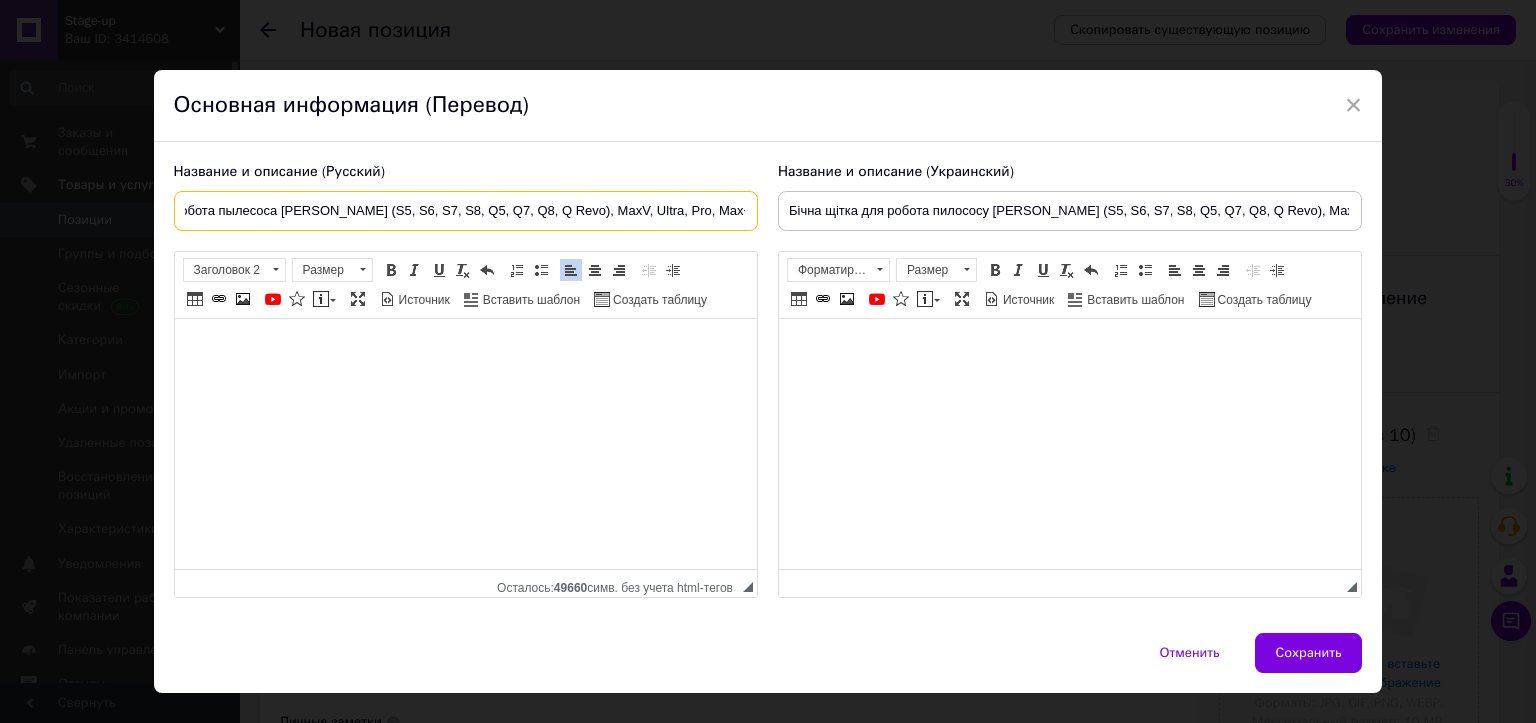 drag, startPoint x: 646, startPoint y: 201, endPoint x: 1315, endPoint y: 198, distance: 669.0067 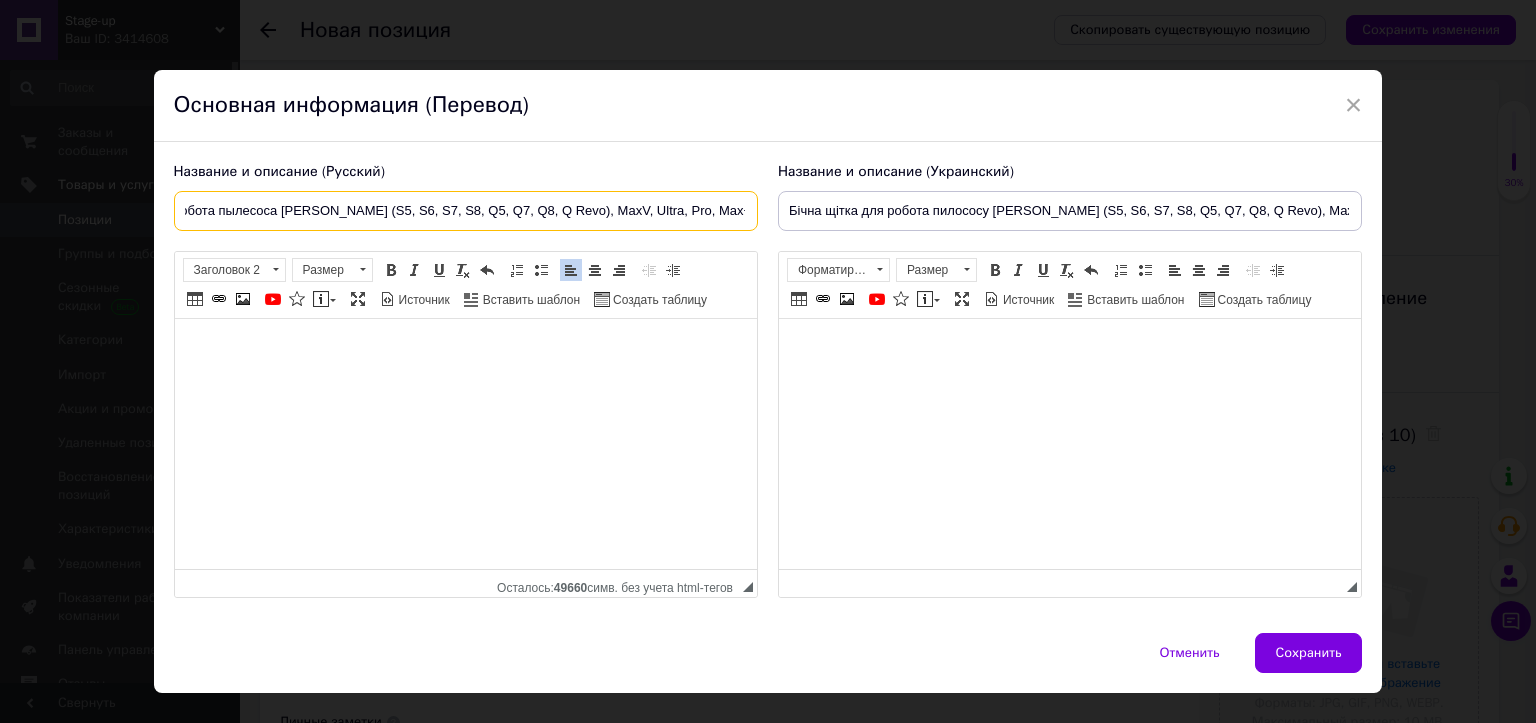 scroll, scrollTop: 0, scrollLeft: 0, axis: both 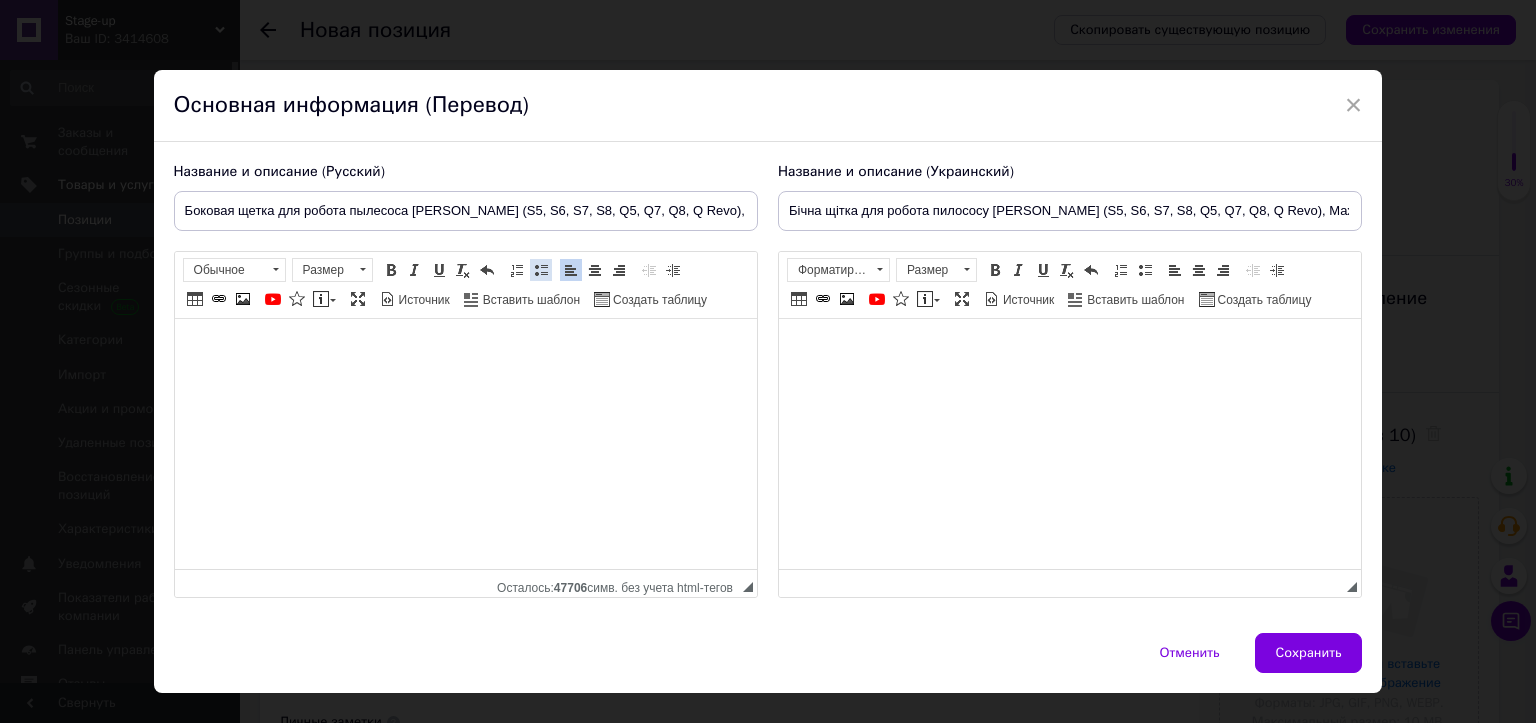 click at bounding box center (541, 270) 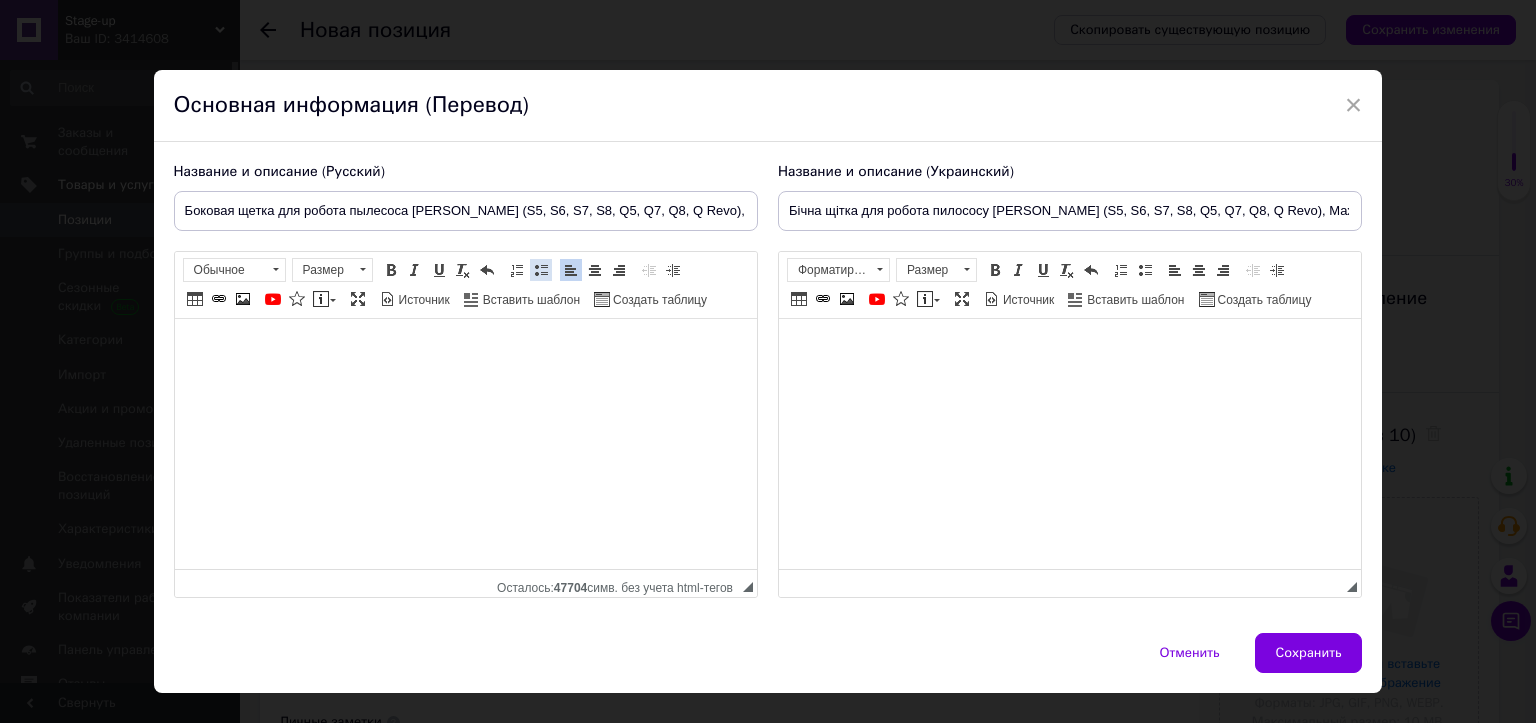 click at bounding box center [541, 270] 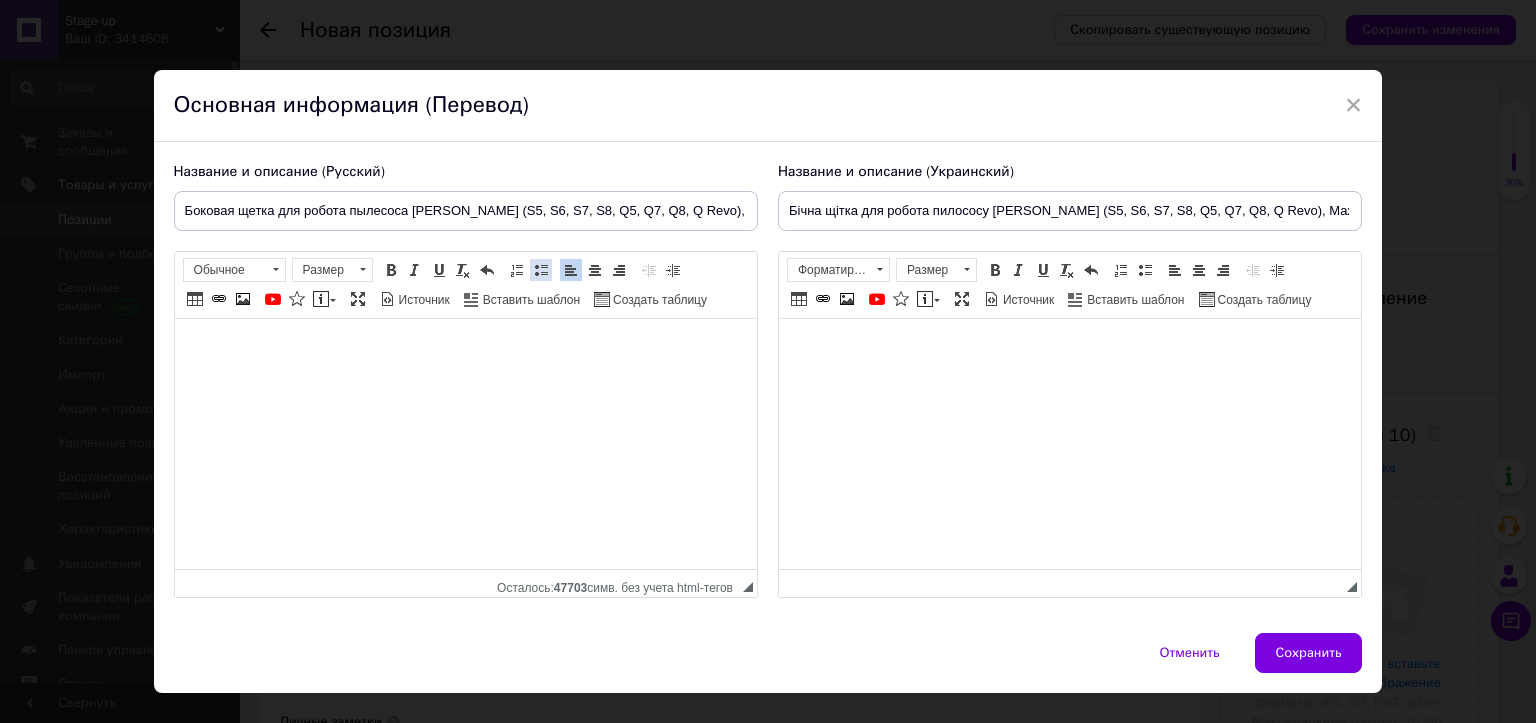 click at bounding box center [541, 270] 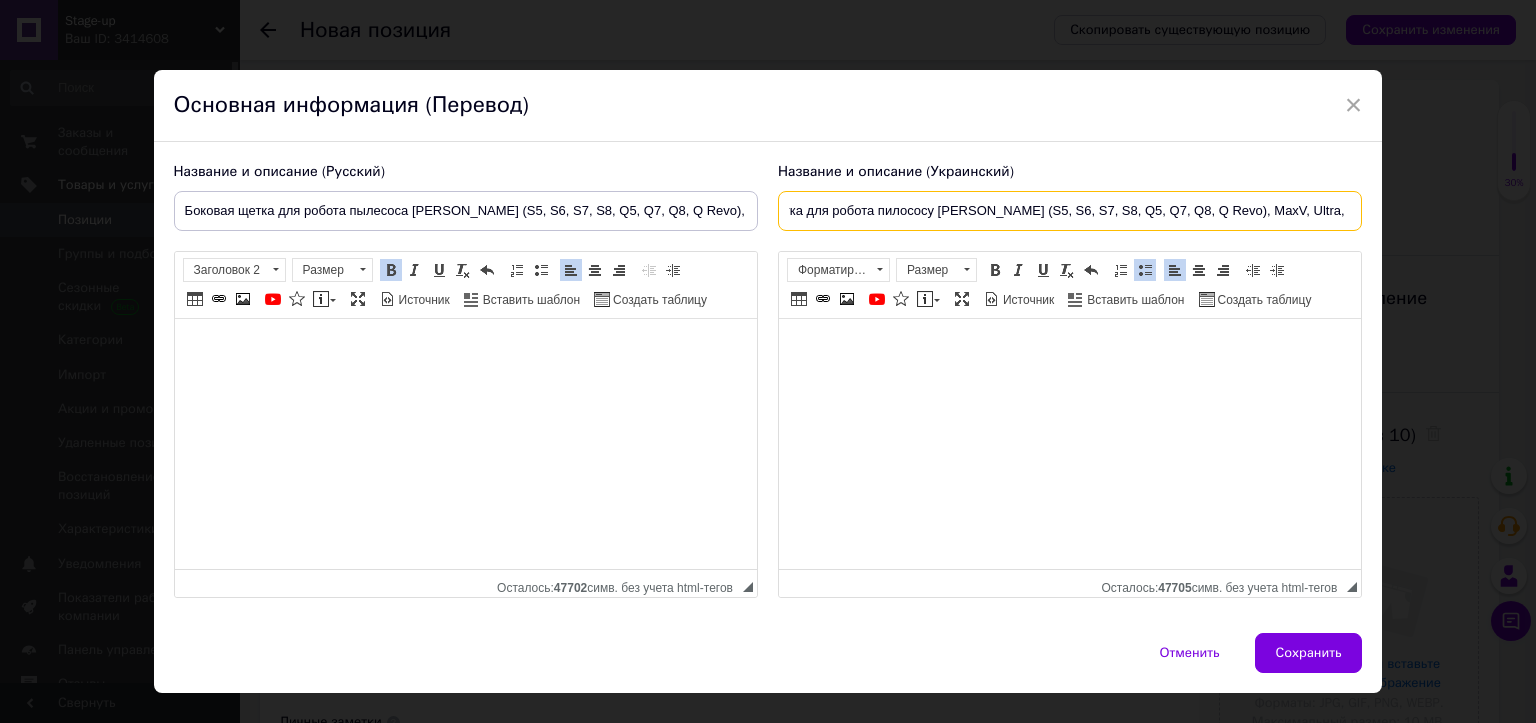 scroll, scrollTop: 0, scrollLeft: 136, axis: horizontal 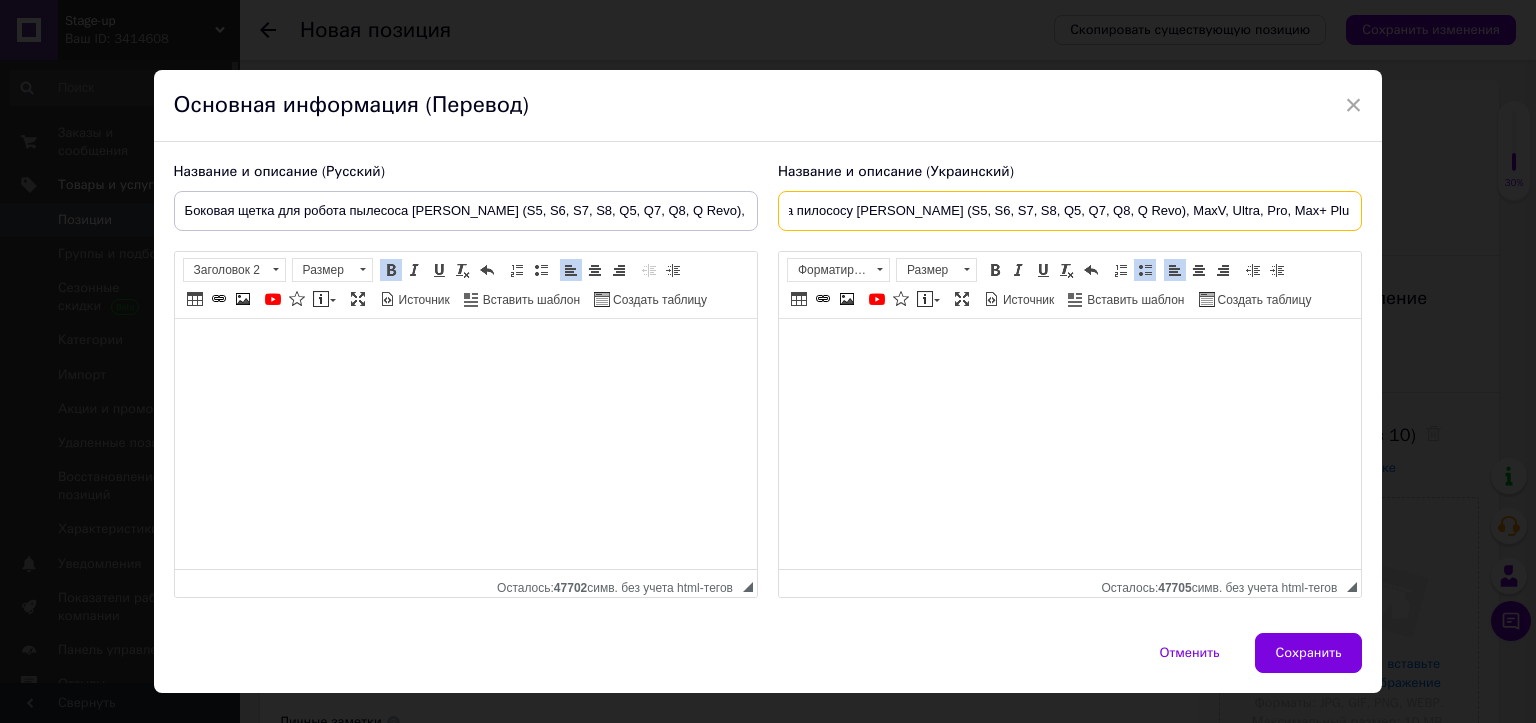 drag, startPoint x: 905, startPoint y: 207, endPoint x: 1422, endPoint y: 217, distance: 517.0967 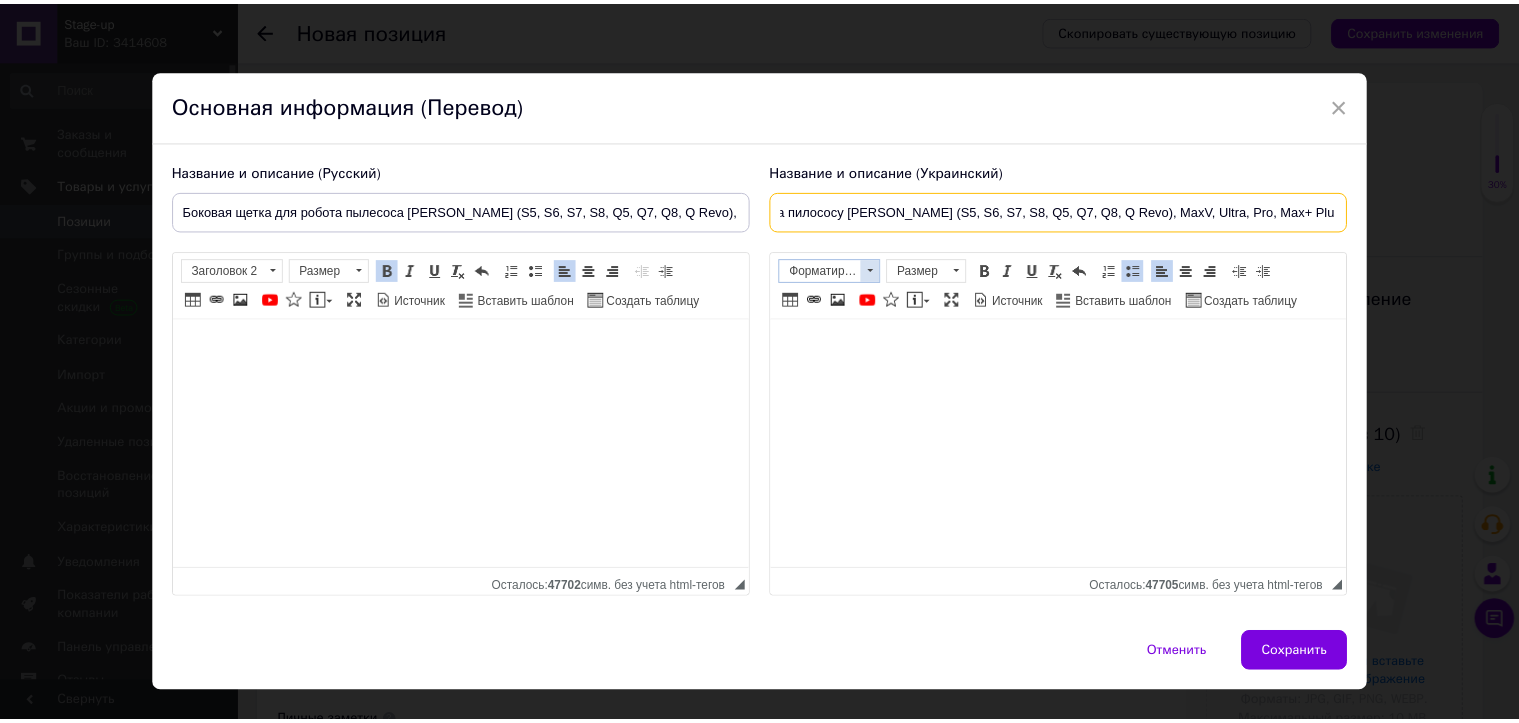 scroll, scrollTop: 0, scrollLeft: 0, axis: both 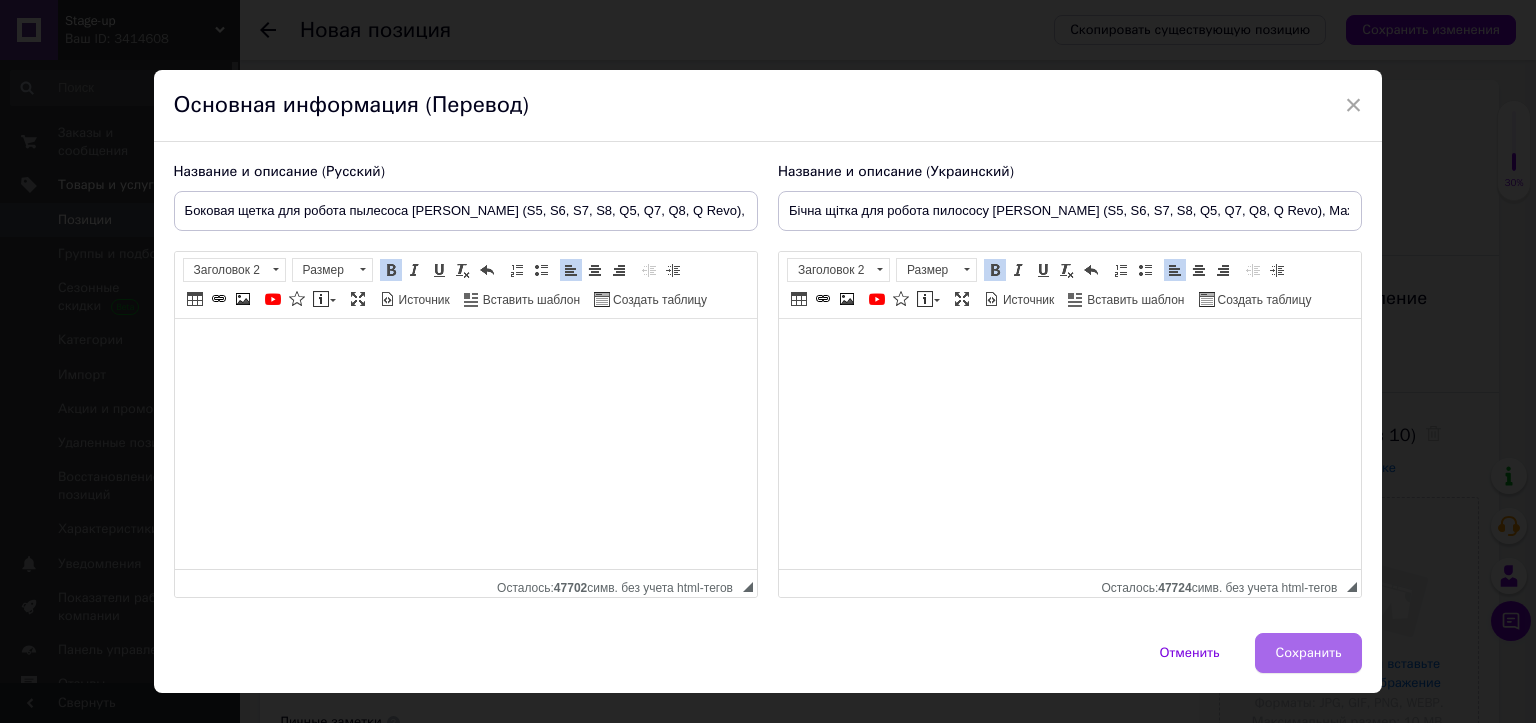 click on "Сохранить" at bounding box center (1309, 653) 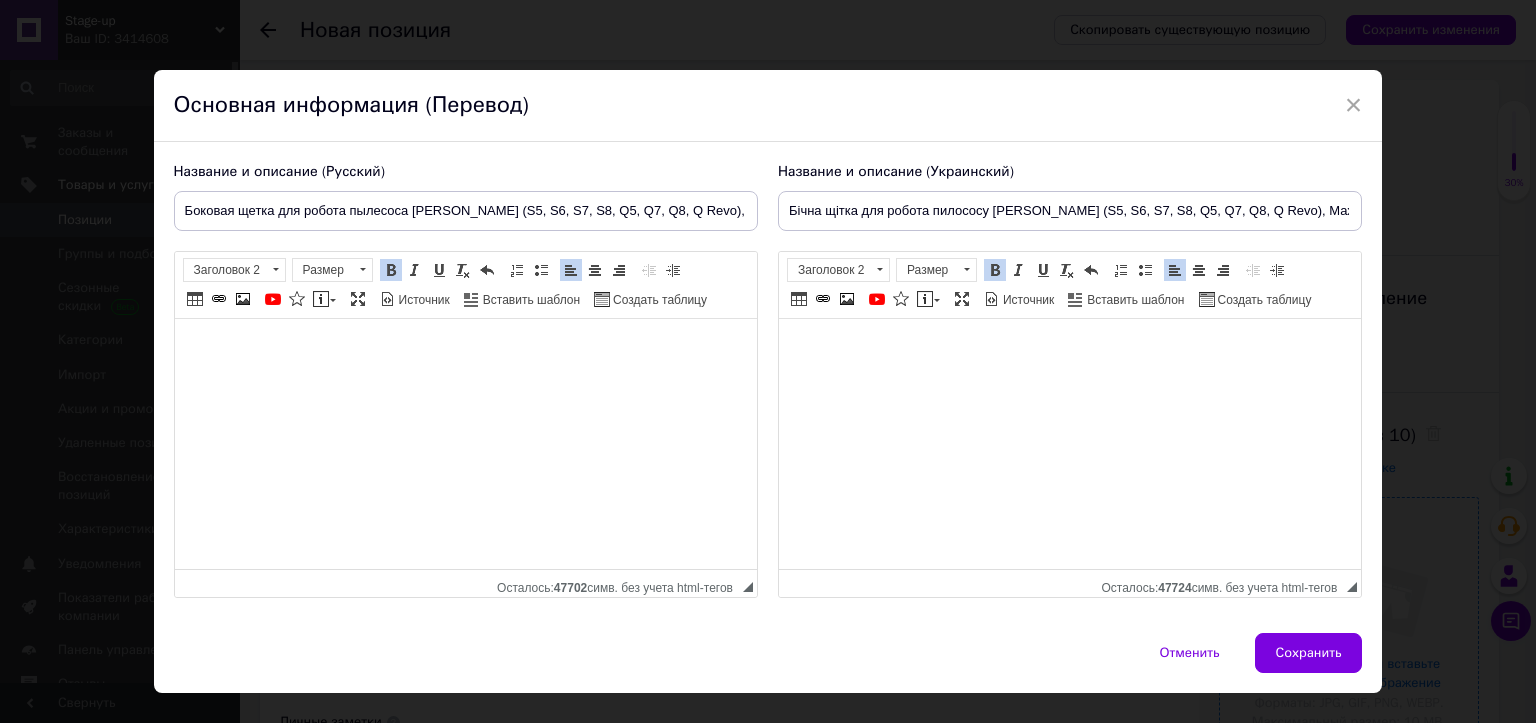 type on "Боковая щетка для робота пылесоса [PERSON_NAME] (S5, S6, S7, S8, Q5, Q7, Q8, Q Revo), MaxV, Ultra, Pro, Max+" 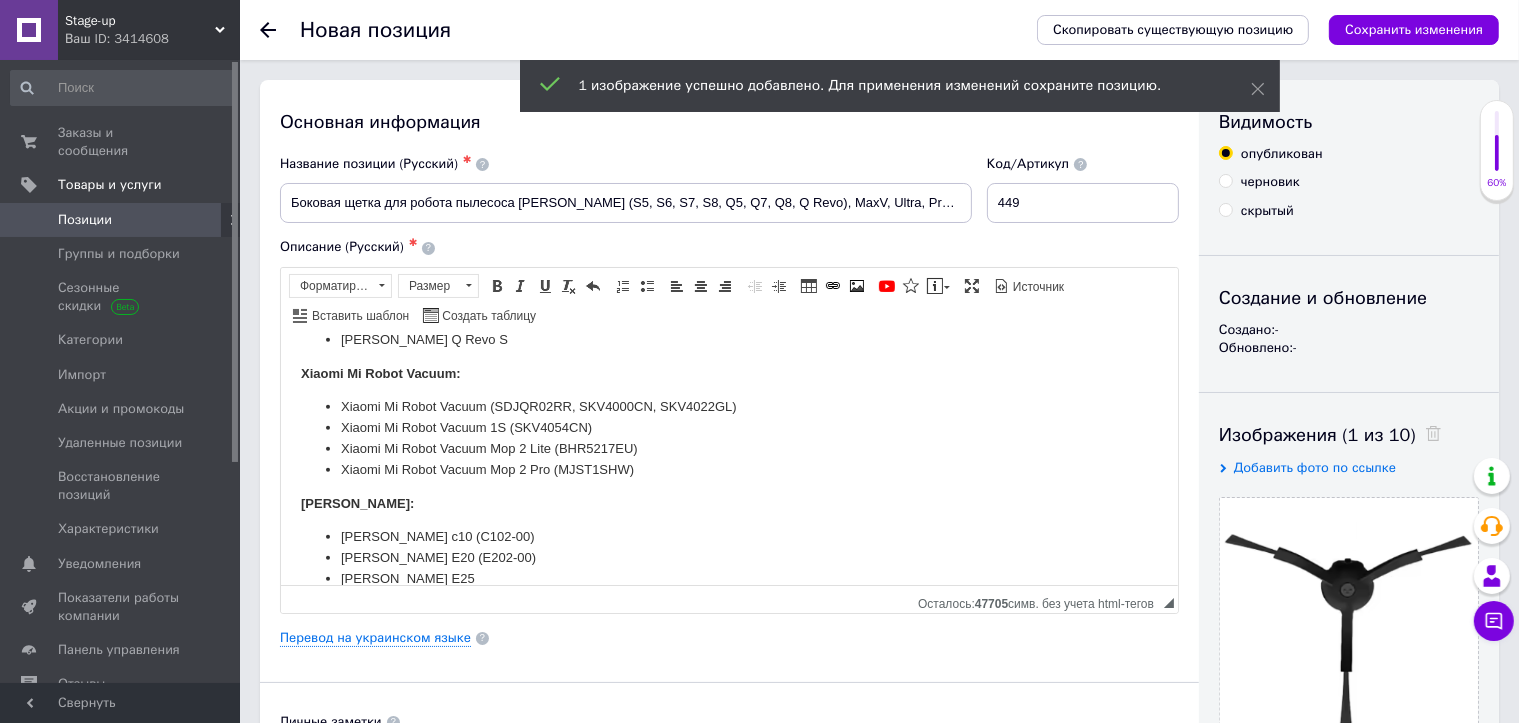 scroll, scrollTop: 1004, scrollLeft: 0, axis: vertical 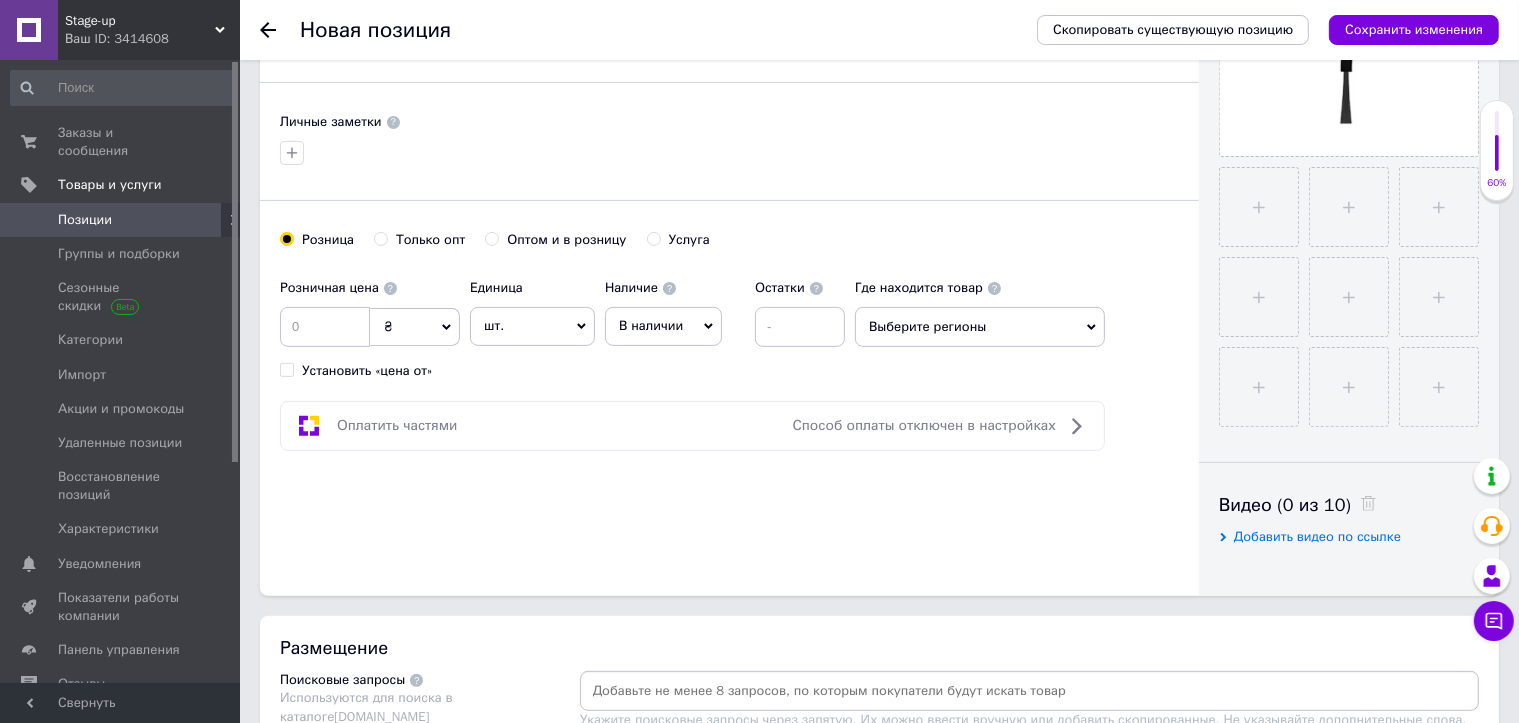 click on "шт." at bounding box center [532, 326] 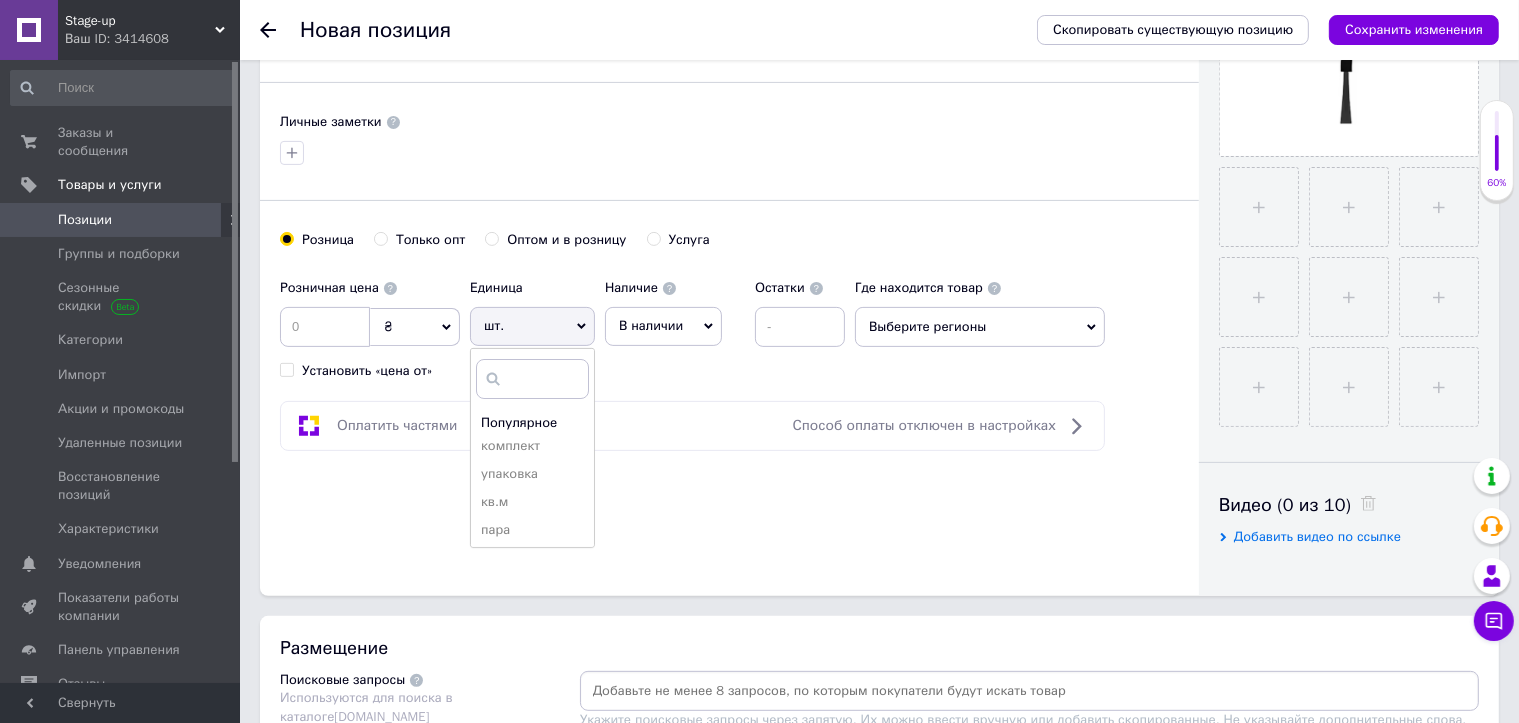 click on "В наличии" at bounding box center [651, 325] 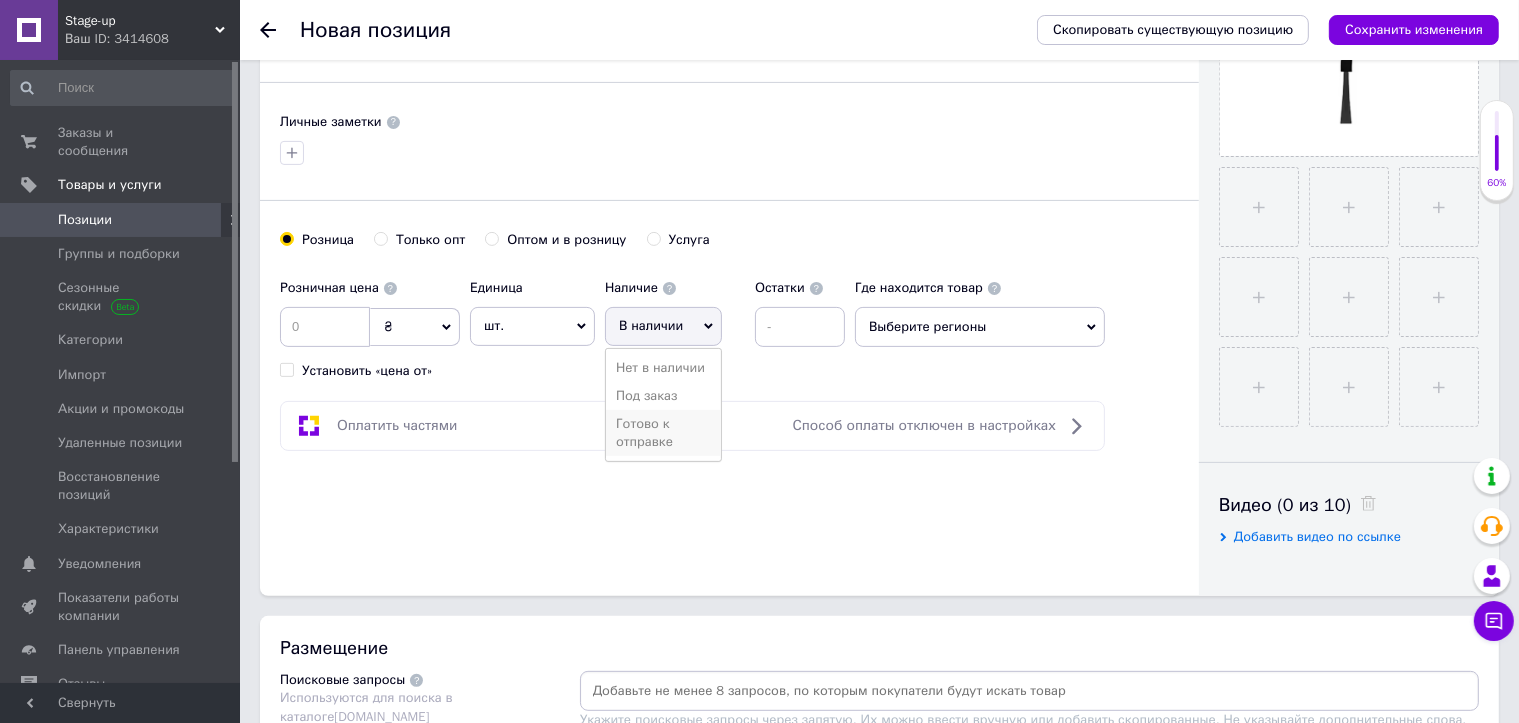 click on "Готово к отправке" at bounding box center [663, 433] 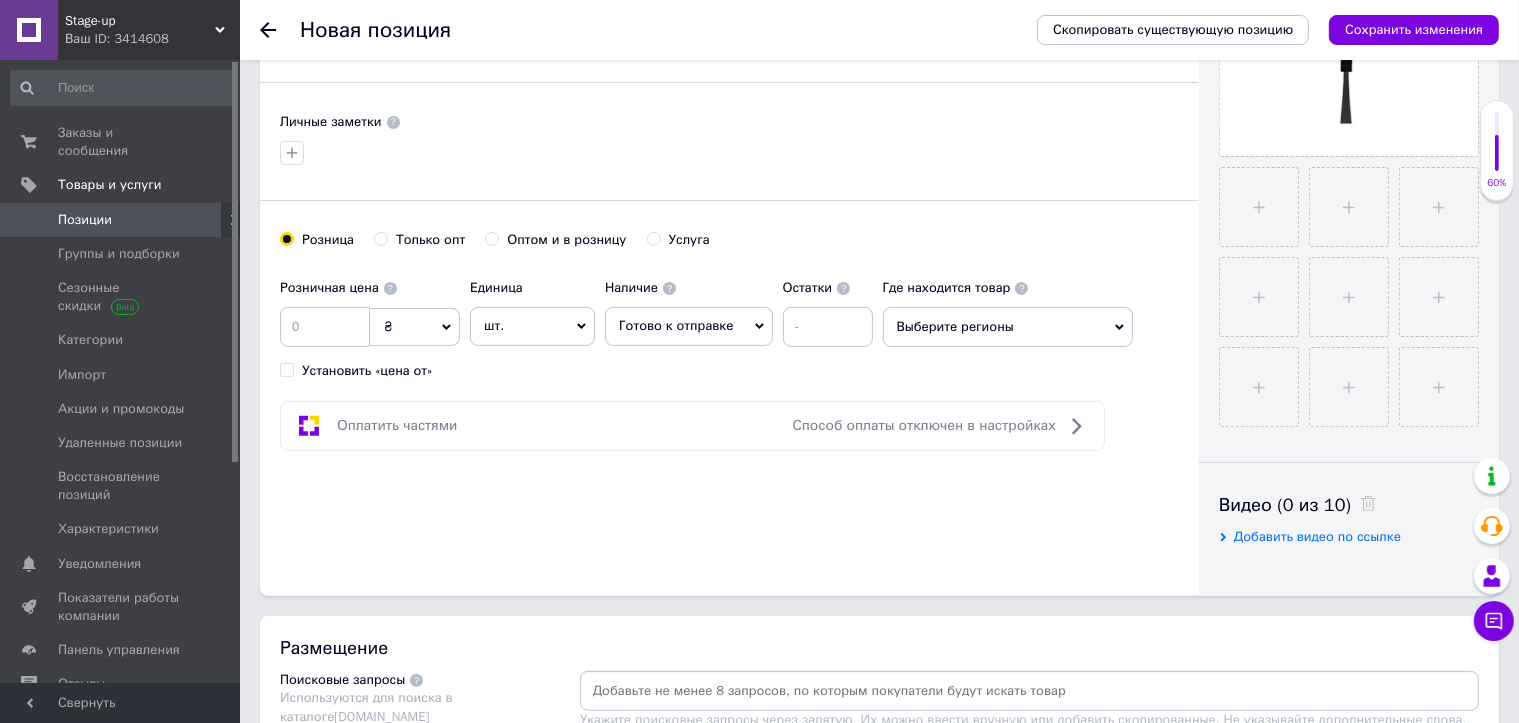 click on "Выберите регионы" at bounding box center (1008, 327) 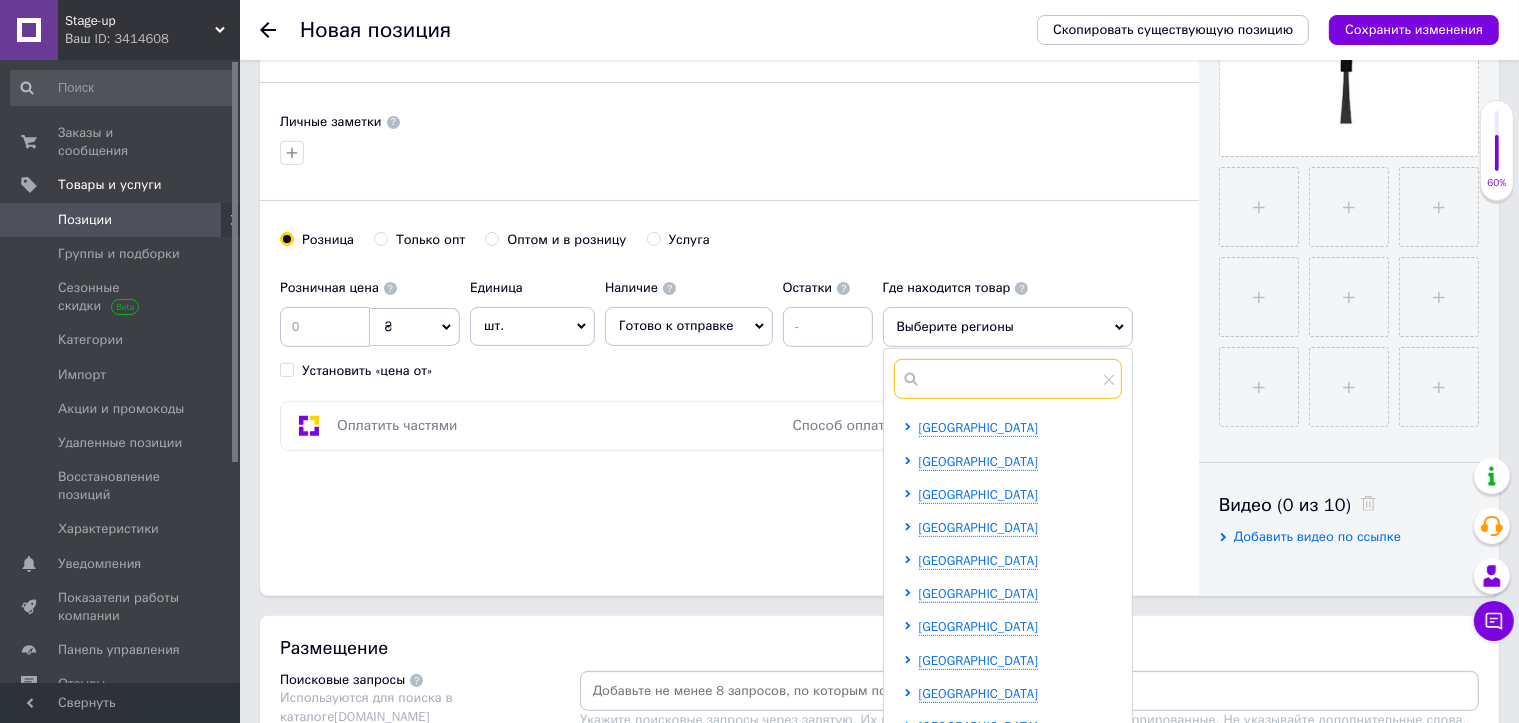click at bounding box center (1008, 379) 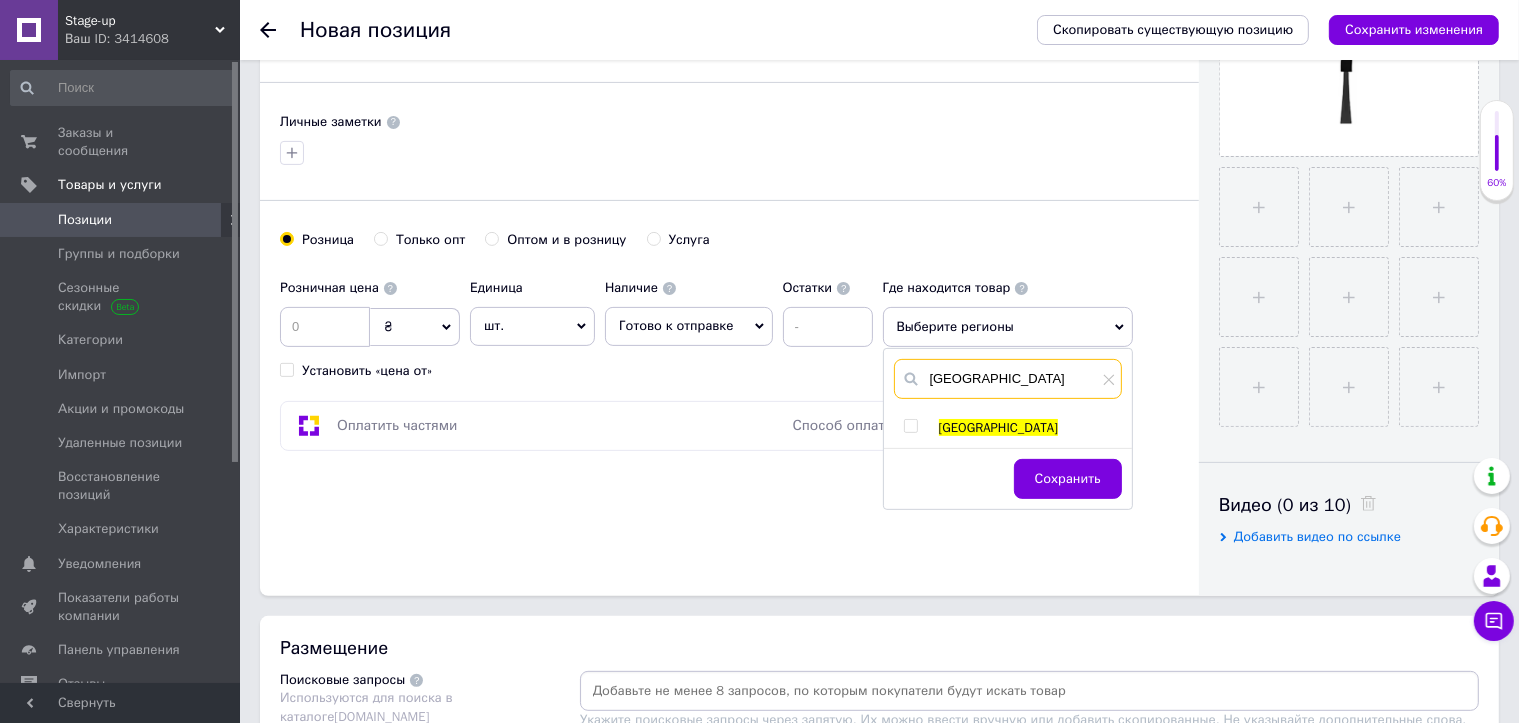 type on "[GEOGRAPHIC_DATA]" 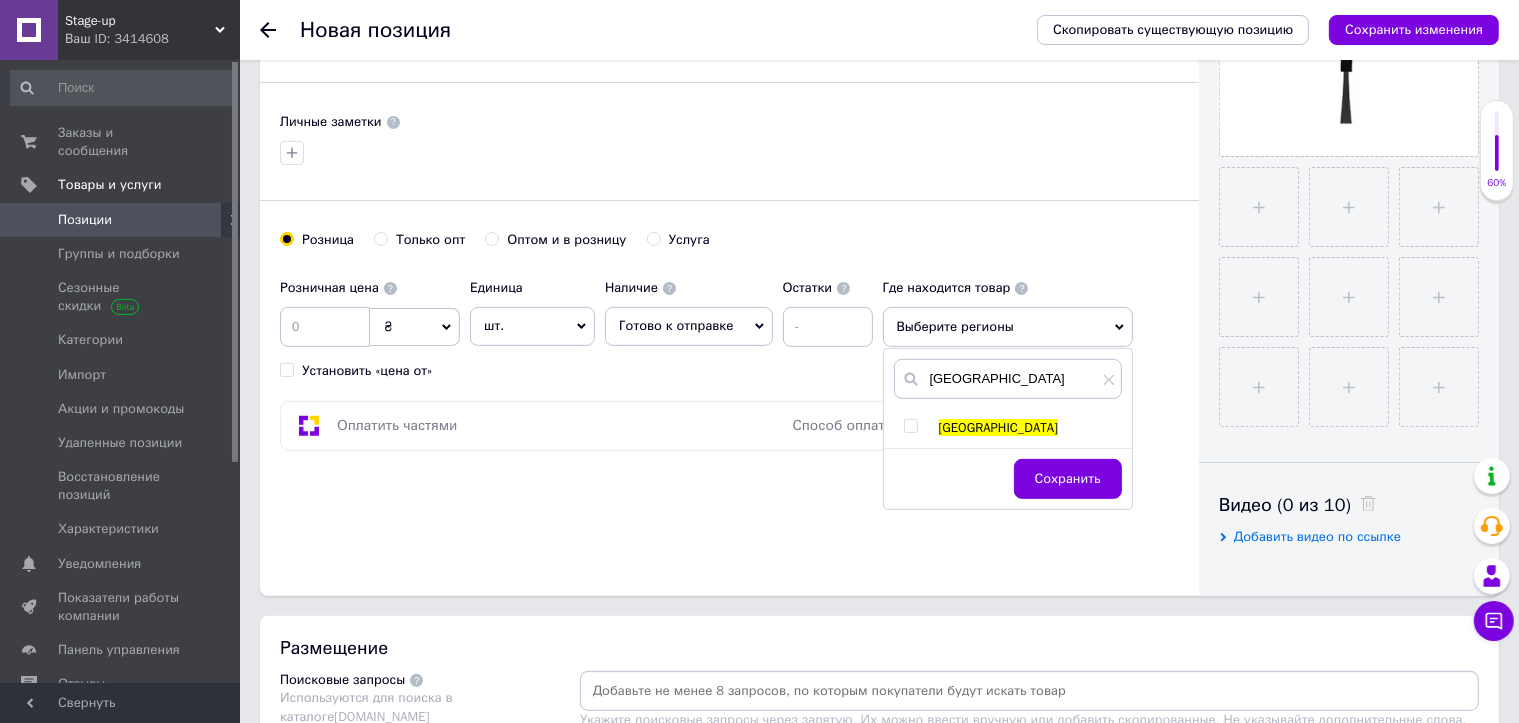 click at bounding box center [910, 426] 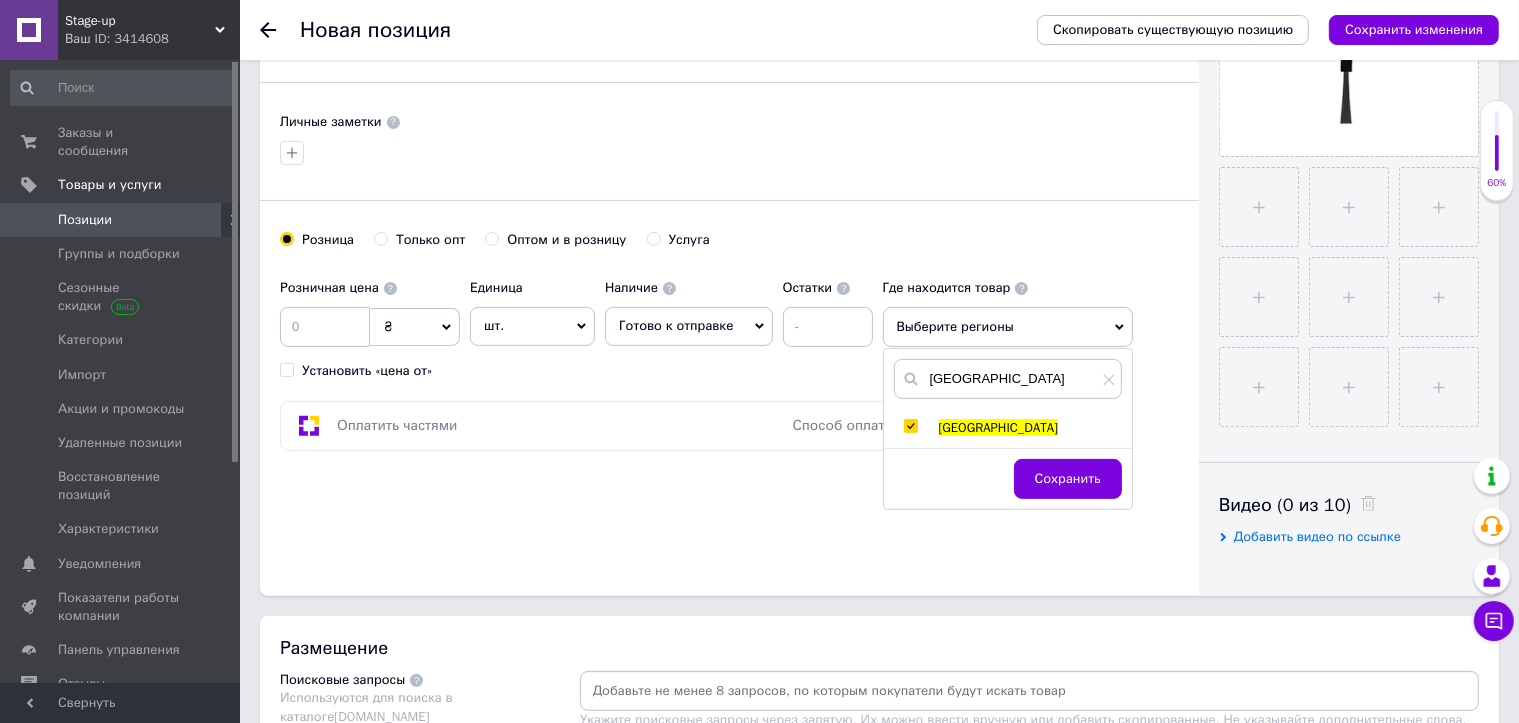 checkbox on "true" 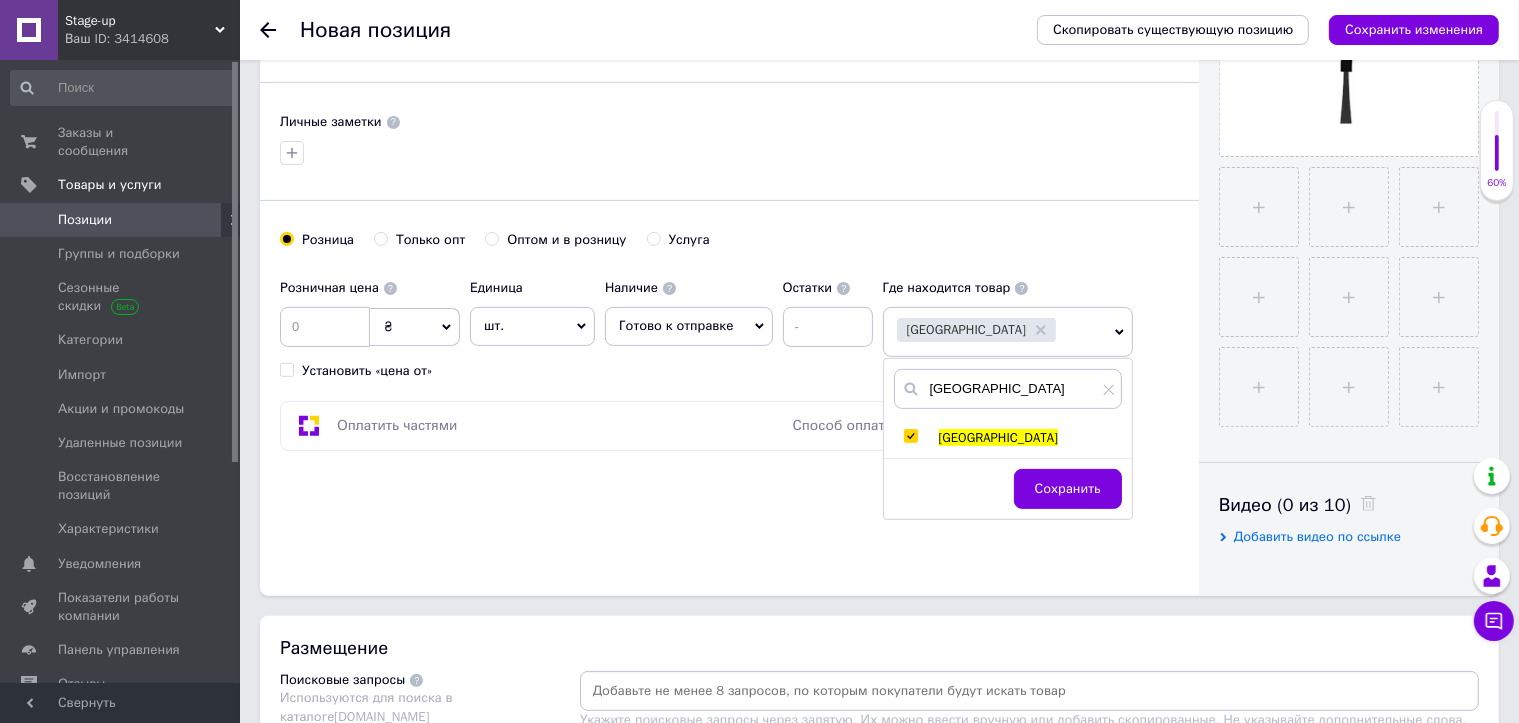 click on "Сохранить" at bounding box center (1008, 488) 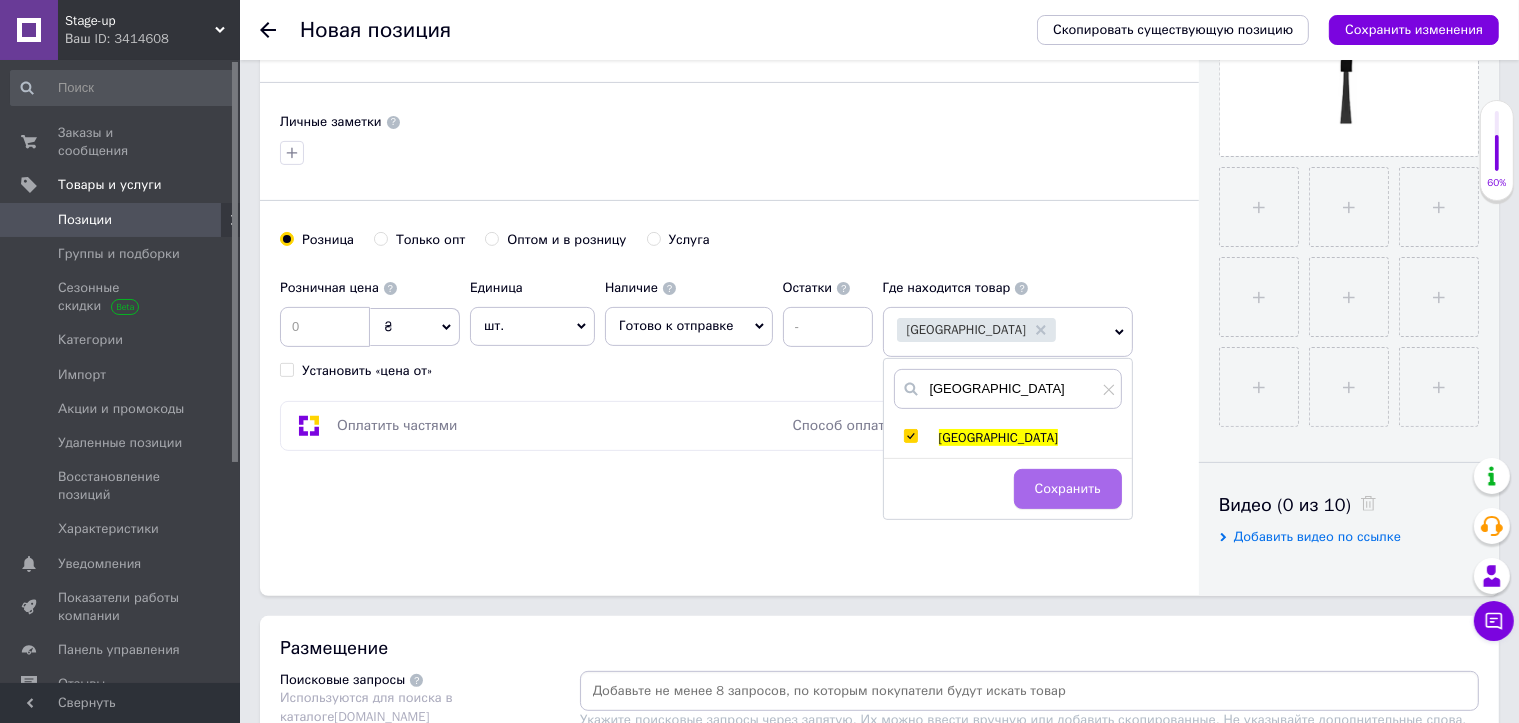 click on "Сохранить" at bounding box center [1068, 489] 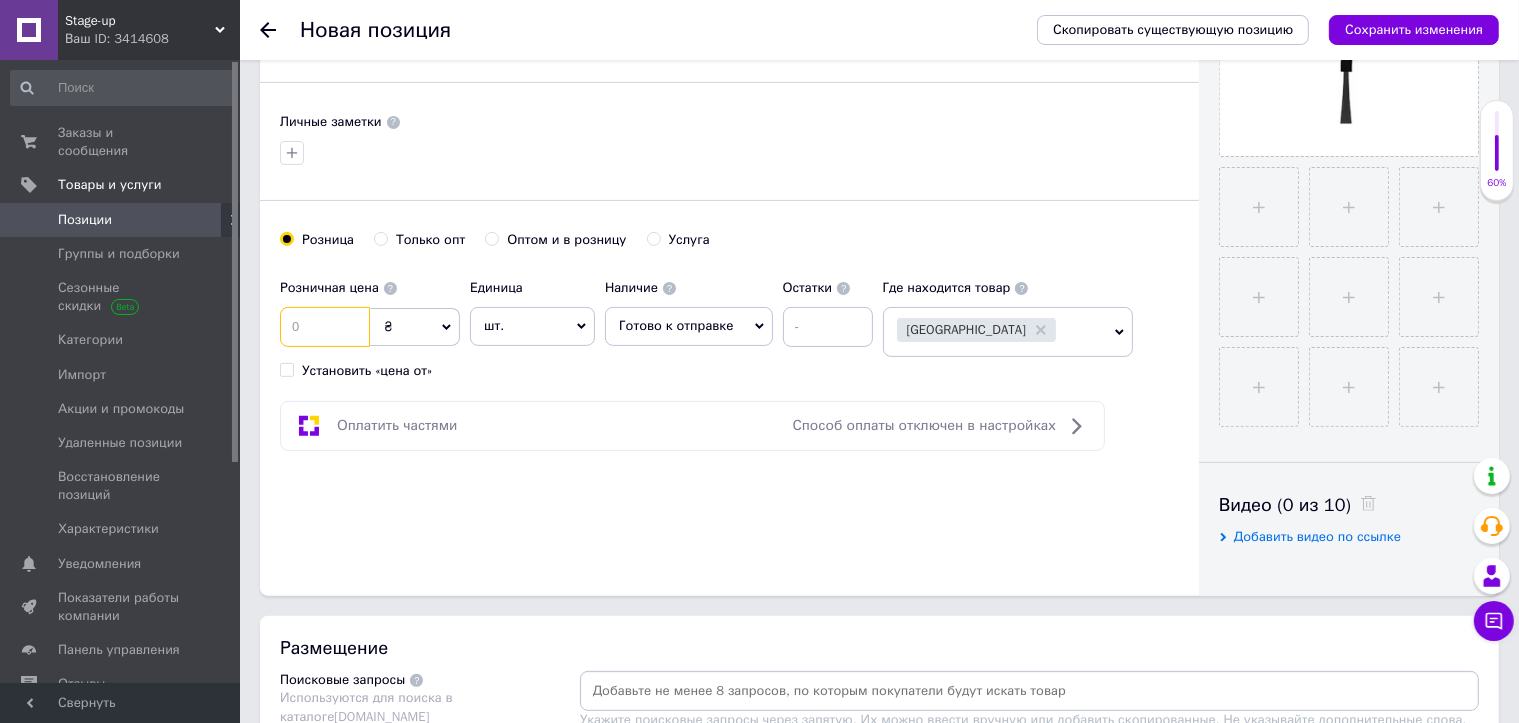 click at bounding box center [325, 327] 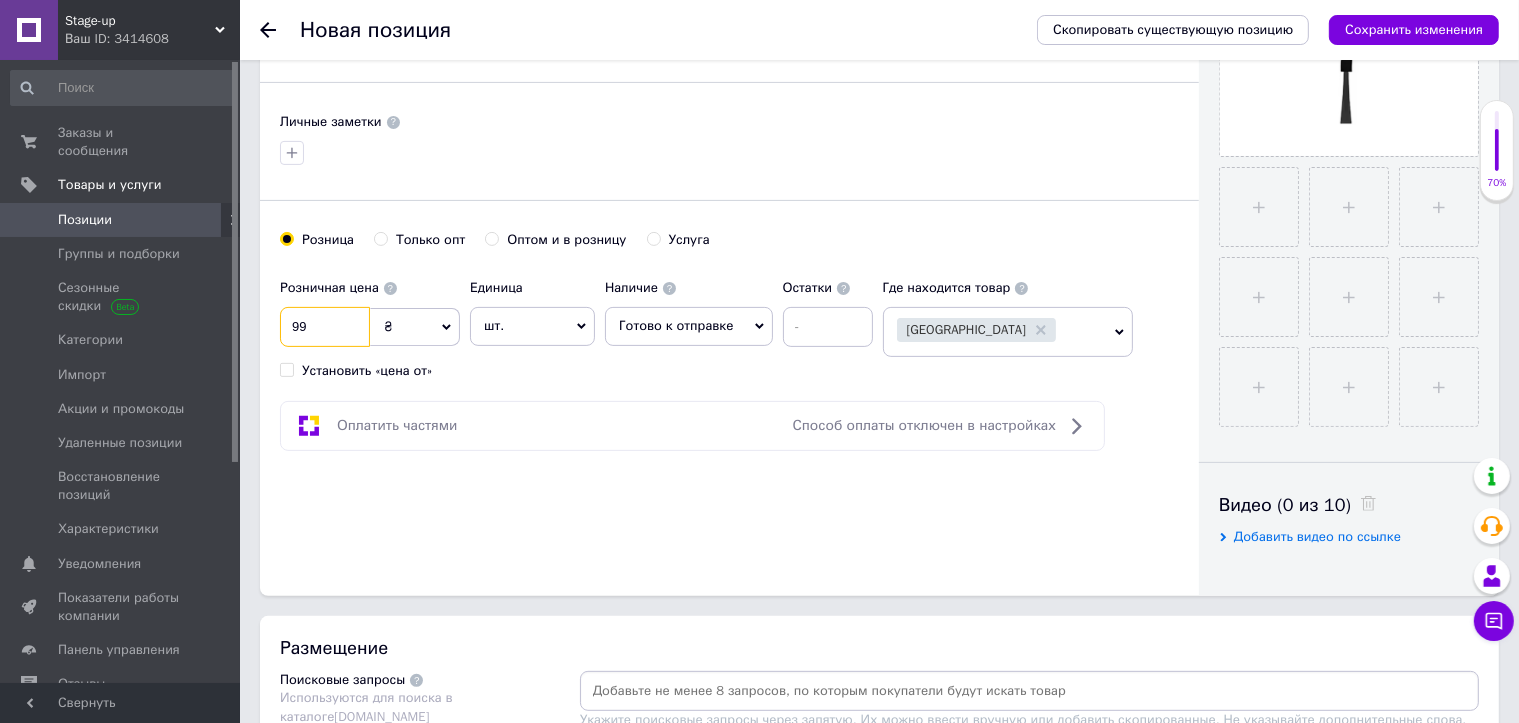 type on "99" 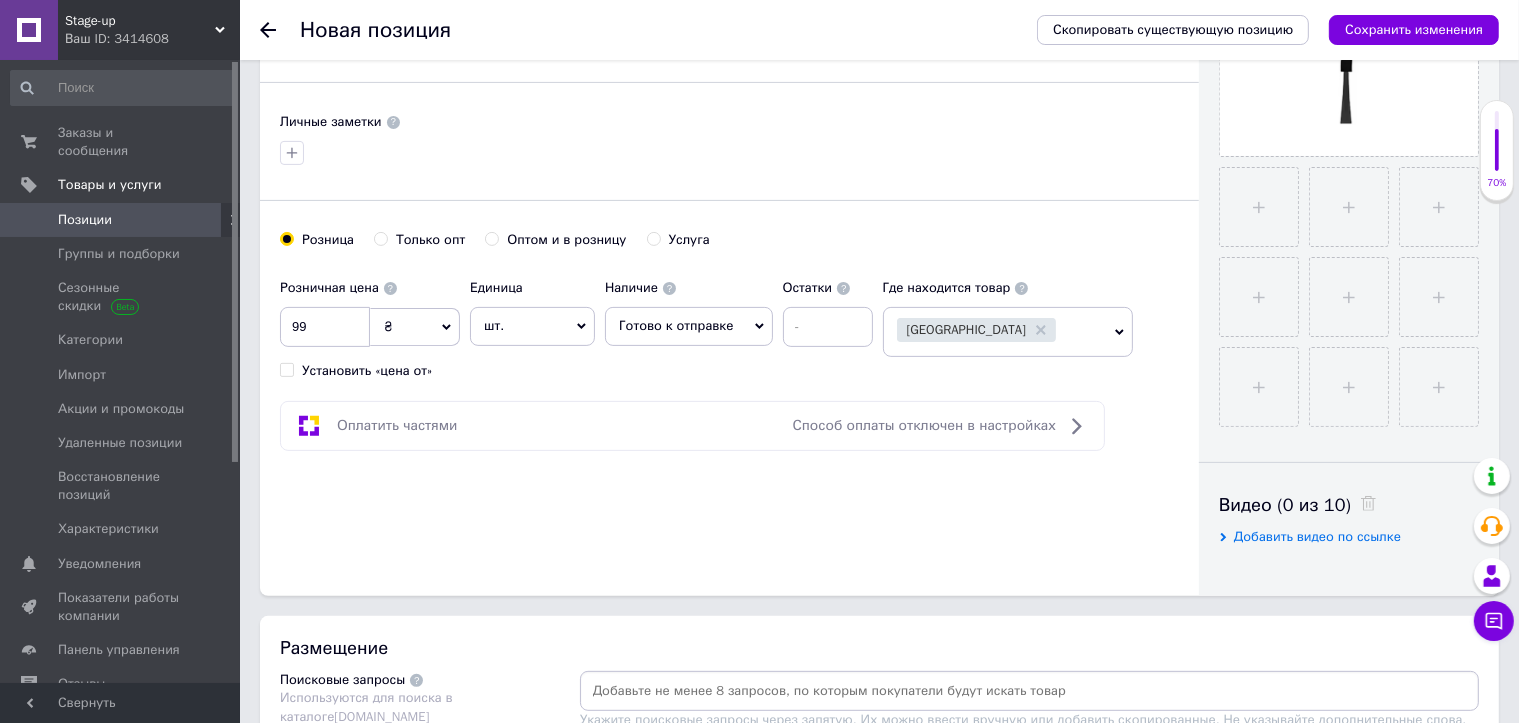 click on "Оплатить частями Способ оплаты отключен в настройках" at bounding box center (692, 426) 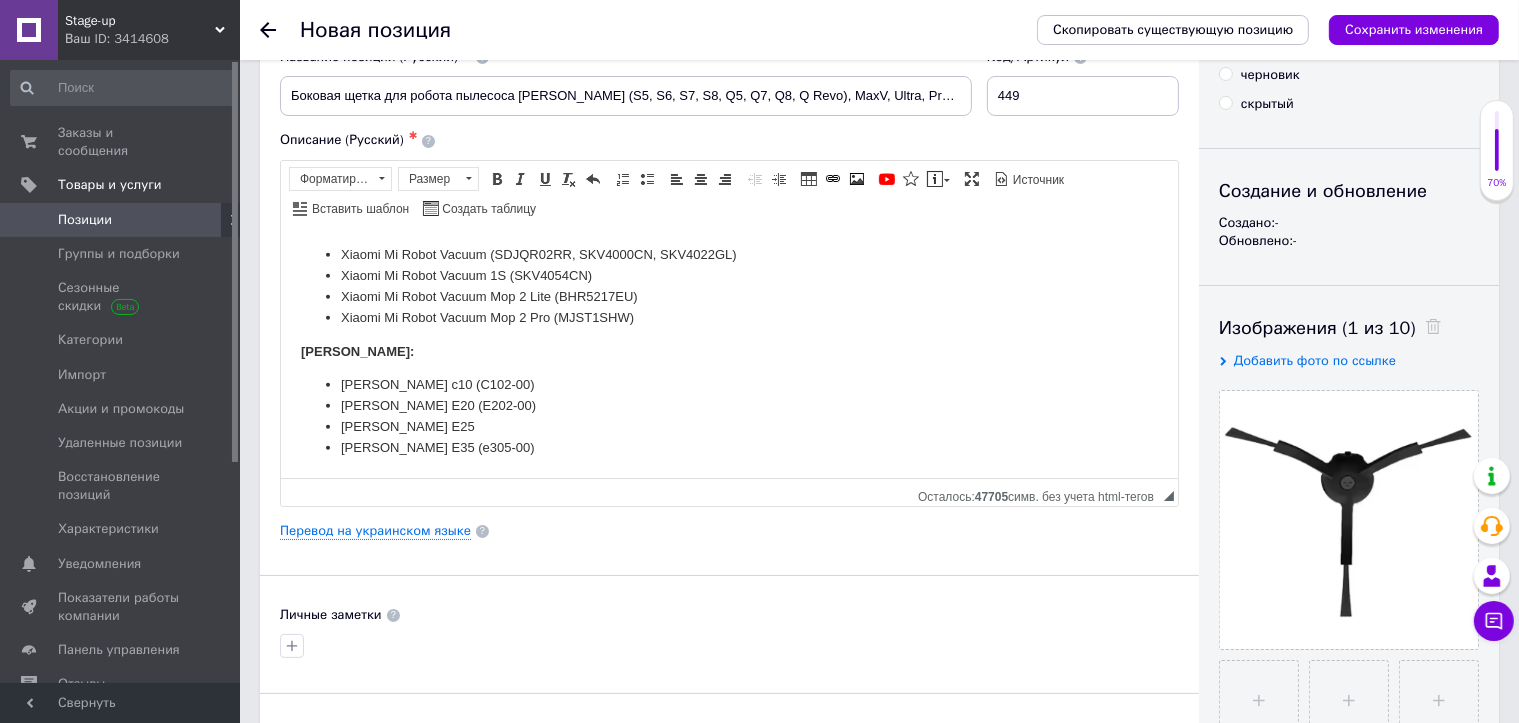 scroll, scrollTop: 100, scrollLeft: 0, axis: vertical 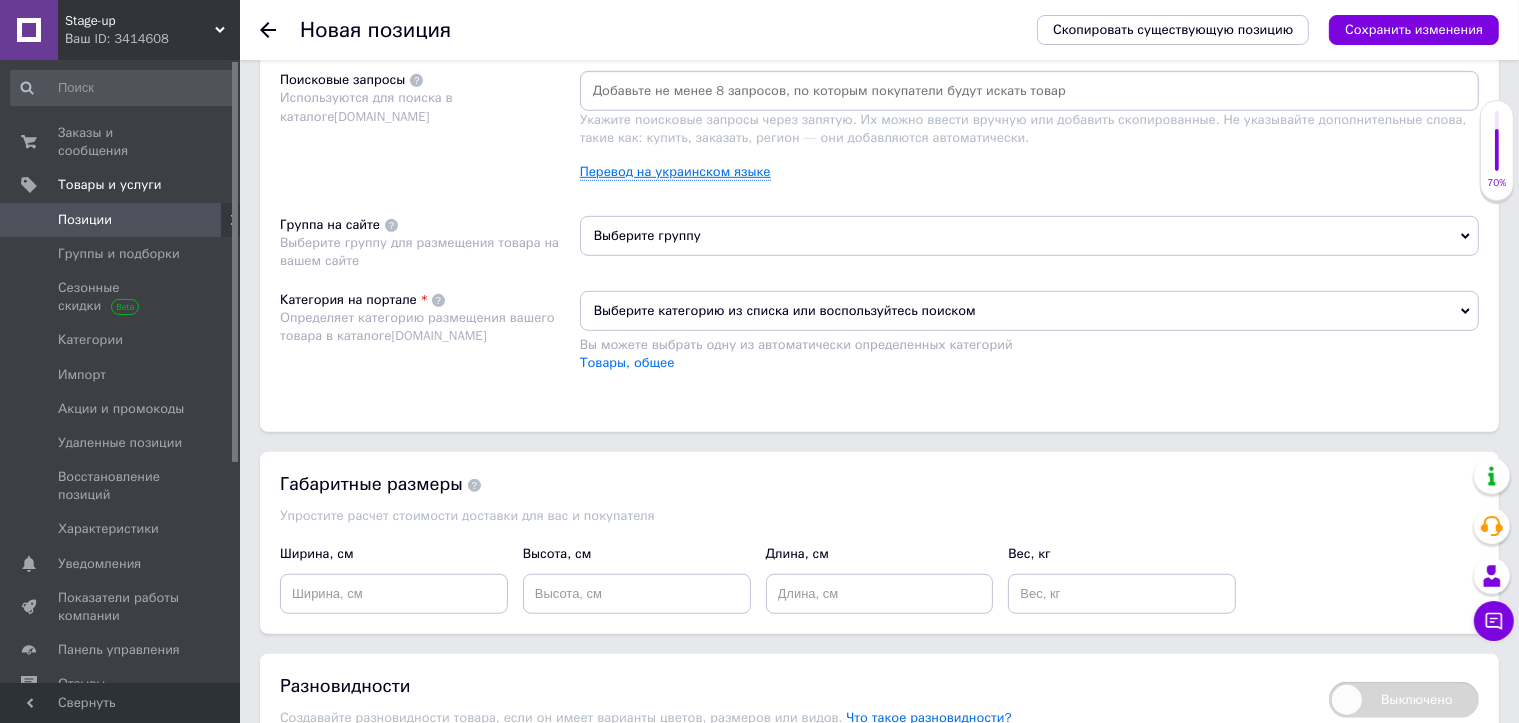 click on "Перевод на украинском языке" at bounding box center [675, 172] 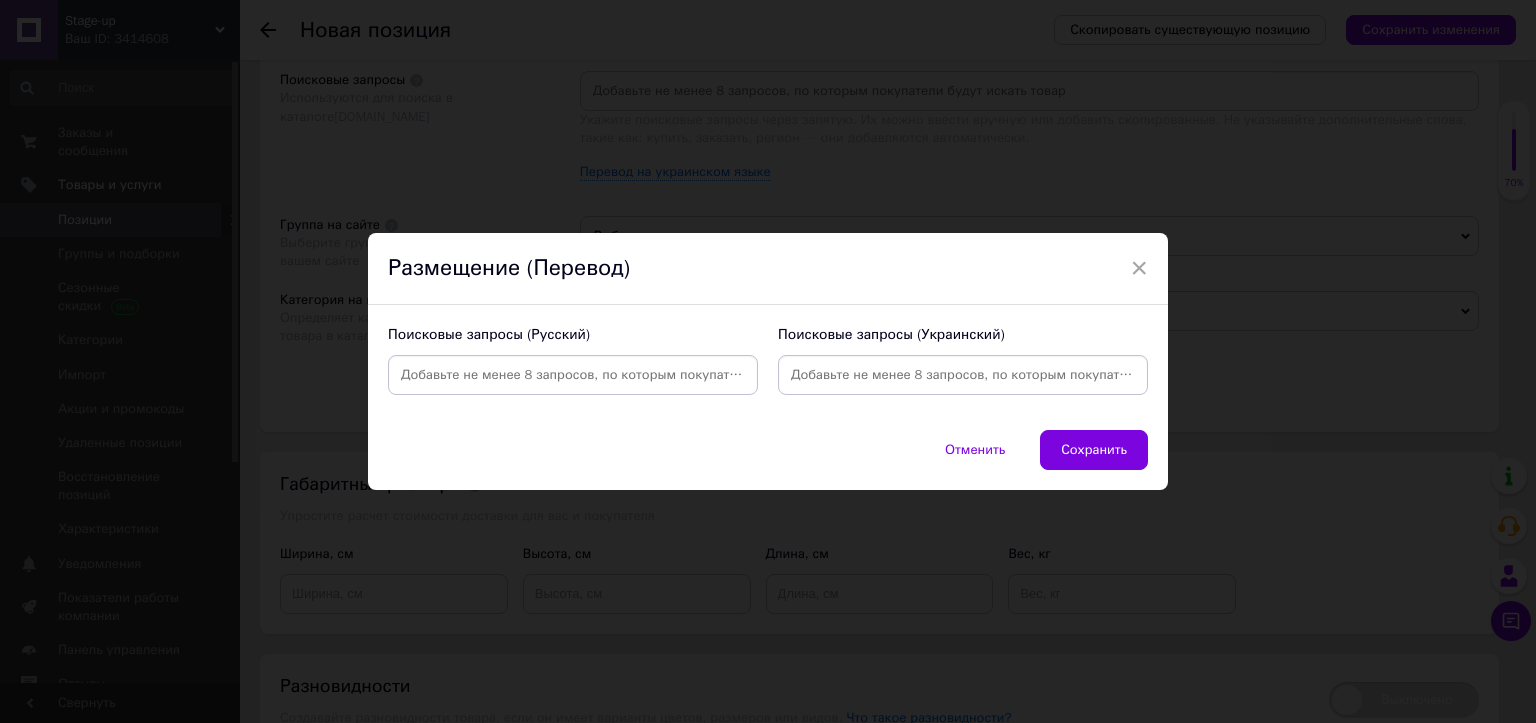 click at bounding box center (573, 375) 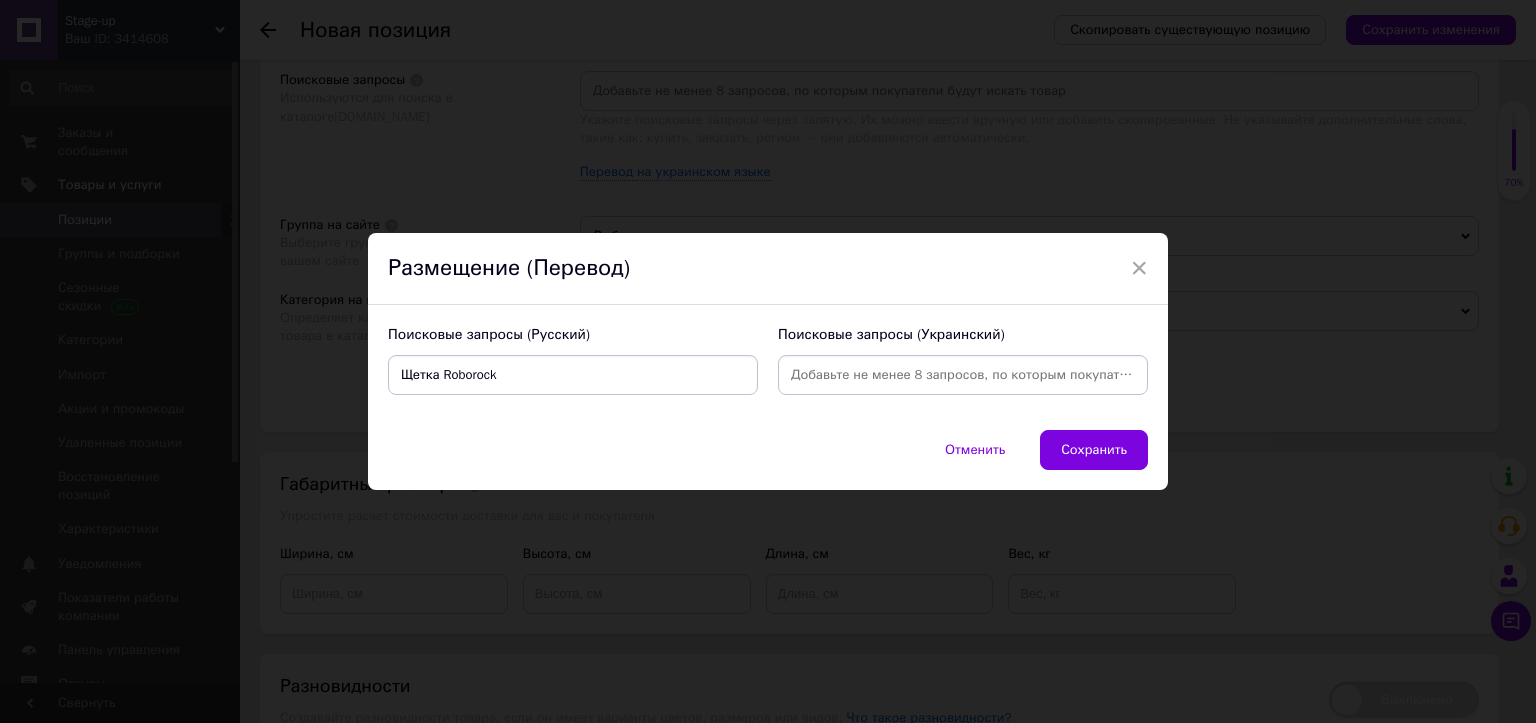 type on "Щетка Roborock" 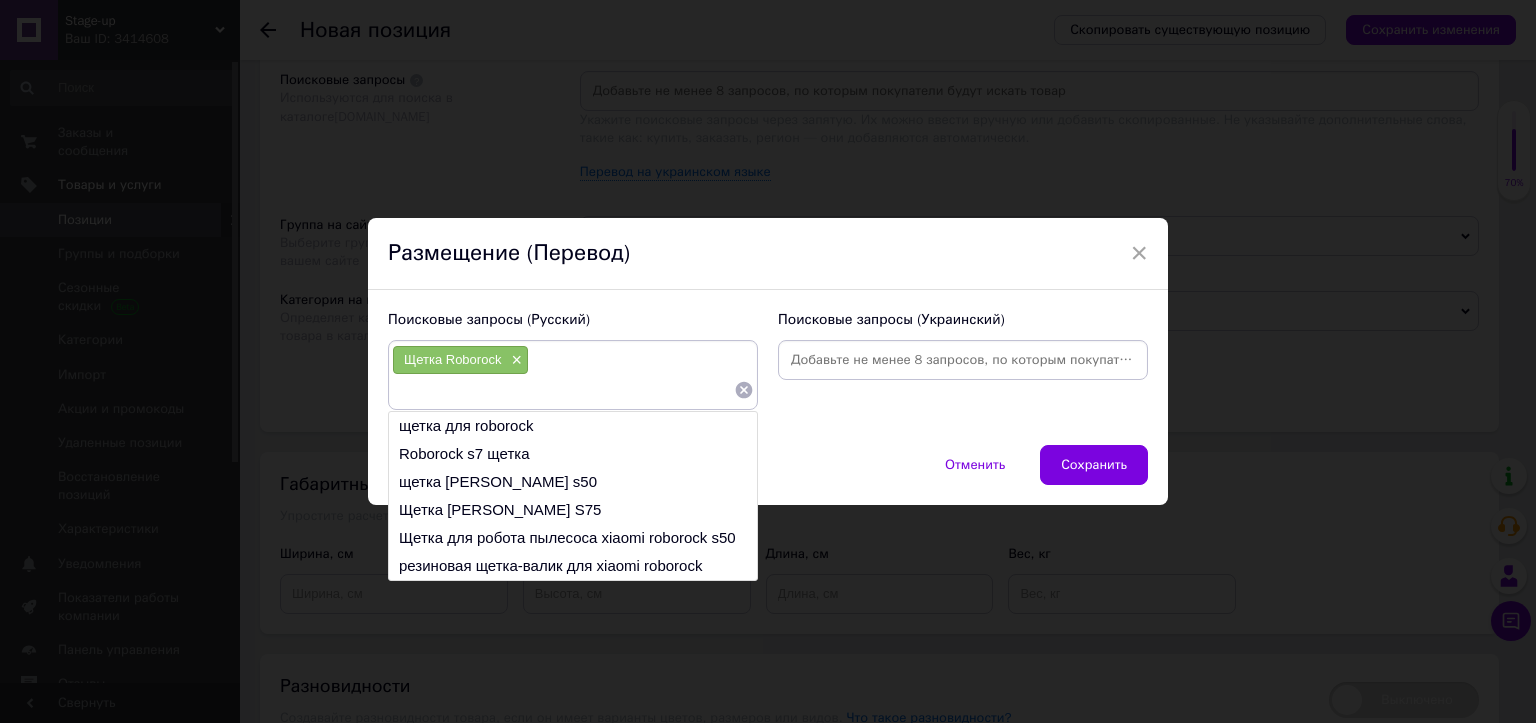 paste on "Щетка Roborock S6" 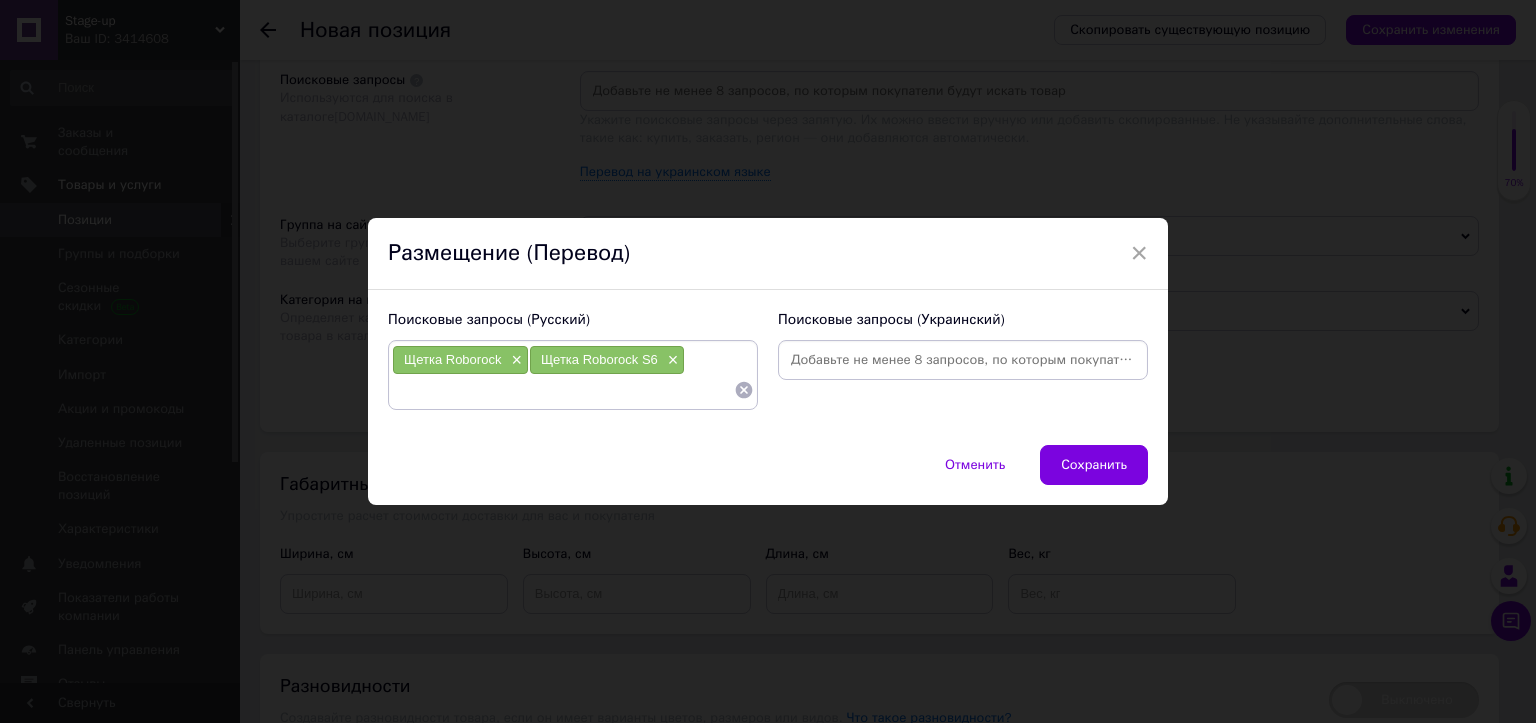 paste on "Щетка Roborock S5" 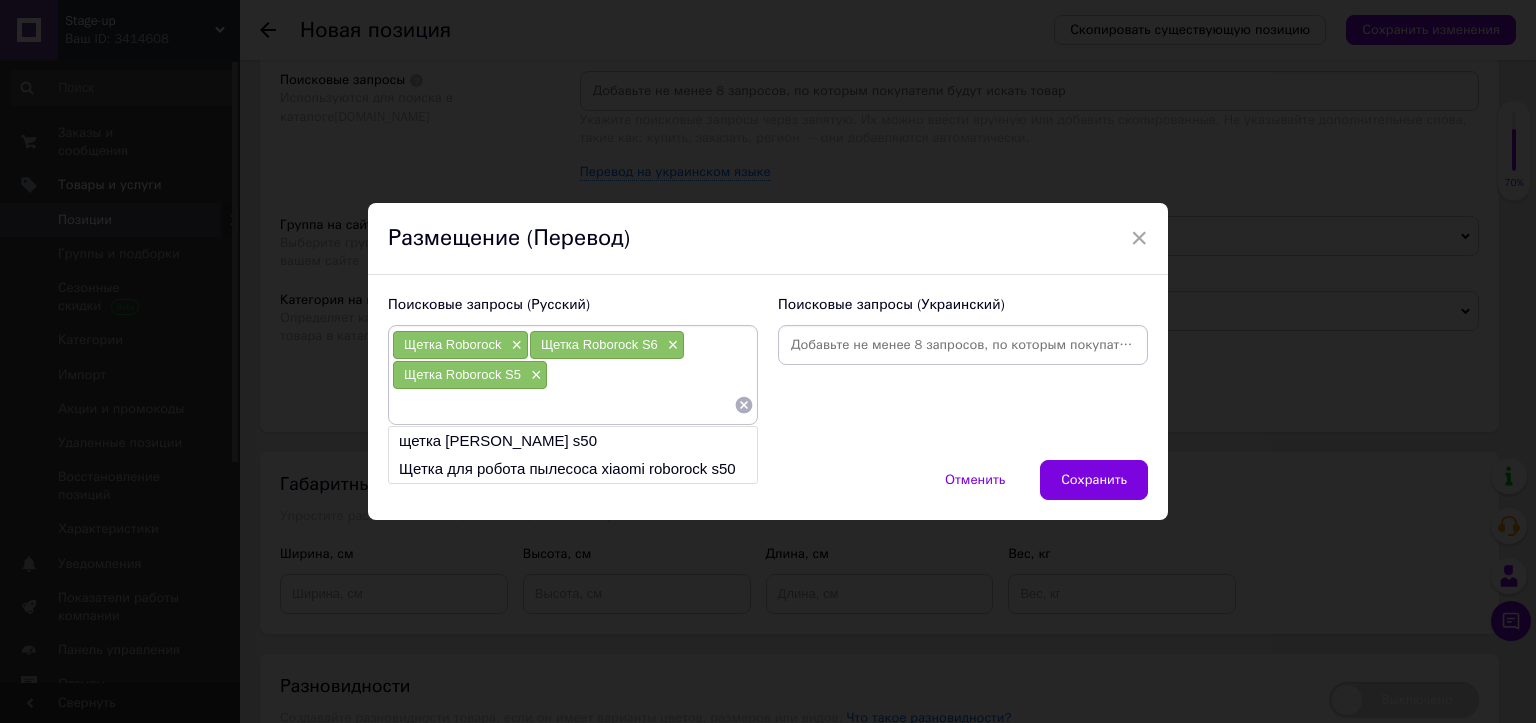 paste on "Щетка Roborock S7" 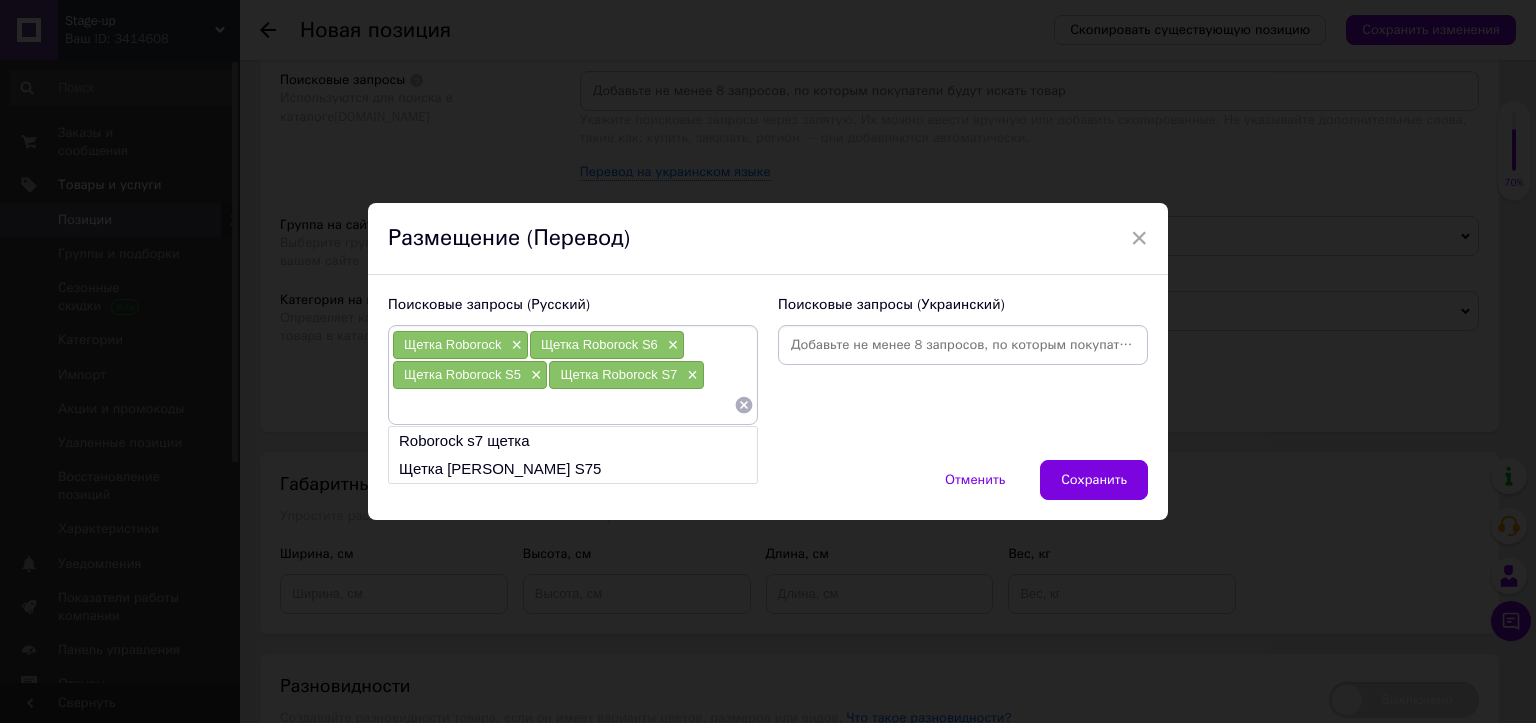 paste on "Щетка Roborock S8" 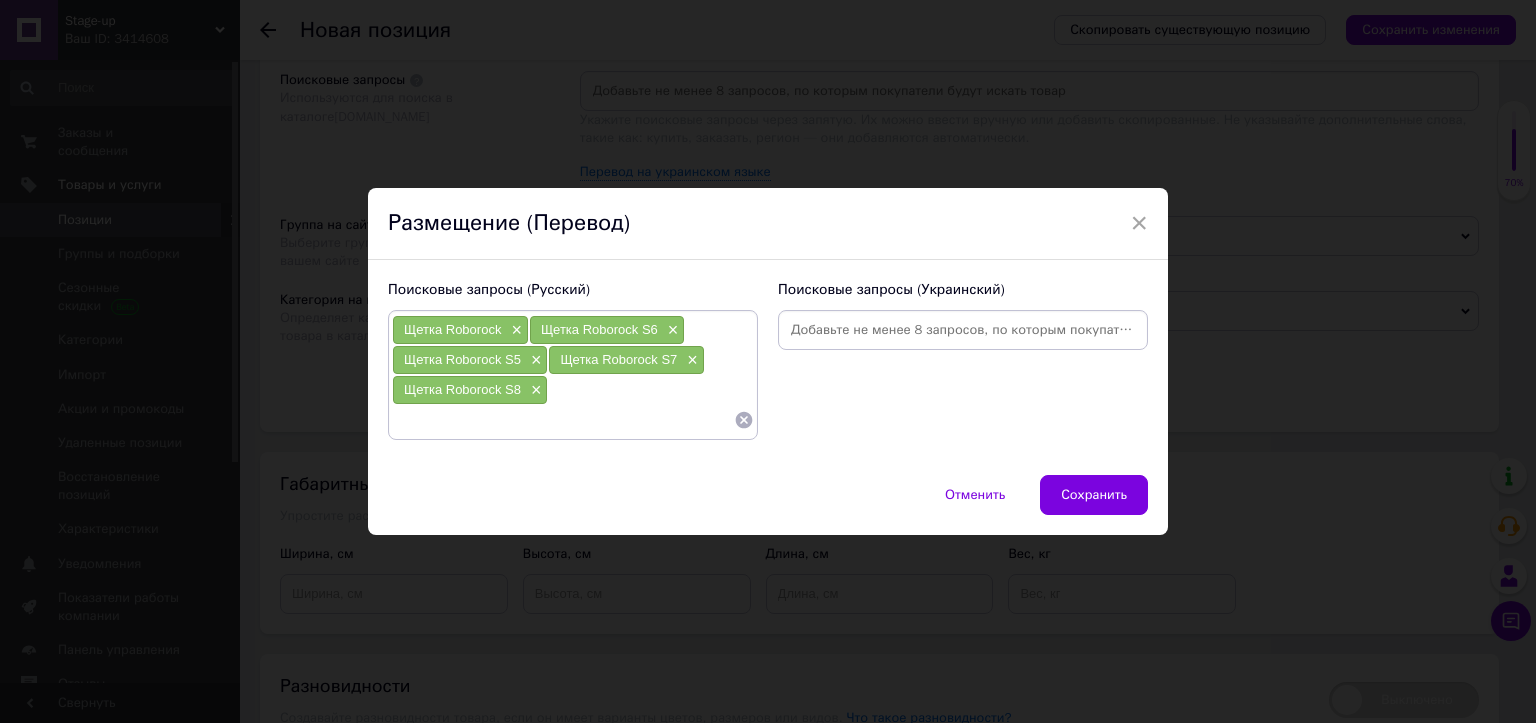 paste on "Щетка Roborock Q5 Pro" 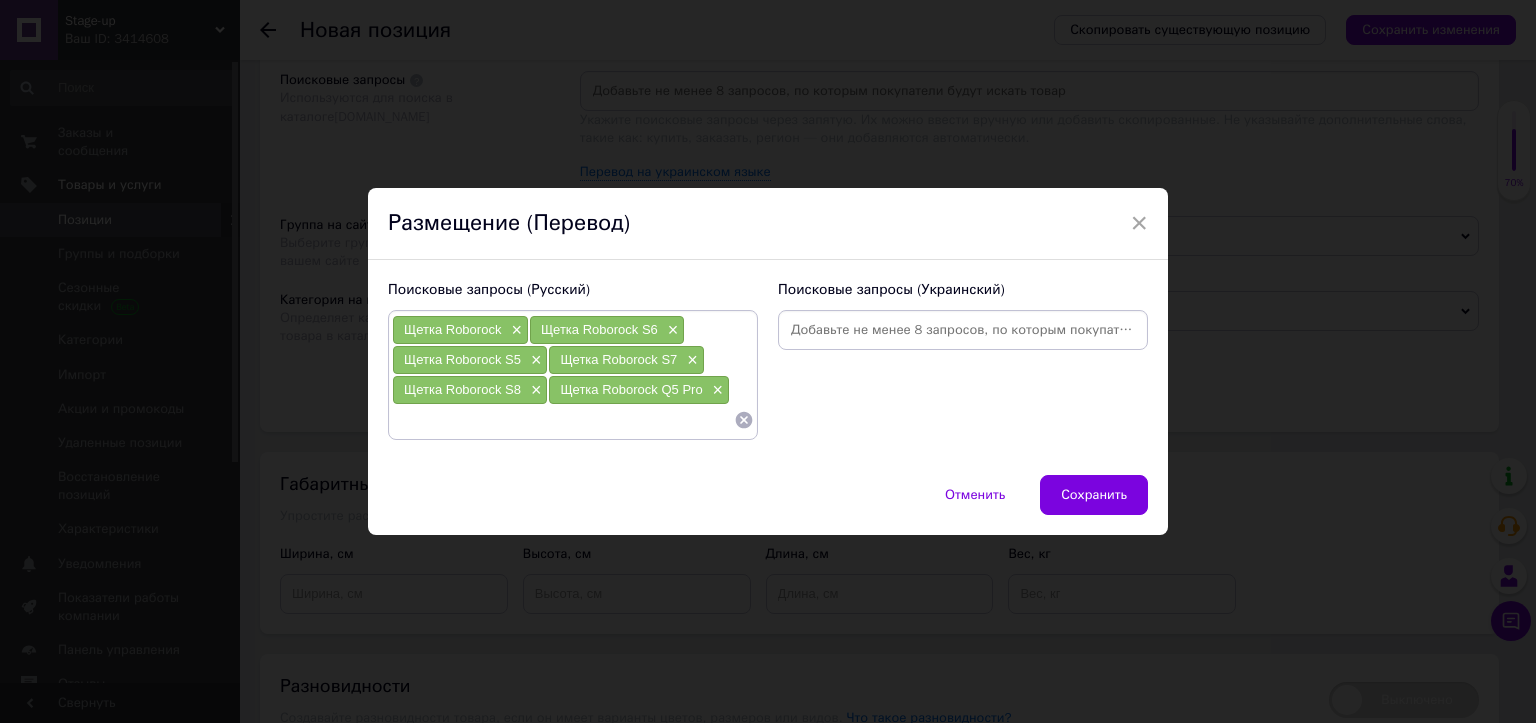 paste on "Щетка Roborock Q7" 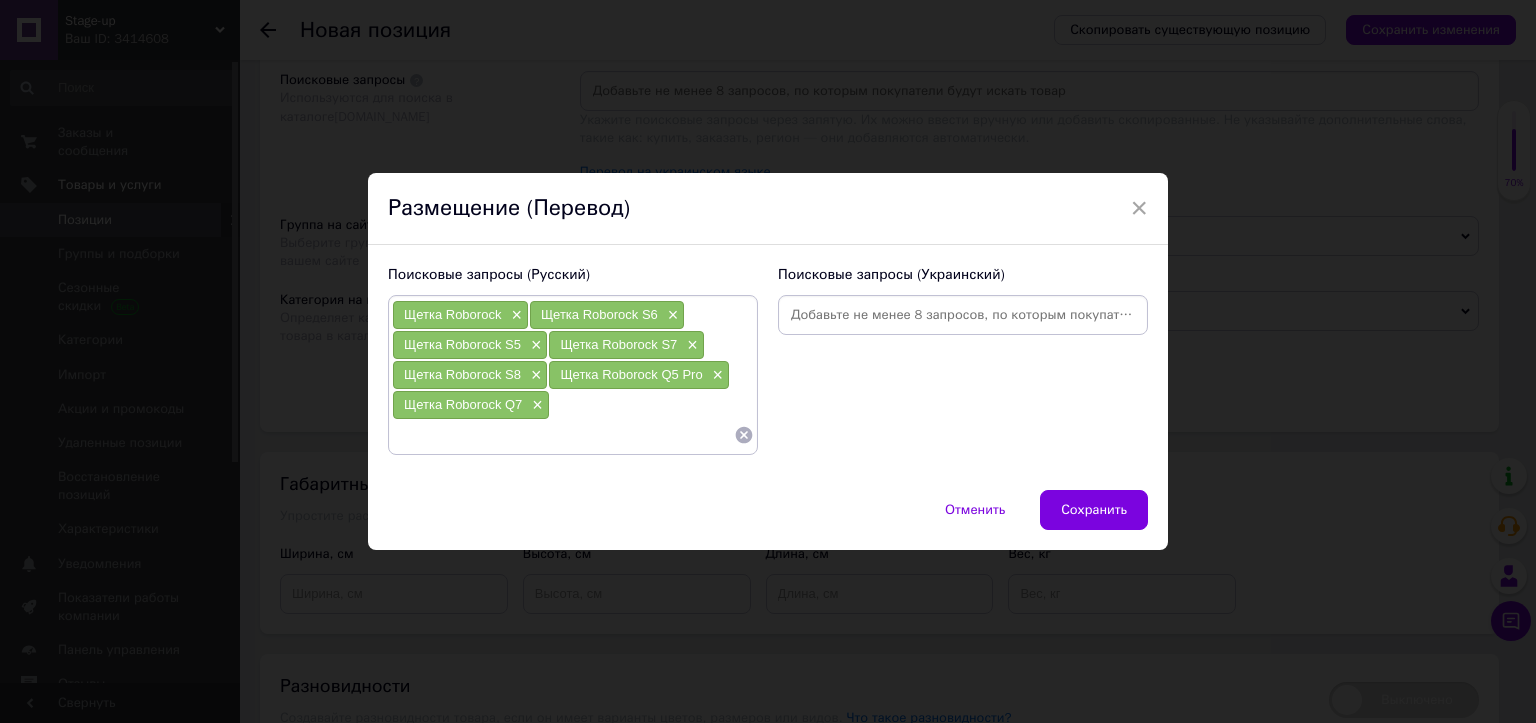 paste on "Щетка Roborock Q8 Max" 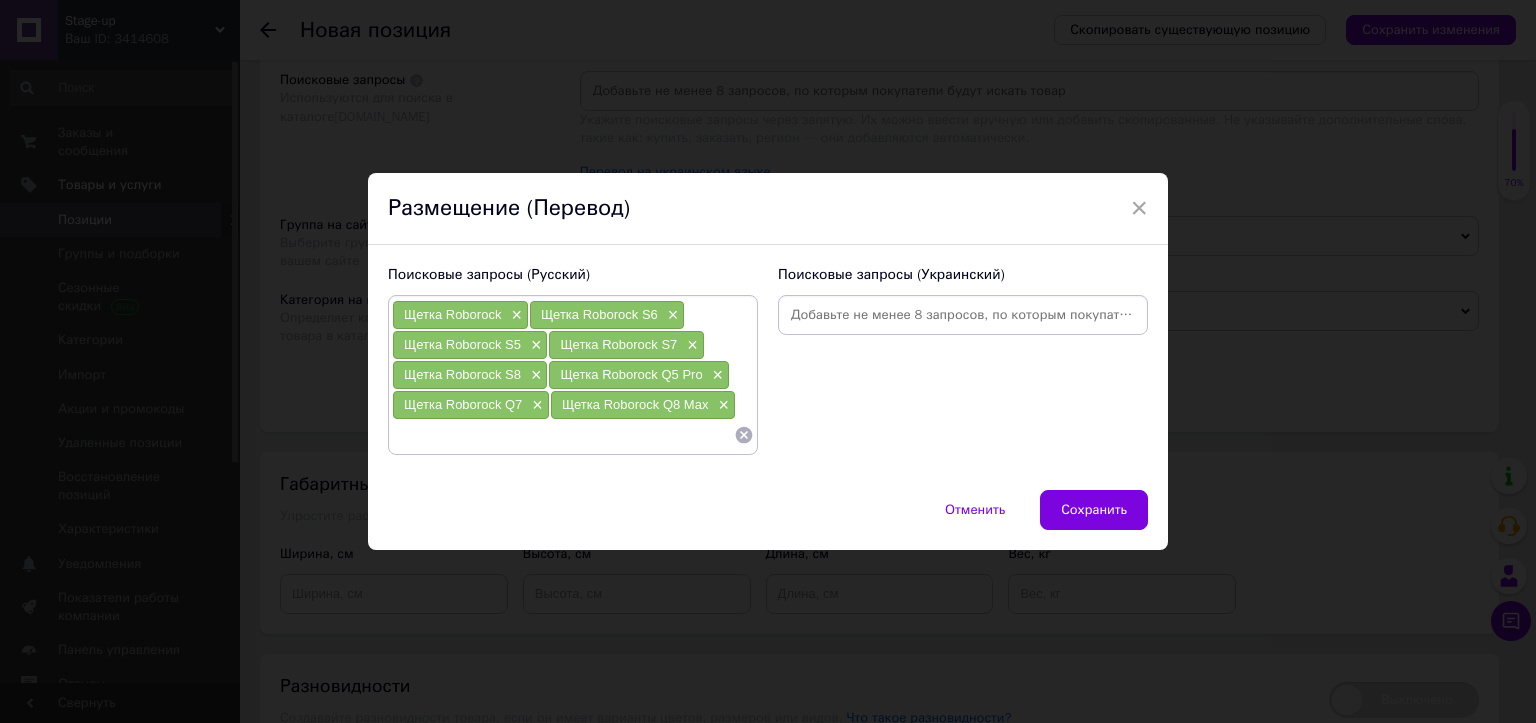 paste on "Щетка Roborock Q Revo" 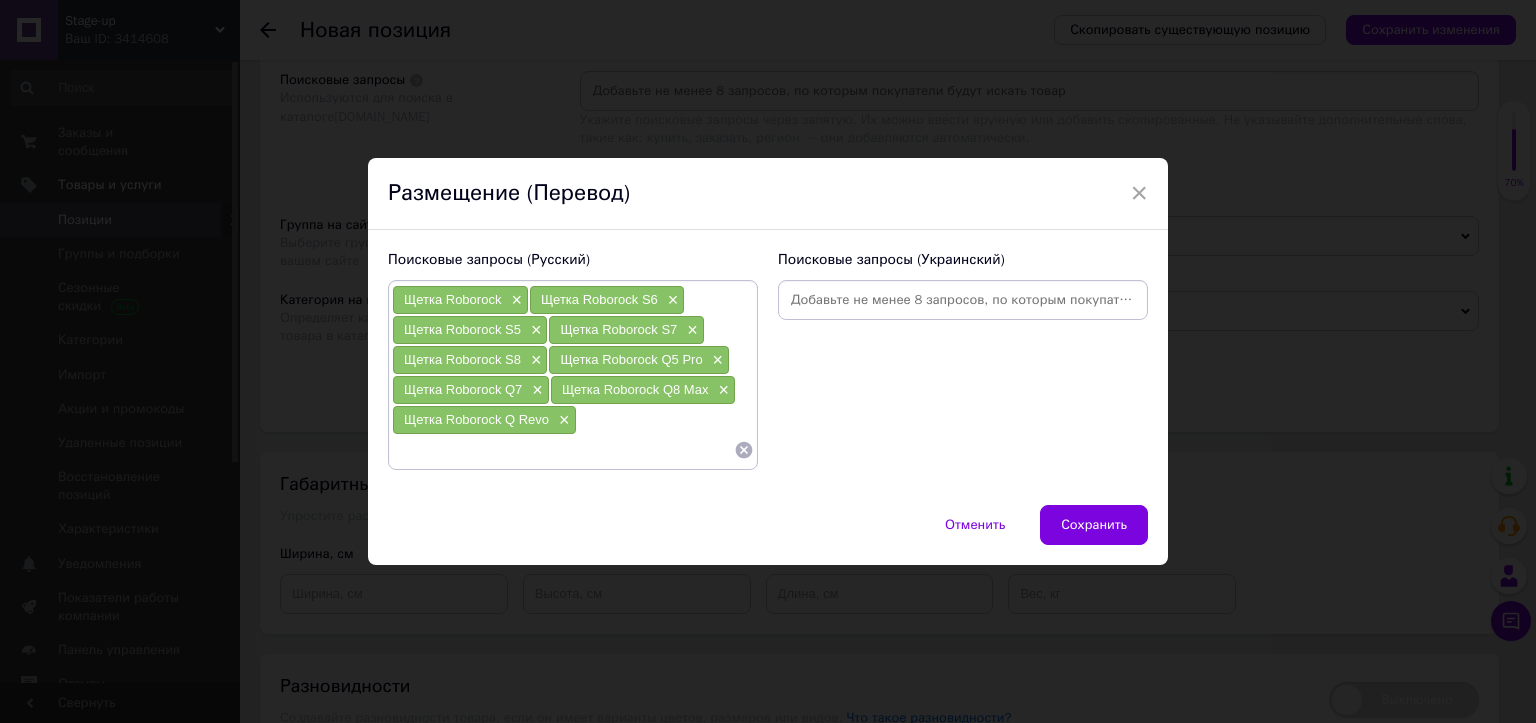 paste on "Щетка [PERSON_NAME]" 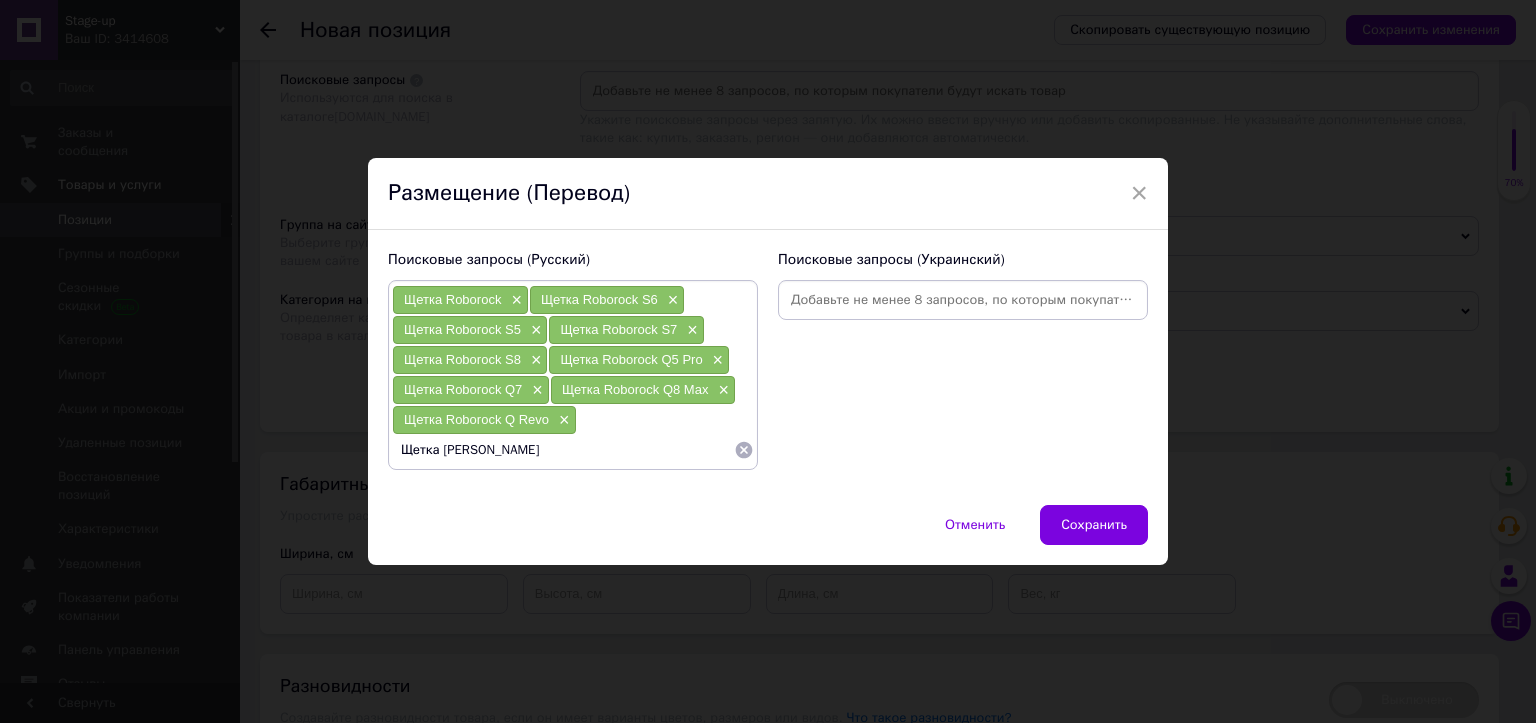 type 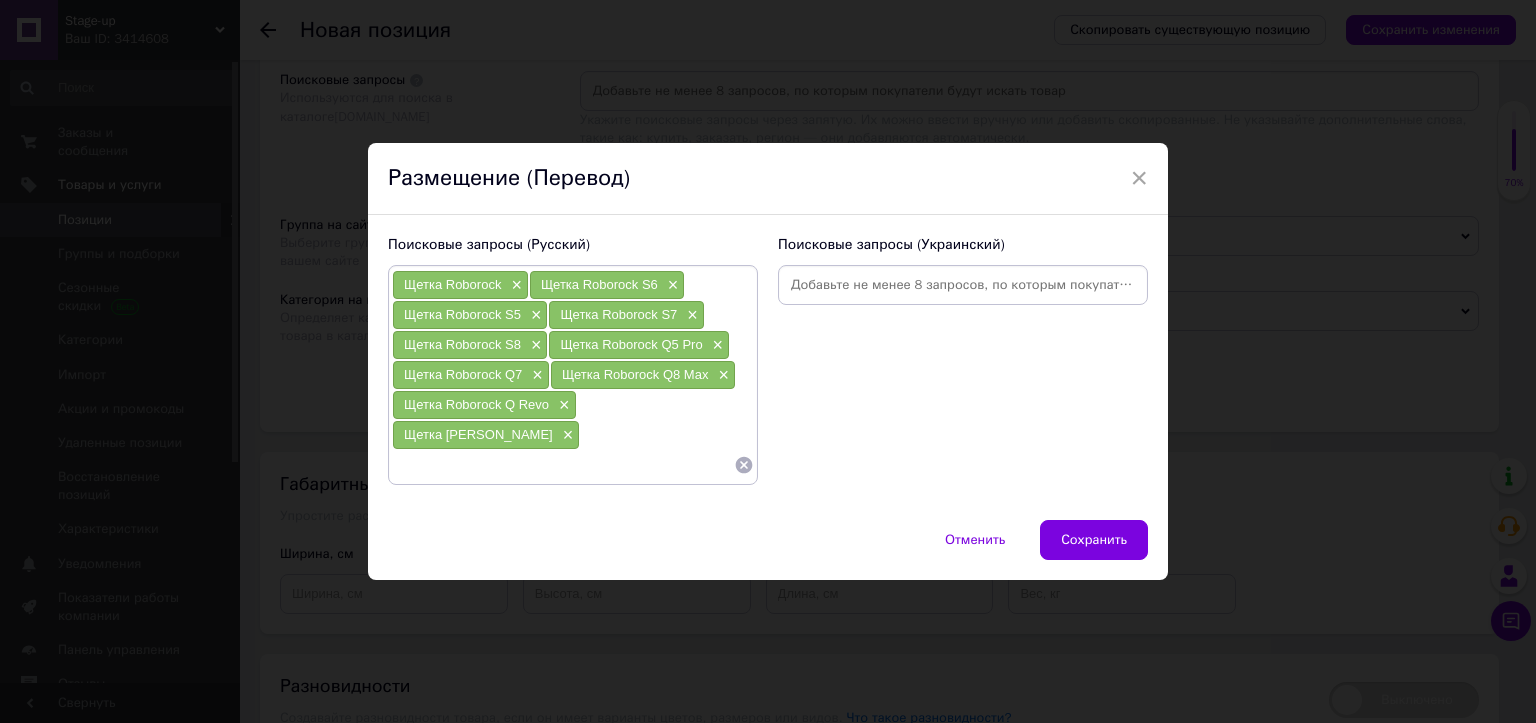 click on "Поисковые запросы (Украинский)" at bounding box center (963, 360) 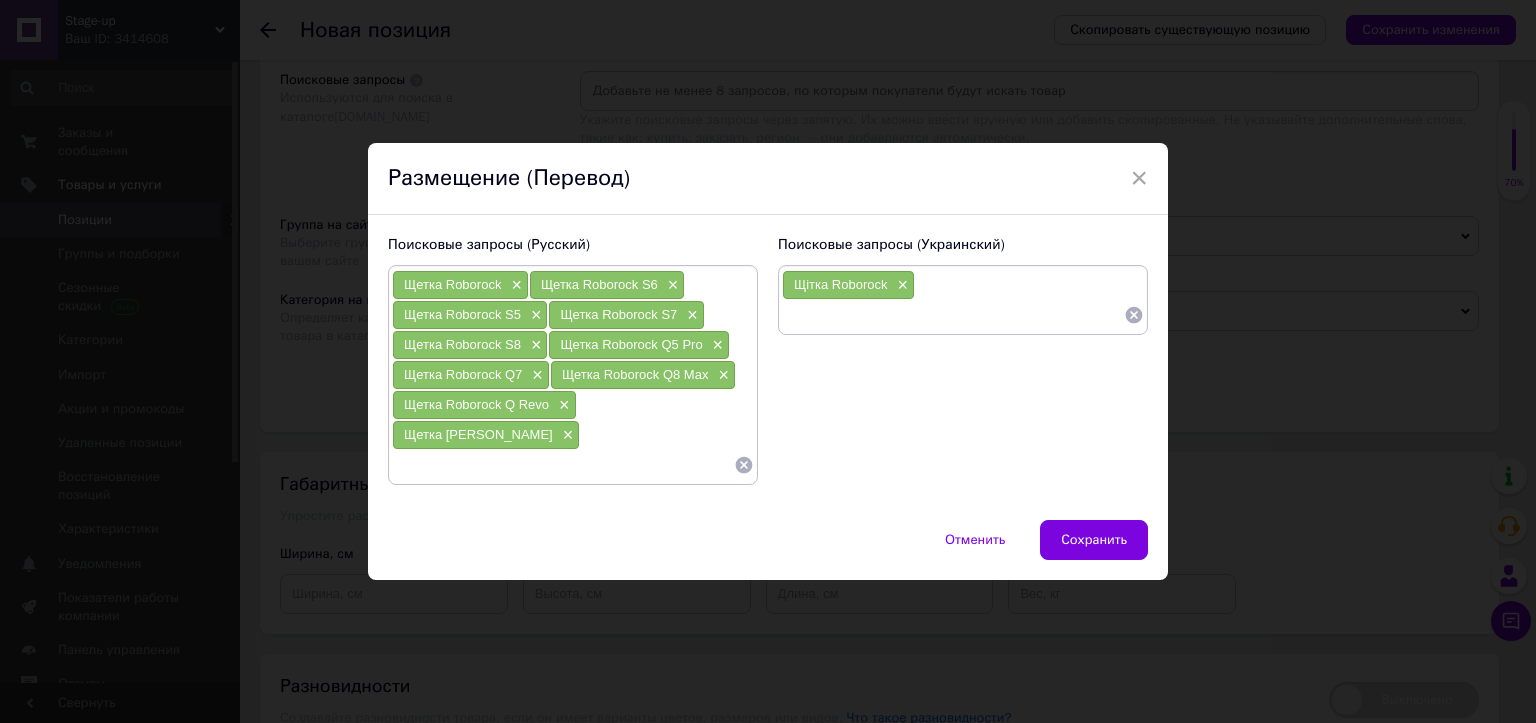 paste on "Щітка Roborock S6" 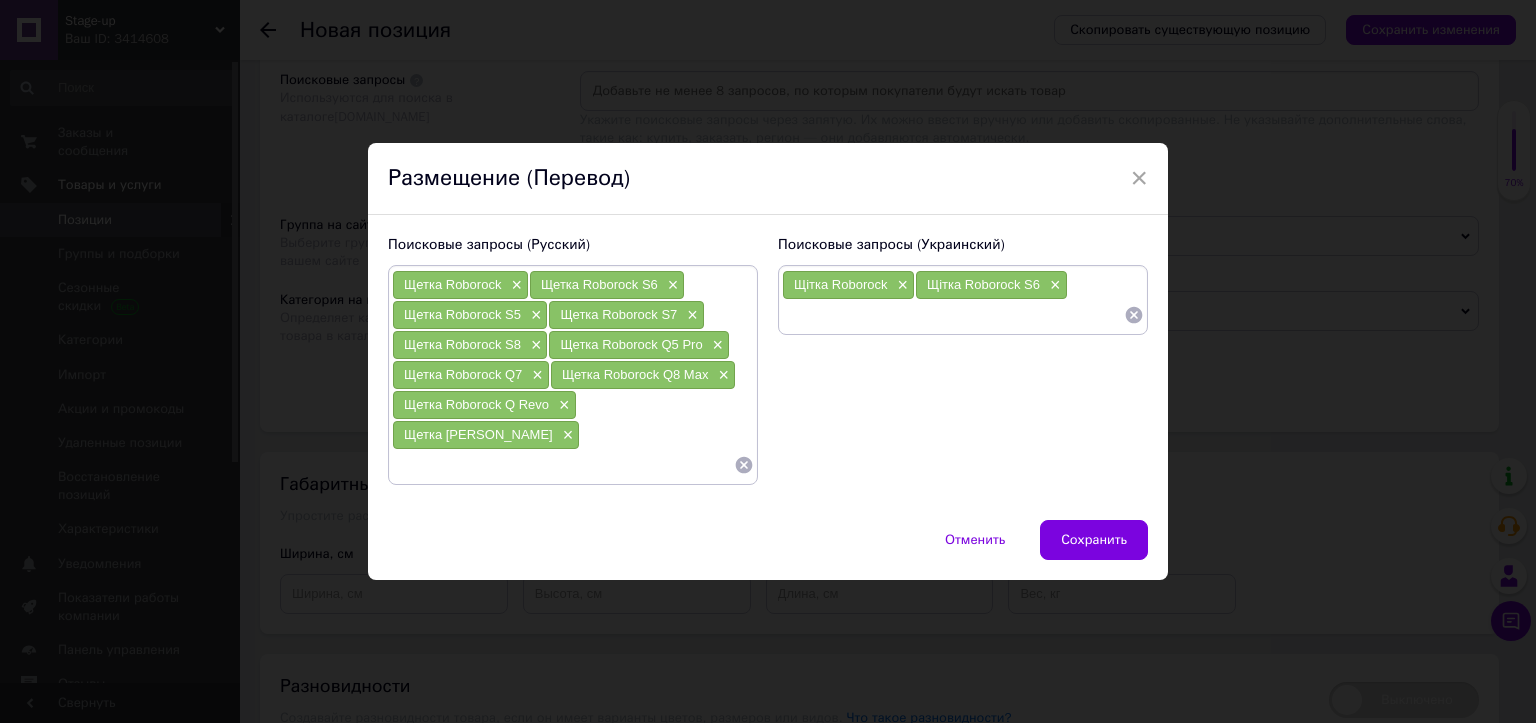 paste on "Щітка Roborock S5" 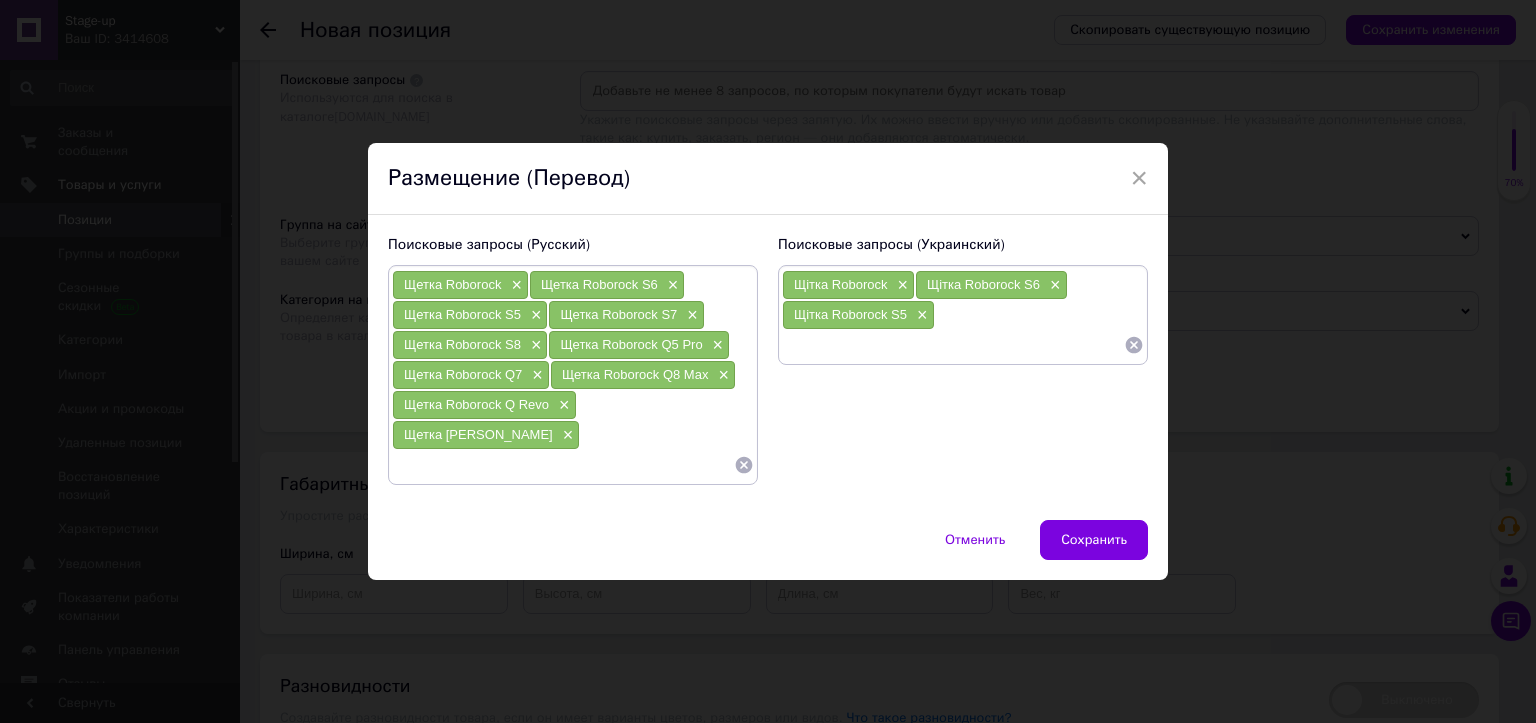 paste on "Щітка Roborock S7" 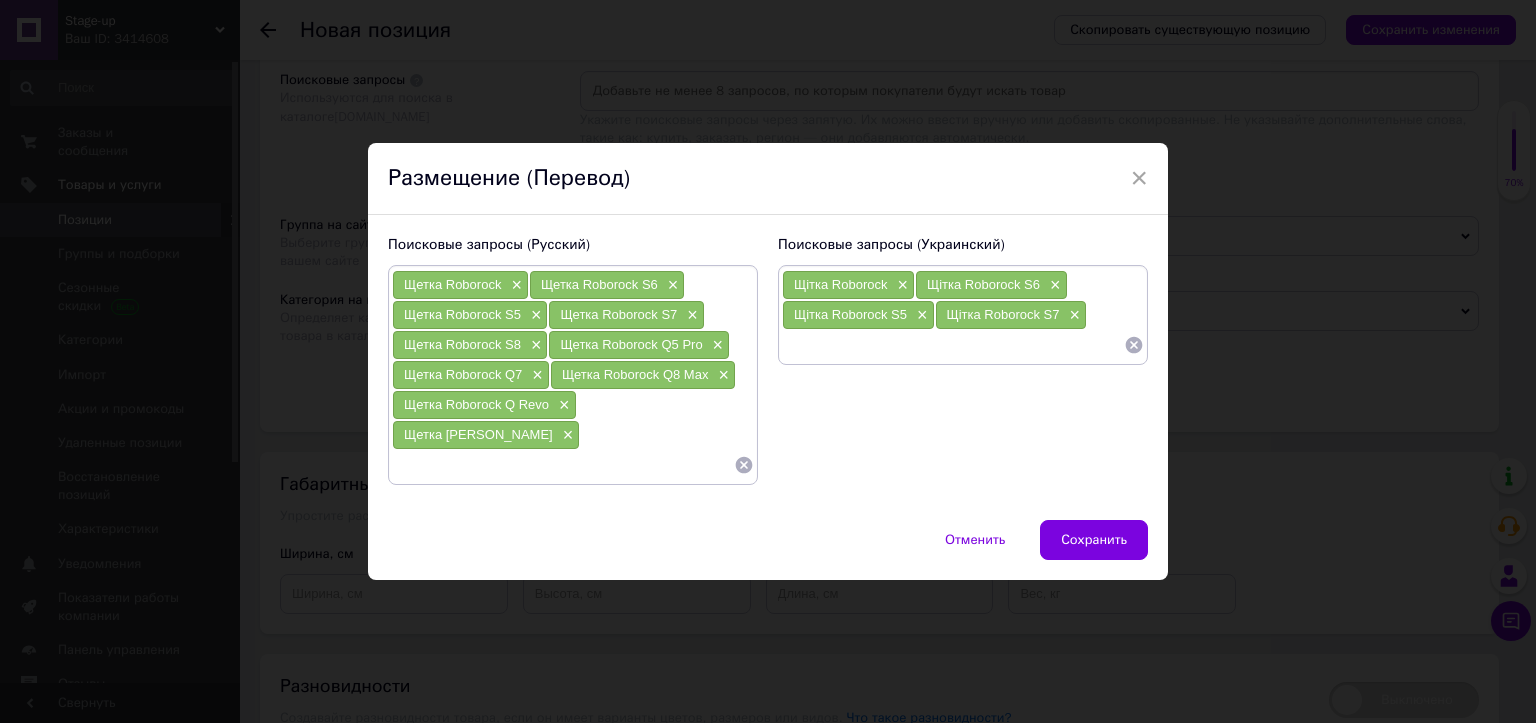 paste on "Щітка Roborock S8" 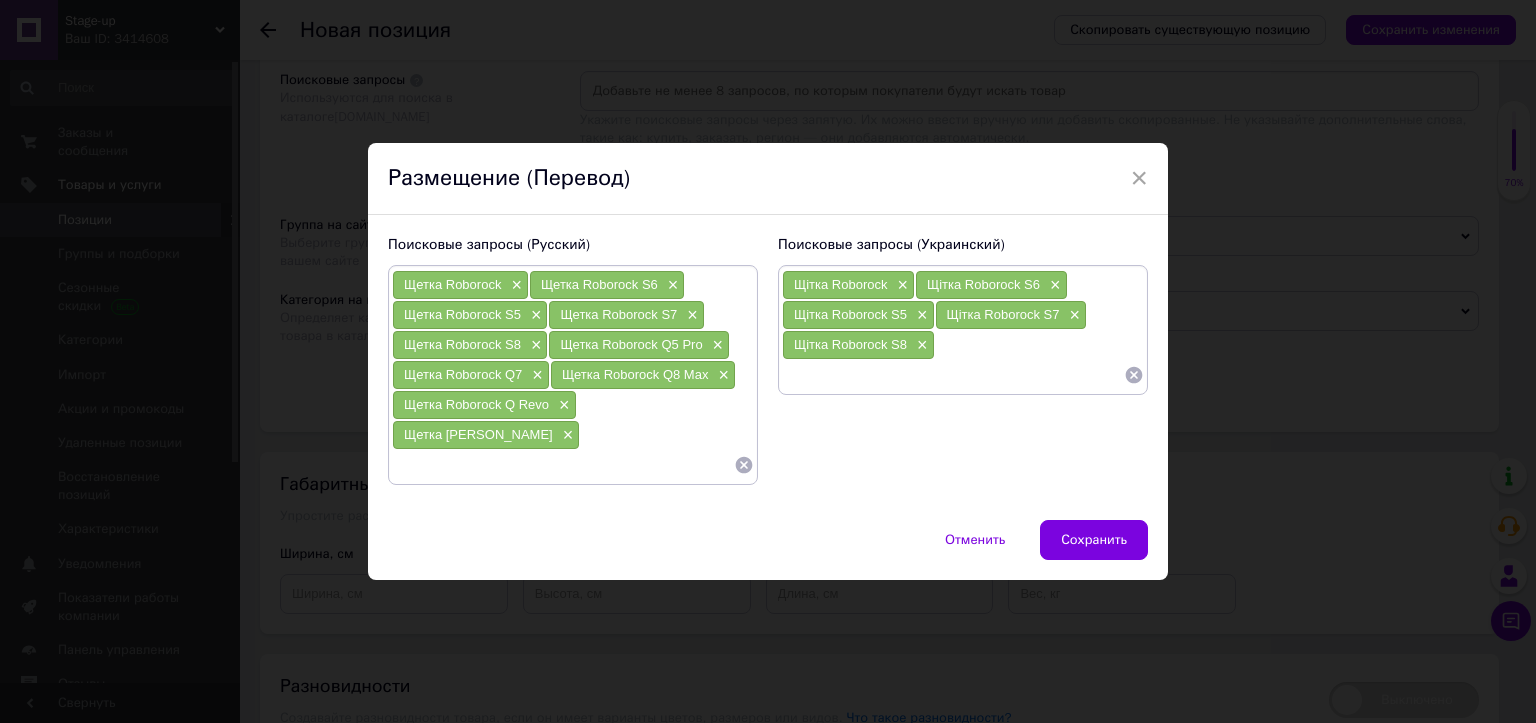 paste on "Щітка Roborock Q5 Pro" 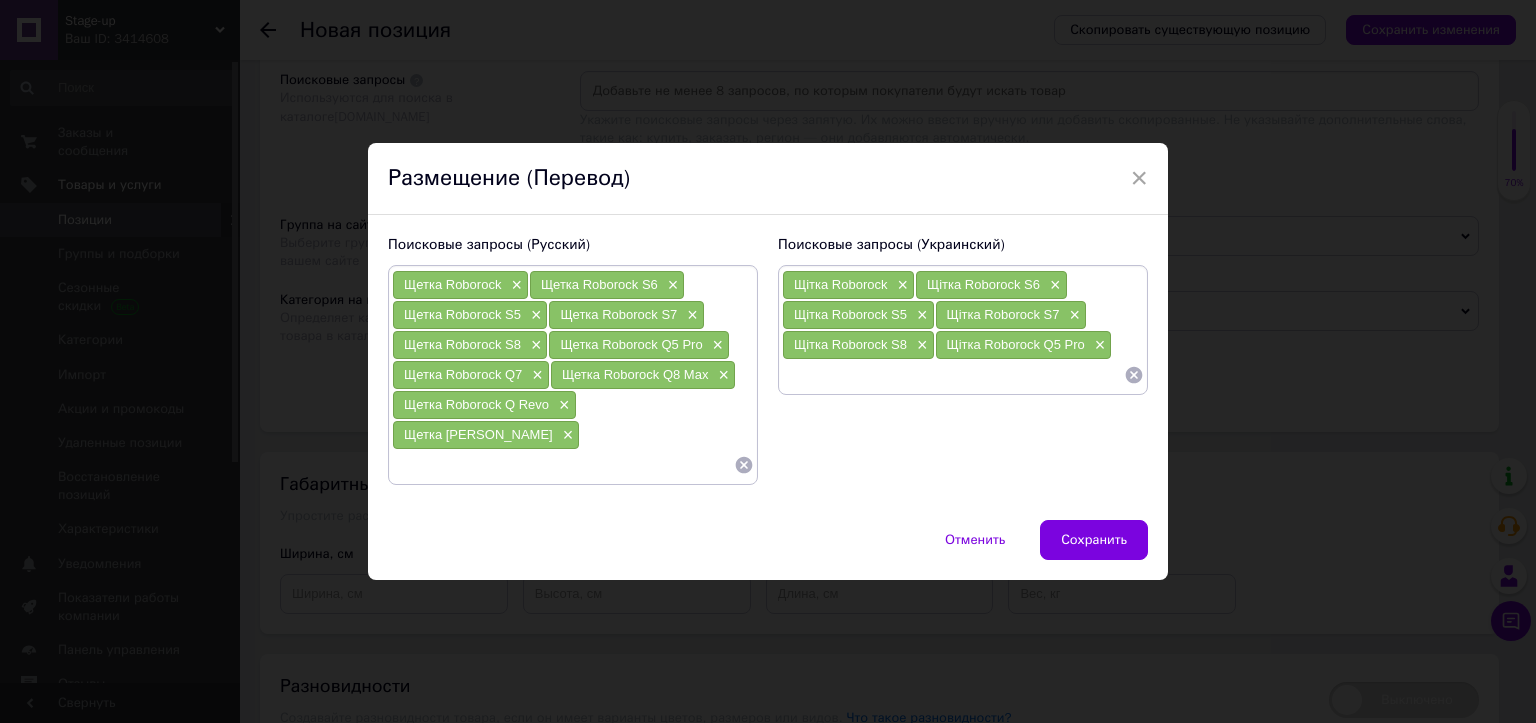 paste on "Щітка Roborock Q7" 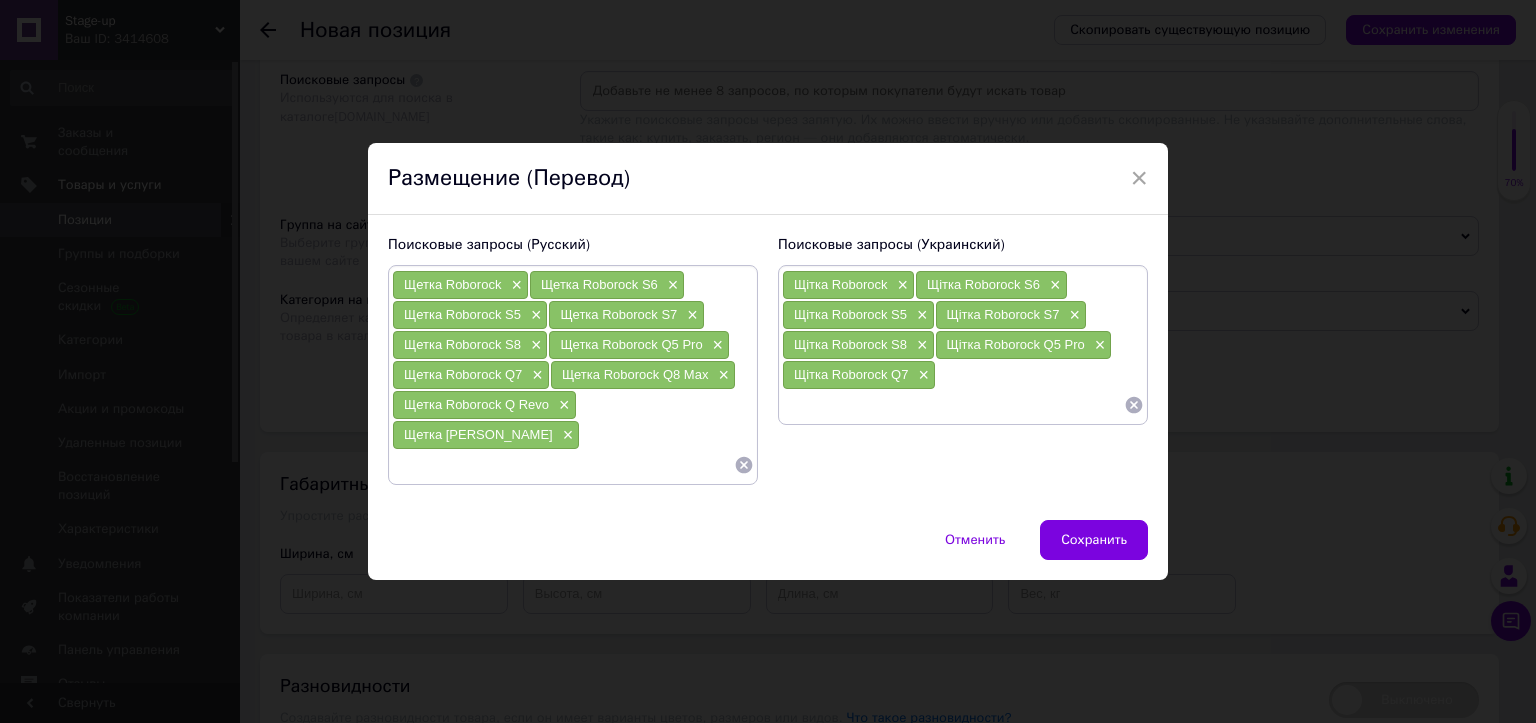 paste on "Щітка Roborock Q8 Max" 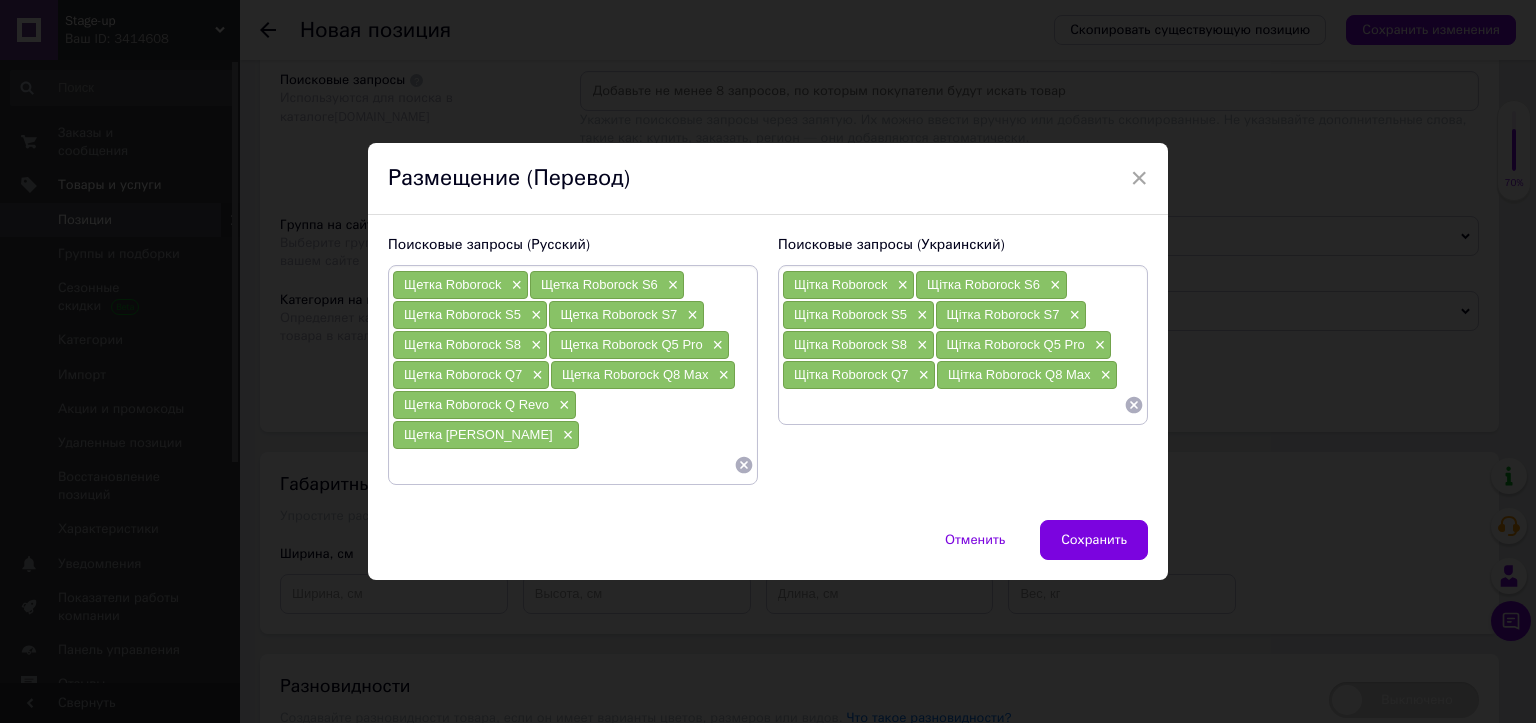 paste on "Щітка Roborock Q Revo" 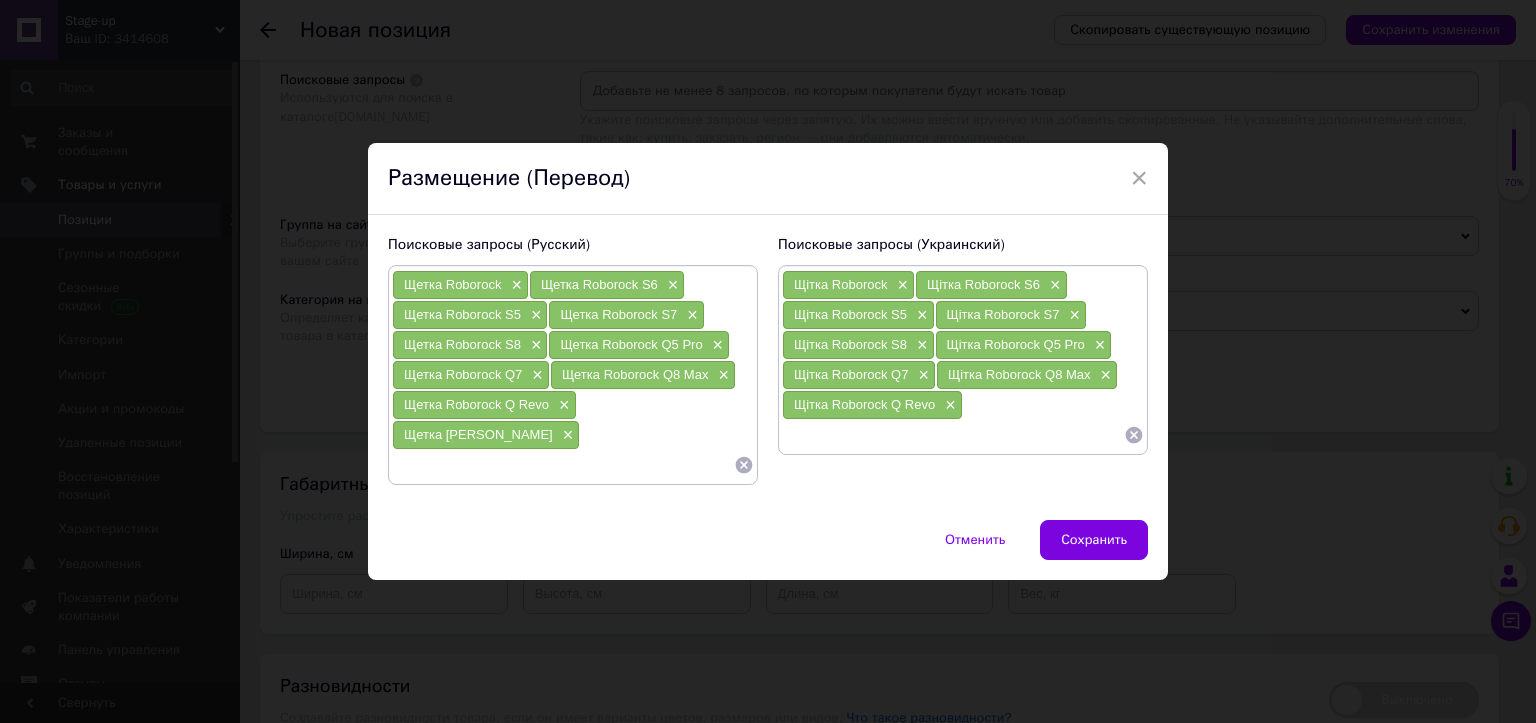 paste on "Щітка [PERSON_NAME]" 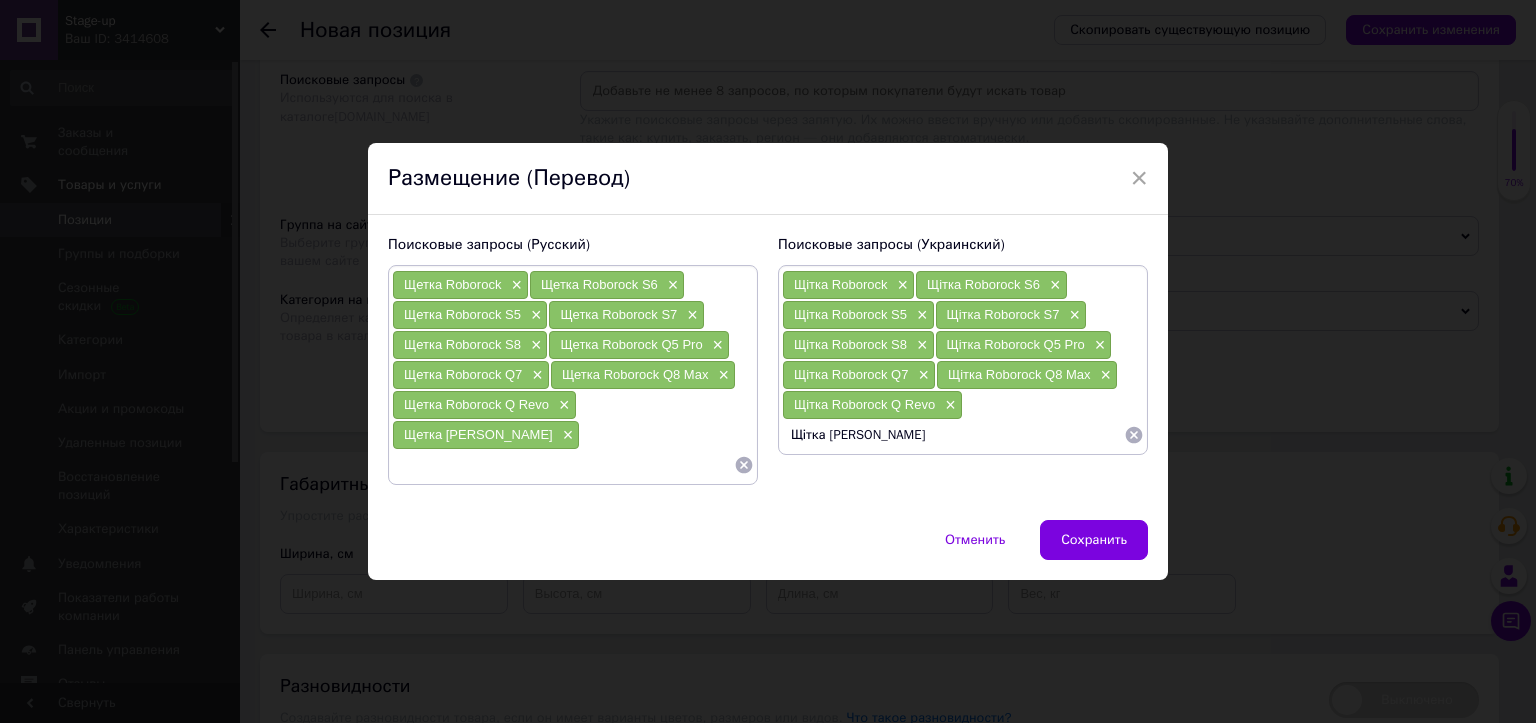 type 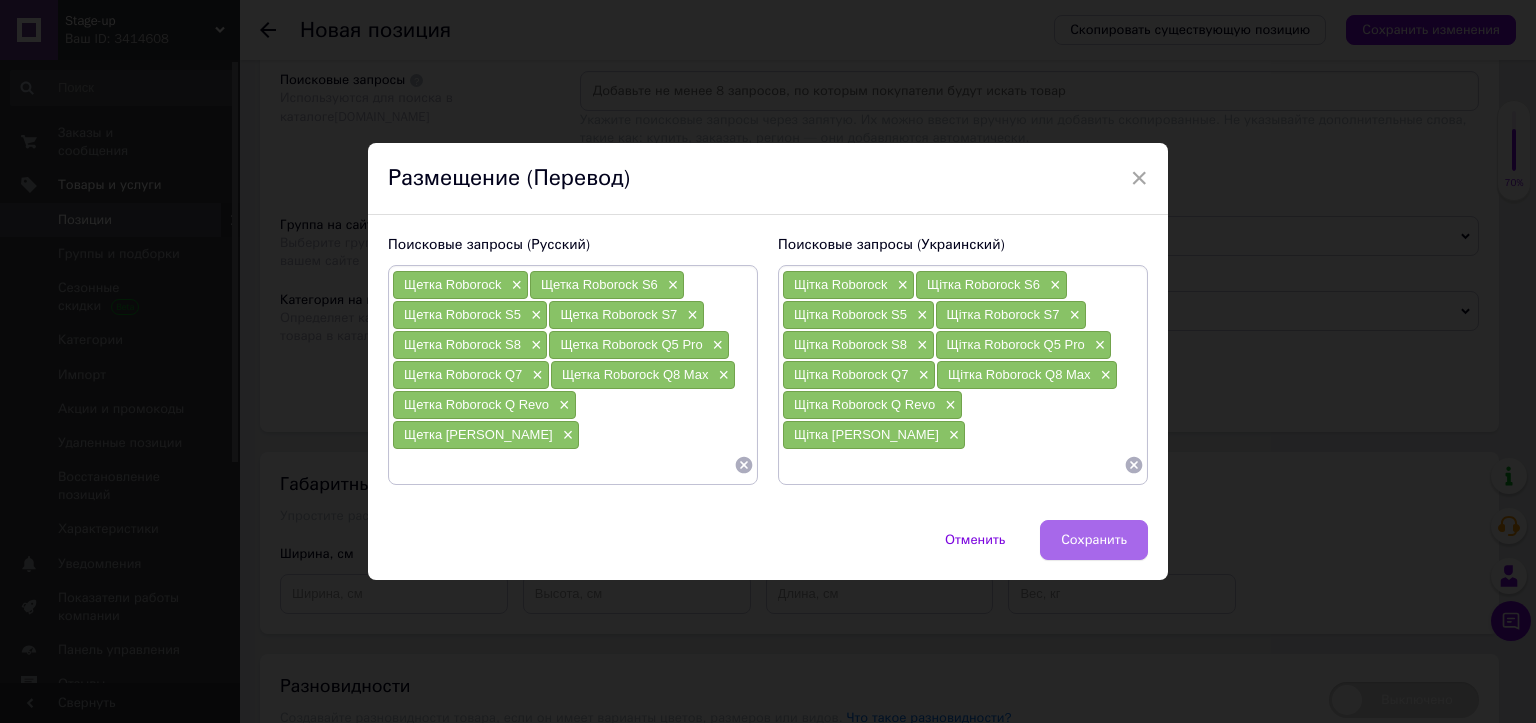 click on "Сохранить" at bounding box center [1094, 540] 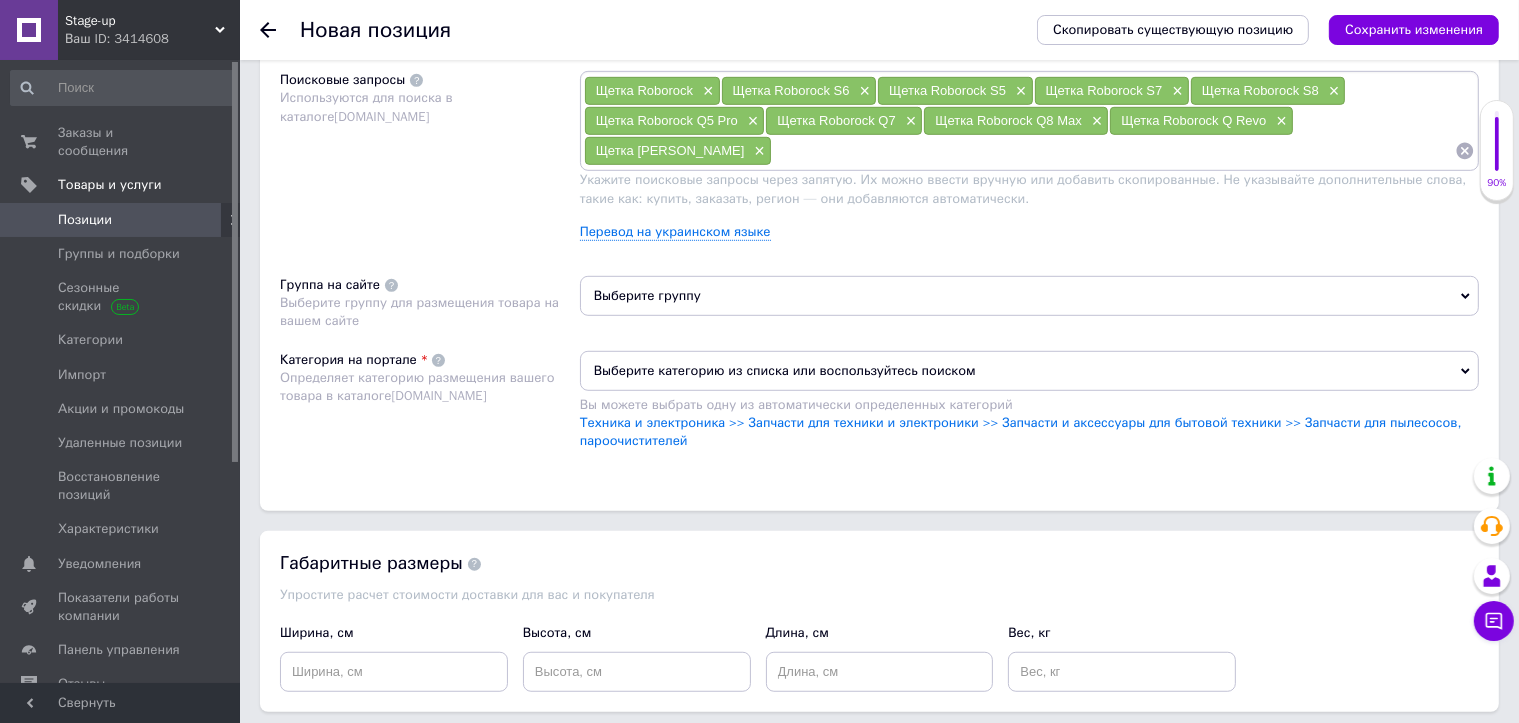 click on "Выберите группу" at bounding box center (1029, 296) 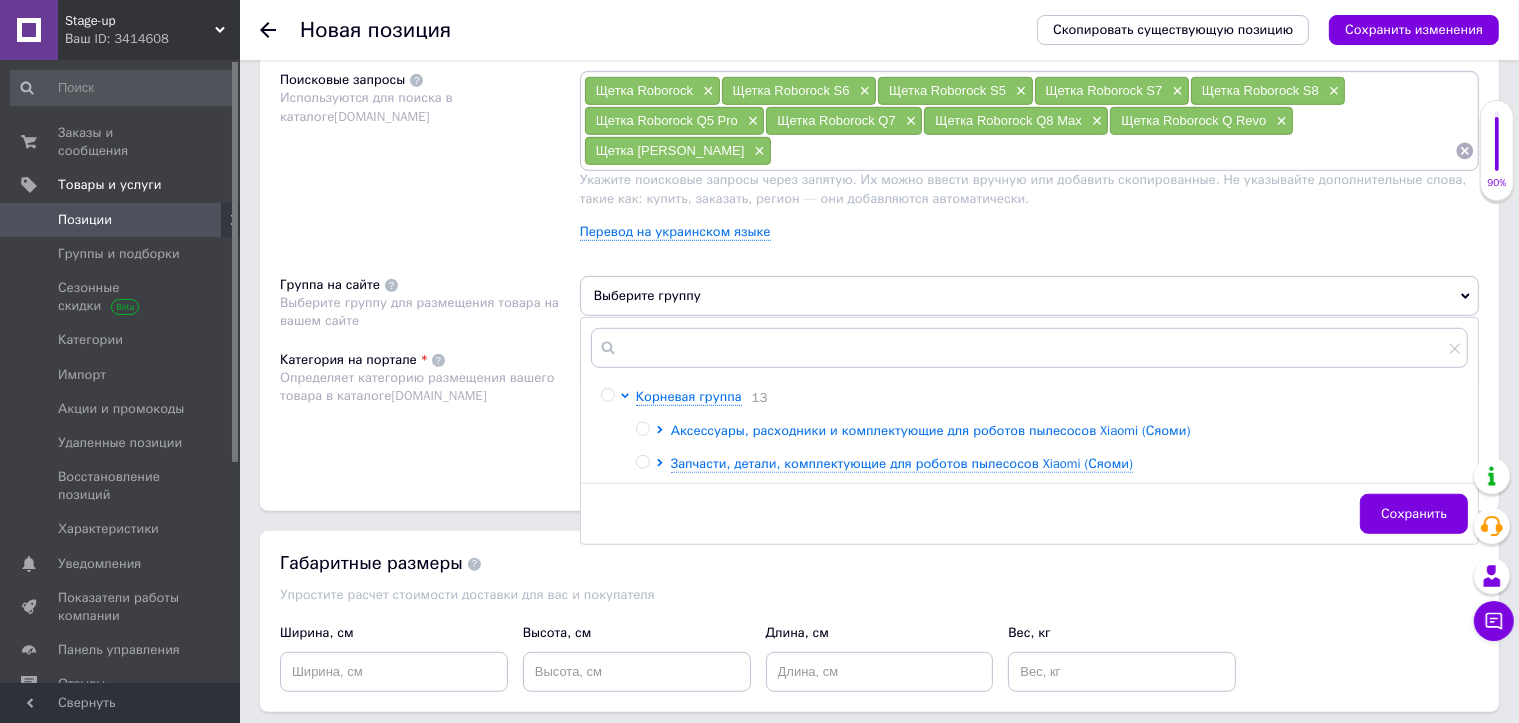 click 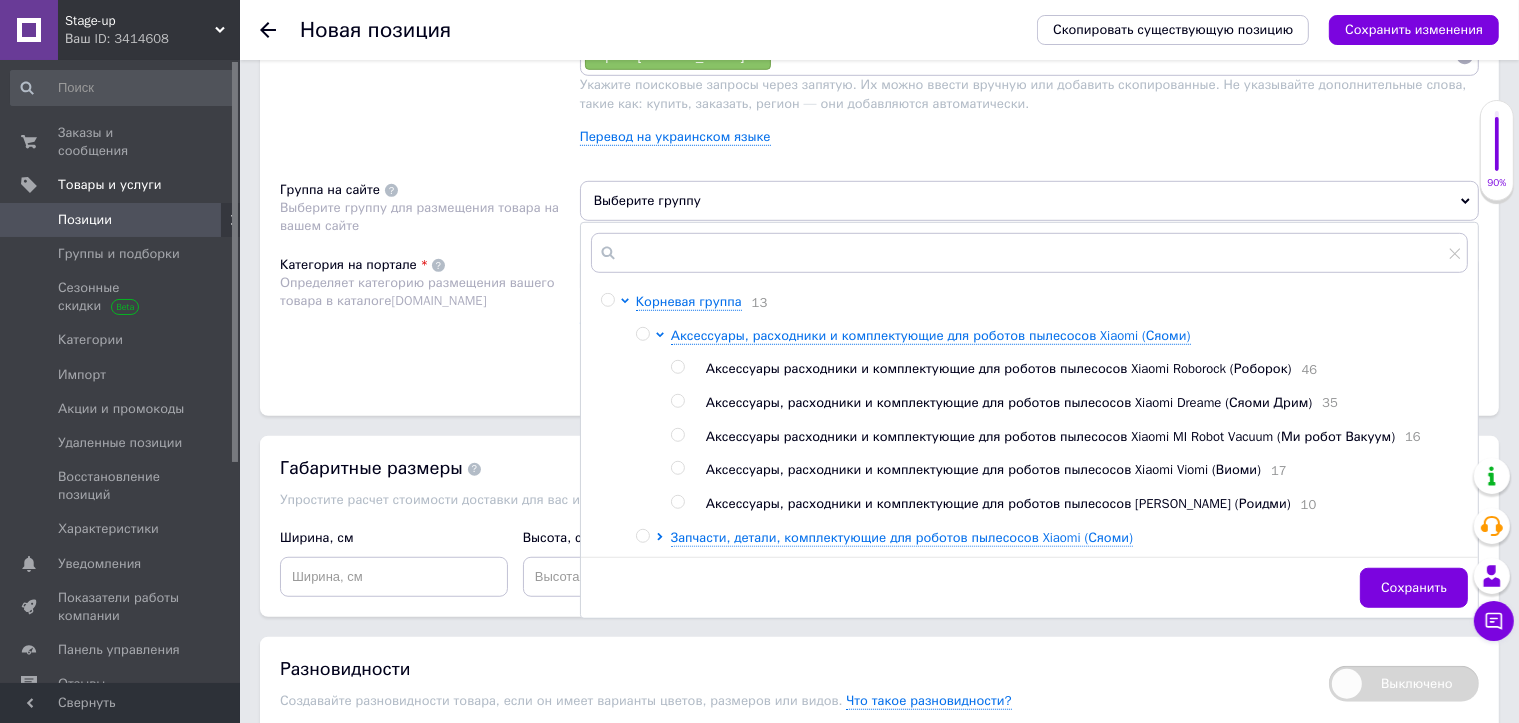 scroll, scrollTop: 1300, scrollLeft: 0, axis: vertical 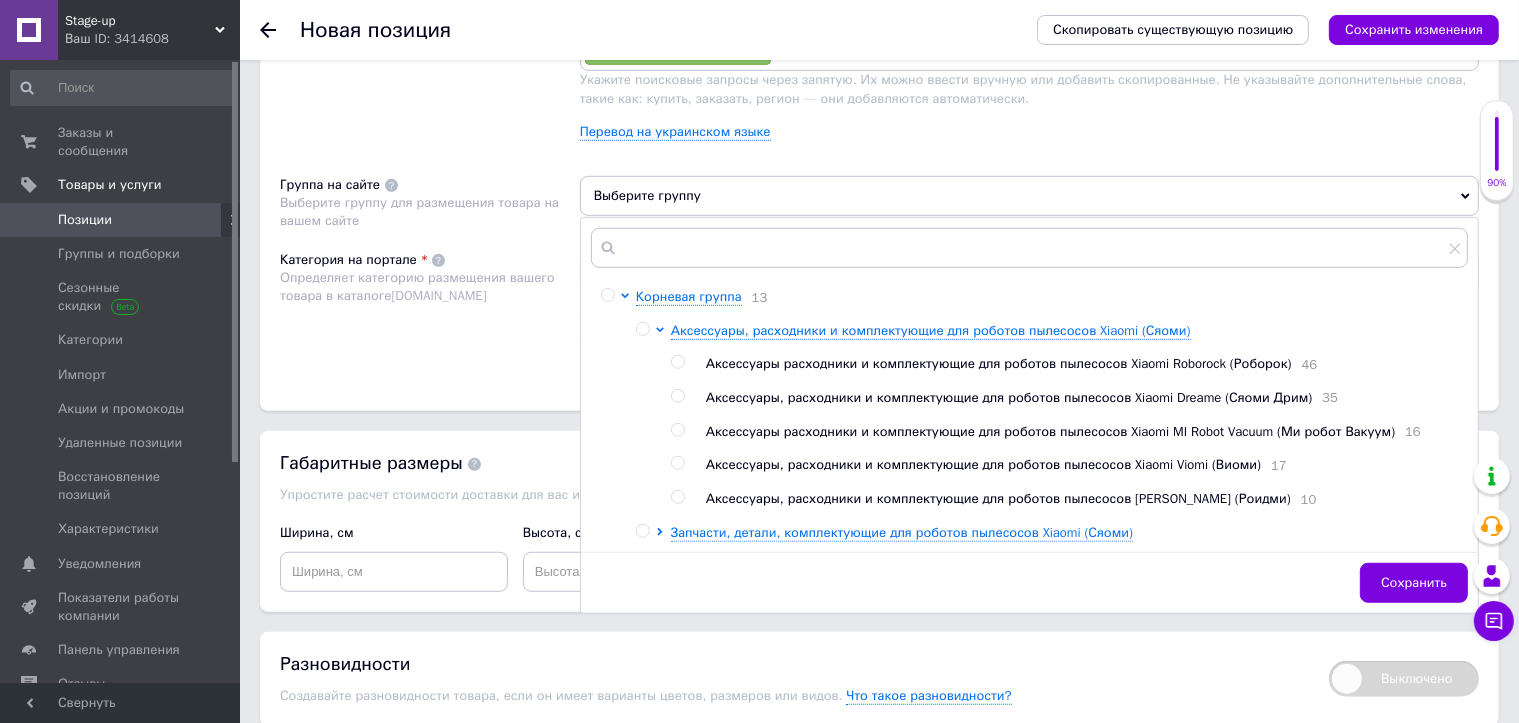 click at bounding box center (677, 362) 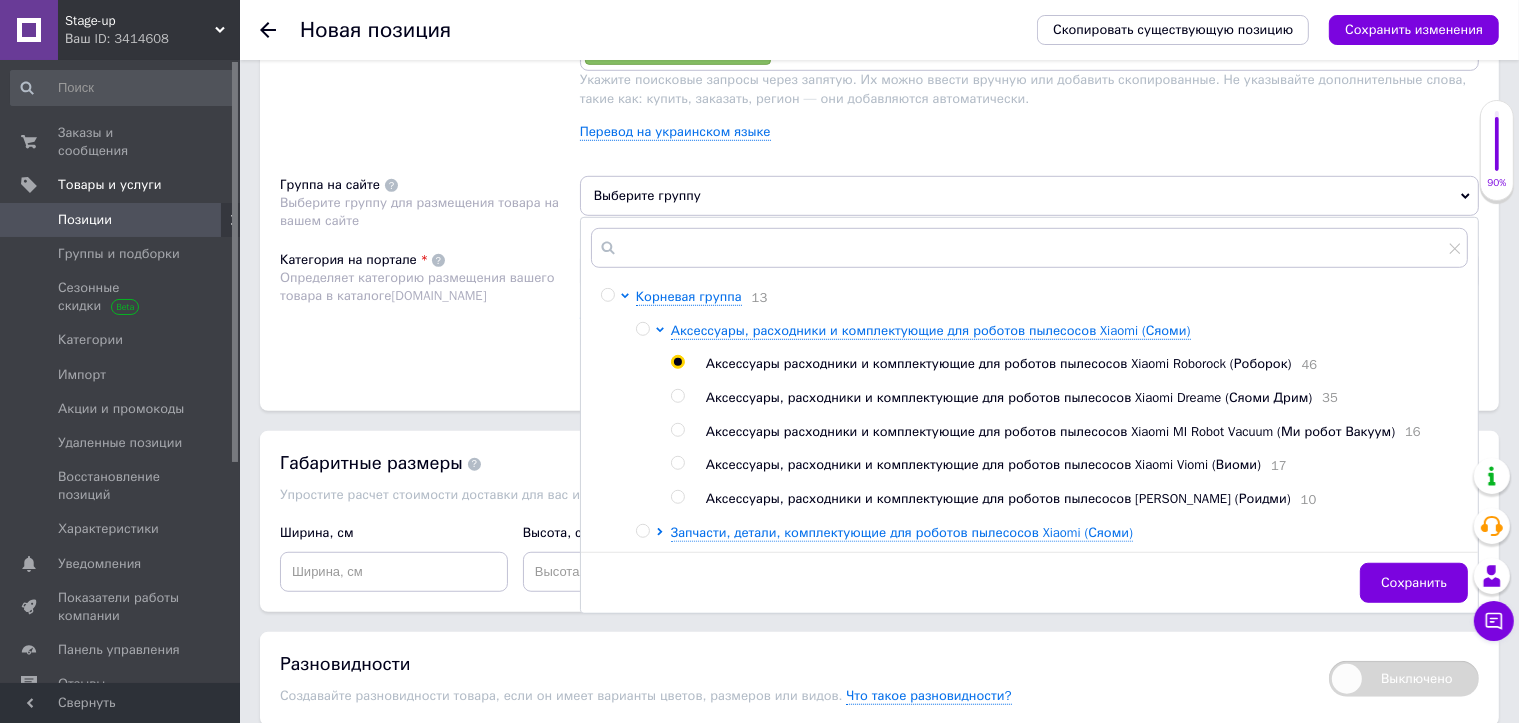 radio on "true" 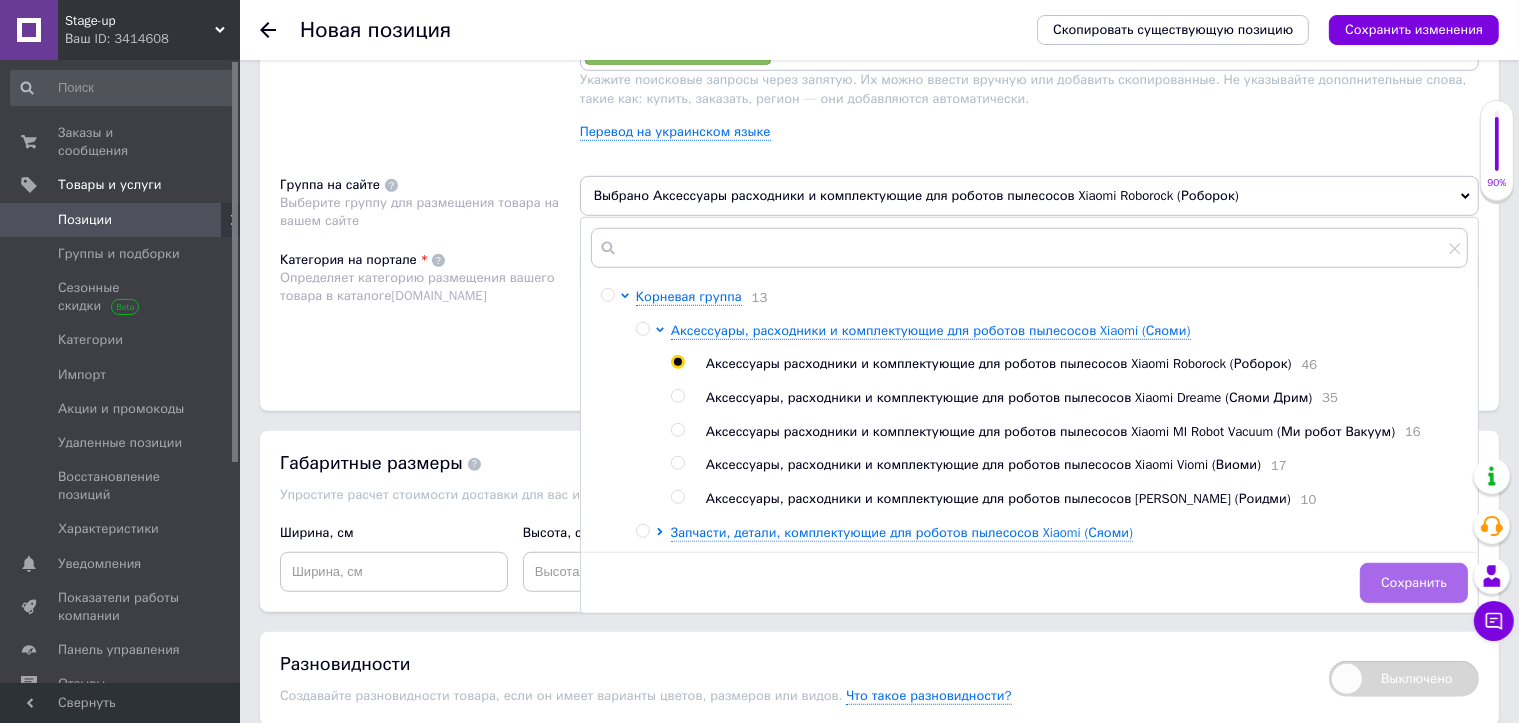 click on "Сохранить" at bounding box center (1414, 583) 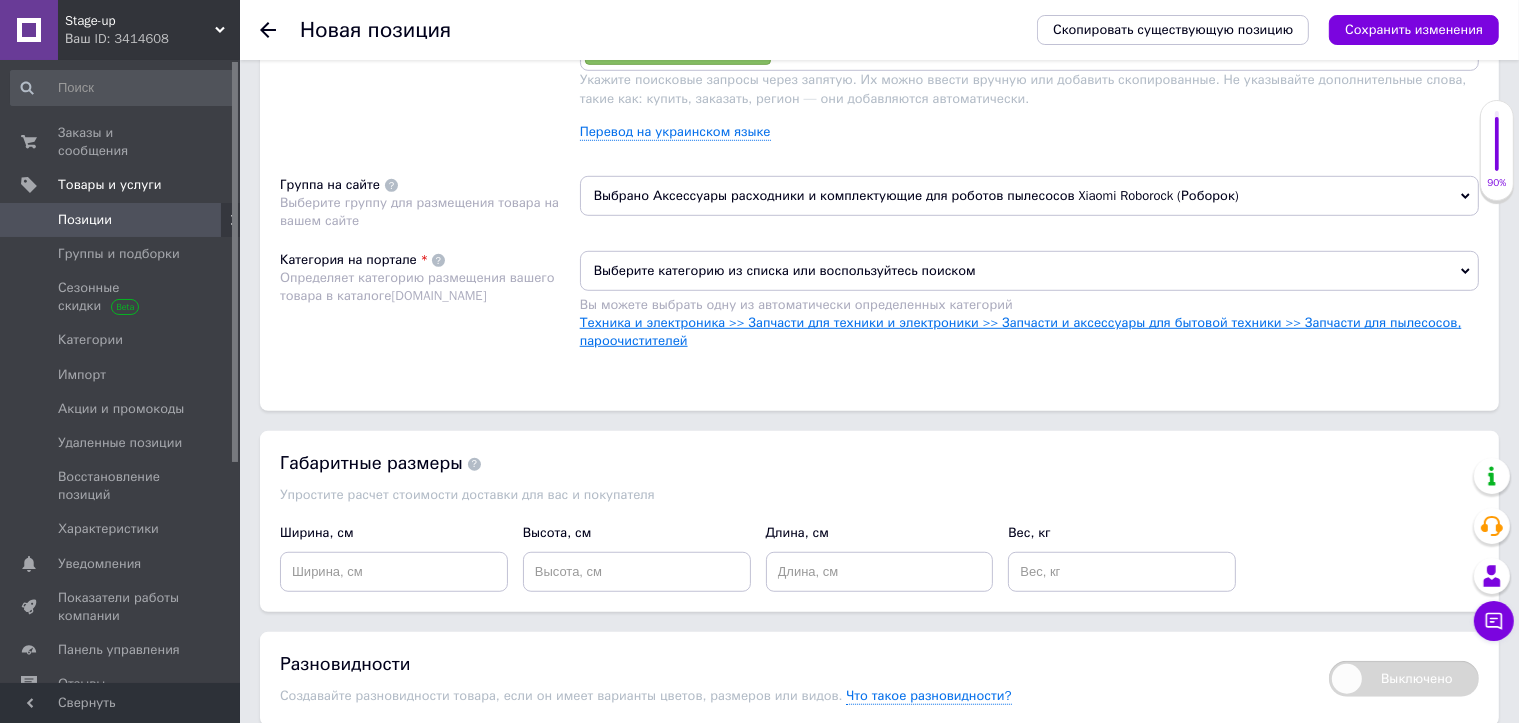 click on "Техника и электроника >> Запчасти для техники и электроники >> Запчасти и аксессуары для бытовой техники >> Запчасти для пылесосов, пароочистителей" at bounding box center [1021, 331] 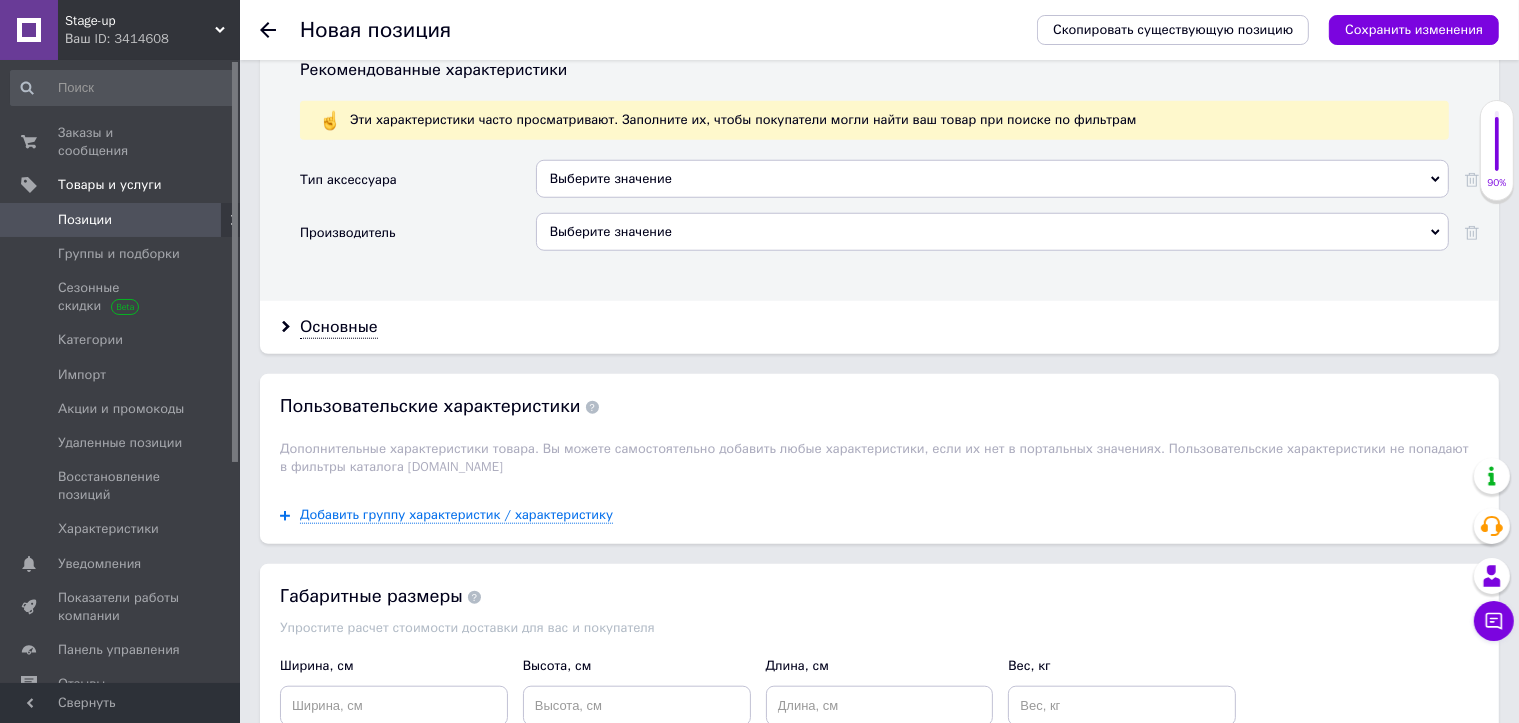 scroll, scrollTop: 1800, scrollLeft: 0, axis: vertical 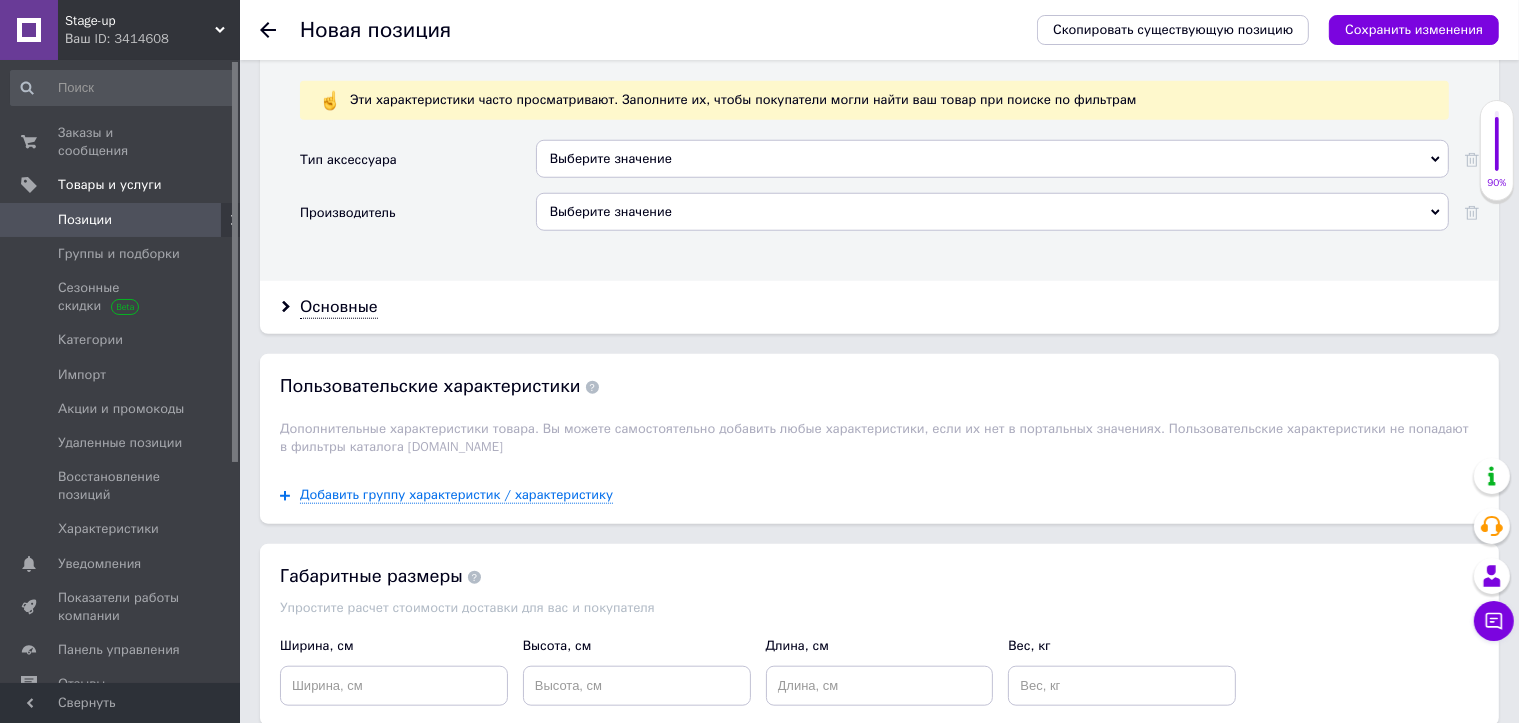 click on "Выберите значение" at bounding box center [992, 212] 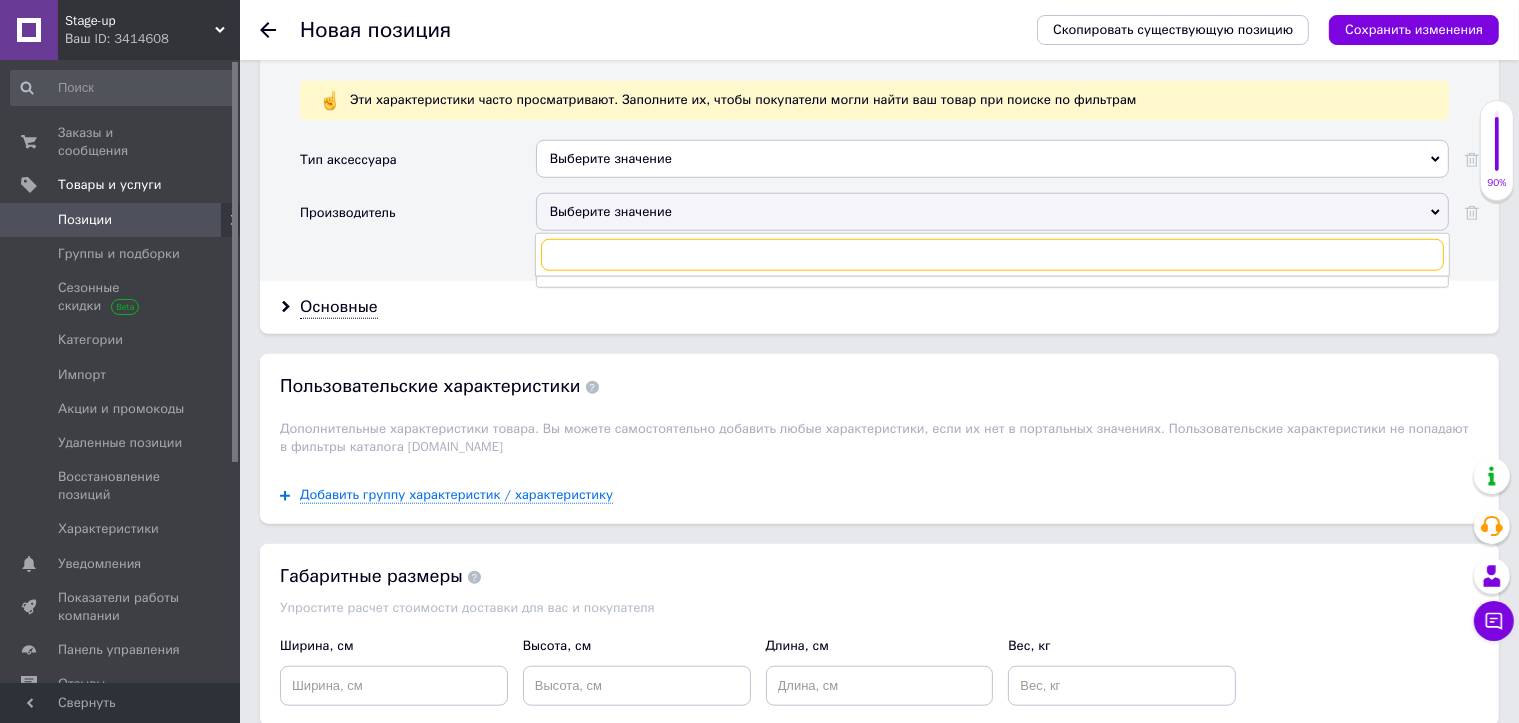 paste on "Xiaomi" 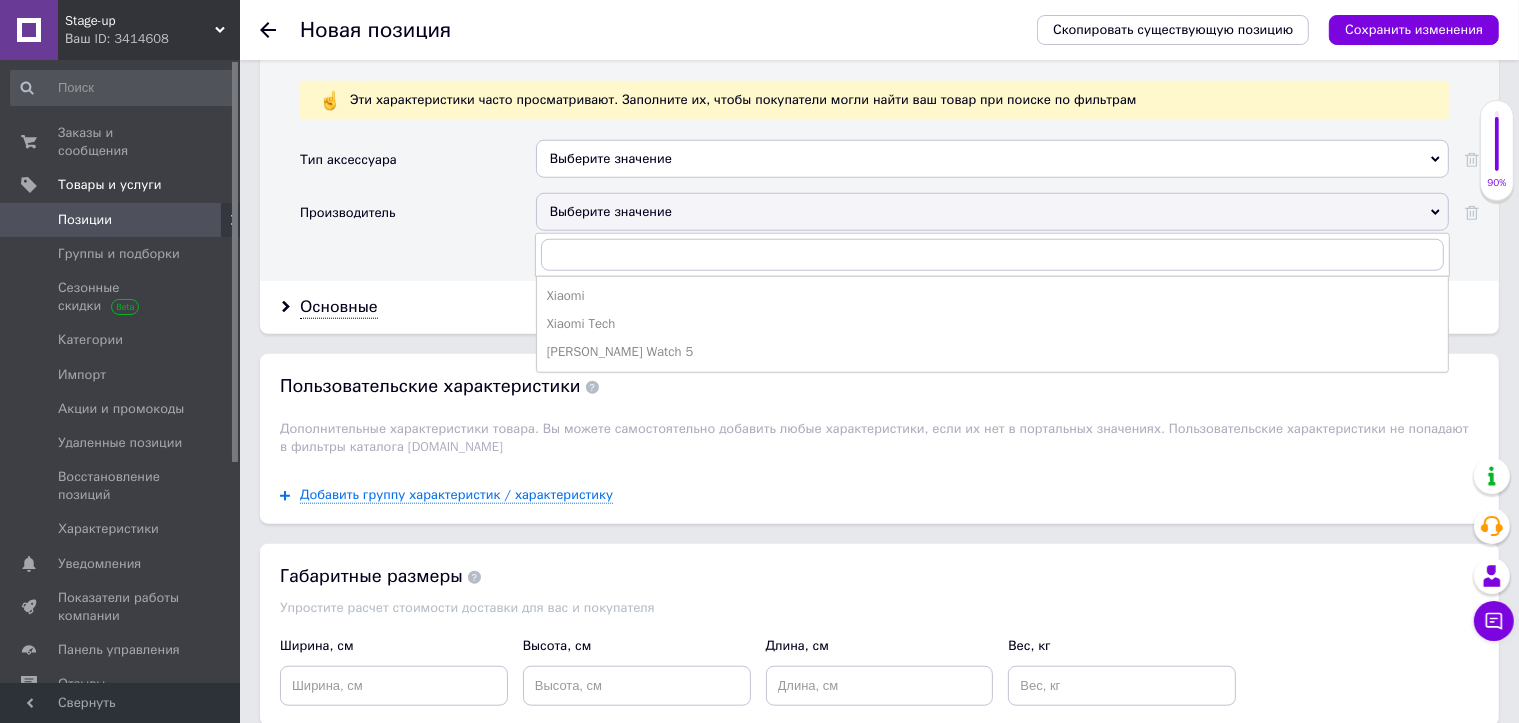 click on "Основные" at bounding box center [879, 307] 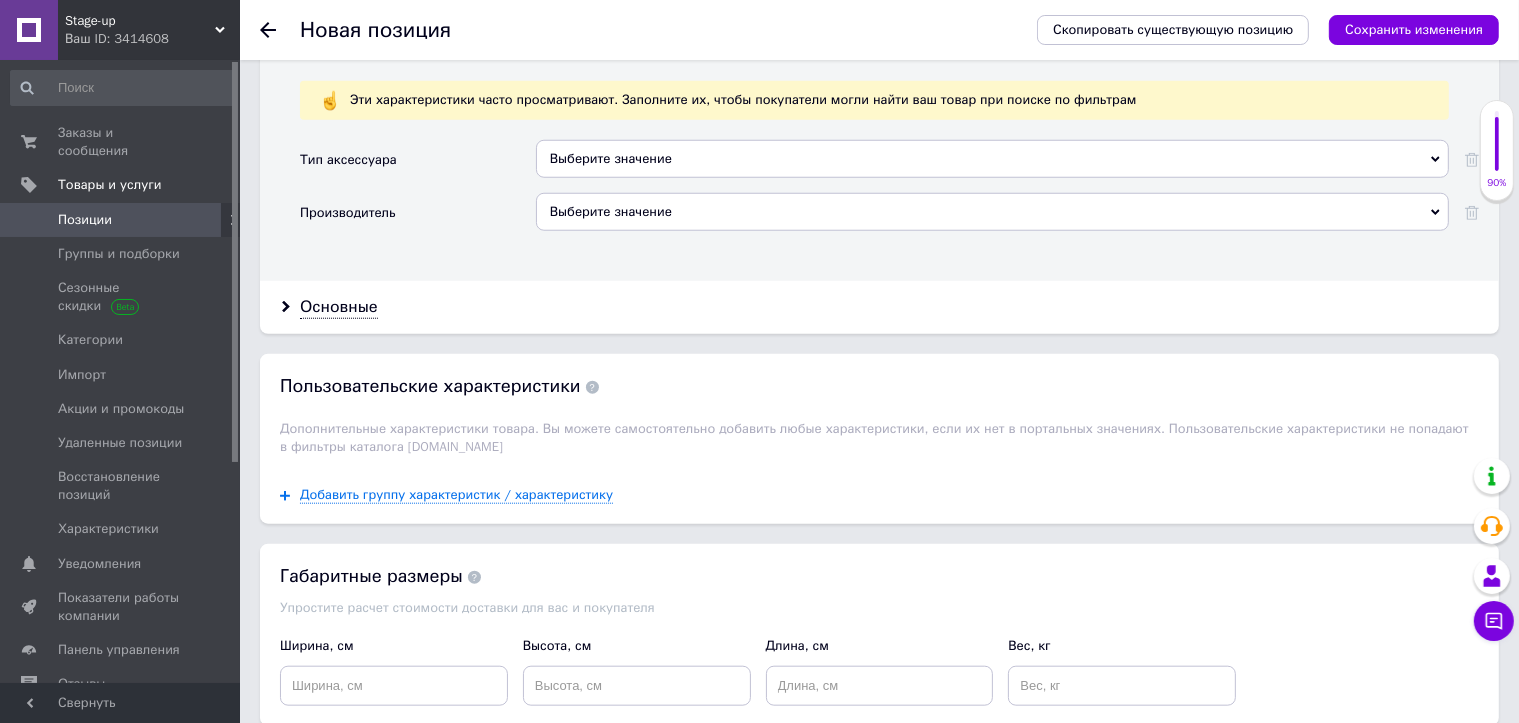 click on "Выберите значение" at bounding box center (992, 212) 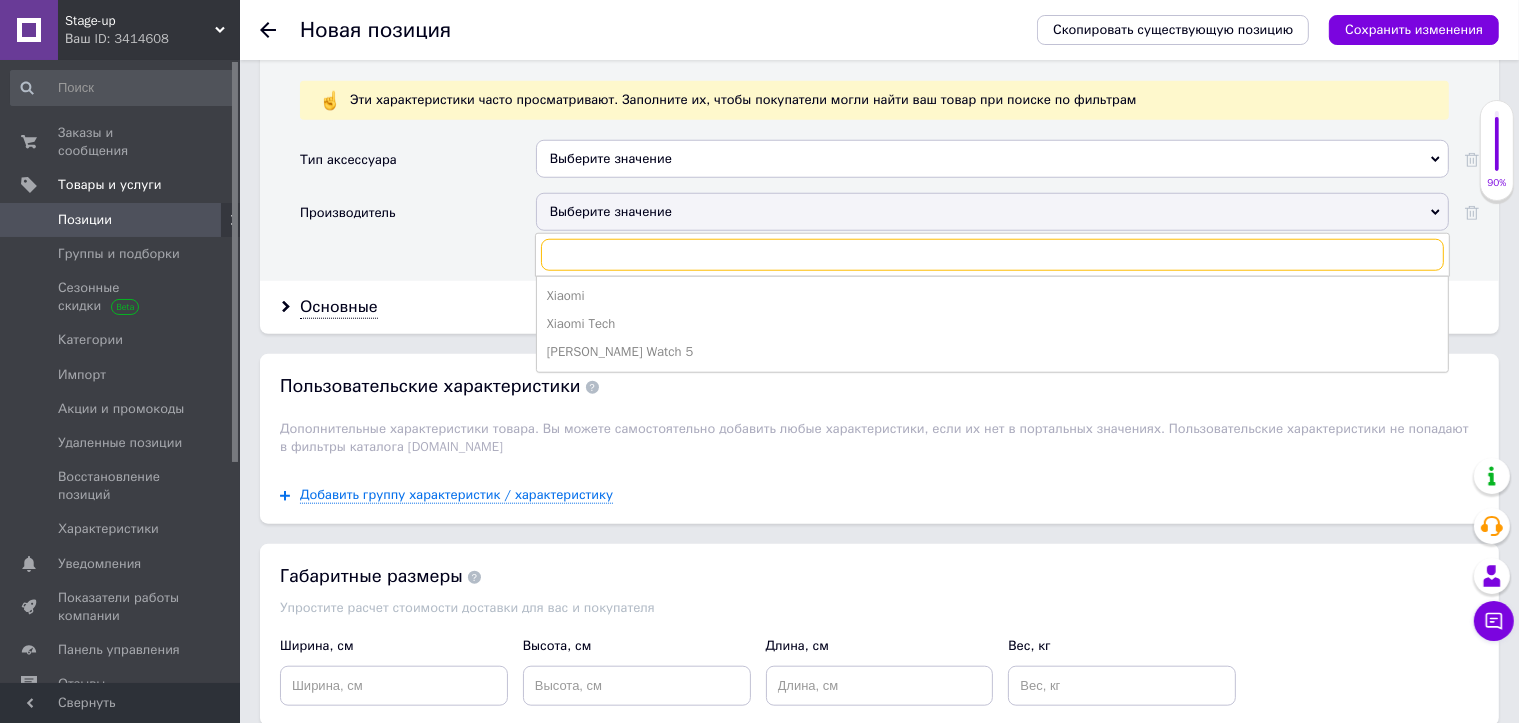 paste on "Xiaomi" 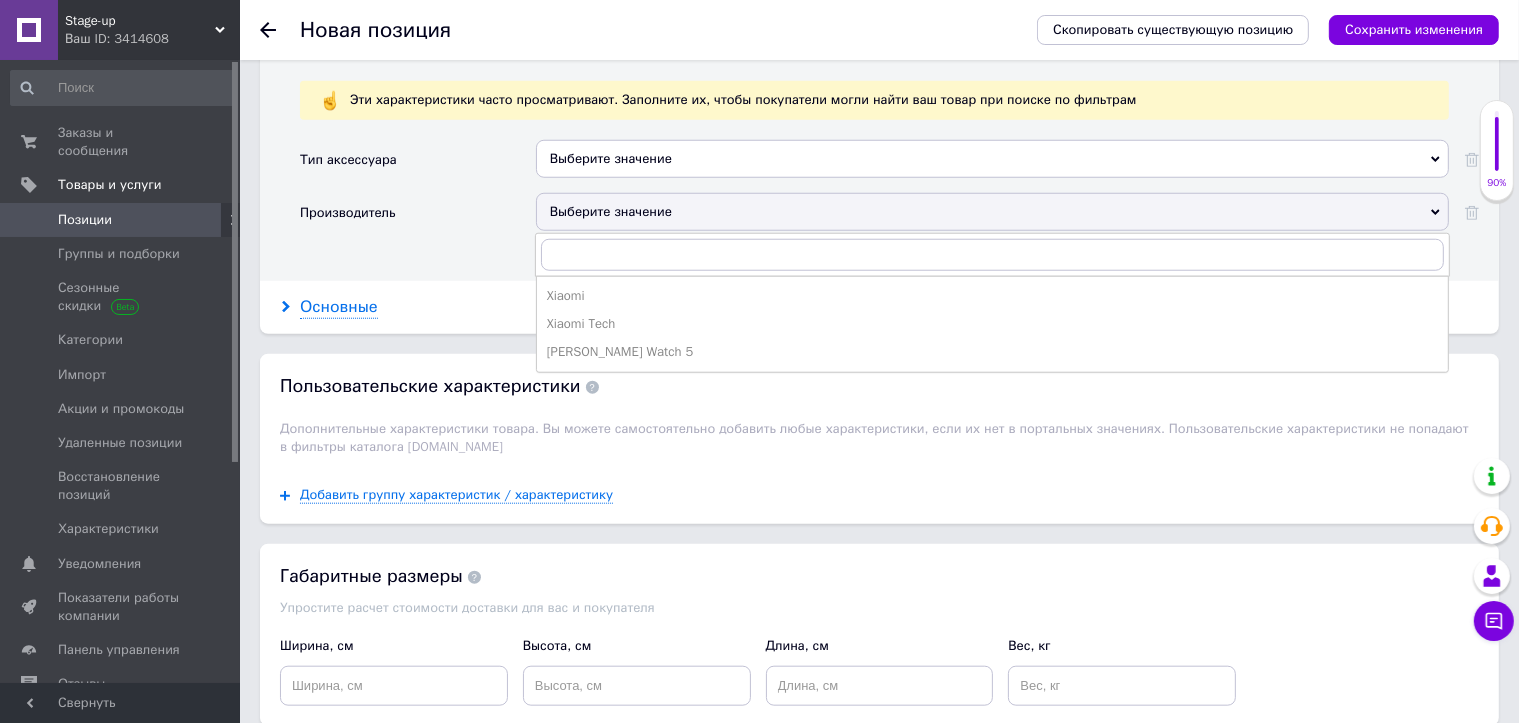 click on "Основные" at bounding box center [339, 307] 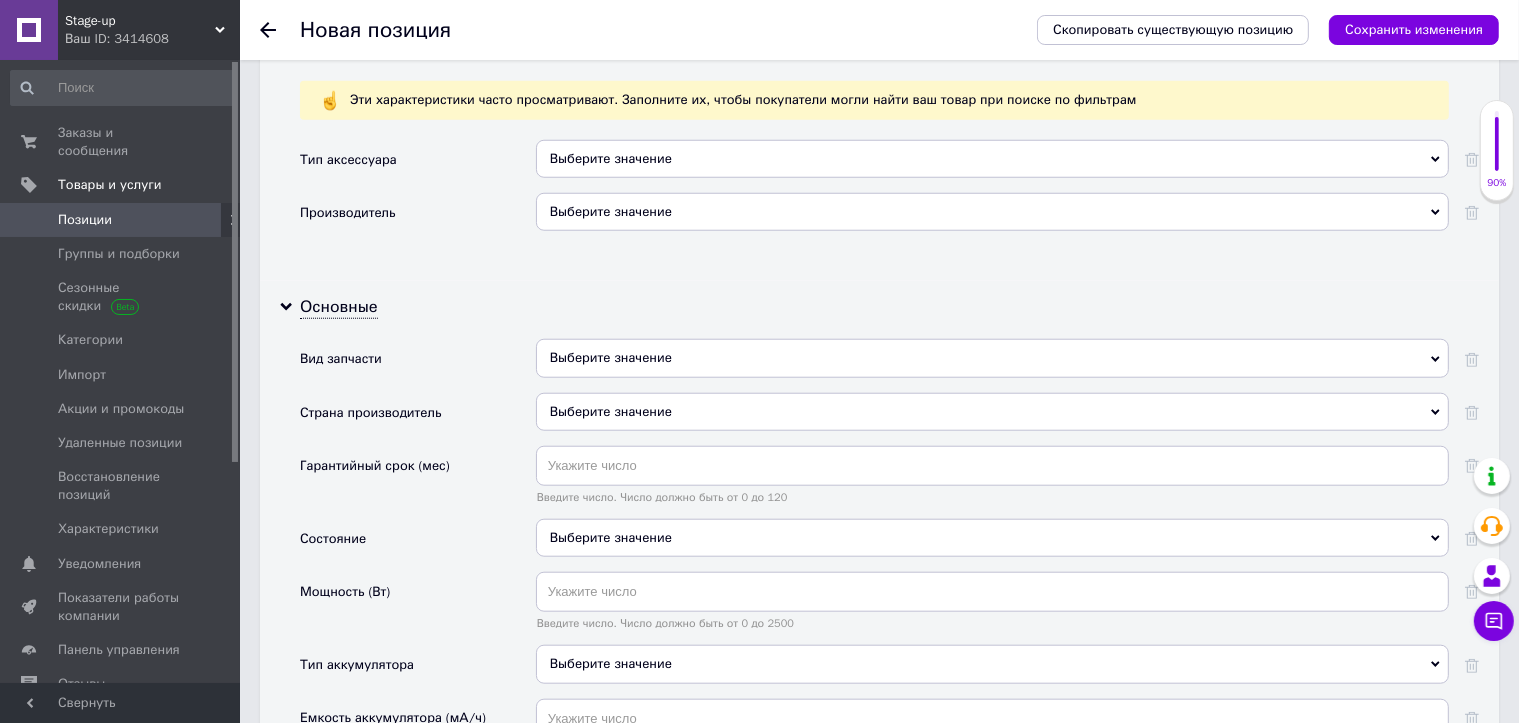 click on "Выберите значение" at bounding box center (992, 212) 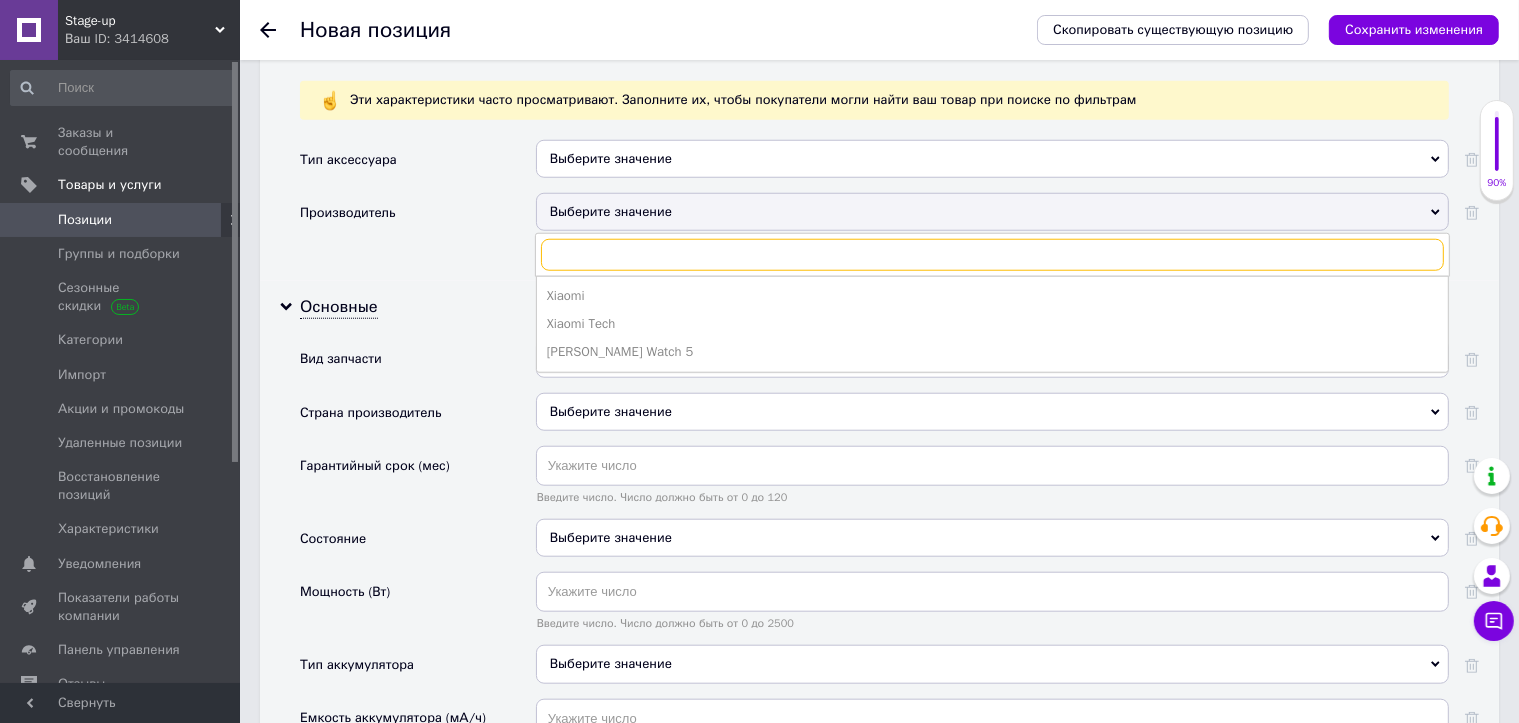 paste on "Xiaomi" 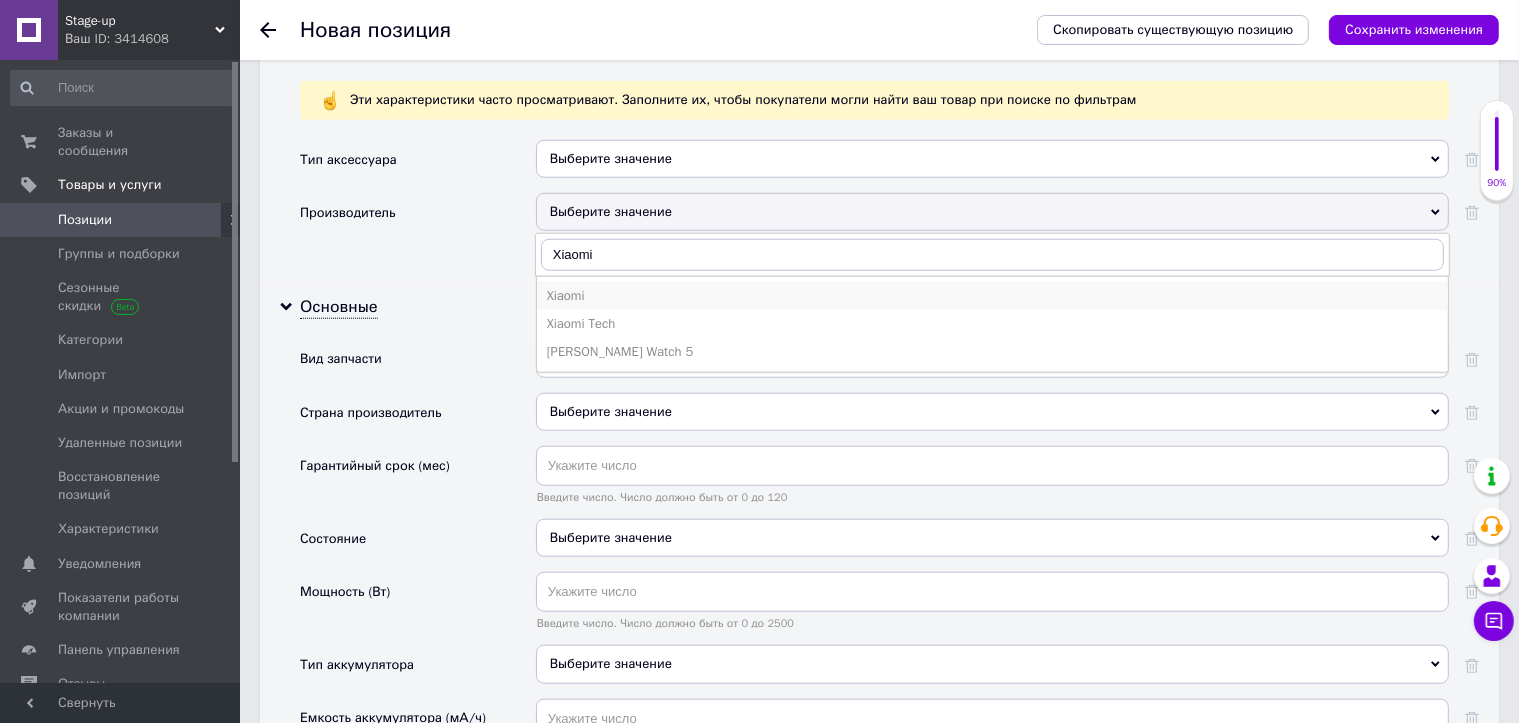 click on "Xiaomi" at bounding box center (992, 296) 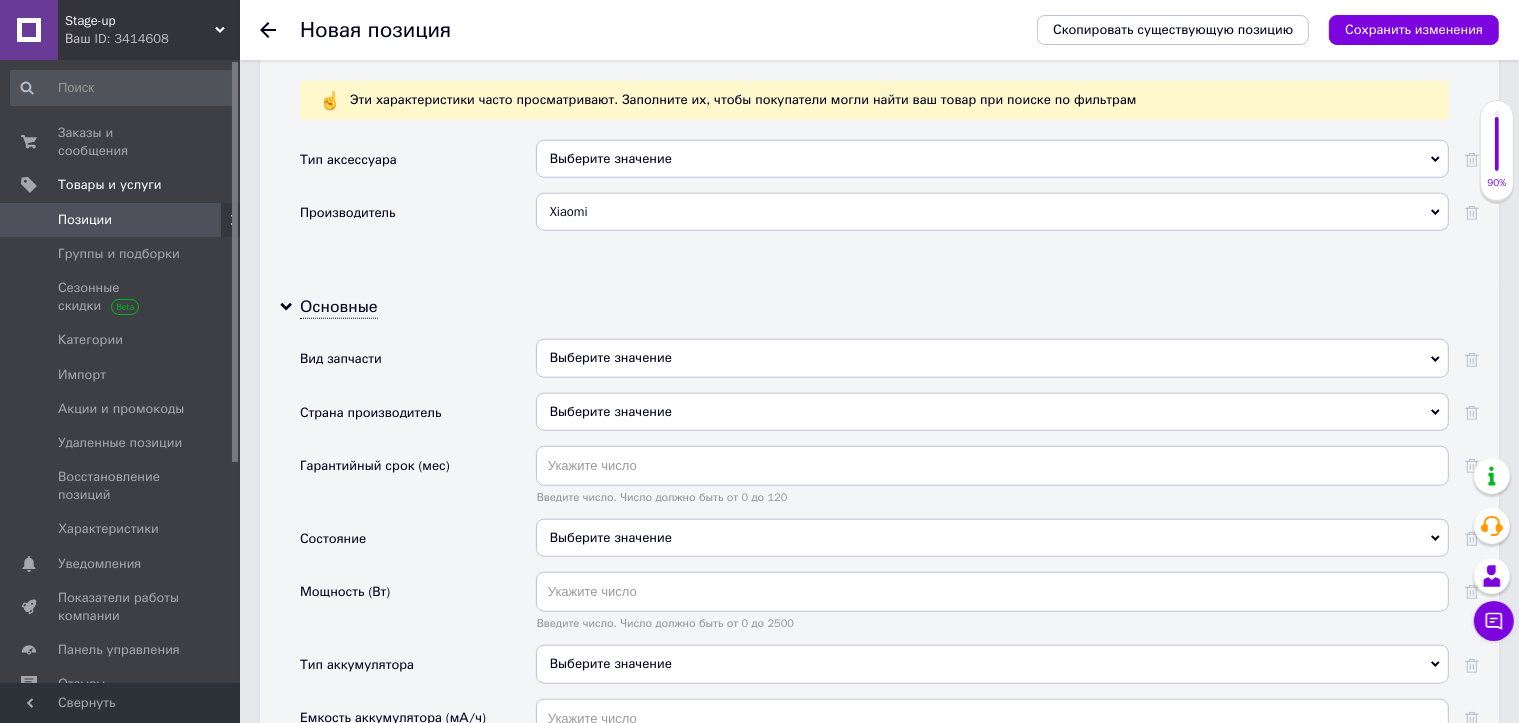 click on "Выберите значение" at bounding box center (992, 412) 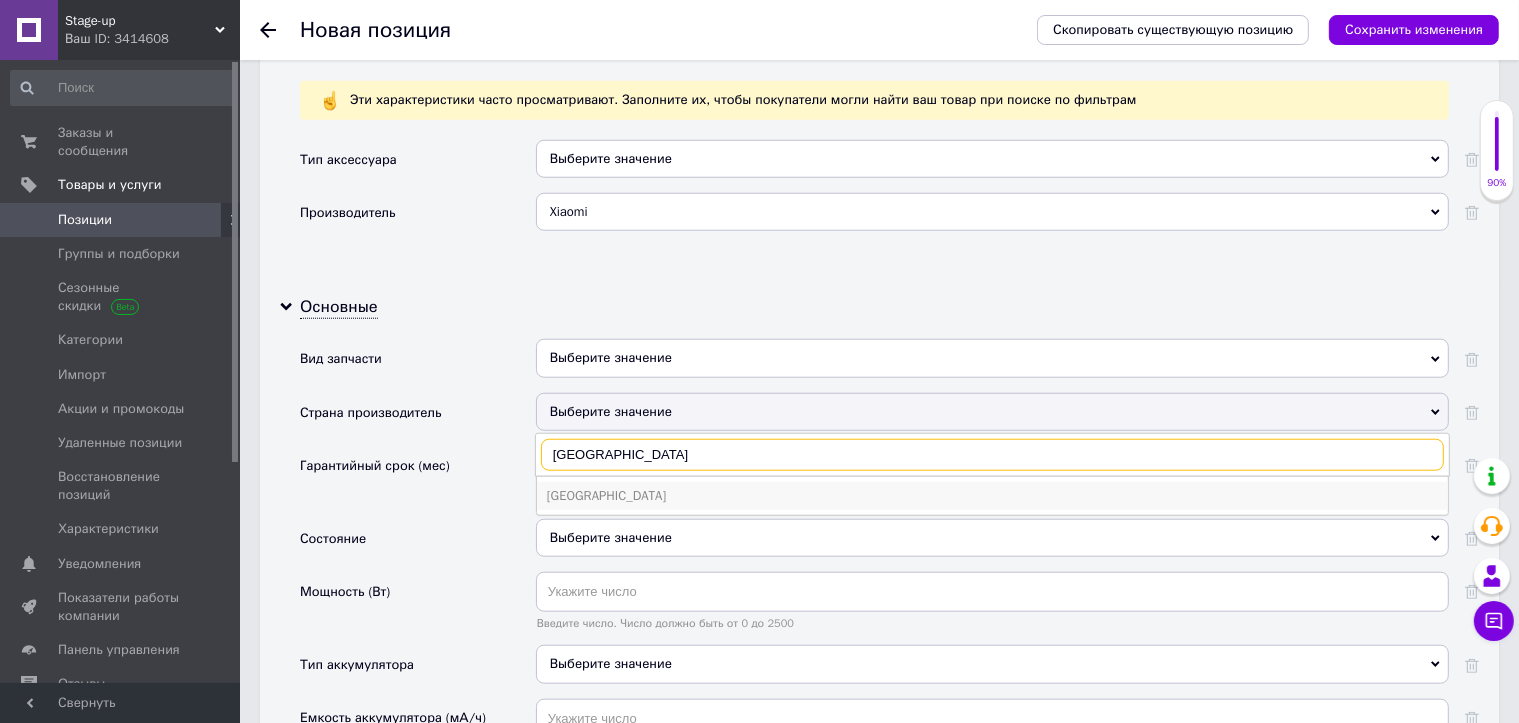 type on "[GEOGRAPHIC_DATA]" 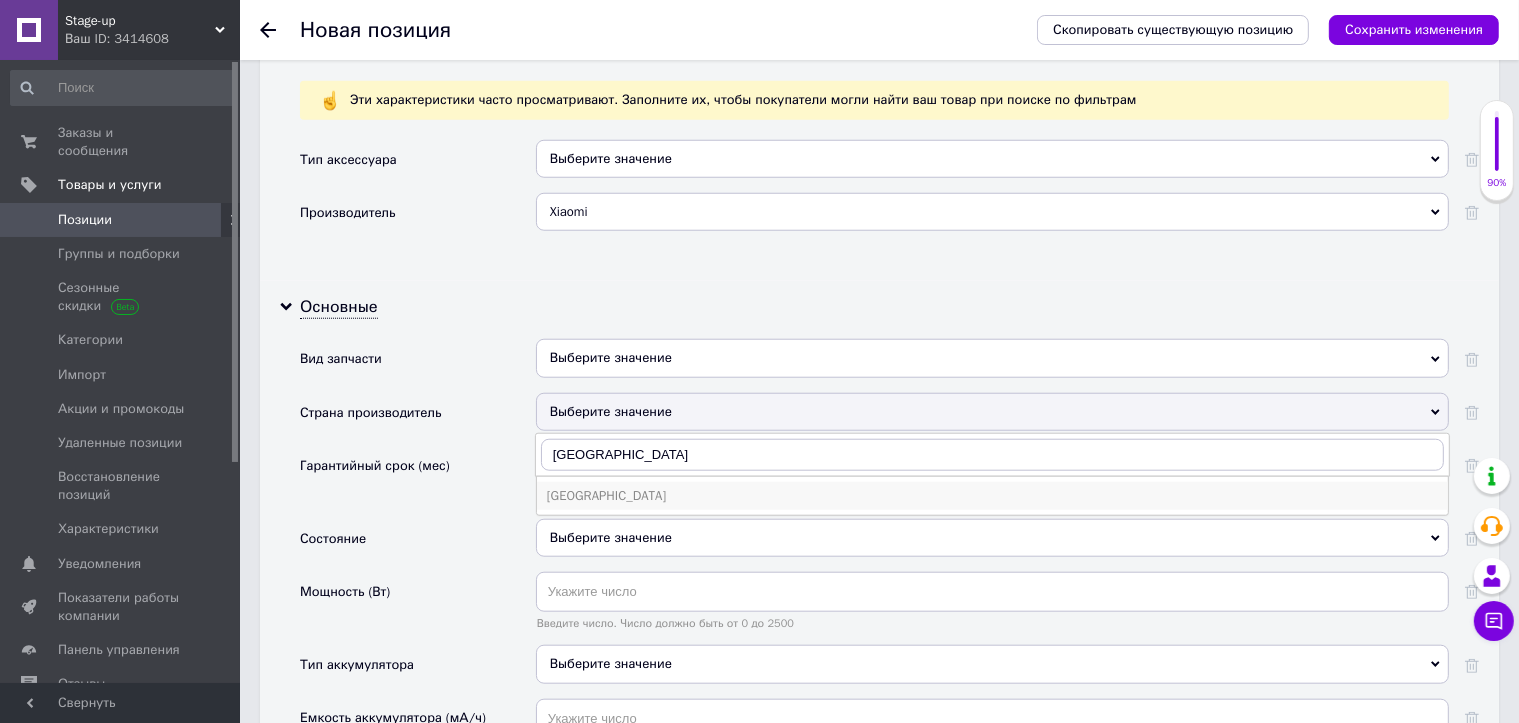 click on "[GEOGRAPHIC_DATA]" at bounding box center [992, 496] 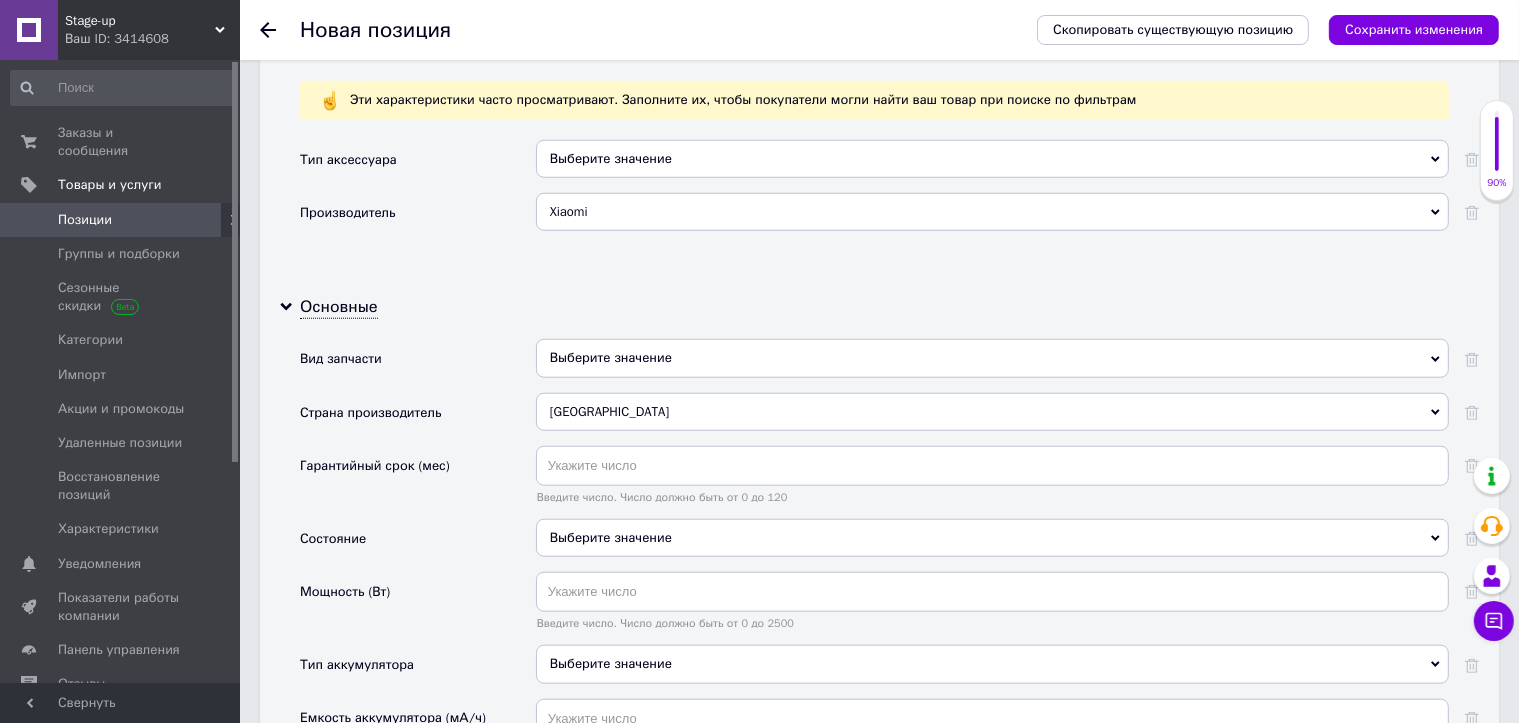 click on "Выберите значение" at bounding box center (992, 358) 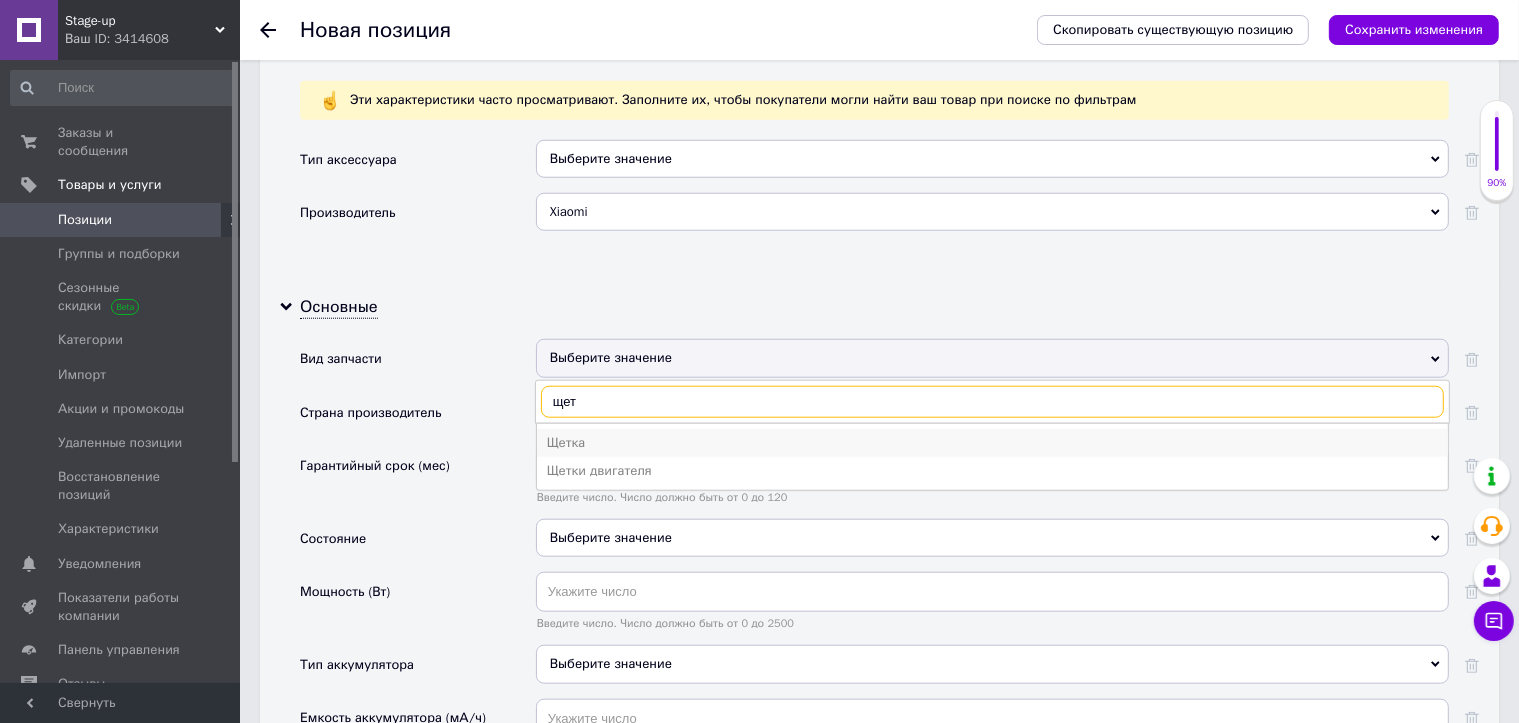 type on "щет" 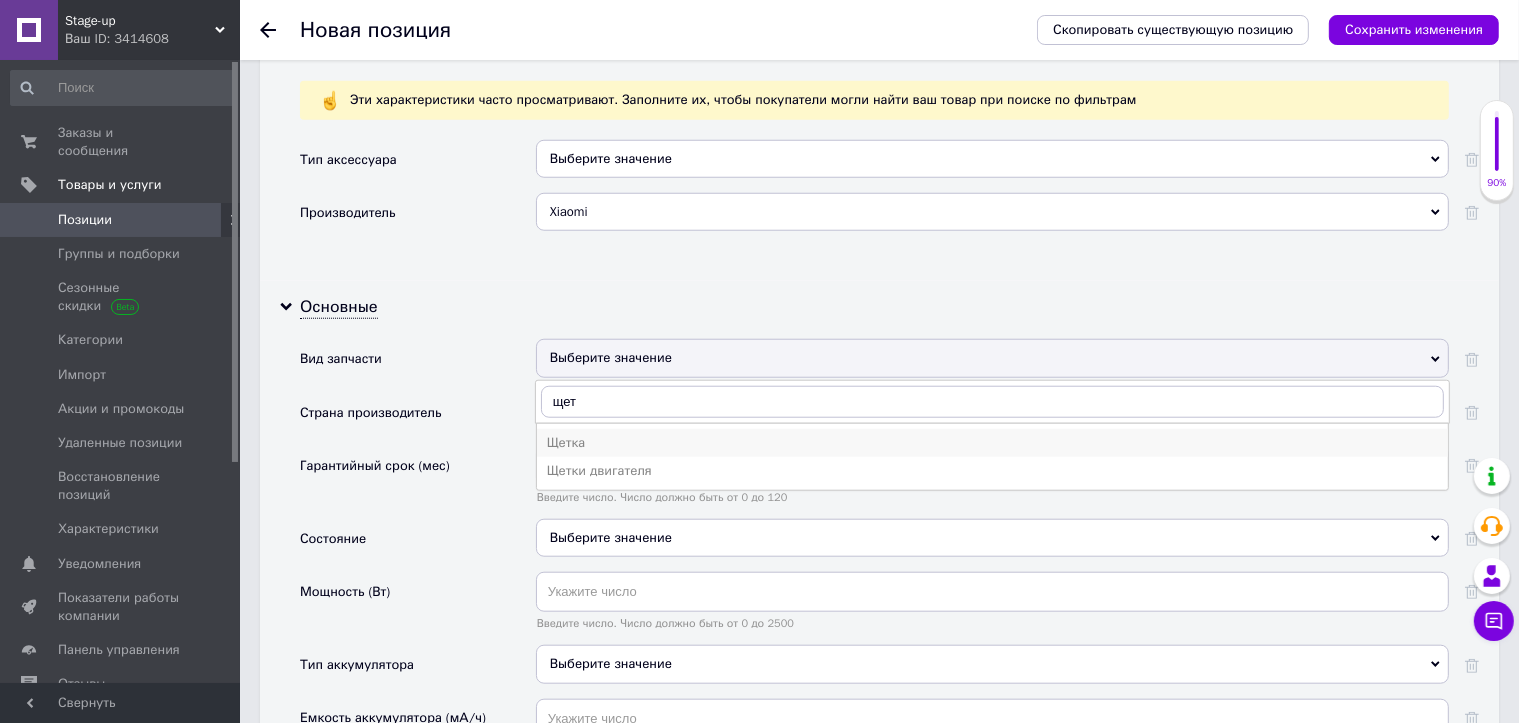 click on "Щетка" at bounding box center [992, 443] 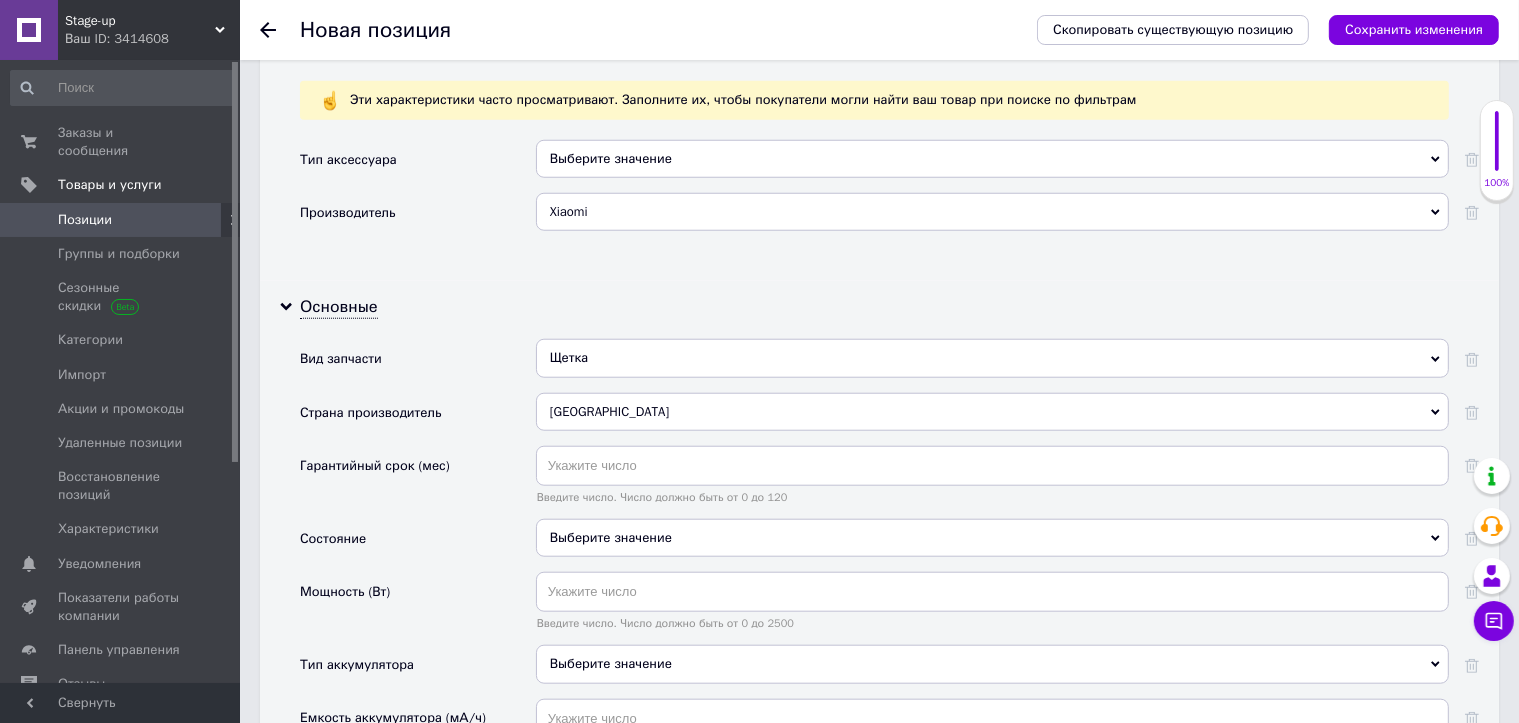 click on "Выберите значение" at bounding box center [992, 159] 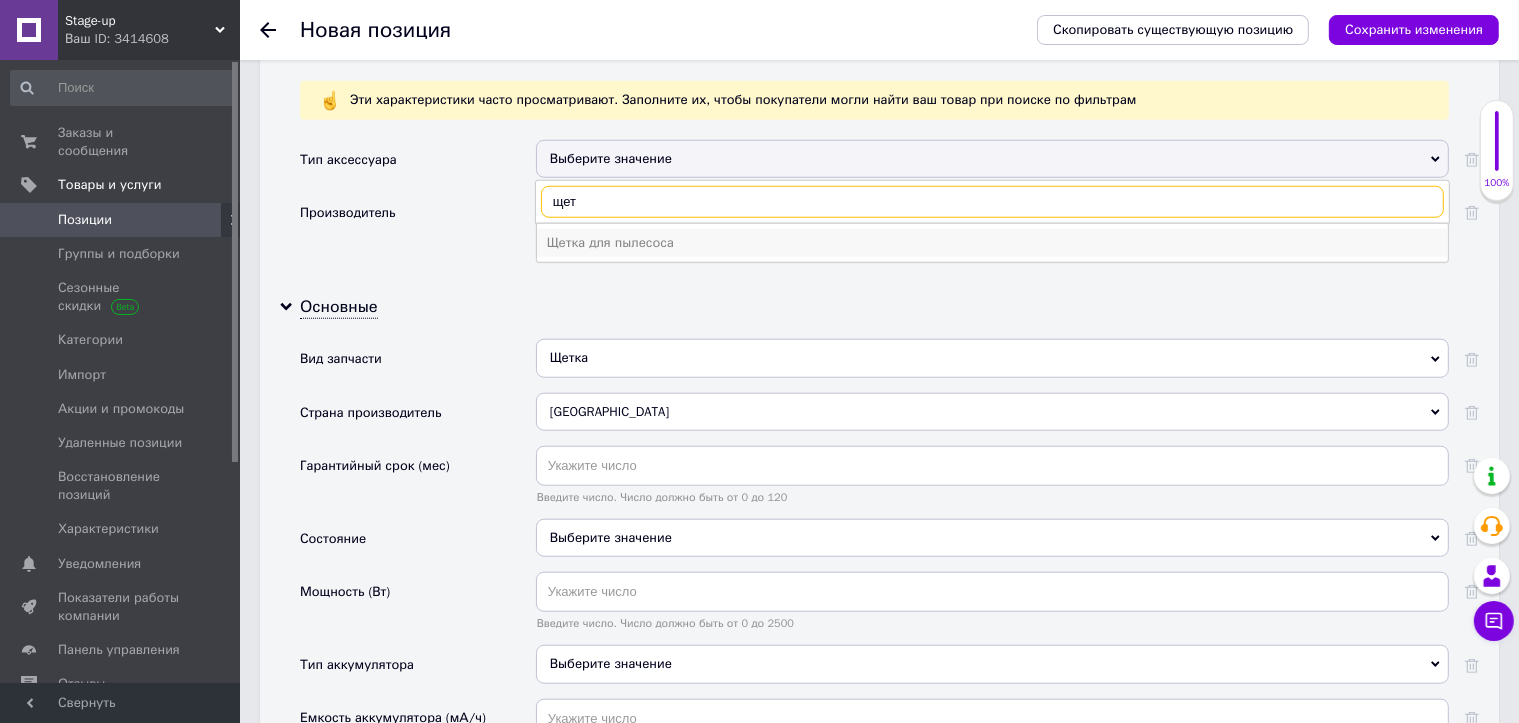 type on "щет" 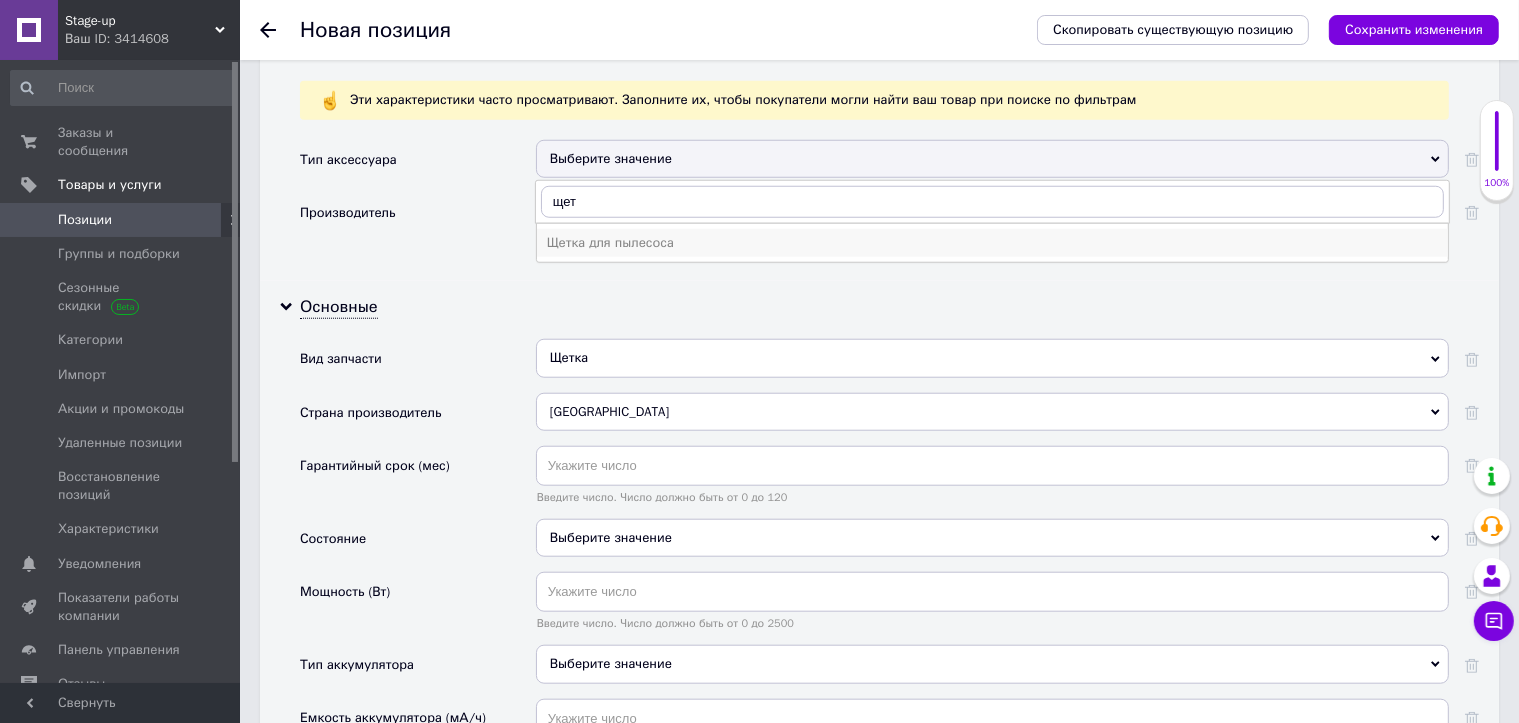 click on "Щетка для пылесоса" at bounding box center (992, 243) 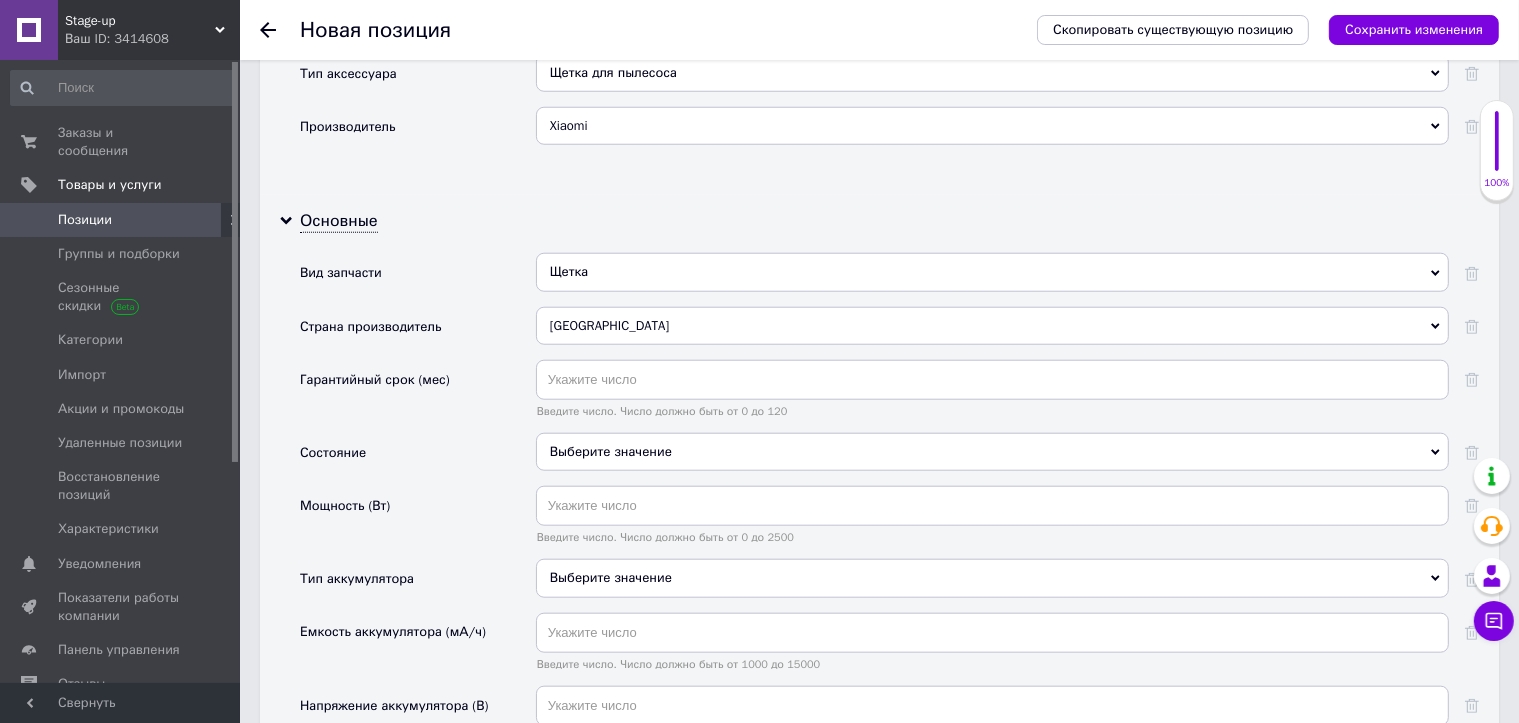 scroll, scrollTop: 2000, scrollLeft: 0, axis: vertical 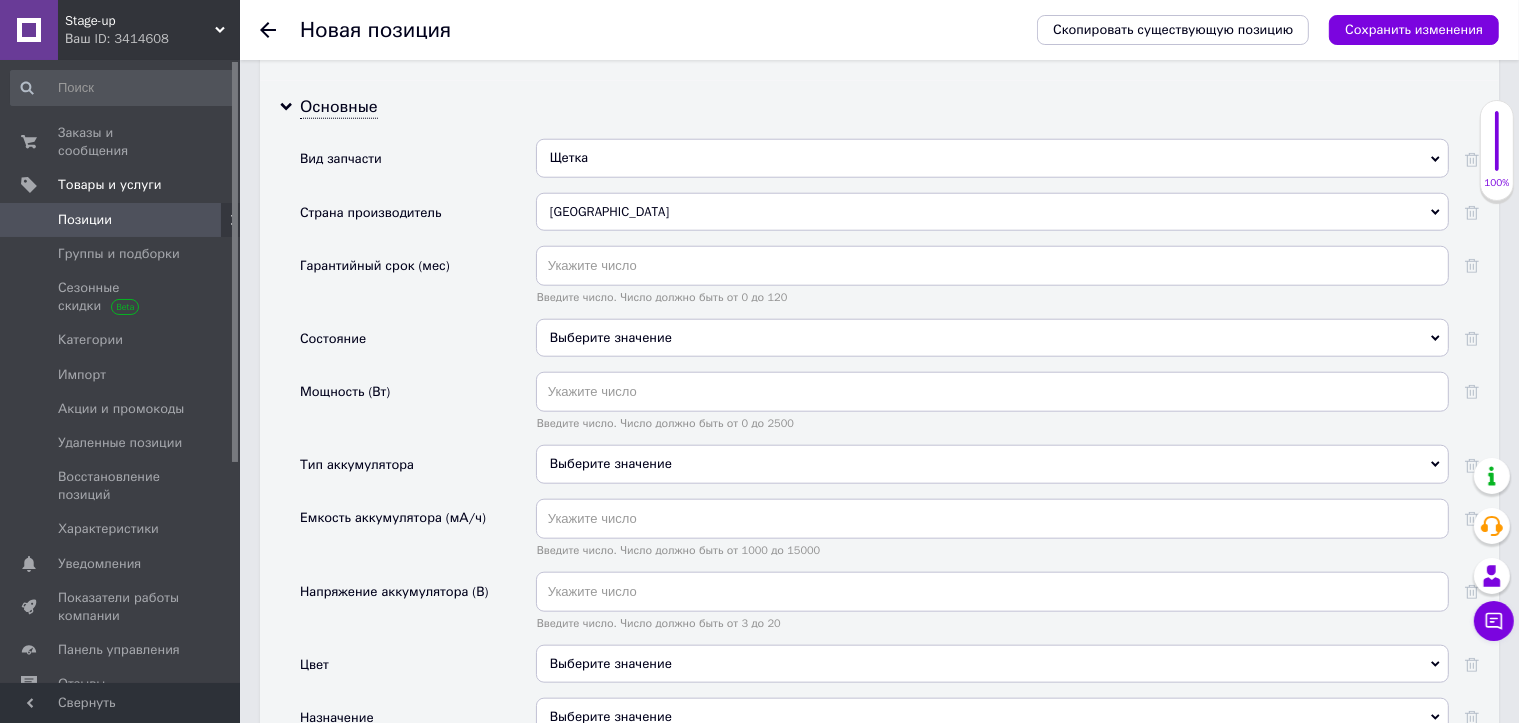 click on "Выберите значение" at bounding box center [992, 338] 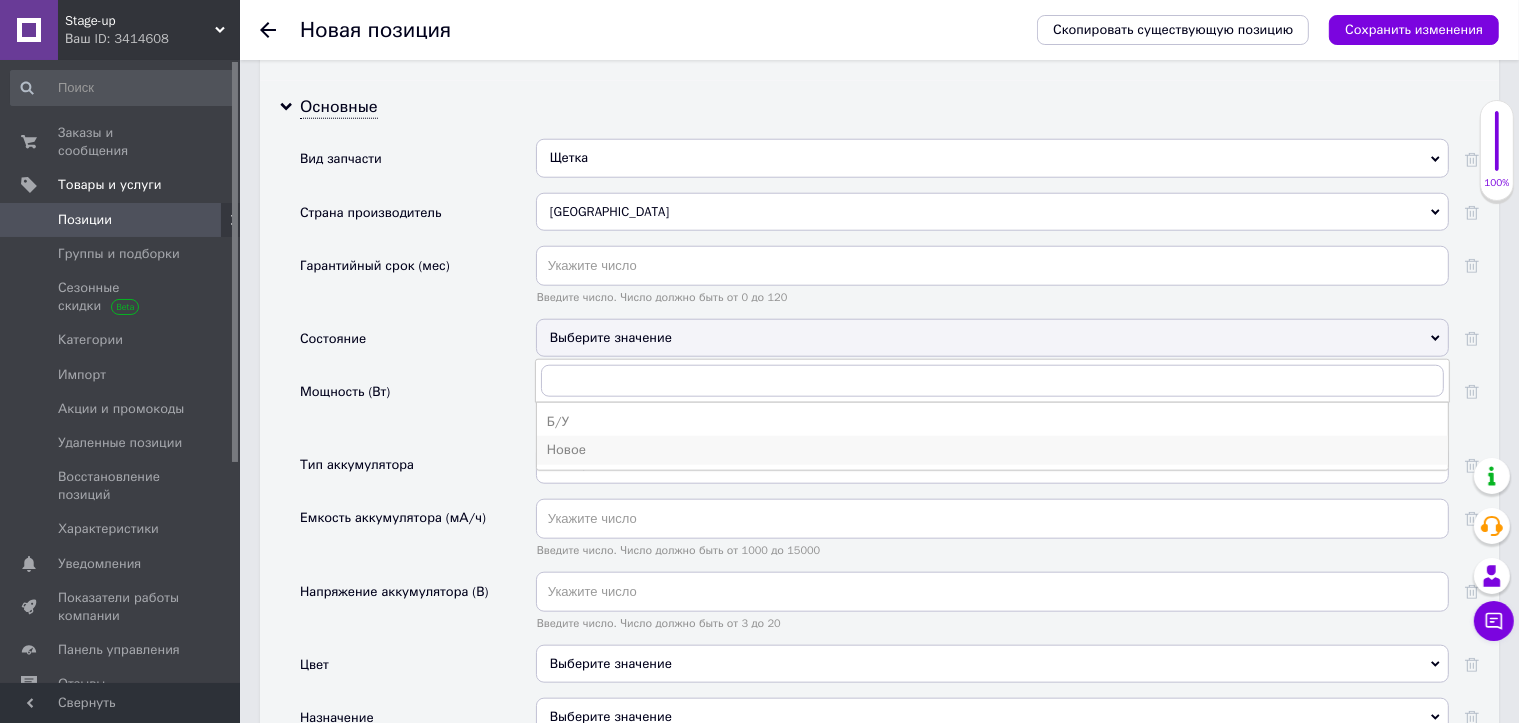 click on "Новое" at bounding box center [992, 450] 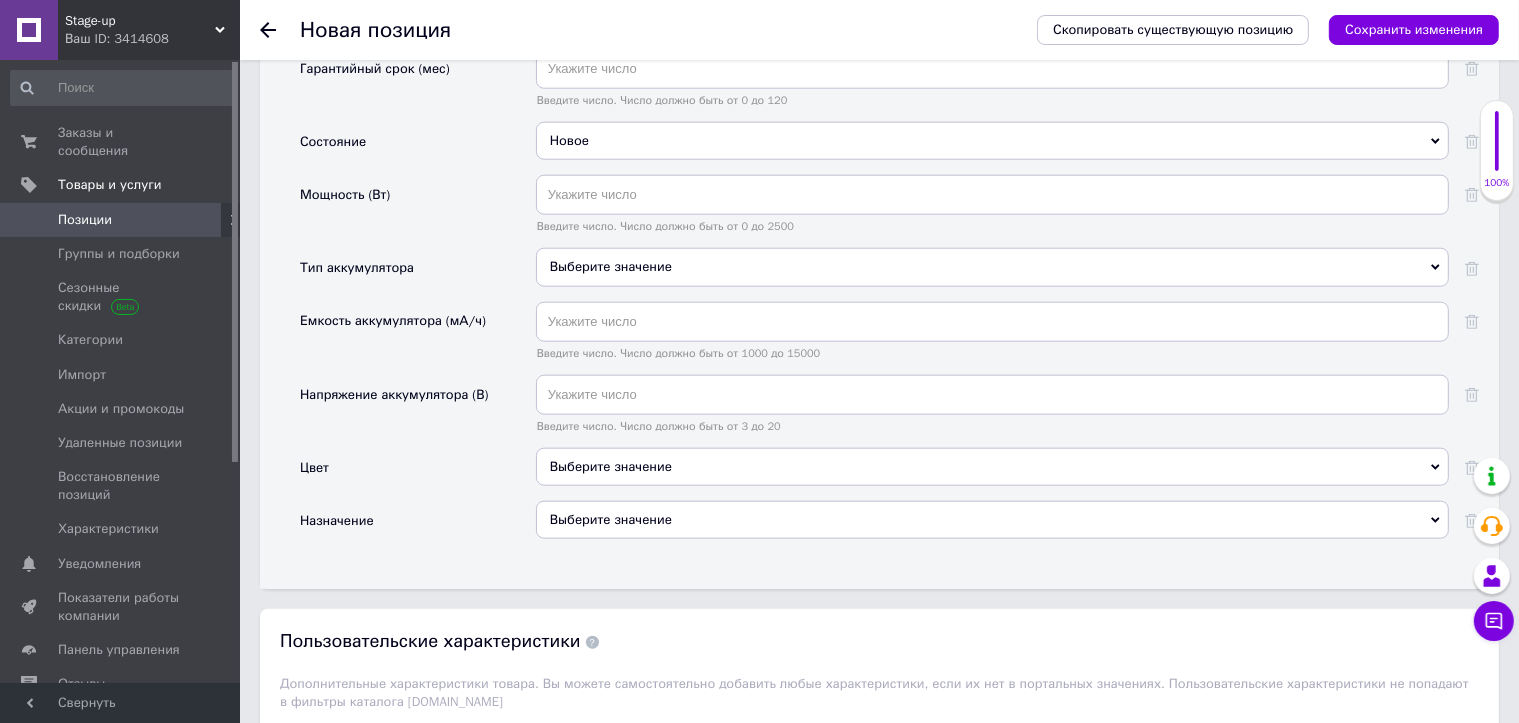scroll, scrollTop: 2300, scrollLeft: 0, axis: vertical 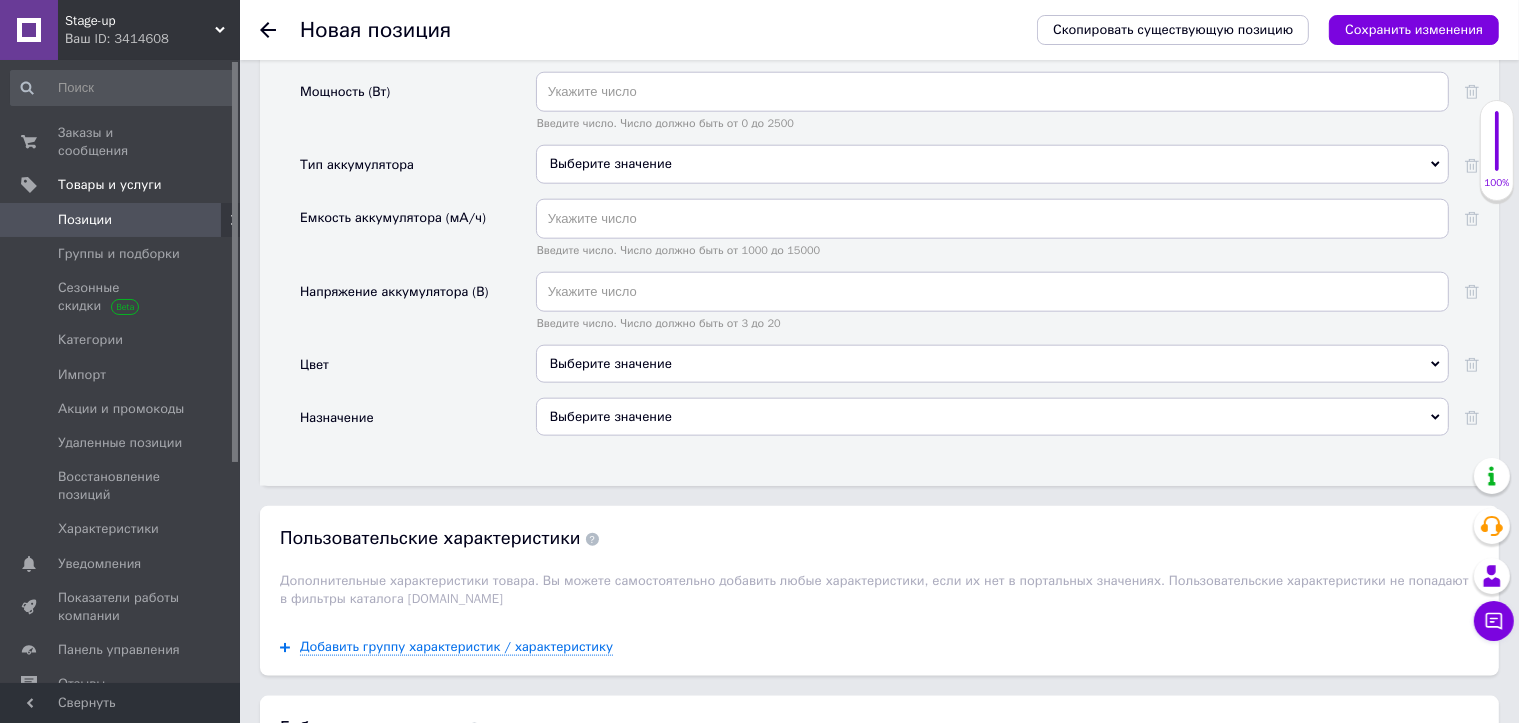 click on "Выберите значение" at bounding box center [992, 417] 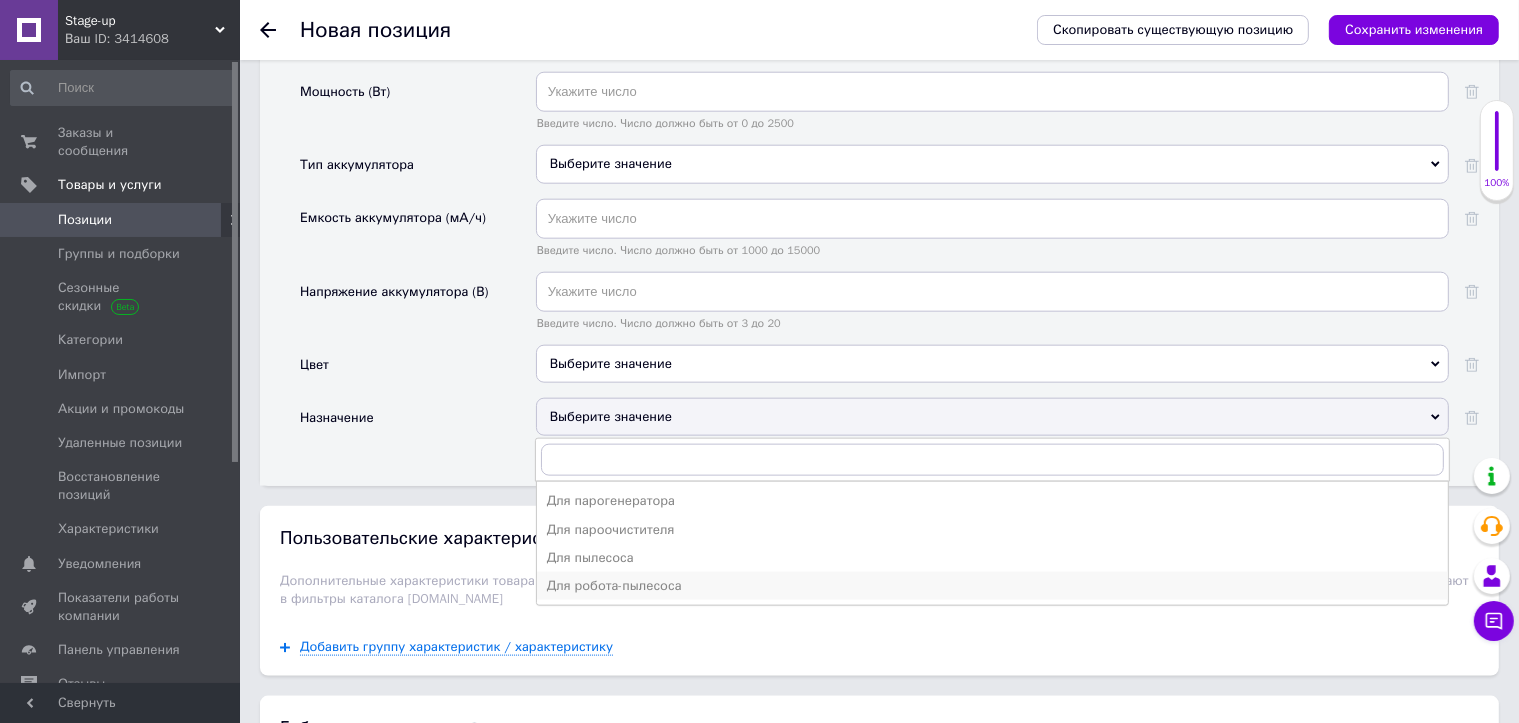 click on "Для робота-пылесоса" at bounding box center (992, 586) 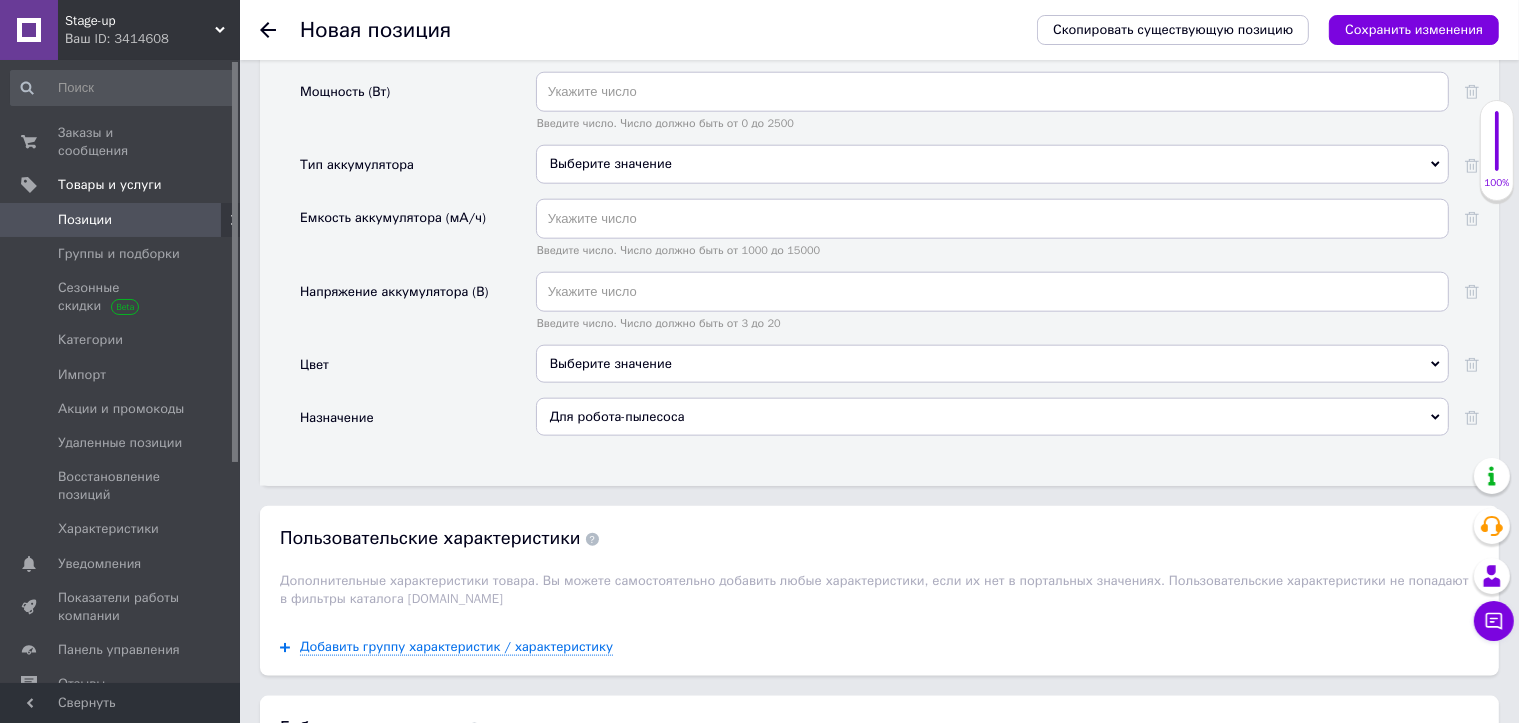 click on "Выберите значение" at bounding box center (992, 364) 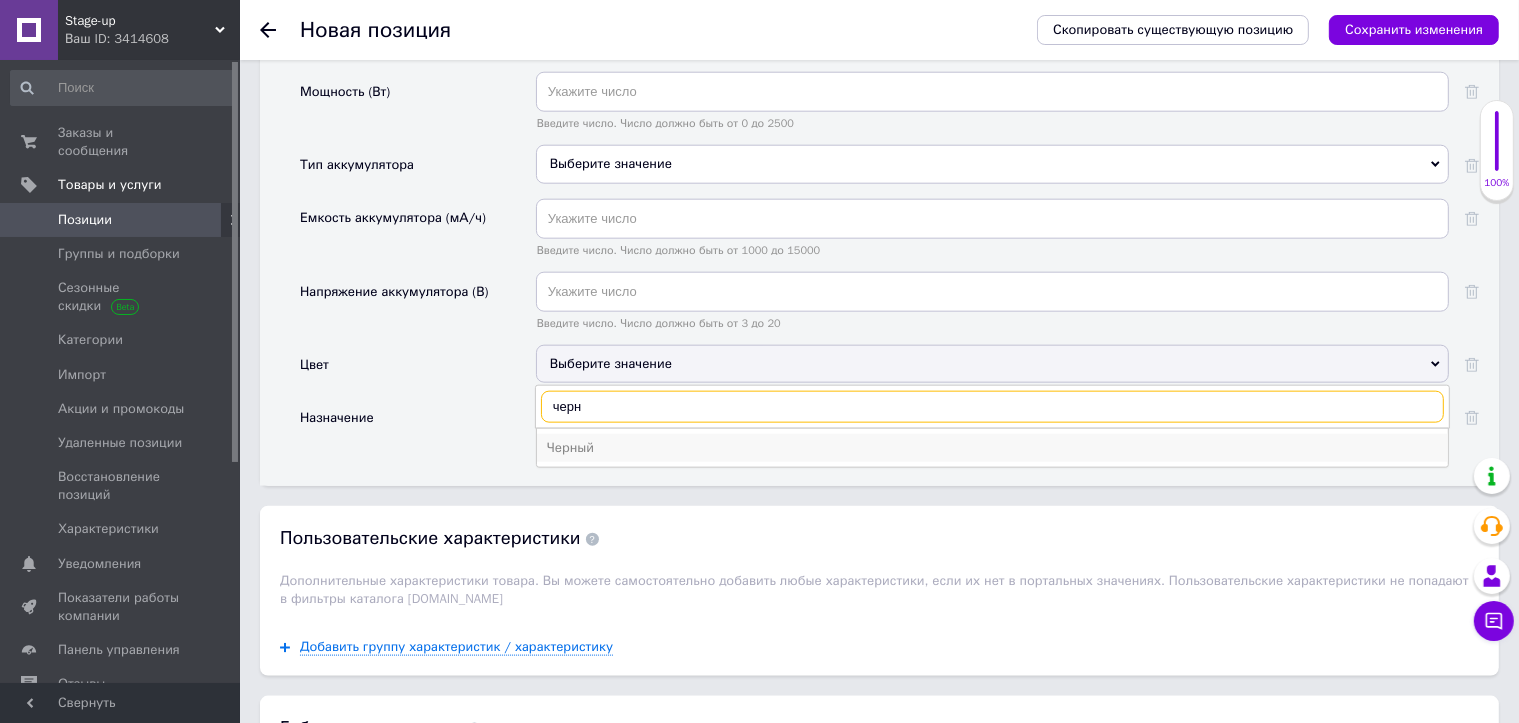 type on "черн" 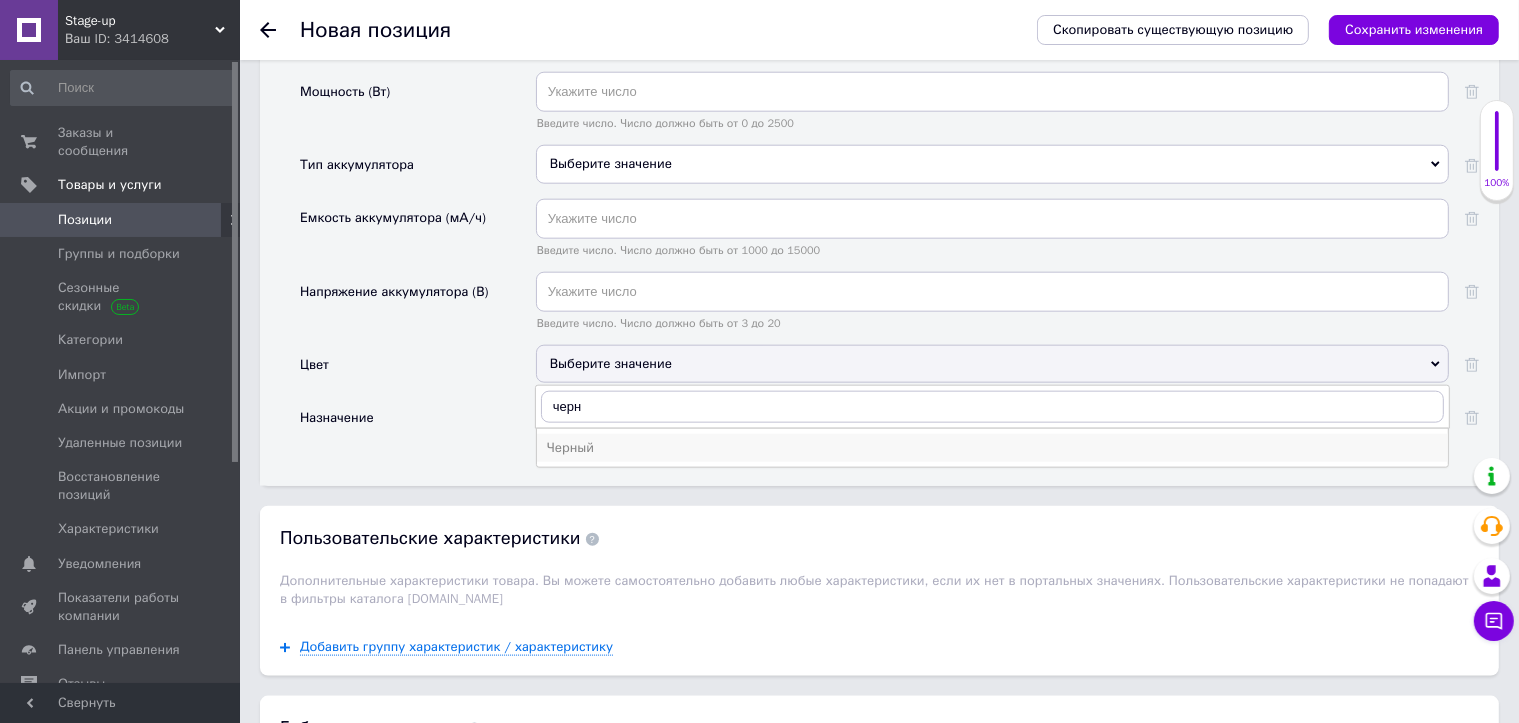 click on "Черный" at bounding box center [992, 448] 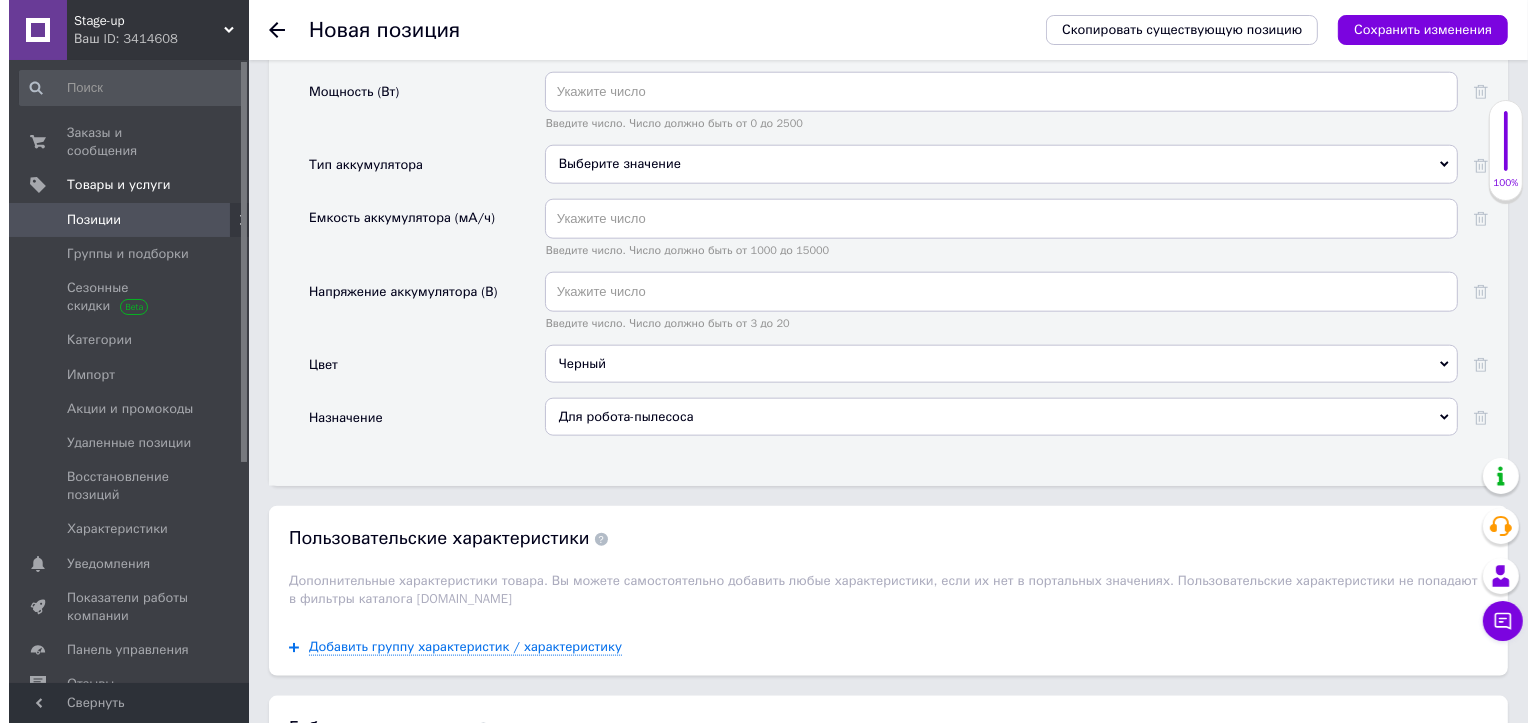 scroll, scrollTop: 2700, scrollLeft: 0, axis: vertical 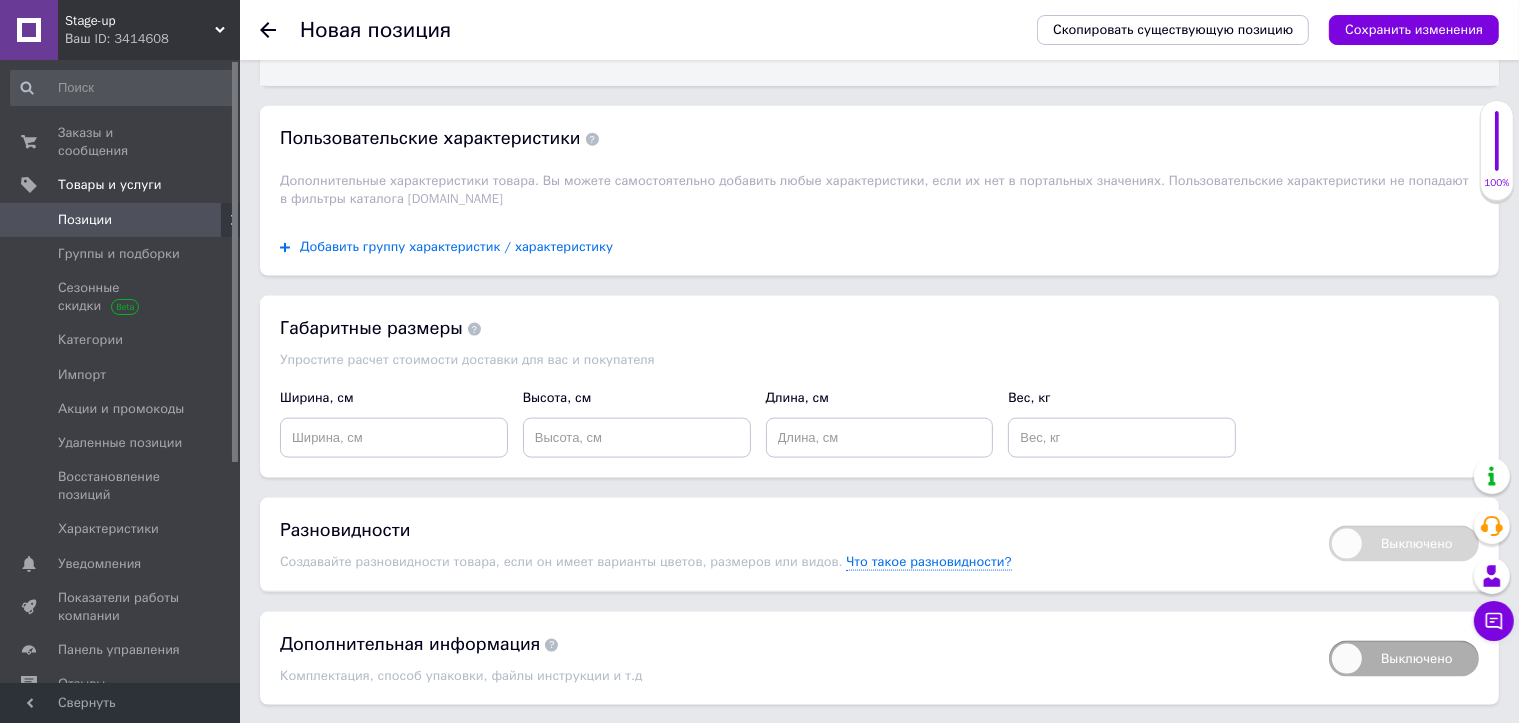 click on "Добавить группу характеристик / характеристику" at bounding box center [456, 247] 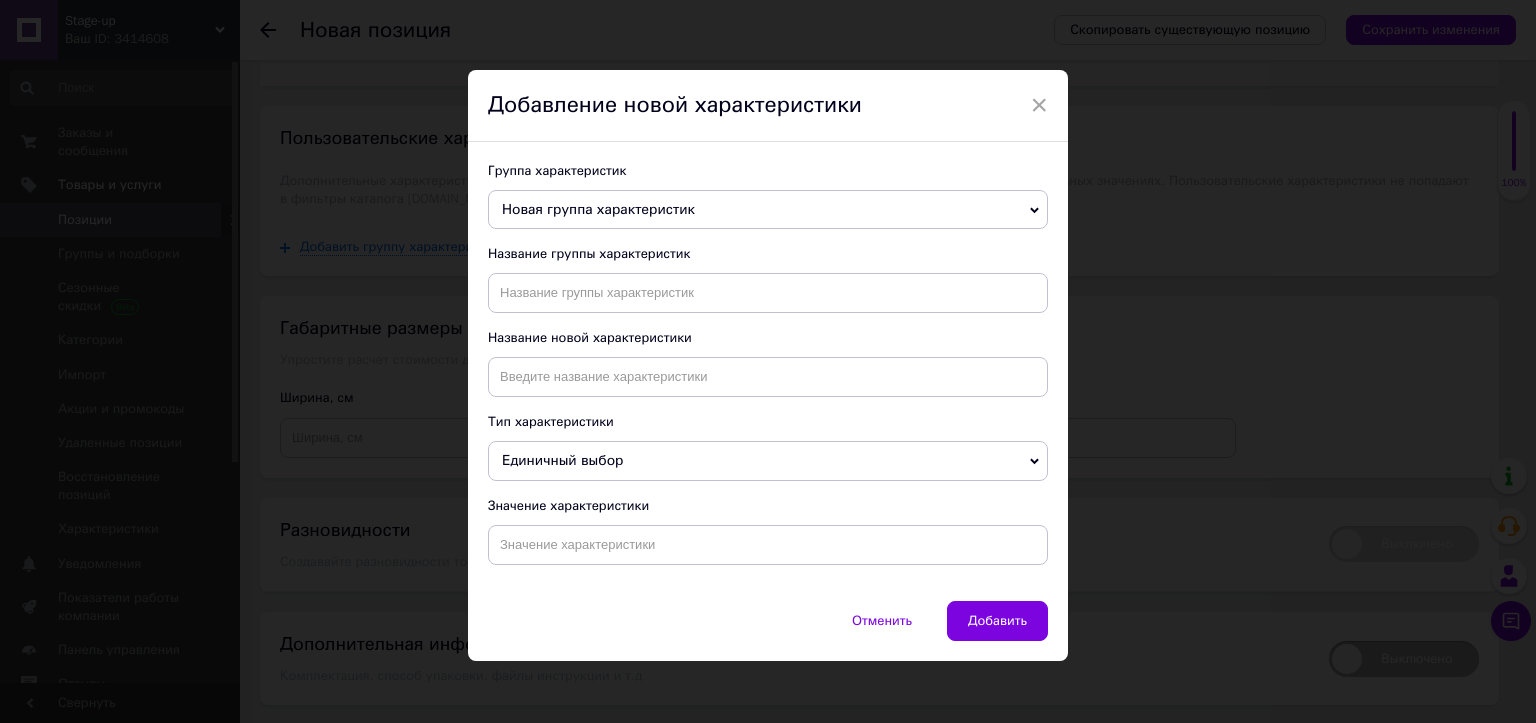 click on "Новая группа характеристик" at bounding box center [598, 209] 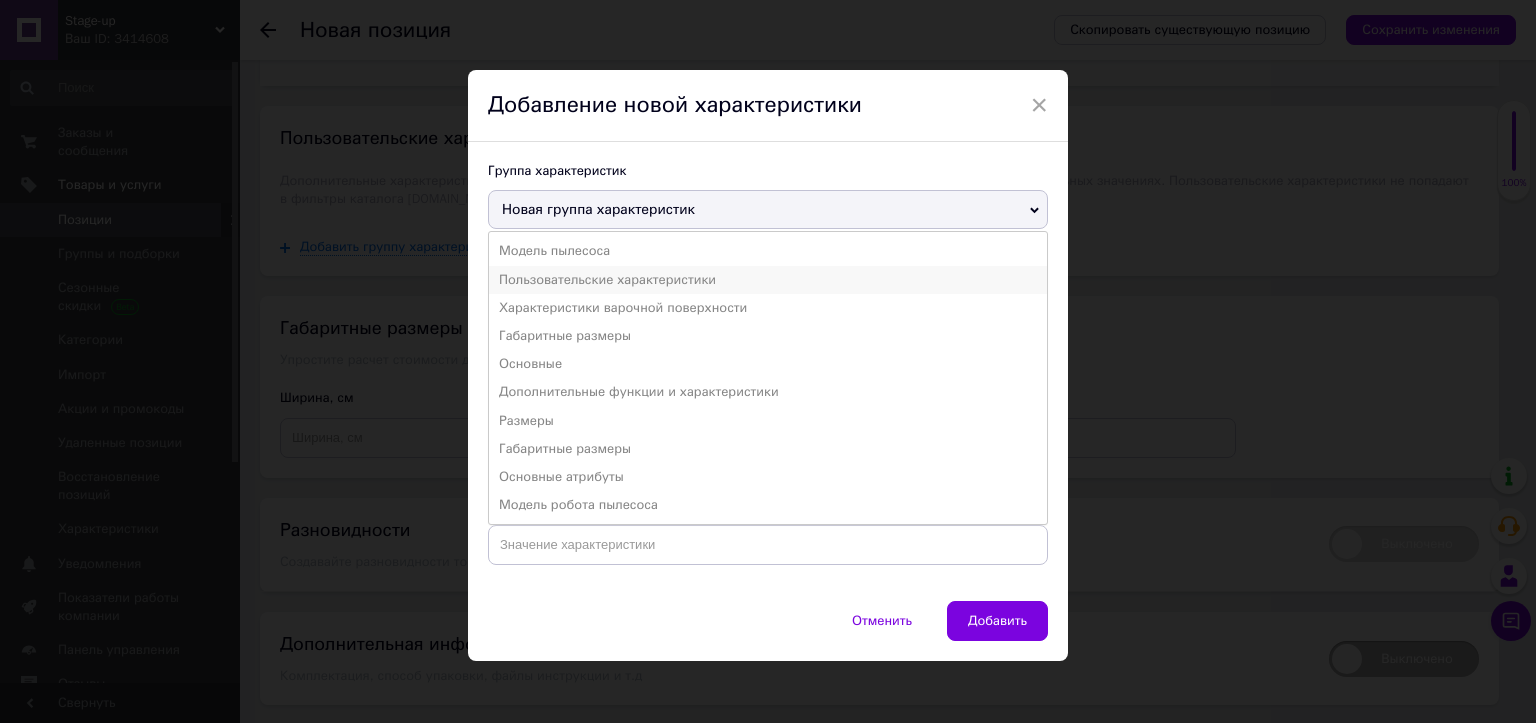 click on "Пользовательские характеристики" at bounding box center (768, 280) 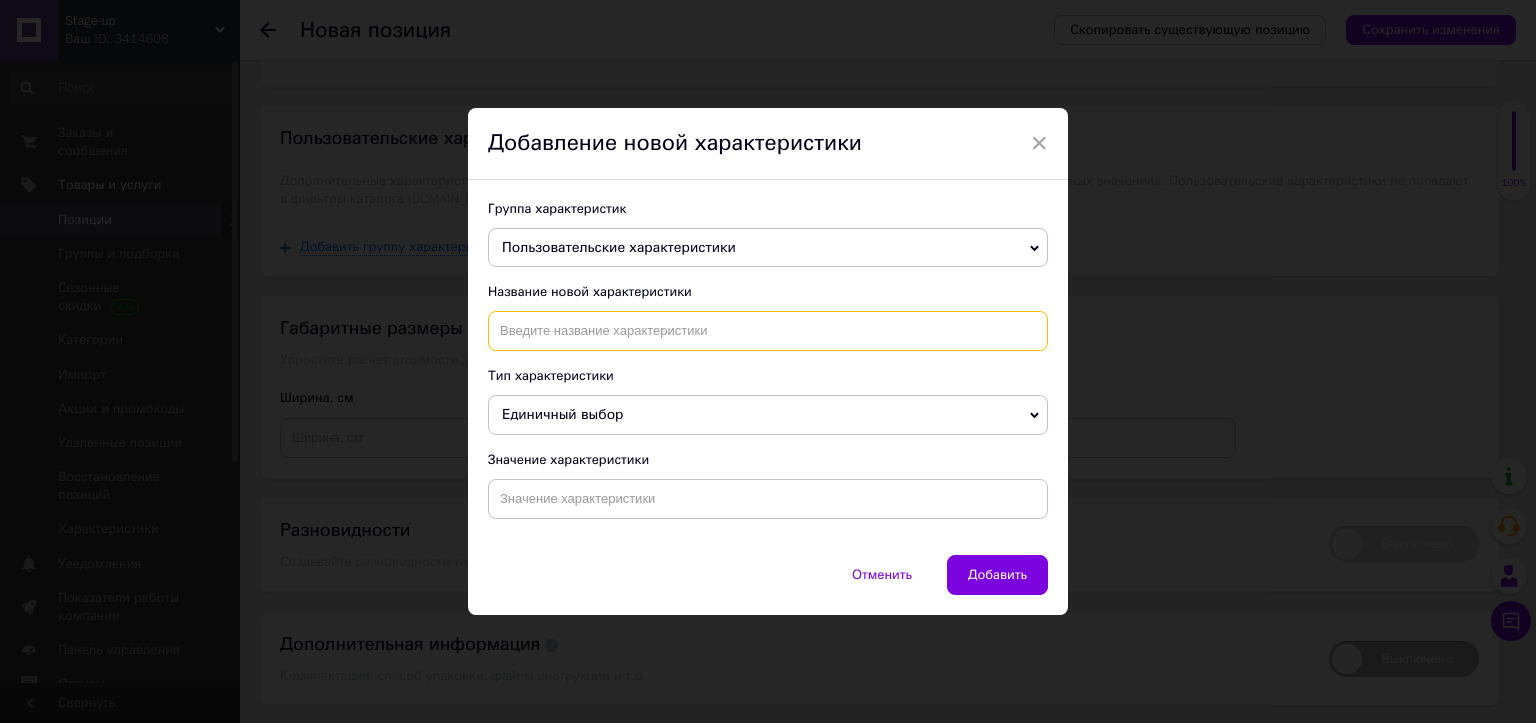 click at bounding box center [768, 331] 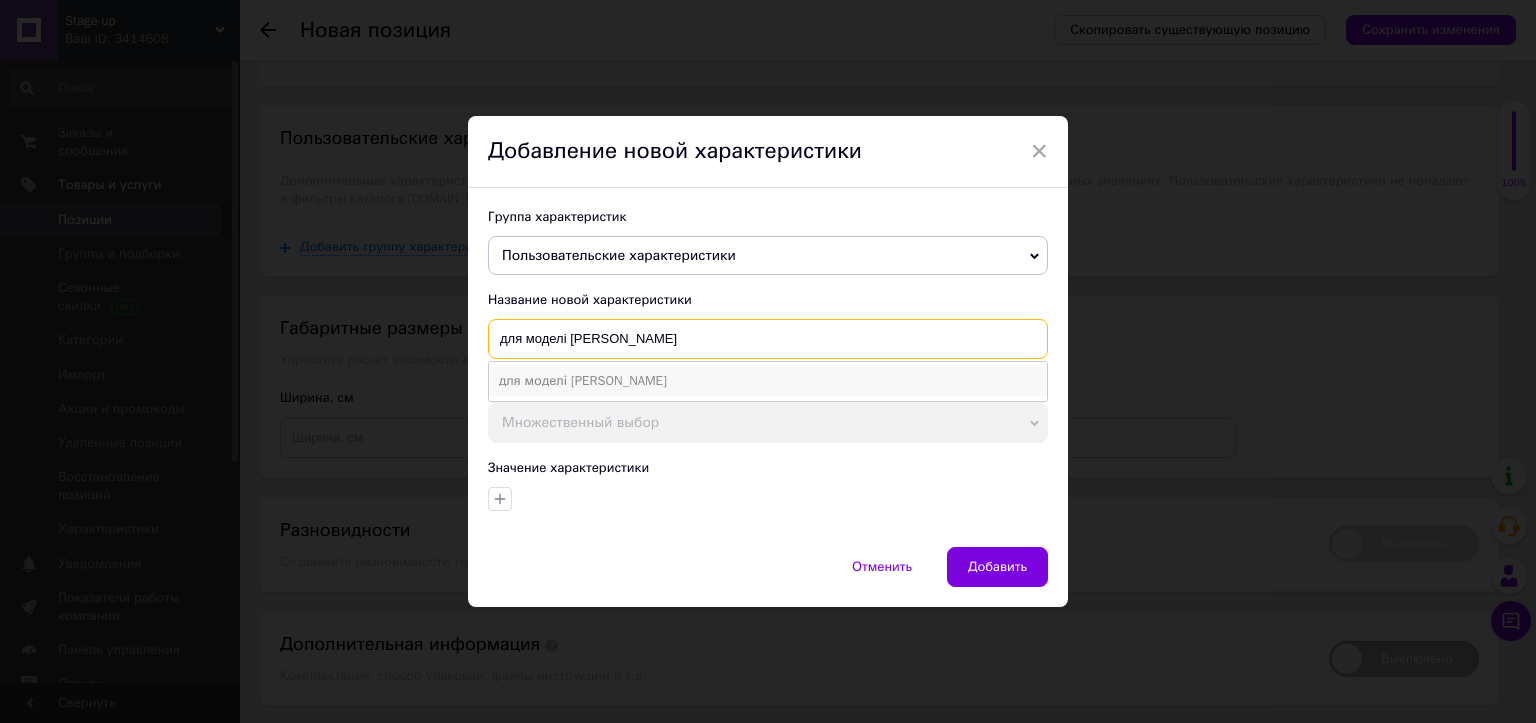 type on "для моделі [PERSON_NAME]" 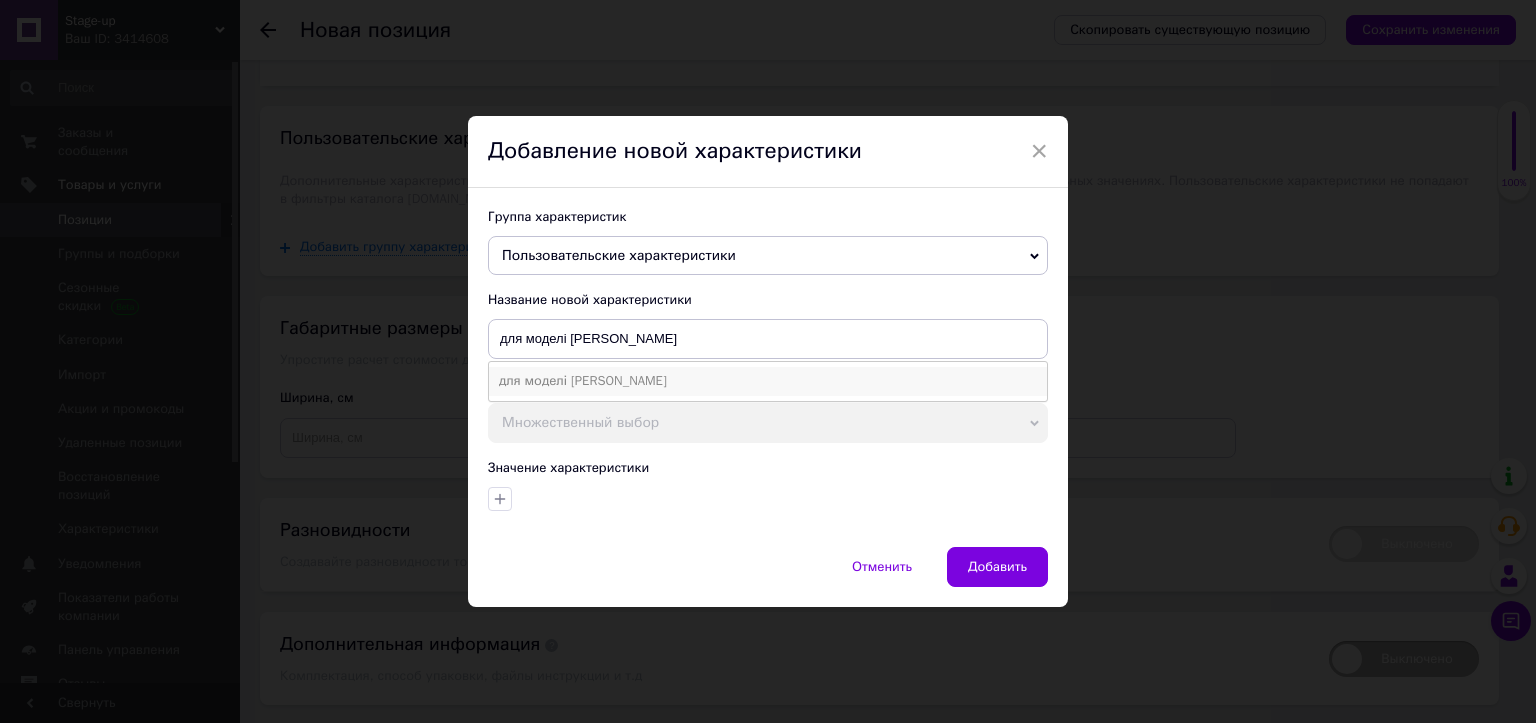click on "для моделі [PERSON_NAME]" at bounding box center (768, 381) 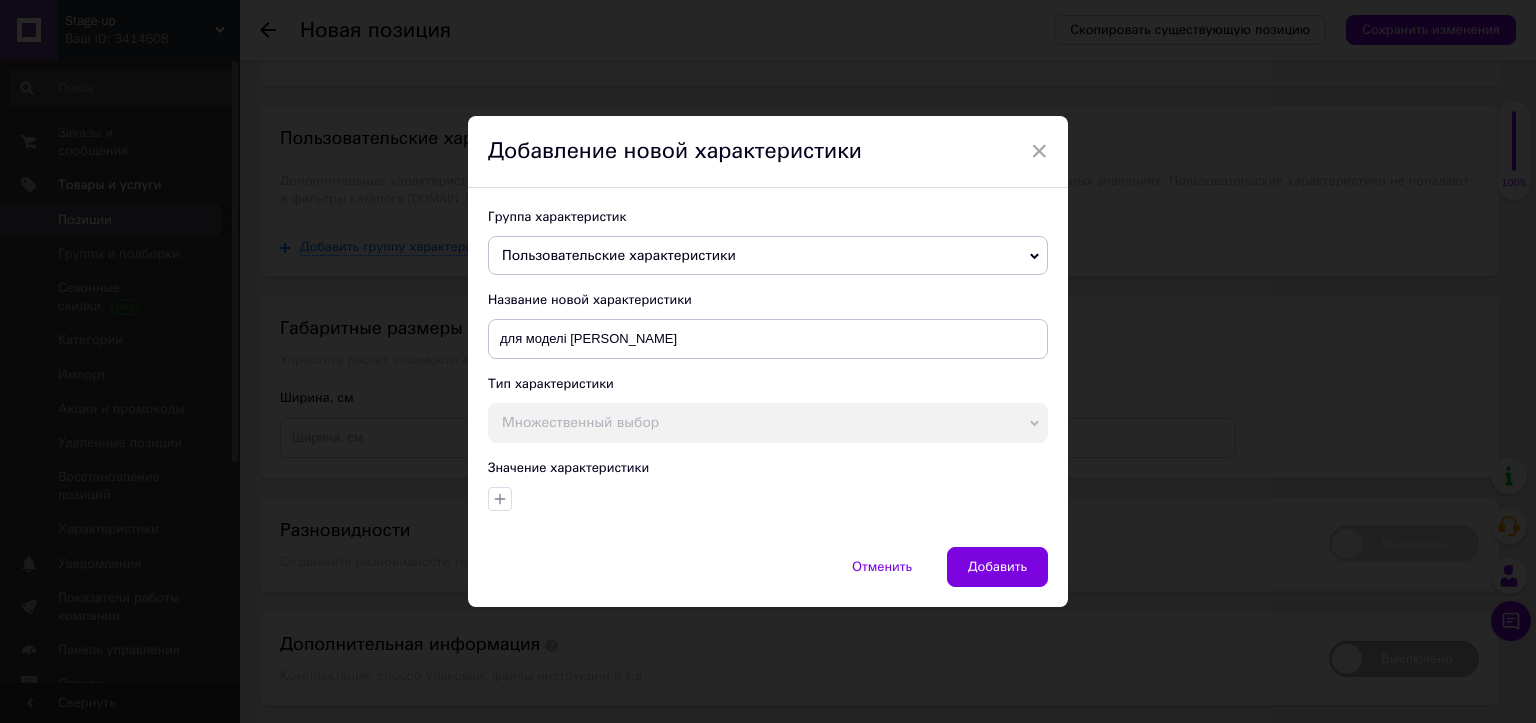 click at bounding box center [765, 496] 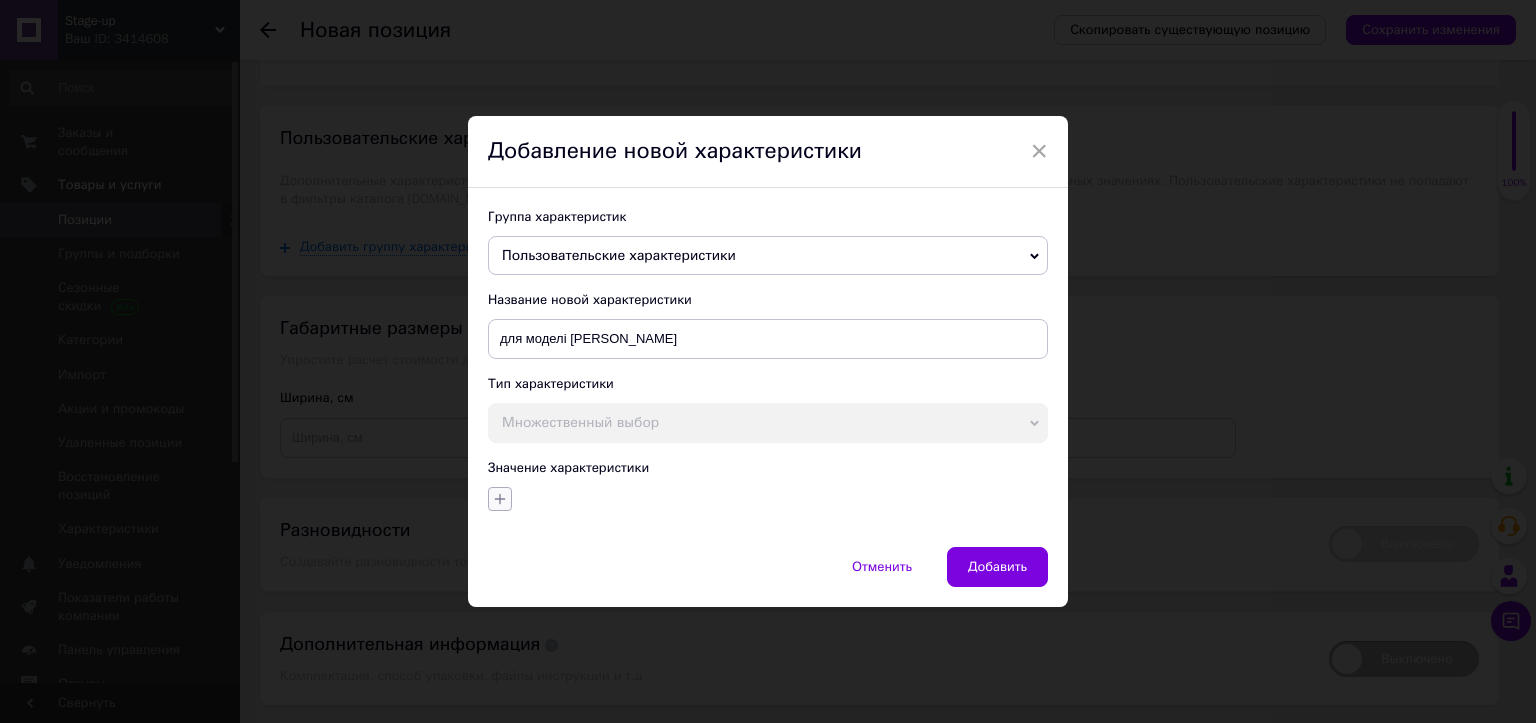 click 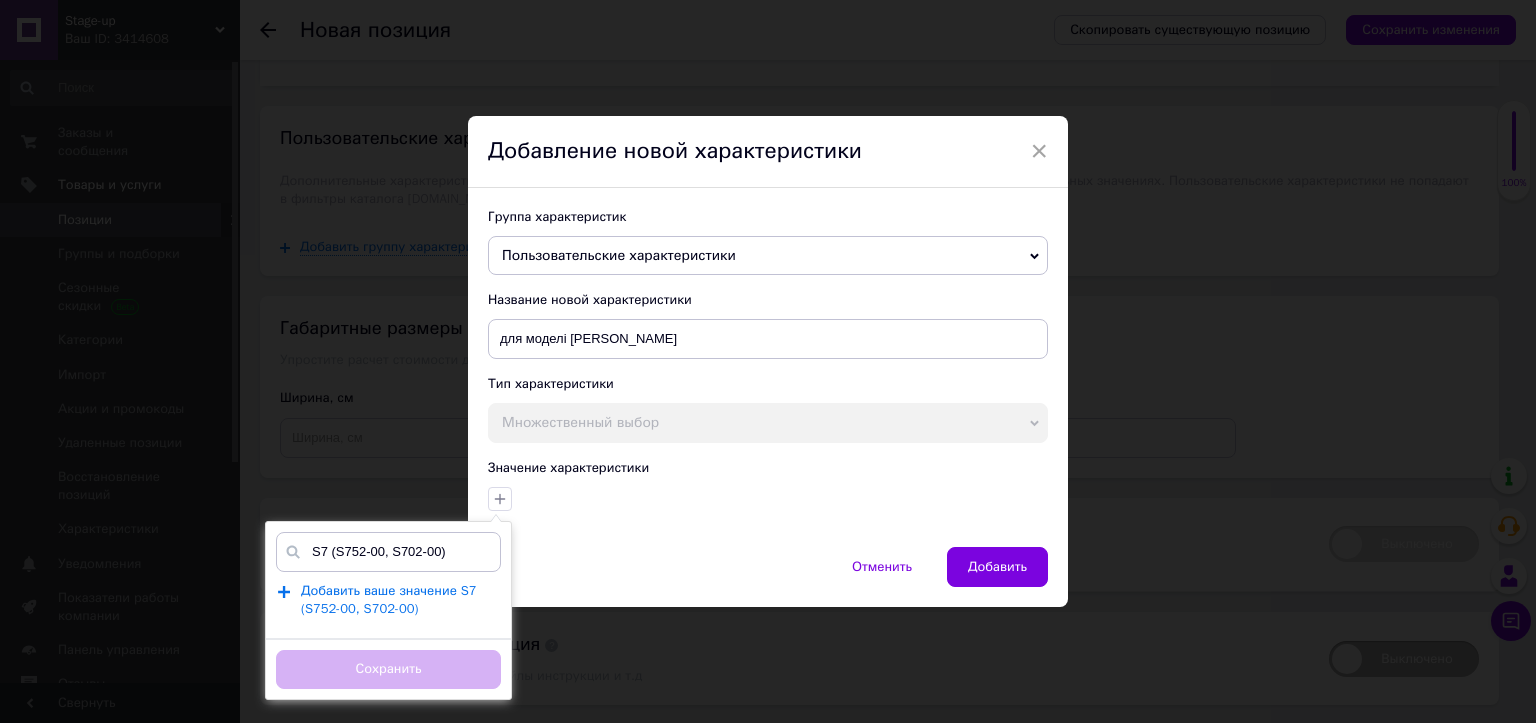 type on "S7 (S752-00, S702-00)" 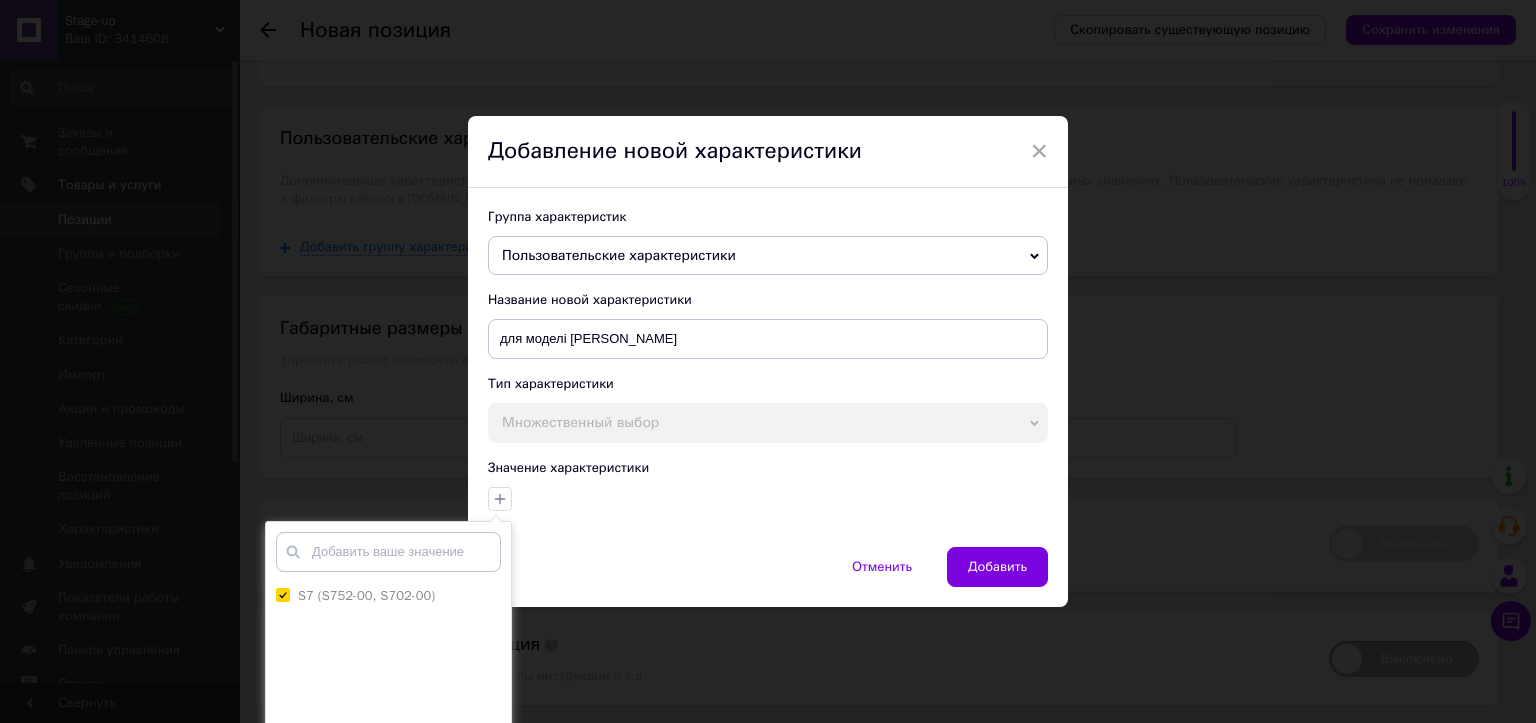 scroll, scrollTop: 122, scrollLeft: 0, axis: vertical 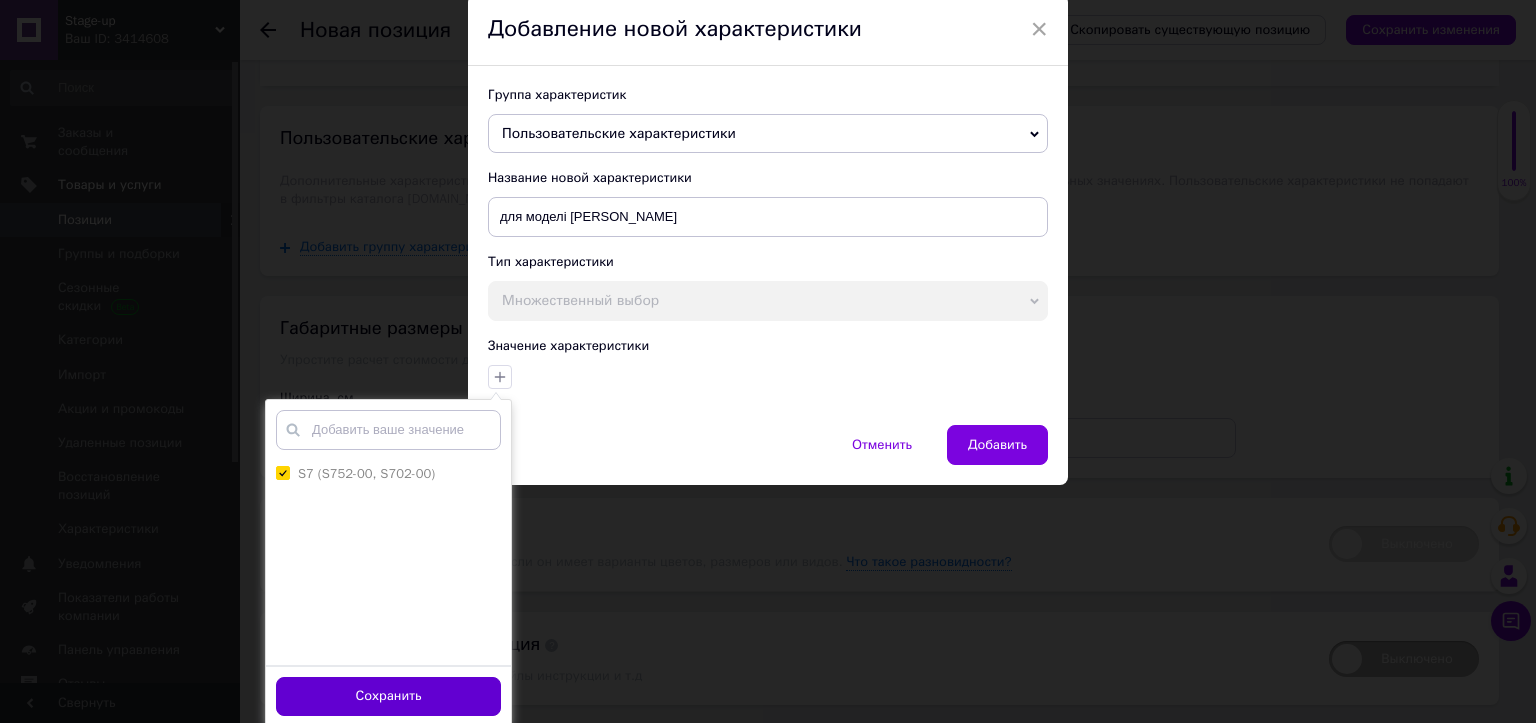 click on "Сохранить" at bounding box center [388, 696] 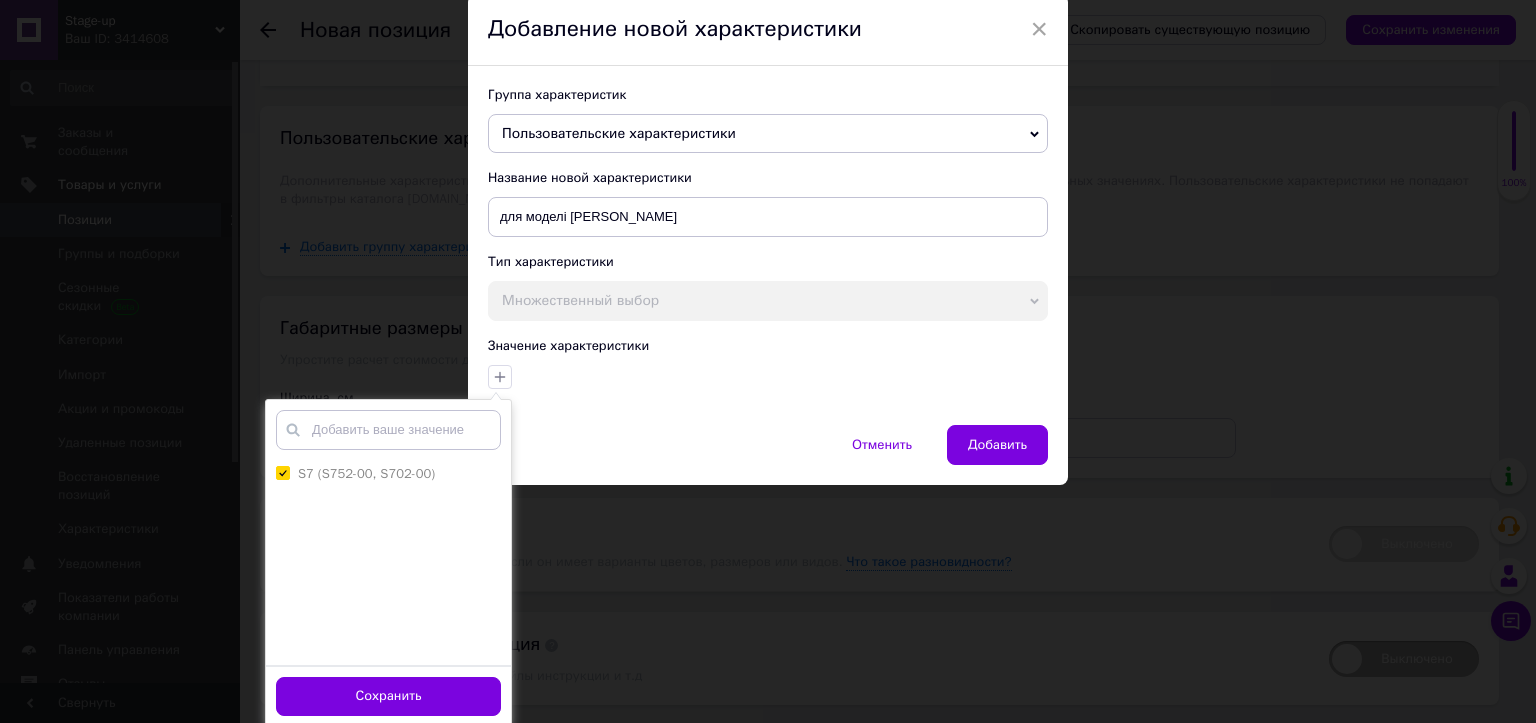 scroll, scrollTop: 0, scrollLeft: 0, axis: both 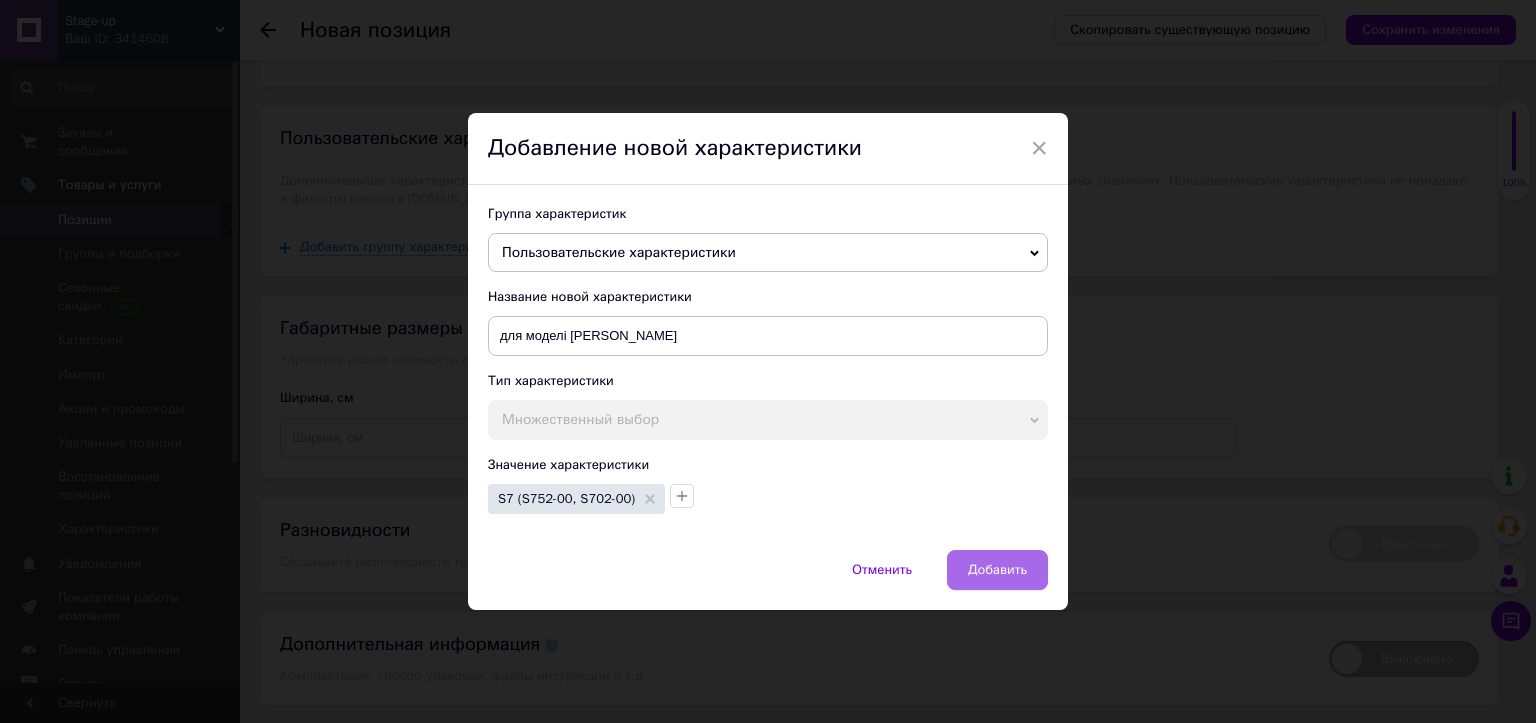 click on "Добавить" at bounding box center [997, 570] 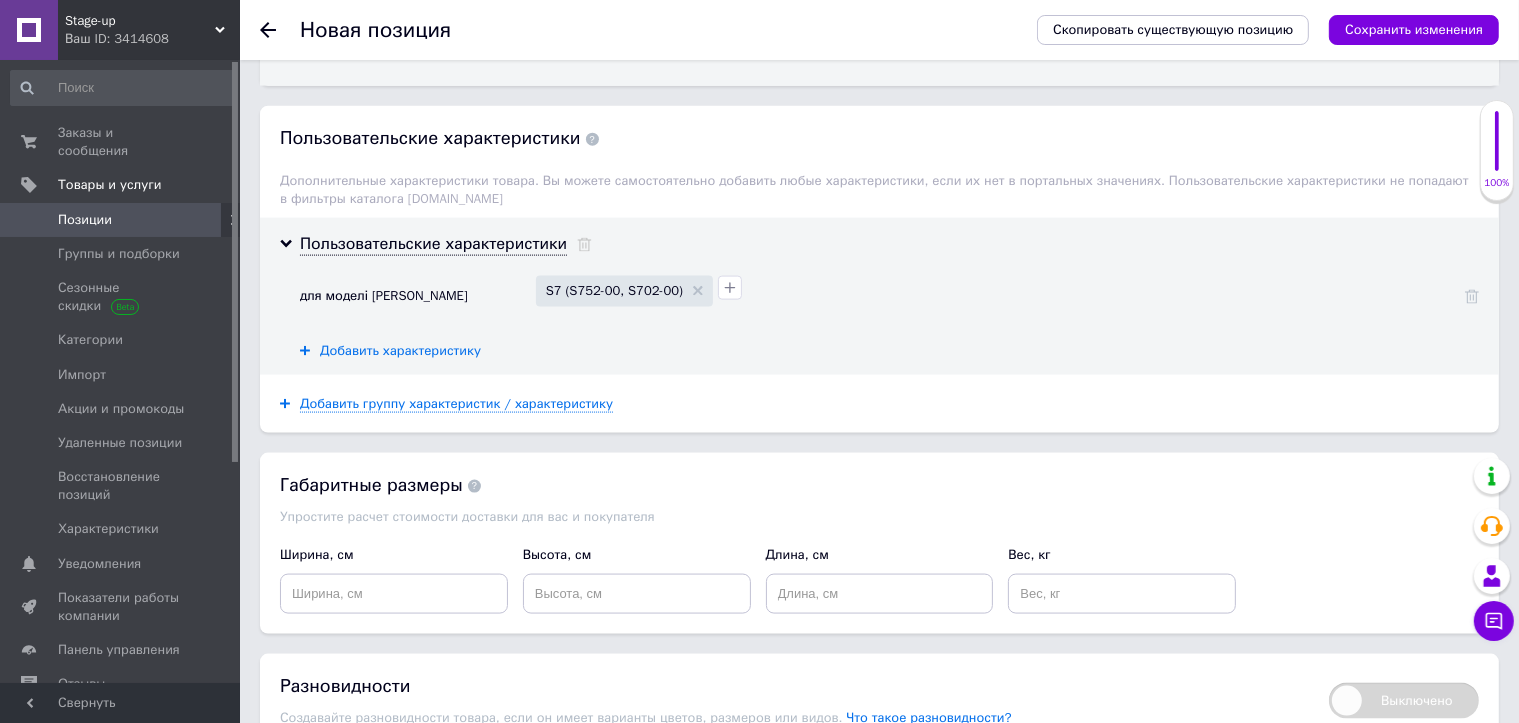 click on "Добавить характеристику" at bounding box center (400, 351) 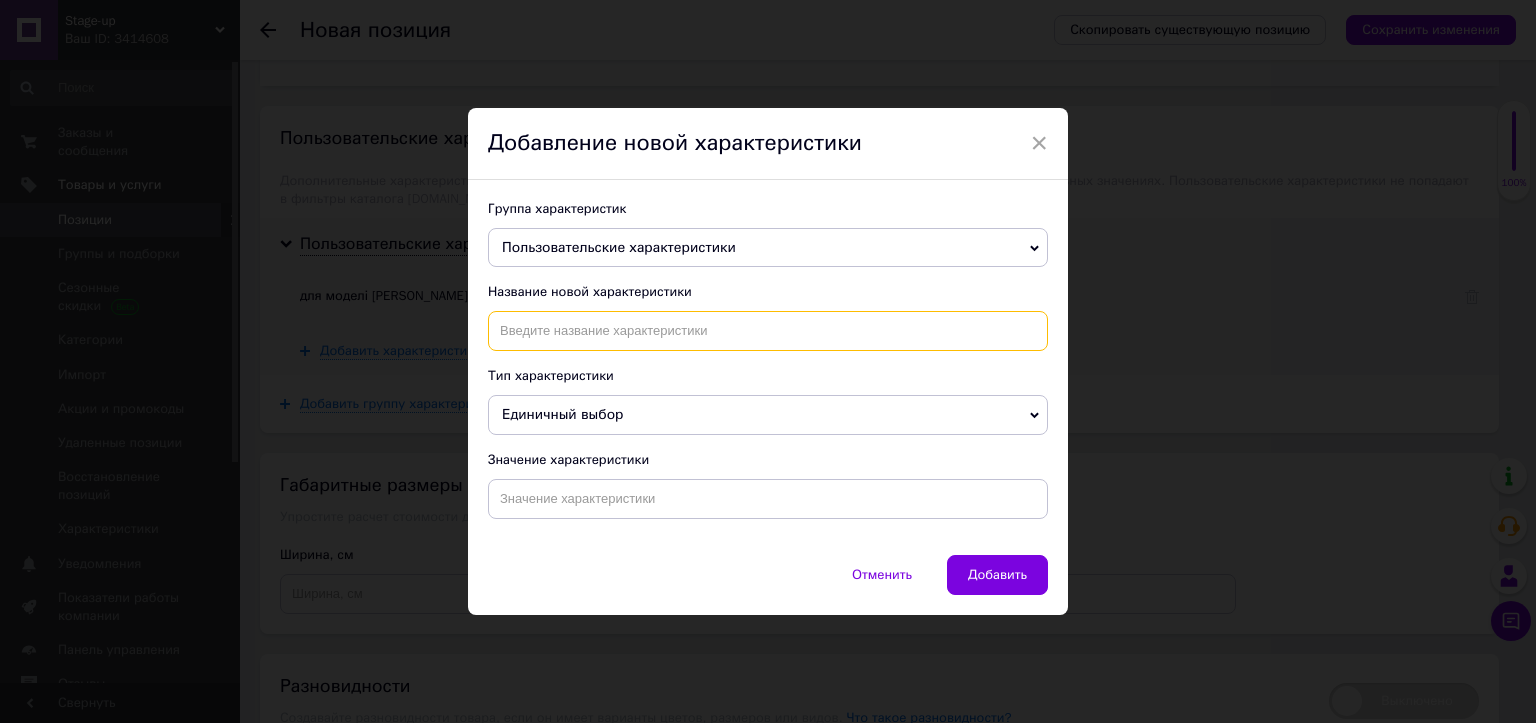 click at bounding box center (768, 331) 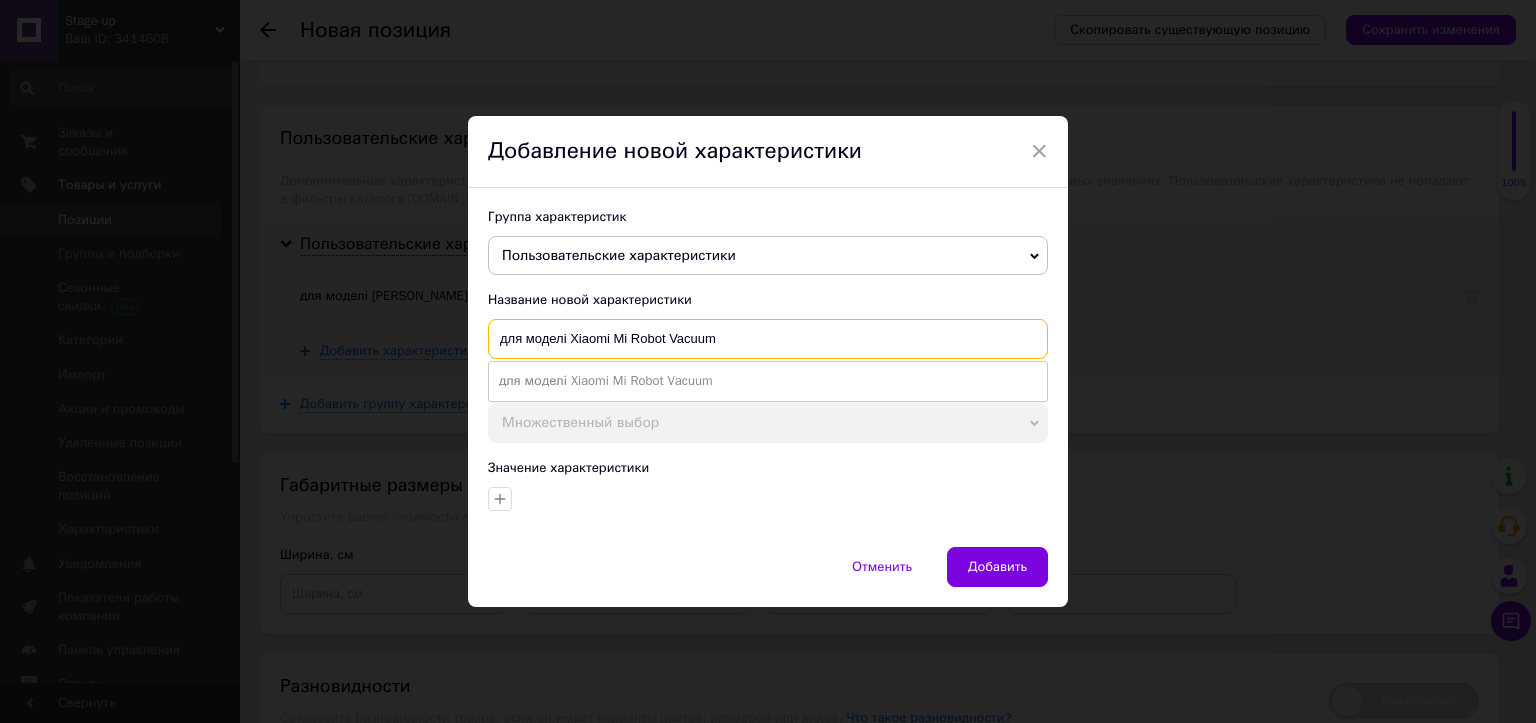 type on "для моделі Xiaomi Mi Robot Vacuum" 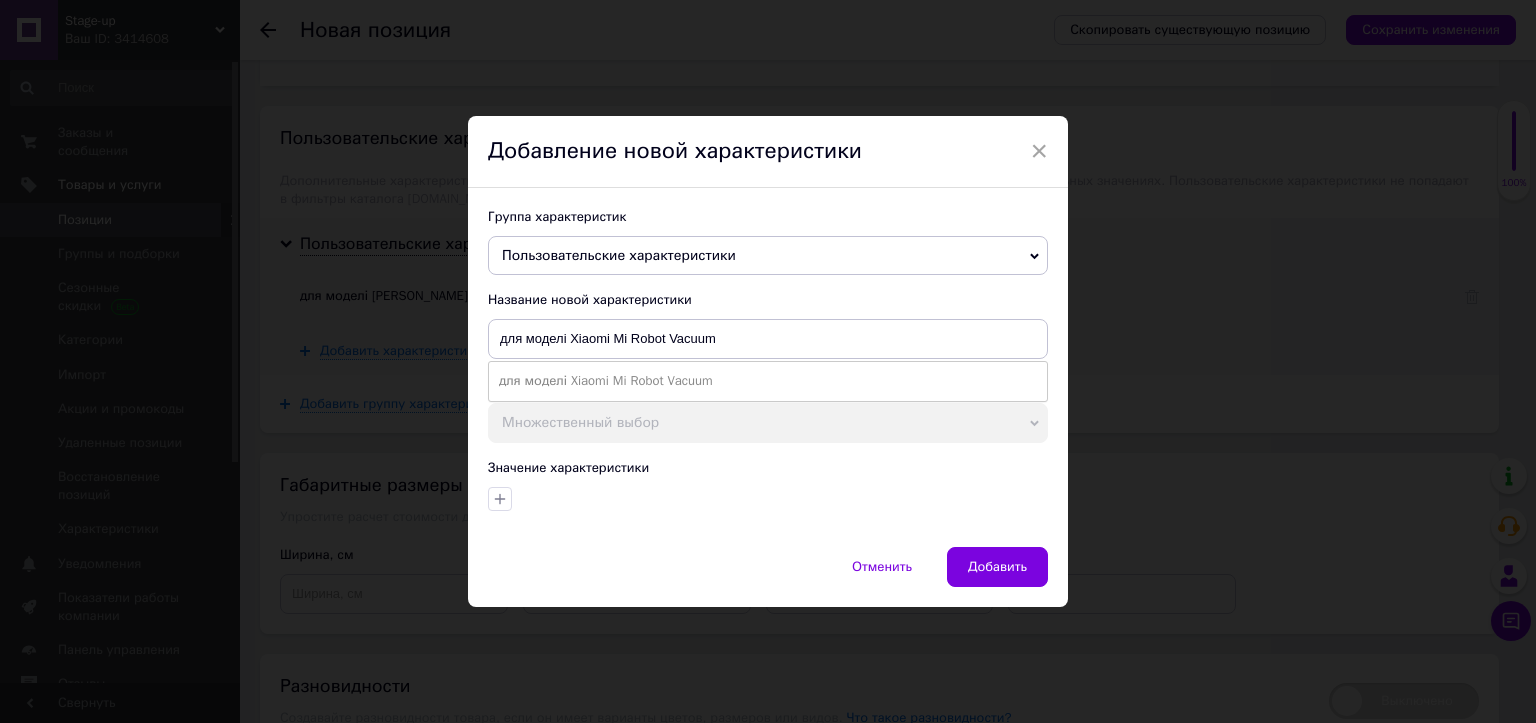 click on "для моделі Xiaomi Mi Robot Vacuum" at bounding box center (768, 381) 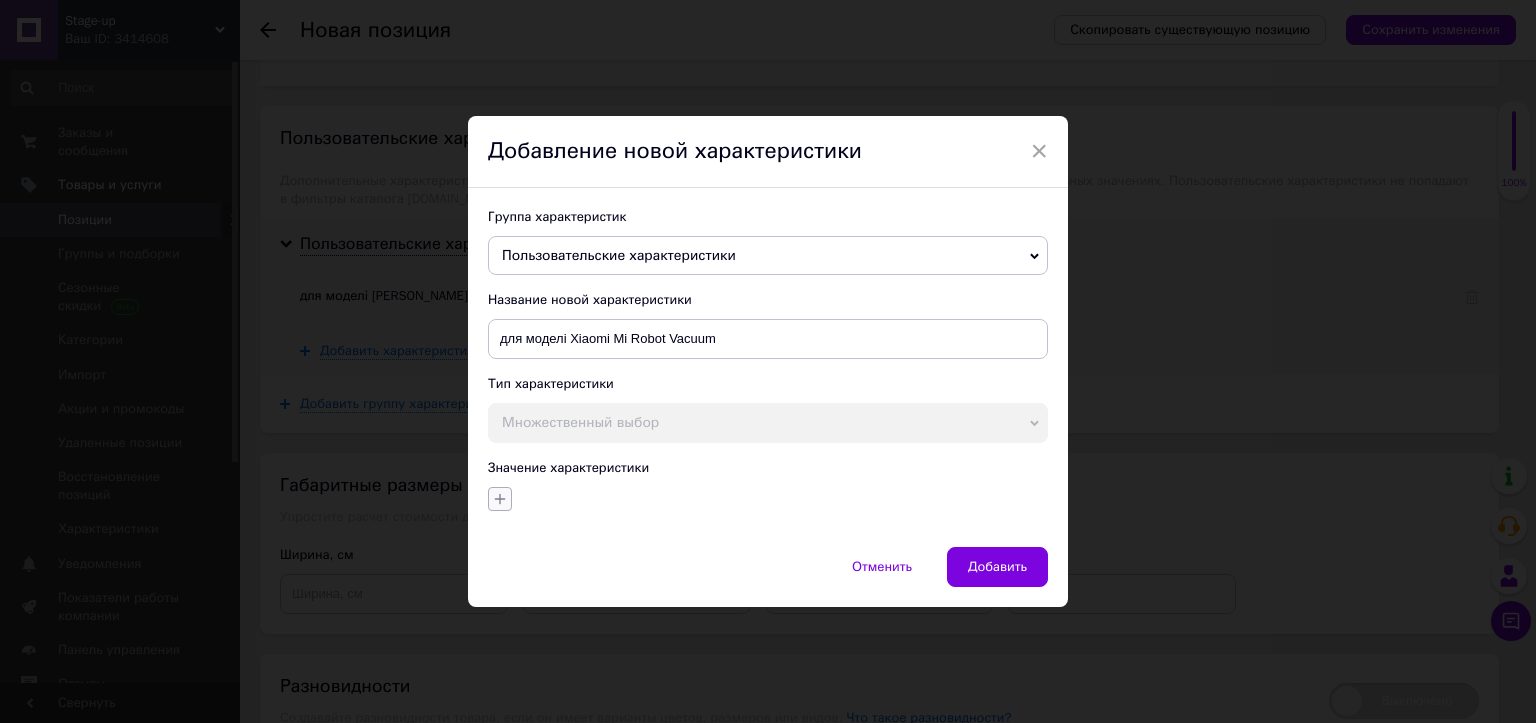 click at bounding box center (765, 496) 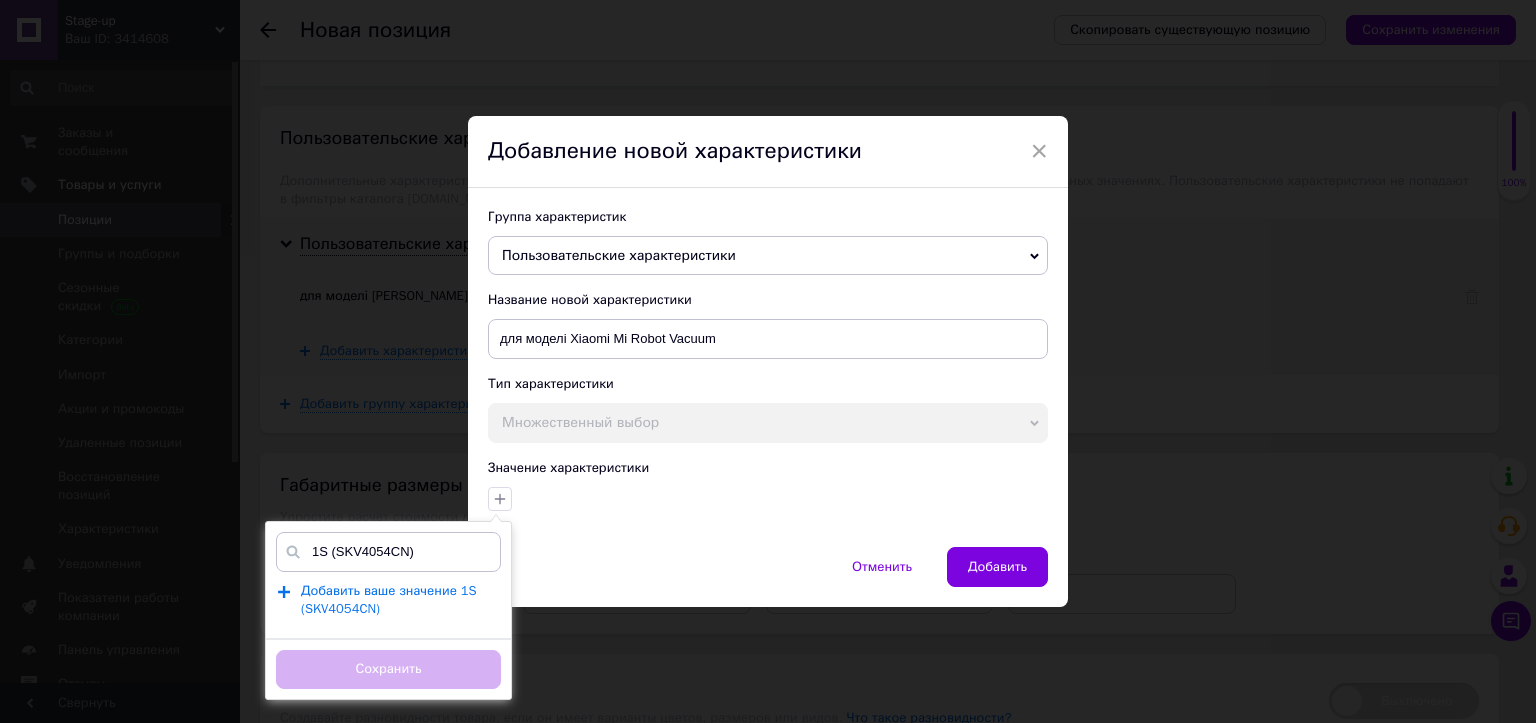 type on "1S (SKV4054CN)" 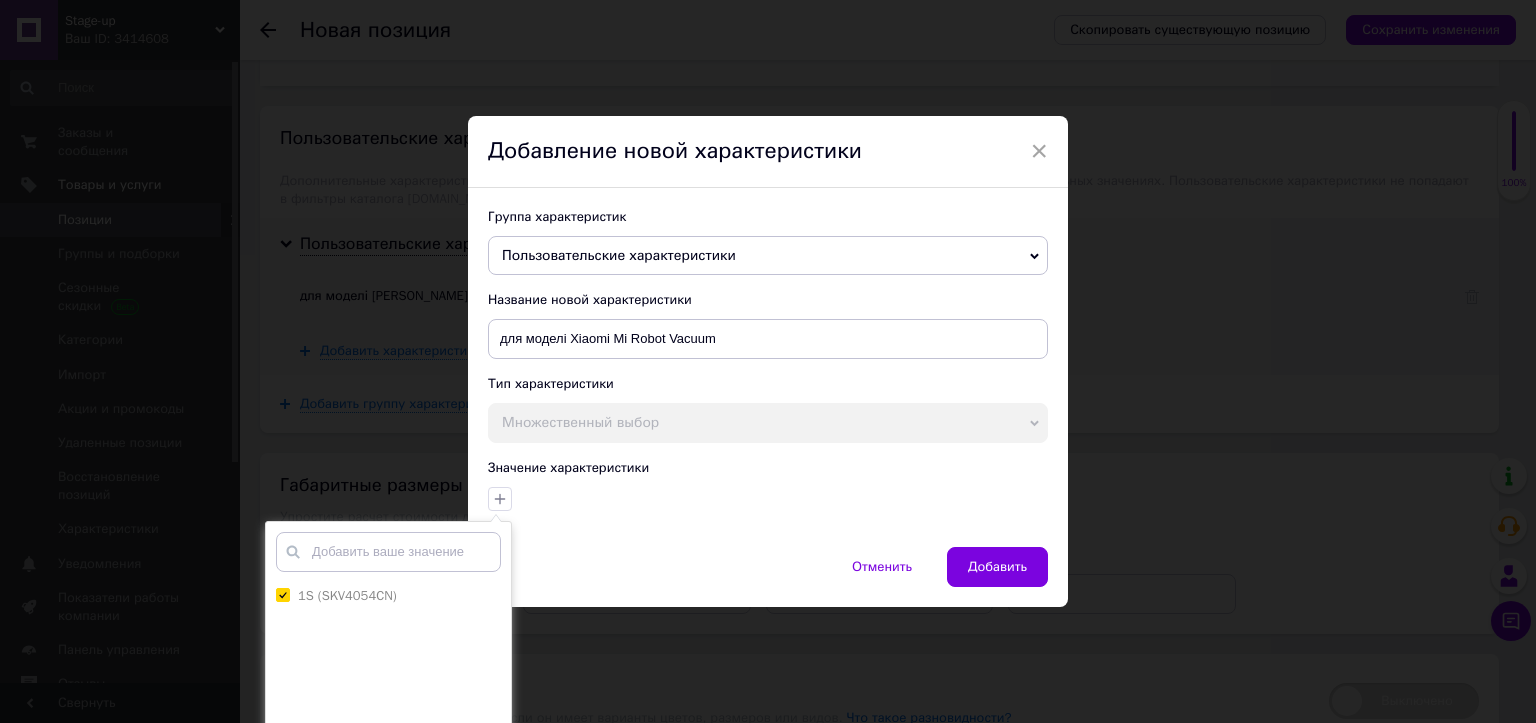 scroll, scrollTop: 122, scrollLeft: 0, axis: vertical 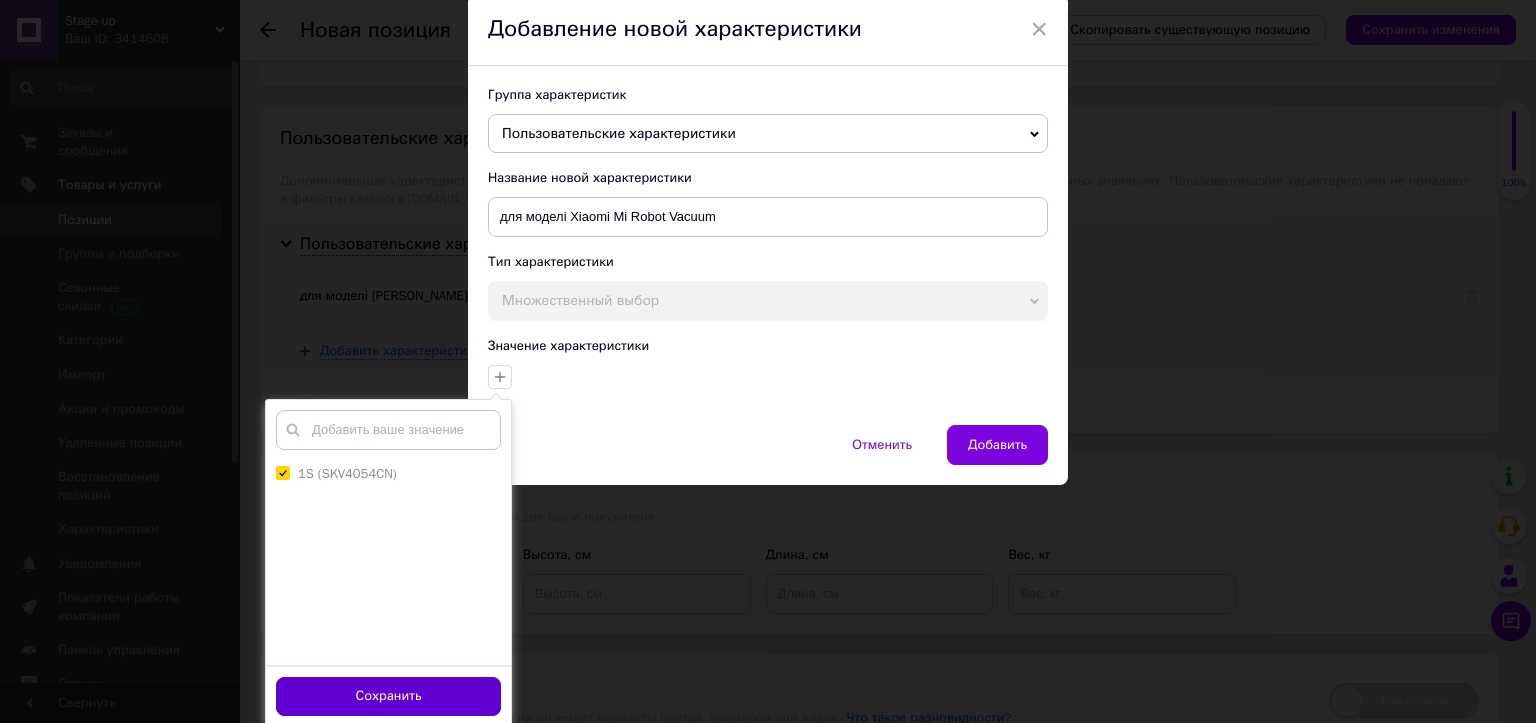 click on "Сохранить" at bounding box center (388, 695) 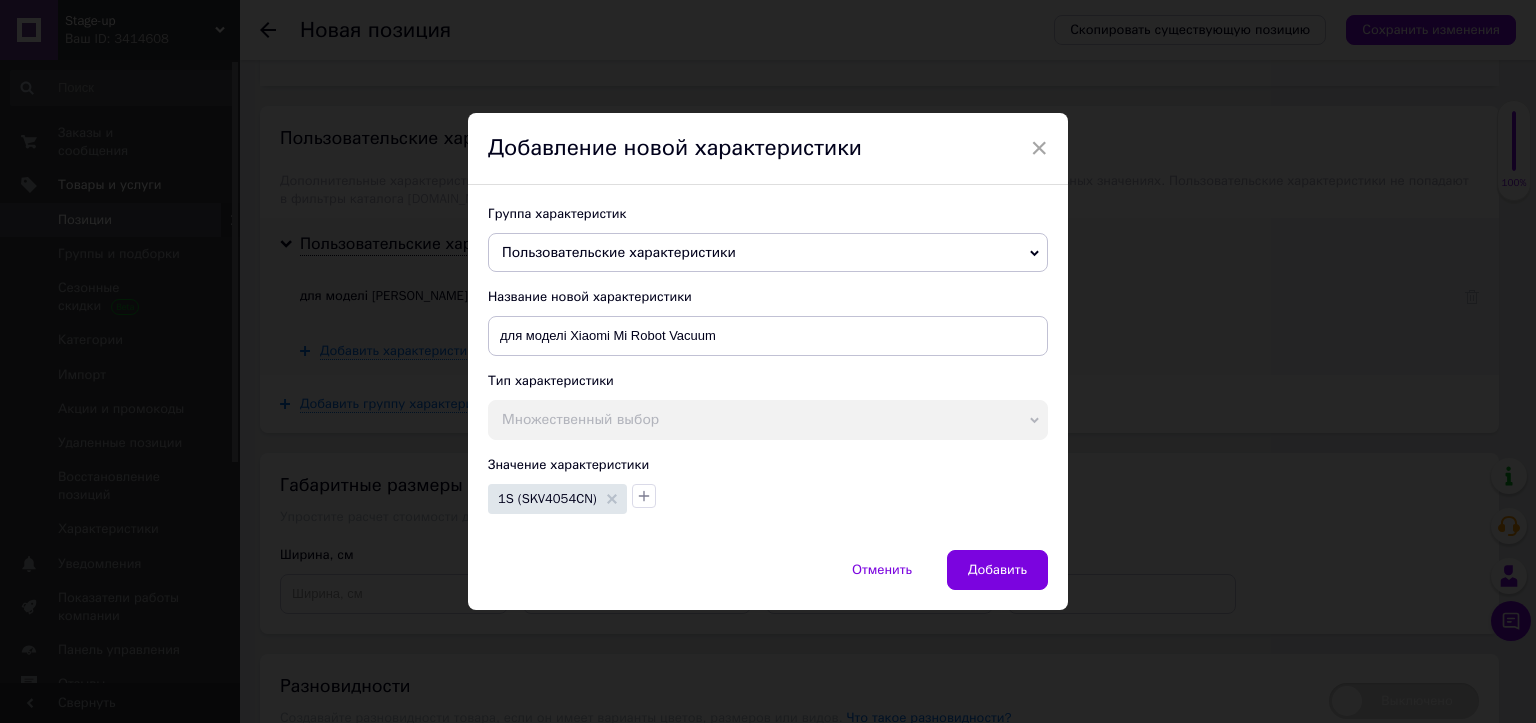 scroll, scrollTop: 0, scrollLeft: 0, axis: both 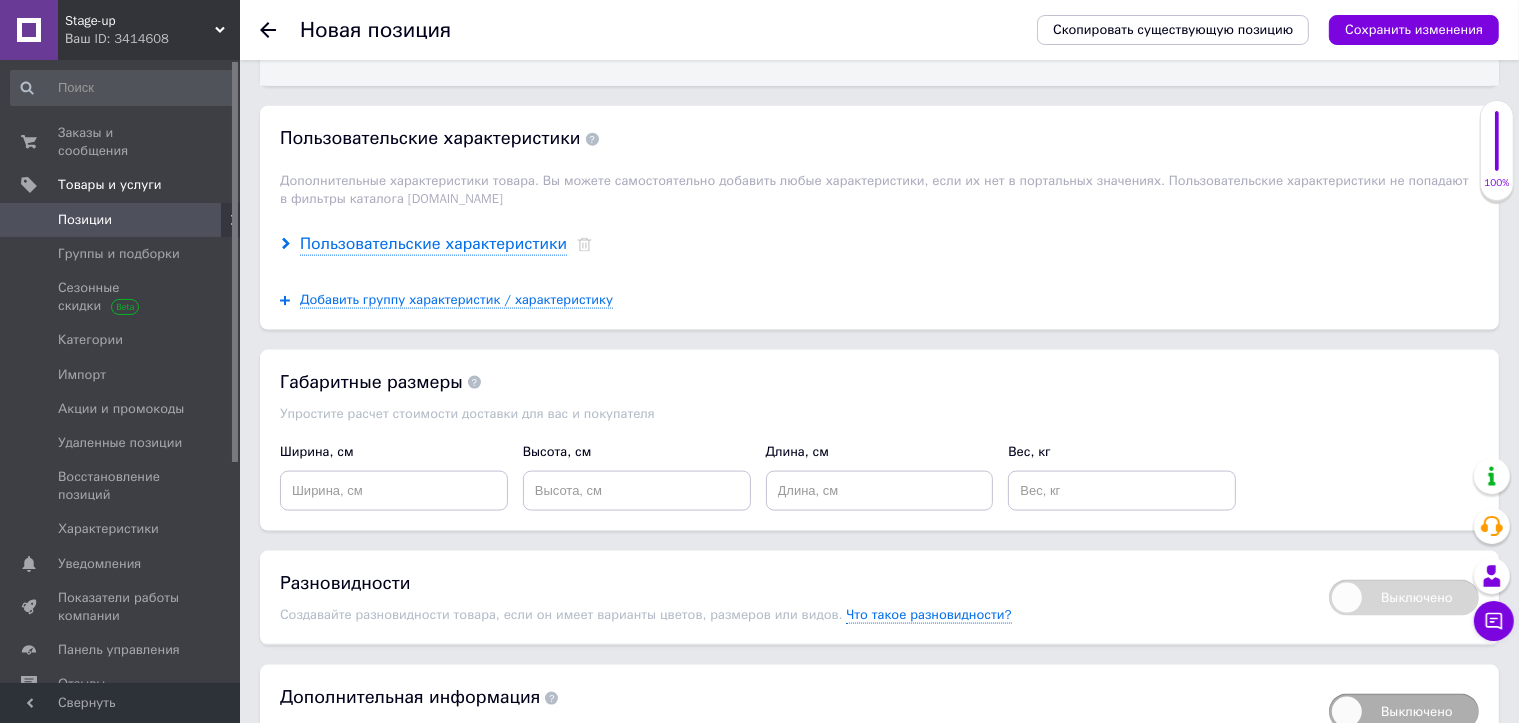 click on "Пользовательские характеристики" at bounding box center (433, 244) 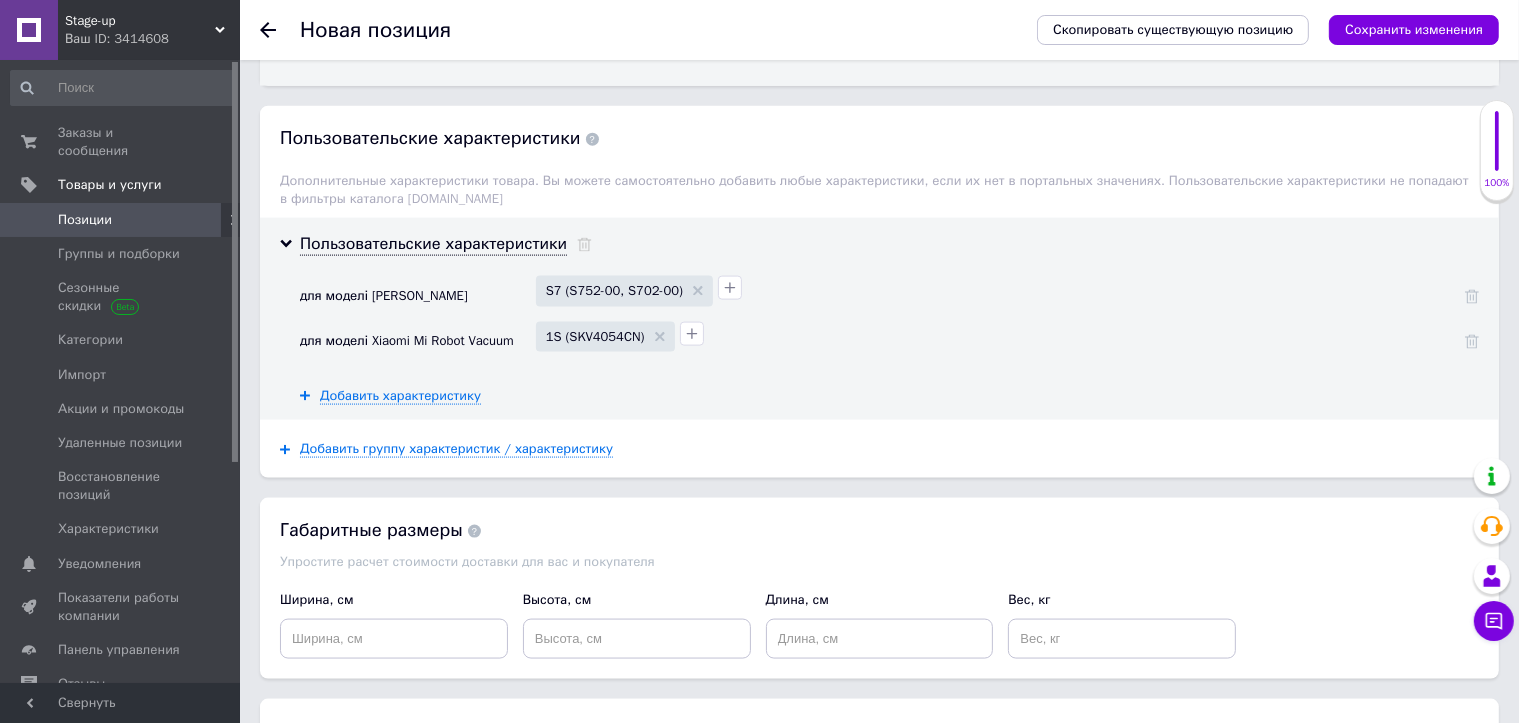 click on "для моделі [PERSON_NAME] S7 (S752-00, S702-00) для моделі Xiaomi Mi Robot Vacuum 1S (SKV4054CN) Добавить характеристику" at bounding box center (889, 340) 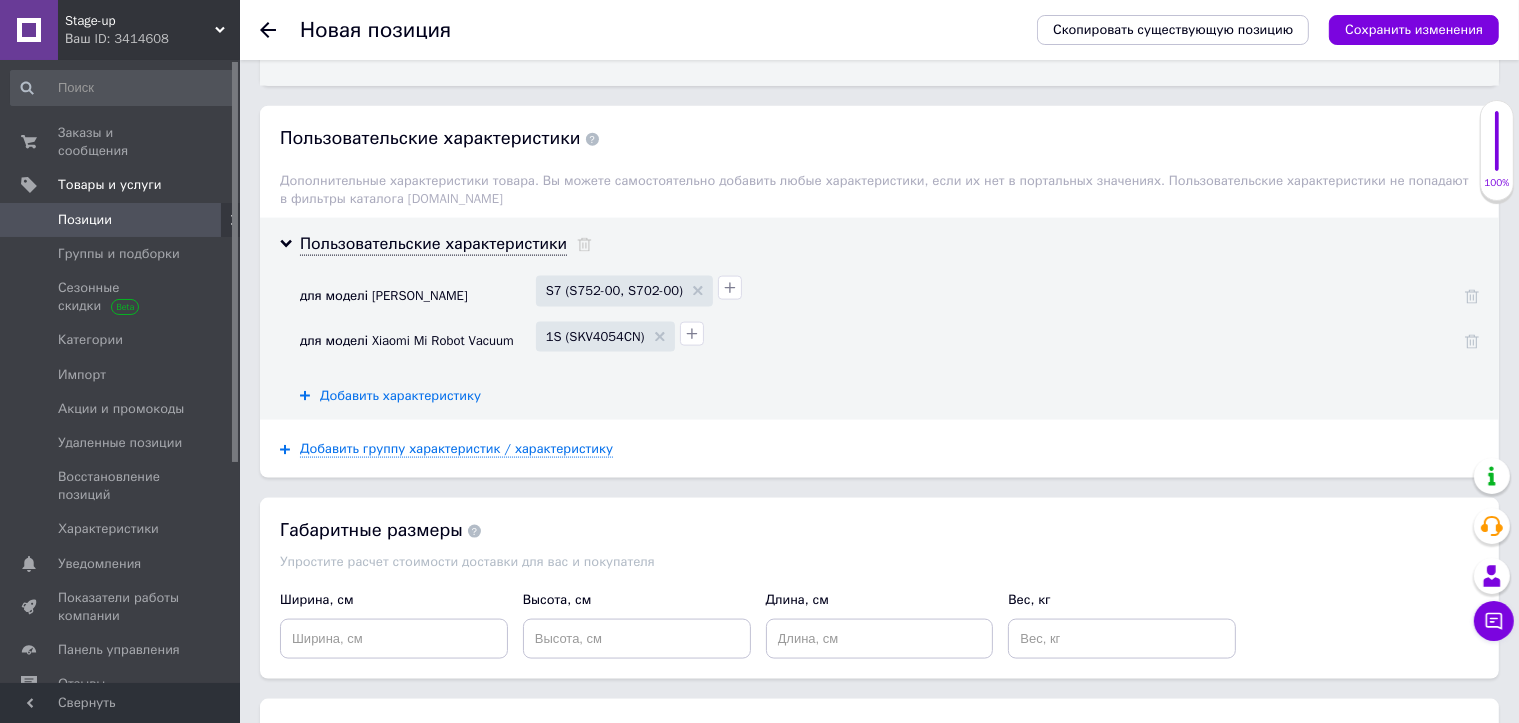 click on "Добавить характеристику" at bounding box center (400, 396) 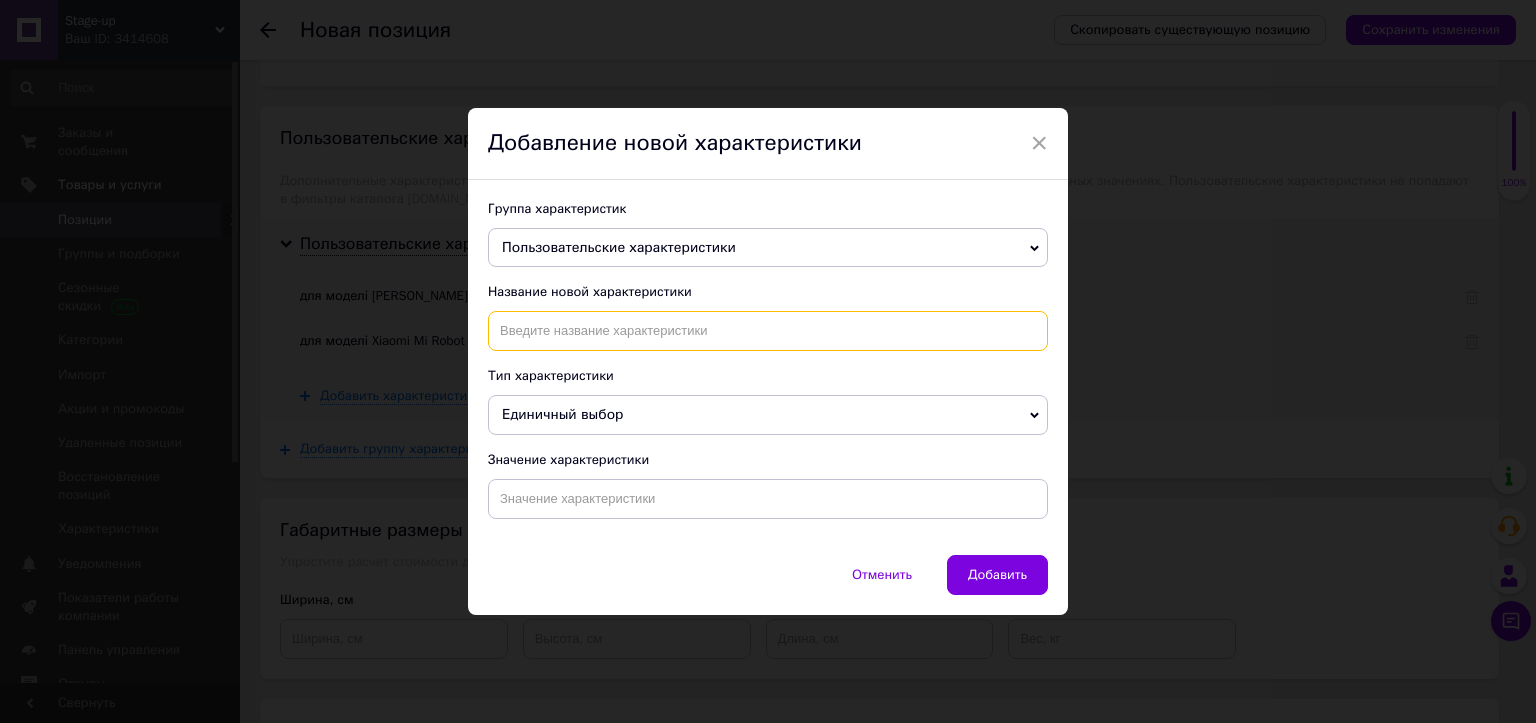 click at bounding box center (768, 331) 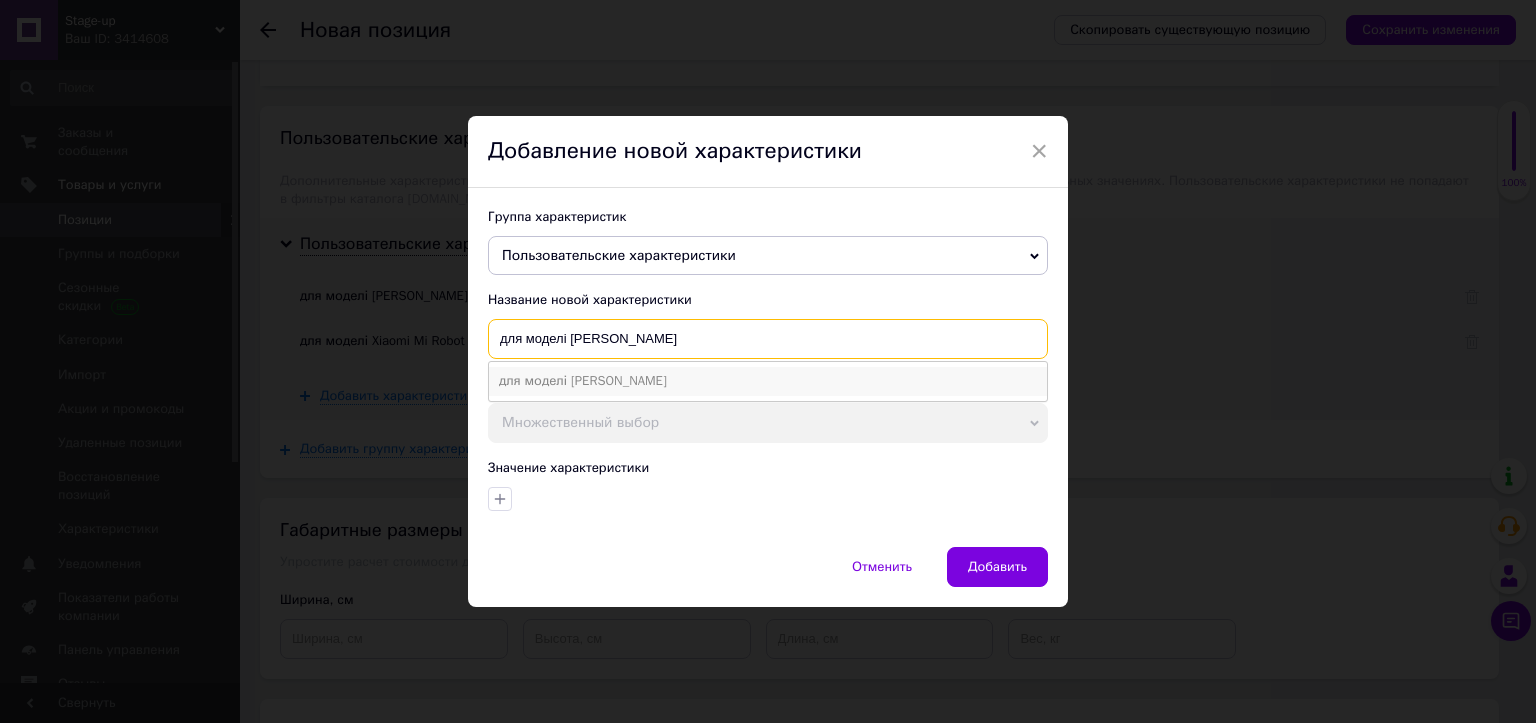 type on "для моделі [PERSON_NAME]" 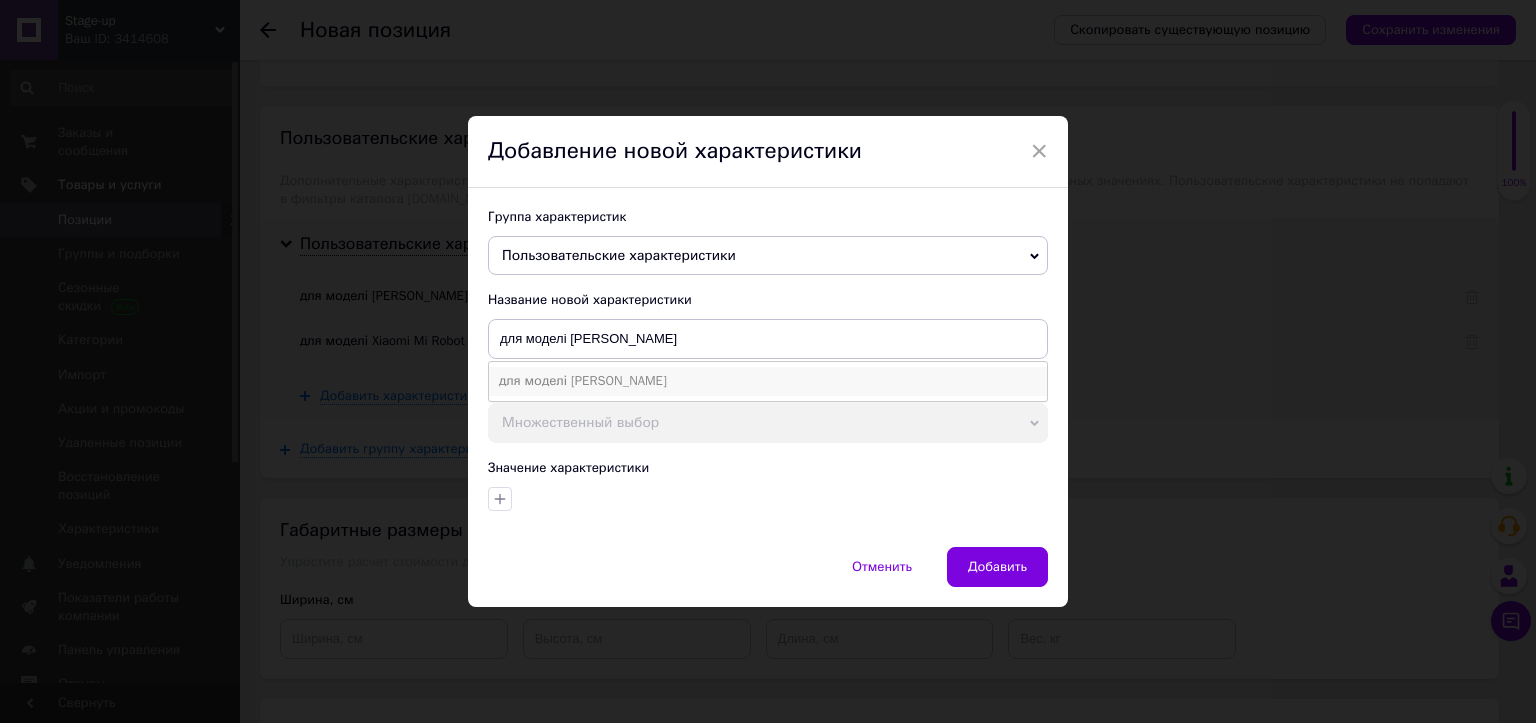 click on "для моделі [PERSON_NAME]" at bounding box center (768, 381) 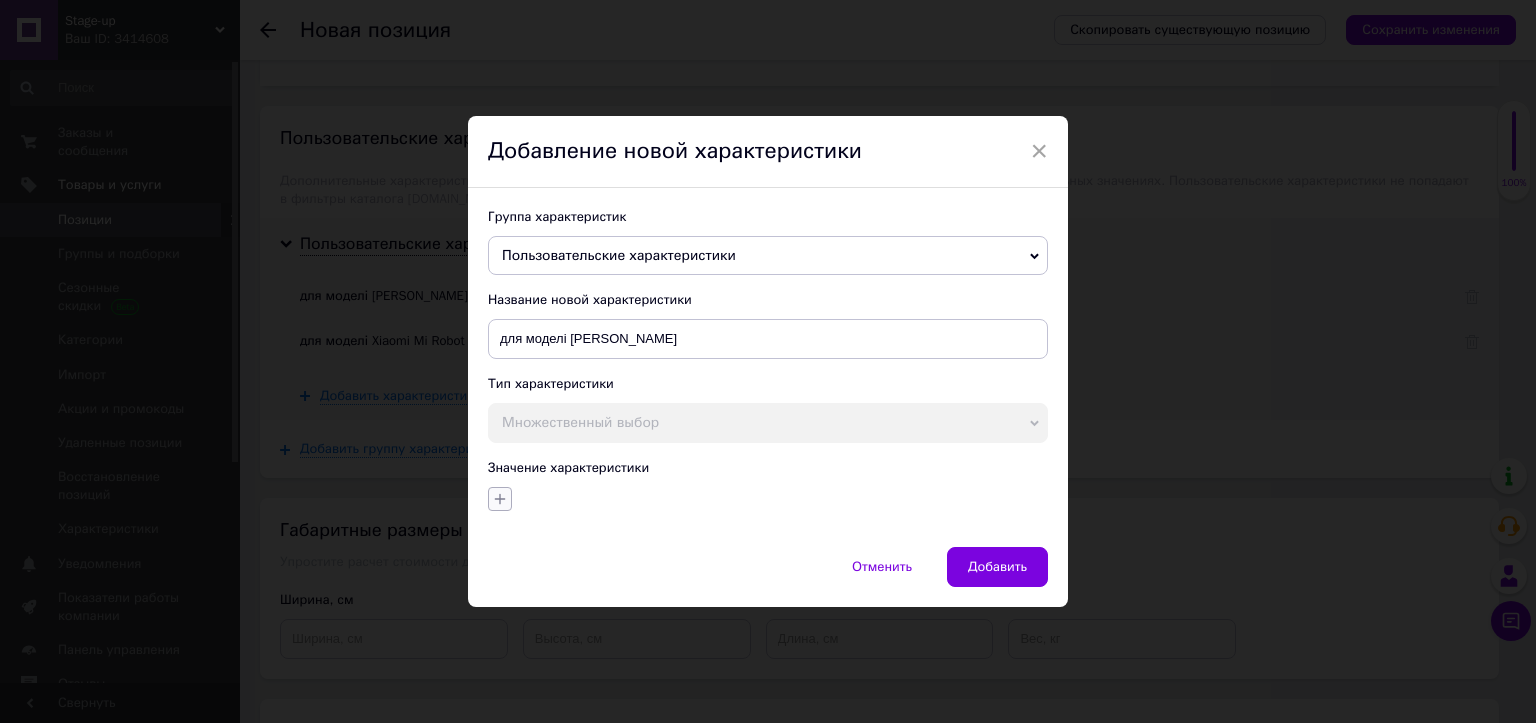 click at bounding box center (500, 499) 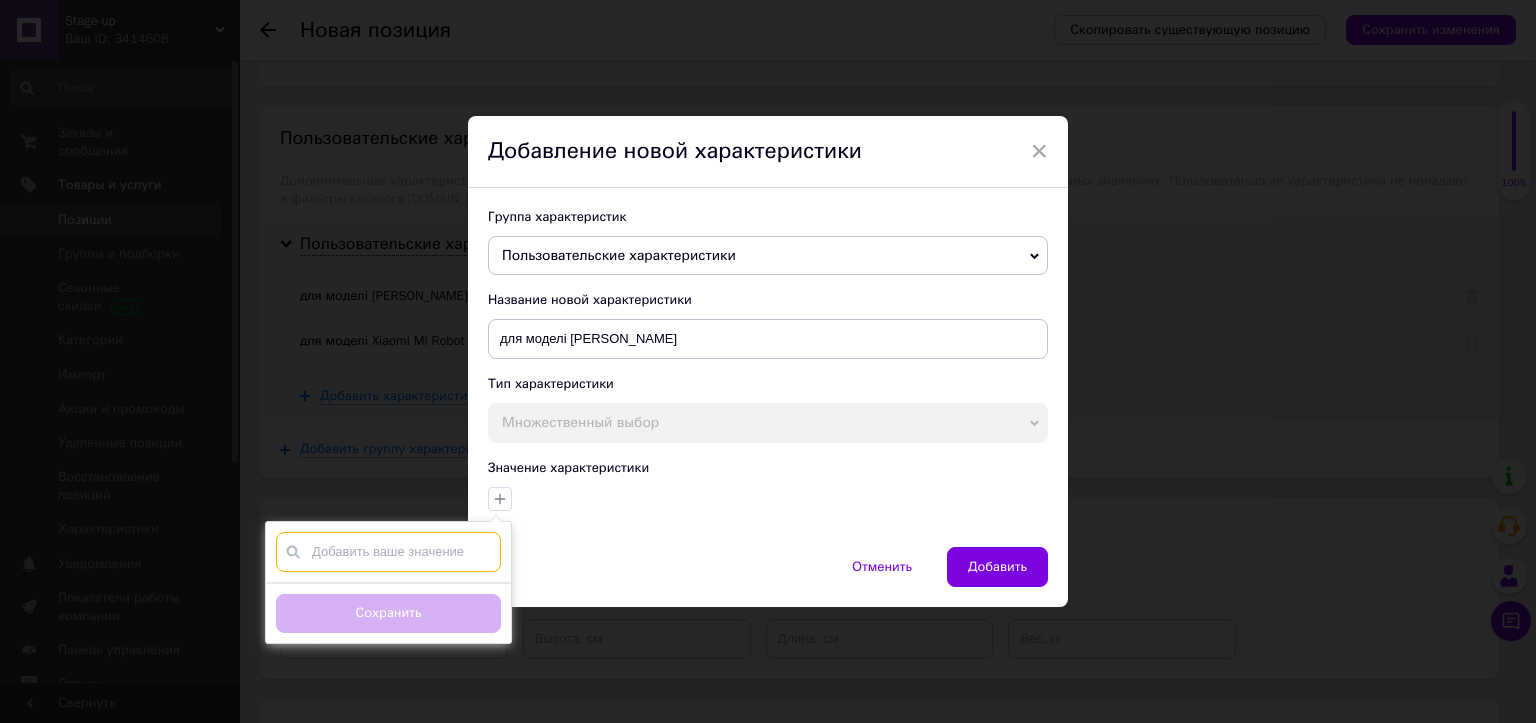 paste on "c10 (C102-00)" 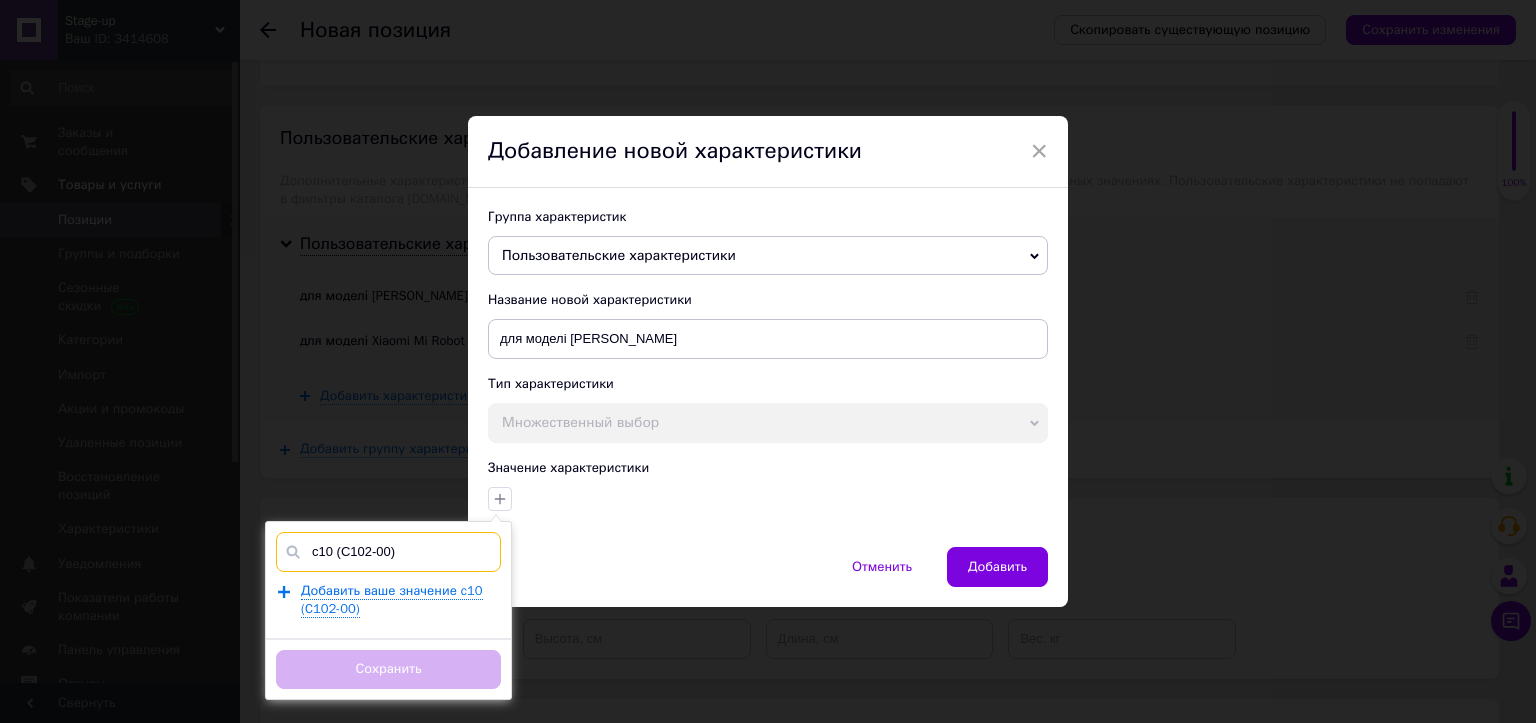 type on "c10 (C102-00)" 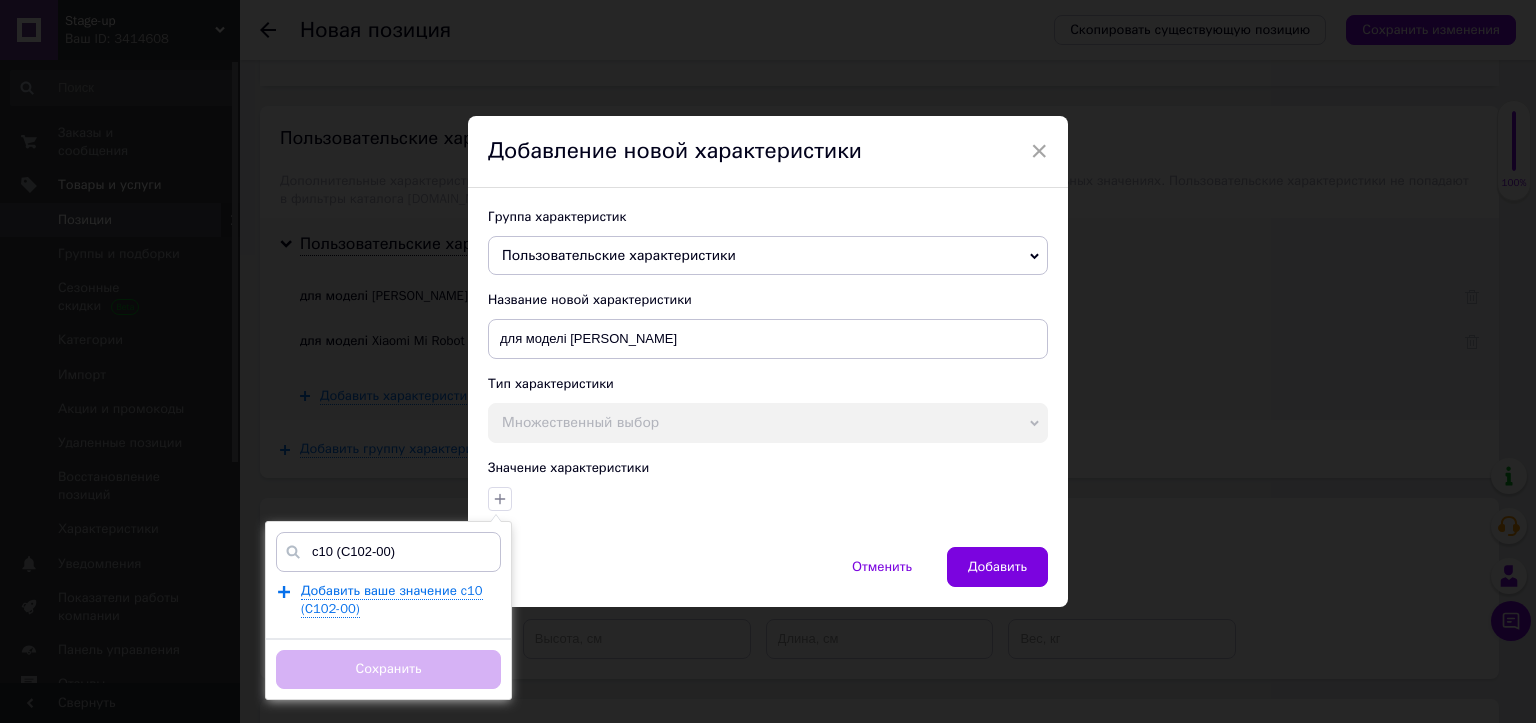 click on "Добавить ваше значение   c10 (C102-00)" at bounding box center [392, 600] 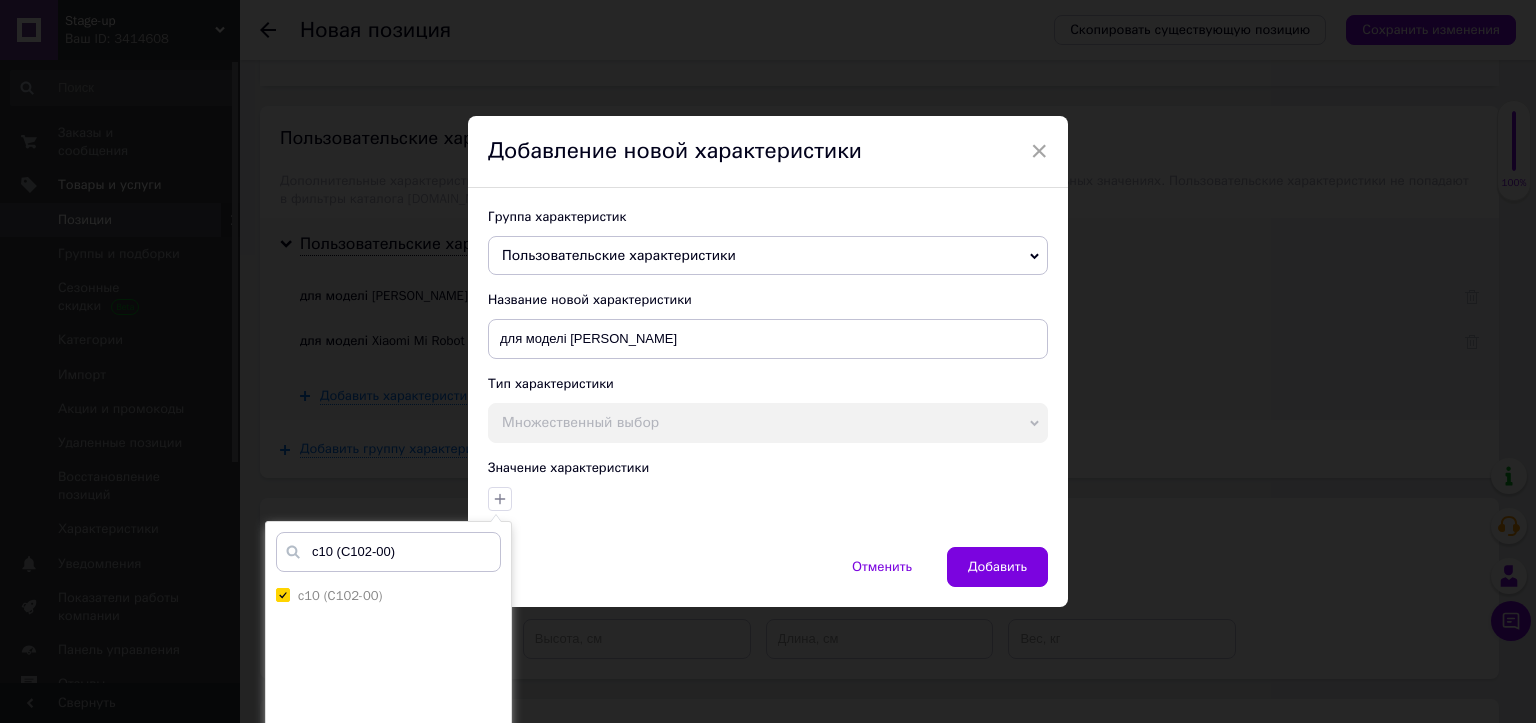 type 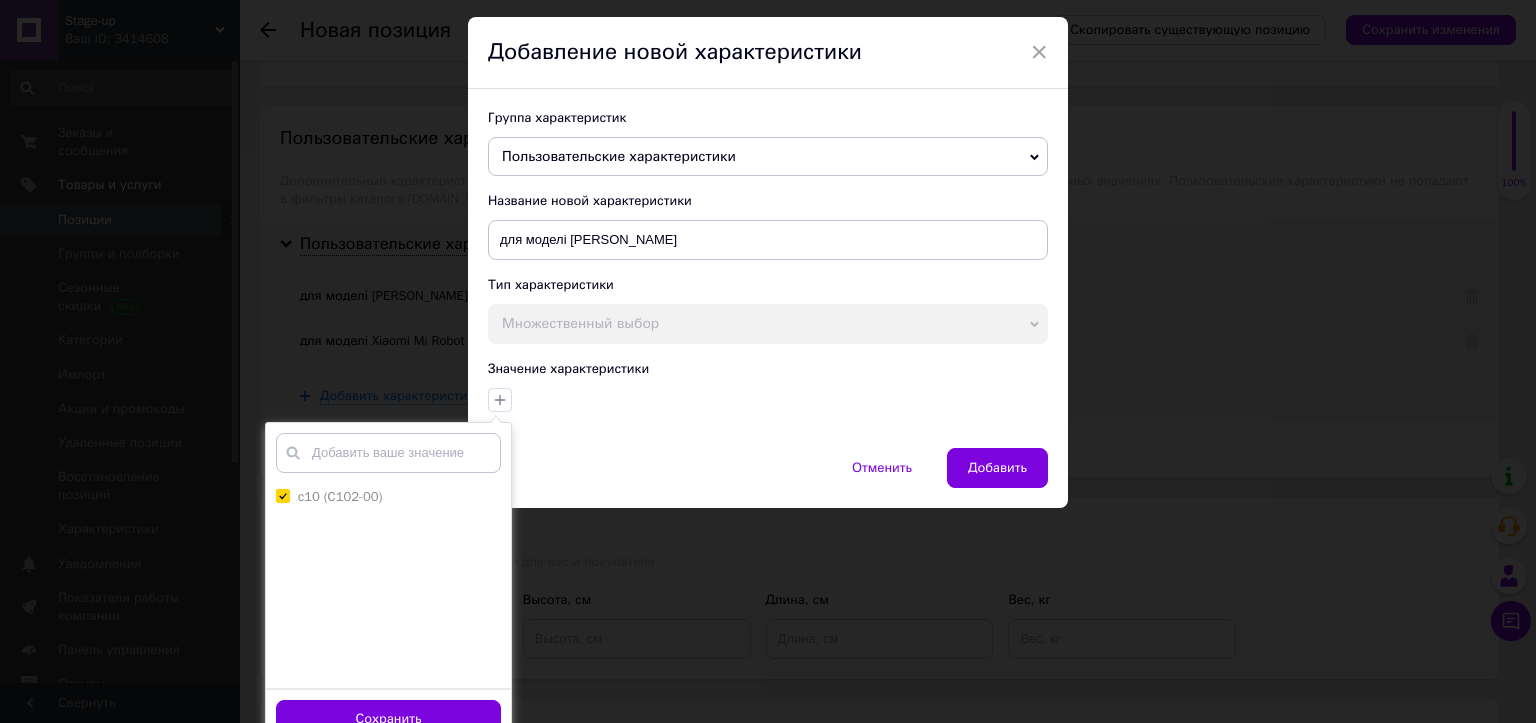 scroll, scrollTop: 122, scrollLeft: 0, axis: vertical 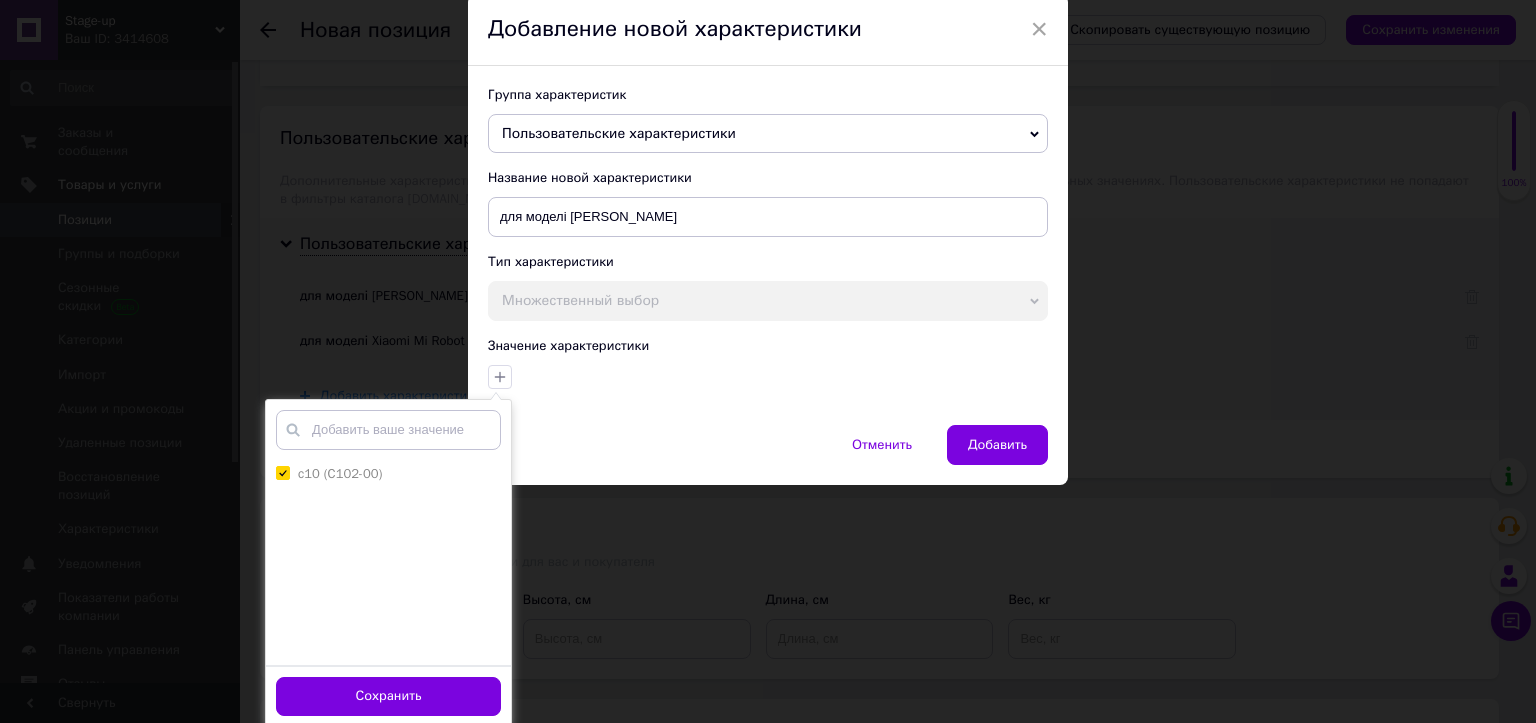 click on "Сохранить" at bounding box center [388, 696] 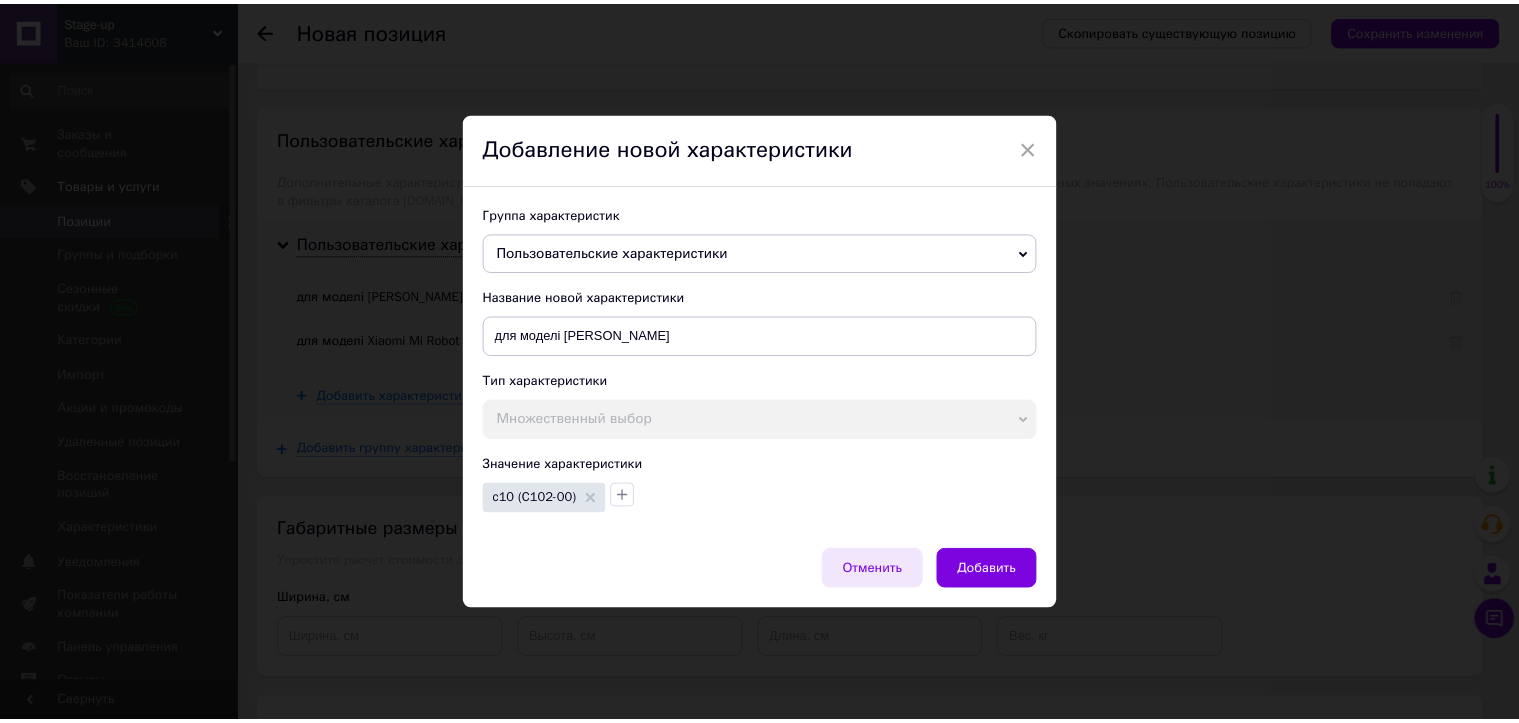 scroll, scrollTop: 0, scrollLeft: 0, axis: both 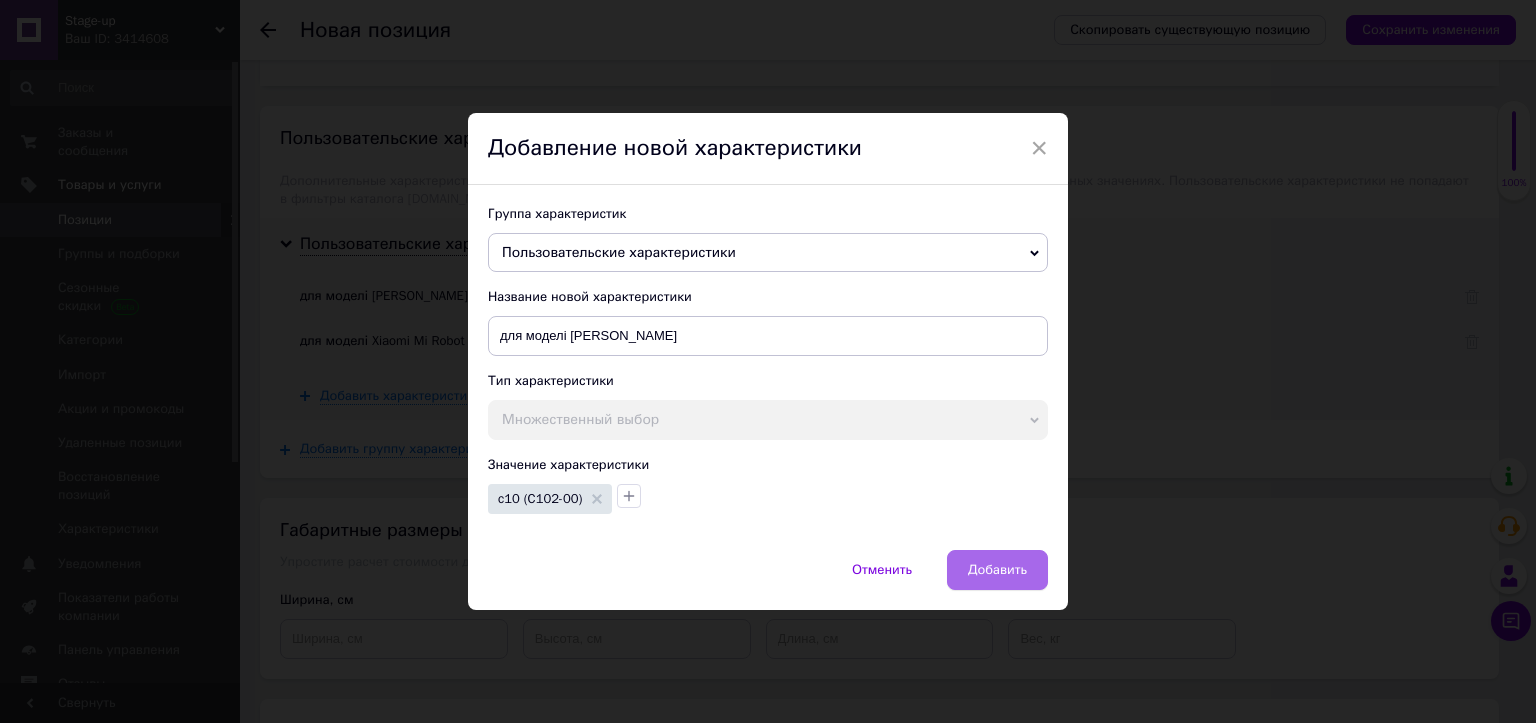 click on "Добавить" at bounding box center (997, 570) 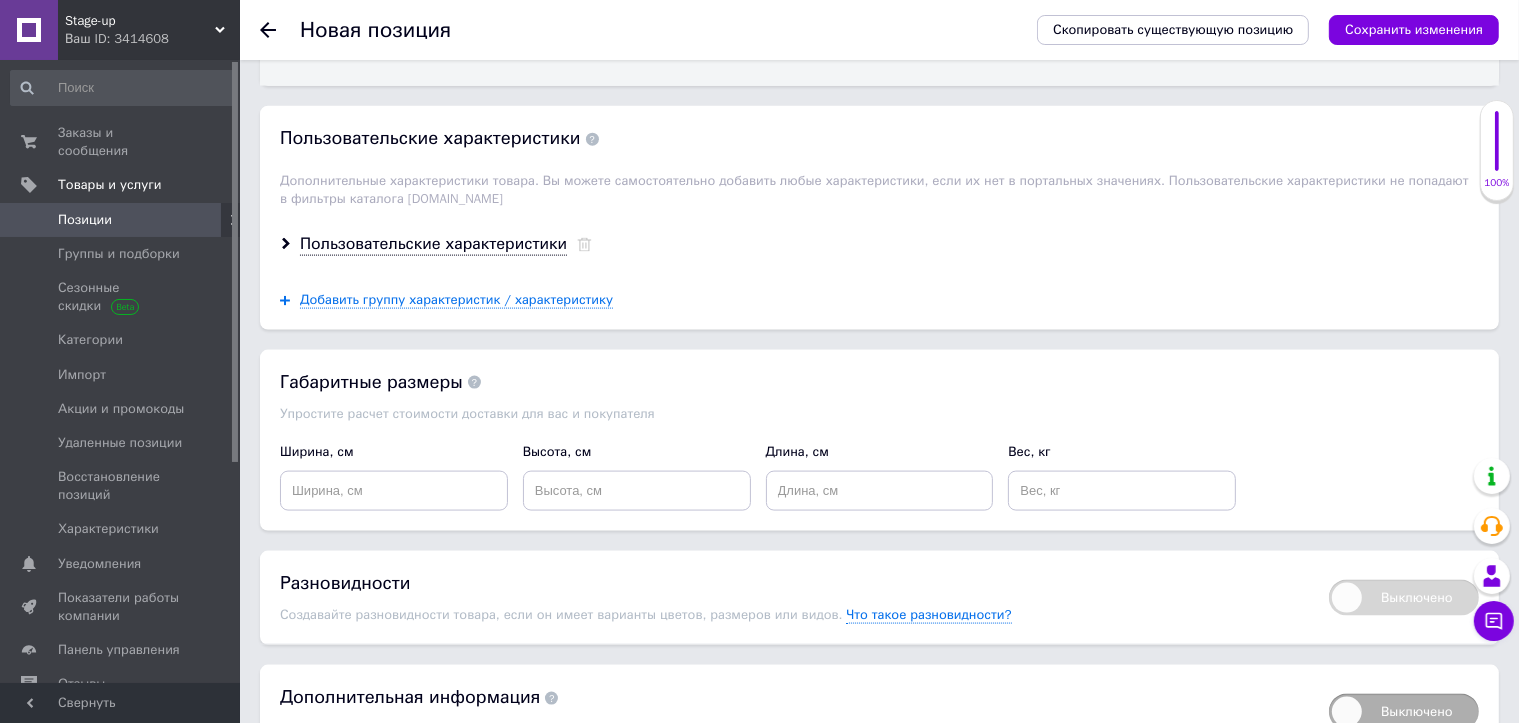 click on "Пользовательские характеристики" at bounding box center (879, 244) 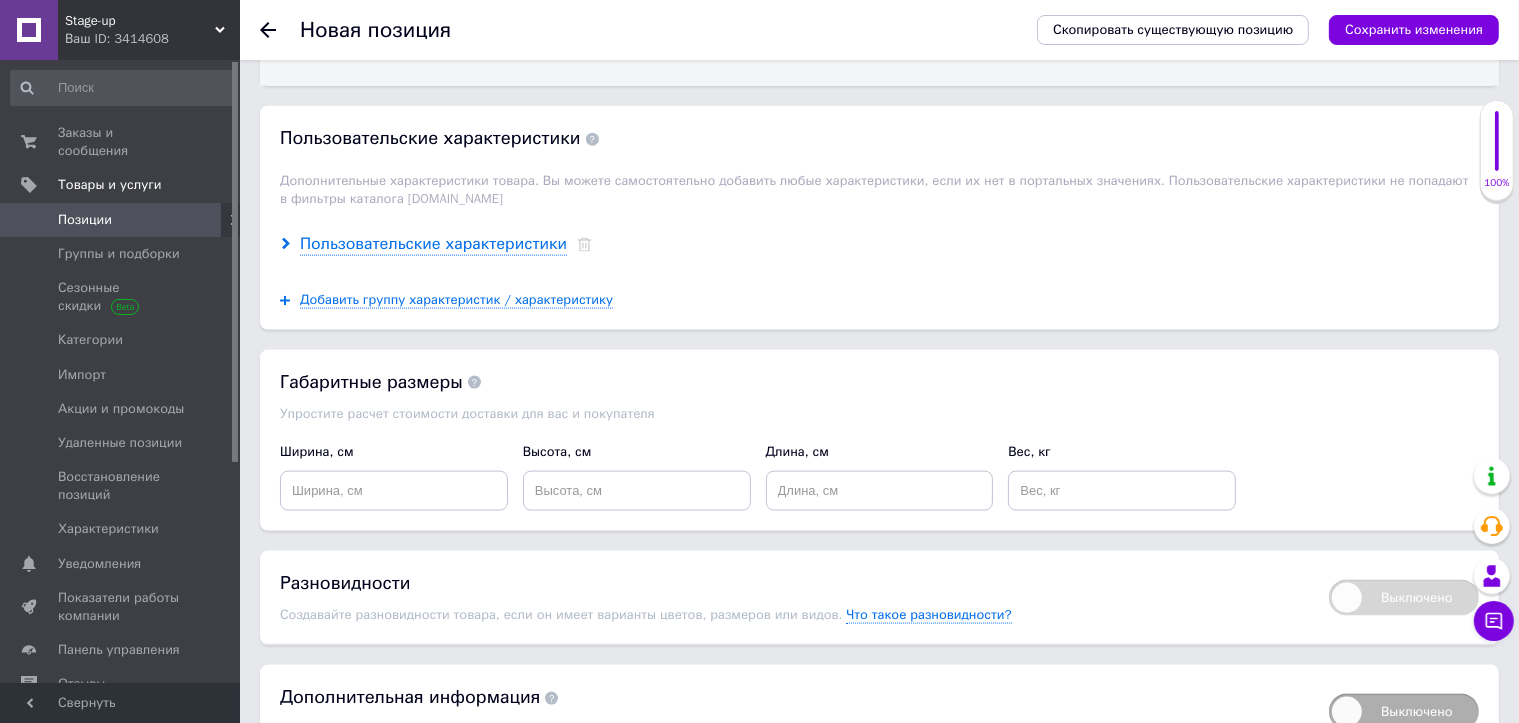 click on "Пользовательские характеристики" at bounding box center (433, 244) 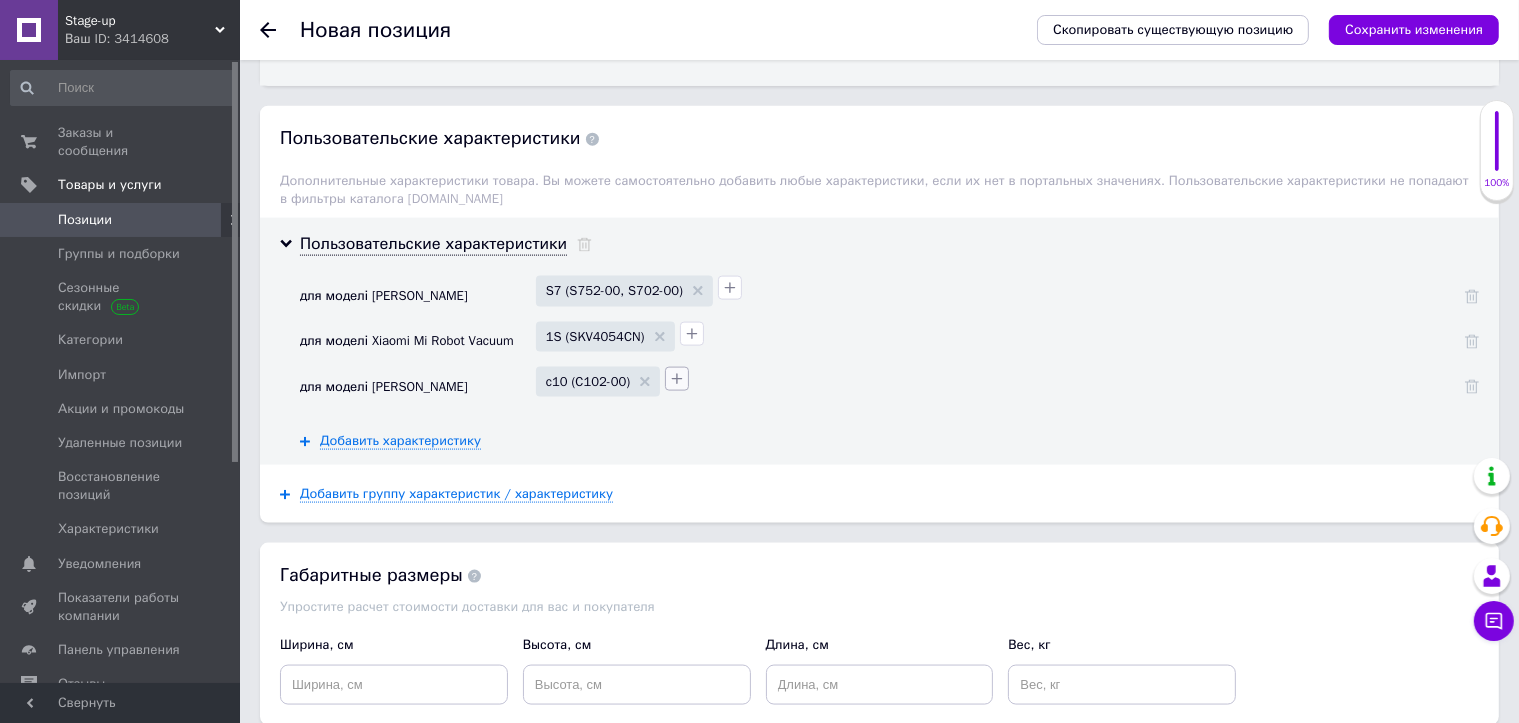 click at bounding box center (677, 379) 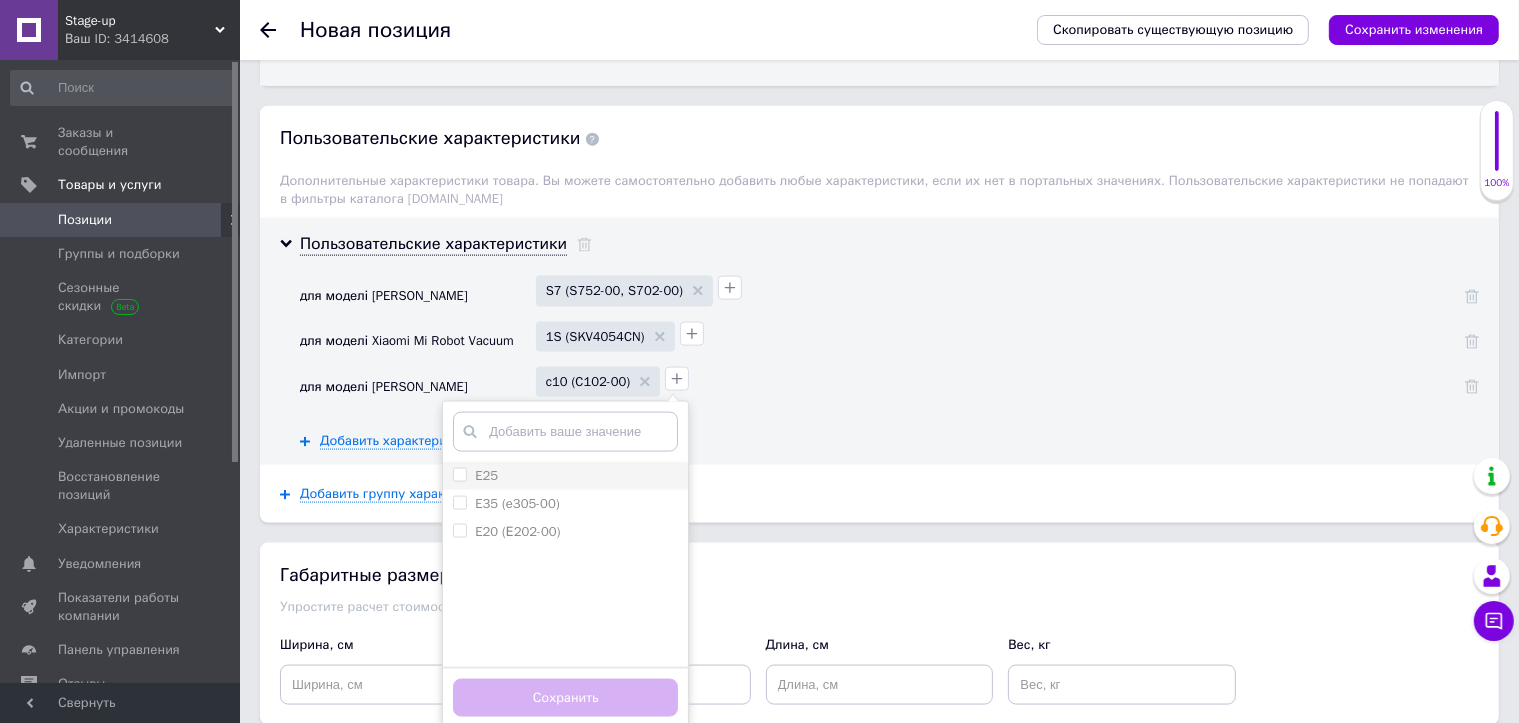click on "E25" at bounding box center [459, 474] 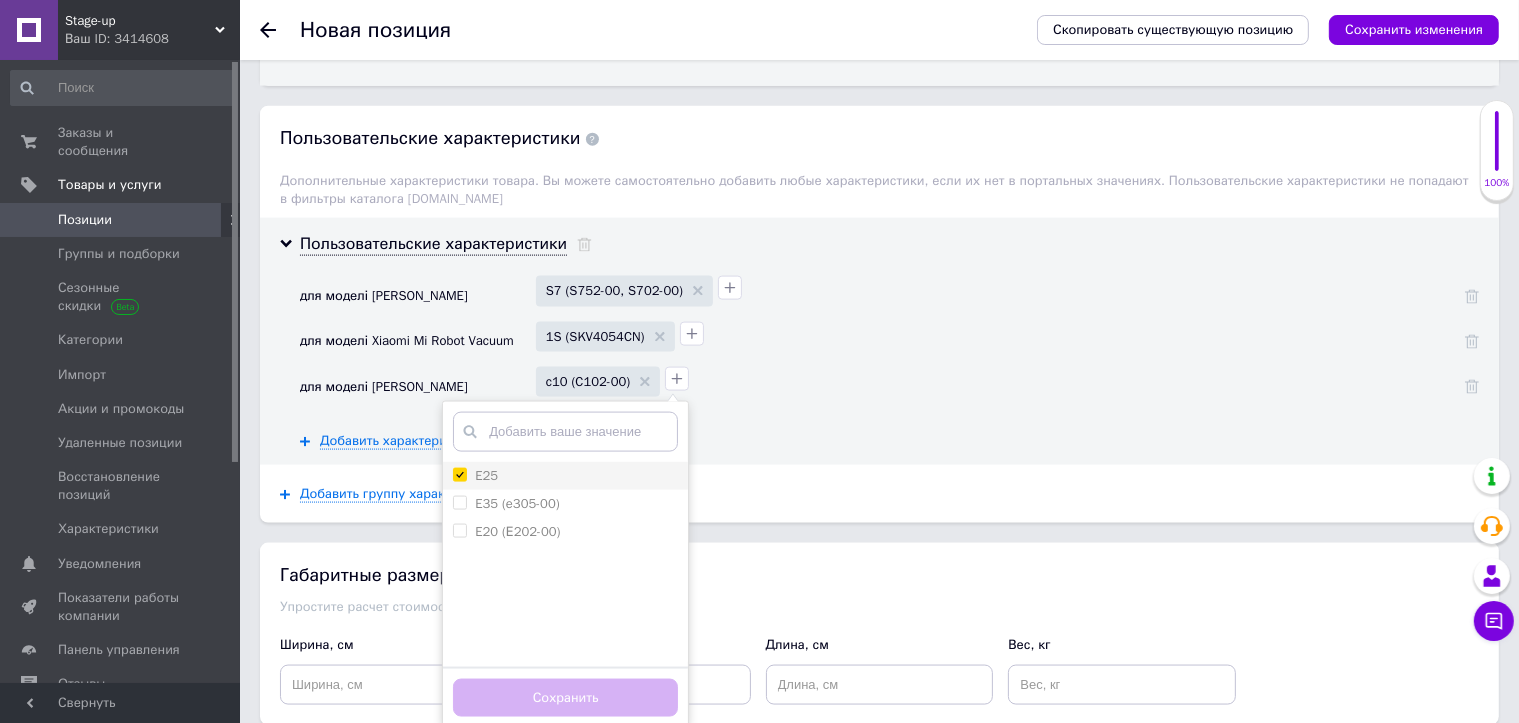 checkbox on "true" 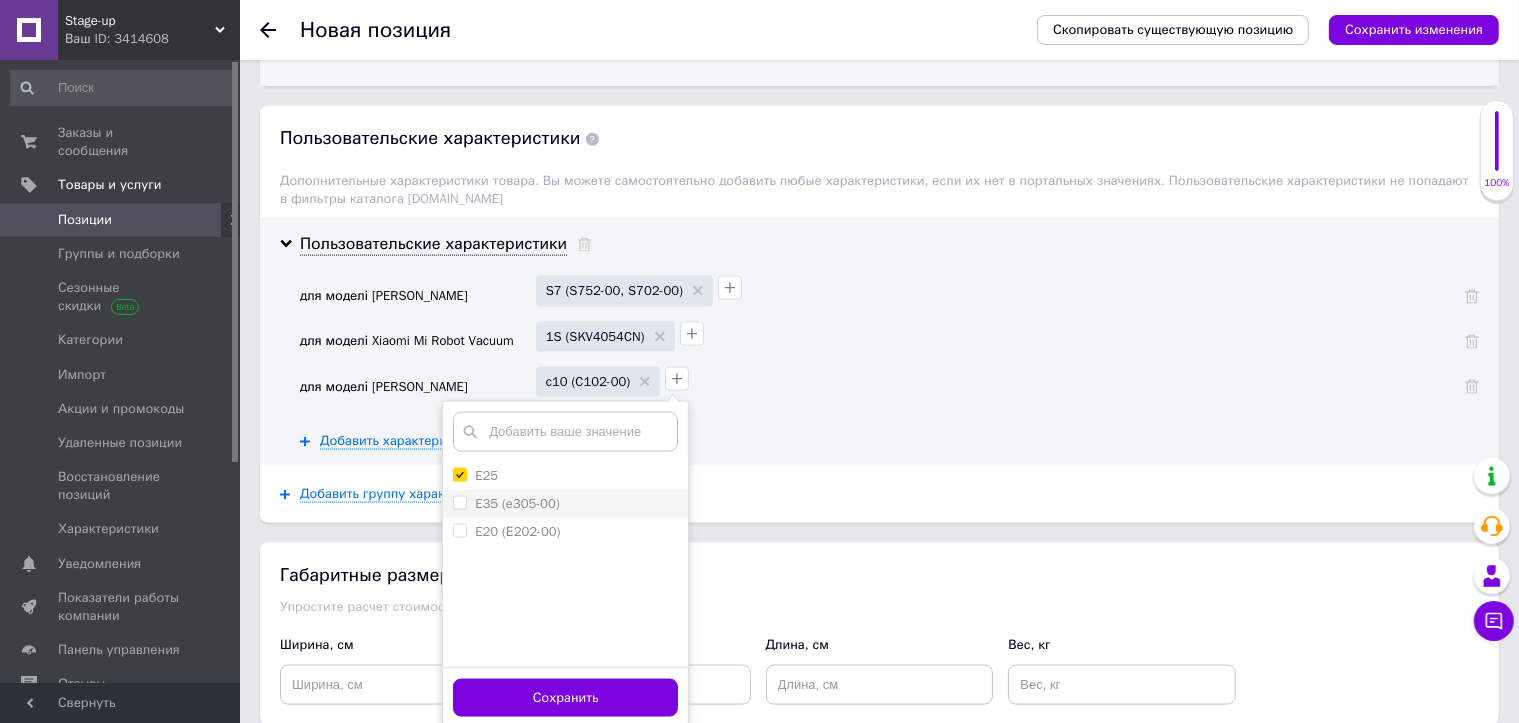 click on "E35 (e305-00)" at bounding box center [459, 502] 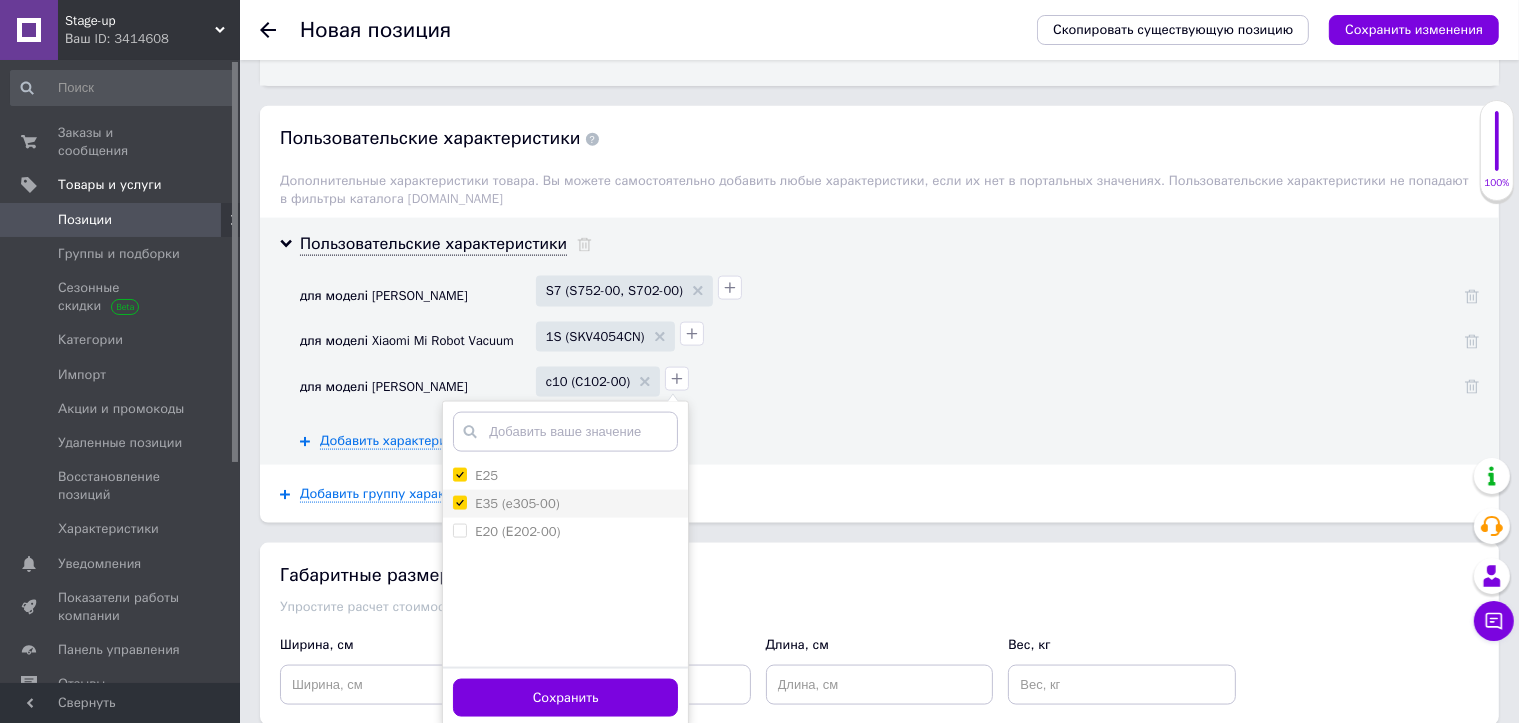 checkbox on "true" 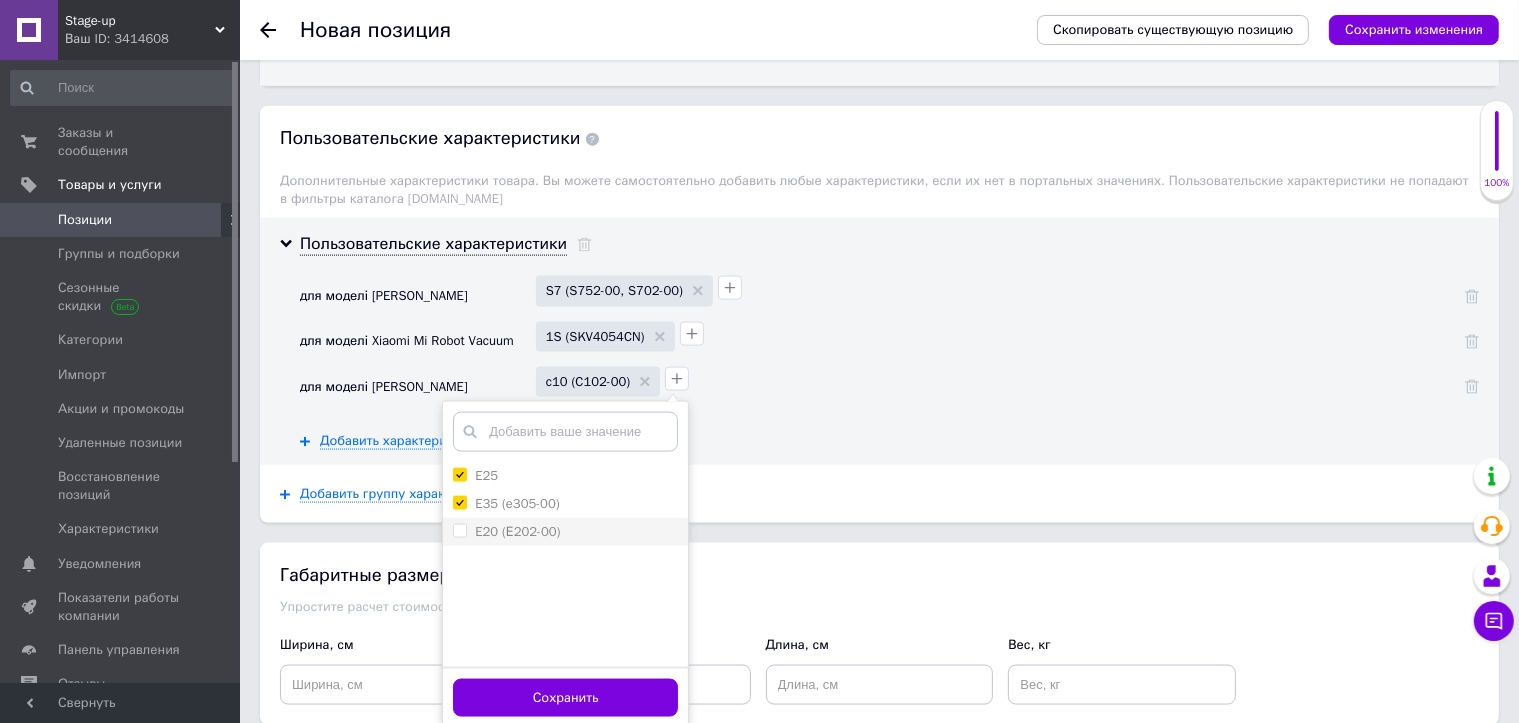 click on "E20 (Е202-00)" at bounding box center [459, 530] 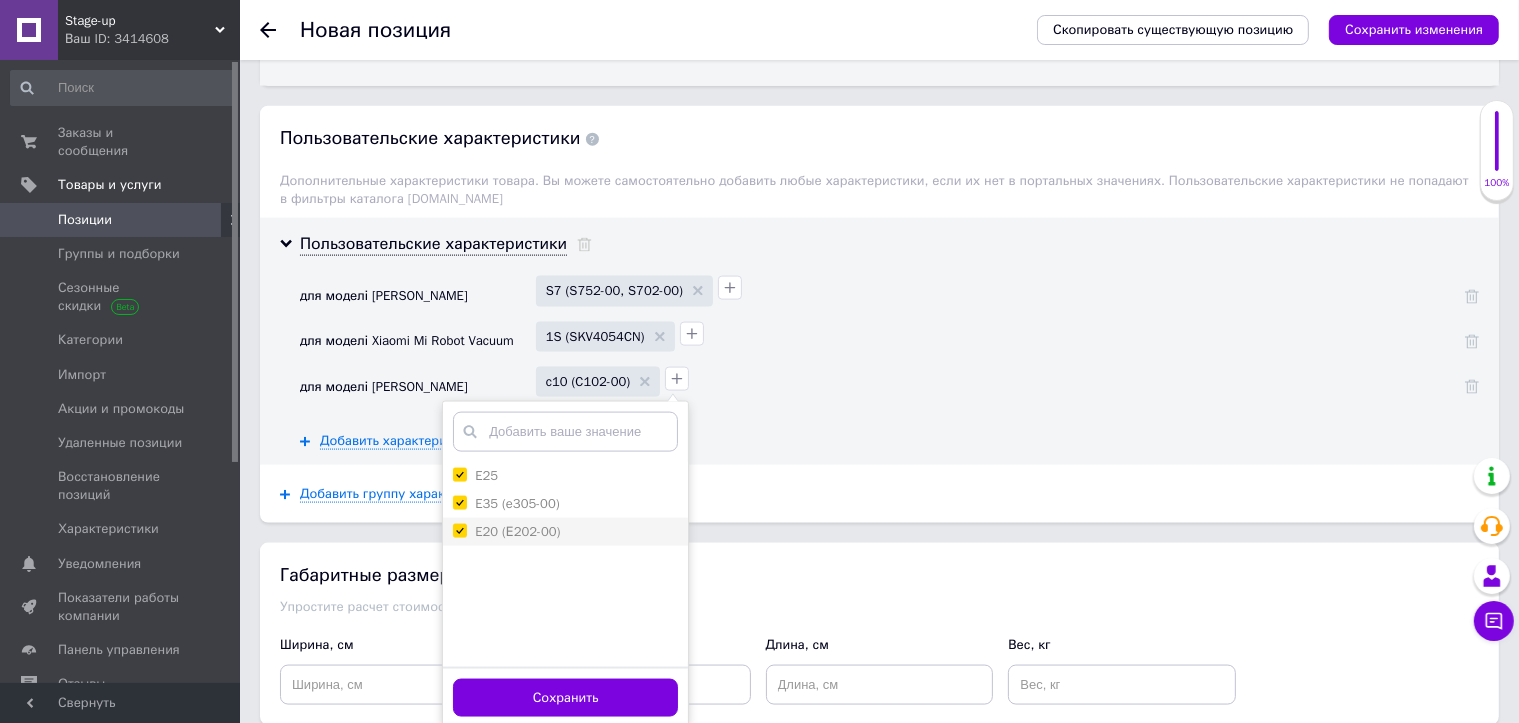 checkbox on "true" 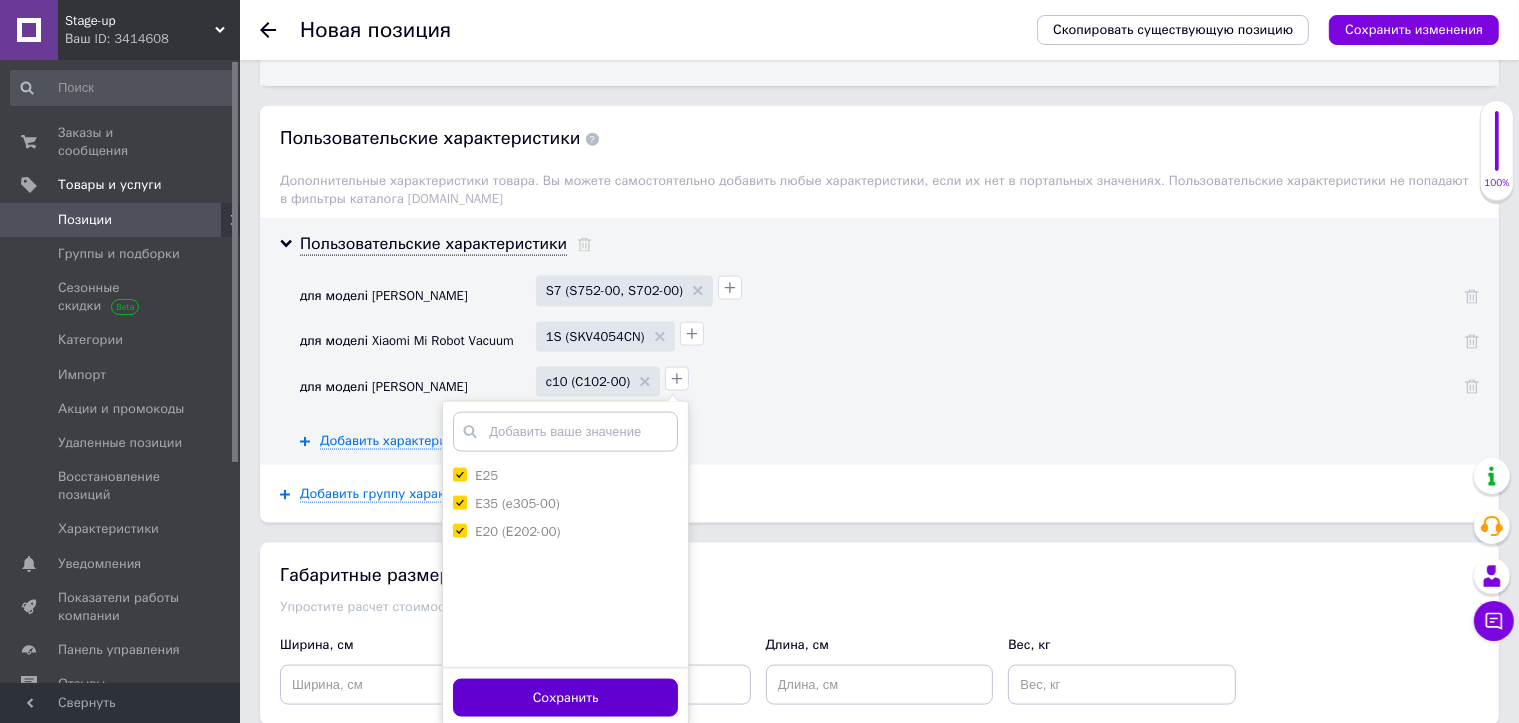click on "Сохранить" at bounding box center (565, 698) 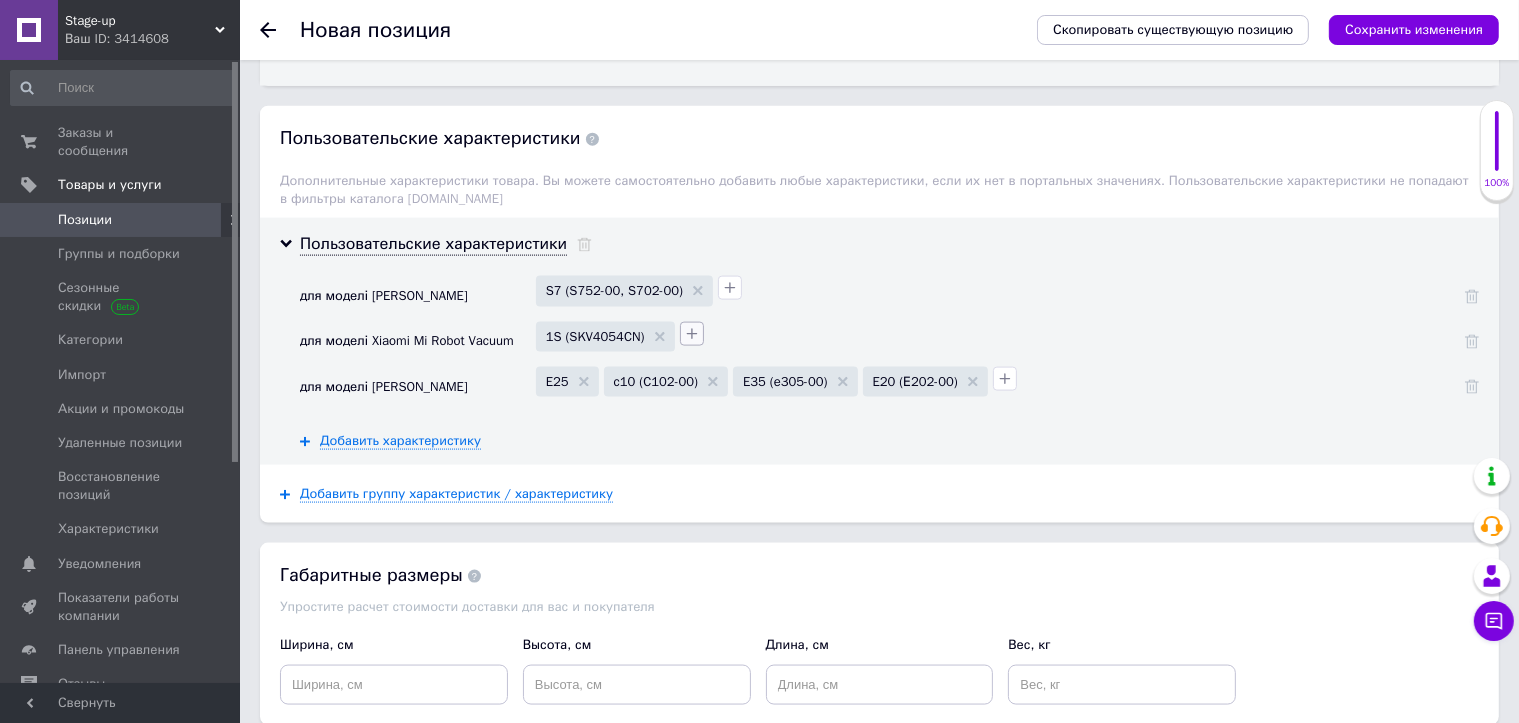 click 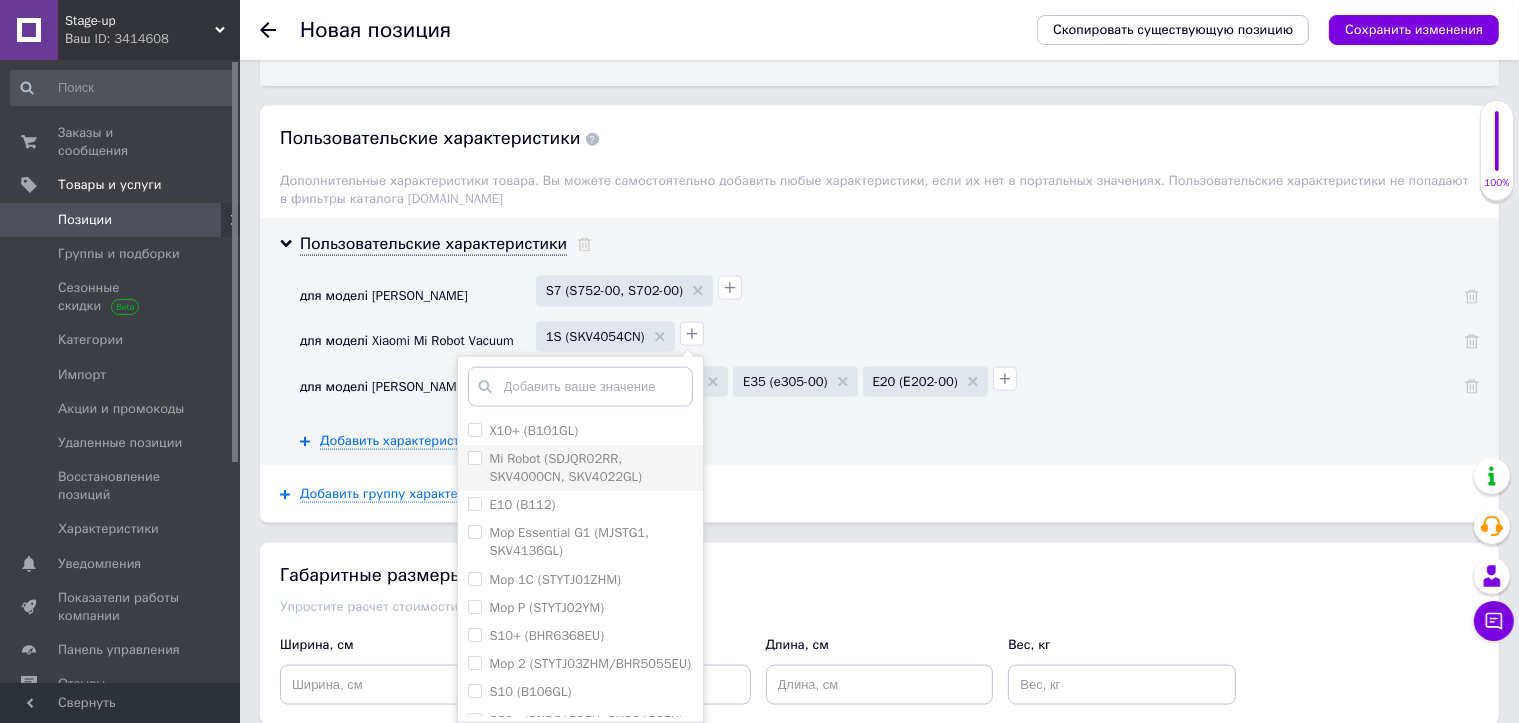 click on "Mi Robot (SDJQR02RR, SKV4000CN, SKV4022GL)" at bounding box center [474, 457] 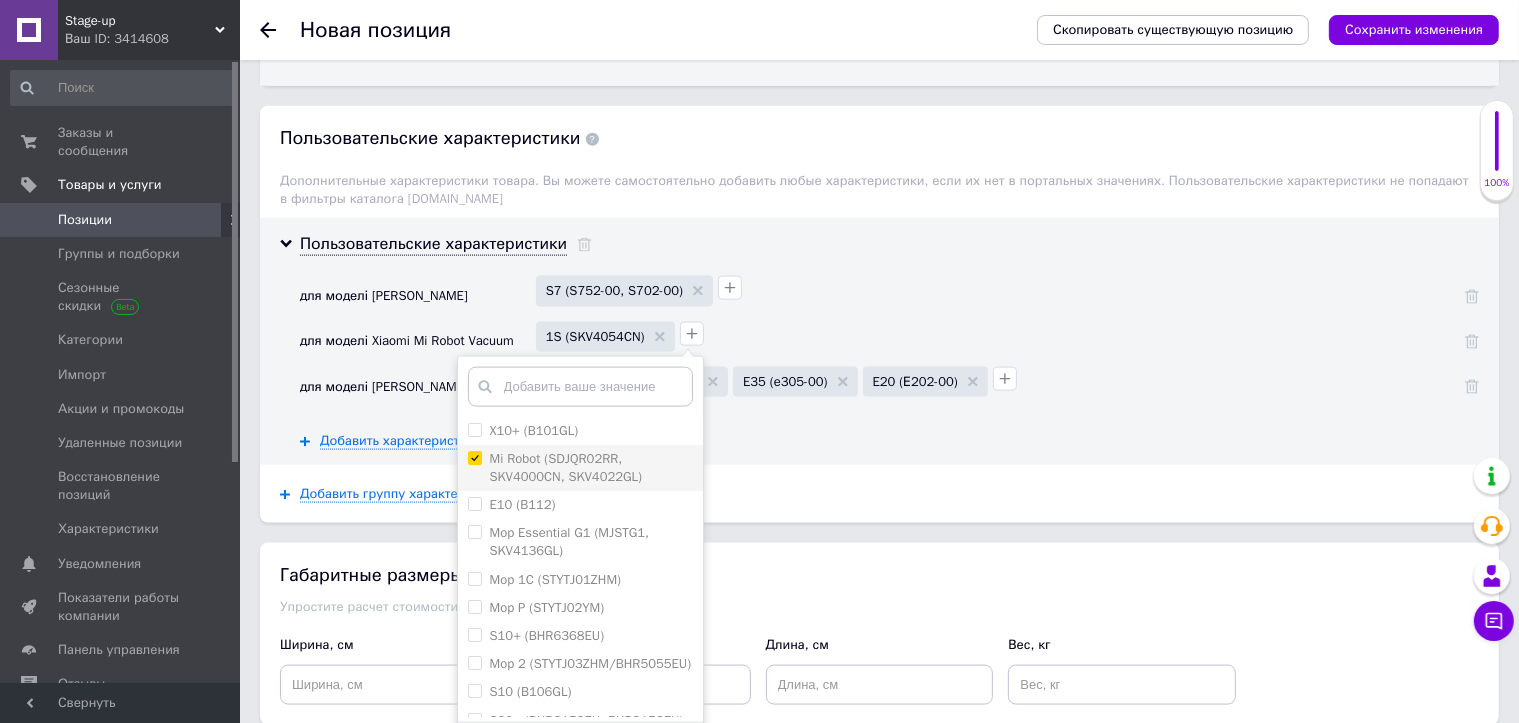 checkbox on "true" 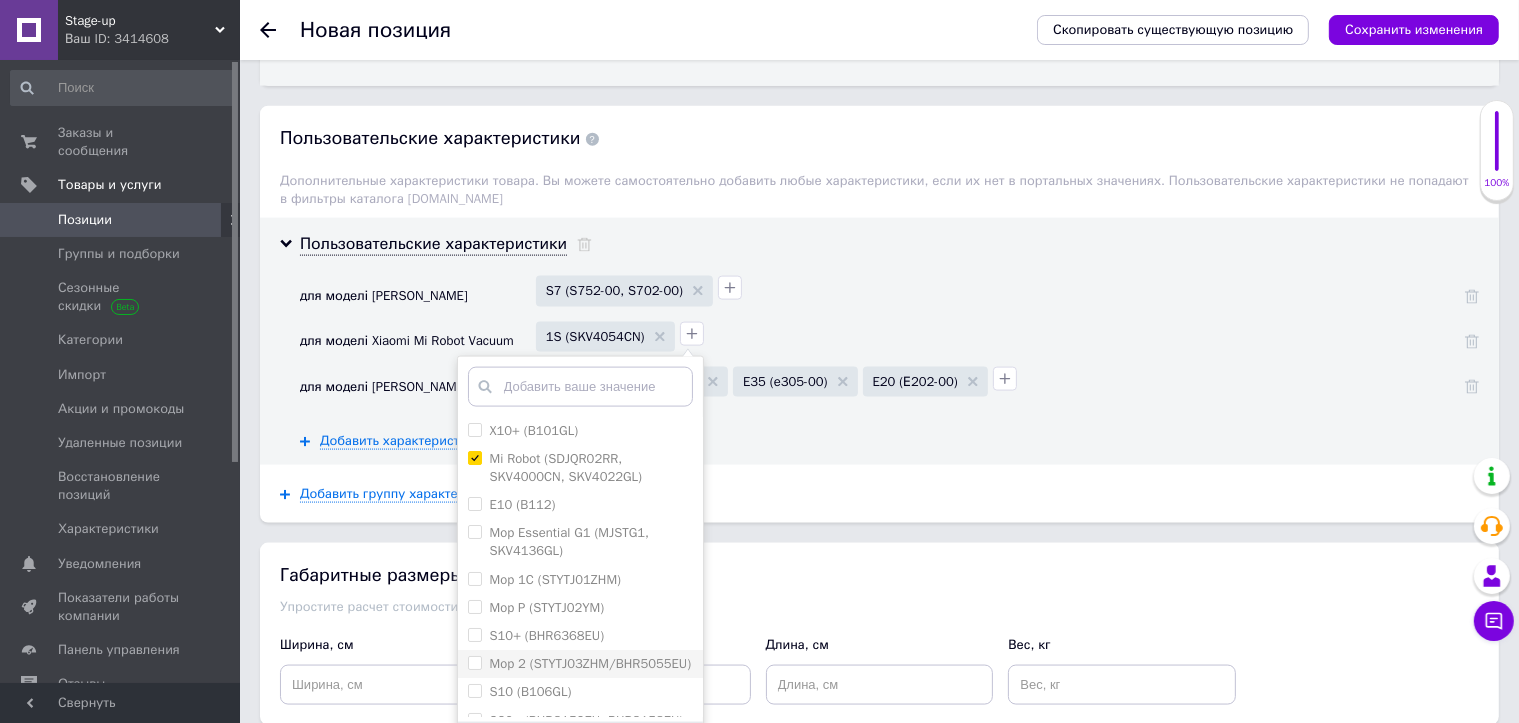 click on "Mop 2 (STYTJ03ZHM/BHR5055EU)" at bounding box center (580, 664) 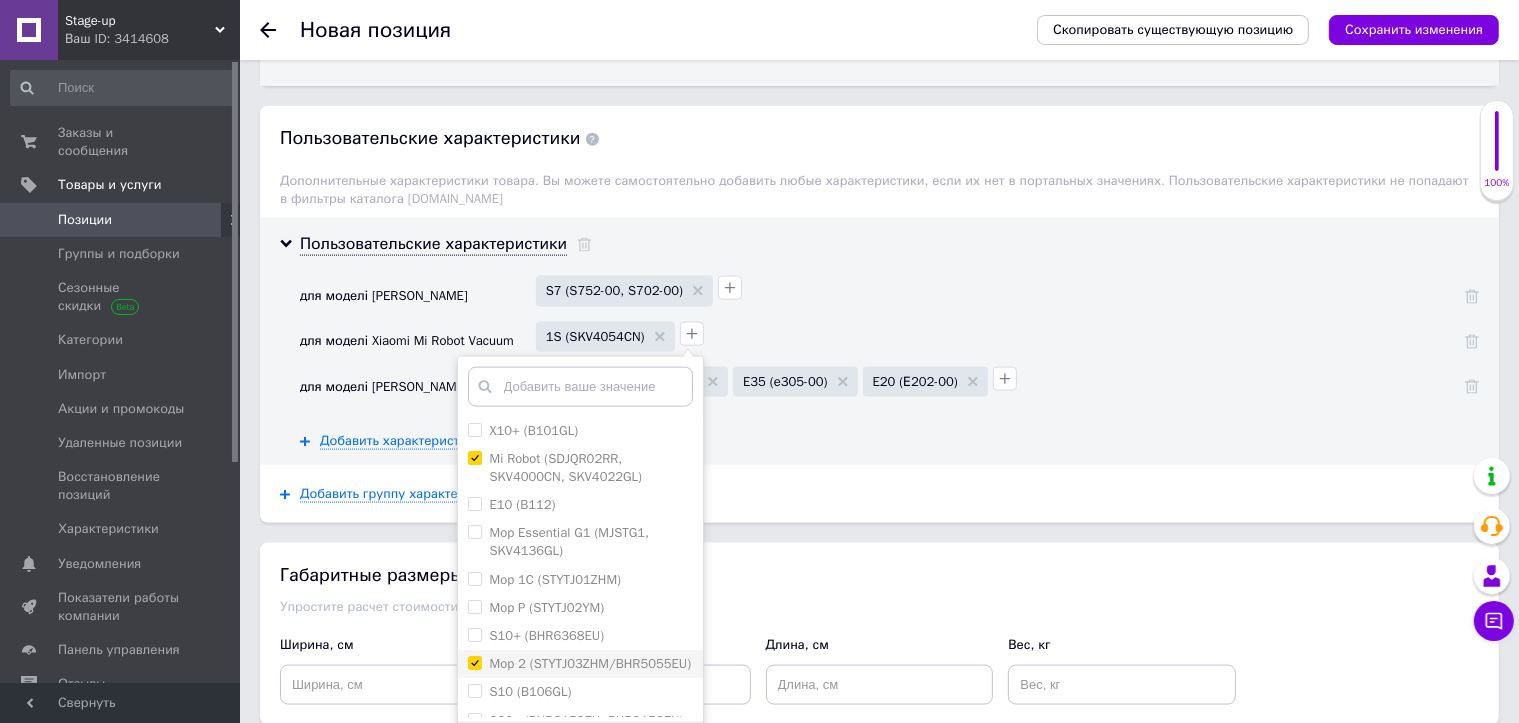 click on "Mop 2 (STYTJ03ZHM/BHR5055EU)" at bounding box center (474, 662) 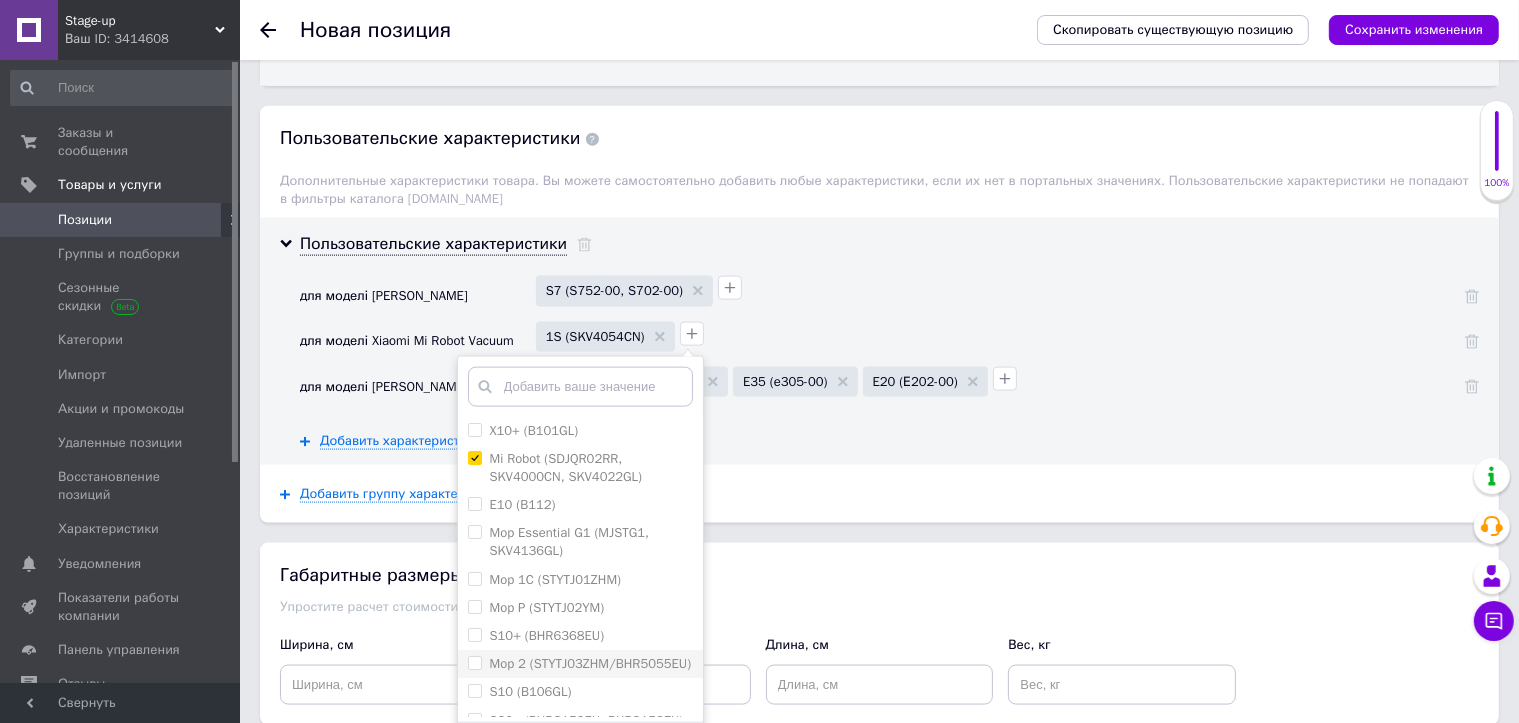 checkbox on "false" 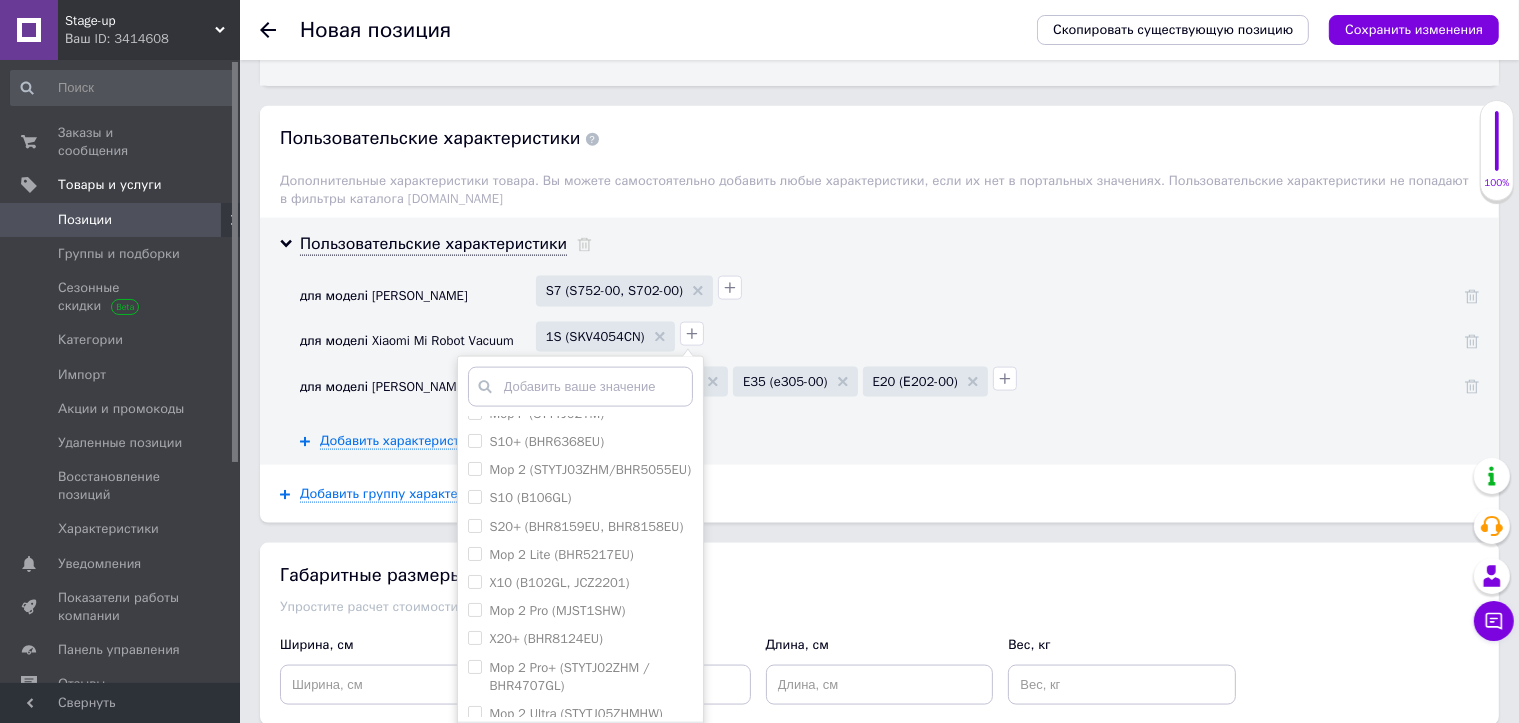 scroll, scrollTop: 200, scrollLeft: 0, axis: vertical 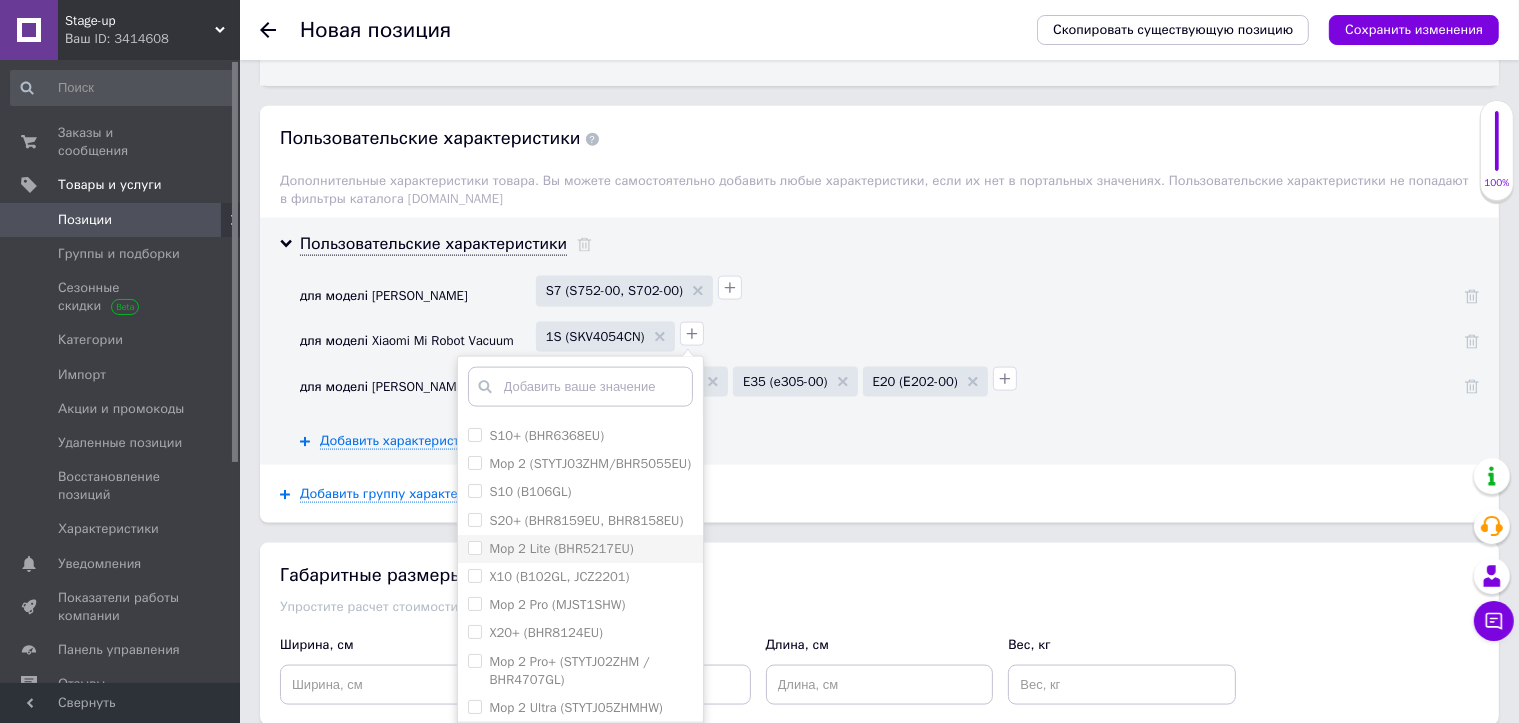 click on "Mop 2 Lite (BHR5217EU)" at bounding box center (551, 549) 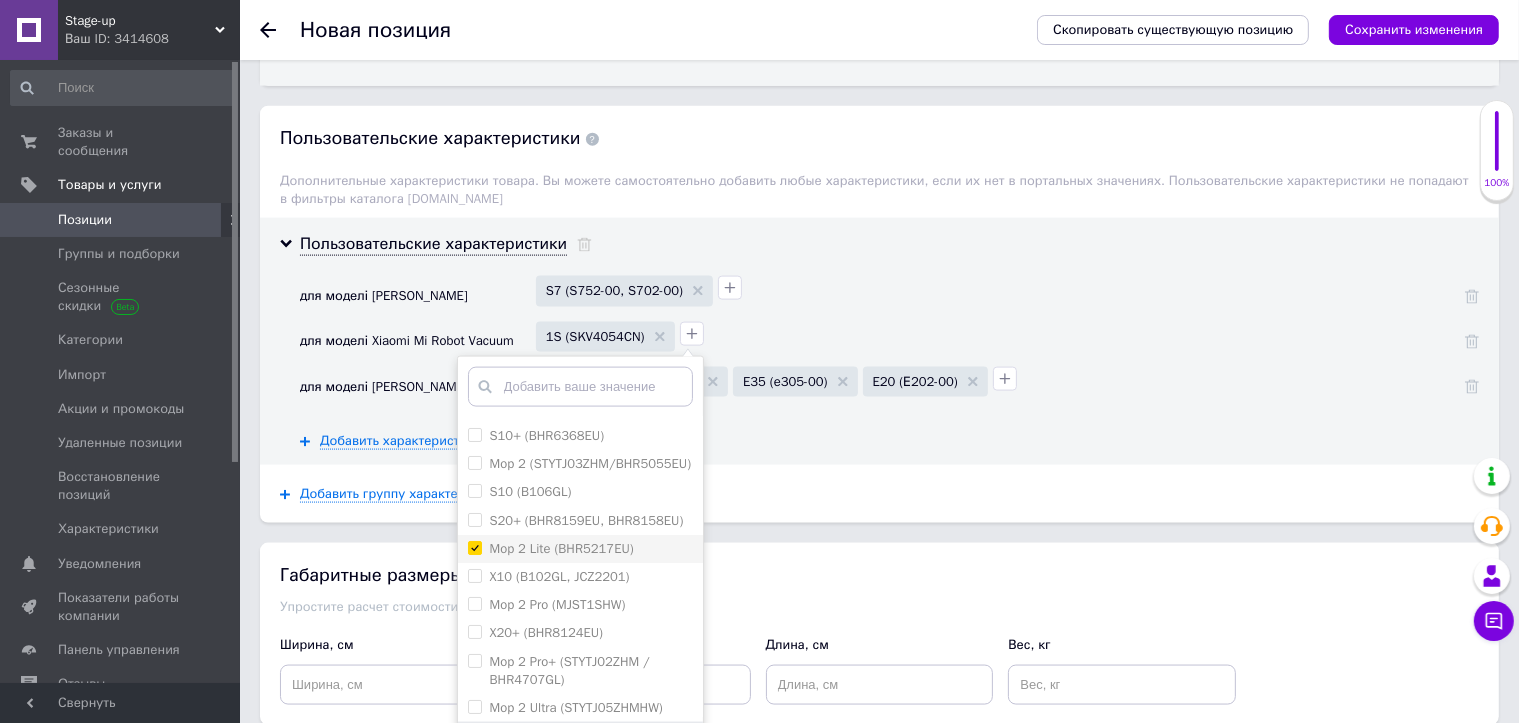 click on "Mop 2 Lite (BHR5217EU)" at bounding box center (474, 547) 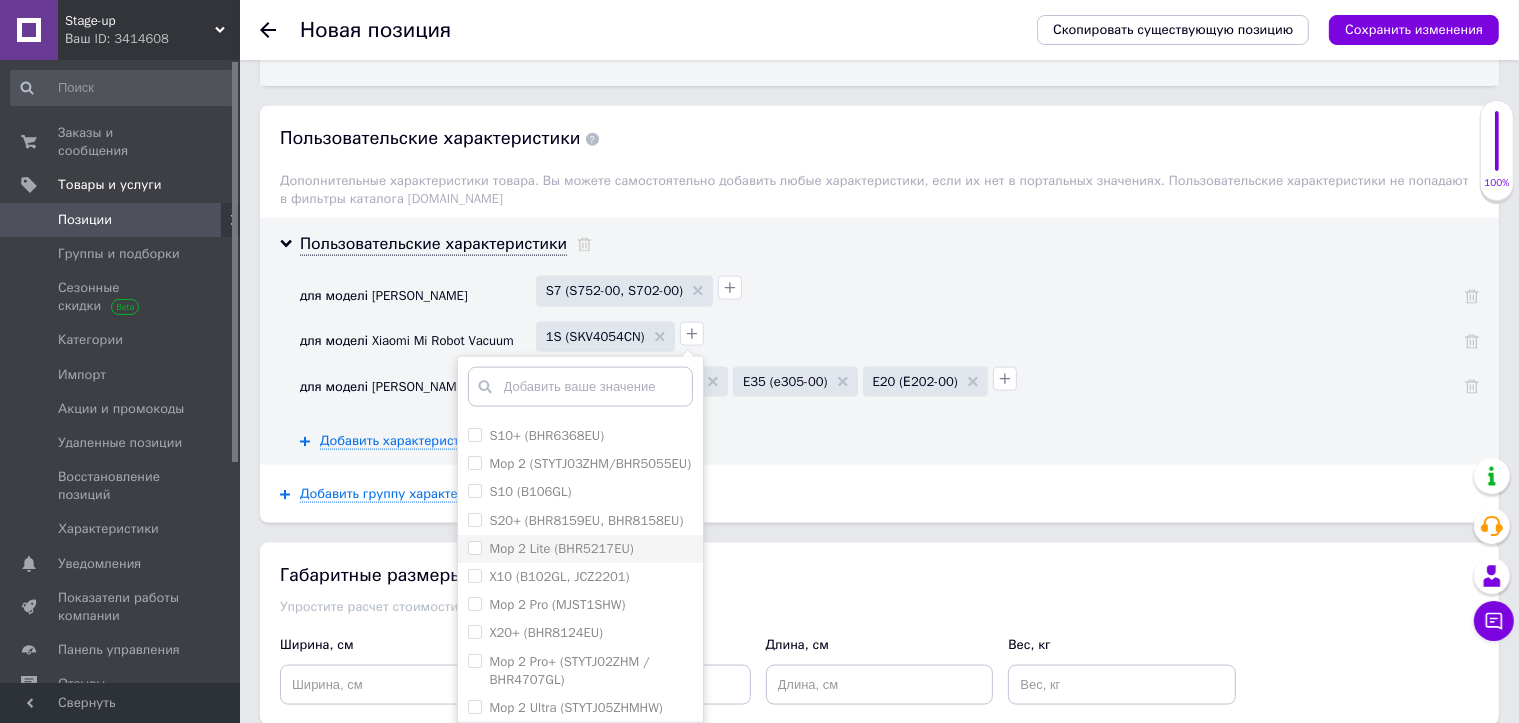 click on "Mop 2 Lite (BHR5217EU)" at bounding box center [474, 547] 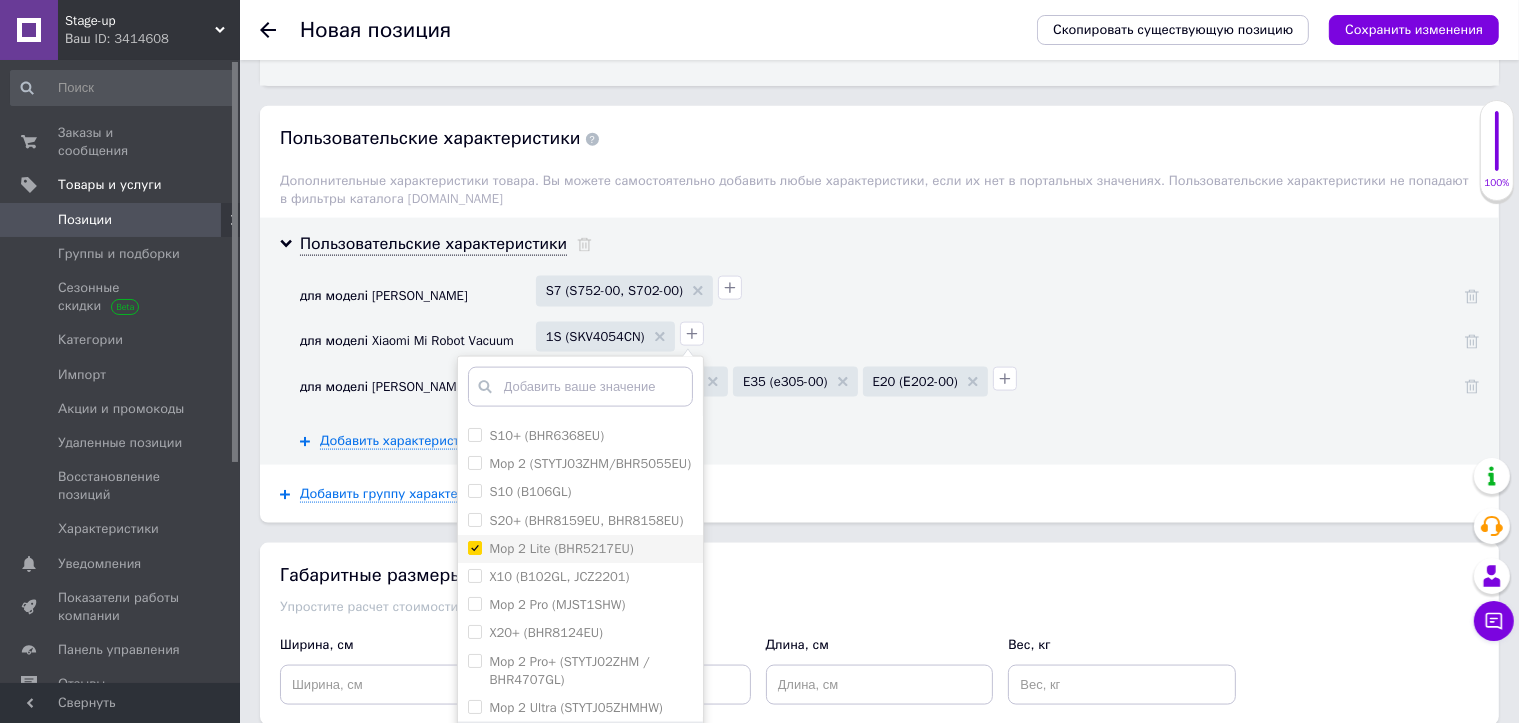 checkbox on "true" 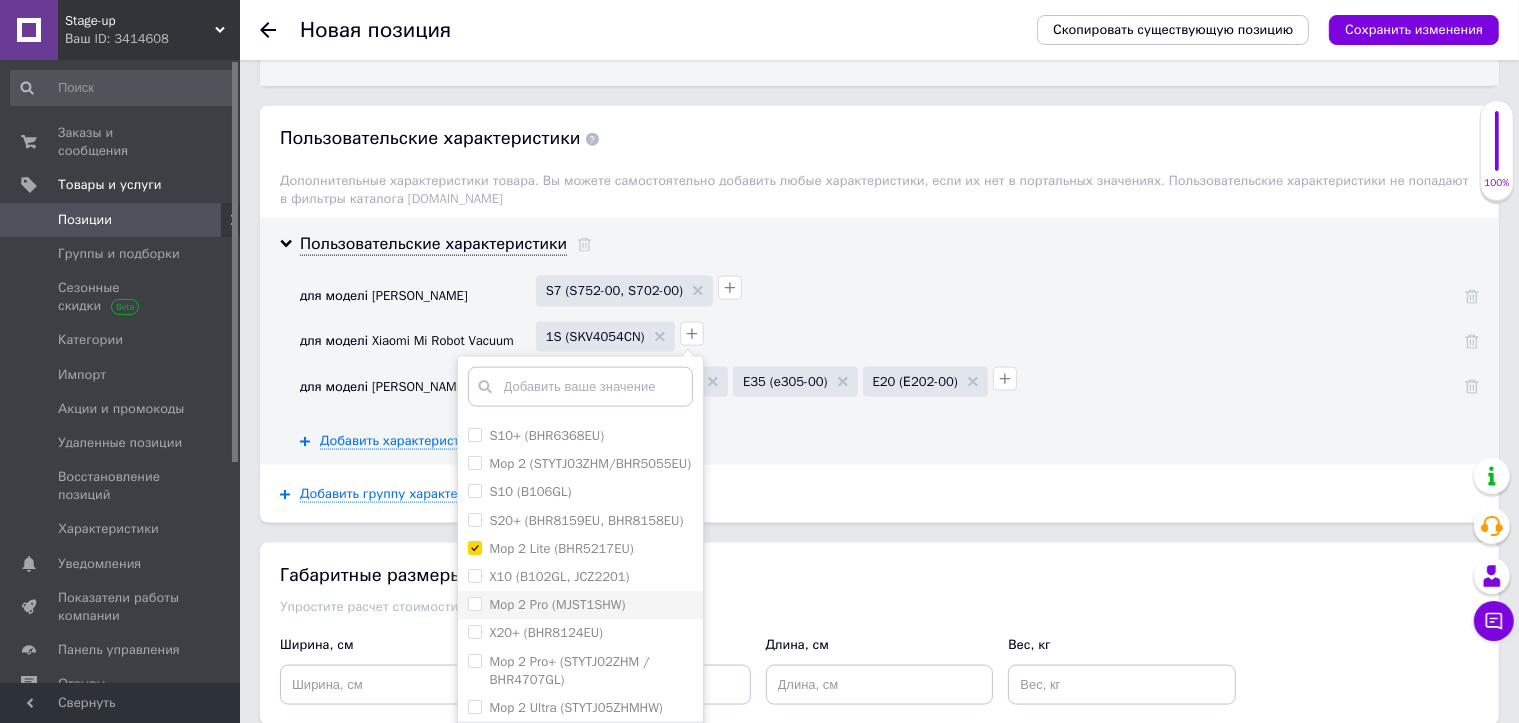 click on "Mop 2 Pro (MJST1SHW)" at bounding box center (474, 603) 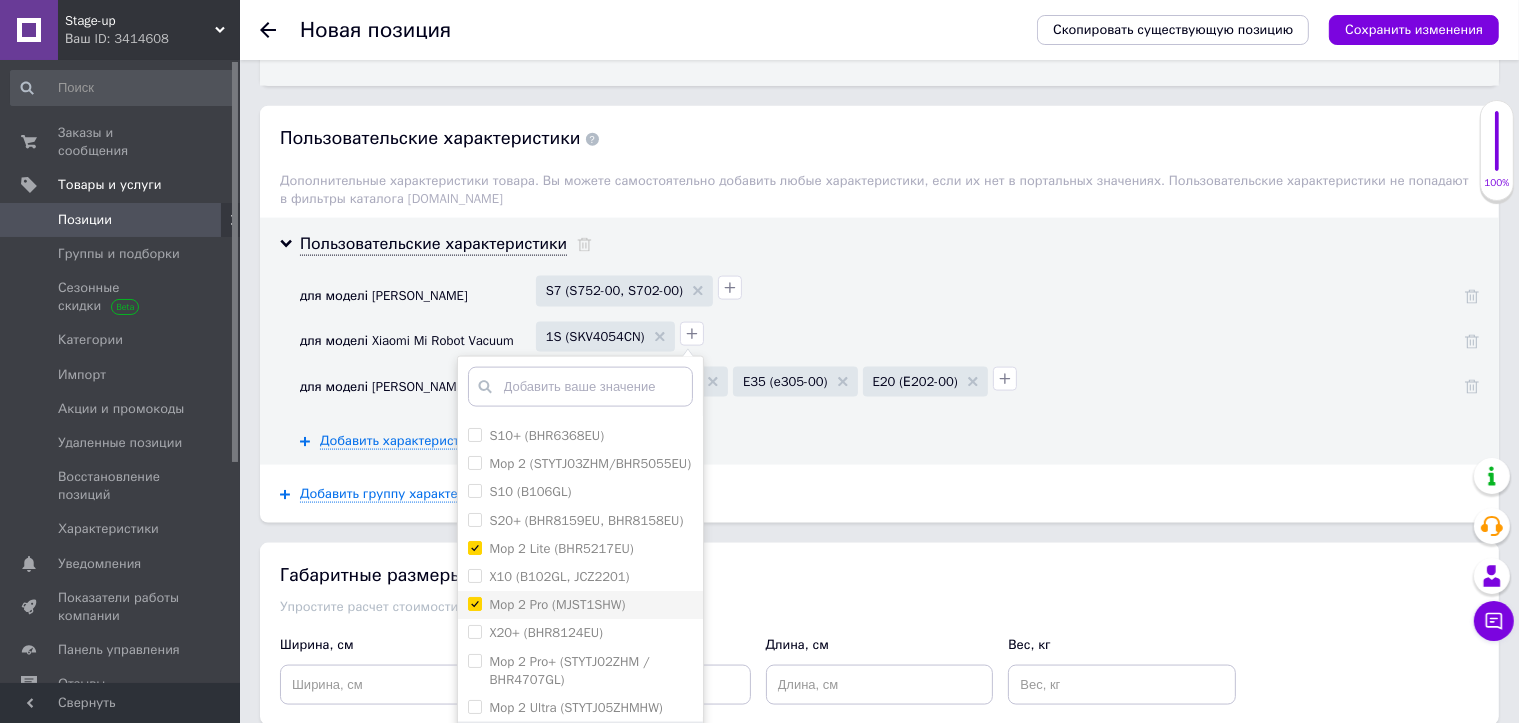 checkbox on "true" 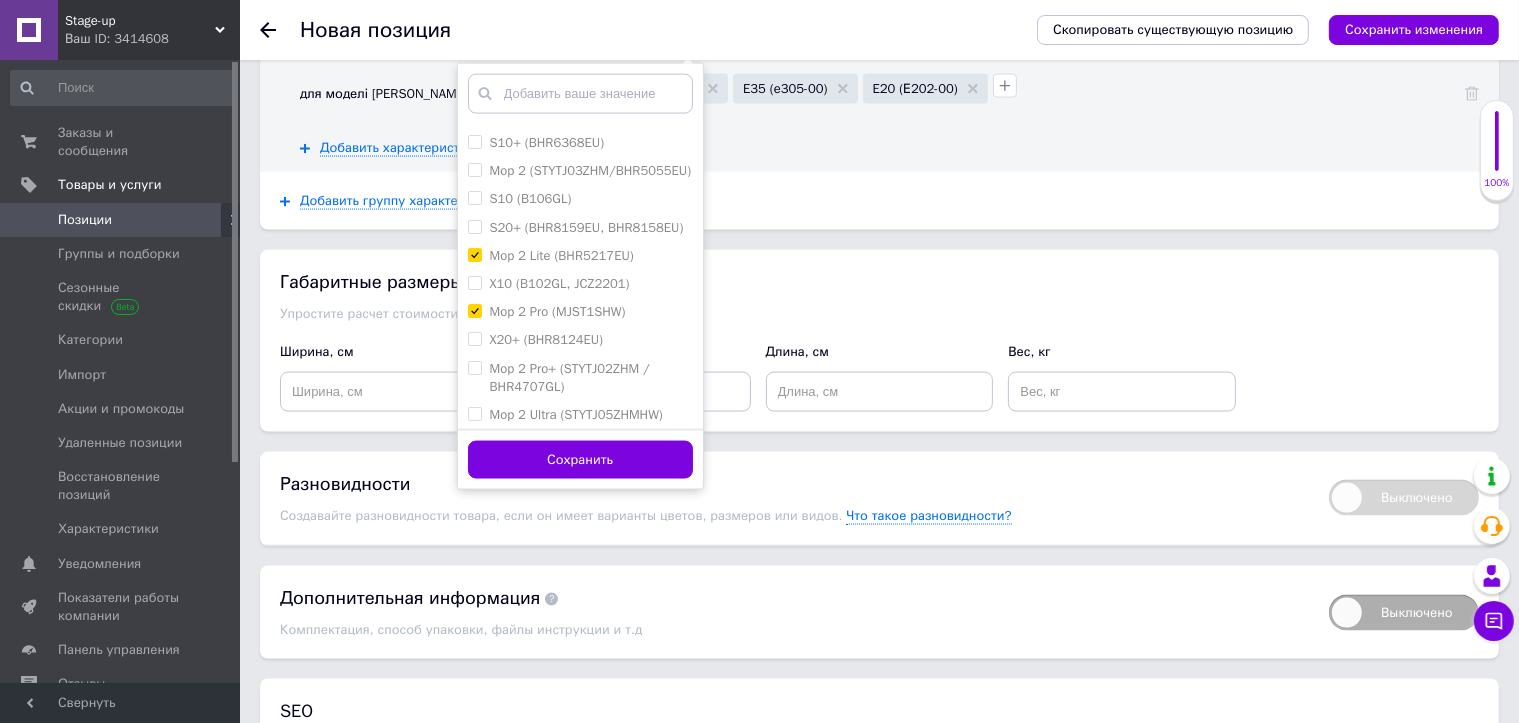 scroll, scrollTop: 3000, scrollLeft: 0, axis: vertical 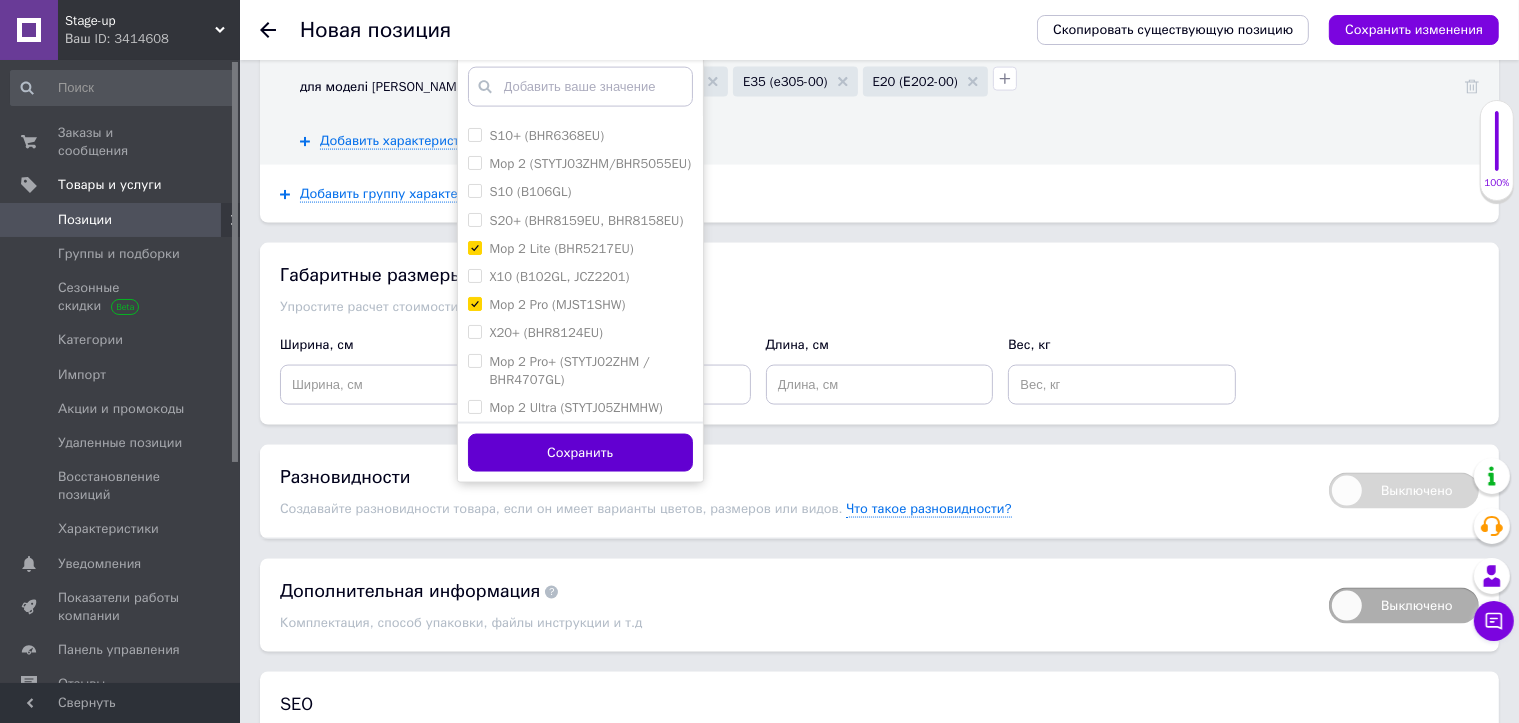click on "Сохранить" at bounding box center (580, 453) 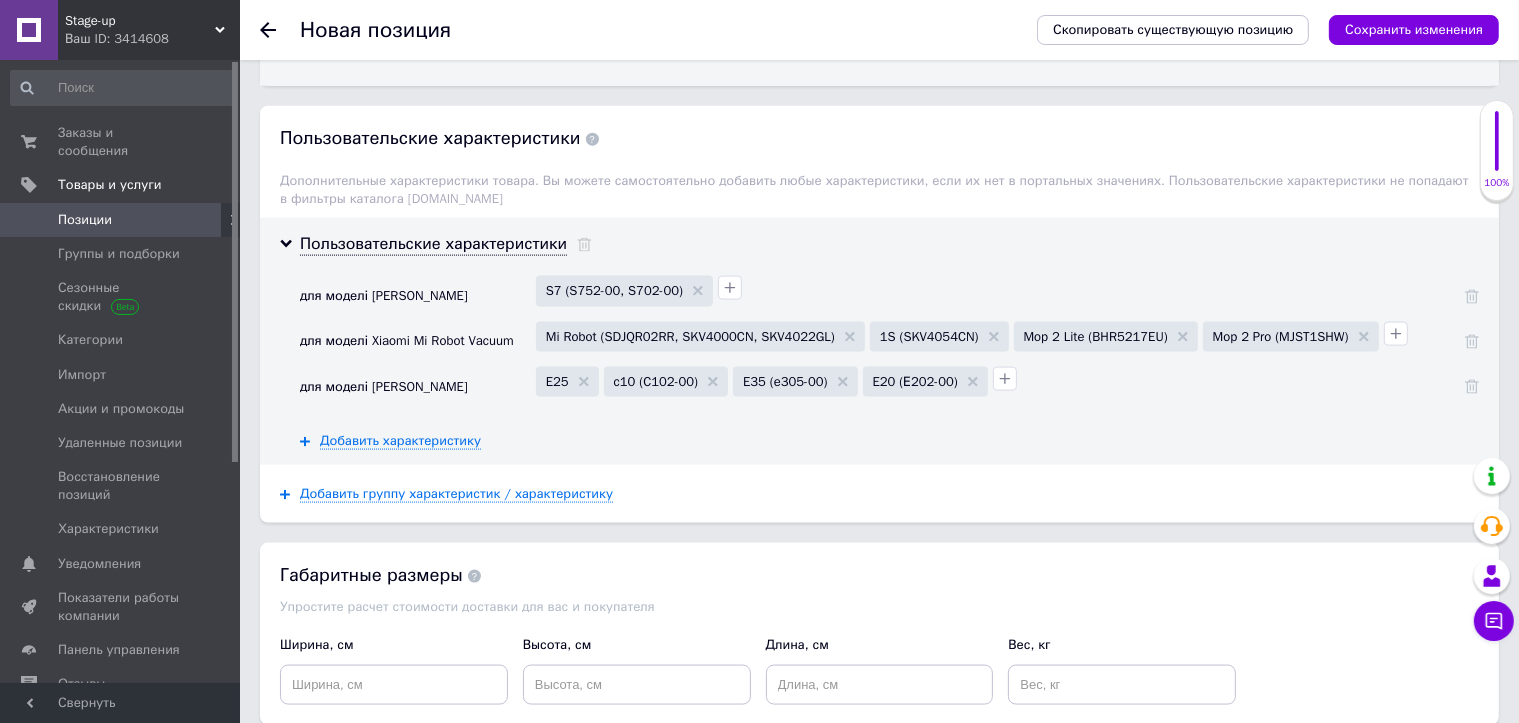 scroll, scrollTop: 2700, scrollLeft: 0, axis: vertical 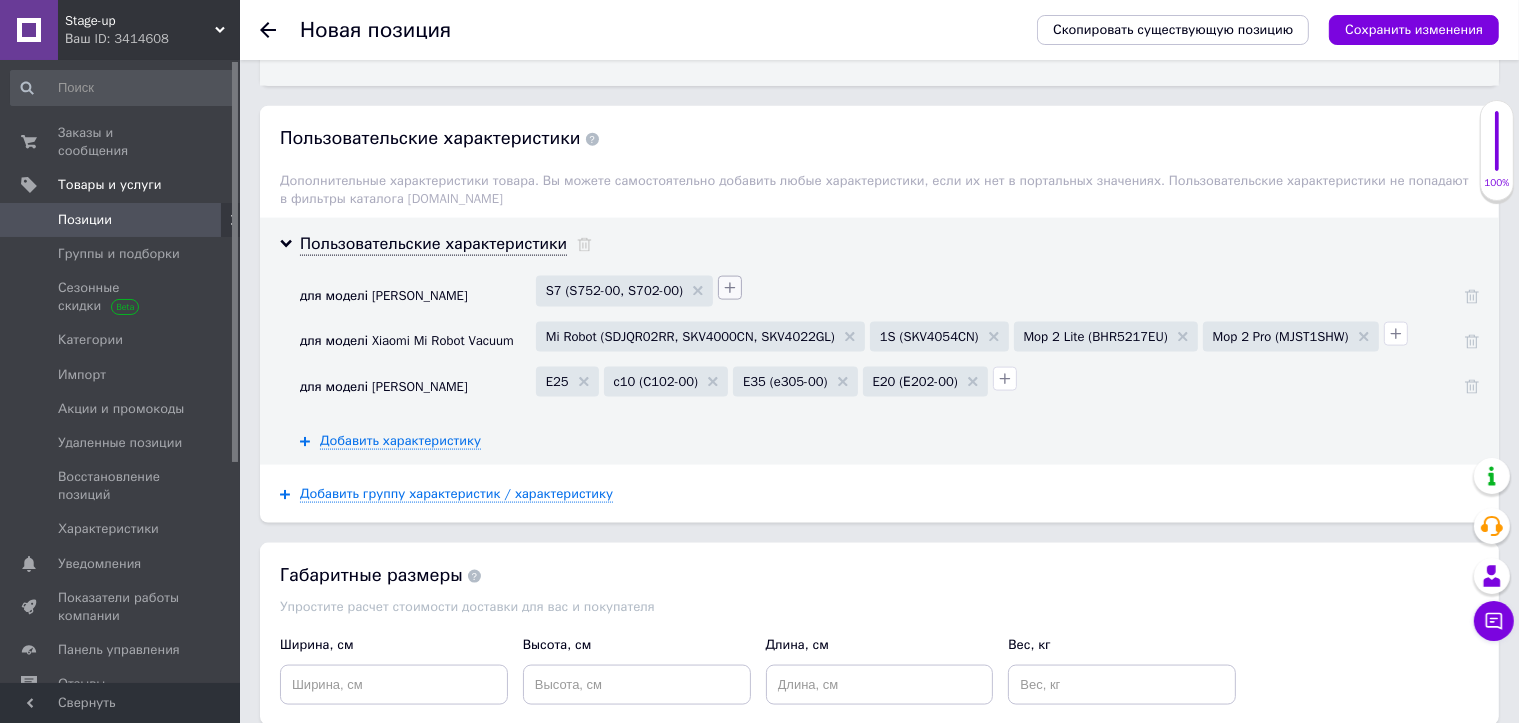 click 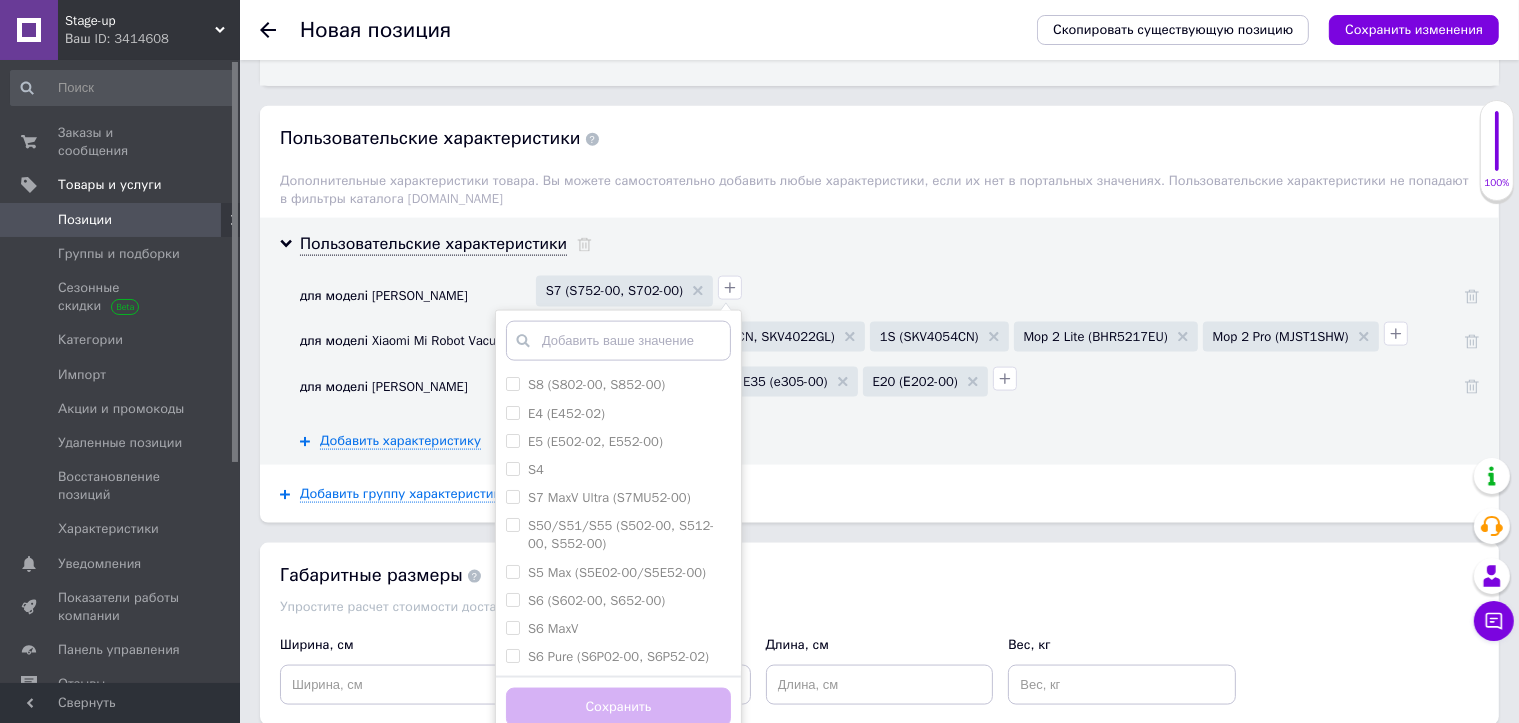 click on "Пользовательские характеристики для моделі Xiaomi Roborock S7 (S752-00, S702-00) S8 (S802-00, S852-00) E4 (E452-02) E5 (E502-02, E552-00) S4 S7 MaxV Ultra (S7MU52-00) S50/S51/S55 (S502-00, S512-00, S552-00) S5 Max (S5E02-00/S5E52-00) S6 (S602-00, S652-00) S6 MaxV S6 Pure (S6P02-00, S6P52-02) S7 Max Ultra (S7MXU02-00, S7MXU52-00) S7 MaxV (S7M52-00) Q7 Max ( Q7M02-00, Q7M52-00) S7 MaxV Plus (S7MP52-00) S7 MaxV Pro S7 Plus S7 Pro Ultra (S7PU02-00) S8 Max Ultra S8 Max Ultra Refill and Drainage S8 MaxV Ultra (S8MVU02-00, S8MVU52-00) S8 MaxV Ultra Refill and Drainageill and Drainage S8 Plus (S8P02-00, S8P52-00) S8 Pro Ultra (S8PU02-00, S8PU52-00) S8 Pro Ultra Refill and Drainage Q5 Pro (Q5PR52-00) Q5 Pro Plus (Q5PRP52-00) Q7 (Q702-00, Q752-00) Q7 Max Plus (Q7MP02-00, Q7MP52-00) Q7 Plus (Q7P02-00, Q7P52-00) Q8 Max (Q8M02-00, Q8M52-00) Q8 Max+ (Q8MP02-00, Q8MP52-00) Q Revo (QR02-00, QR52-00) Q Revo Curv (QRC02-00) Q Revo MaxV (QRMV02-00) Q Revo Pro Q Revo S Saros 10R (S10R52-00)" at bounding box center [879, 341] 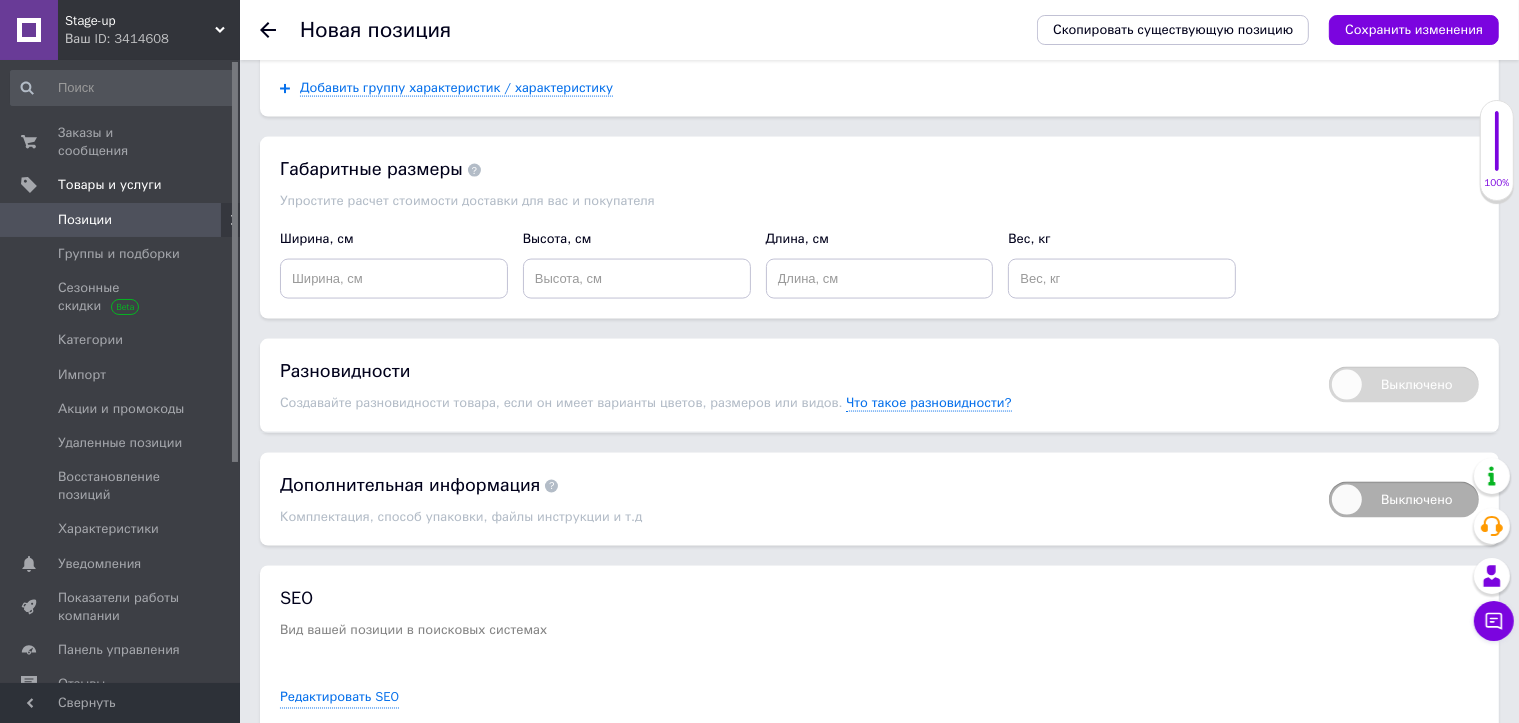 scroll, scrollTop: 3190, scrollLeft: 0, axis: vertical 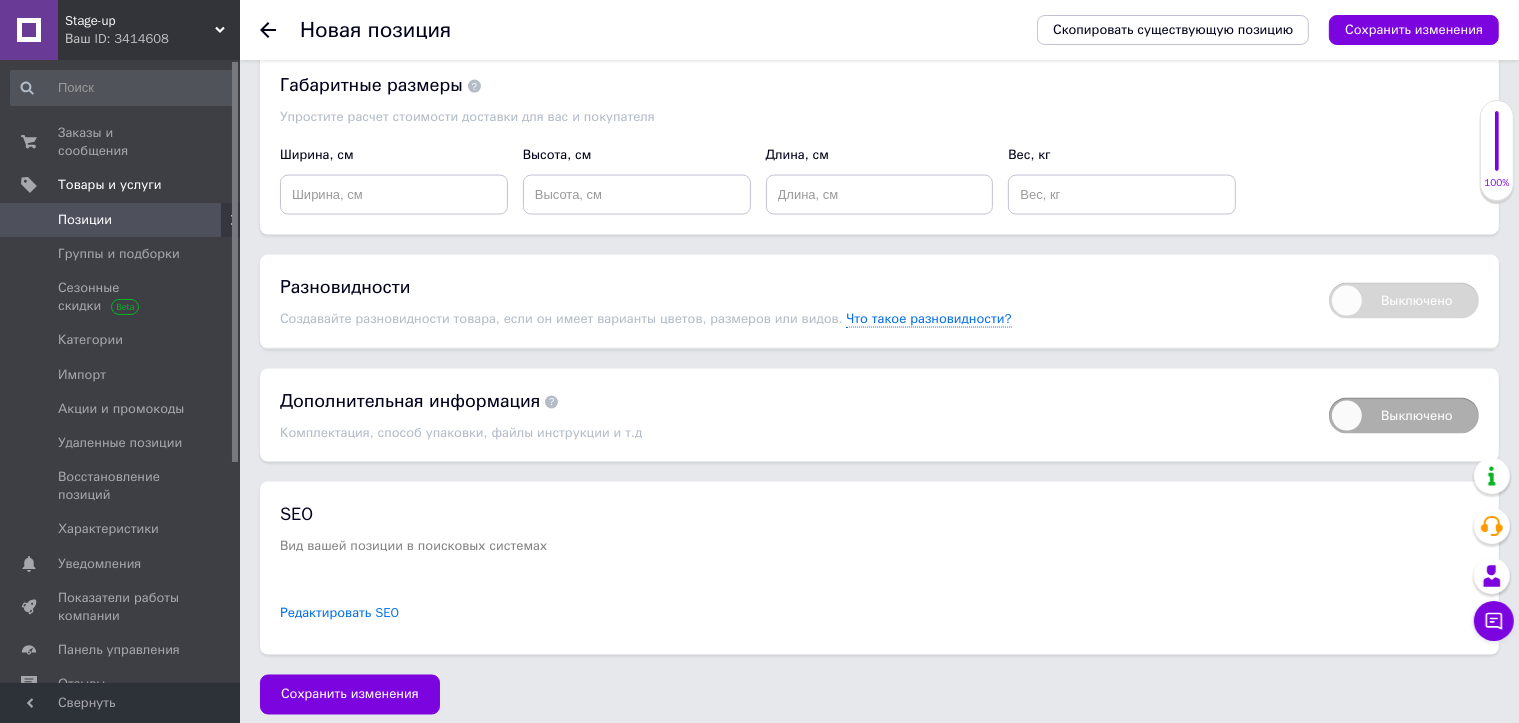 click on "Редактировать SEO" at bounding box center [339, 614] 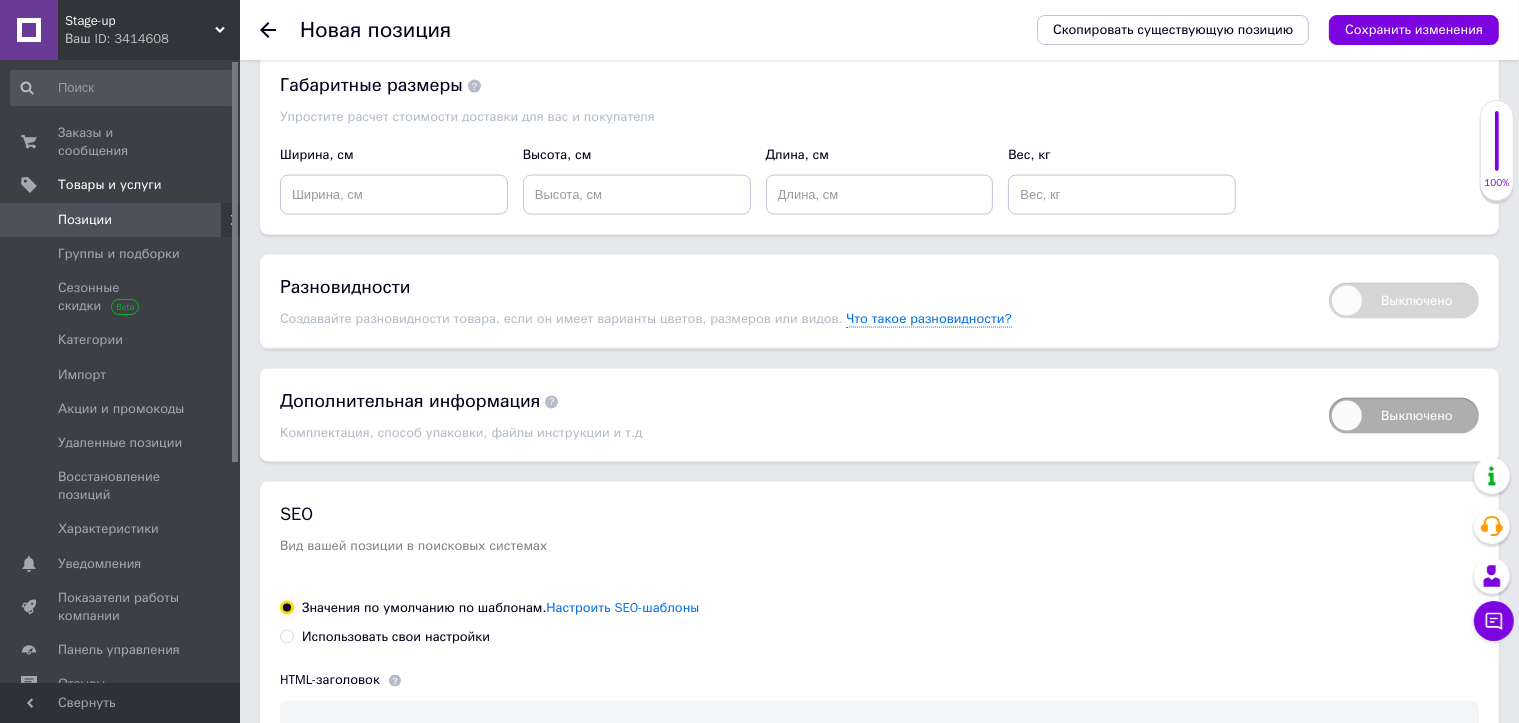 click on "Использовать свои настройки" at bounding box center [286, 636] 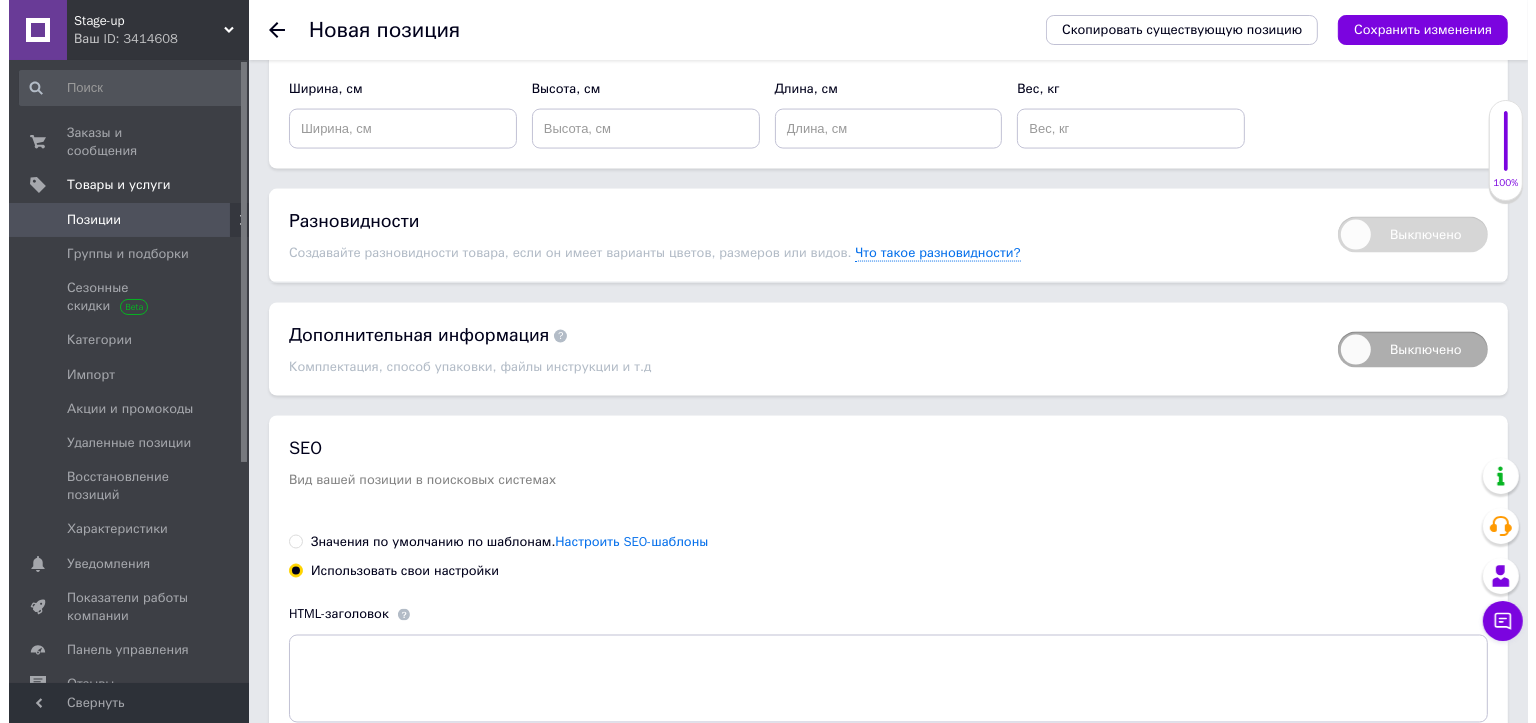 scroll, scrollTop: 3592, scrollLeft: 0, axis: vertical 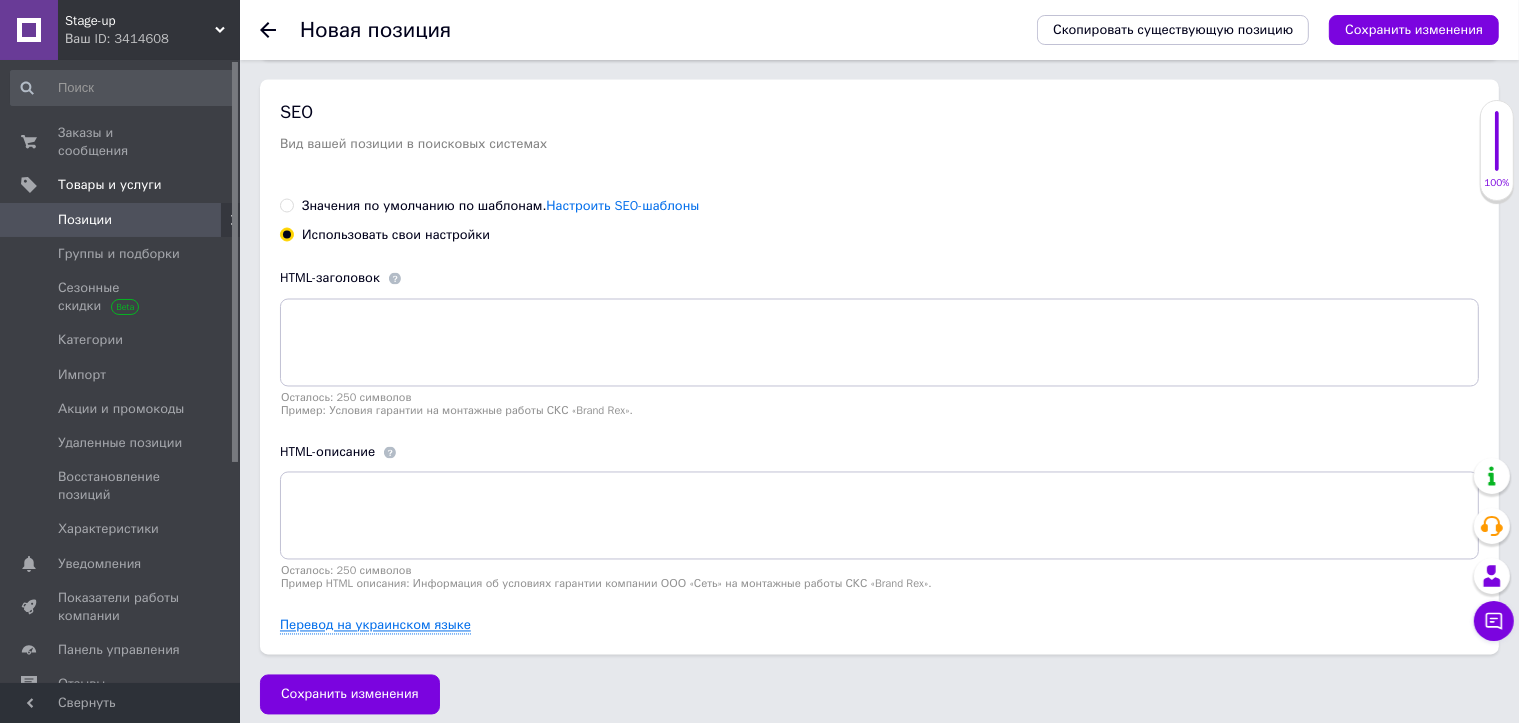 click on "Перевод на украинском языке" at bounding box center [375, 626] 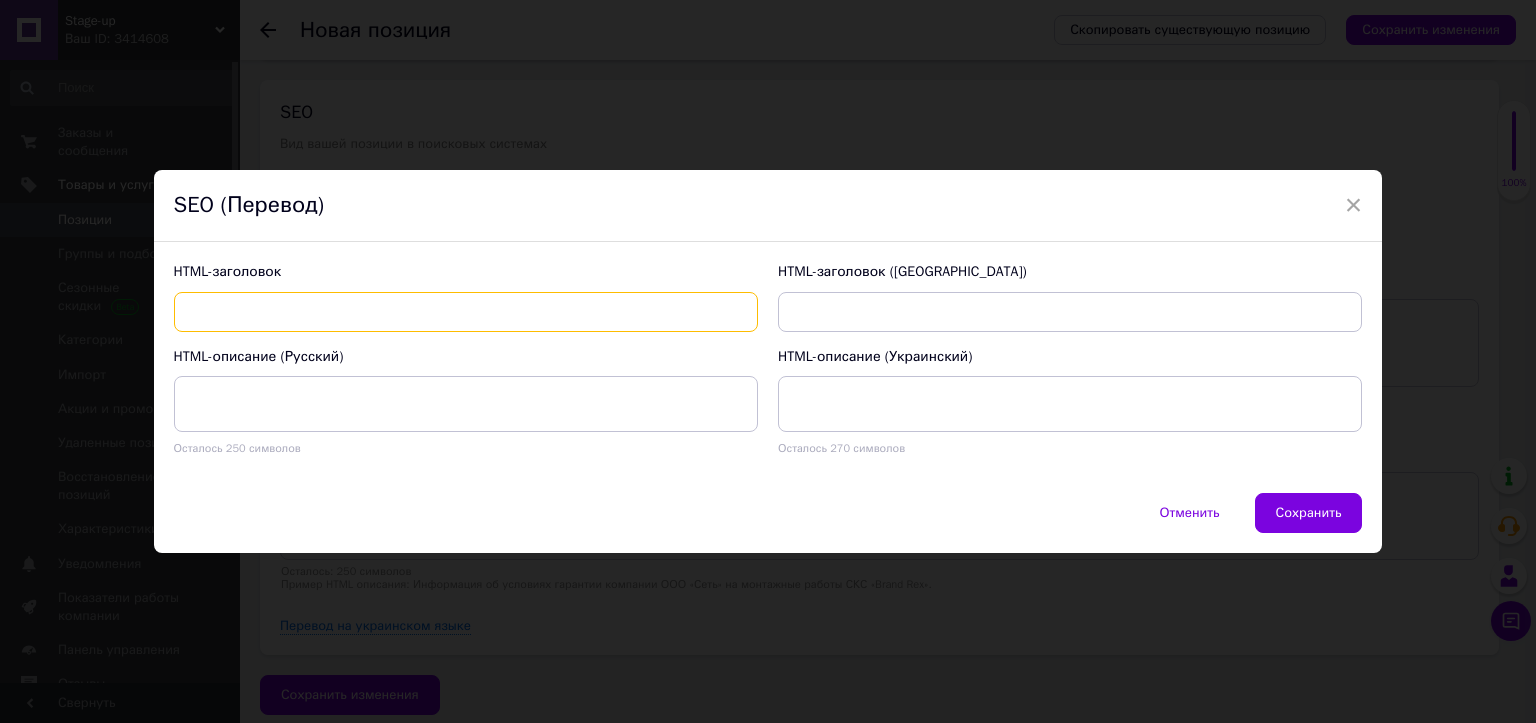 click at bounding box center [466, 312] 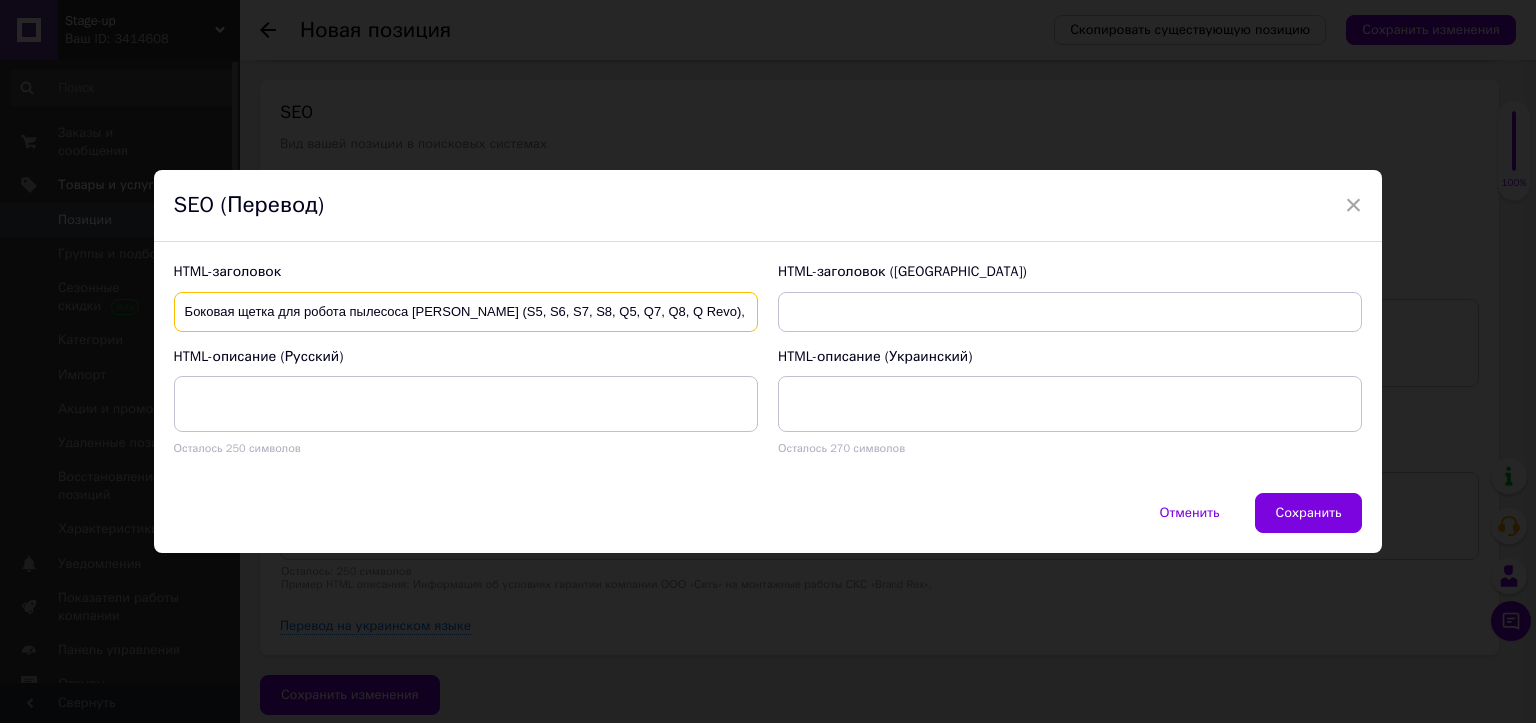 scroll, scrollTop: 0, scrollLeft: 315, axis: horizontal 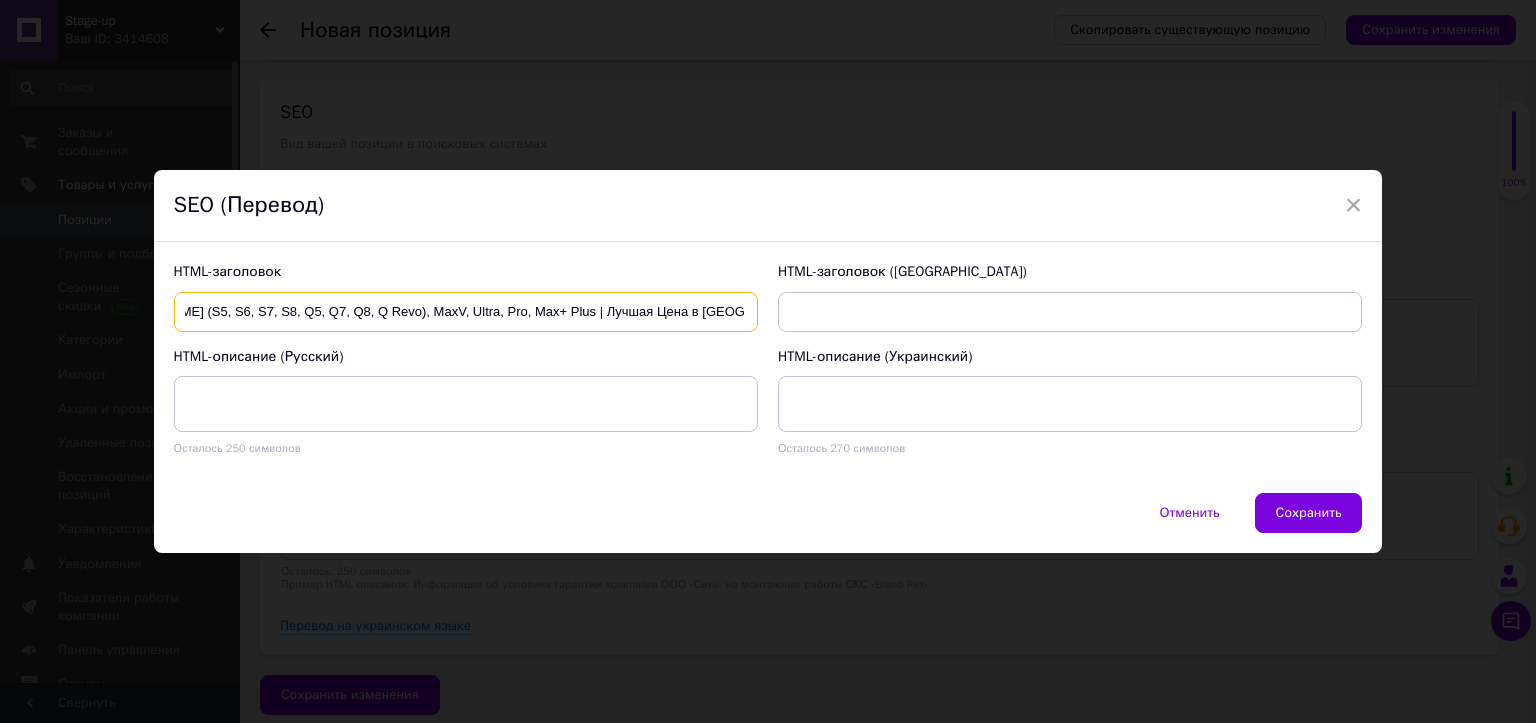 type on "Боковая щетка для робота пылесоса [PERSON_NAME] (S5, S6, S7, S8, Q5, Q7, Q8, Q Revo), MaxV, Ultra, Pro, Max+ Plus | Лучшая Цена в [GEOGRAPHIC_DATA]" 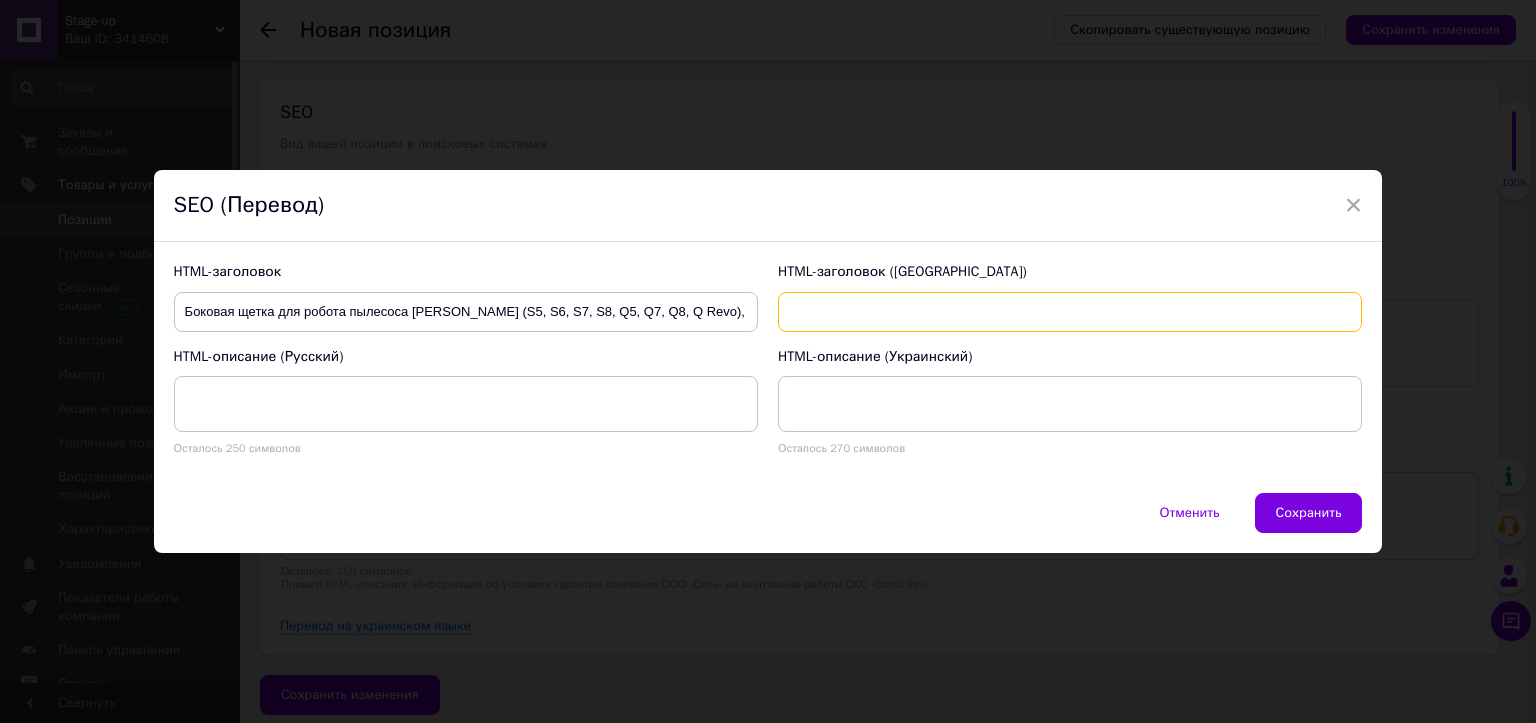 click at bounding box center (1070, 312) 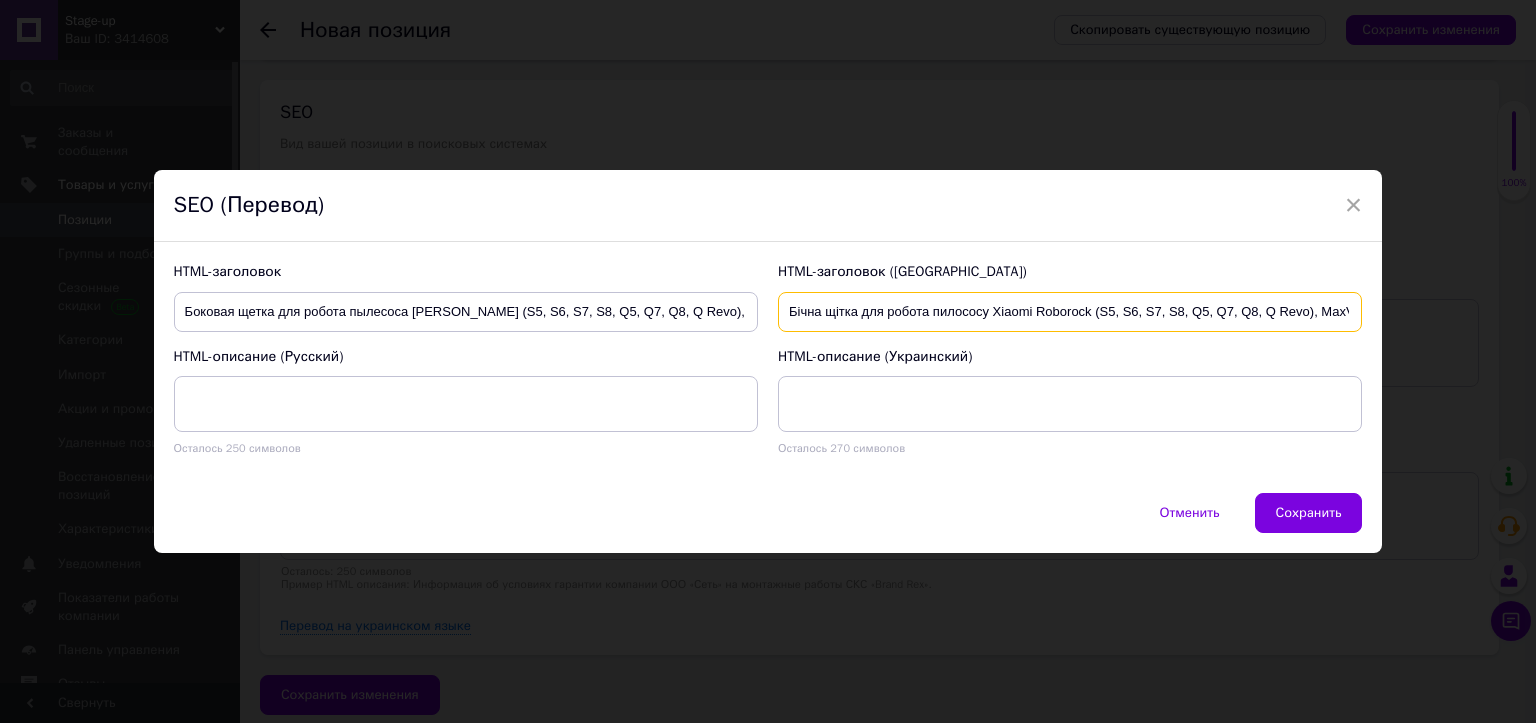 scroll, scrollTop: 0, scrollLeft: 270, axis: horizontal 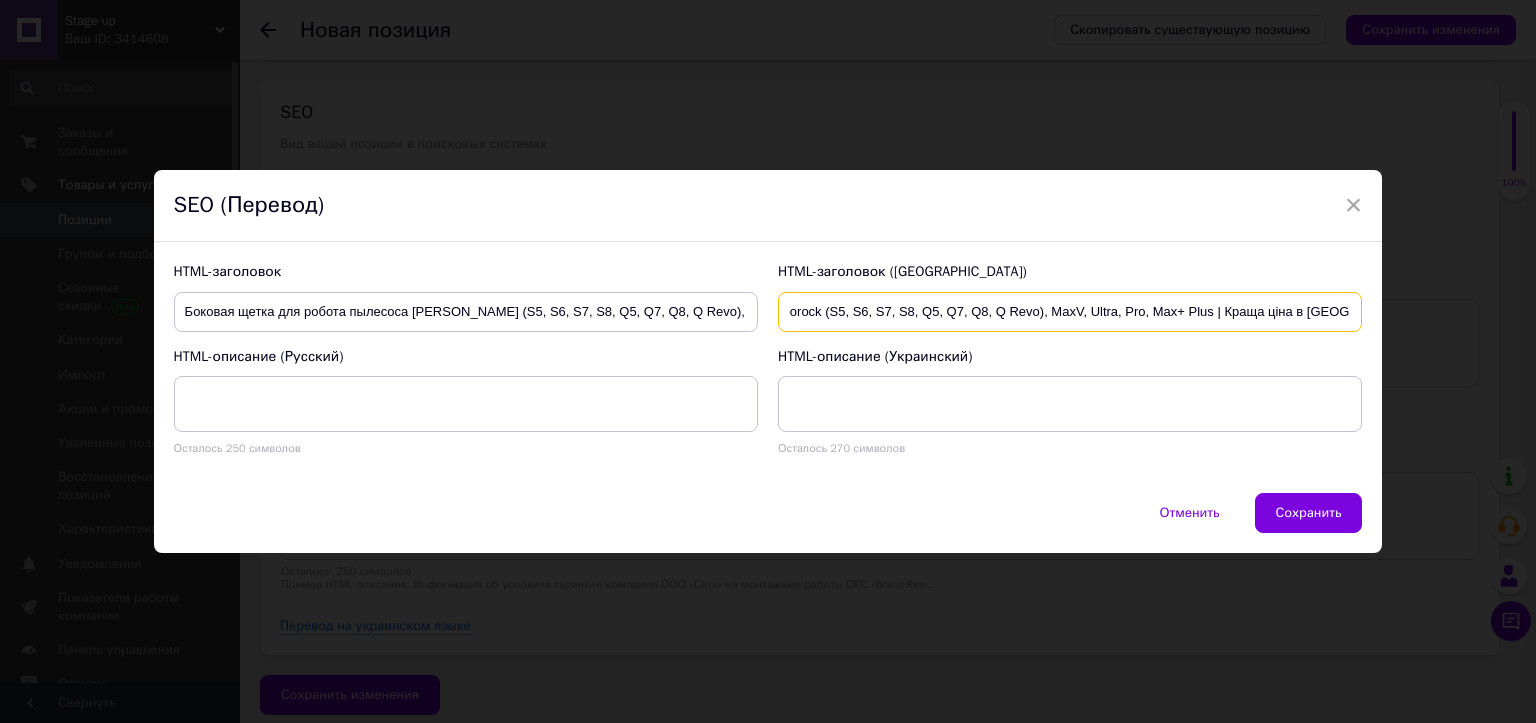 type on "Бічна щітка для робота пилососу Xiaomi Roborock (S5, S6, S7, S8, Q5, Q7, Q8, Q Revo), MaxV, Ultra, Pro, Max+ Plus | Краща ціна в [GEOGRAPHIC_DATA]" 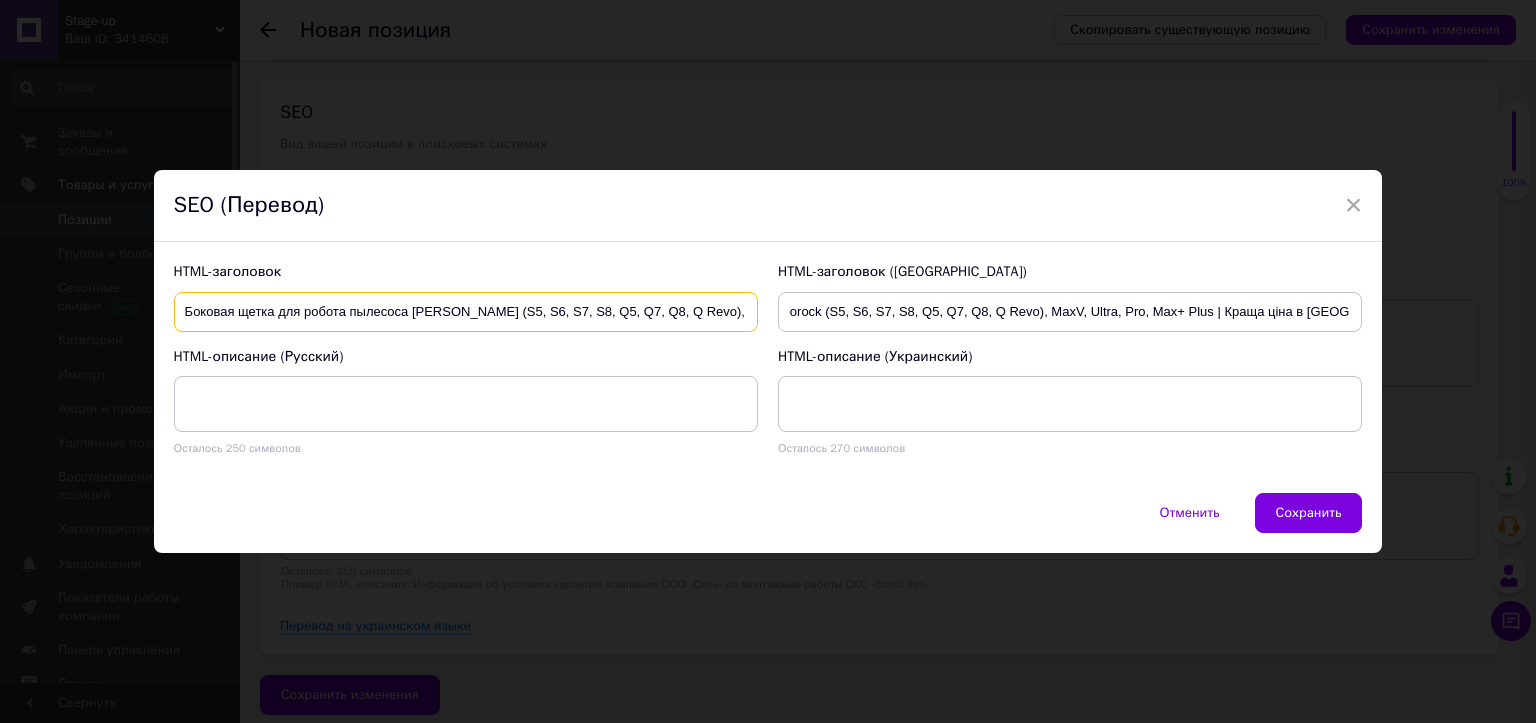scroll, scrollTop: 0, scrollLeft: 0, axis: both 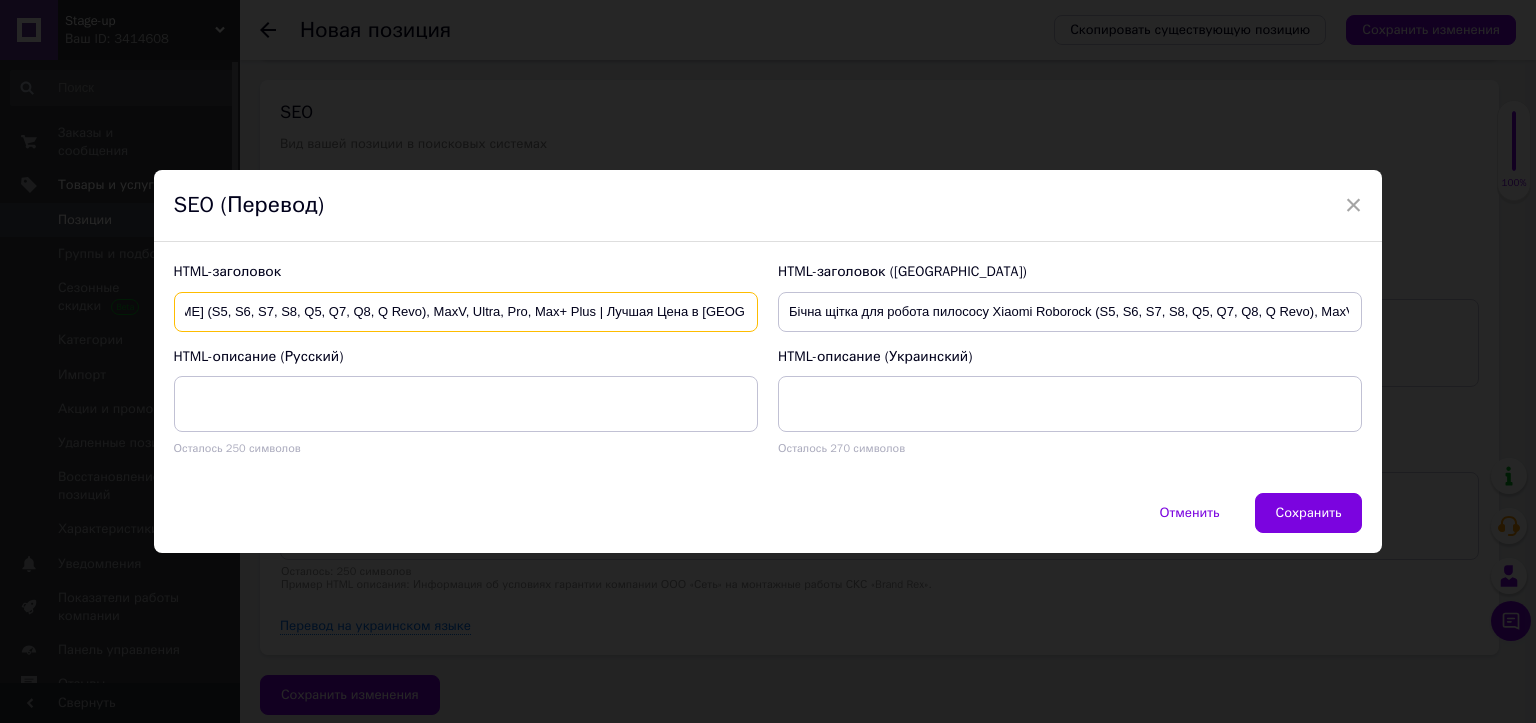 drag, startPoint x: 661, startPoint y: 306, endPoint x: 1029, endPoint y: 306, distance: 368 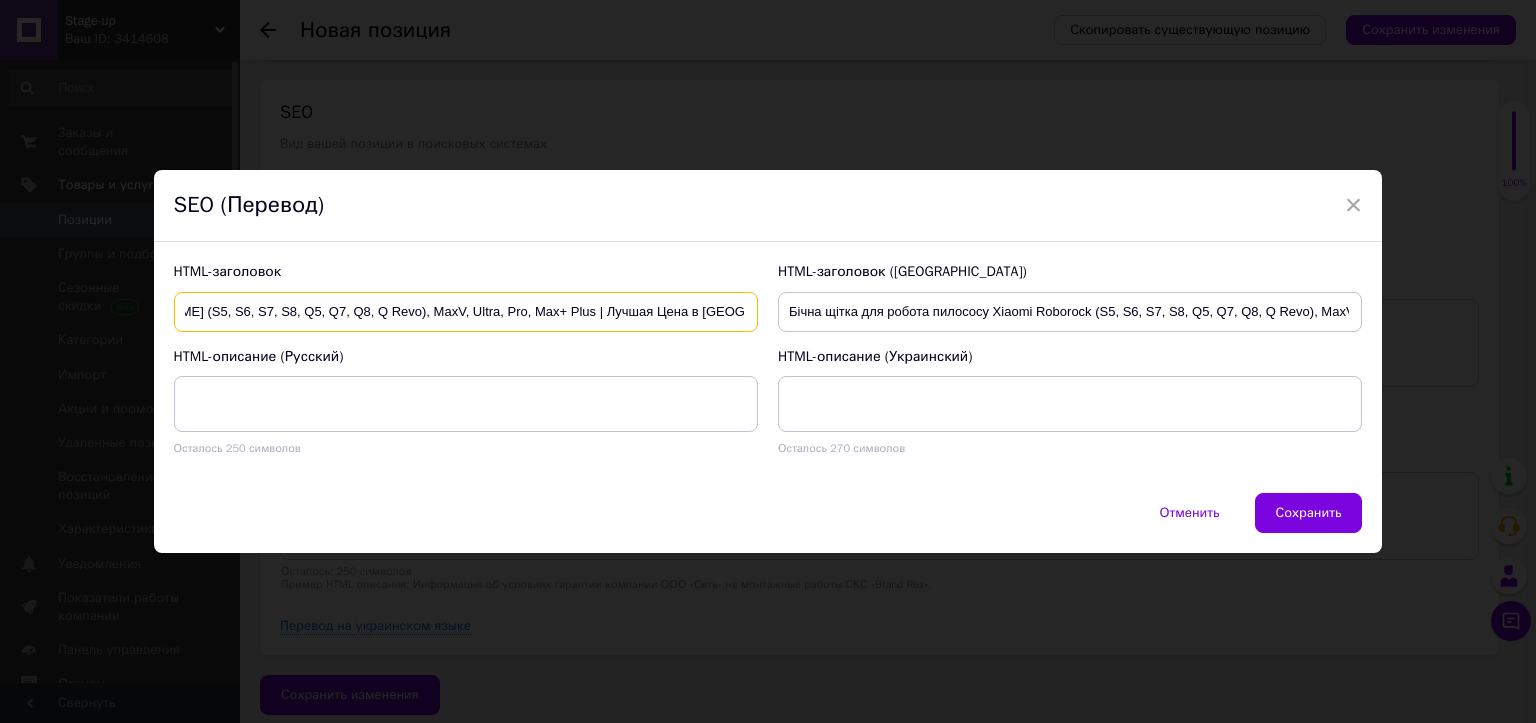 scroll, scrollTop: 0, scrollLeft: 0, axis: both 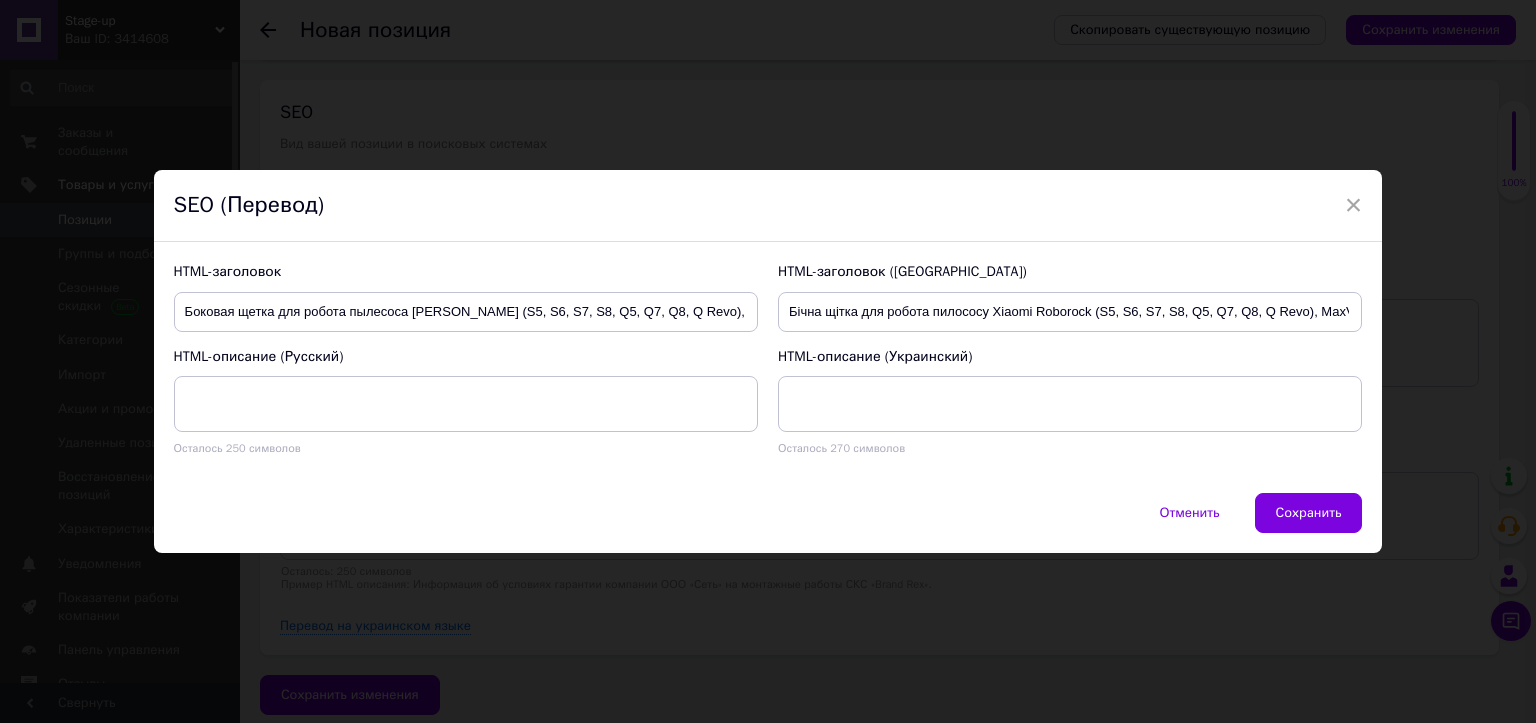 drag, startPoint x: 484, startPoint y: 366, endPoint x: 451, endPoint y: 400, distance: 47.38143 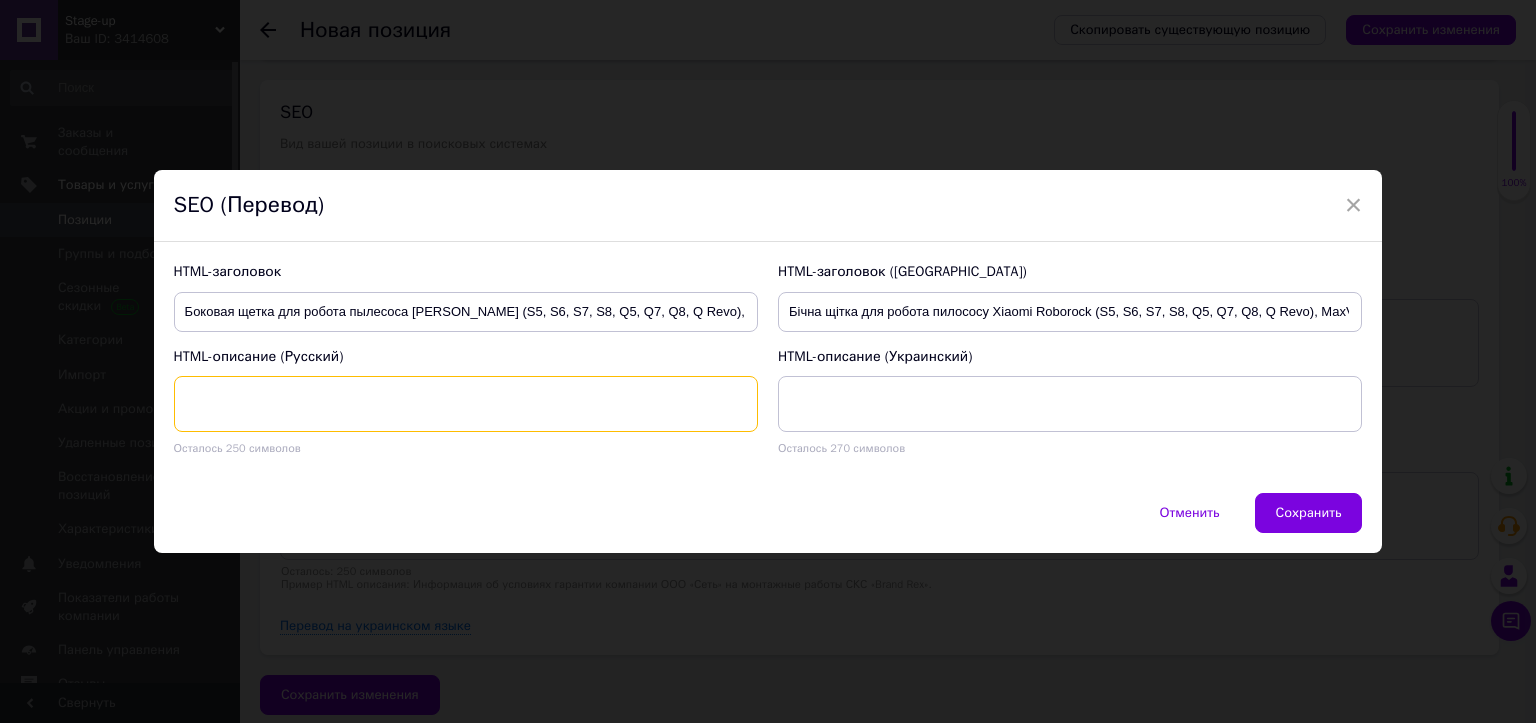 click at bounding box center [466, 404] 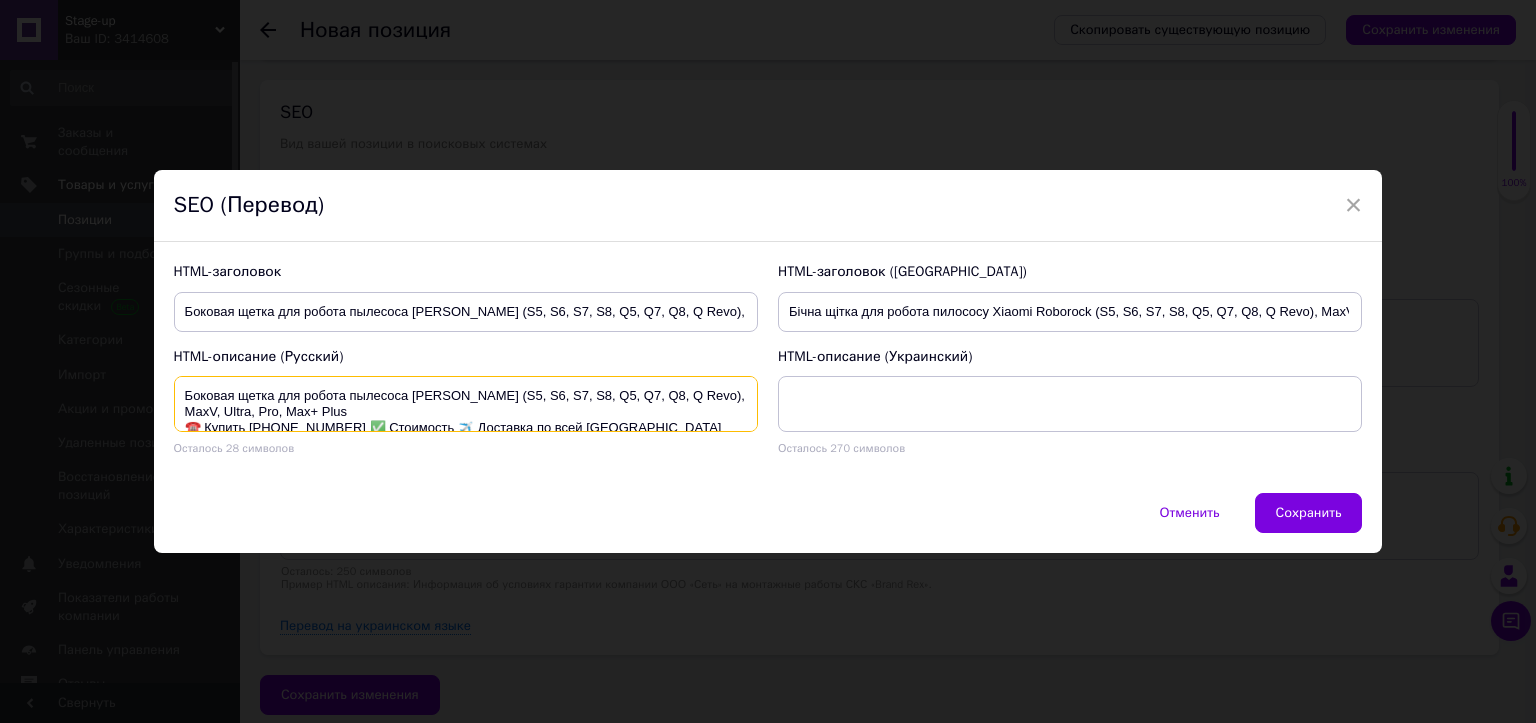 scroll, scrollTop: 20, scrollLeft: 0, axis: vertical 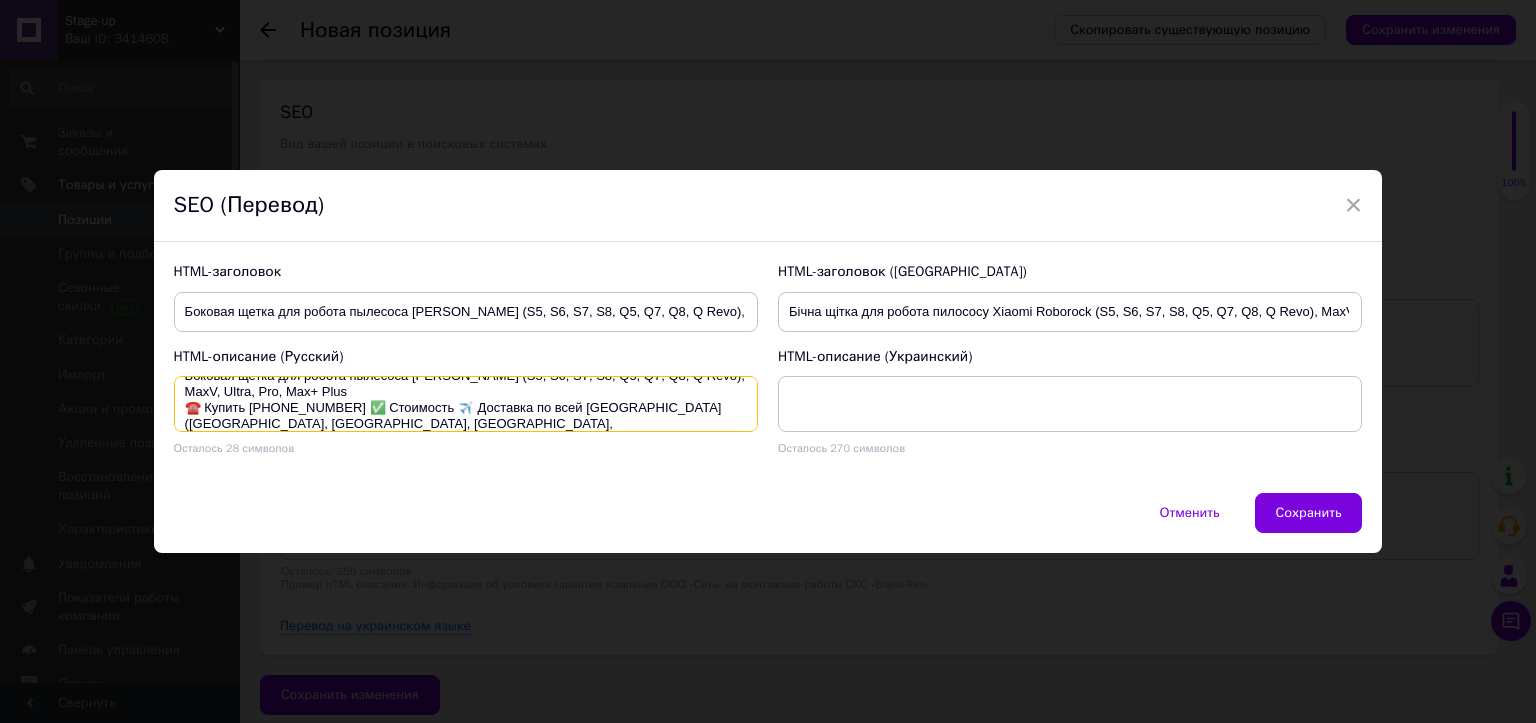 click on "Боковая щетка для робота пылесоса [PERSON_NAME] (S5, S6, S7, S8, Q5, Q7, Q8, Q Revo), MaxV, Ultra, Pro, Max+ Plus
☎️ Купить [PHONE_NUMBER] ✅ Стоимость ✈️ Доставка по всей [GEOGRAPHIC_DATA] ([GEOGRAPHIC_DATA], [GEOGRAPHIC_DATA], [GEOGRAPHIC_DATA], [GEOGRAPHIC_DATA], [GEOGRAPHIC_DATA])" at bounding box center (466, 404) 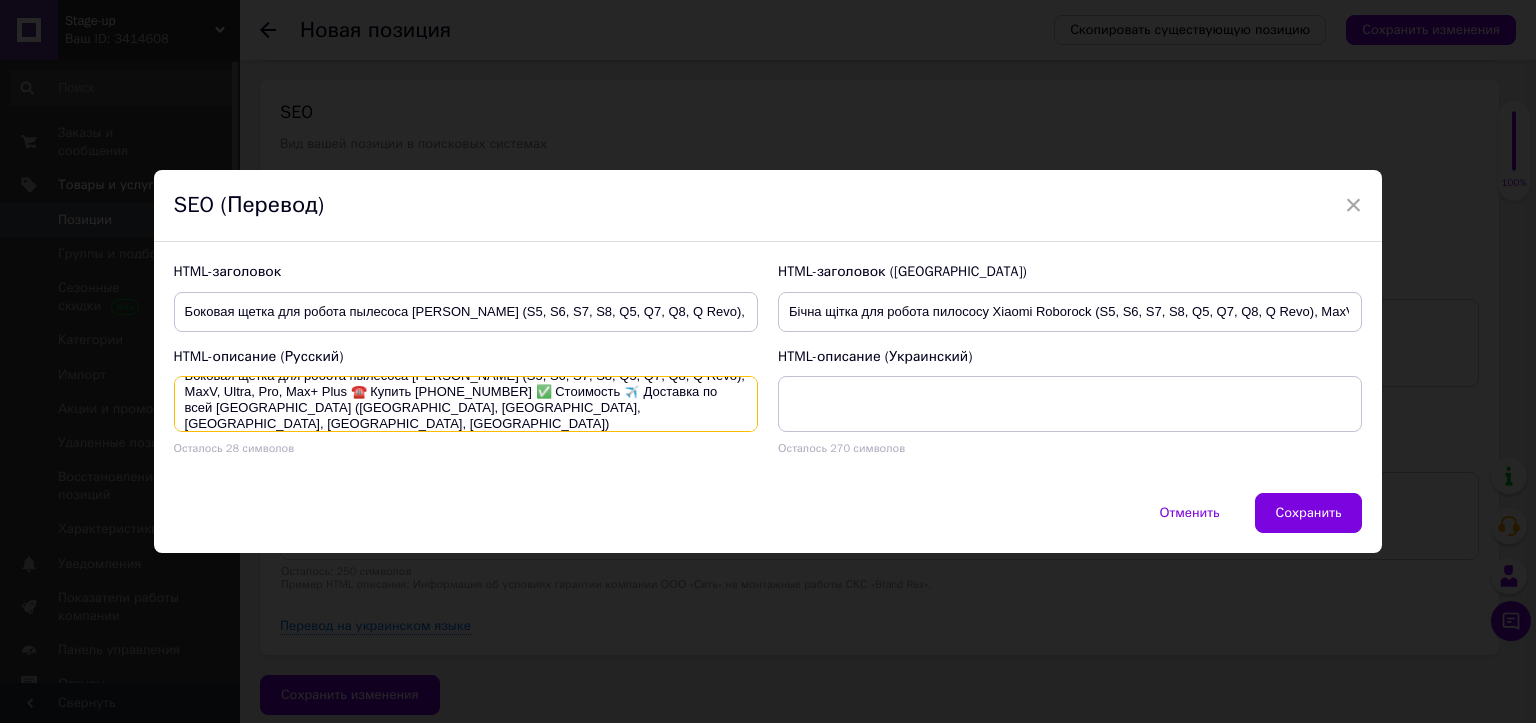 scroll, scrollTop: 16, scrollLeft: 0, axis: vertical 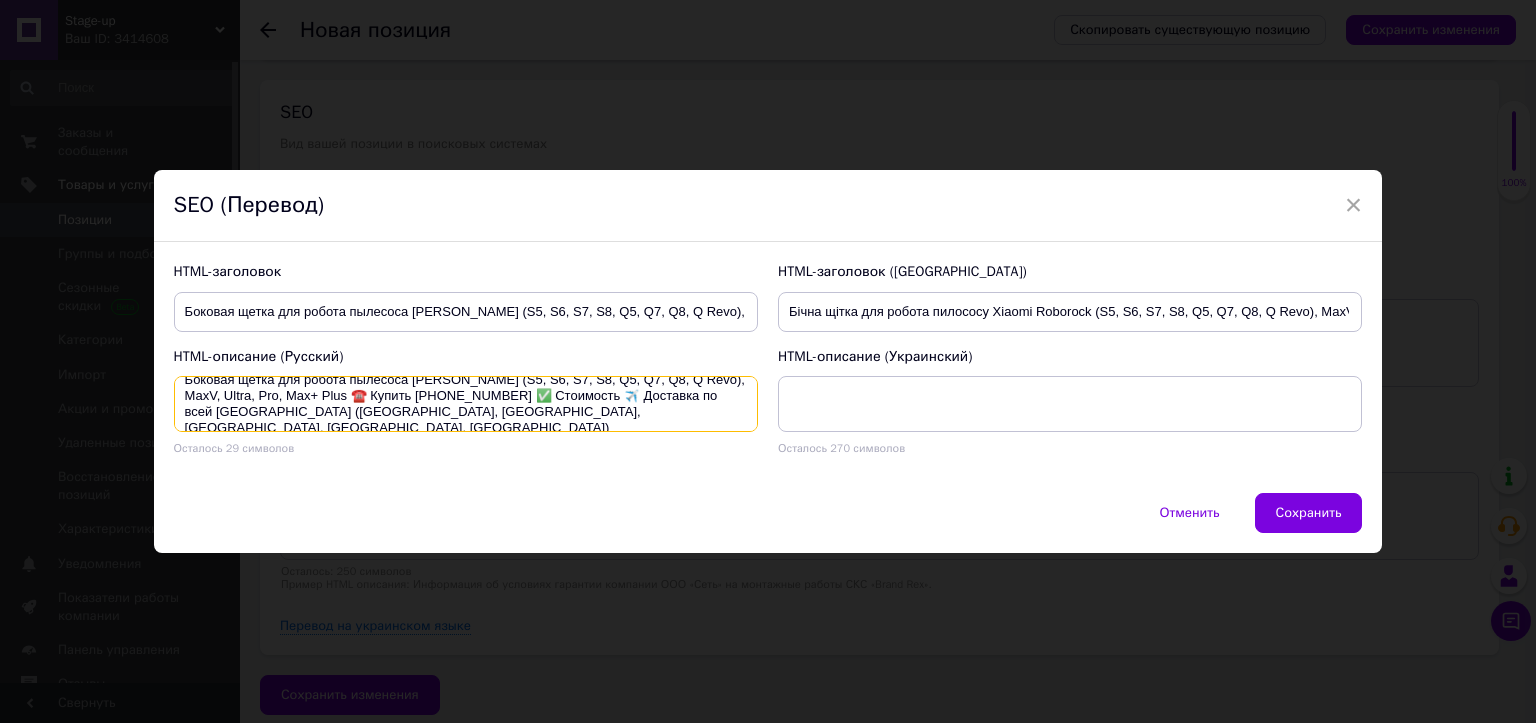 type on "Боковая щетка для робота пылесоса [PERSON_NAME] (S5, S6, S7, S8, Q5, Q7, Q8, Q Revo), MaxV, Ultra, Pro, Max+ Plus ☎️ Купить [PHONE_NUMBER] ✅ Стоимость ✈️ Доставка по всей [GEOGRAPHIC_DATA] ([GEOGRAPHIC_DATA], [GEOGRAPHIC_DATA], [GEOGRAPHIC_DATA], [GEOGRAPHIC_DATA], [GEOGRAPHIC_DATA])" 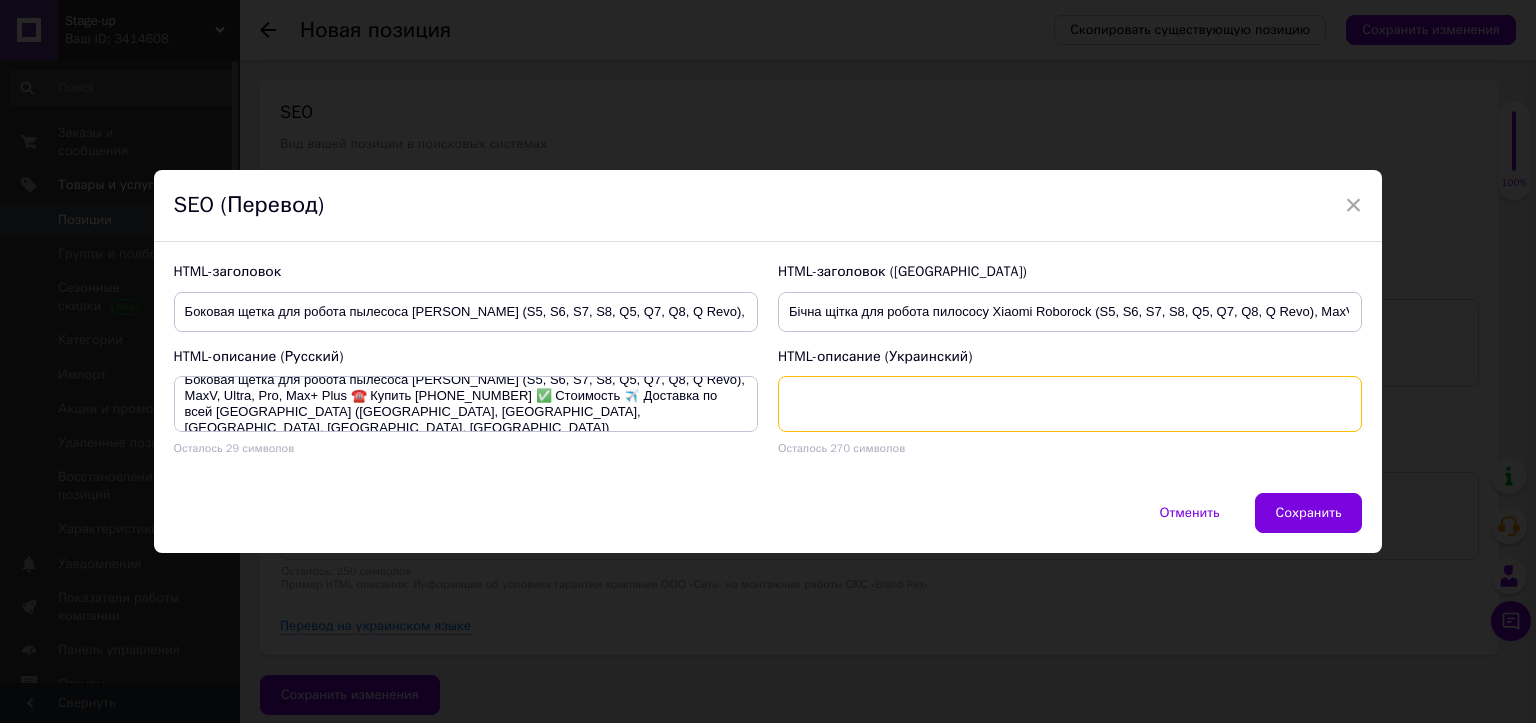 click at bounding box center (1070, 404) 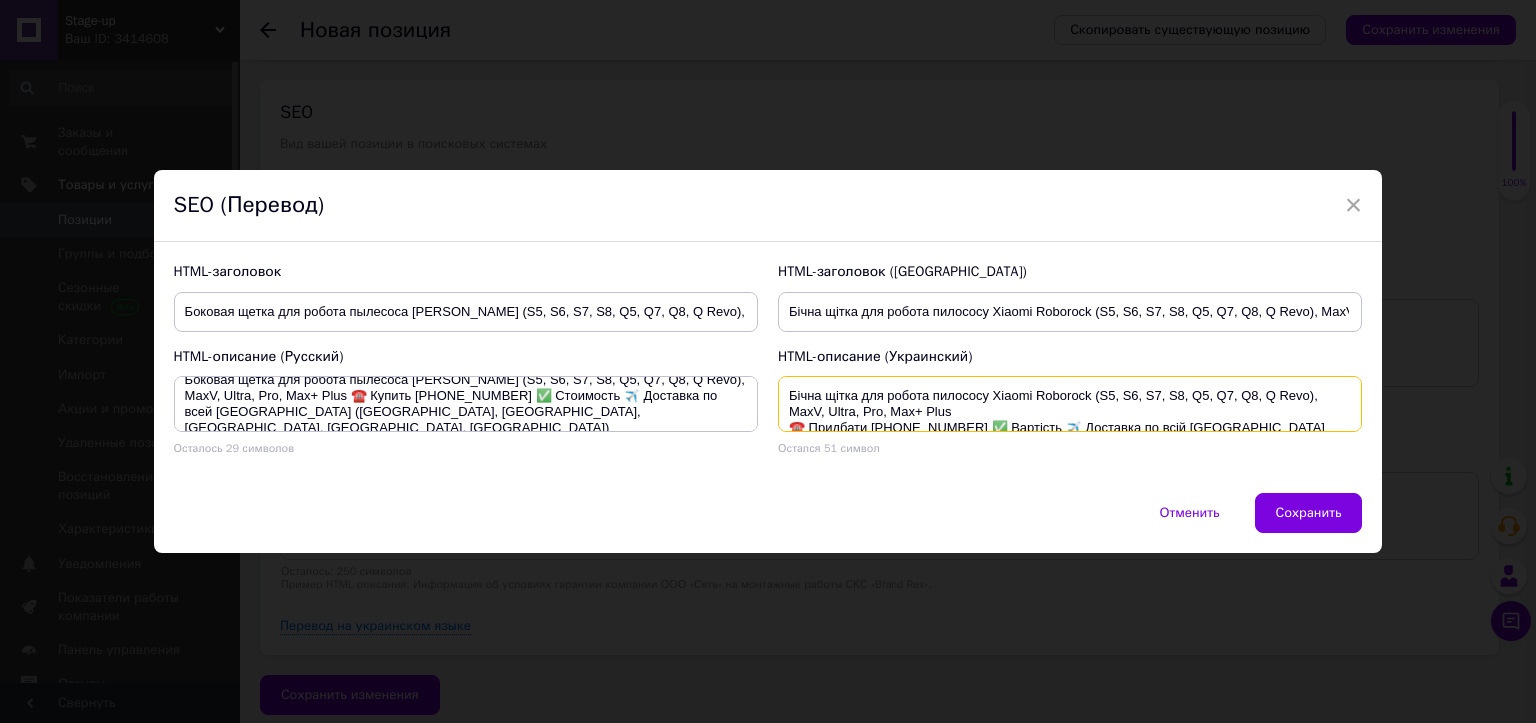 scroll, scrollTop: 20, scrollLeft: 0, axis: vertical 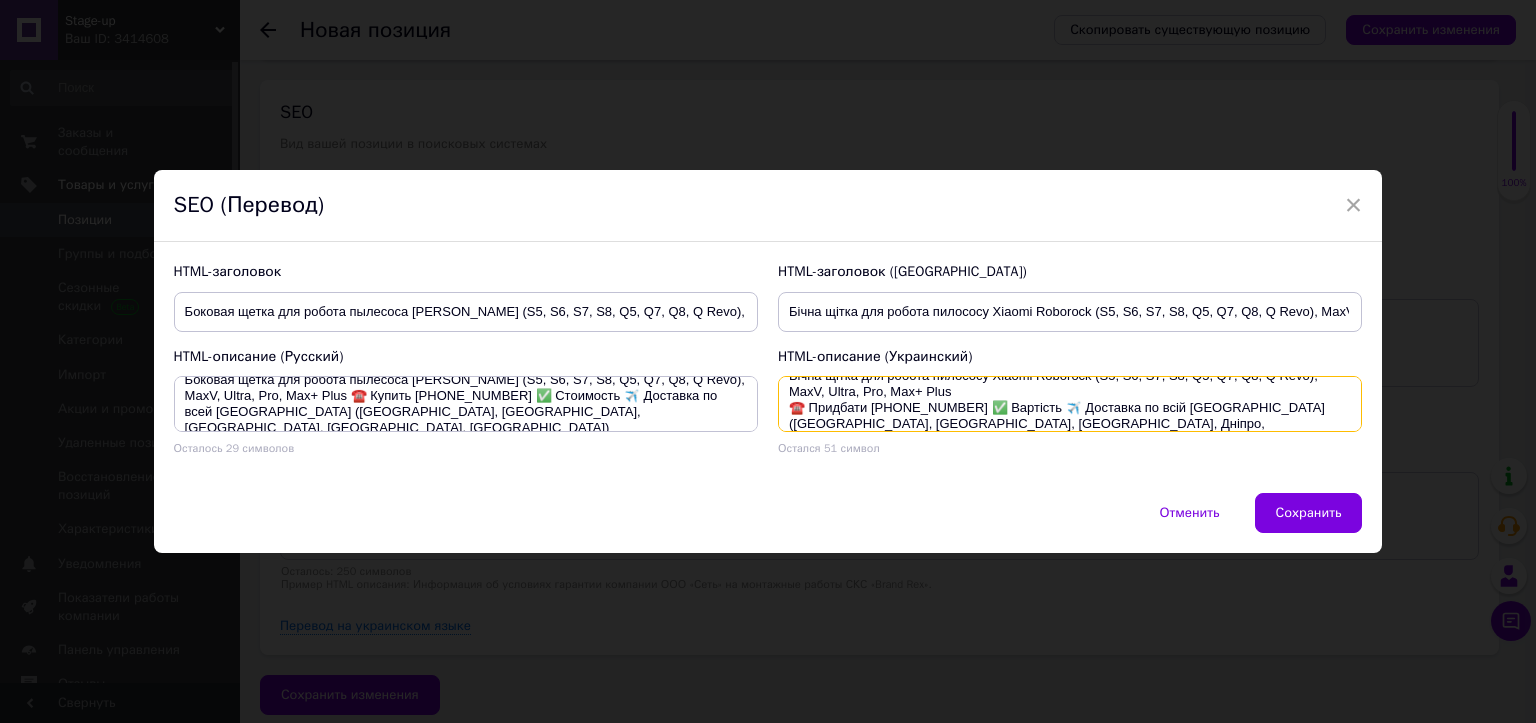 click on "Бічна щітка для робота пилососу Xiaomi Roborock (S5, S6, S7, S8, Q5, Q7, Q8, Q Revo), MaxV, Ultra, Pro, Max+ Plus
☎️ Придбати [PHONE_NUMBER] ✅ Вартість ✈️ Доставка по всій [GEOGRAPHIC_DATA] ([GEOGRAPHIC_DATA], [GEOGRAPHIC_DATA], [GEOGRAPHIC_DATA], Дніпро, [GEOGRAPHIC_DATA])" at bounding box center (1070, 404) 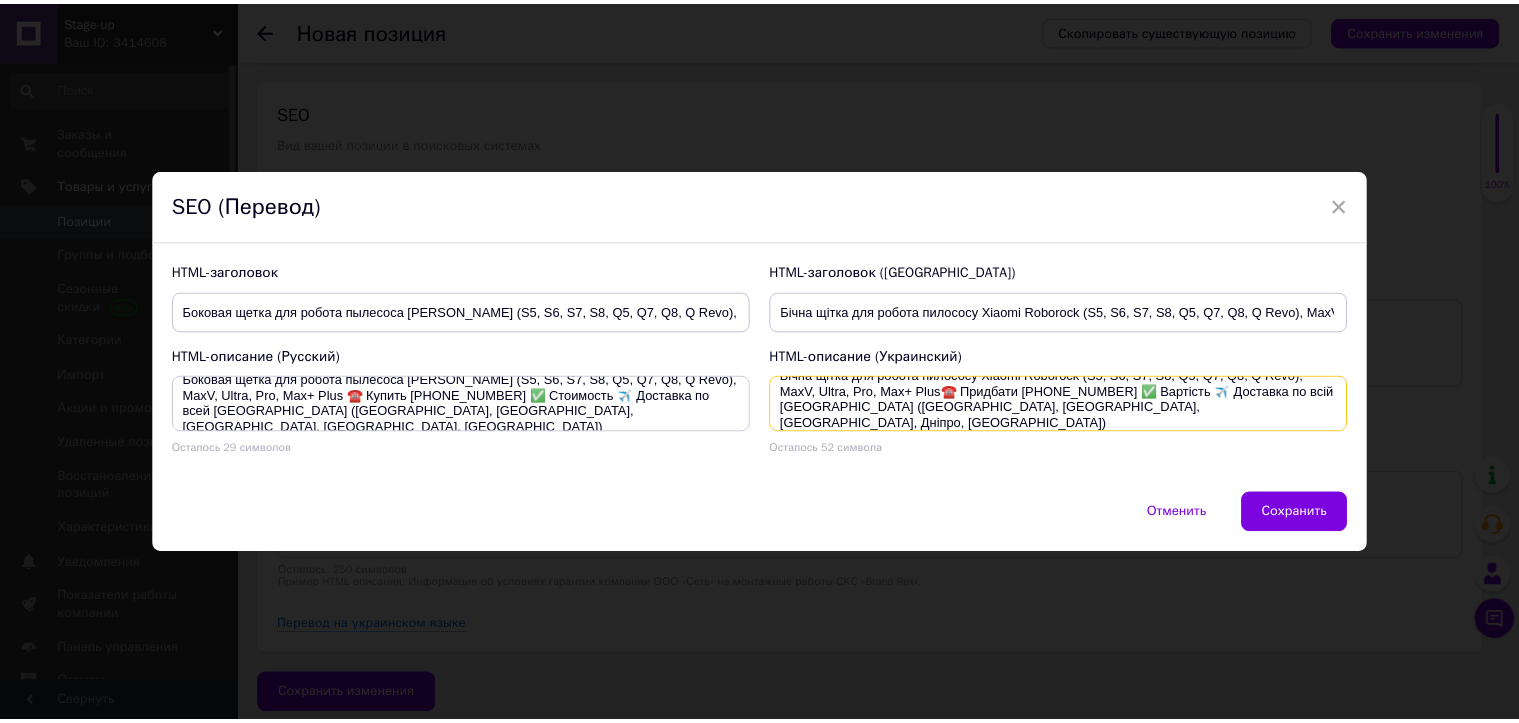 scroll, scrollTop: 16, scrollLeft: 0, axis: vertical 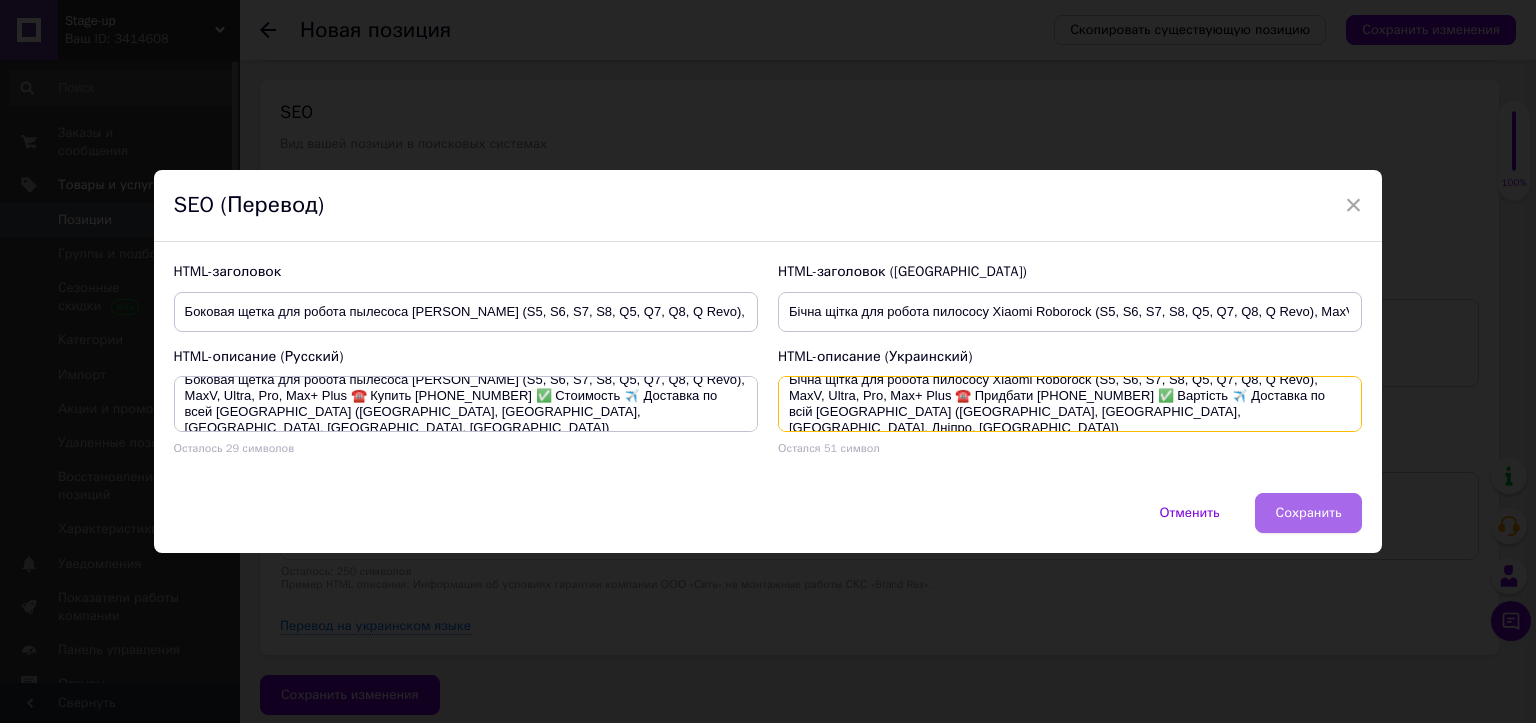 type on "Бічна щітка для робота пилососу Xiaomi Roborock (S5, S6, S7, S8, Q5, Q7, Q8, Q Revo), MaxV, Ultra, Pro, Max+ Plus ☎️ Придбати [PHONE_NUMBER] ✅ Вартість ✈️ Доставка по всій [GEOGRAPHIC_DATA] ([GEOGRAPHIC_DATA], [GEOGRAPHIC_DATA], [GEOGRAPHIC_DATA], Дніпро, [GEOGRAPHIC_DATA])" 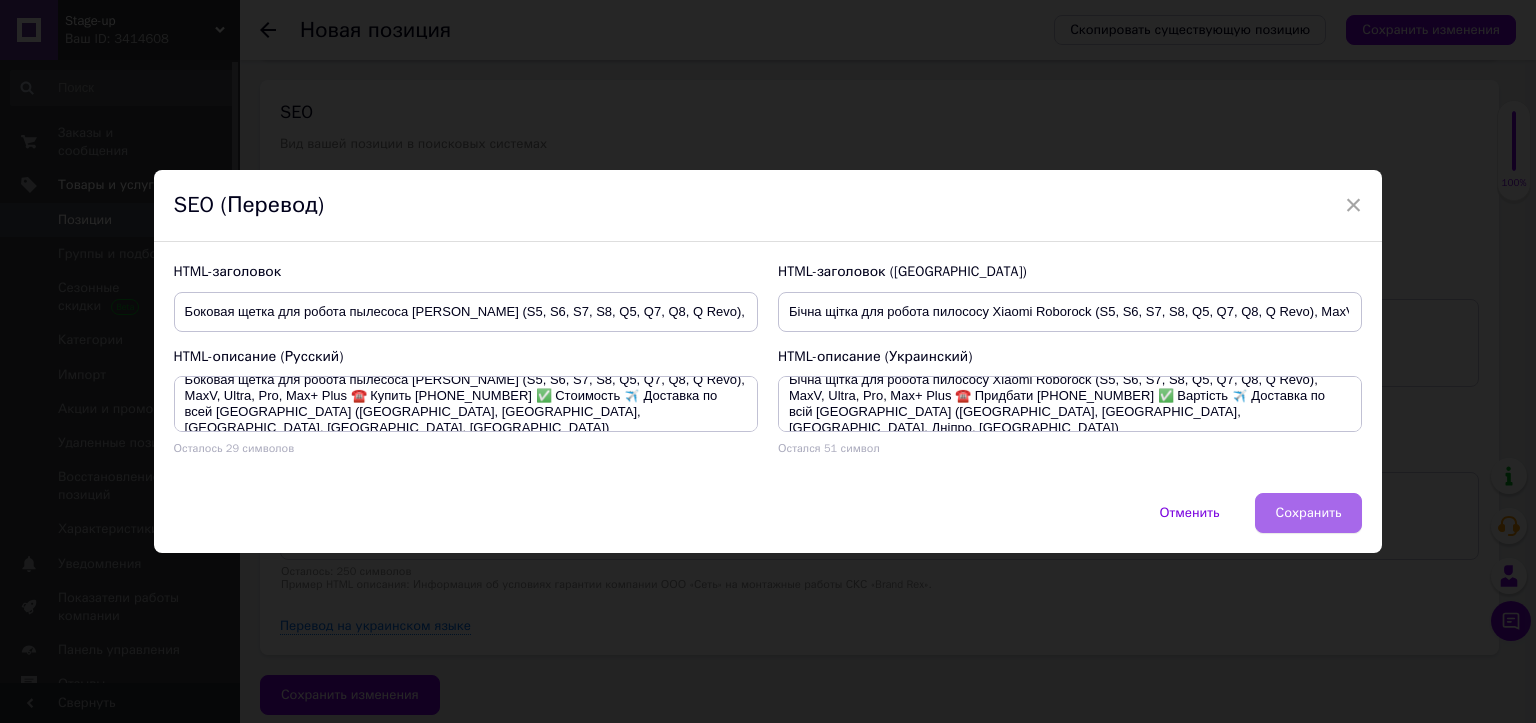 click on "Сохранить" at bounding box center (1309, 513) 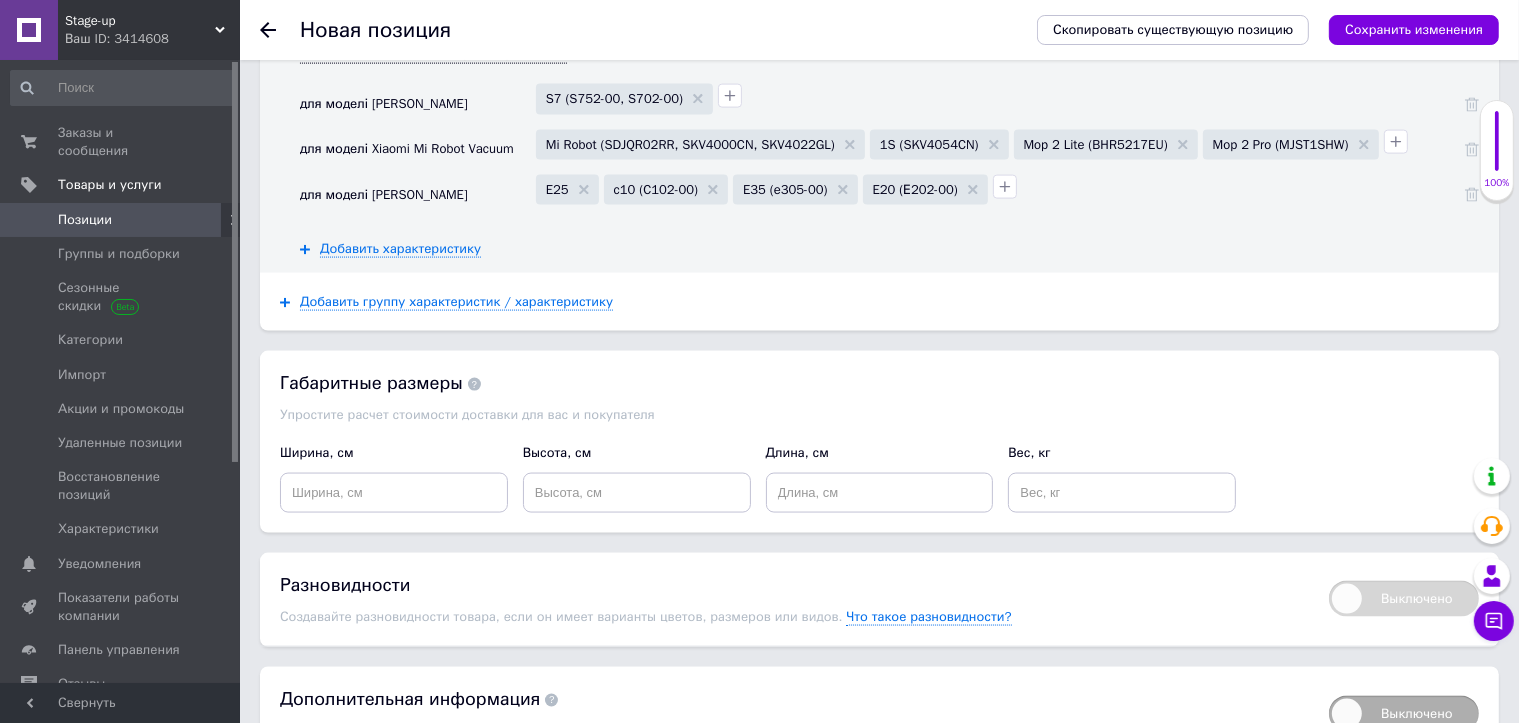 scroll, scrollTop: 2792, scrollLeft: 0, axis: vertical 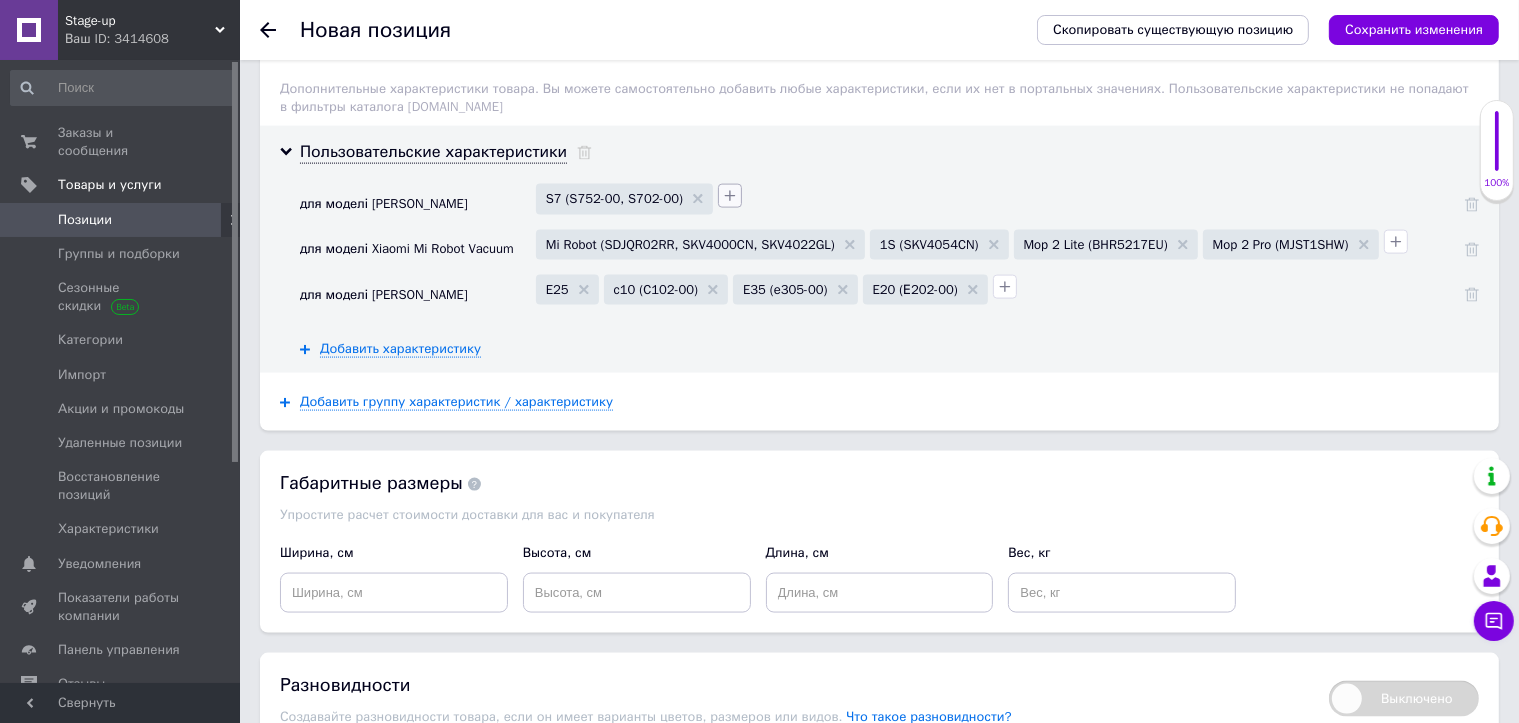 click 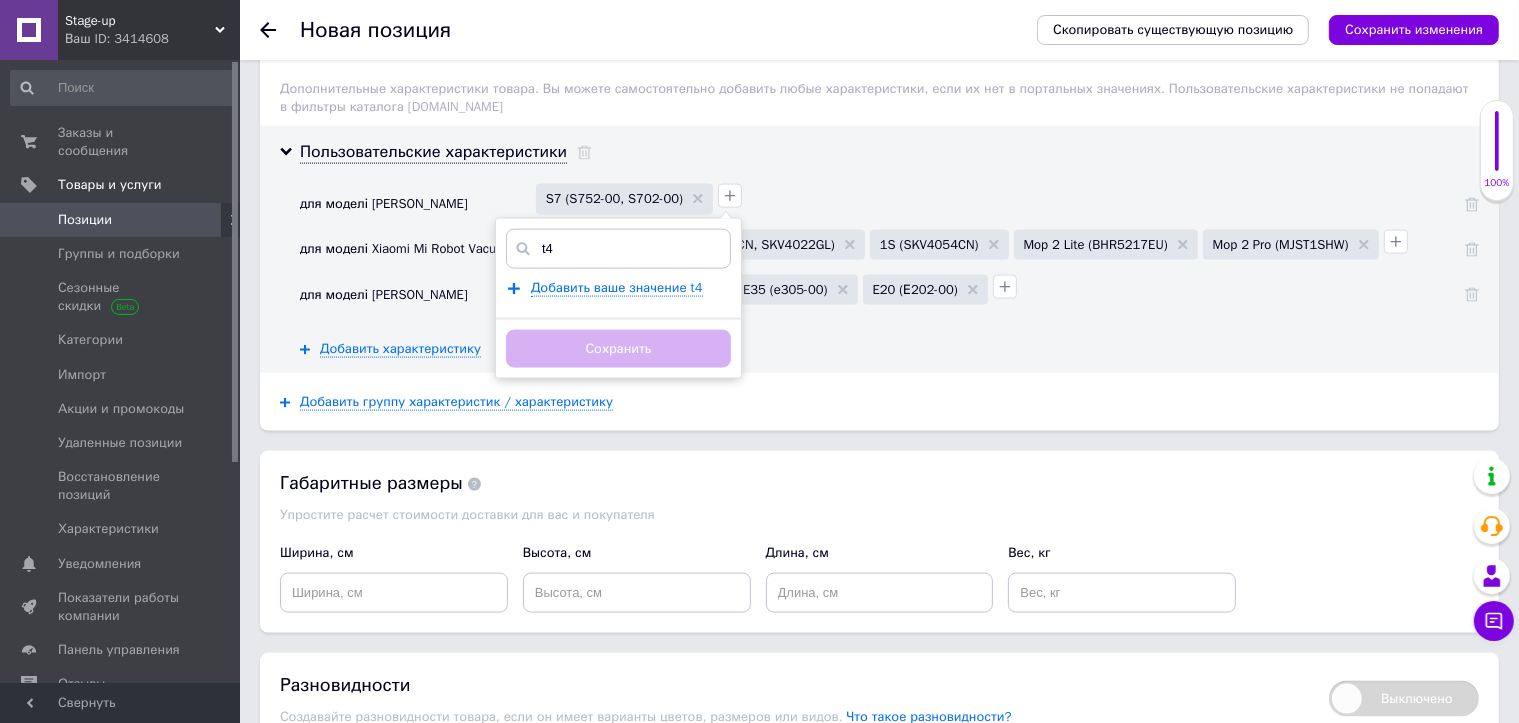drag, startPoint x: 541, startPoint y: 235, endPoint x: 526, endPoint y: 241, distance: 16.155495 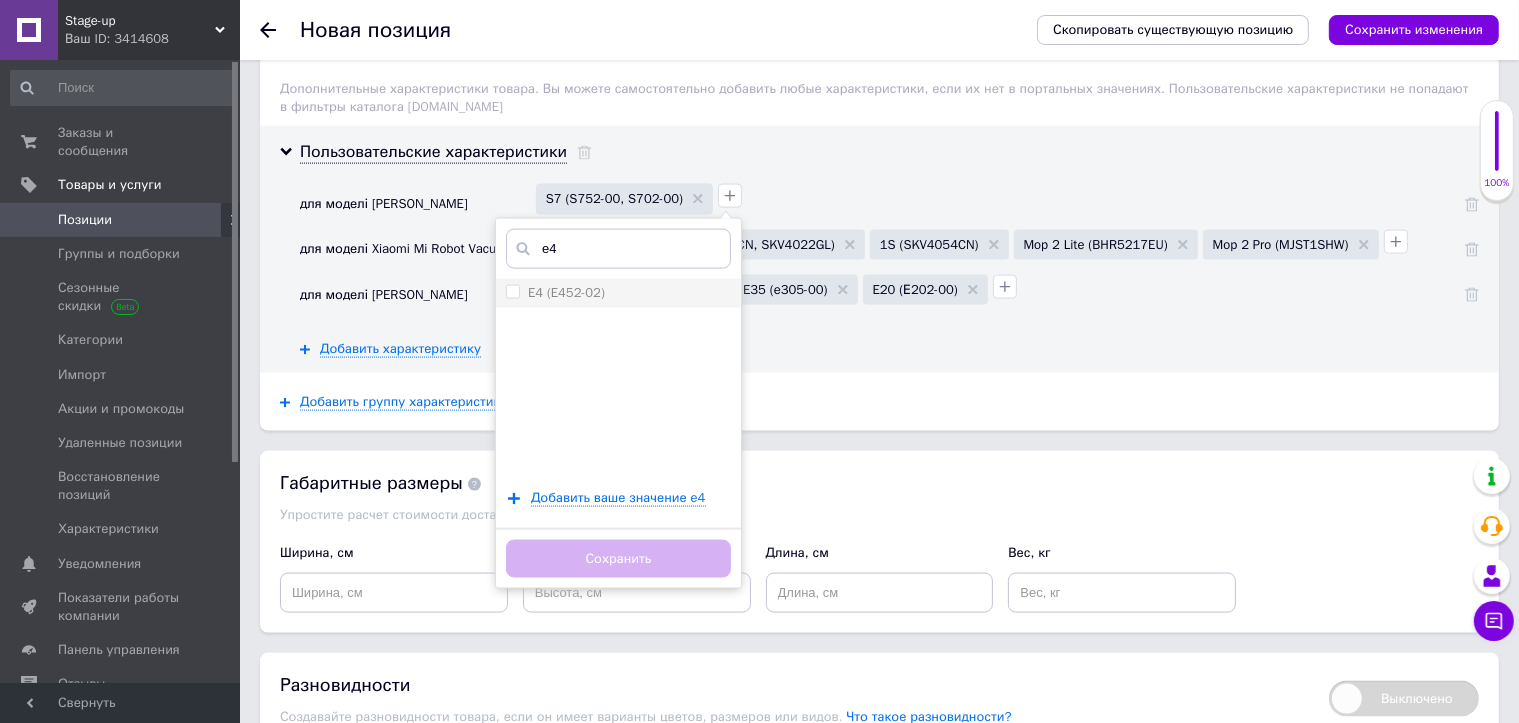 type on "e4" 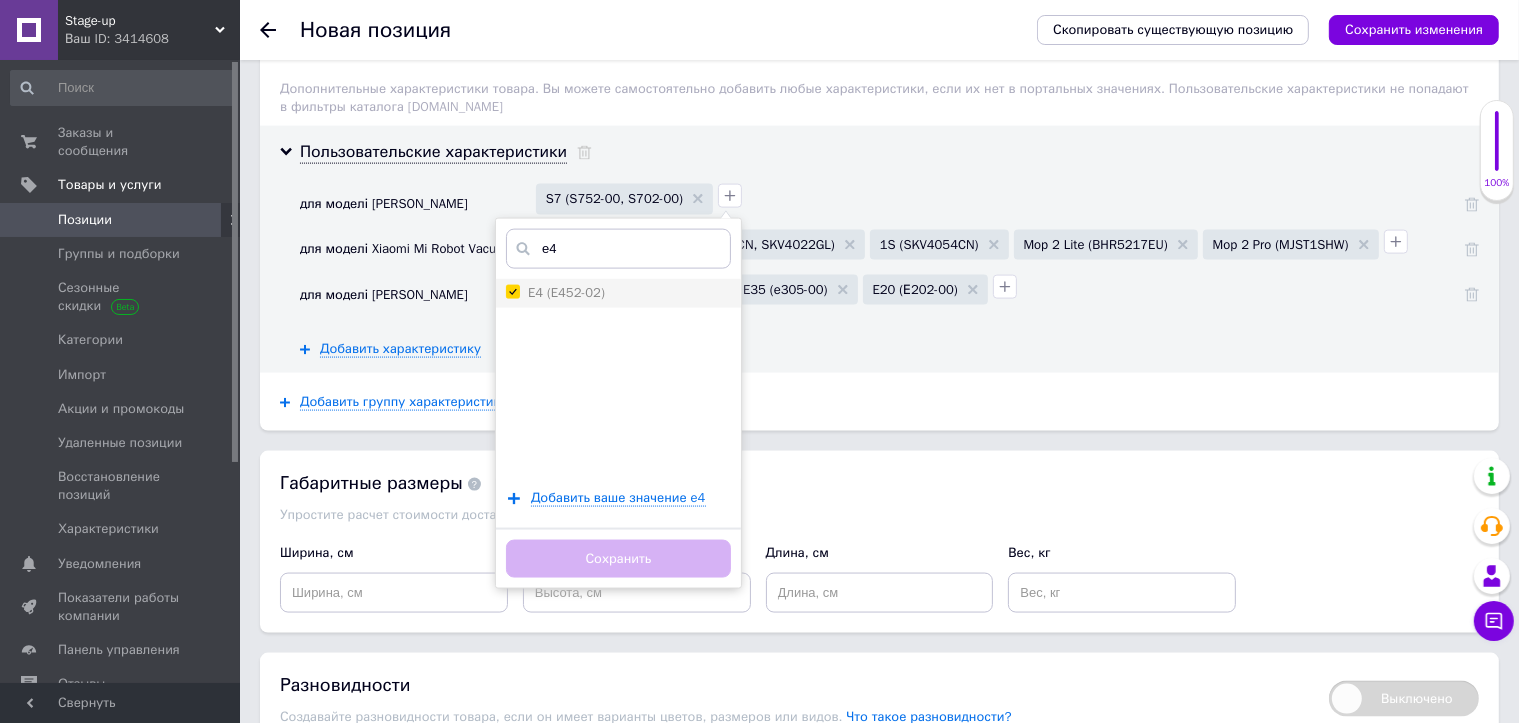 checkbox on "true" 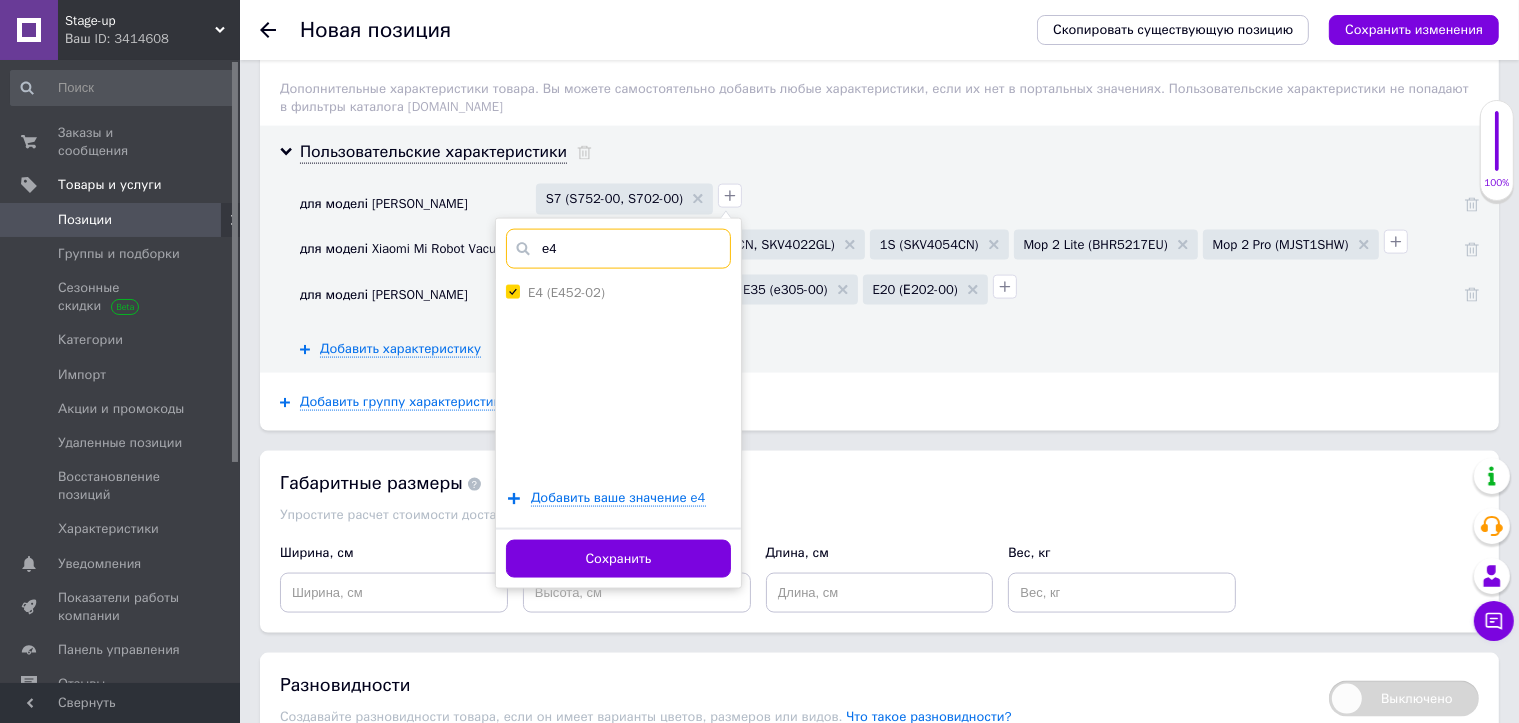click on "e4" at bounding box center (618, 249) 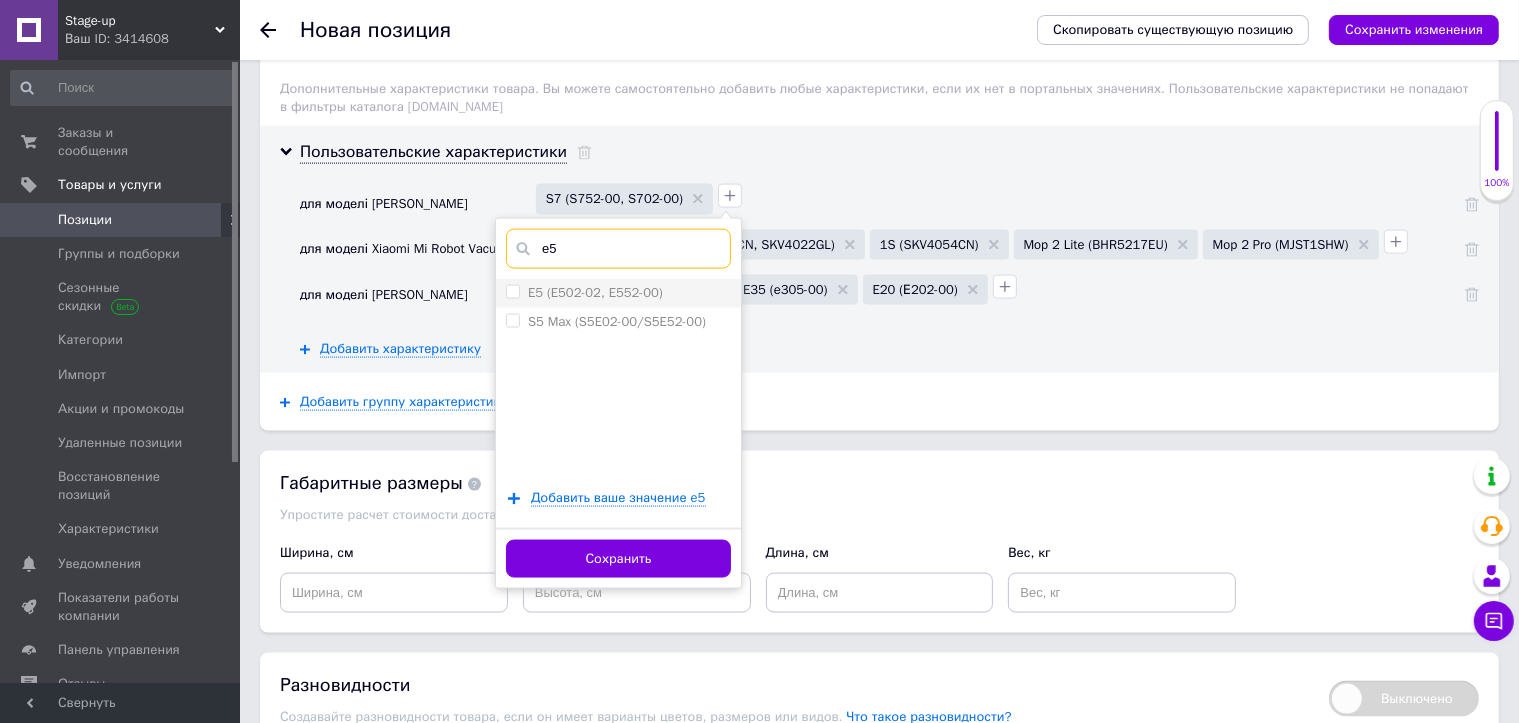 type on "e5" 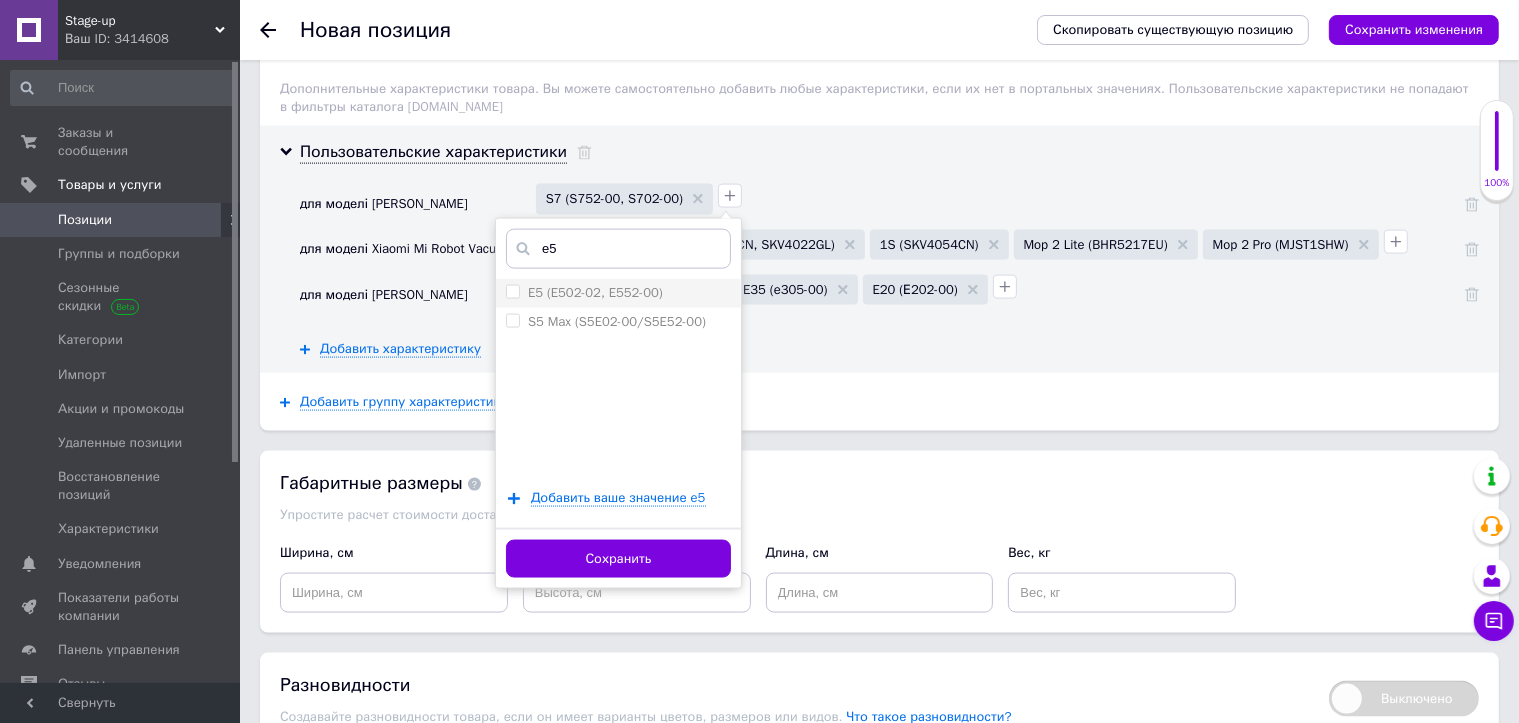 click on "E5 (E502-02, E552-00)" at bounding box center [512, 291] 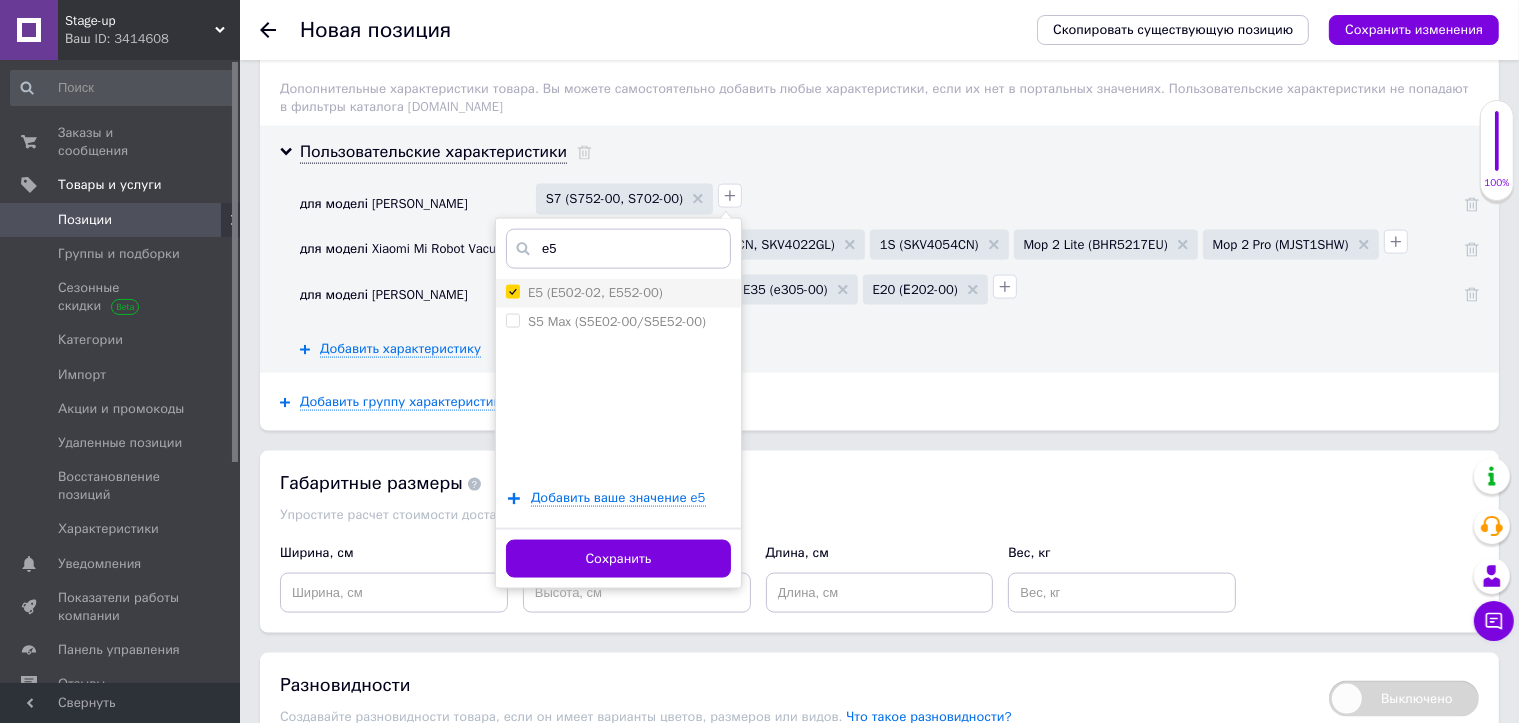 checkbox on "true" 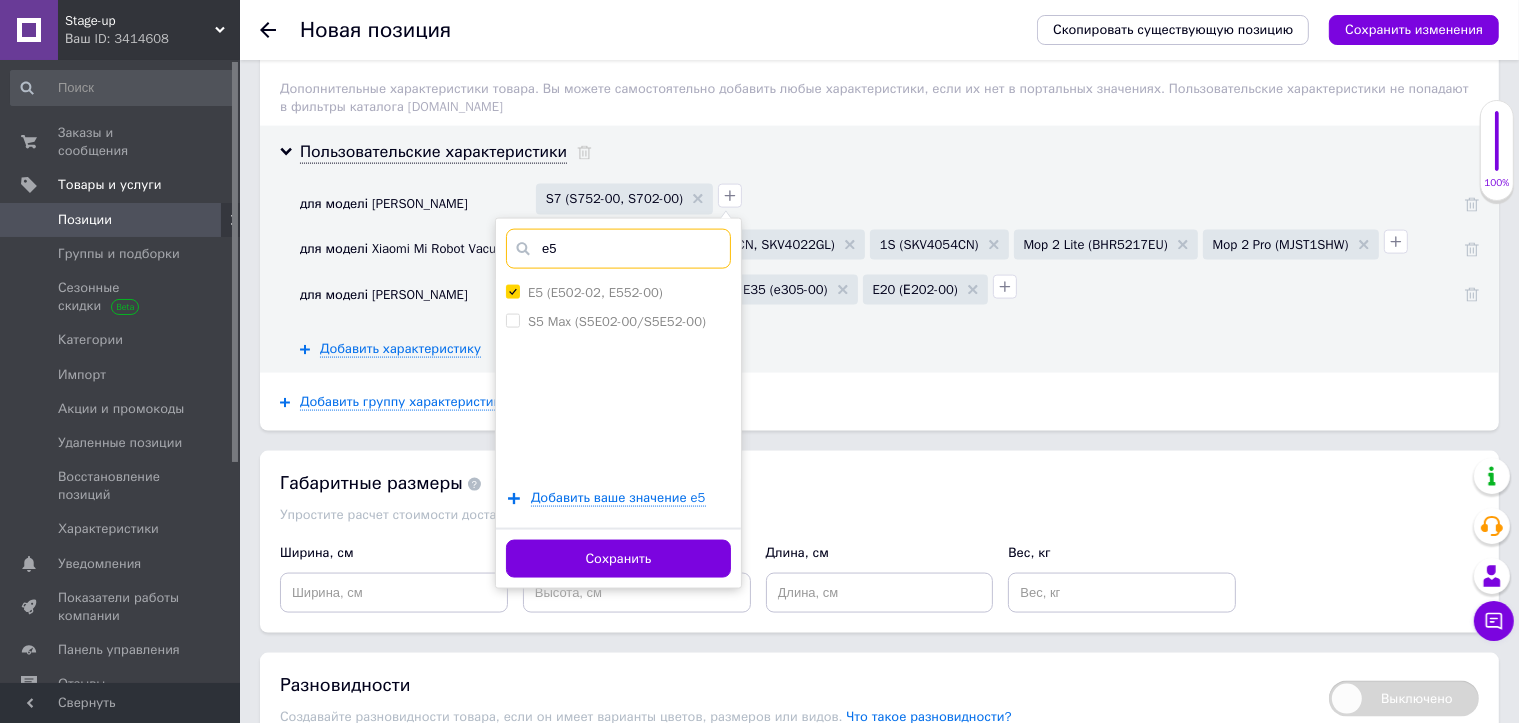 drag, startPoint x: 562, startPoint y: 237, endPoint x: 529, endPoint y: 238, distance: 33.01515 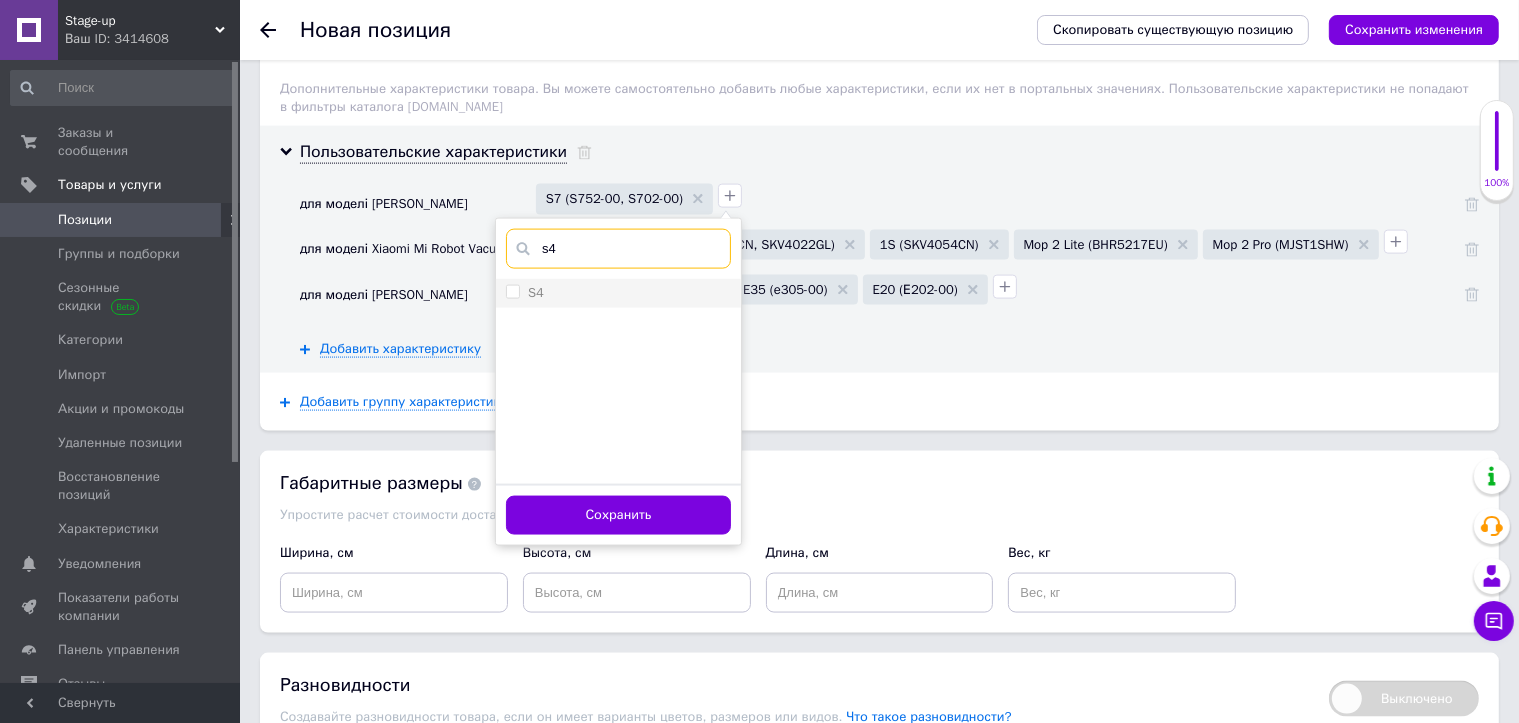 type on "s4" 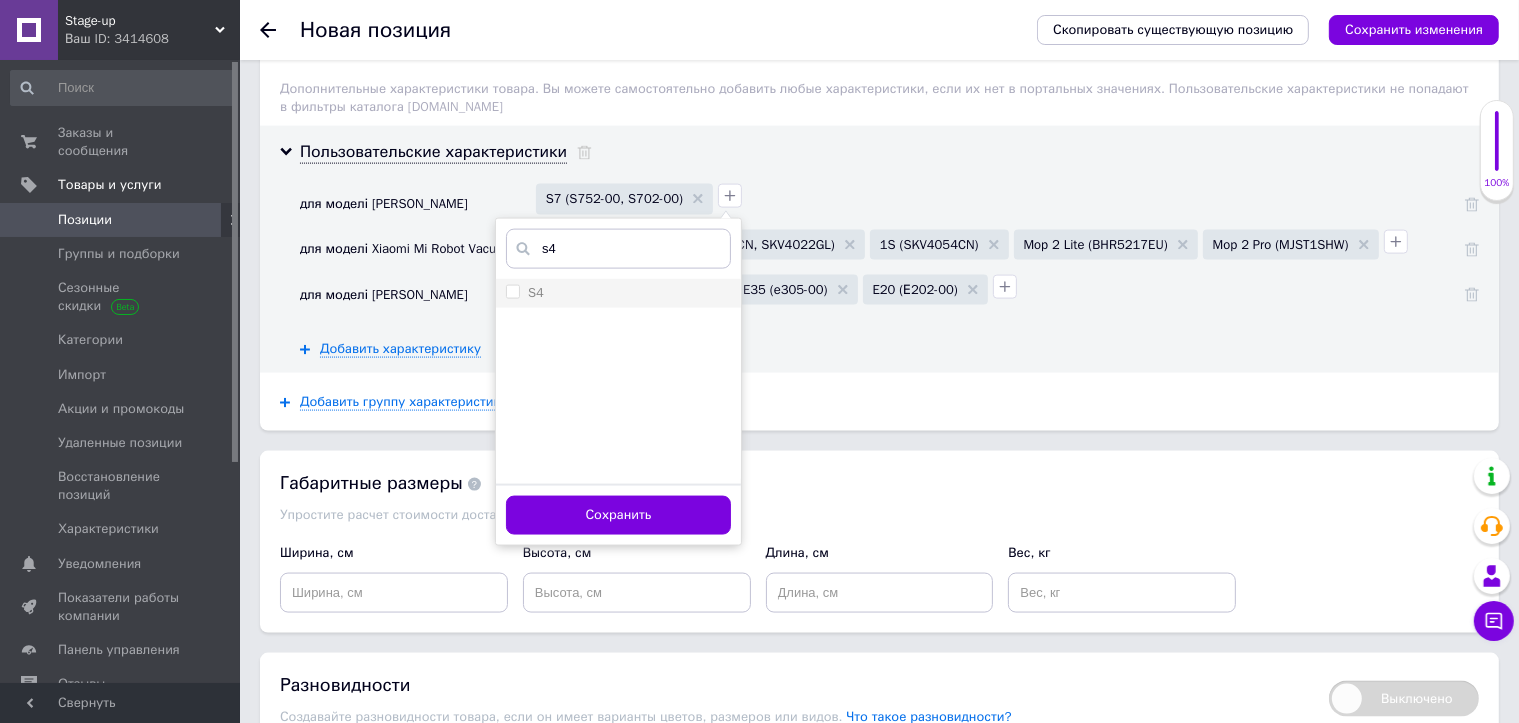 click on "S4" at bounding box center [512, 291] 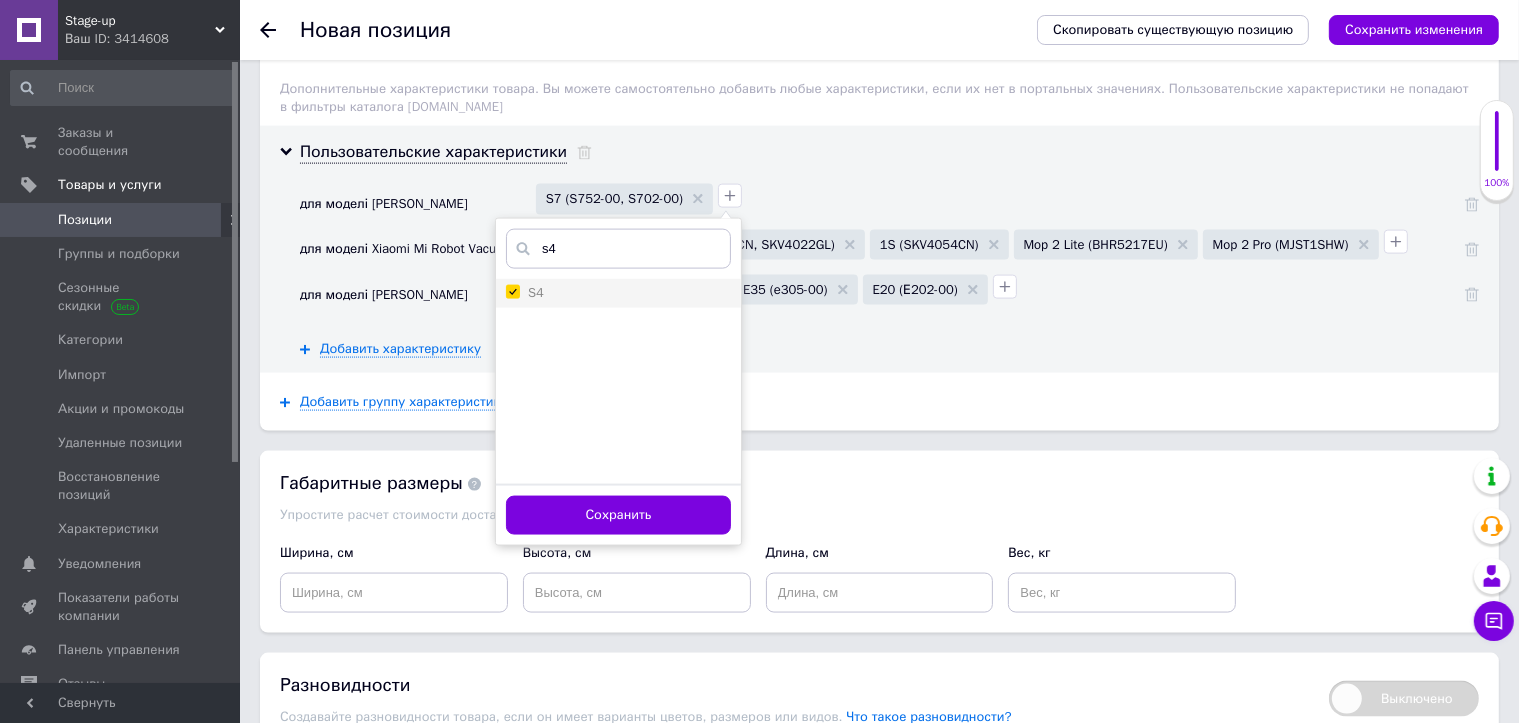 checkbox on "true" 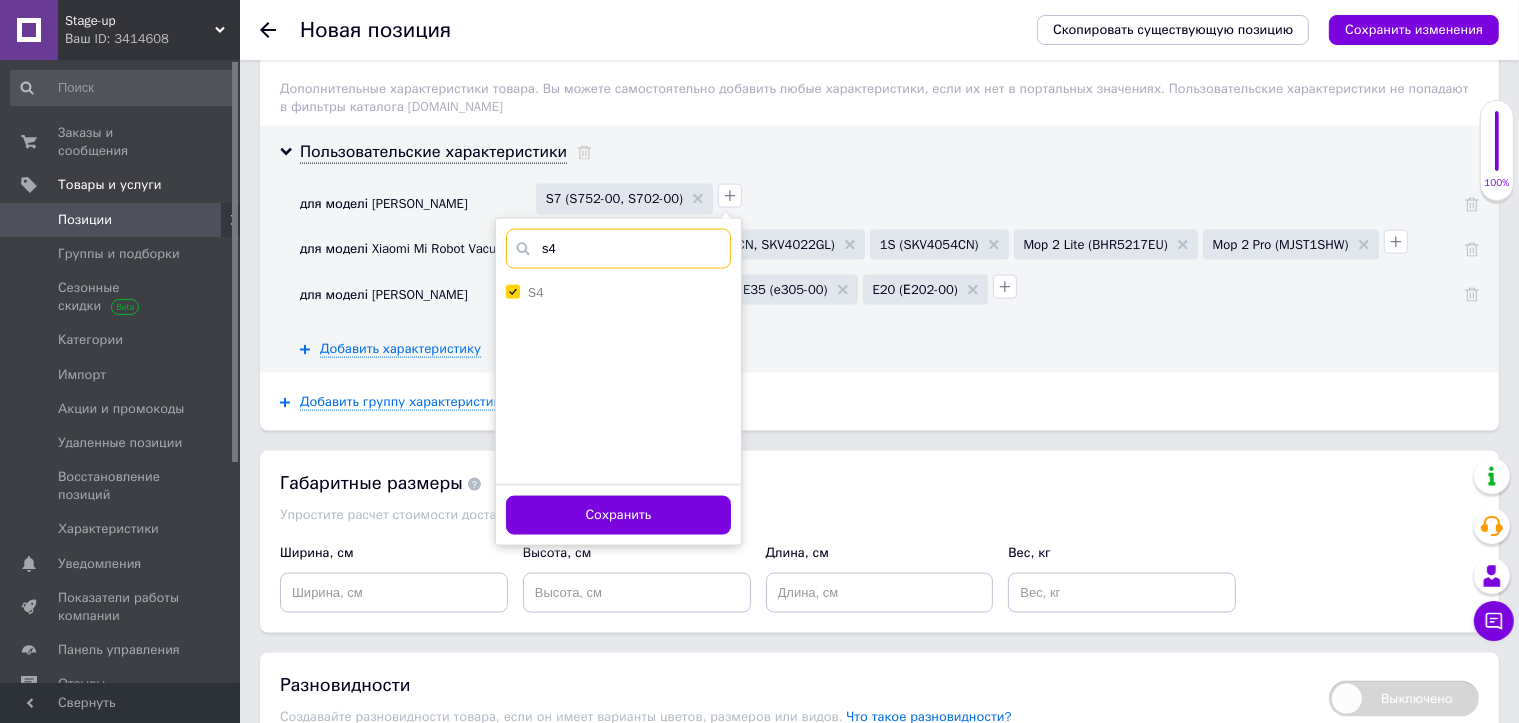drag, startPoint x: 561, startPoint y: 239, endPoint x: 526, endPoint y: 239, distance: 35 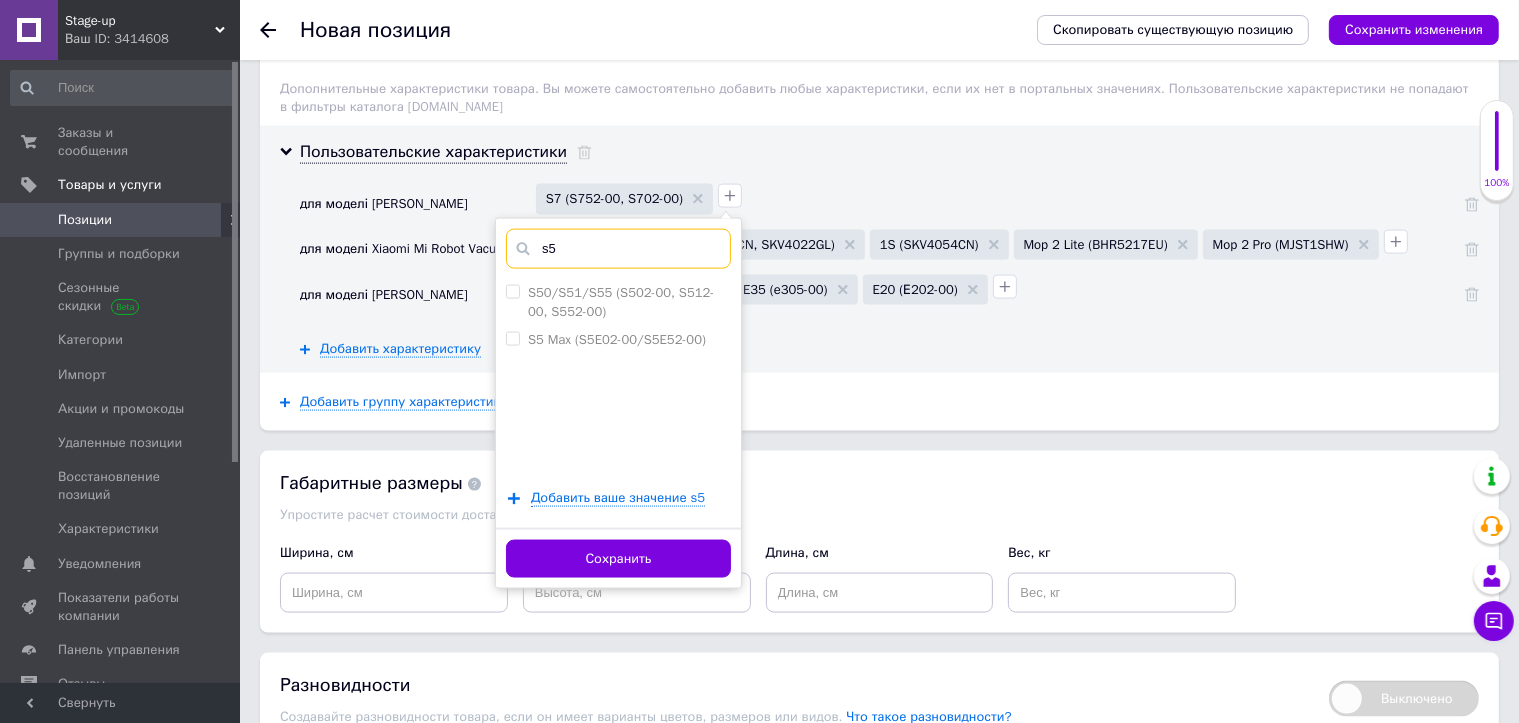 type on "s5" 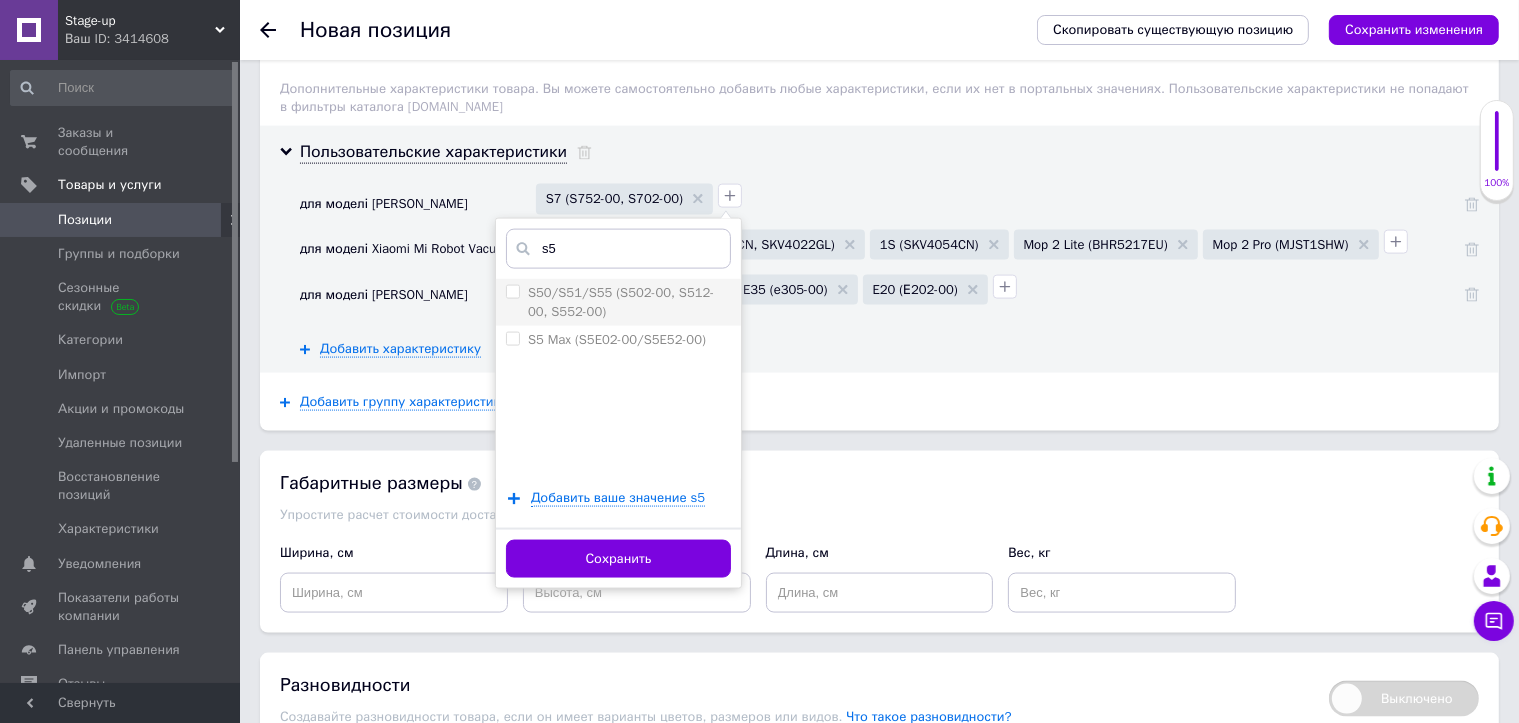 click on "S50/S51/S55 (S502-00, S512-00, S552-00)" at bounding box center (512, 291) 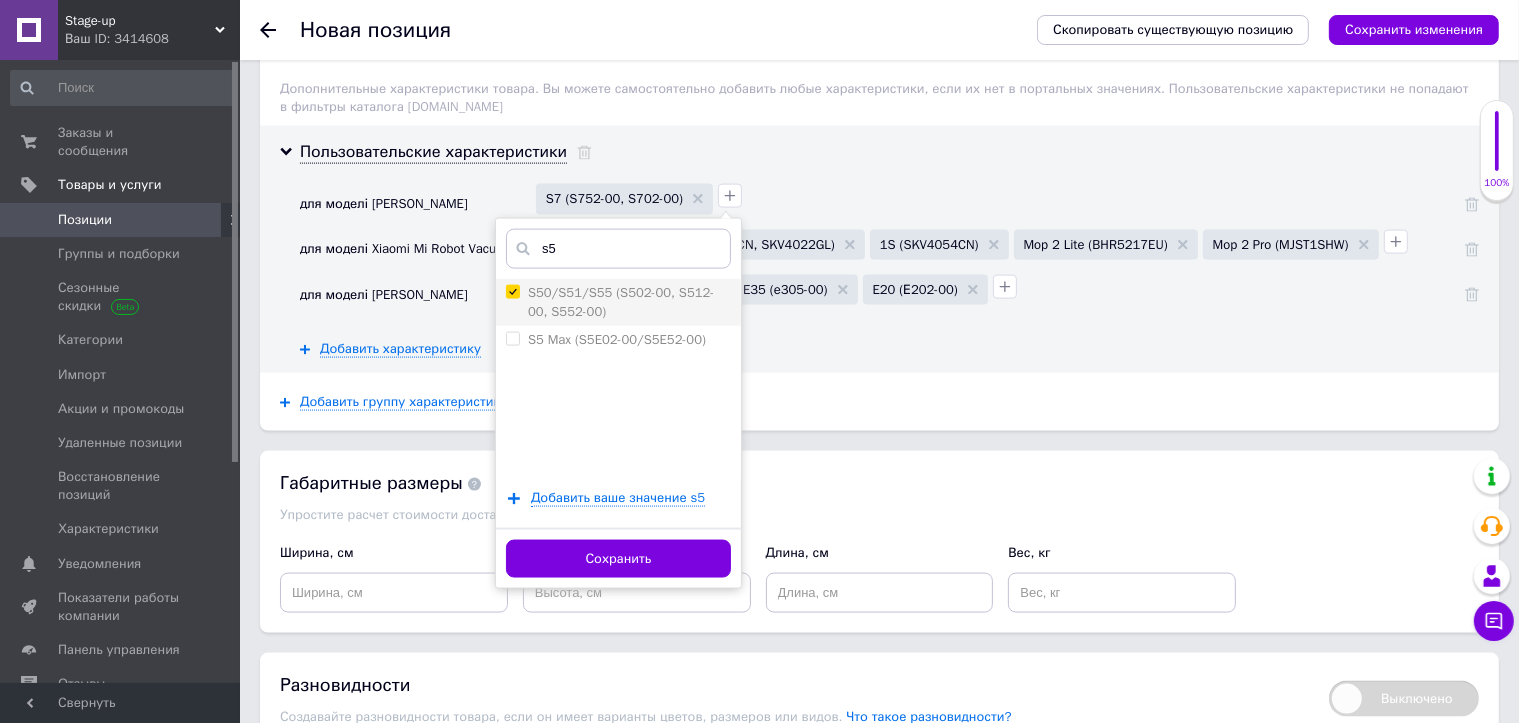 checkbox on "true" 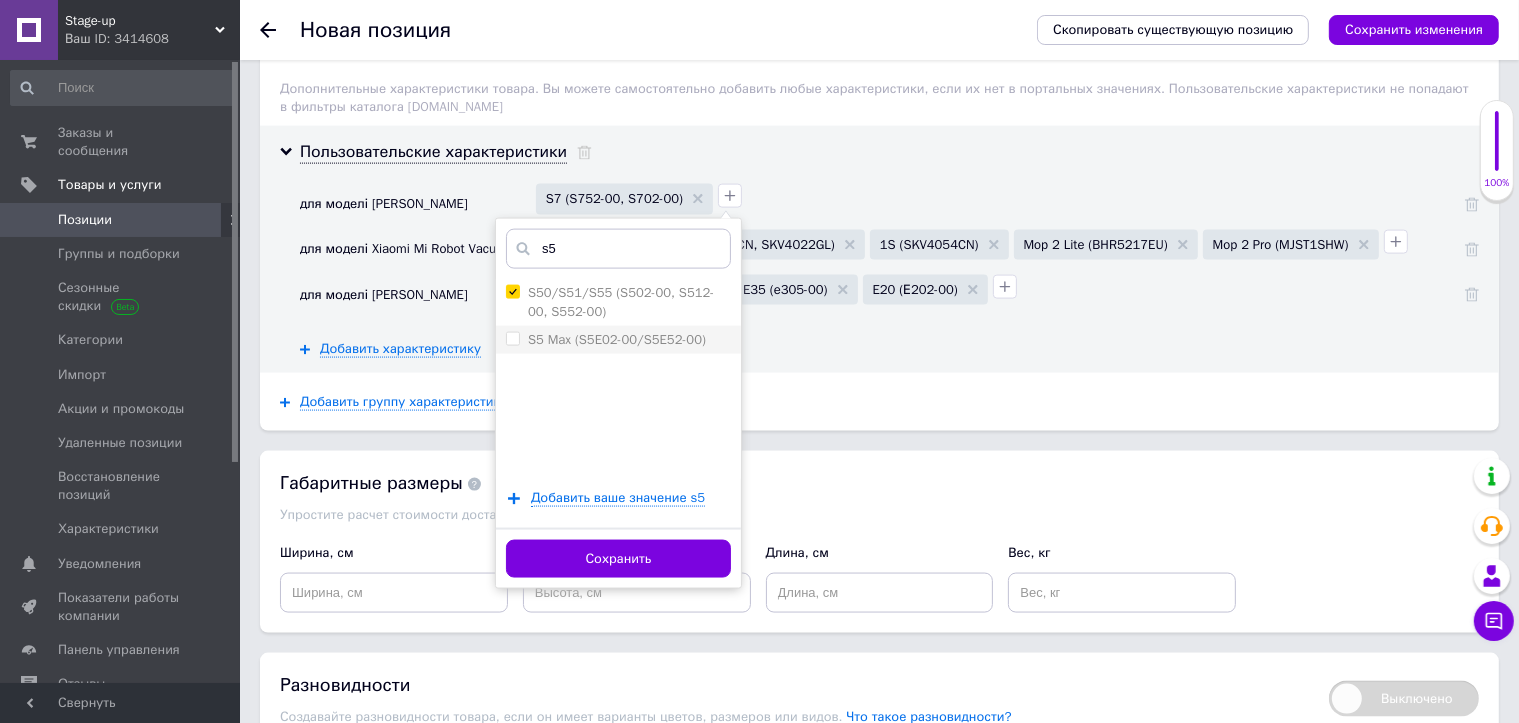 click on "S5 Max (S5E02-00/S5E52-00)" at bounding box center (512, 338) 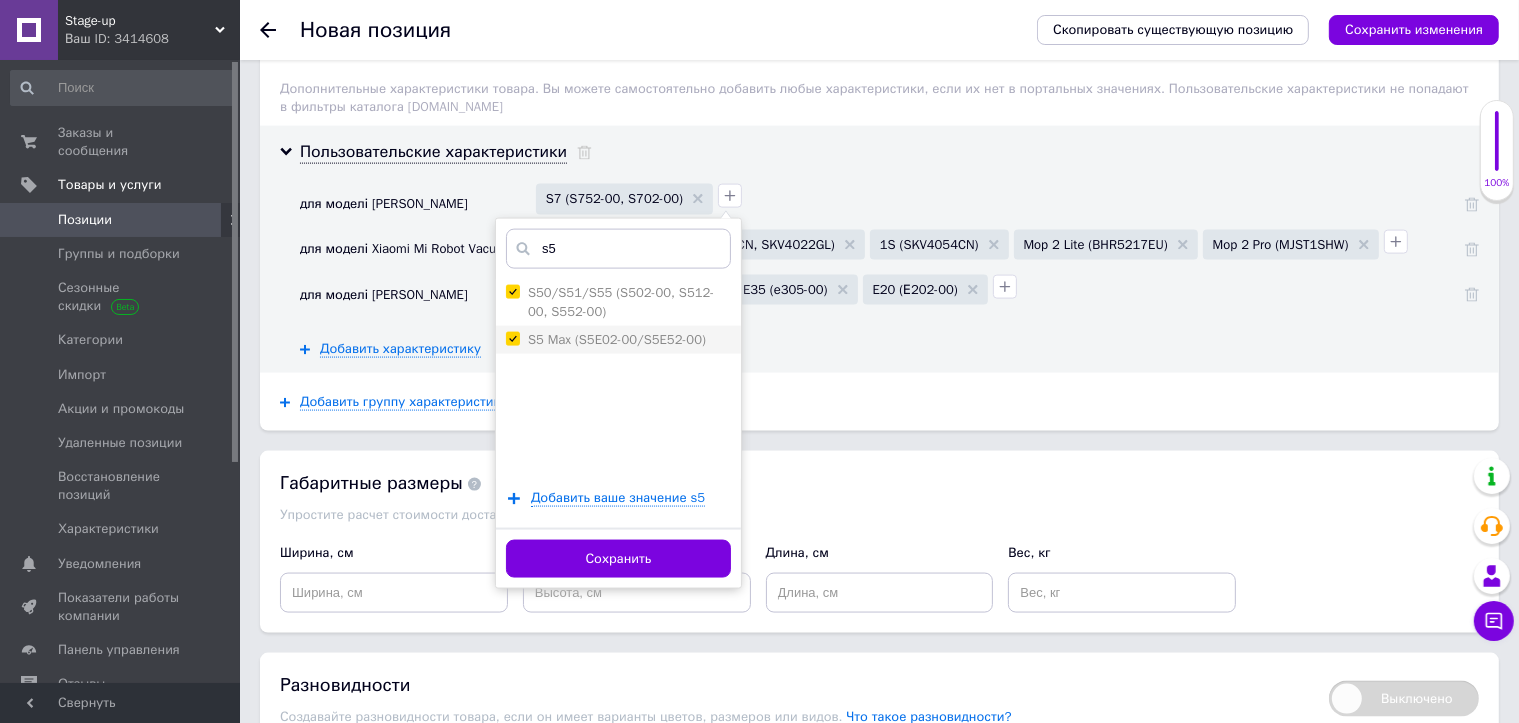 checkbox on "true" 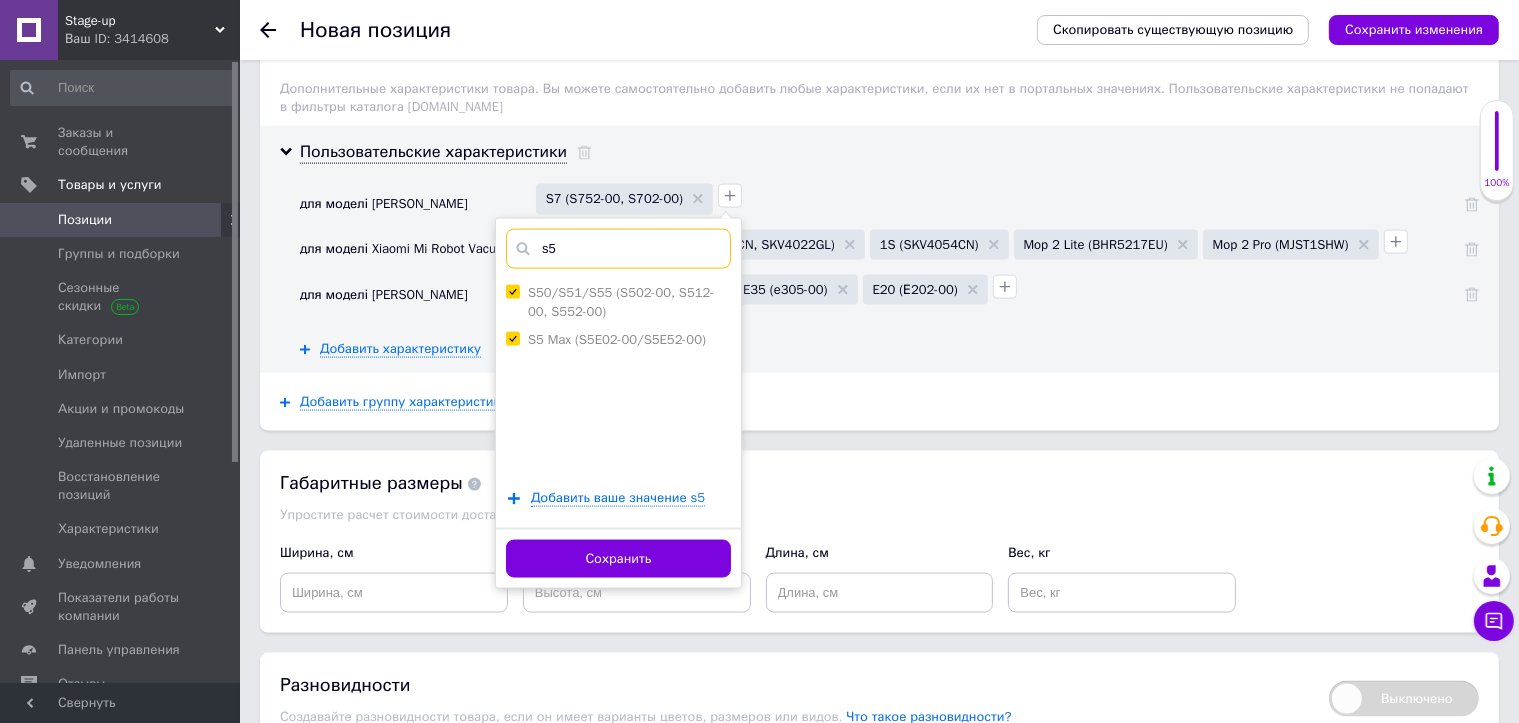 click on "s5" at bounding box center (618, 249) 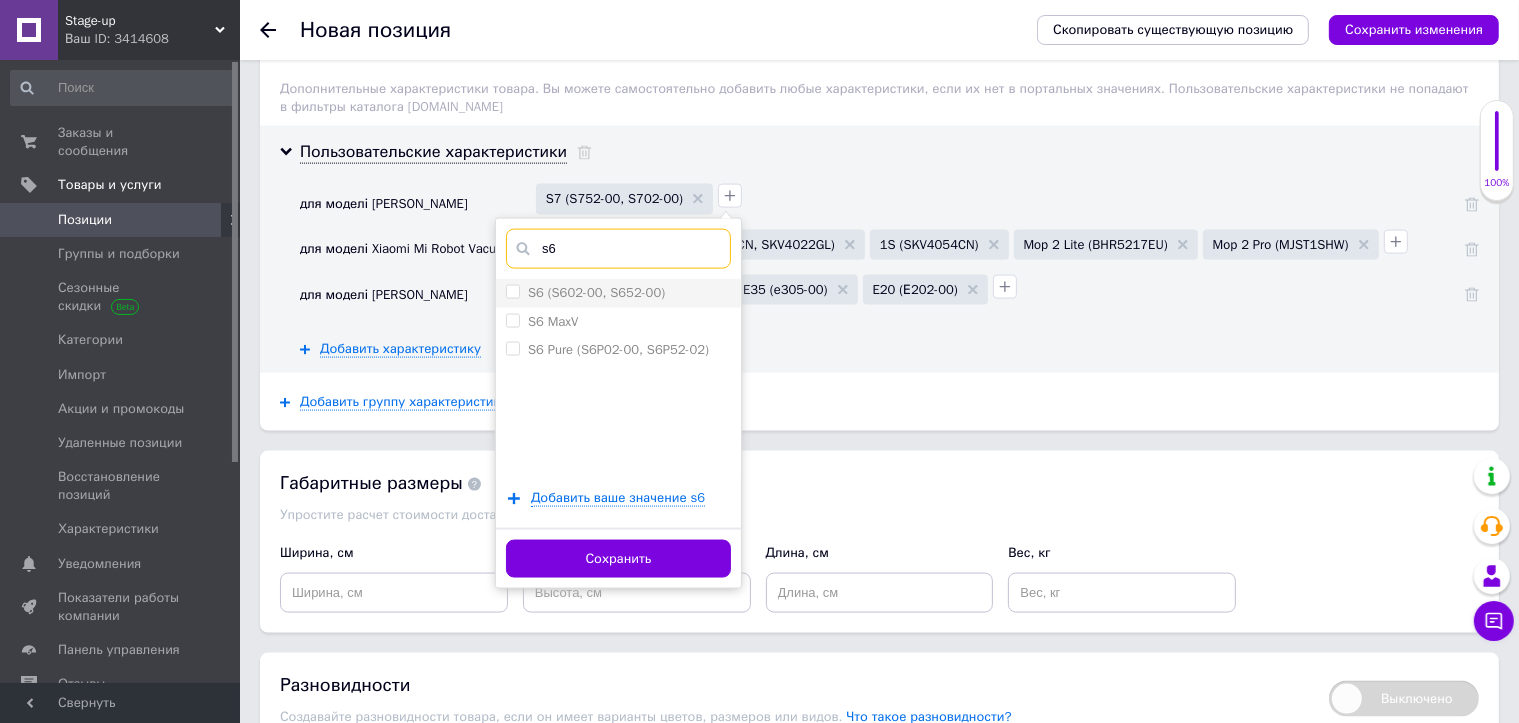 type on "s6" 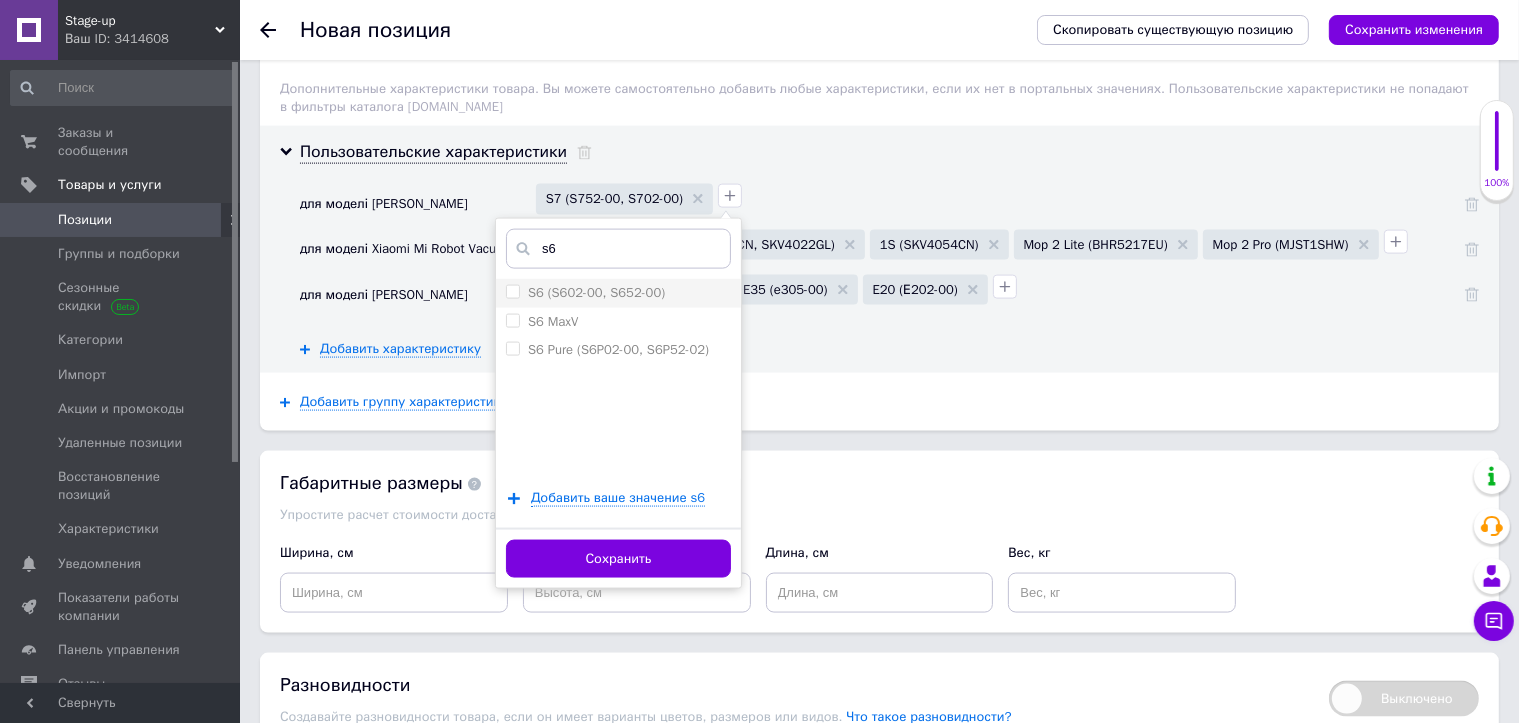 click on "S6 (S602-00, S652-00)" at bounding box center (512, 291) 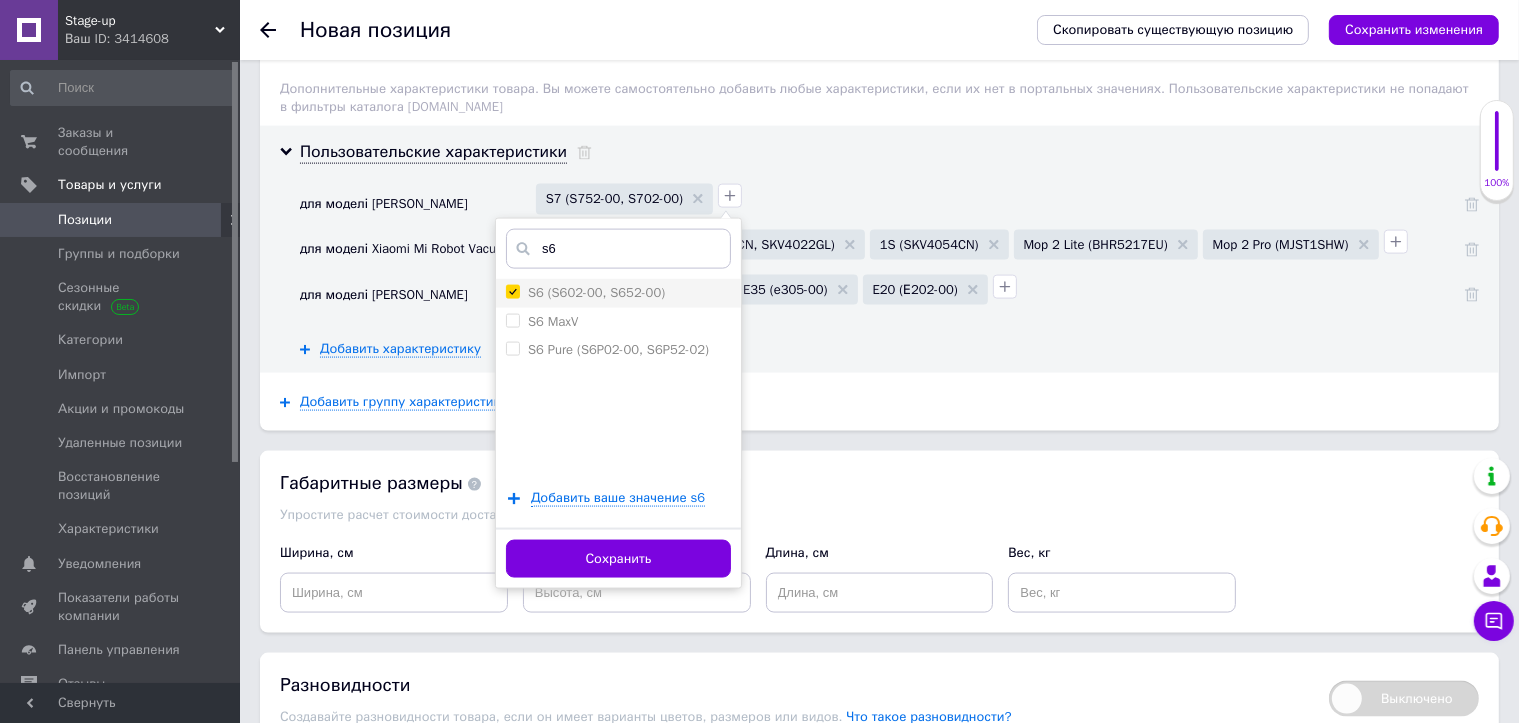 checkbox on "true" 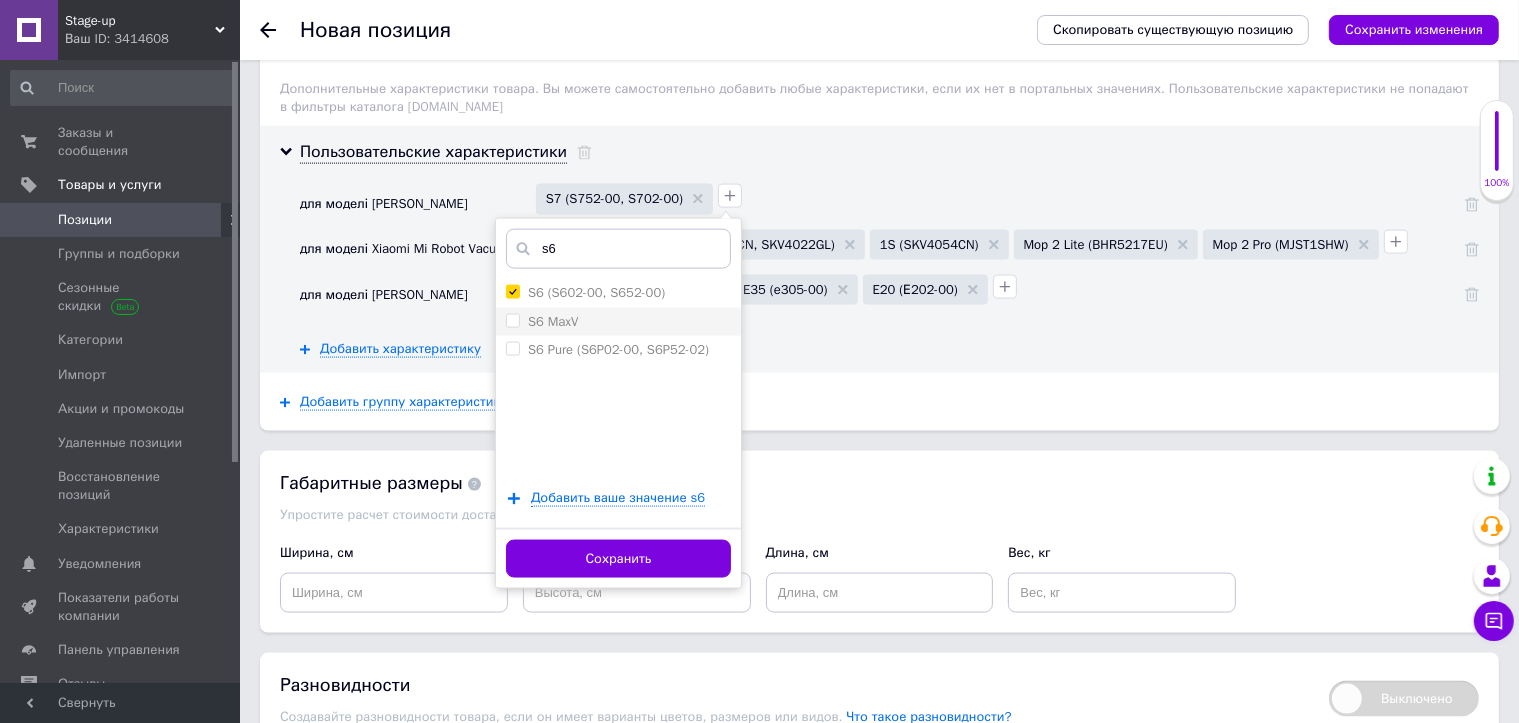 click on "S6 MaxV" at bounding box center (512, 320) 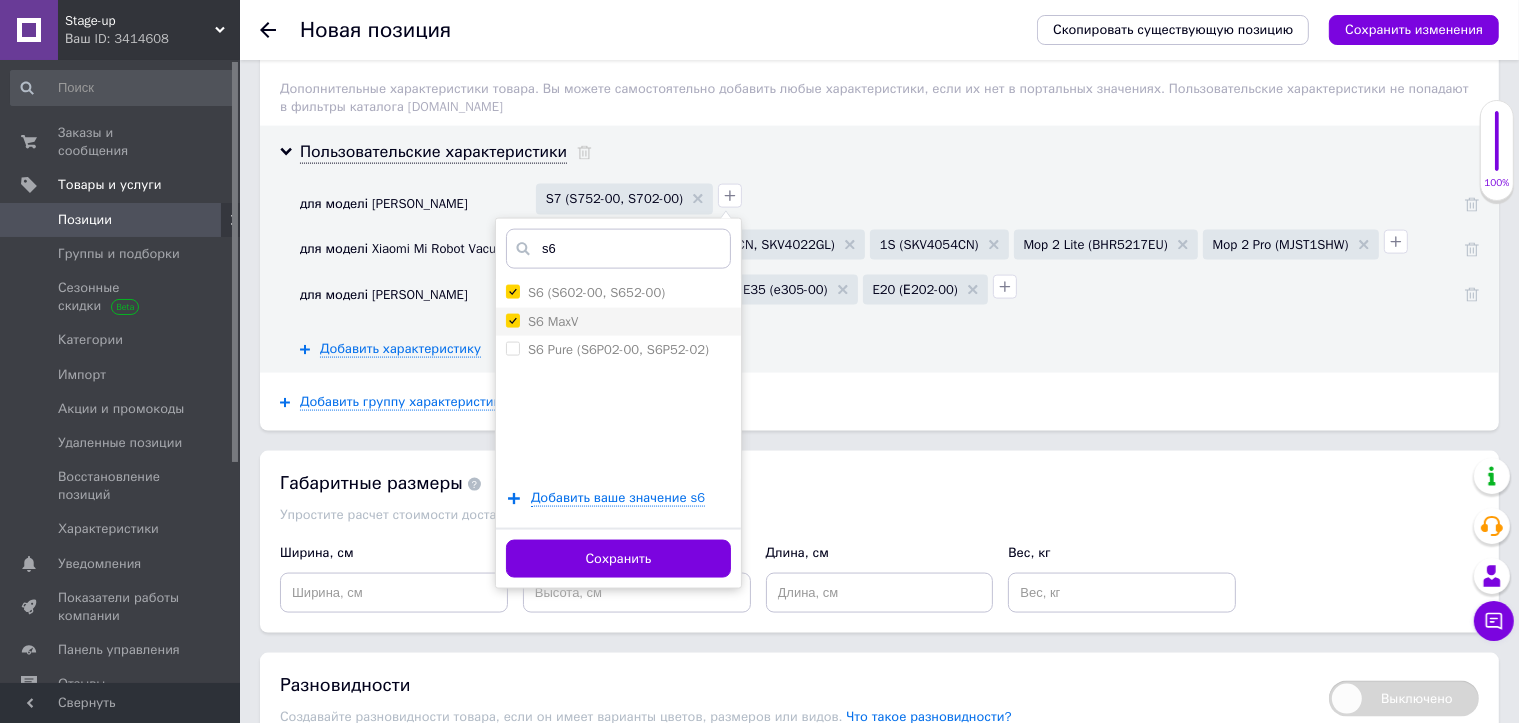 checkbox on "true" 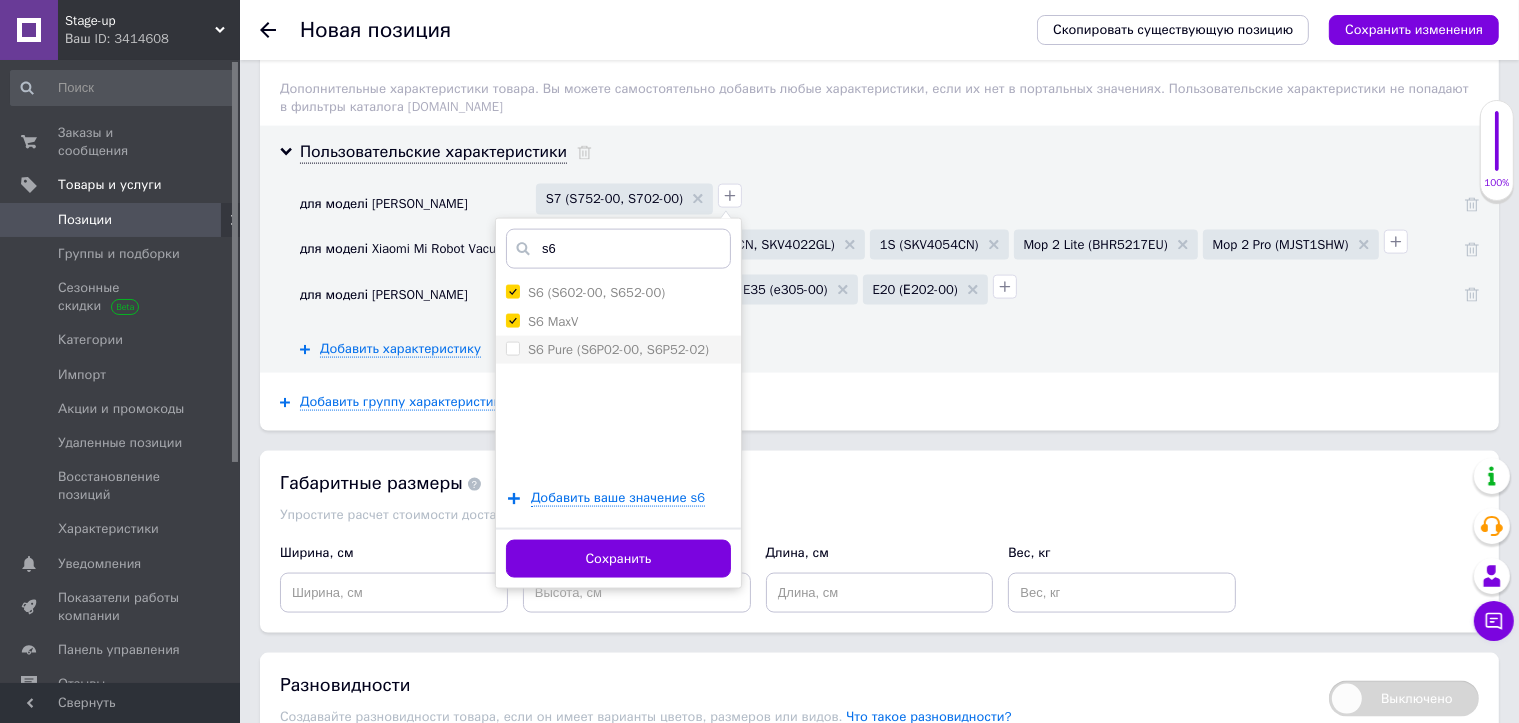 click on "S6 Pure (S6P02-00, S6P52-02)" at bounding box center (512, 348) 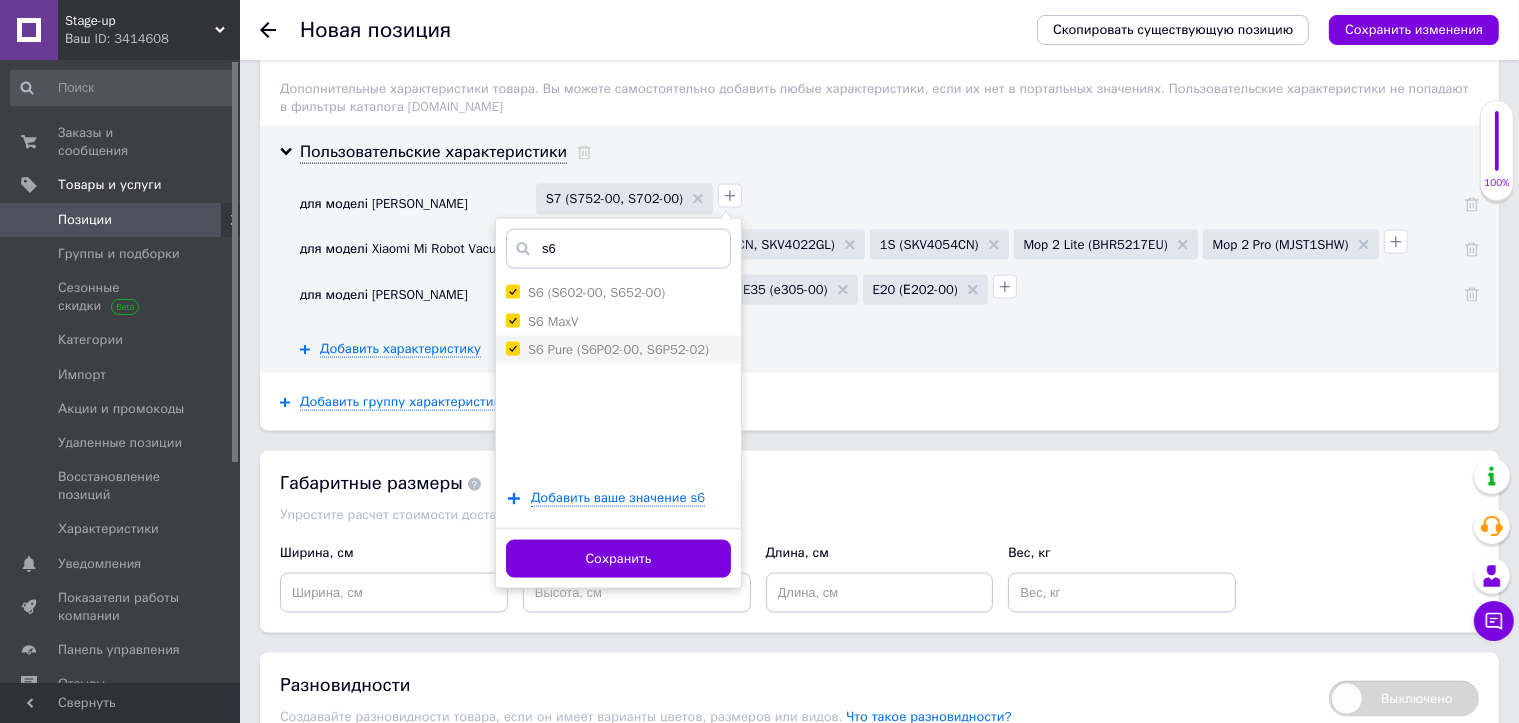 checkbox on "true" 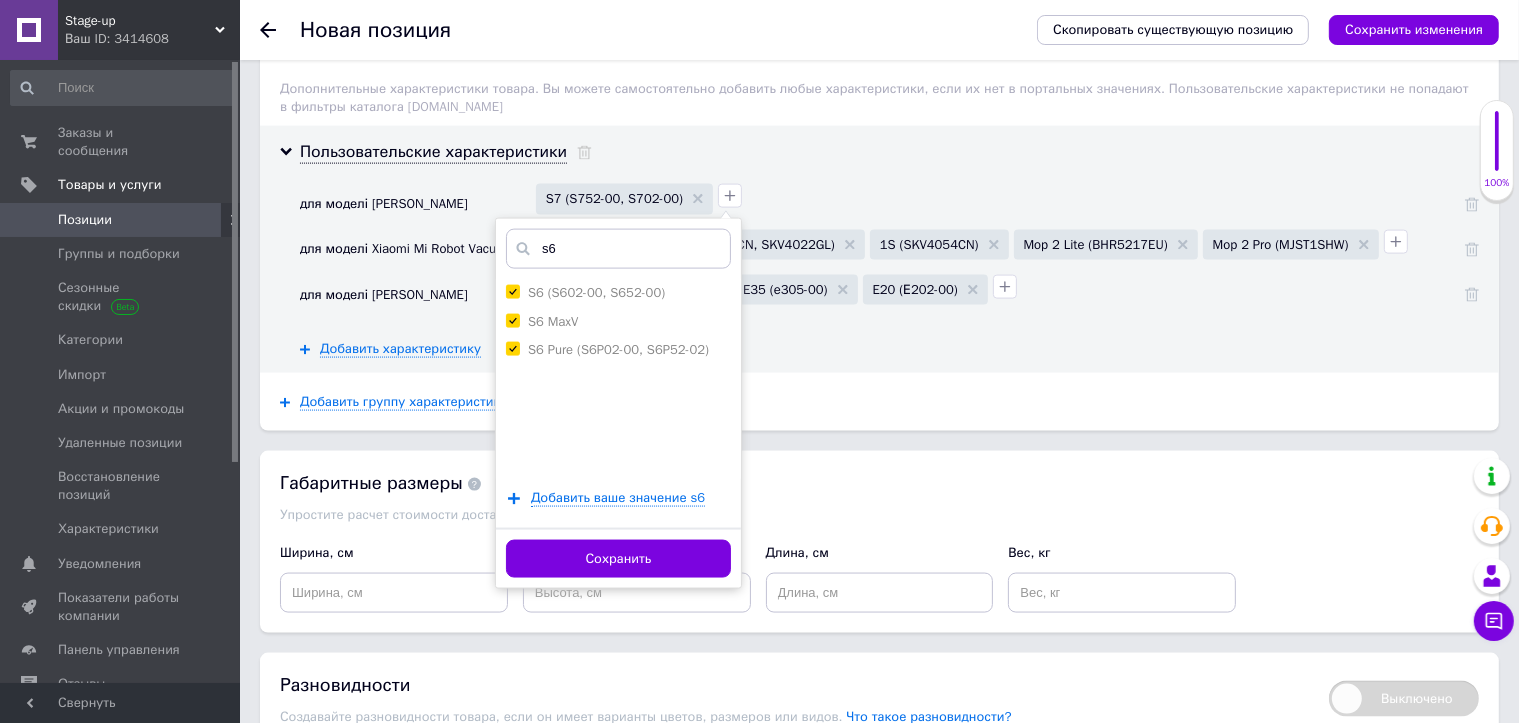 click on "Сохранить" at bounding box center (618, 558) 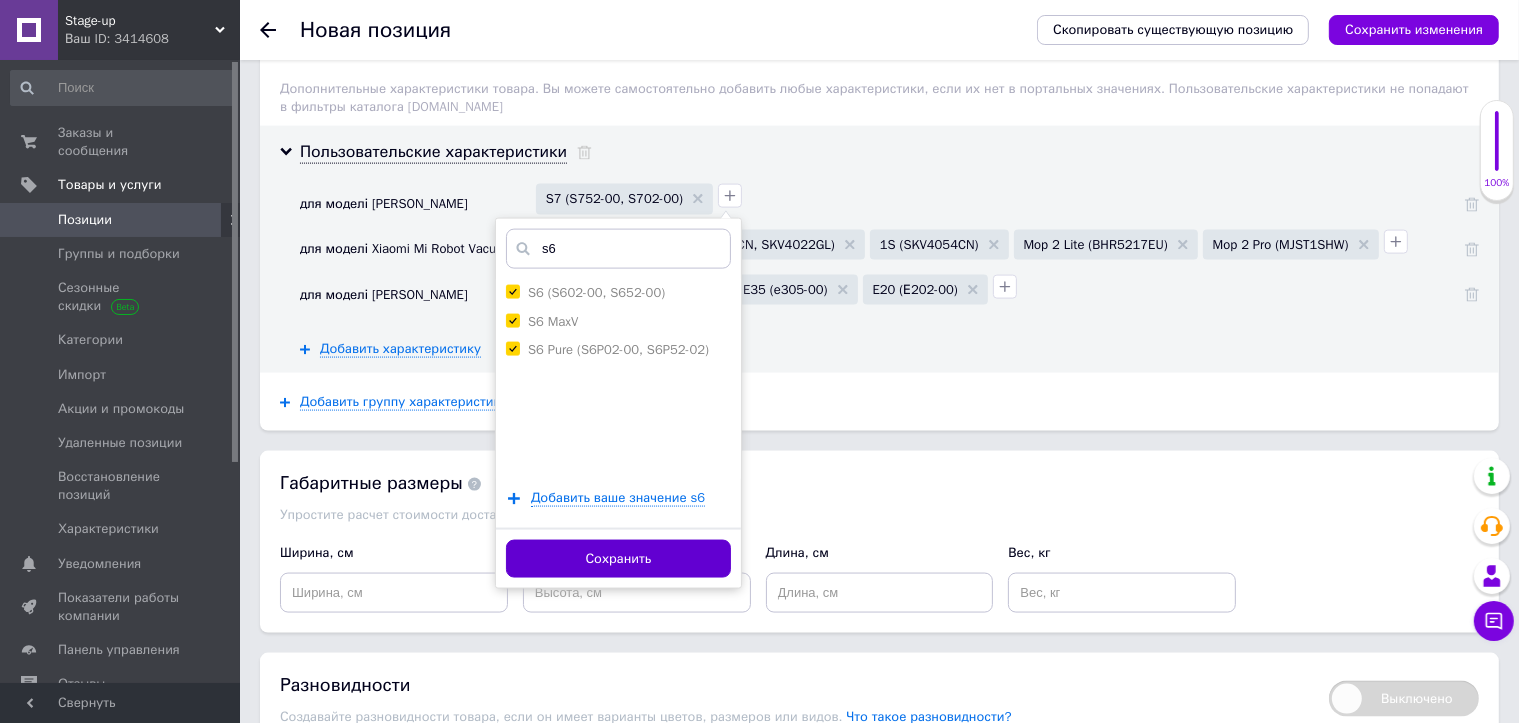 click on "Сохранить" at bounding box center [618, 559] 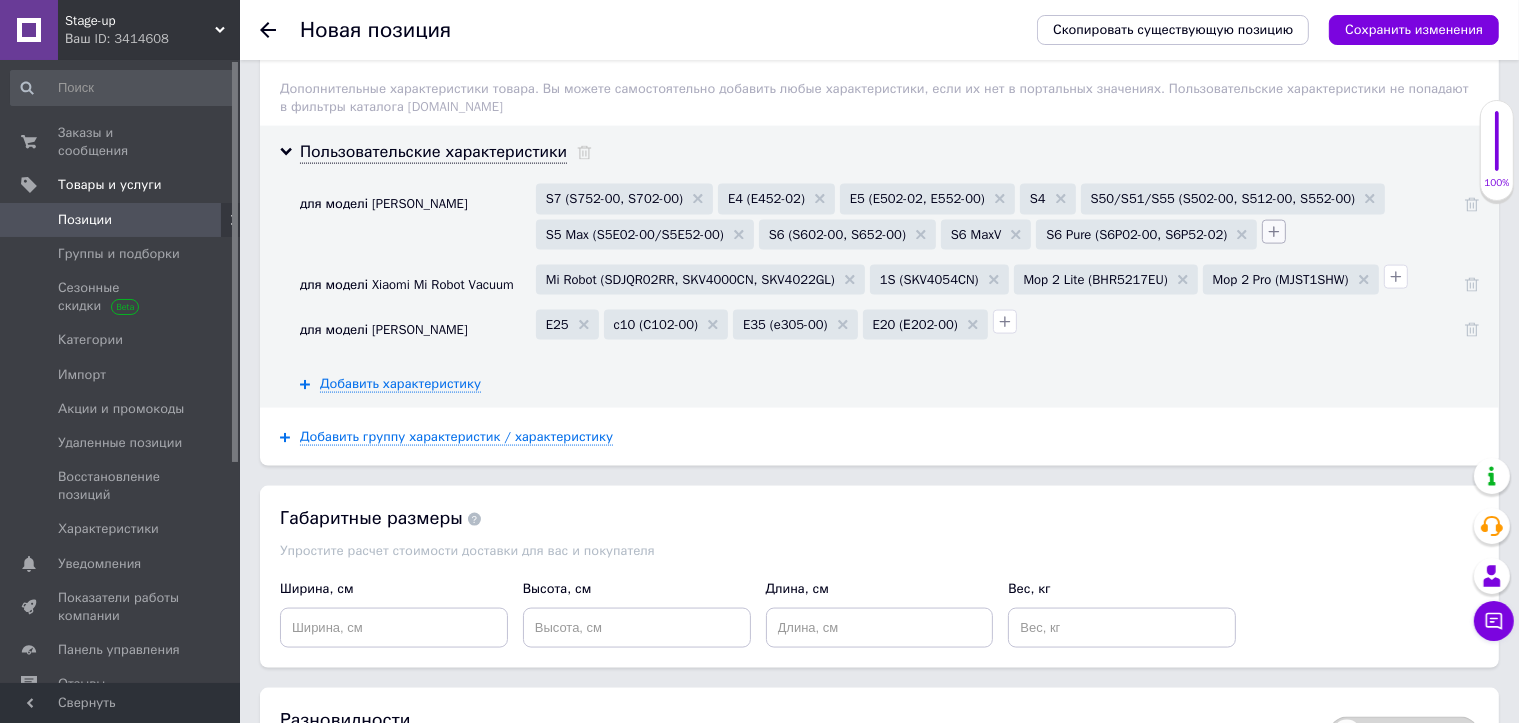 click 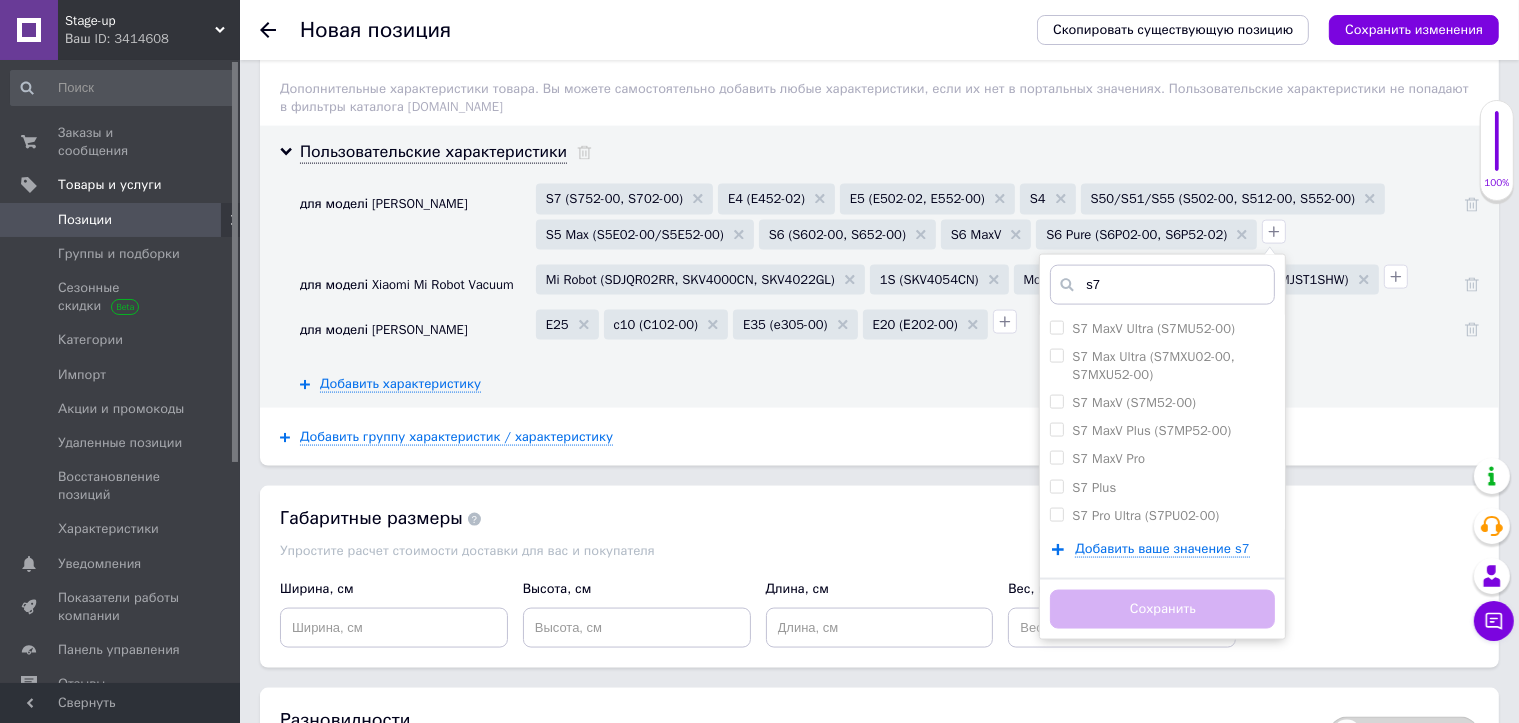 type on "s7" 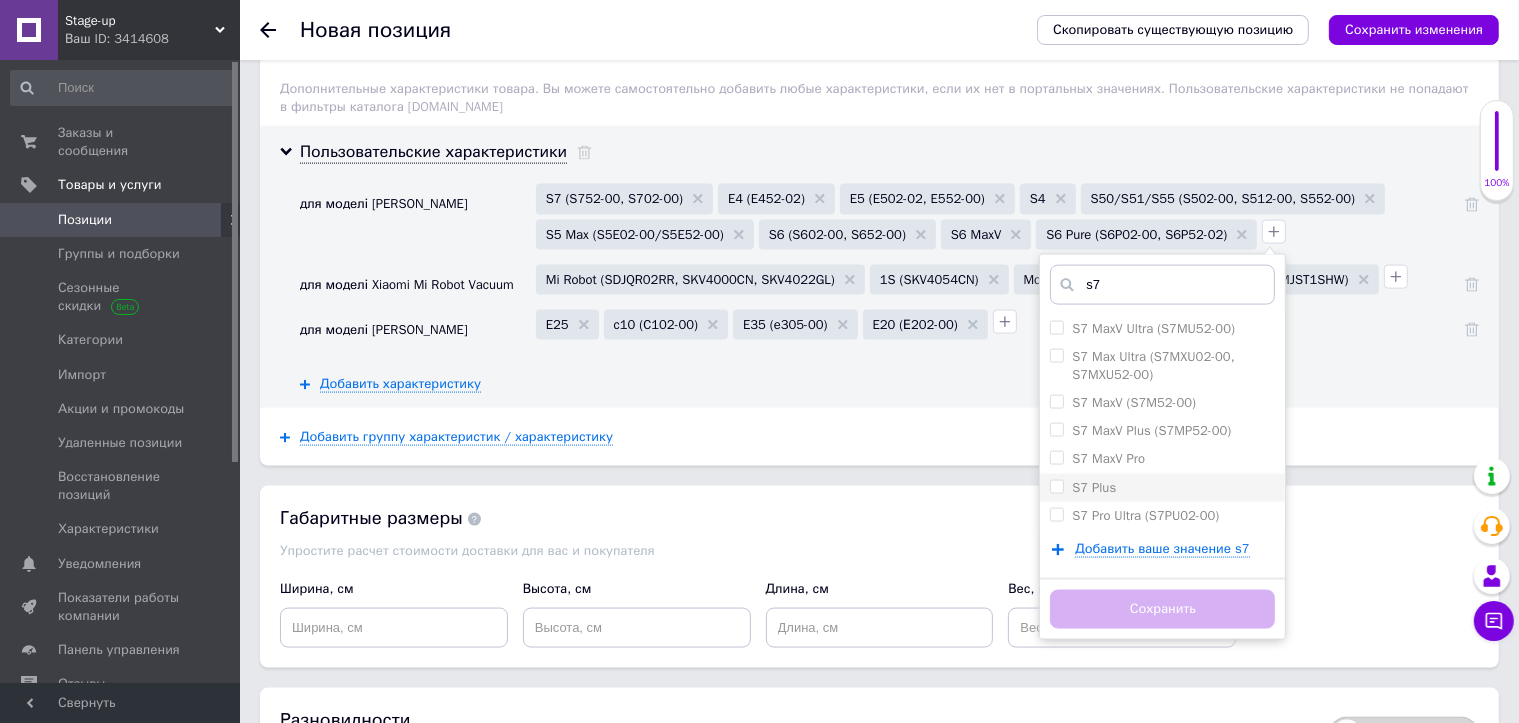click on "S7 Plus" at bounding box center (1056, 486) 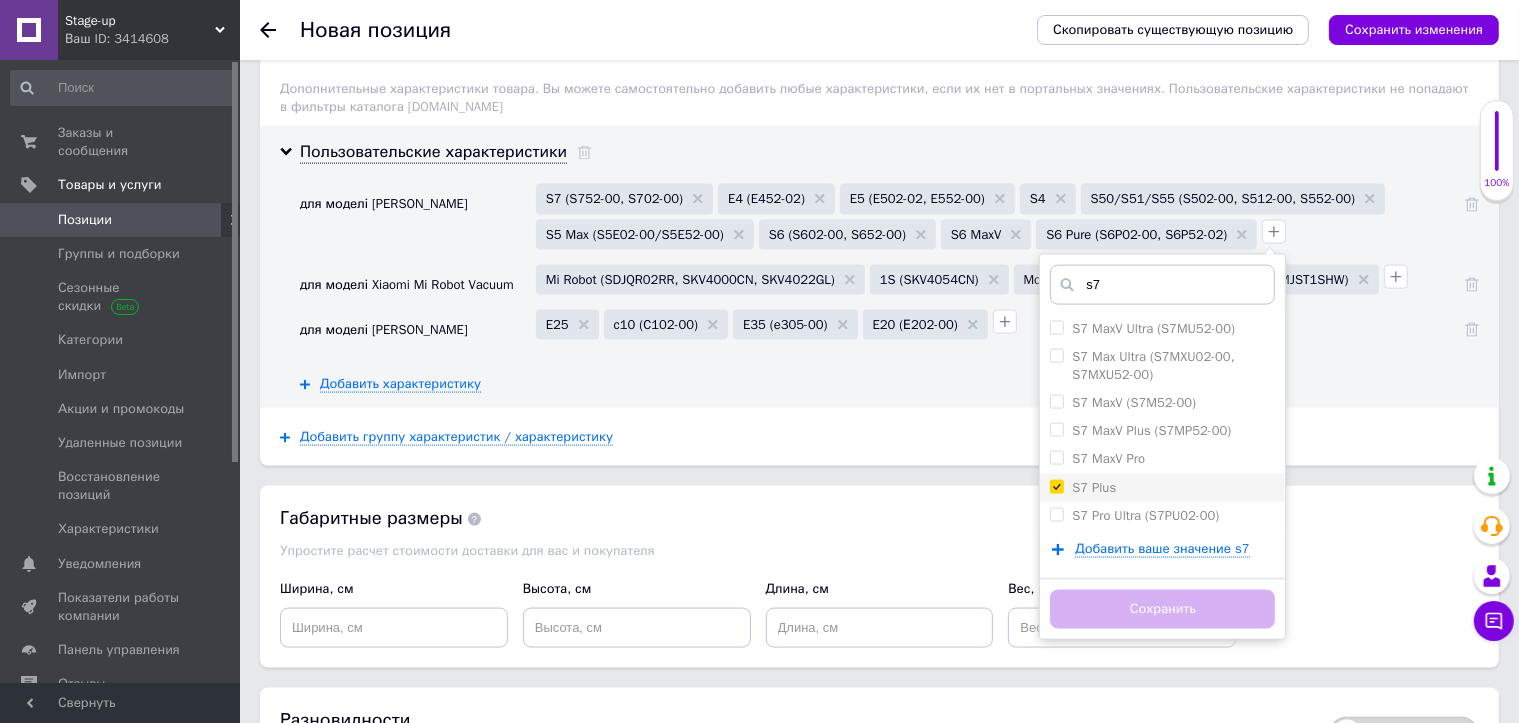 checkbox on "true" 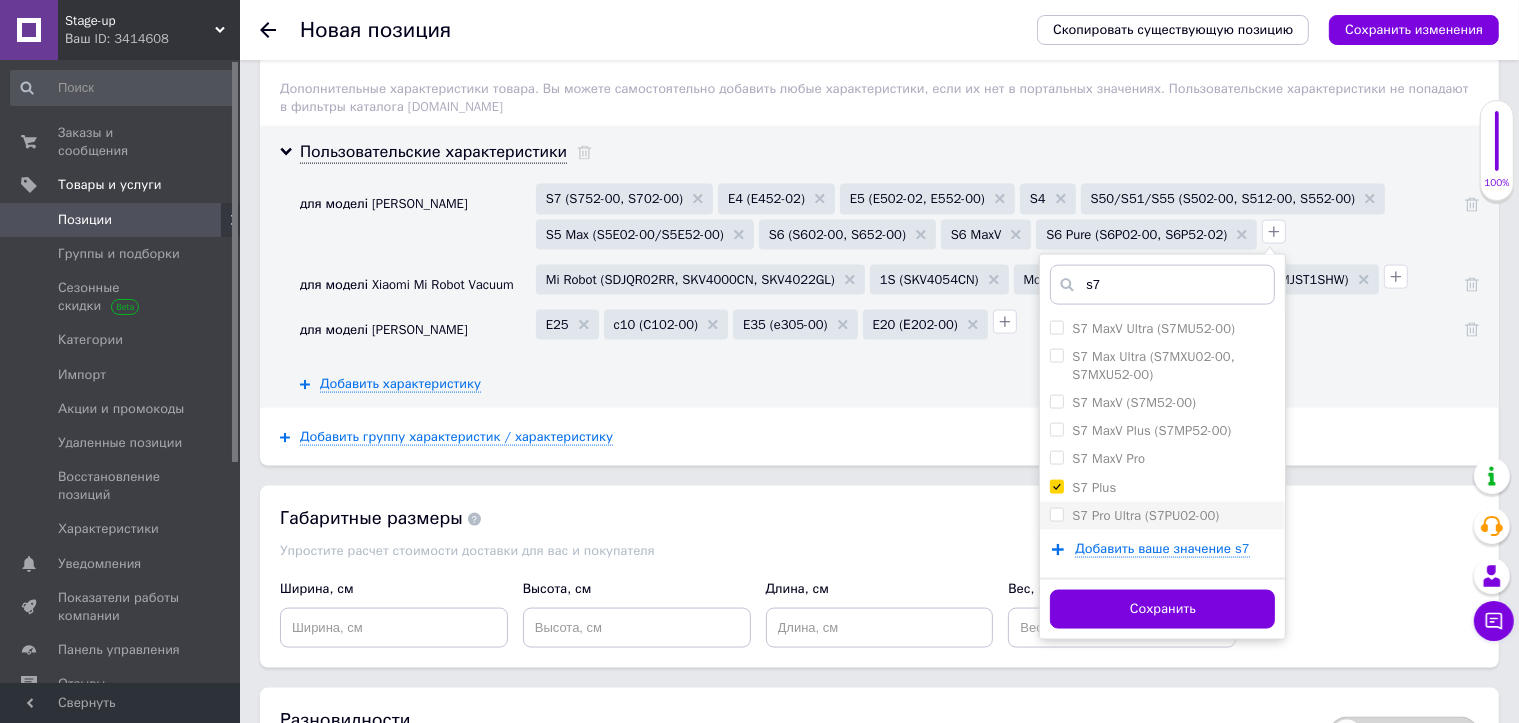 click on "S7 Pro Ultra (S7PU02-00)" at bounding box center (1056, 514) 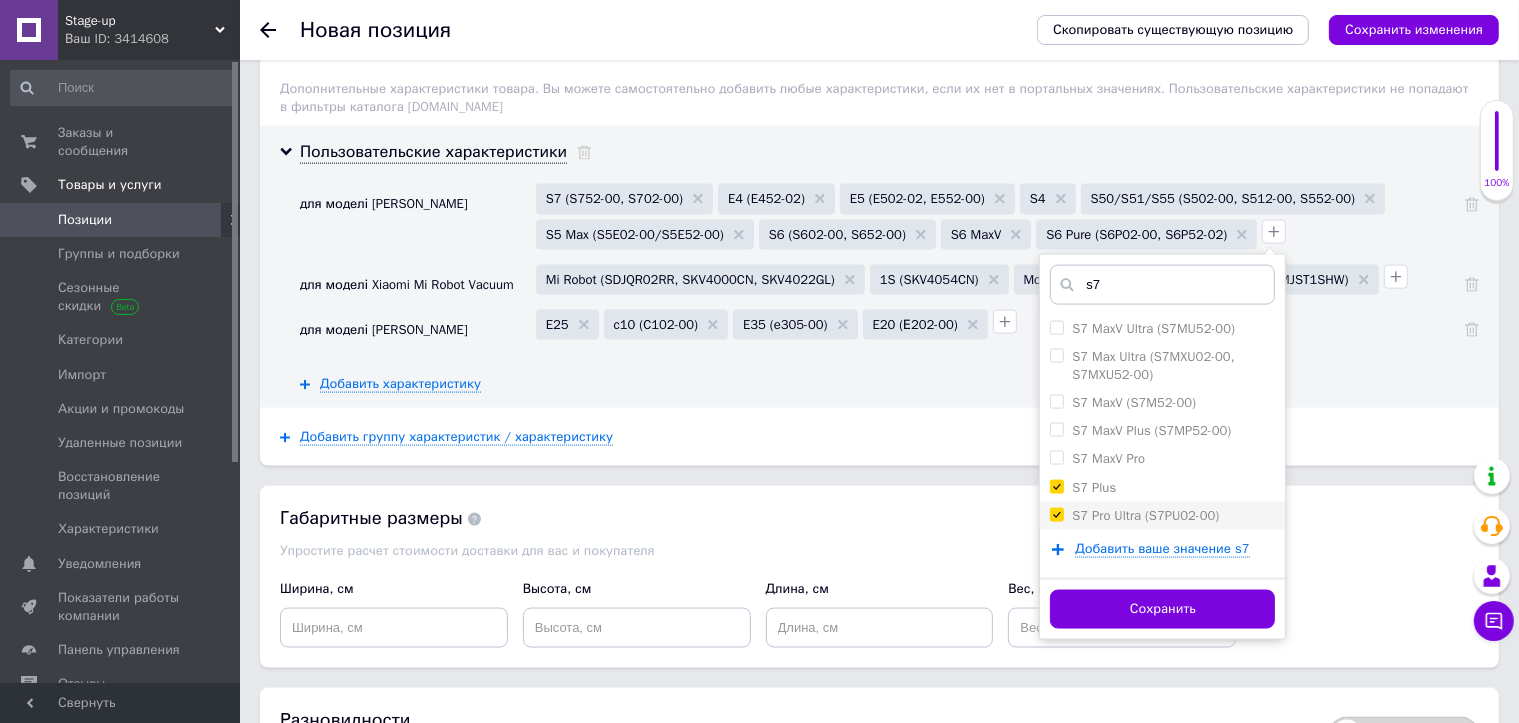 checkbox on "true" 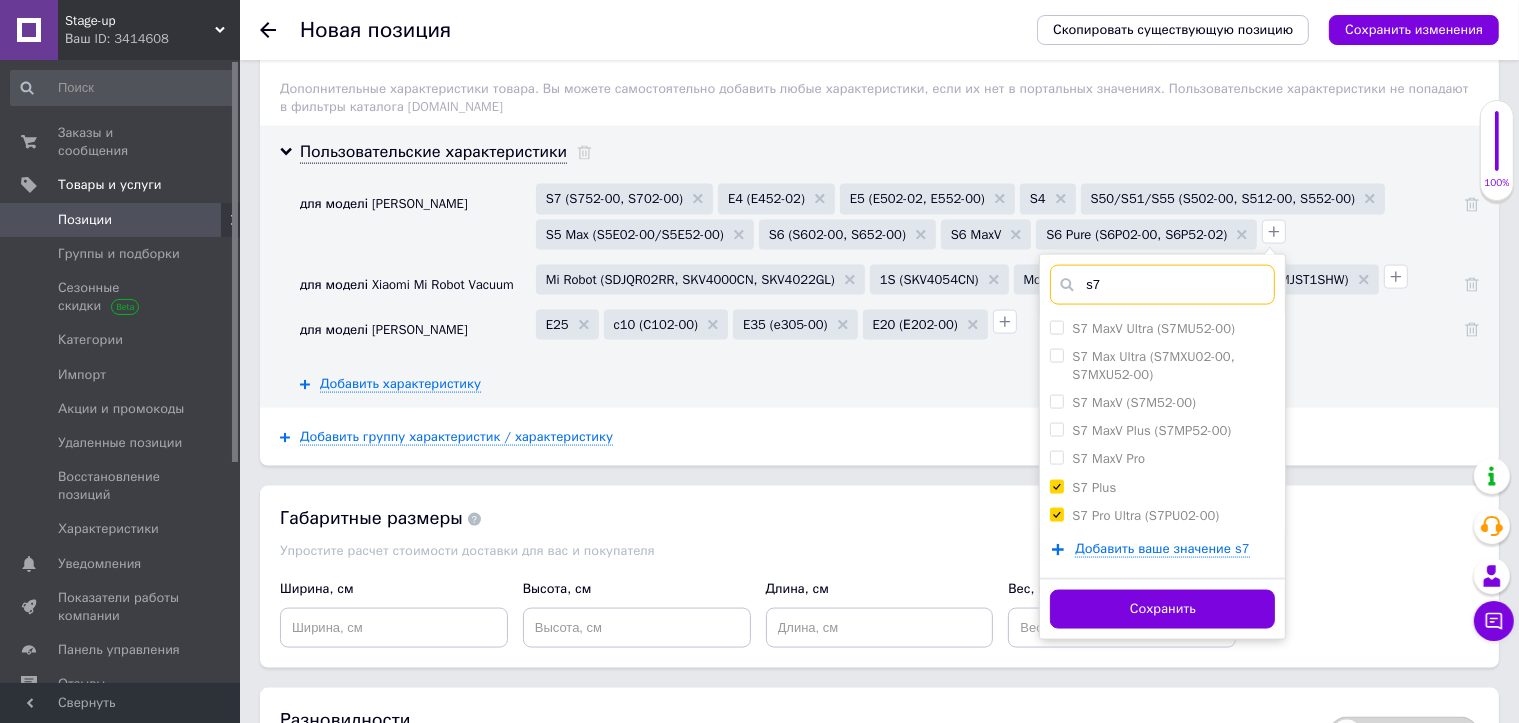 click on "s7" at bounding box center [1162, 285] 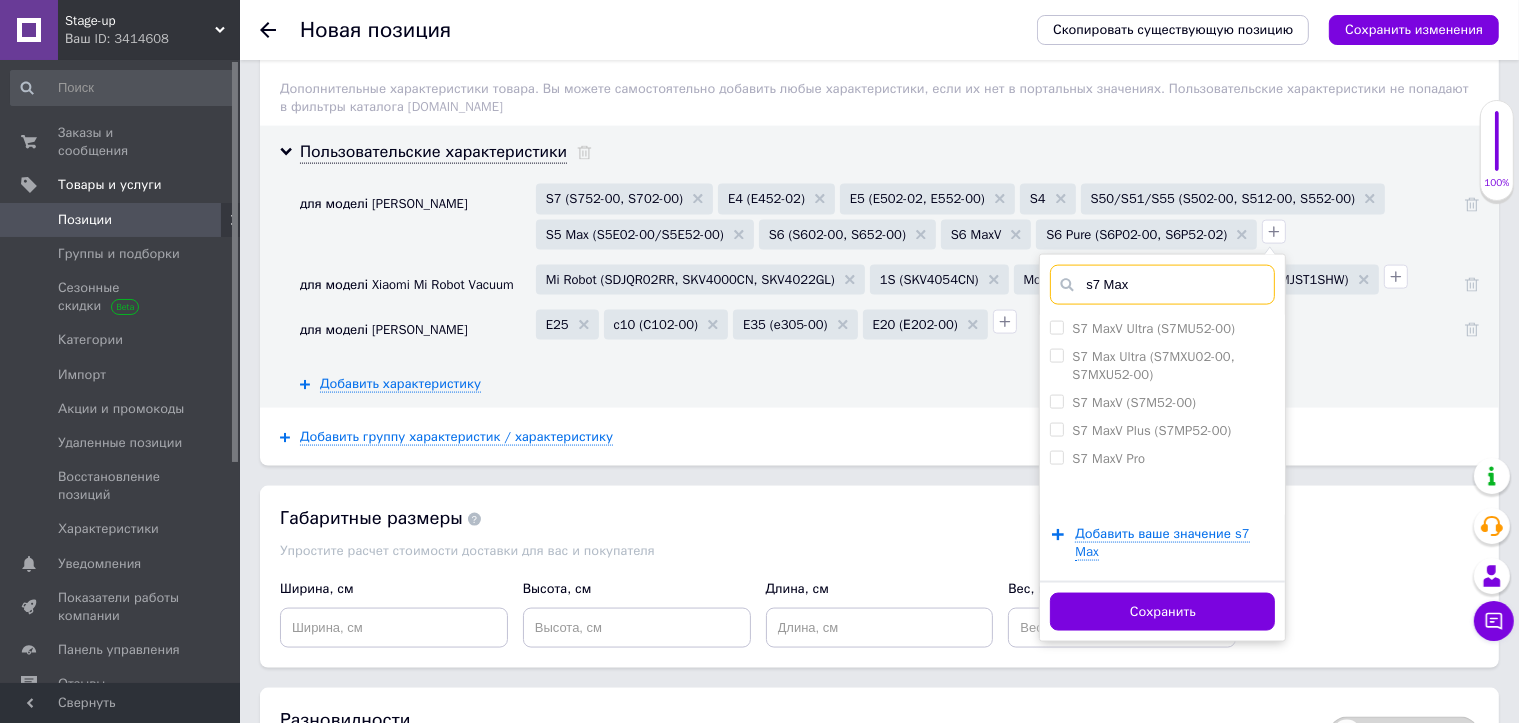 type on "s7 Max" 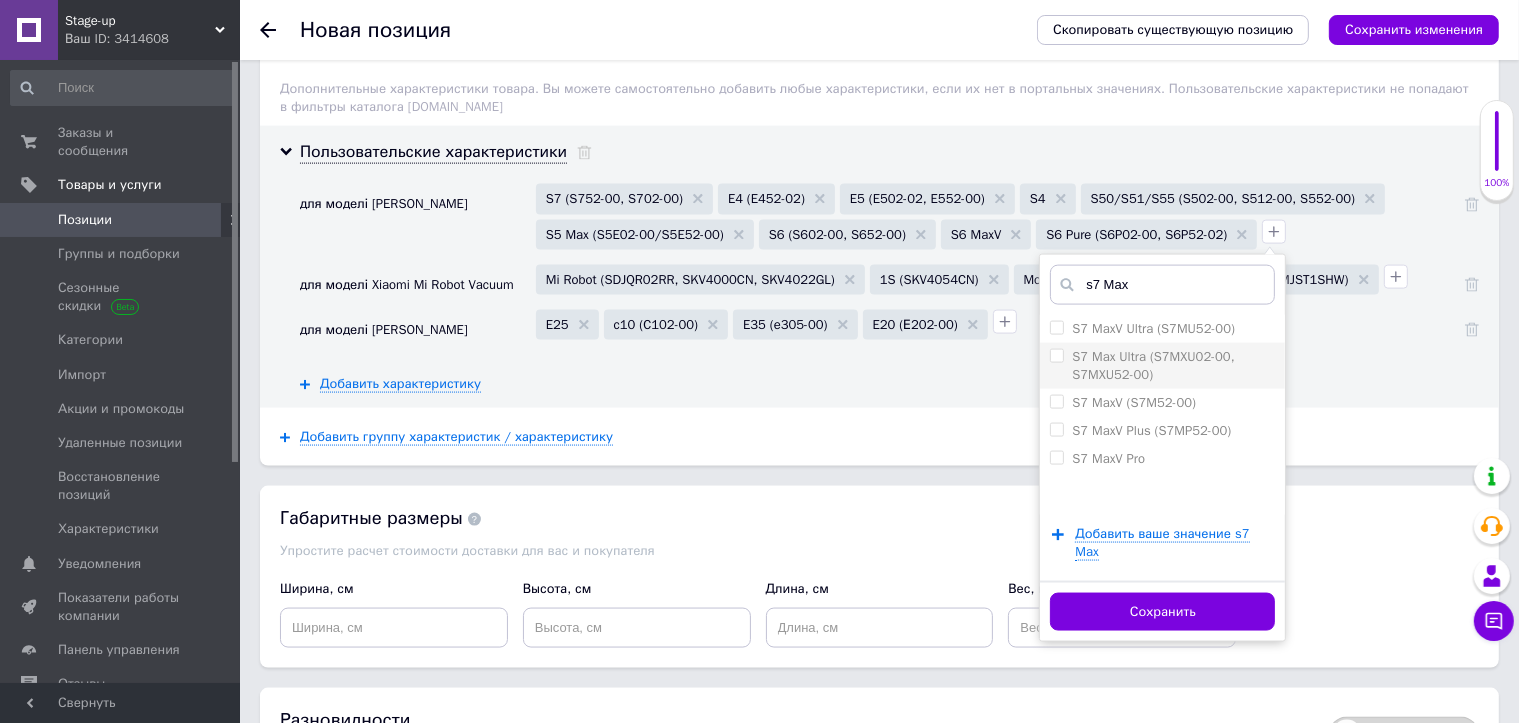 click on "S7 Max Ultra (S7MXU02-00, S7MXU52-00)" at bounding box center (1056, 355) 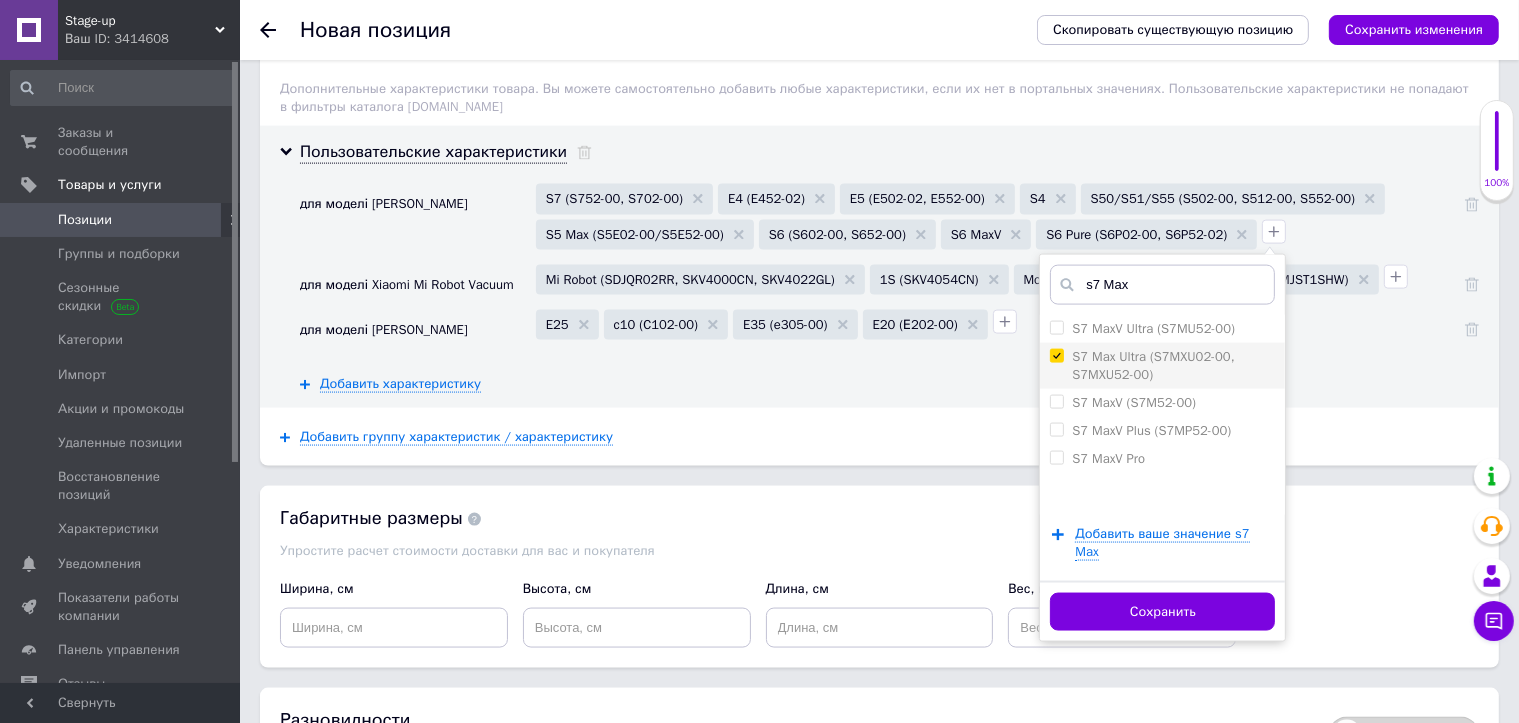 checkbox on "true" 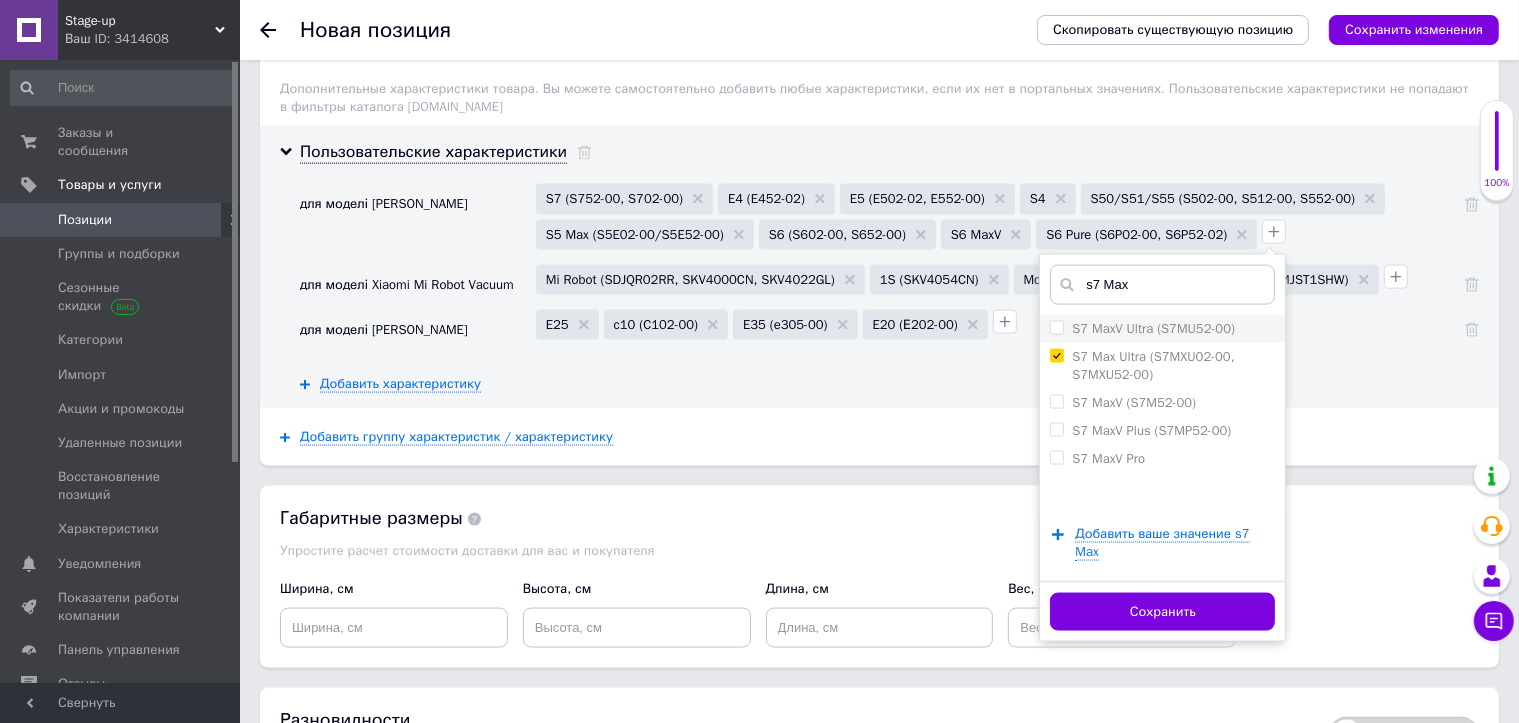 click on "S7 MaxV Ultra (S7MU52-00)" at bounding box center (1056, 327) 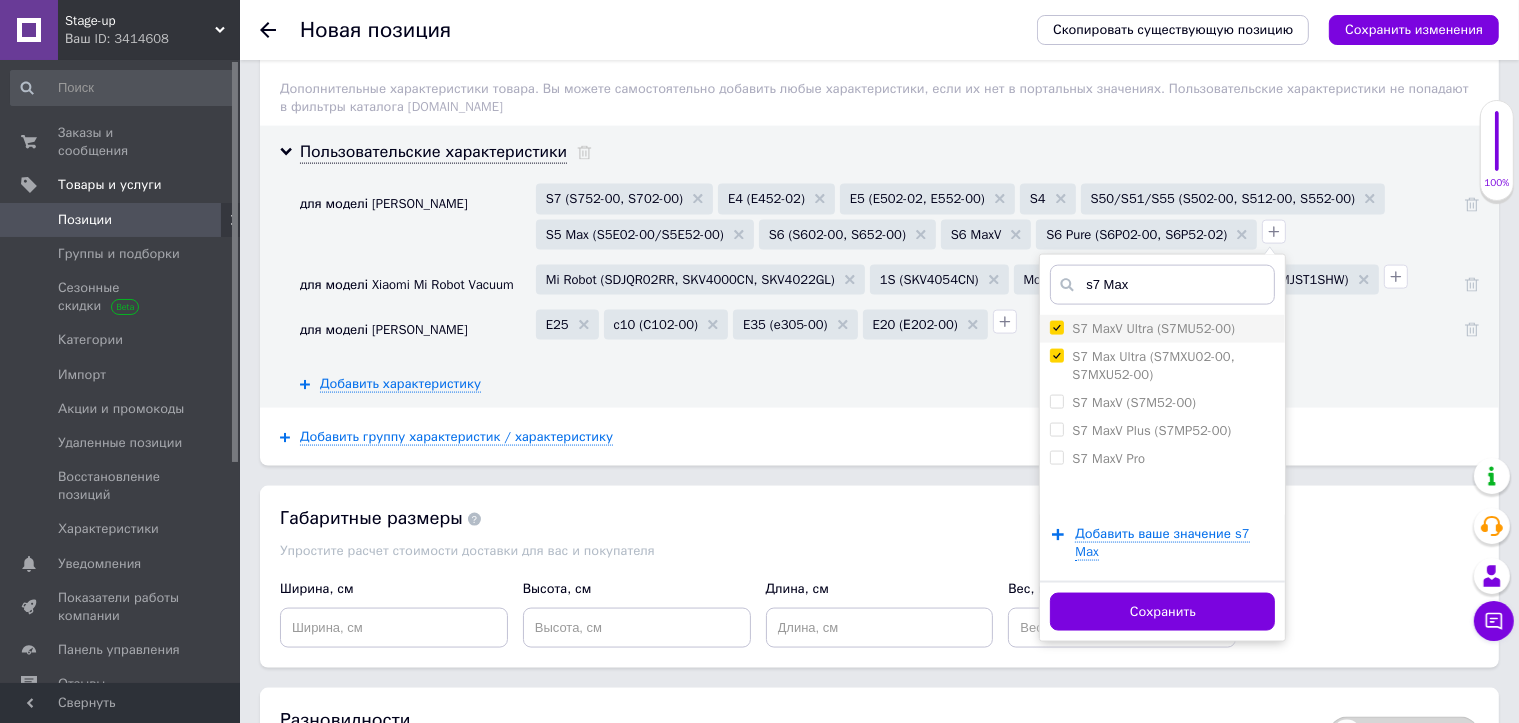 checkbox on "true" 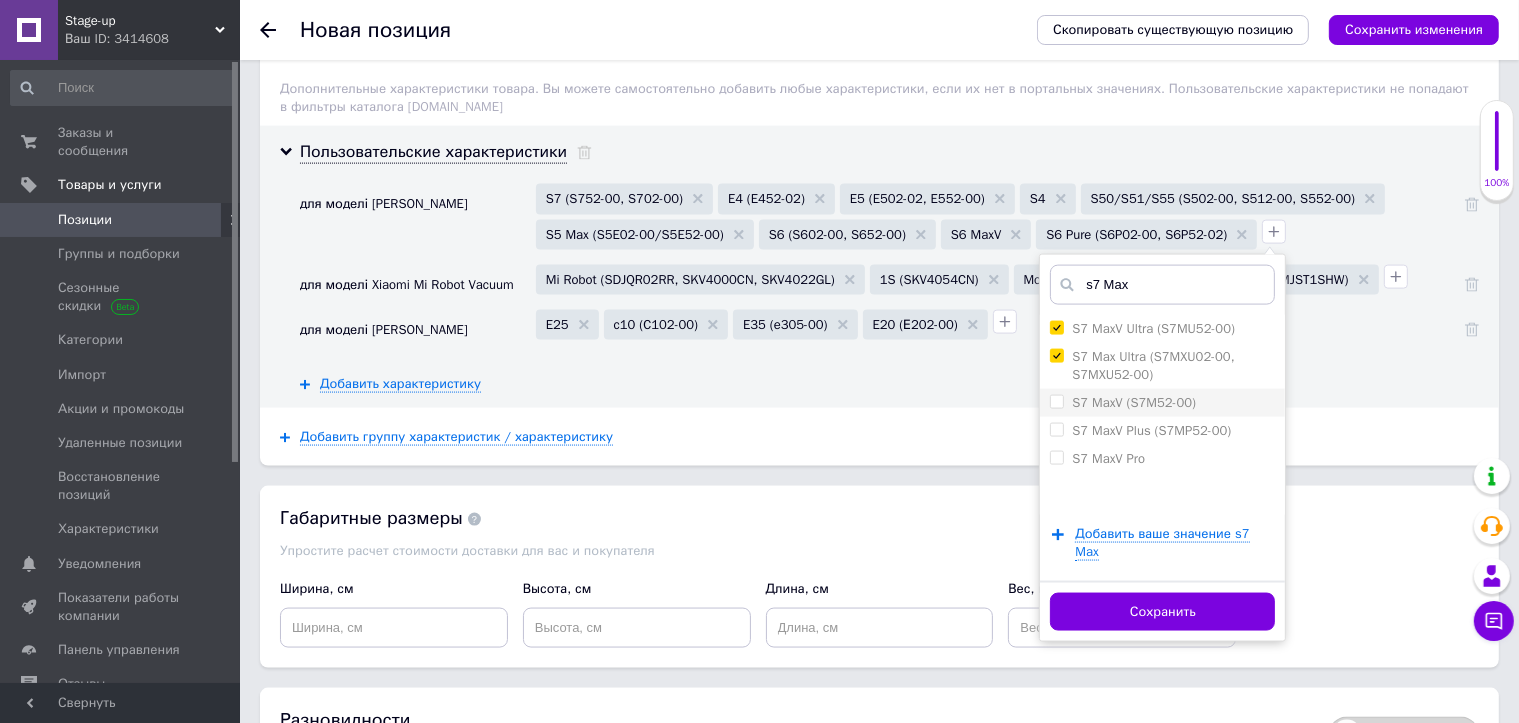 click on "S7 MaxV (S7M52-00)" at bounding box center (1162, 403) 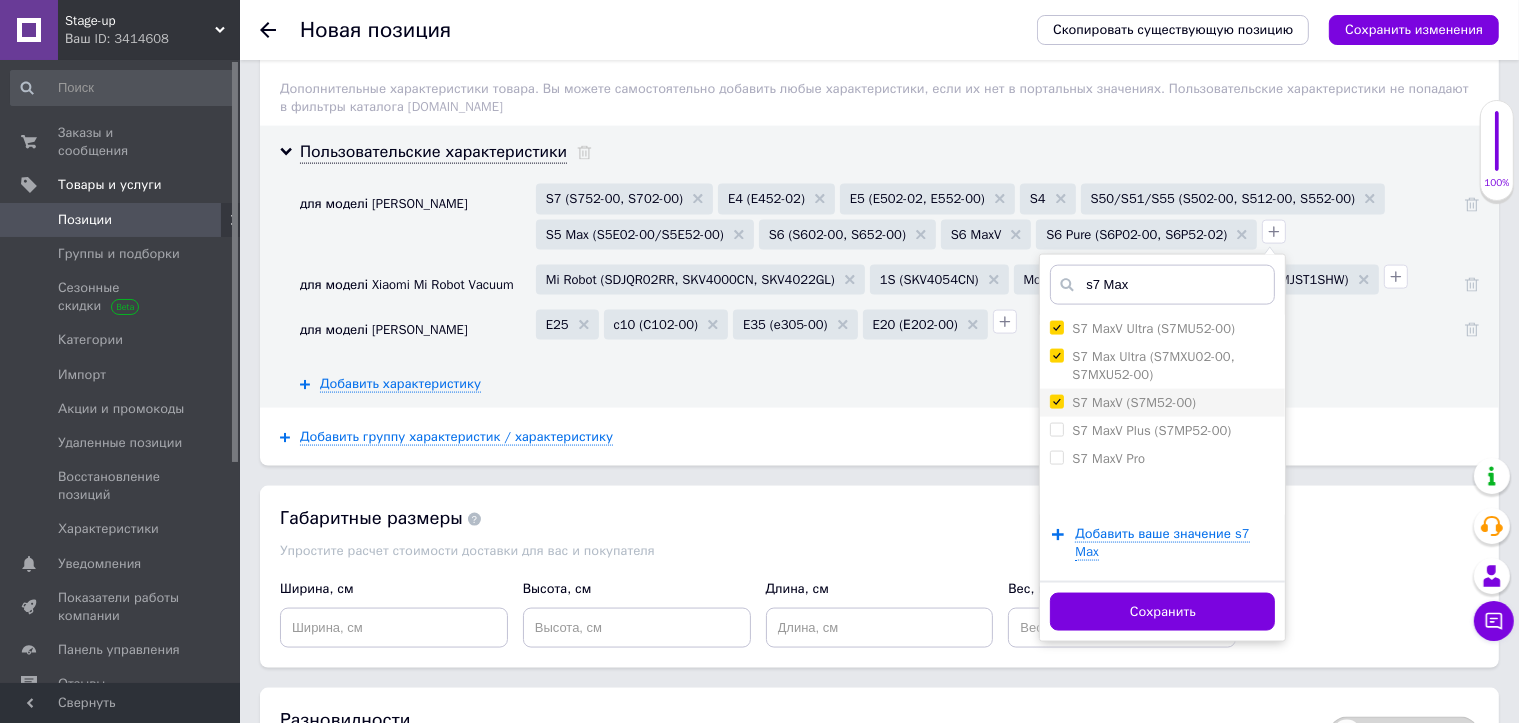checkbox on "true" 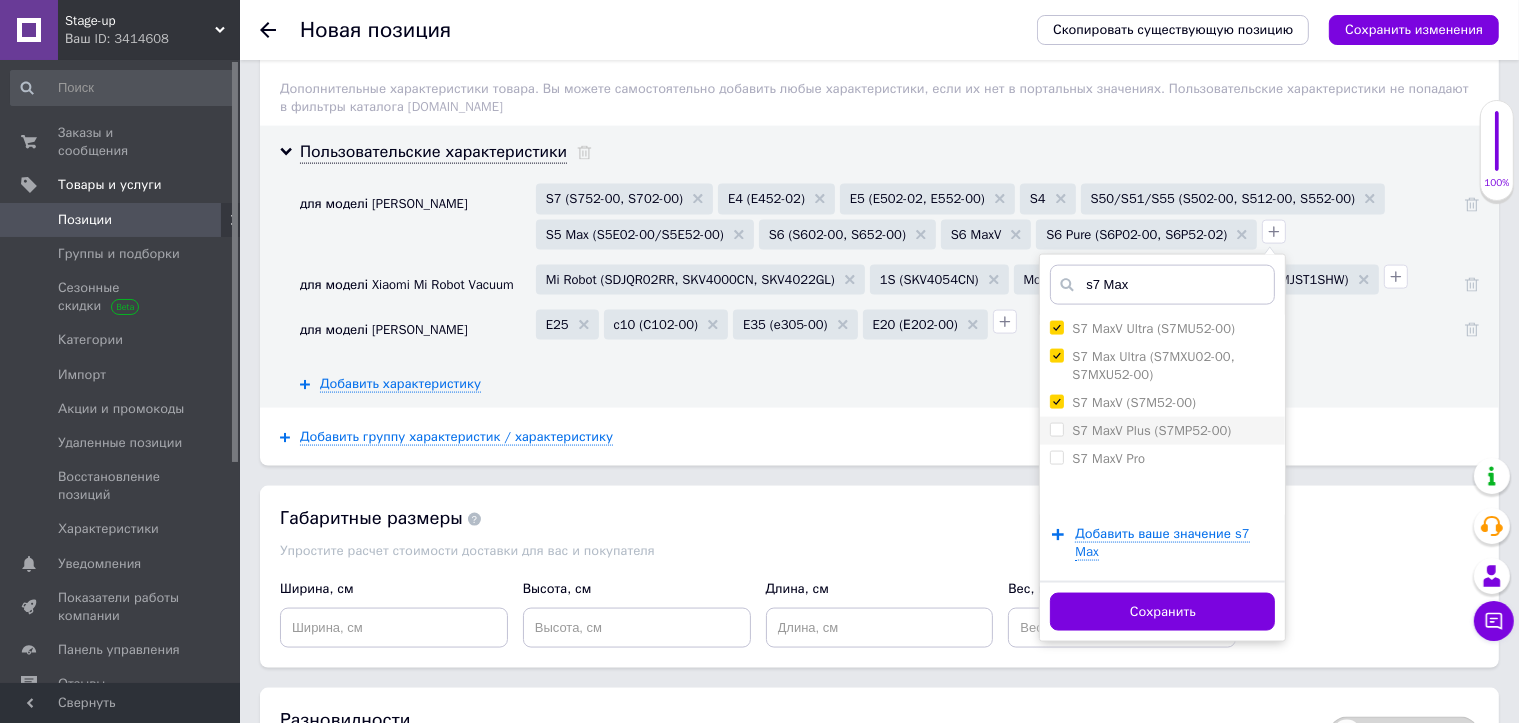 click on "S7 MaxV Plus (S7MP52-00)" at bounding box center [1056, 429] 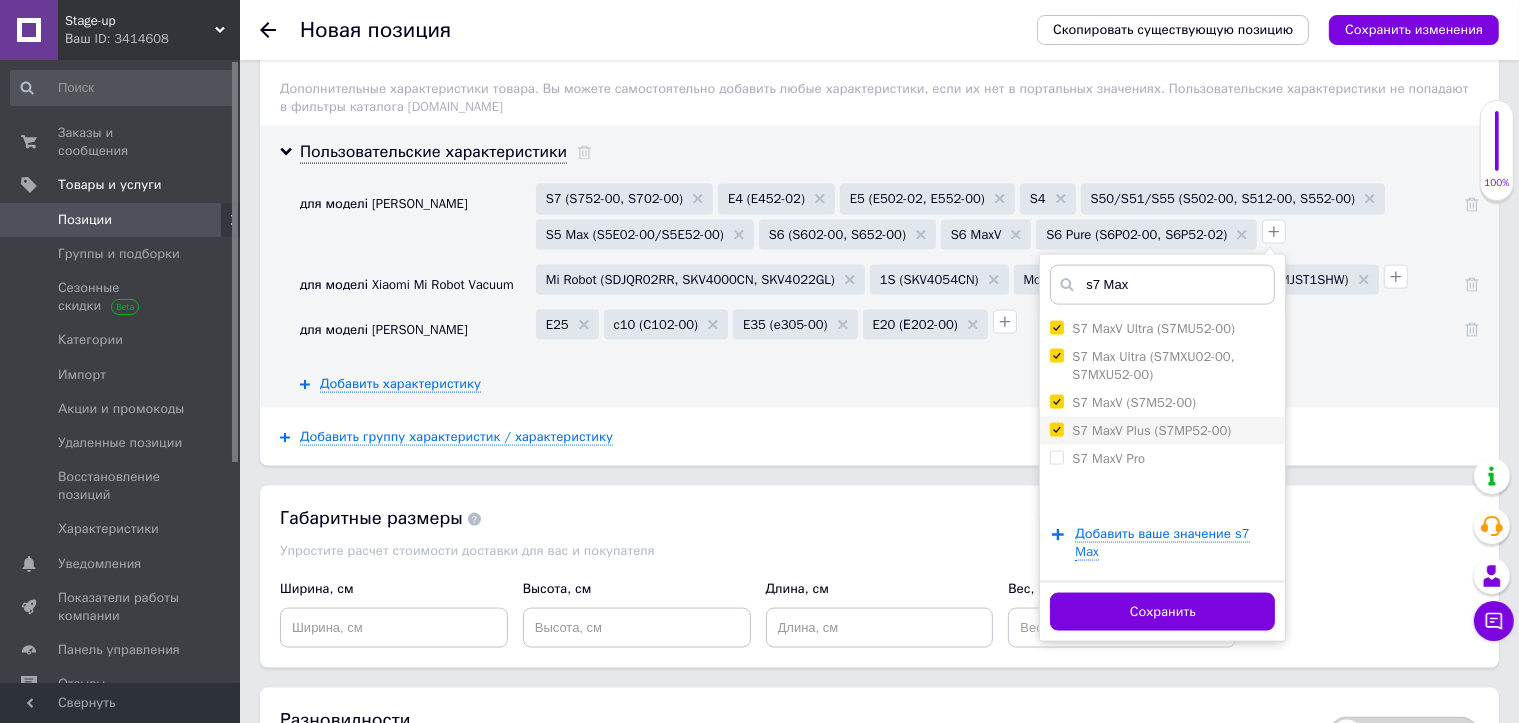 checkbox on "true" 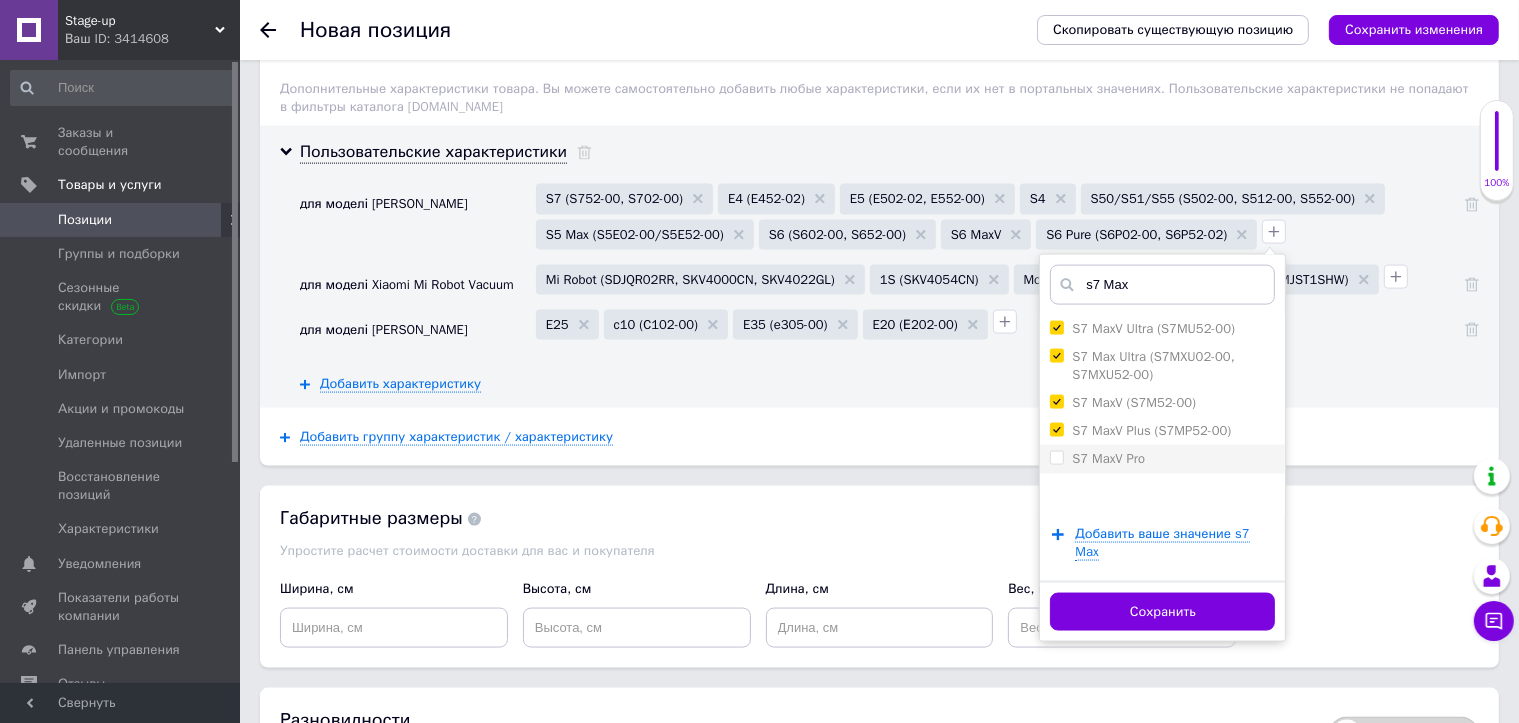 click on "S7 MaxV Pro" at bounding box center (1097, 459) 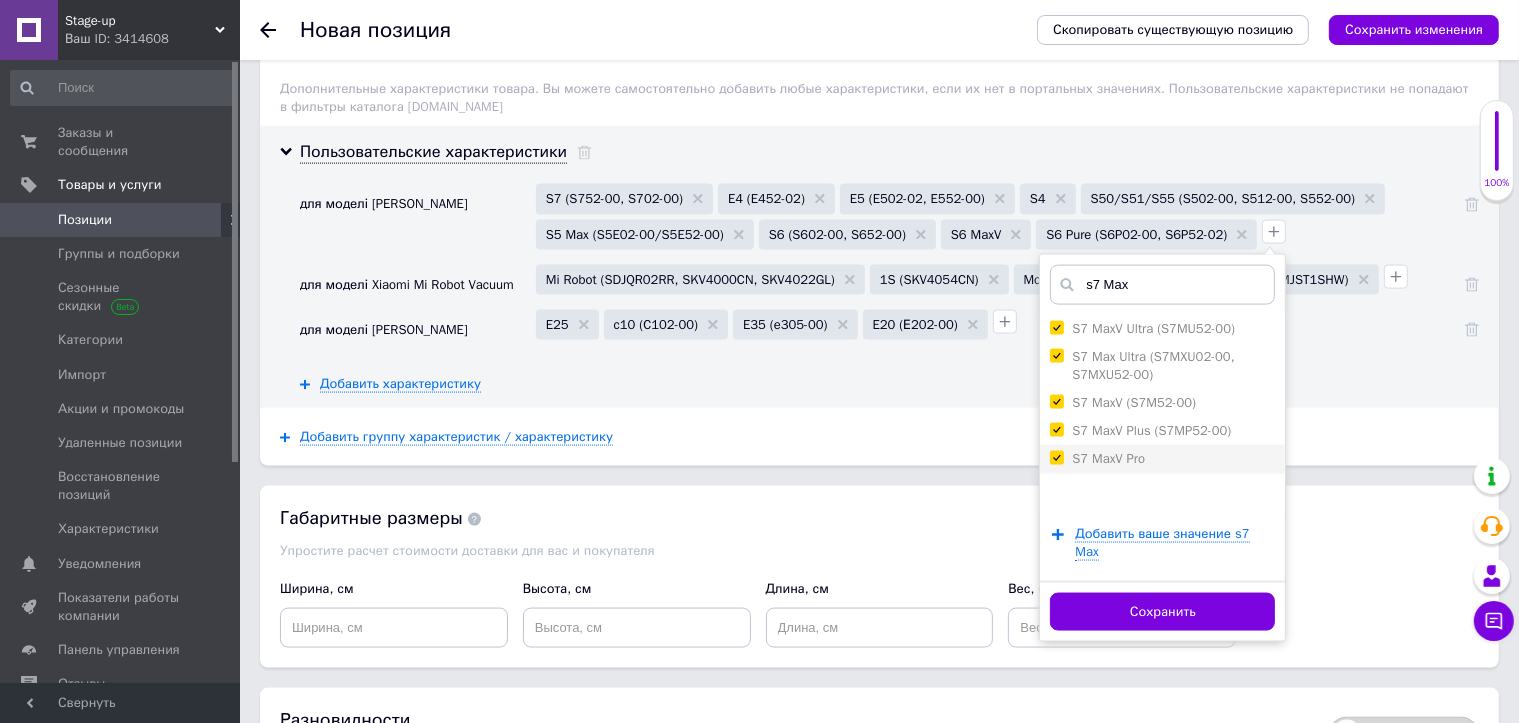 click on "S7 MaxV Pro" at bounding box center [1056, 457] 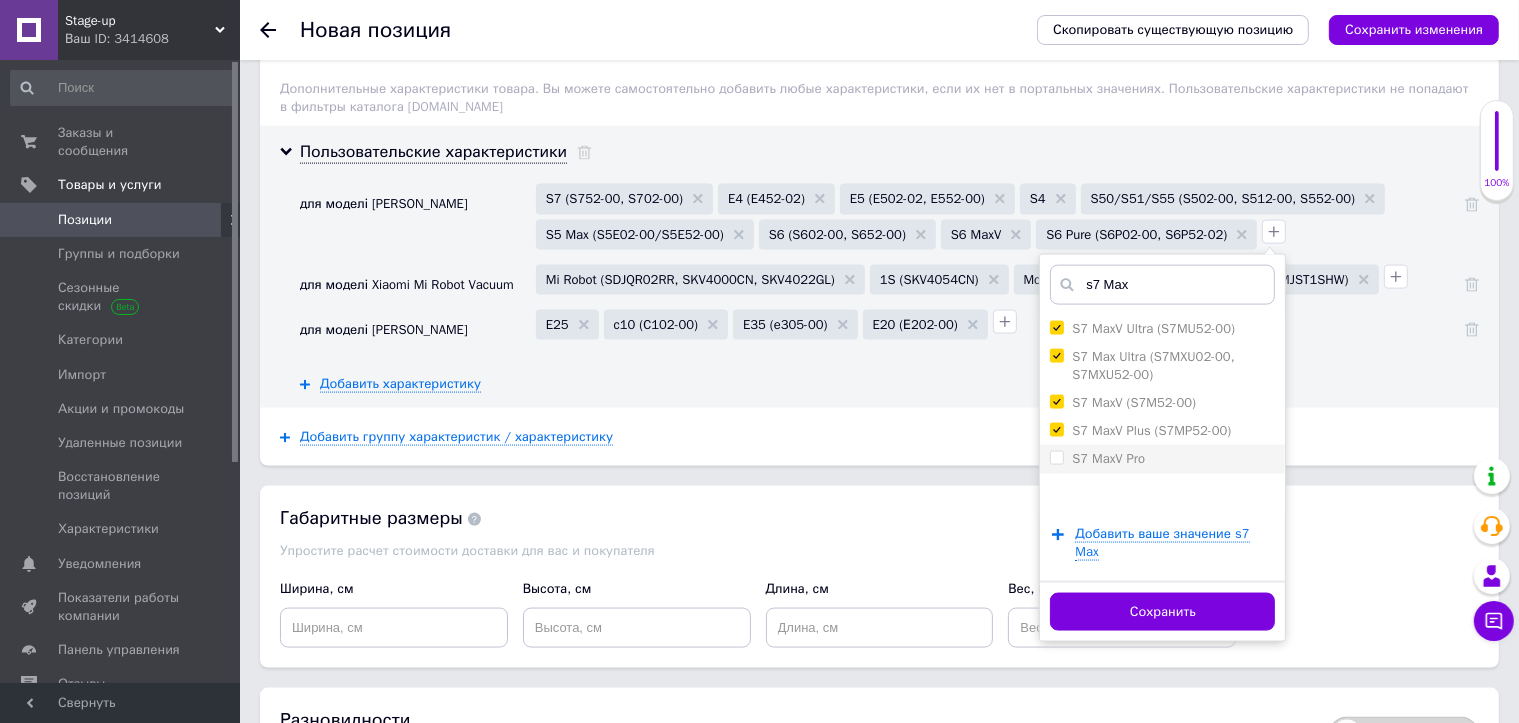 click on "S7 MaxV Pro" at bounding box center (1056, 457) 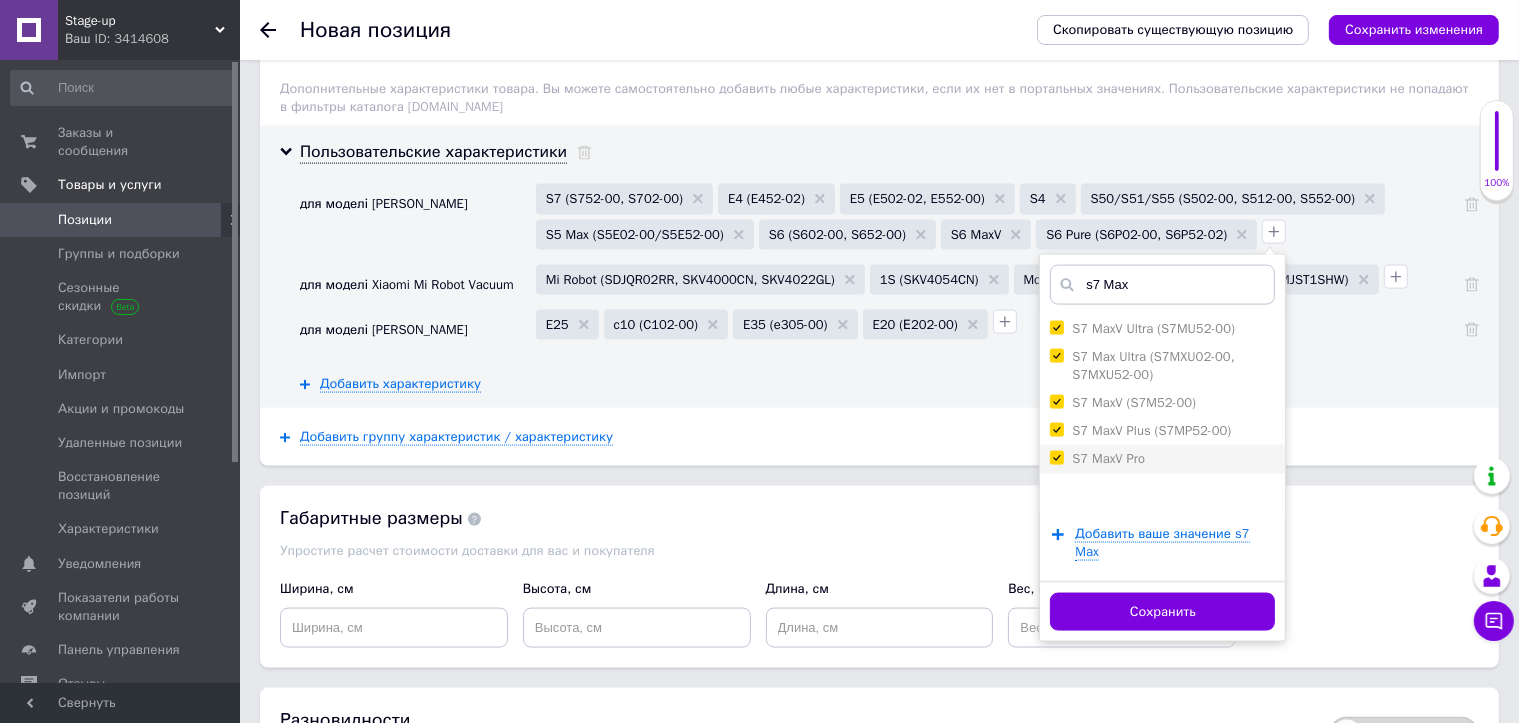 checkbox on "true" 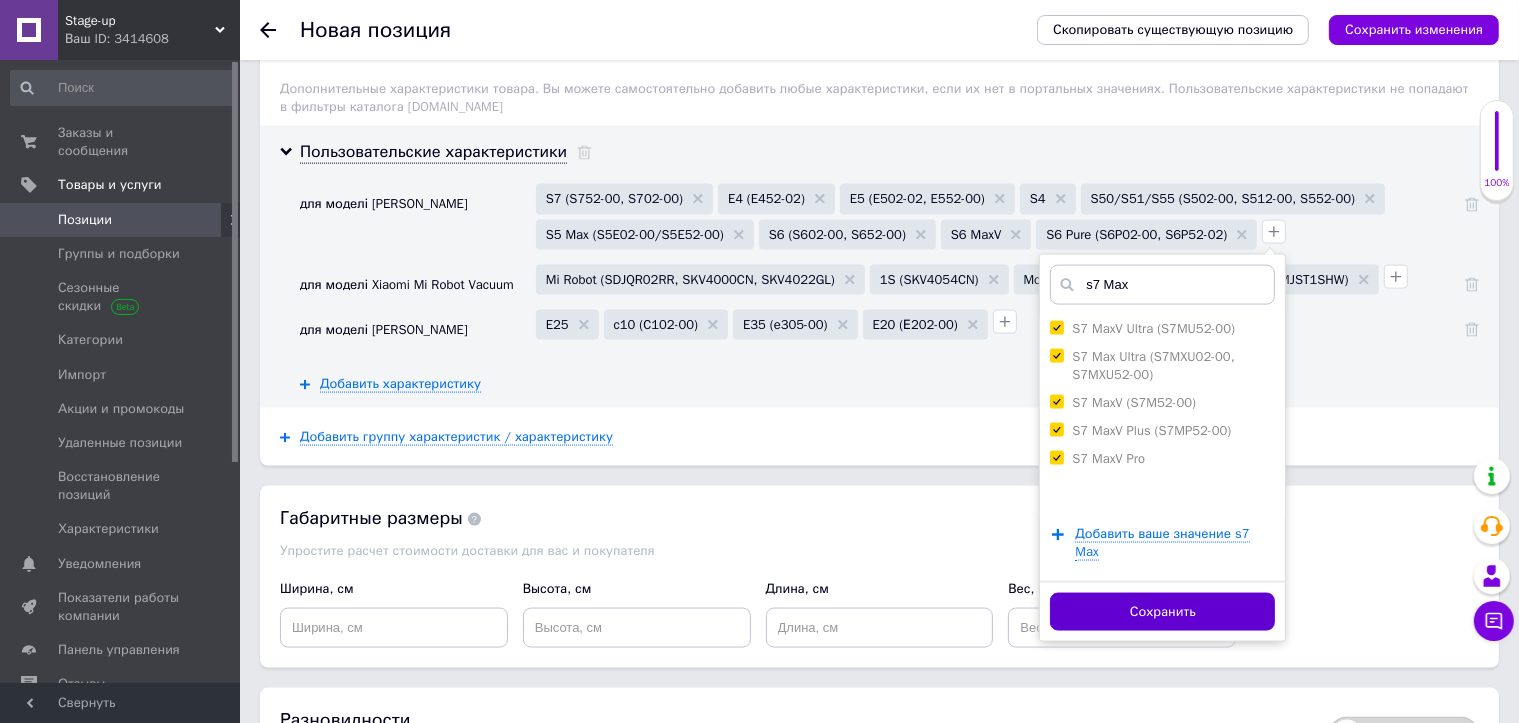 click on "Сохранить" at bounding box center (1162, 612) 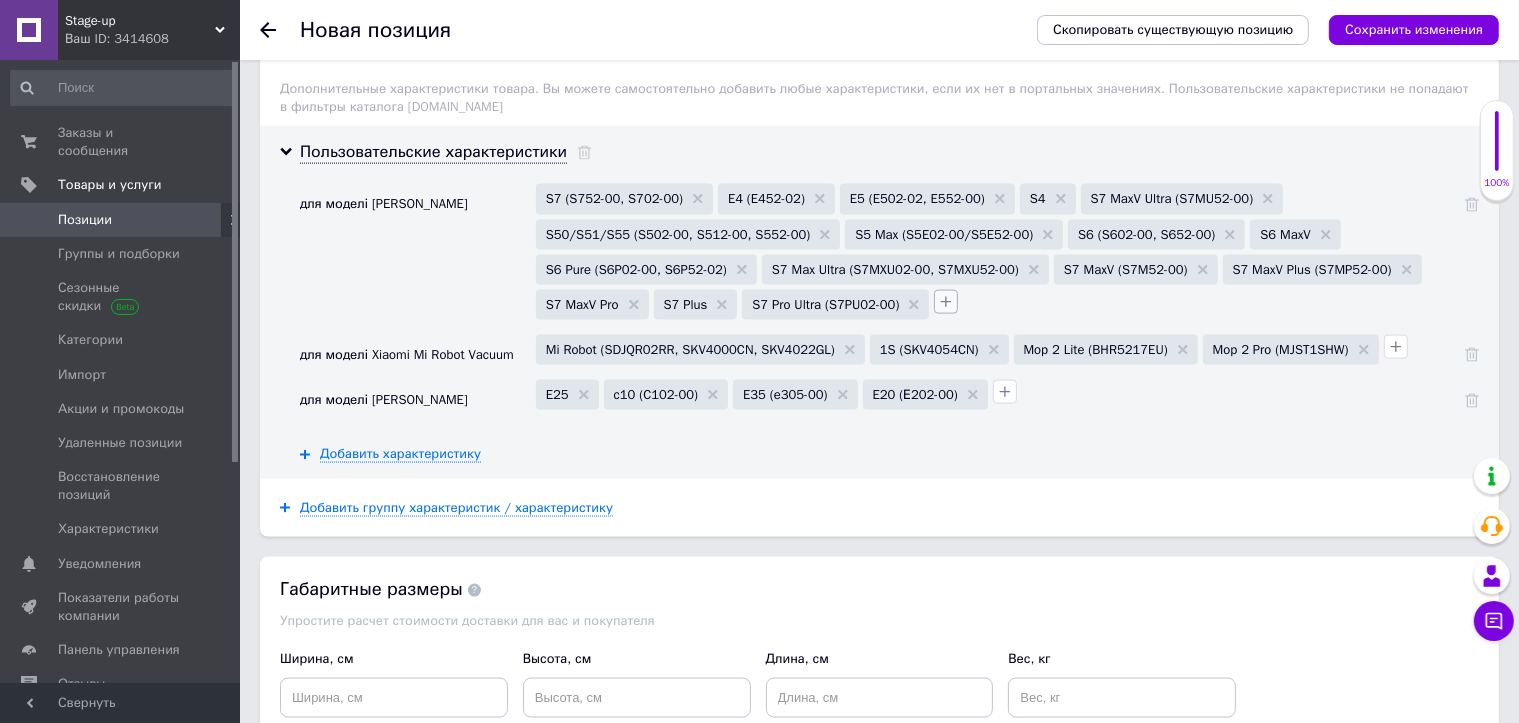 click at bounding box center [946, 302] 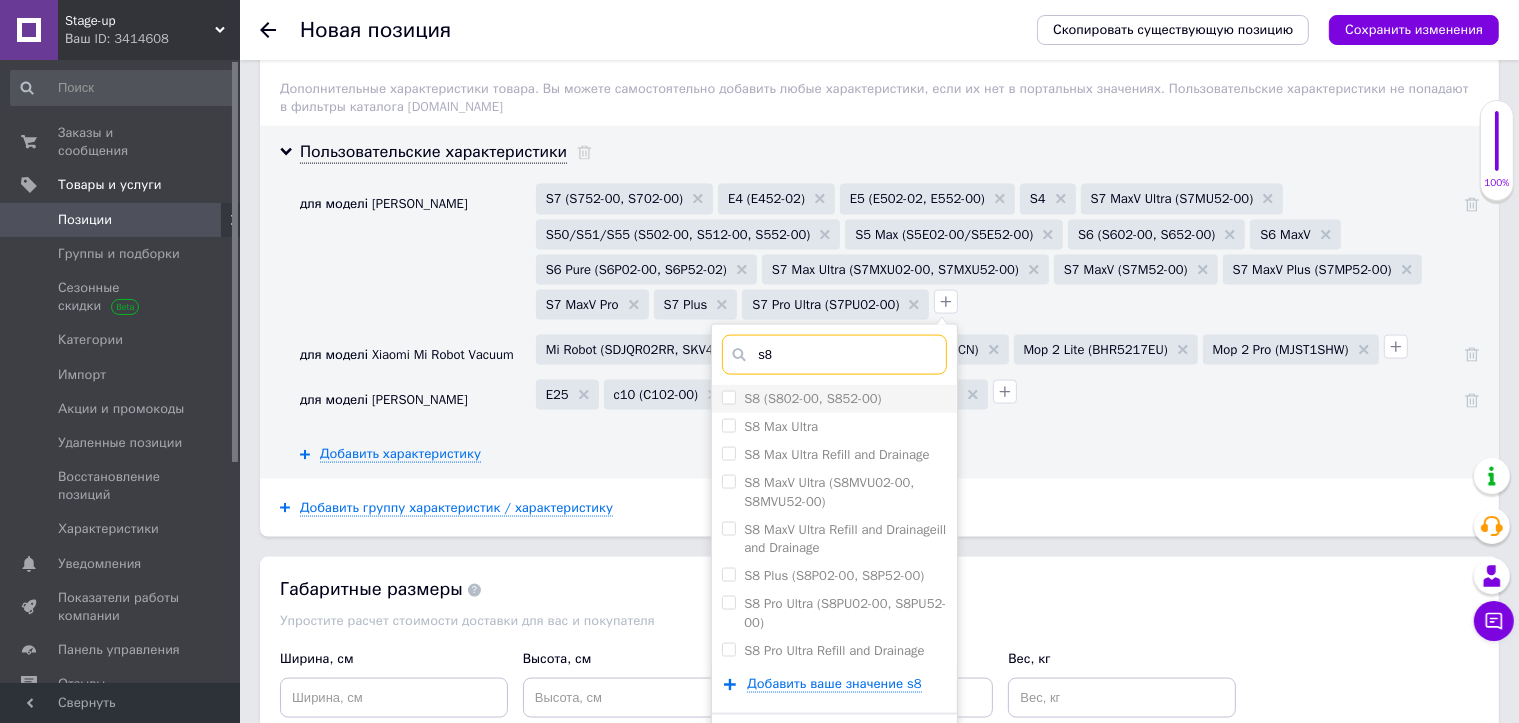 type on "s8" 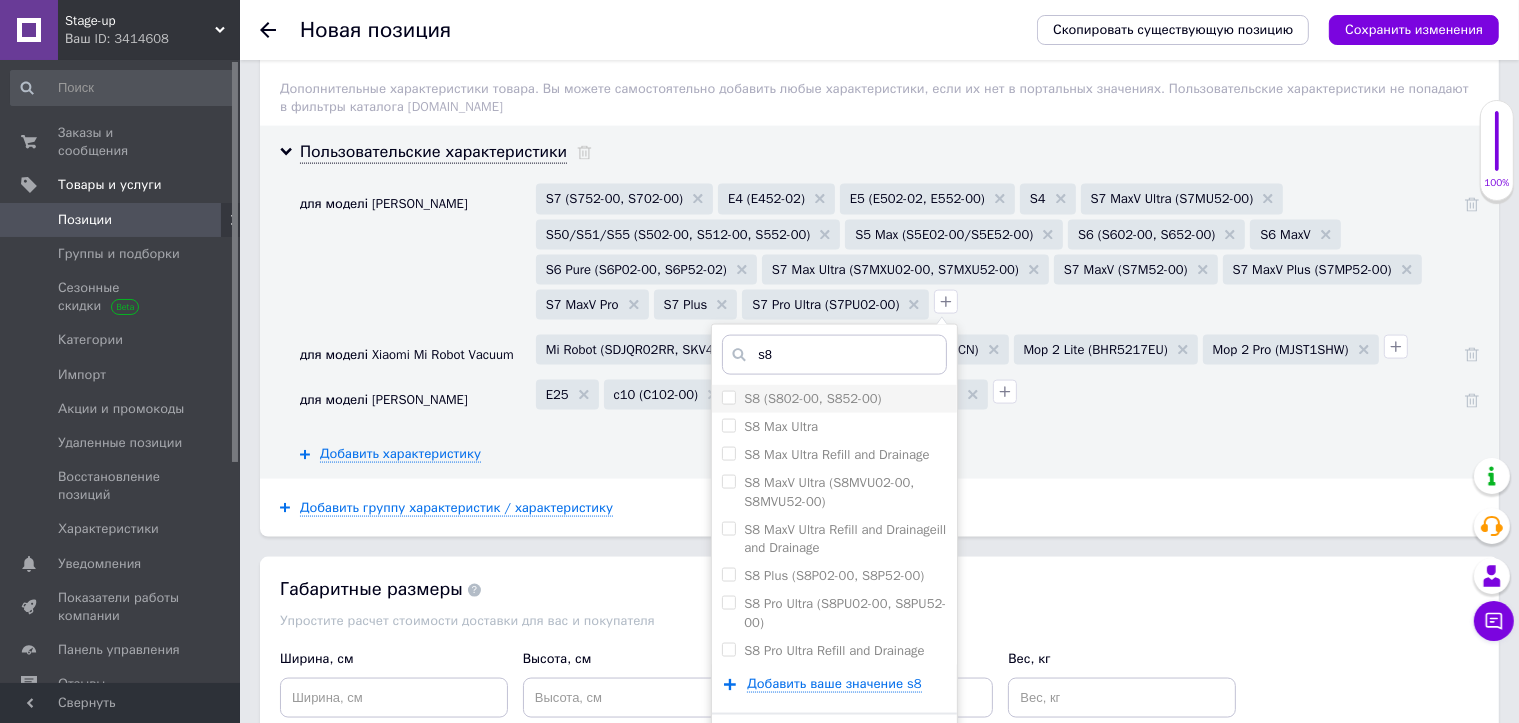 click on "S8 (S802-00, S852-00)" at bounding box center (728, 397) 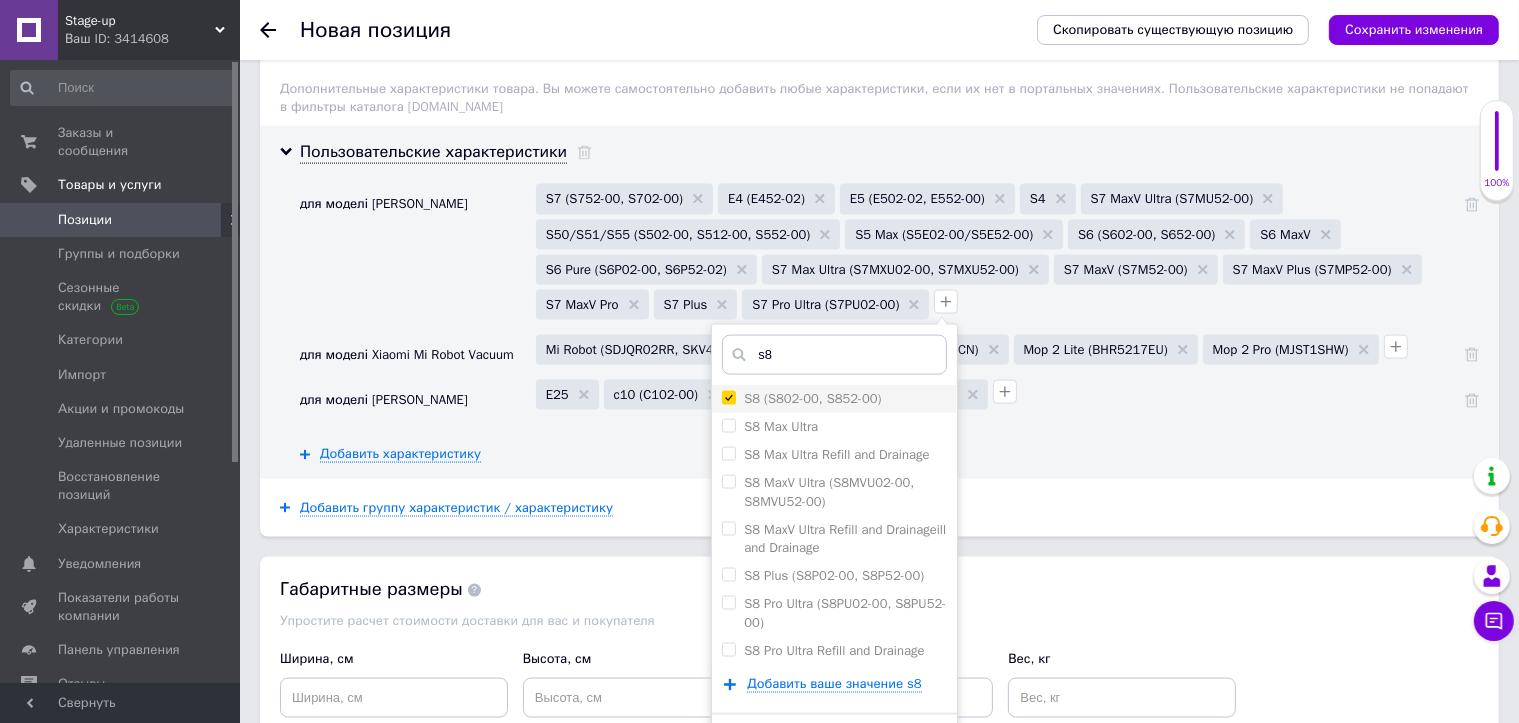 checkbox on "true" 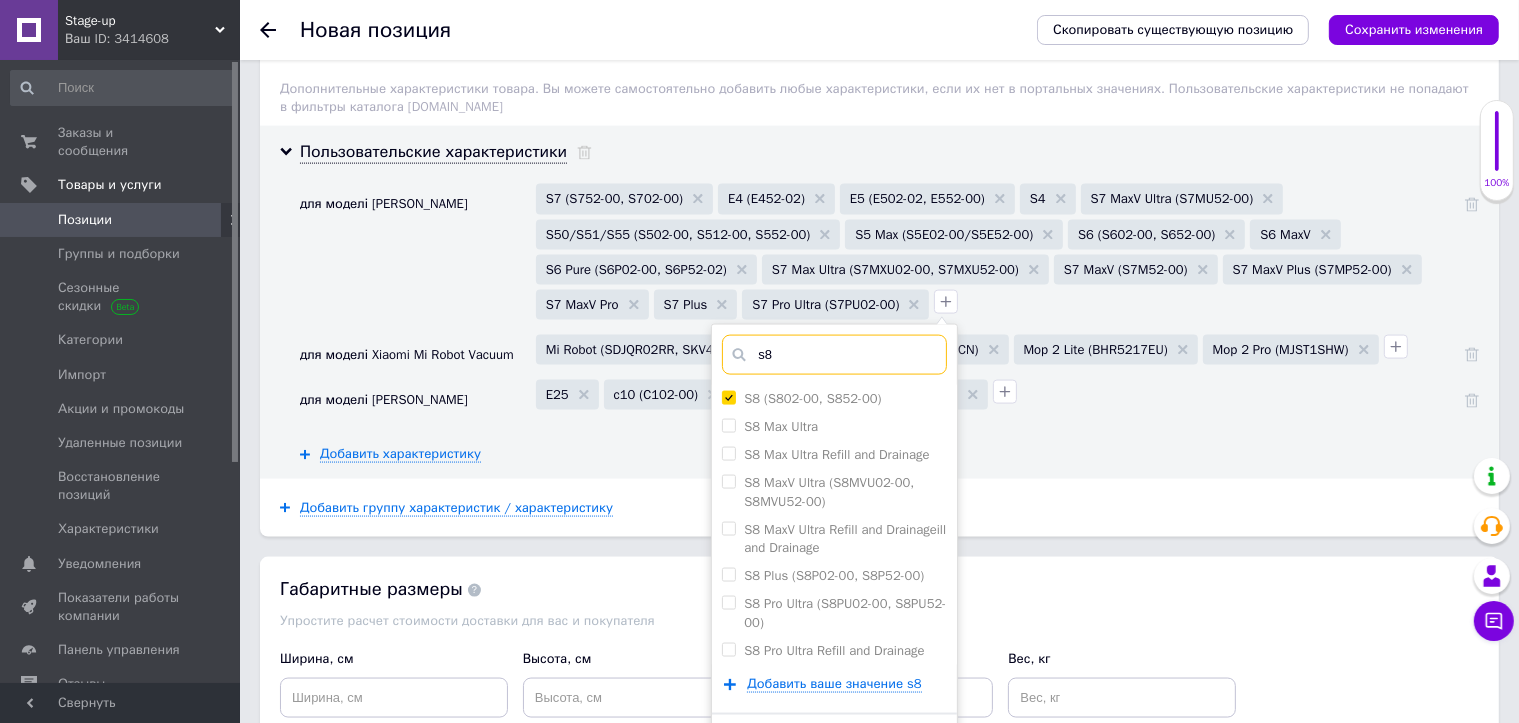 drag, startPoint x: 793, startPoint y: 346, endPoint x: 751, endPoint y: 350, distance: 42.190044 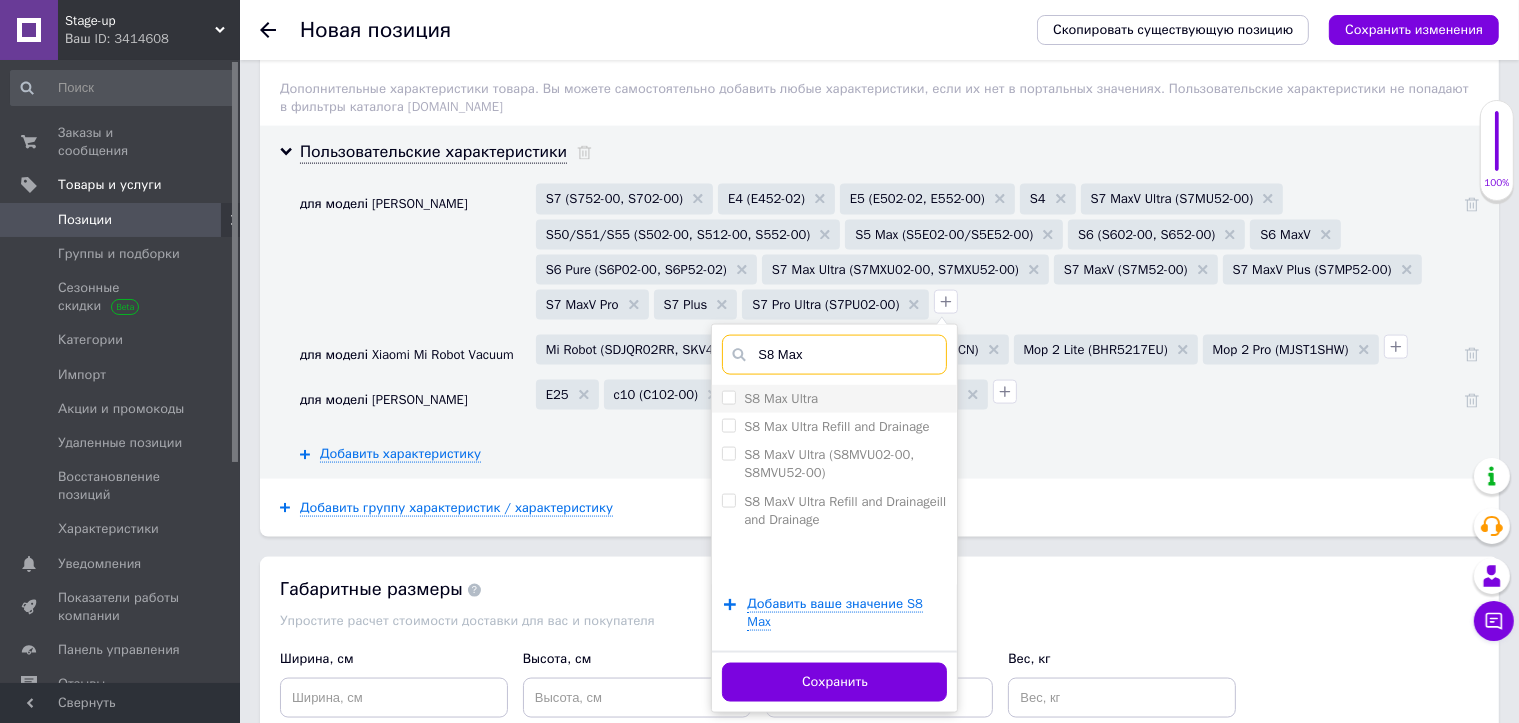 type on "S8 Max" 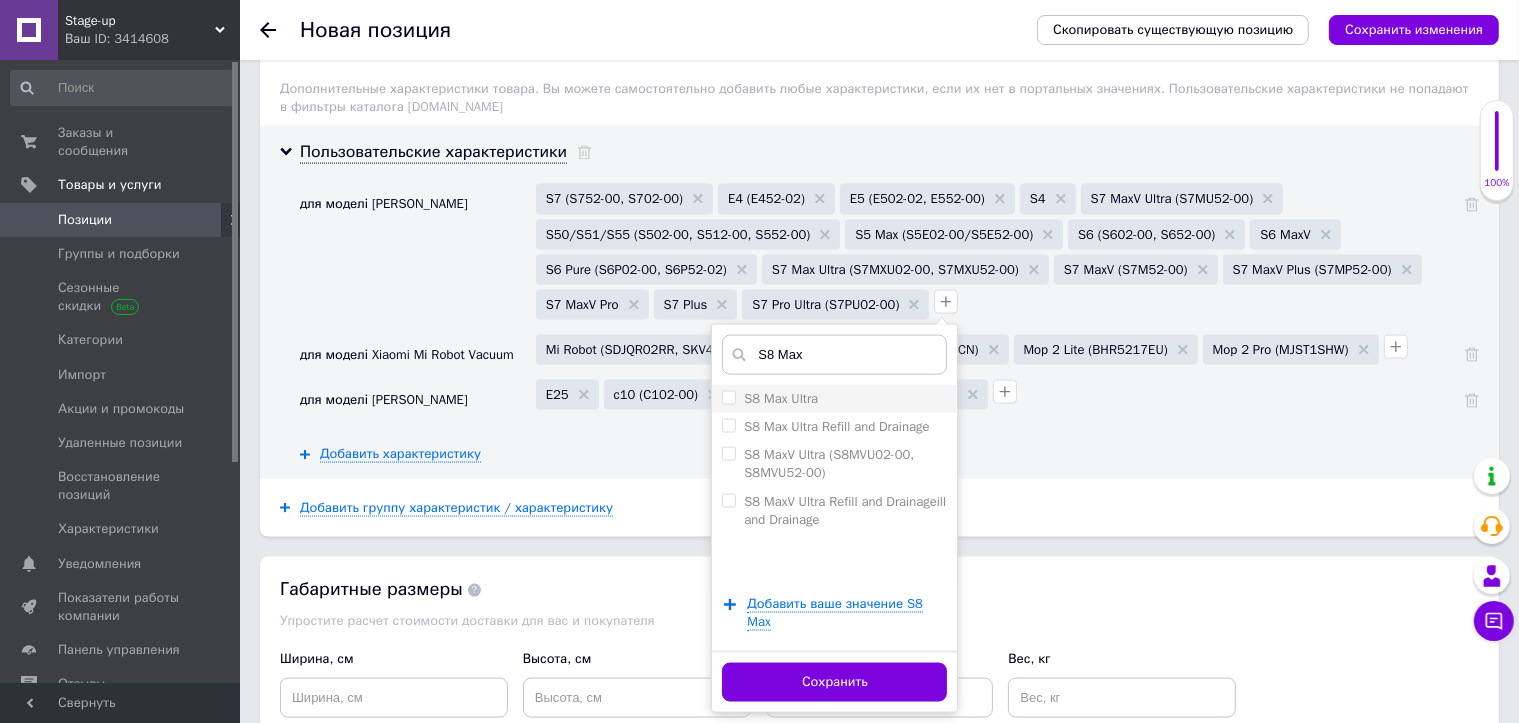 click on "S8 Max Ultra" at bounding box center (770, 399) 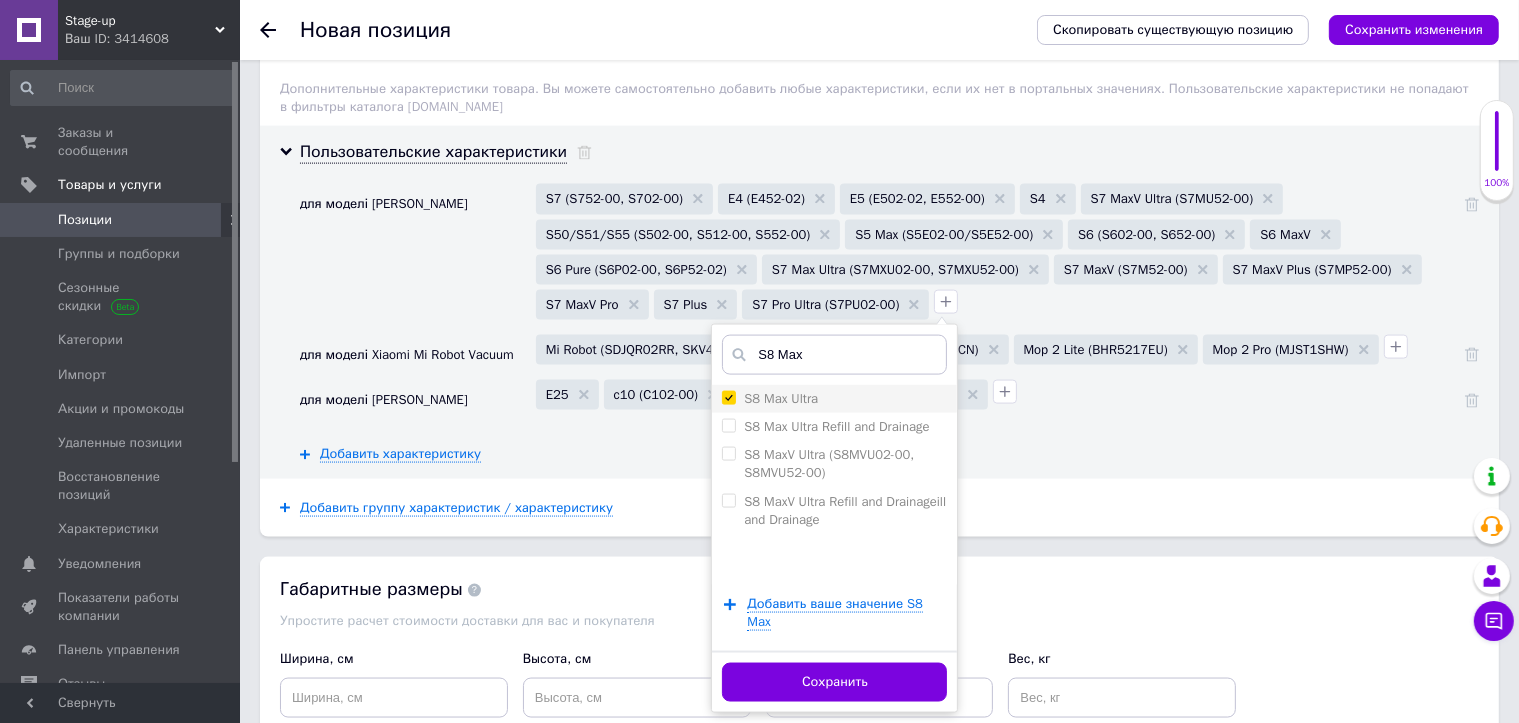 click on "S8 Max Ultra" at bounding box center (728, 397) 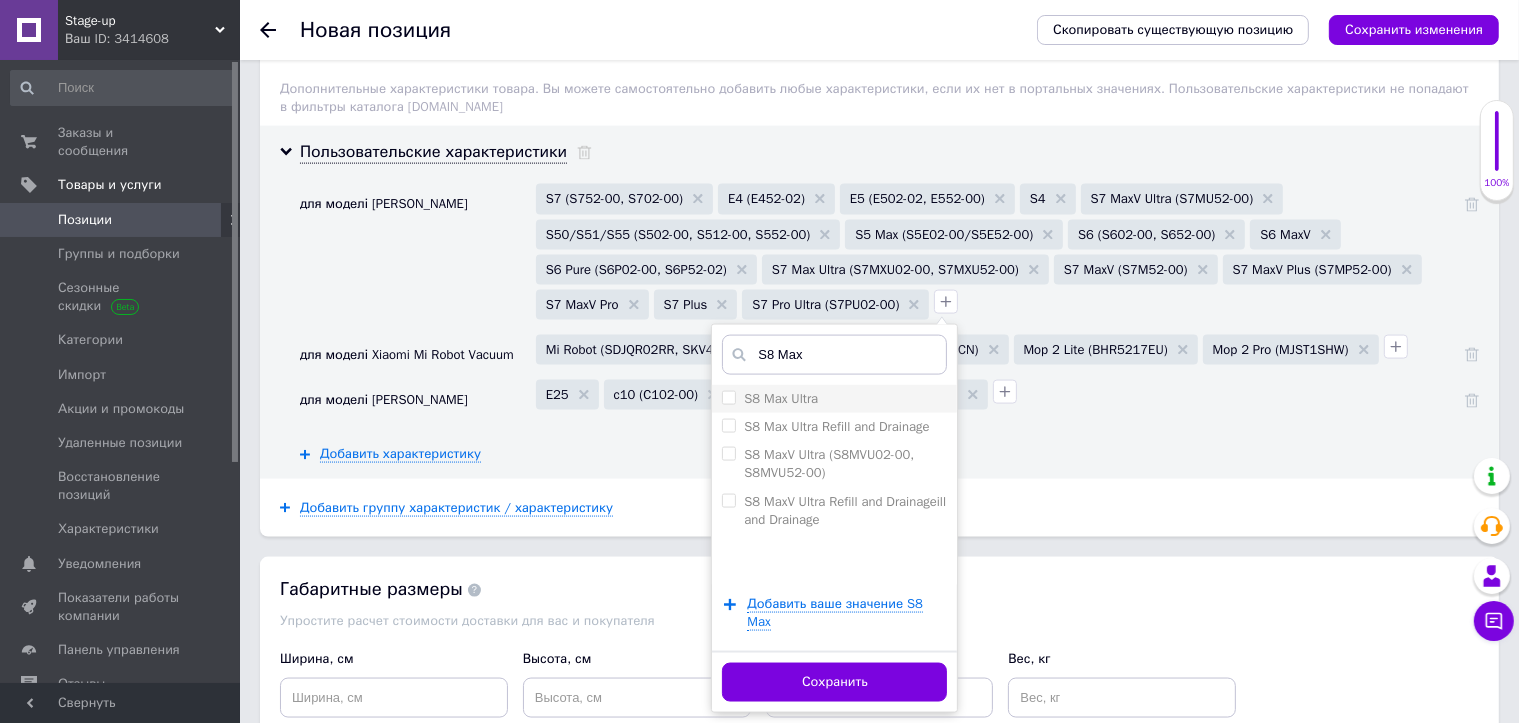 checkbox on "false" 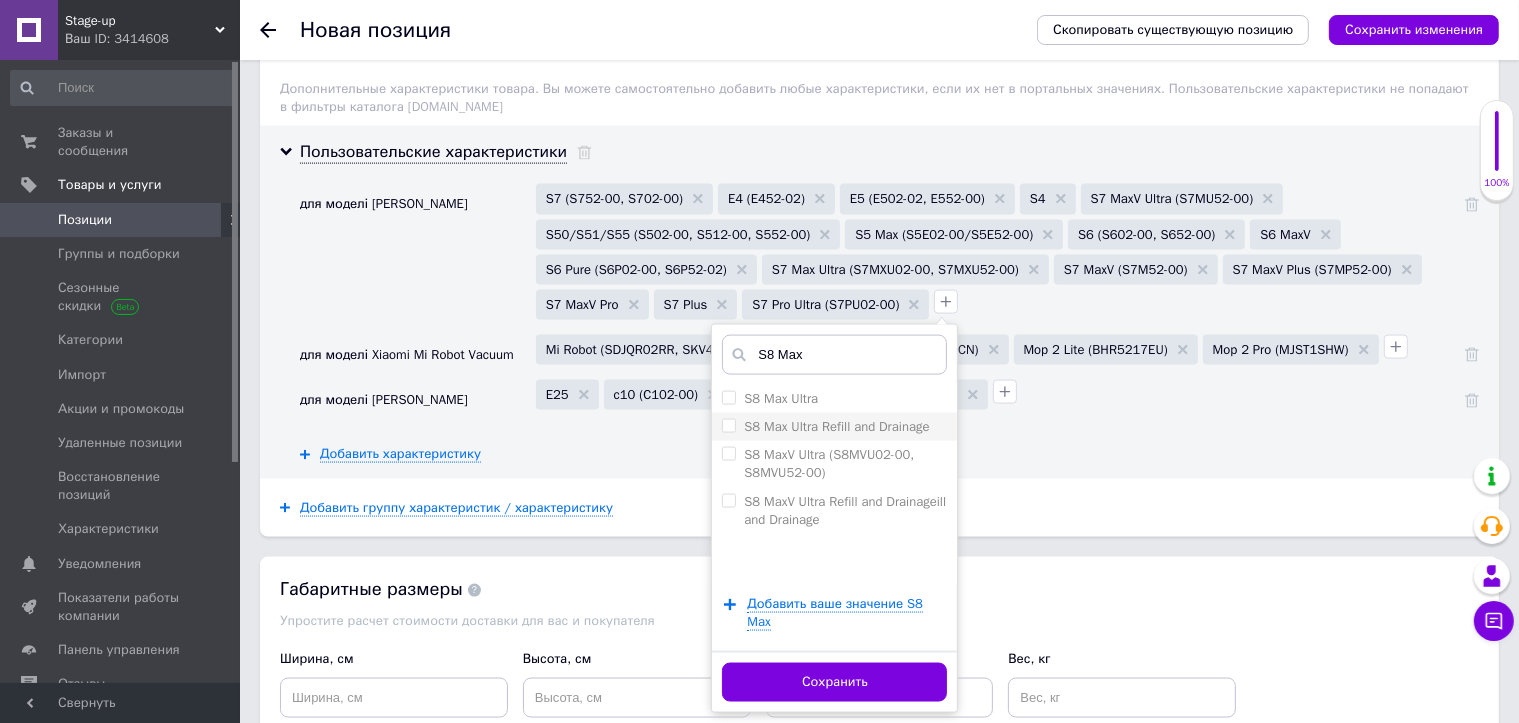 click on "S8 Max Ultra Refill and Drainage" at bounding box center [728, 425] 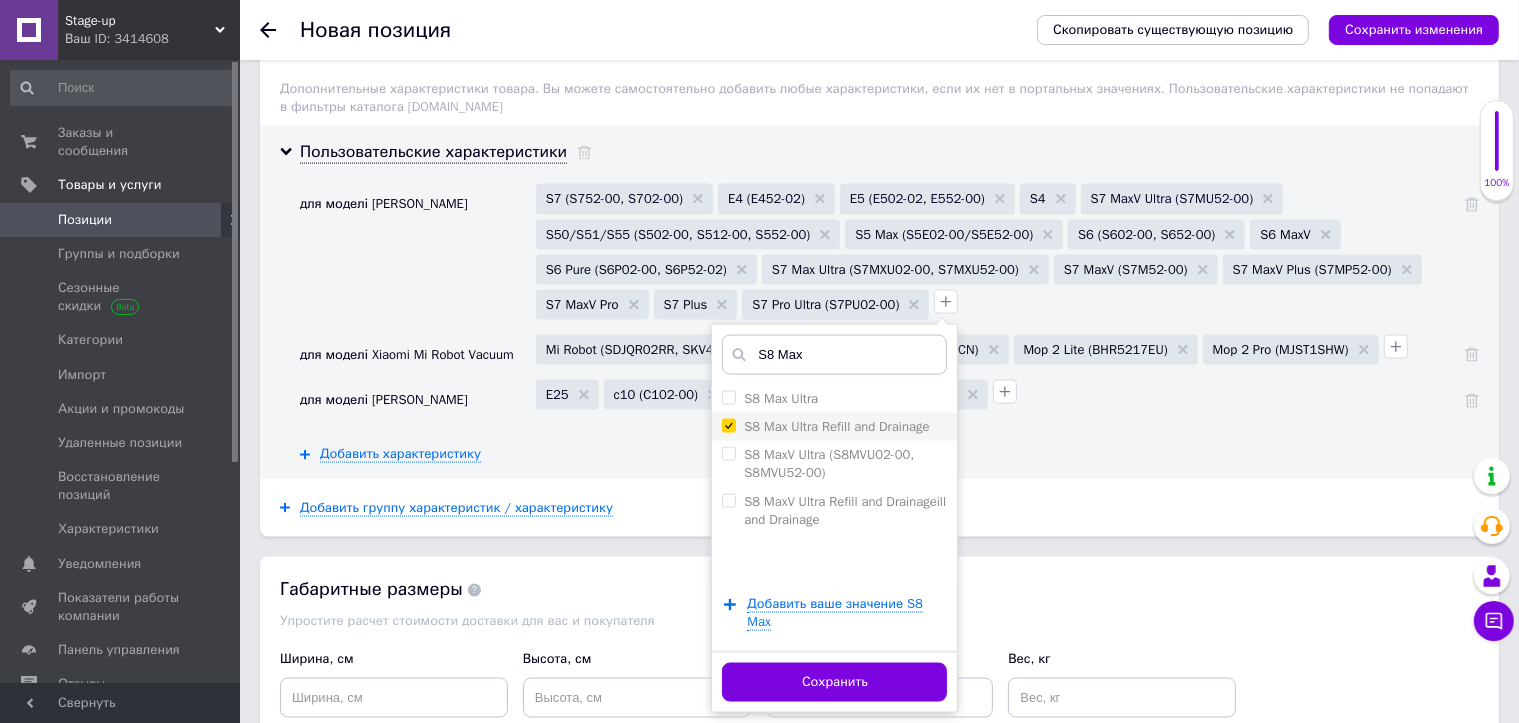 checkbox on "true" 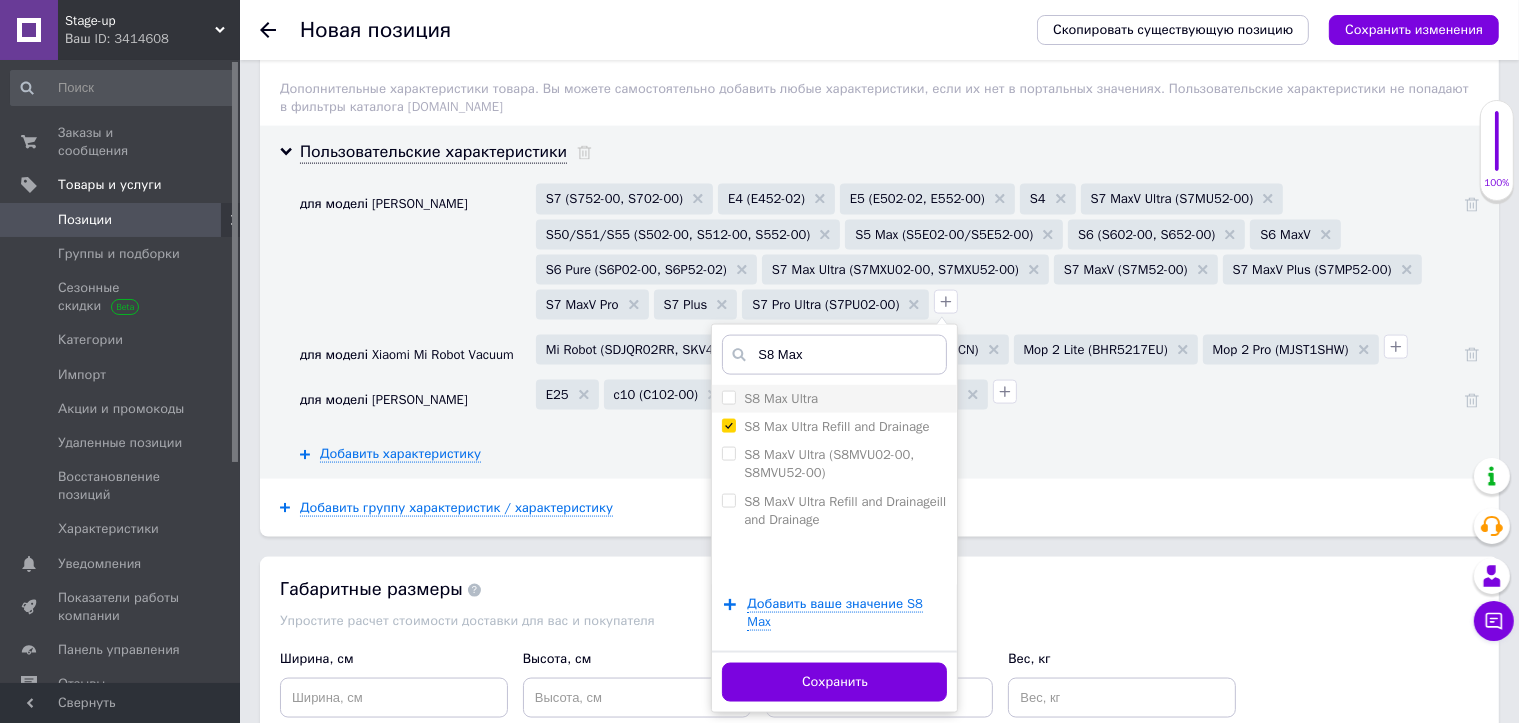 click on "S8 Max Ultra" at bounding box center (728, 397) 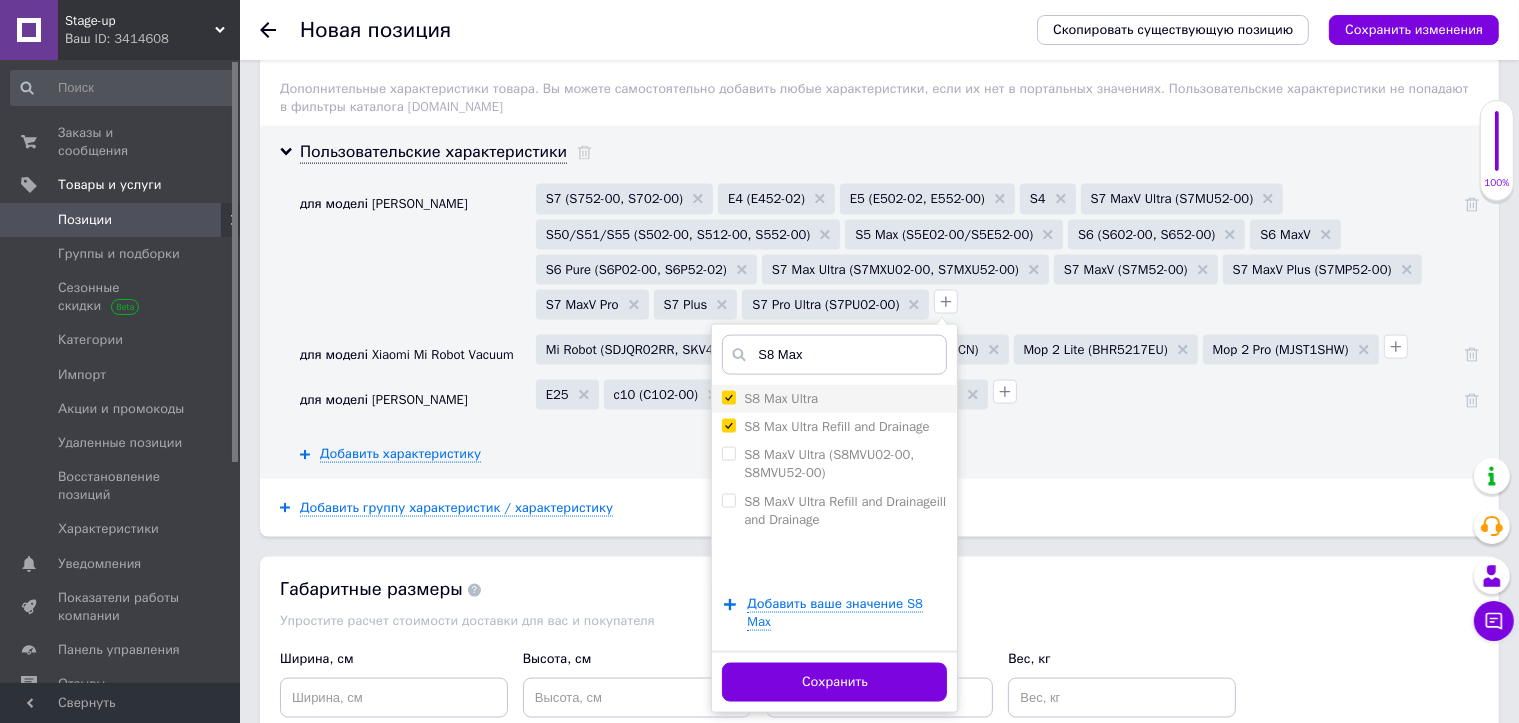 checkbox on "true" 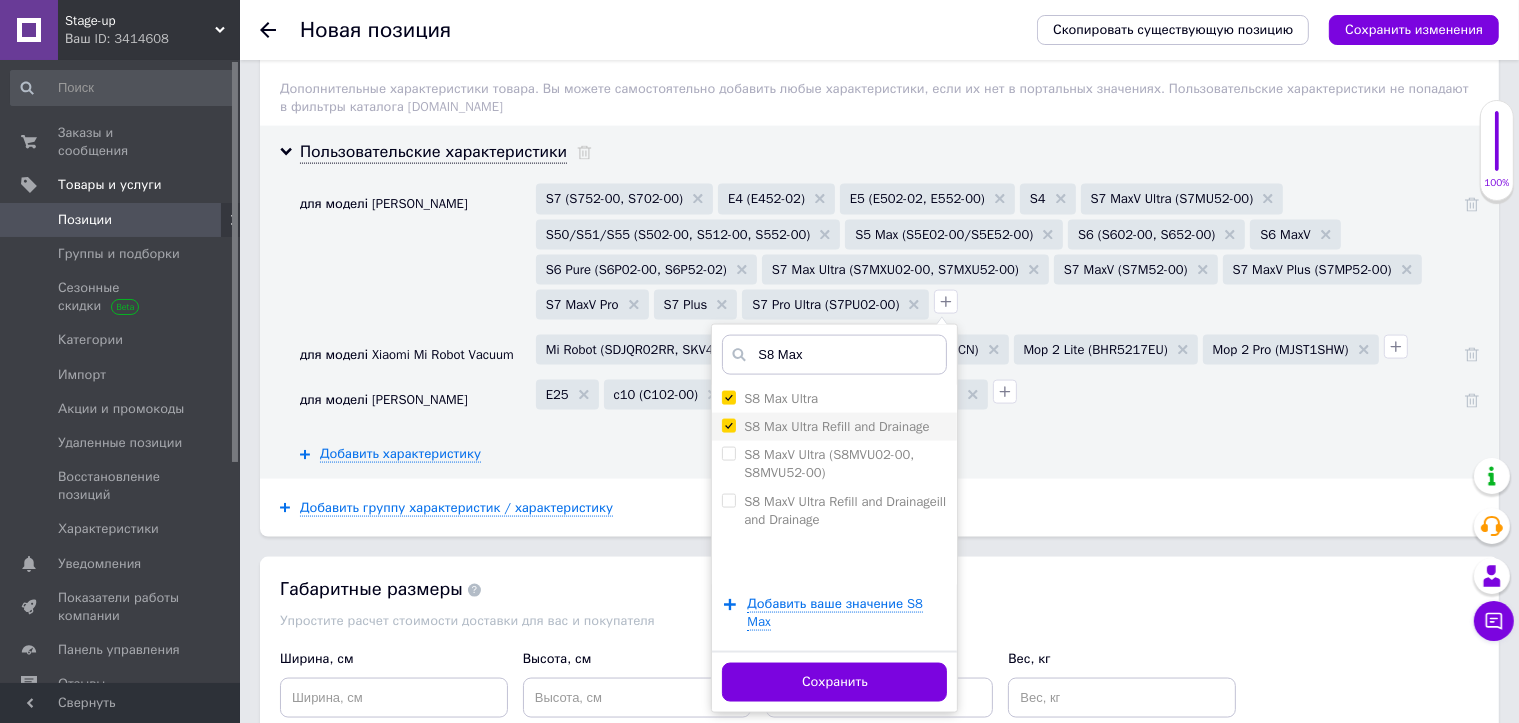 click on "S8 Max Ultra Refill and Drainage" at bounding box center [834, 427] 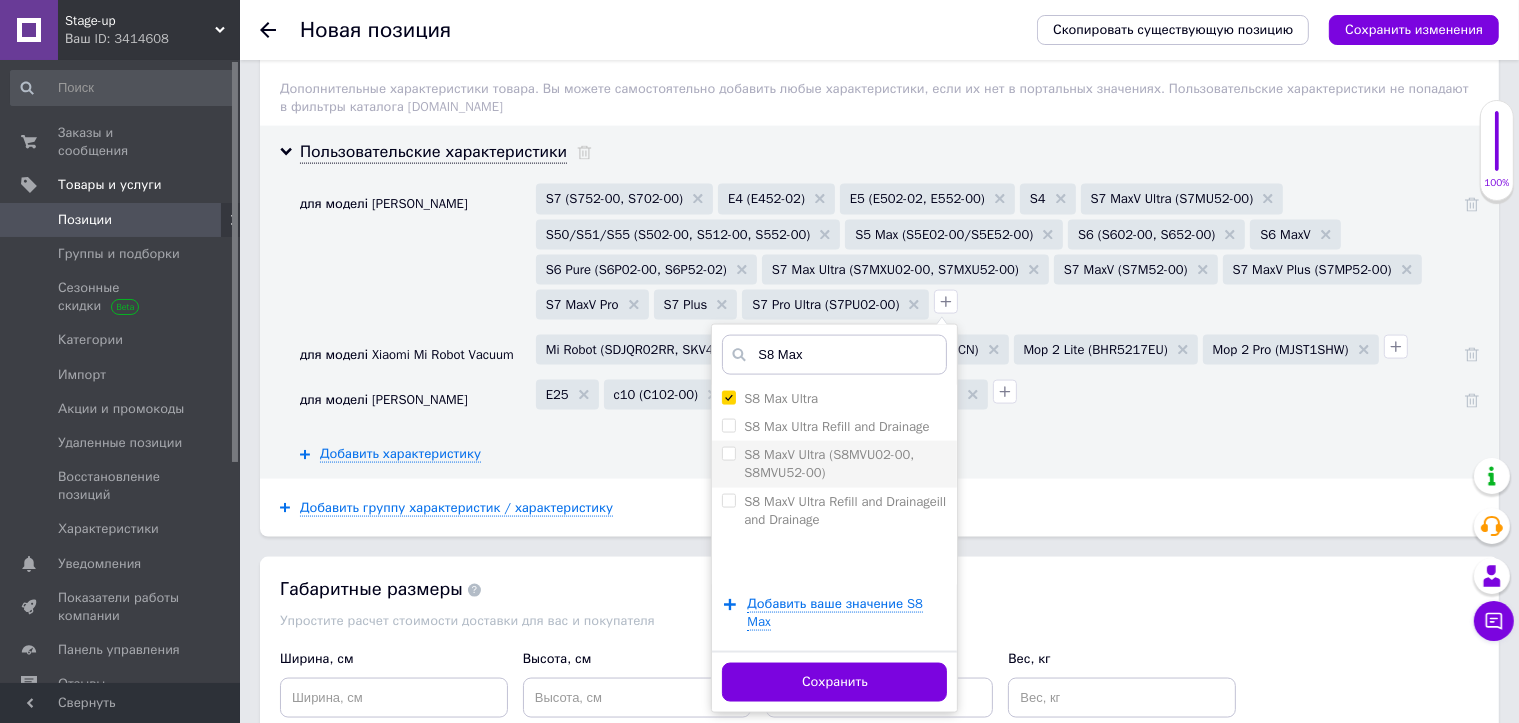 checkbox on "false" 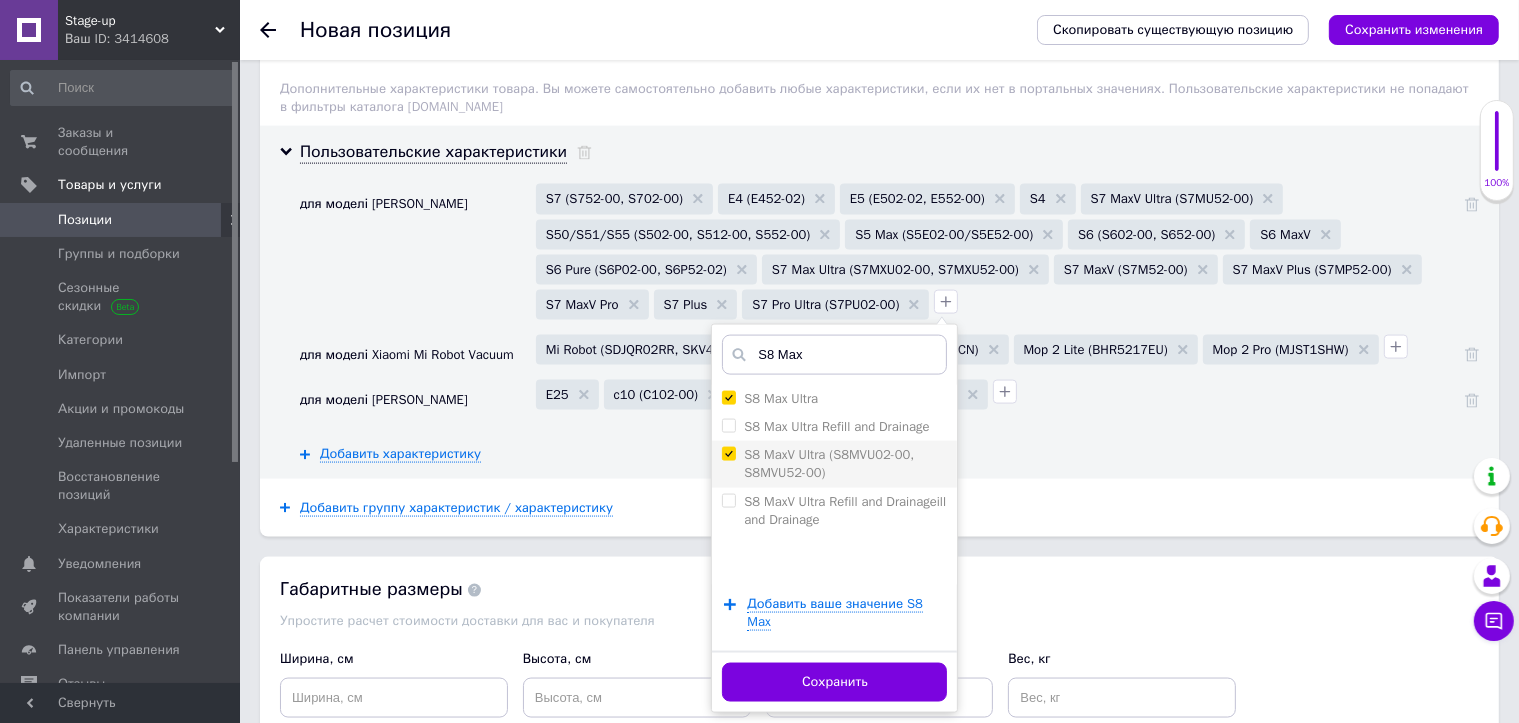 checkbox on "true" 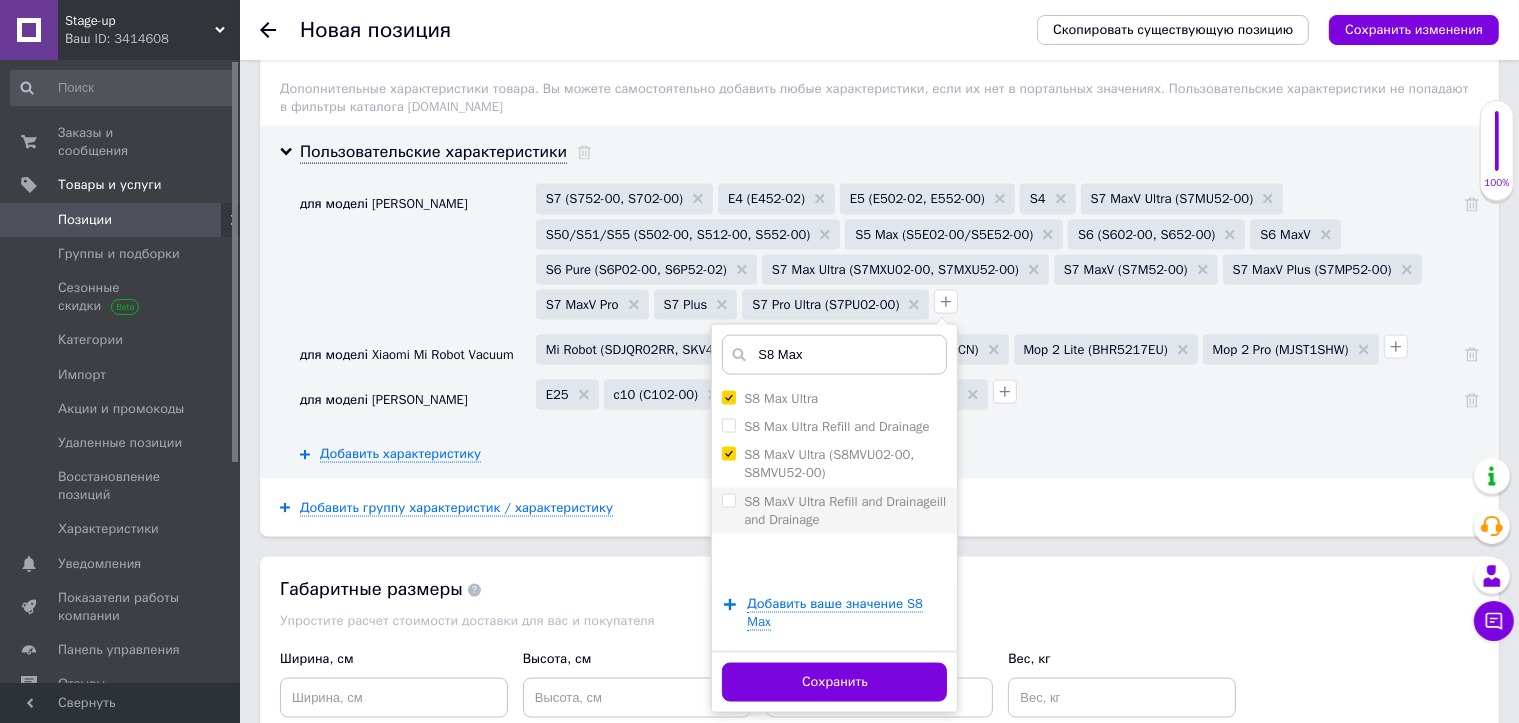 click on "S8 MaxV Ultra Refill and Drainageill and Drainage" at bounding box center [728, 500] 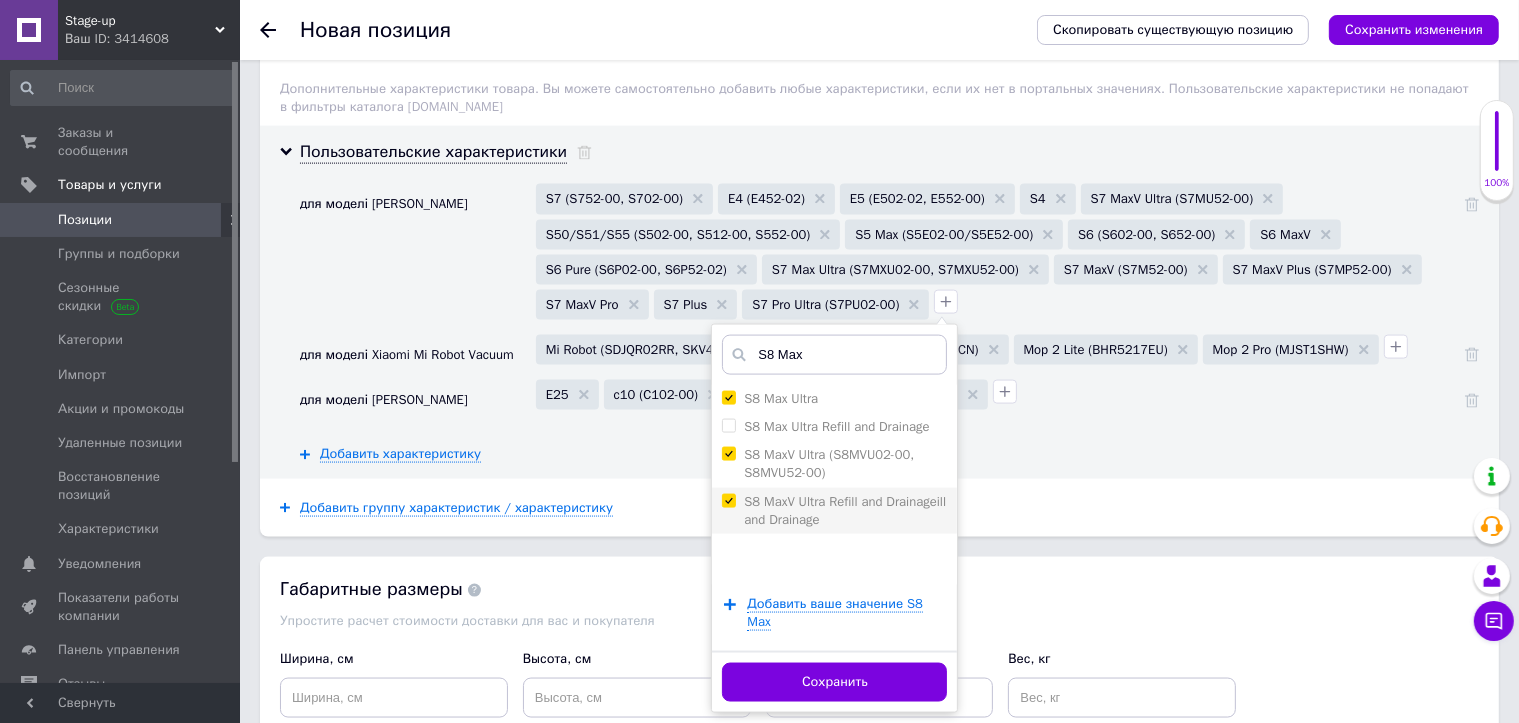 checkbox on "true" 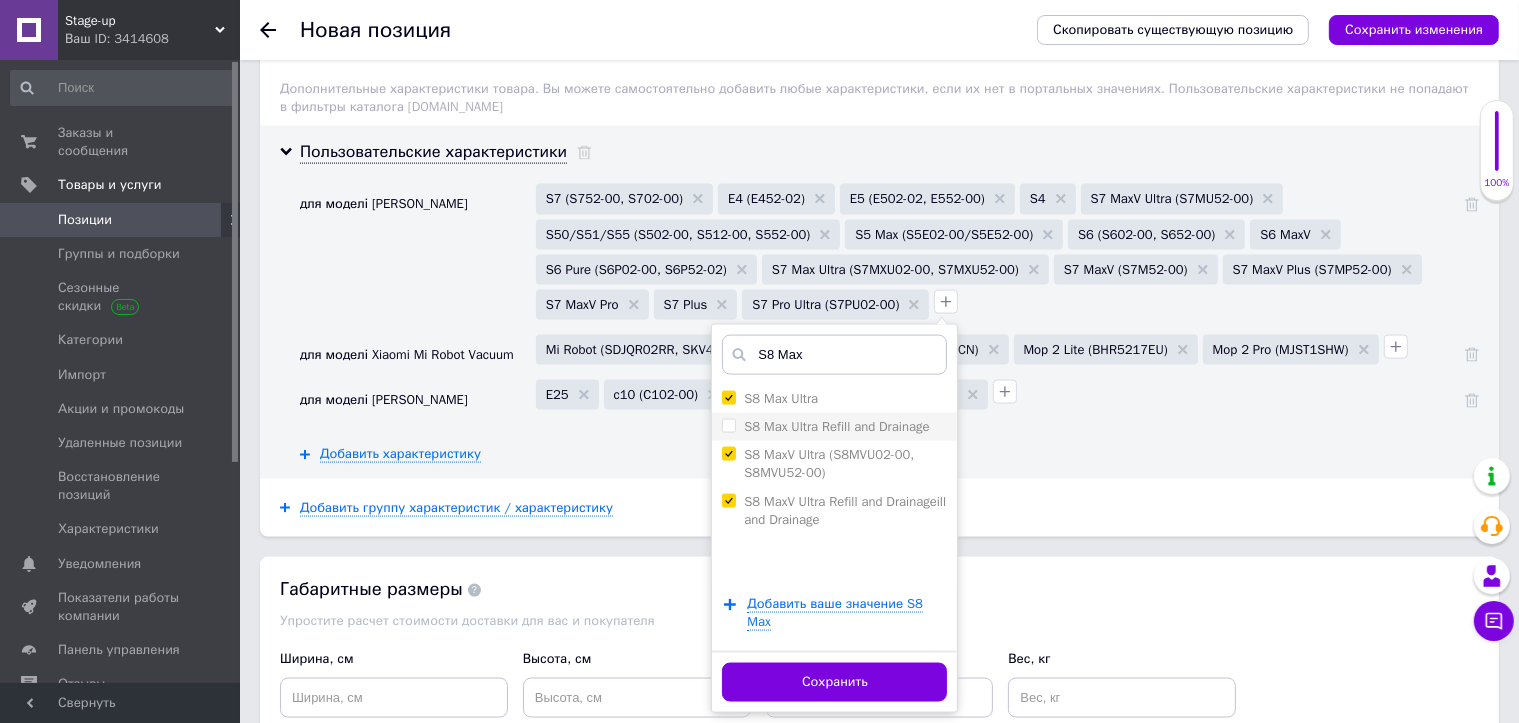 click on "S8 Max Ultra" at bounding box center [834, 399] 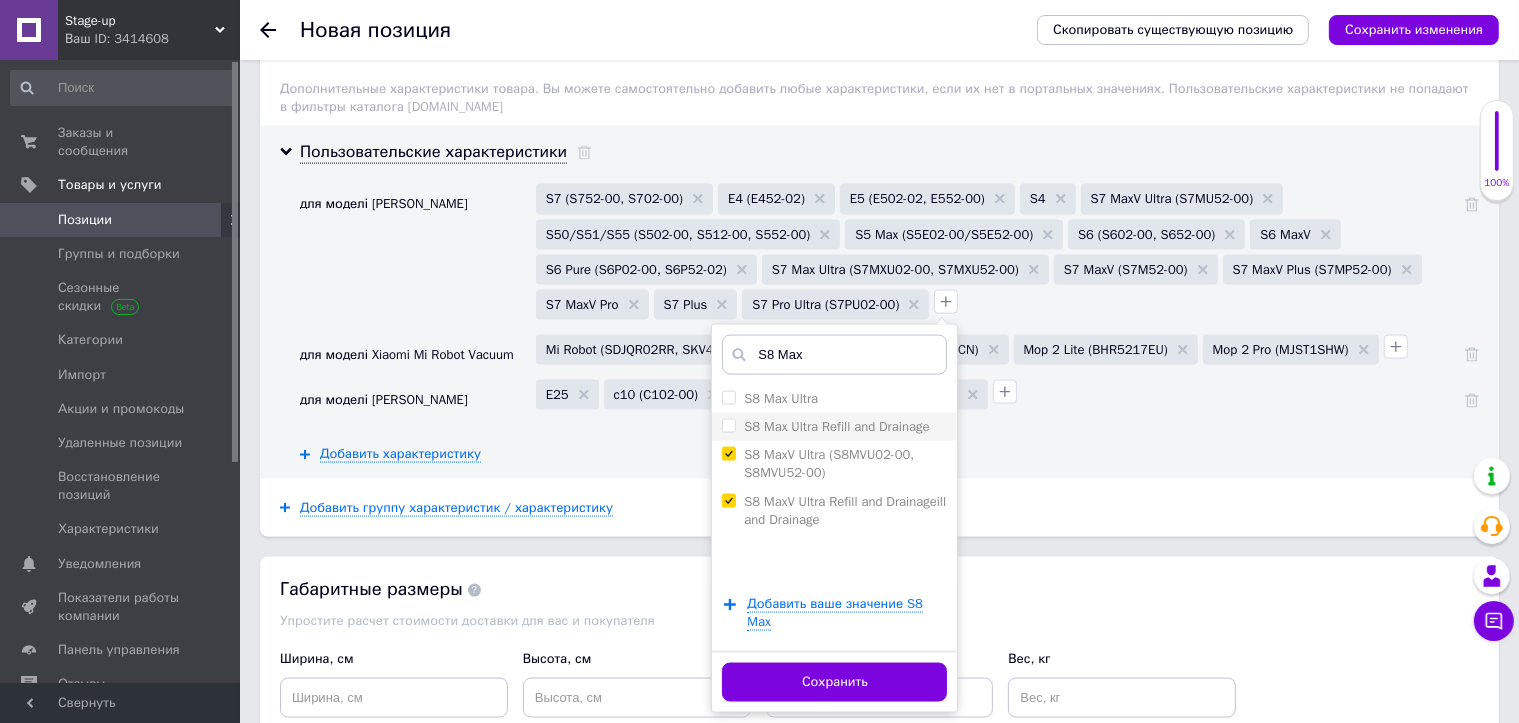 checkbox on "false" 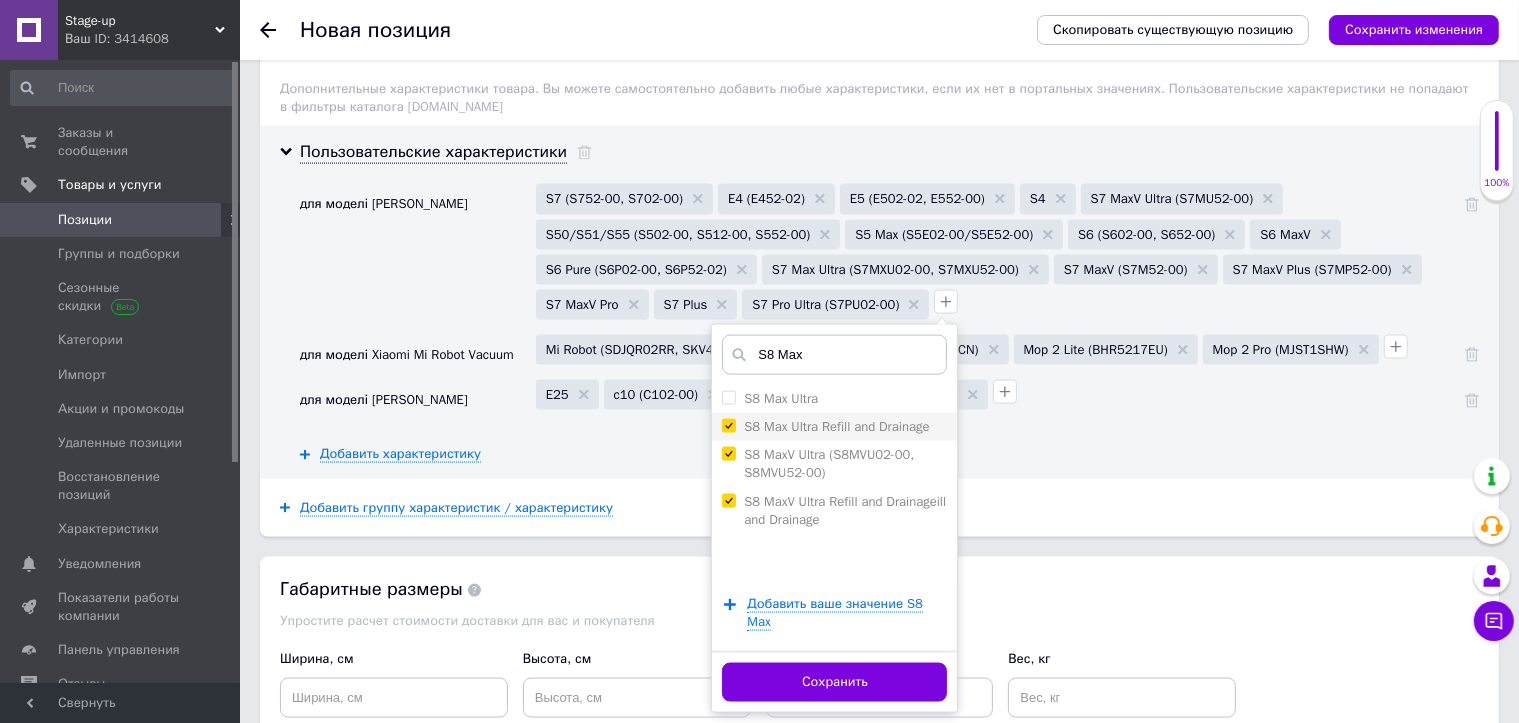 checkbox on "true" 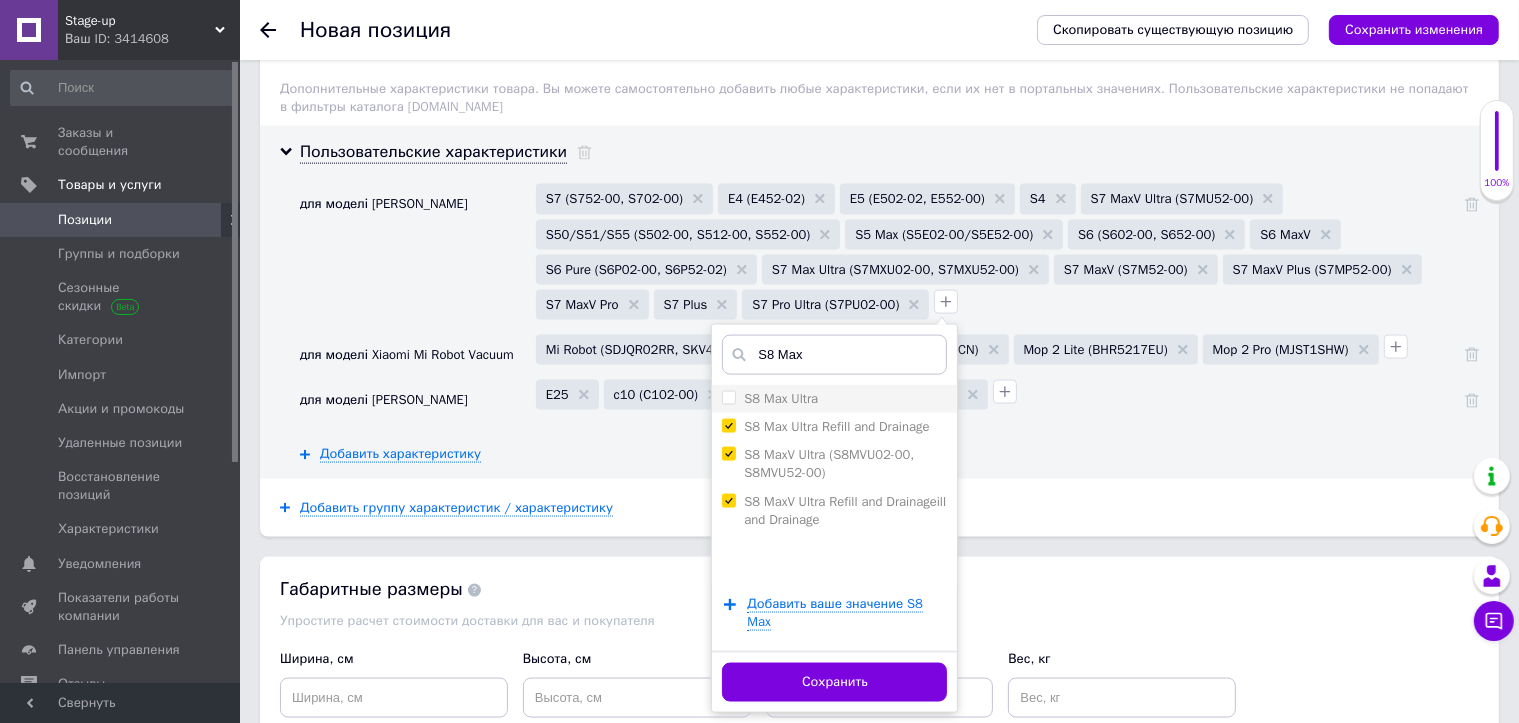 click at bounding box center (729, 398) 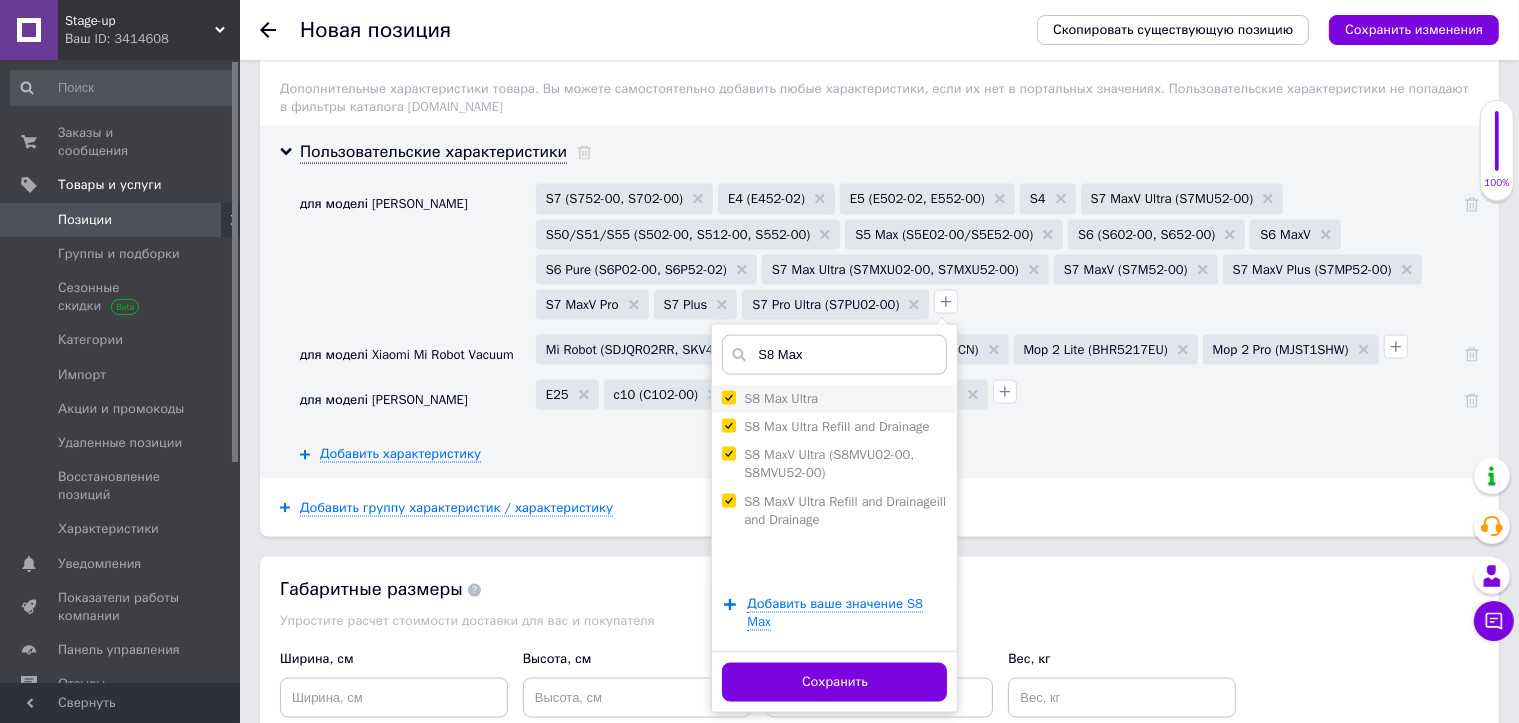 click on "S8 Max Ultra" at bounding box center [728, 397] 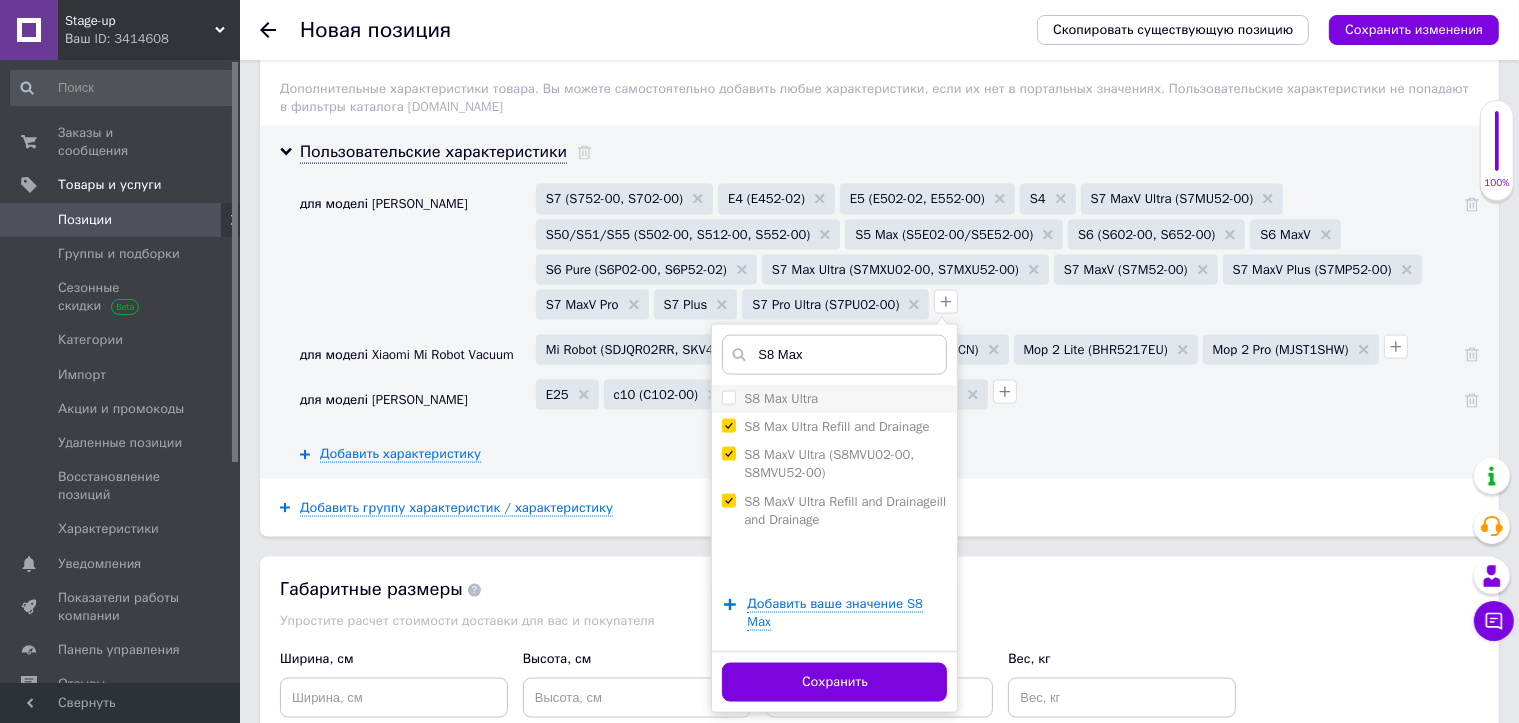 click on "S8 Max Ultra" at bounding box center (834, 399) 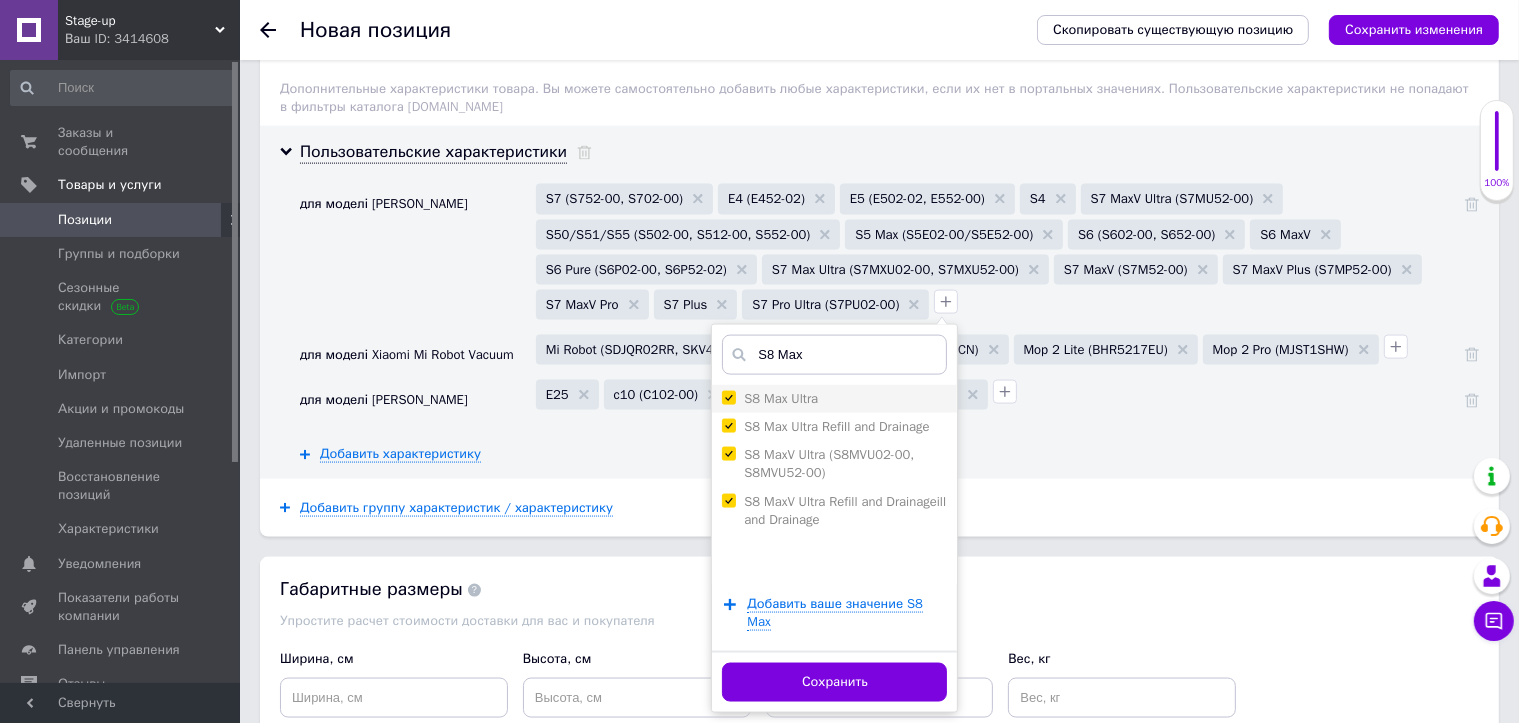 checkbox on "true" 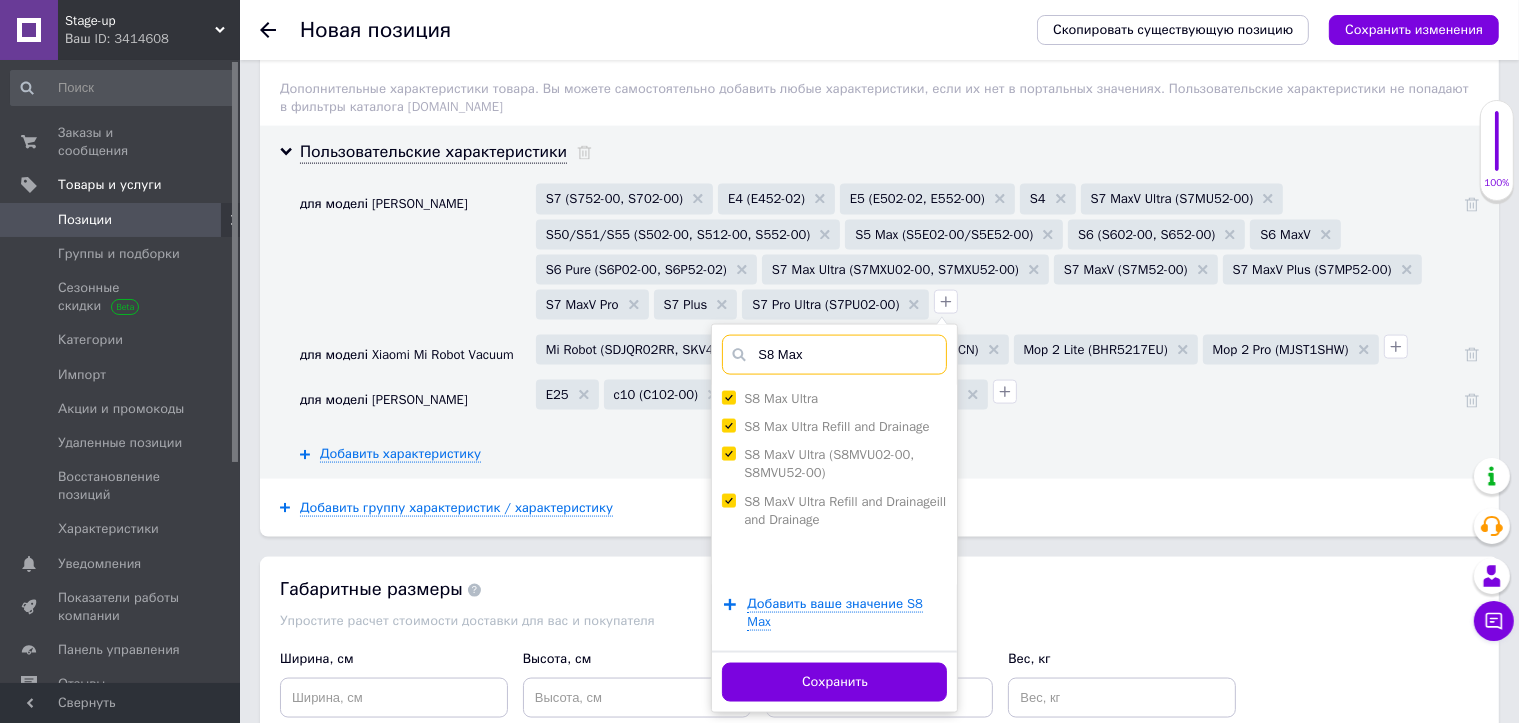 drag, startPoint x: 793, startPoint y: 340, endPoint x: 779, endPoint y: 346, distance: 15.231546 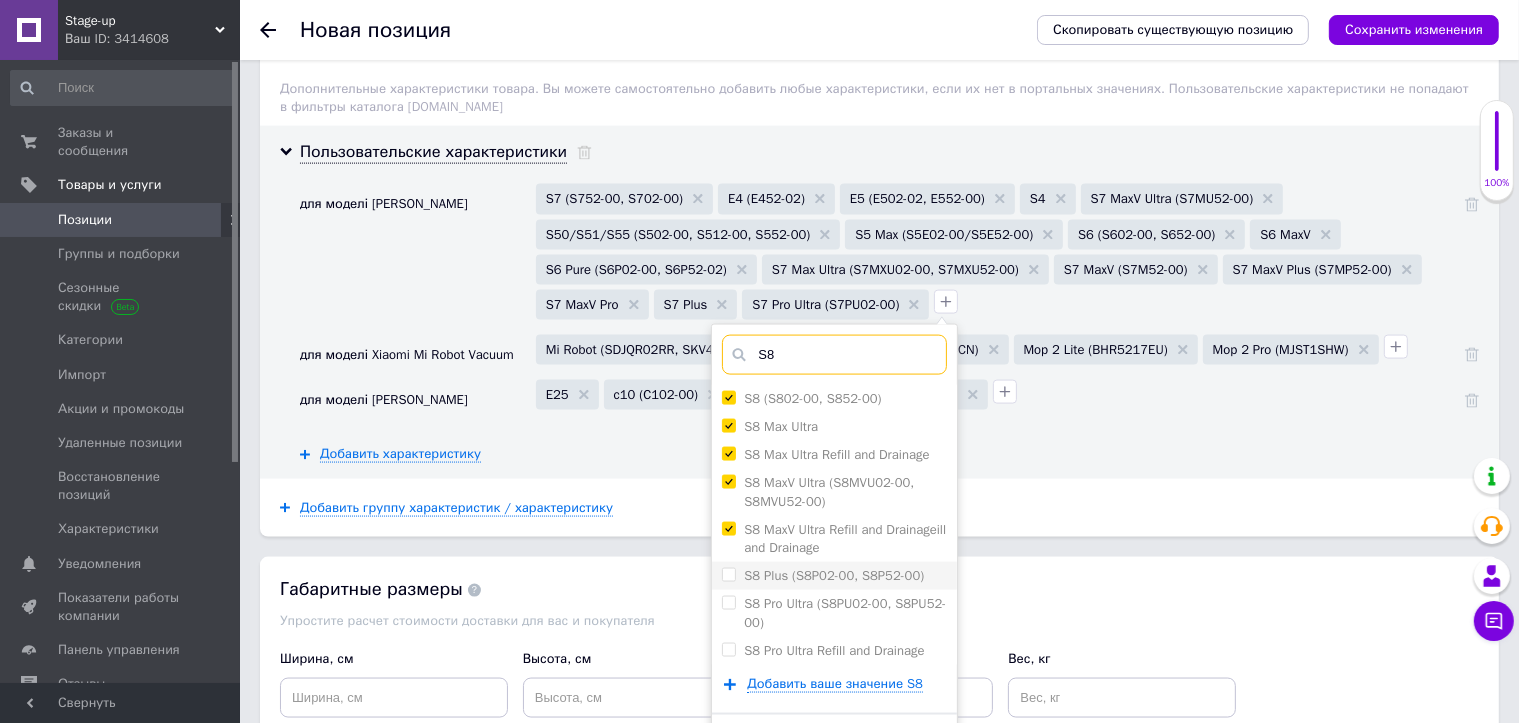 type on "S8" 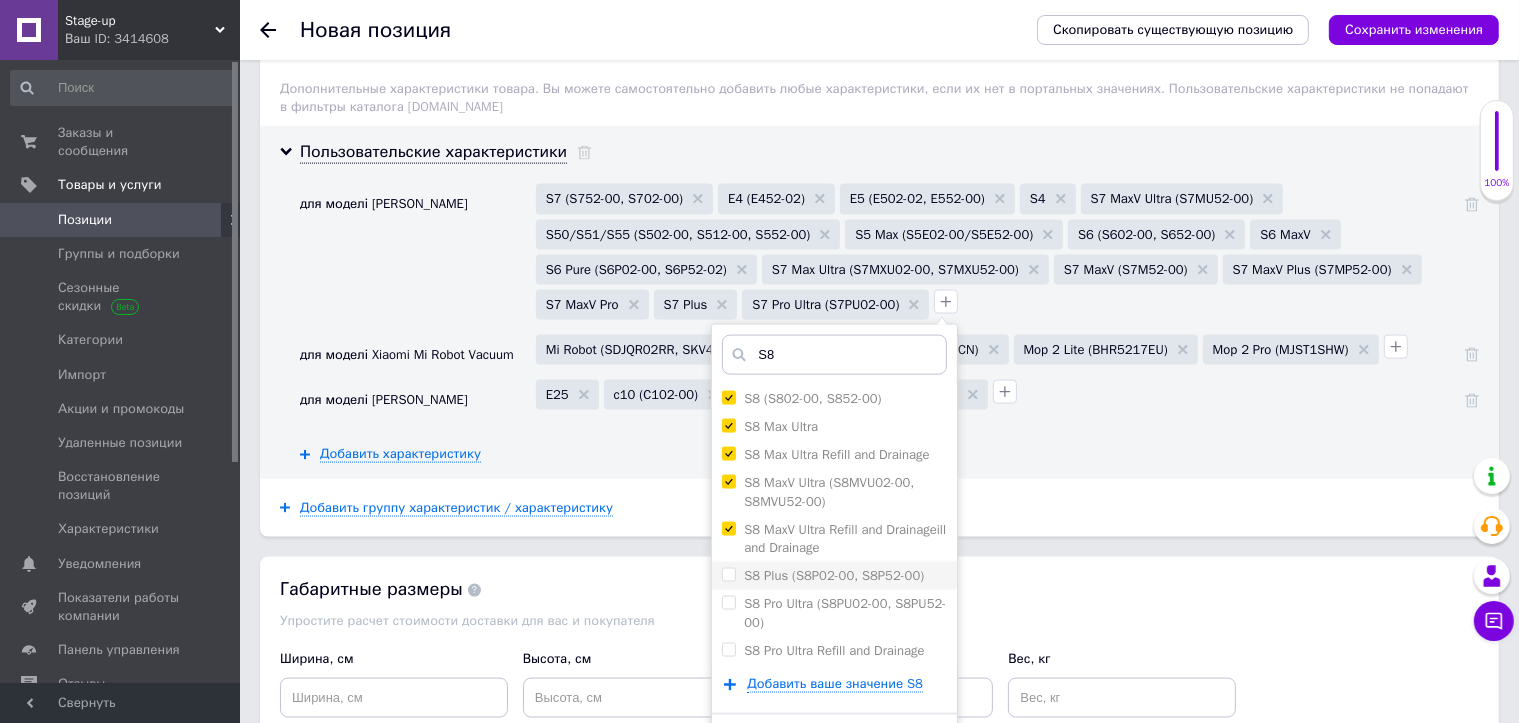 click on "S8 Plus (S8P02-00, S8P52-00)" at bounding box center (728, 574) 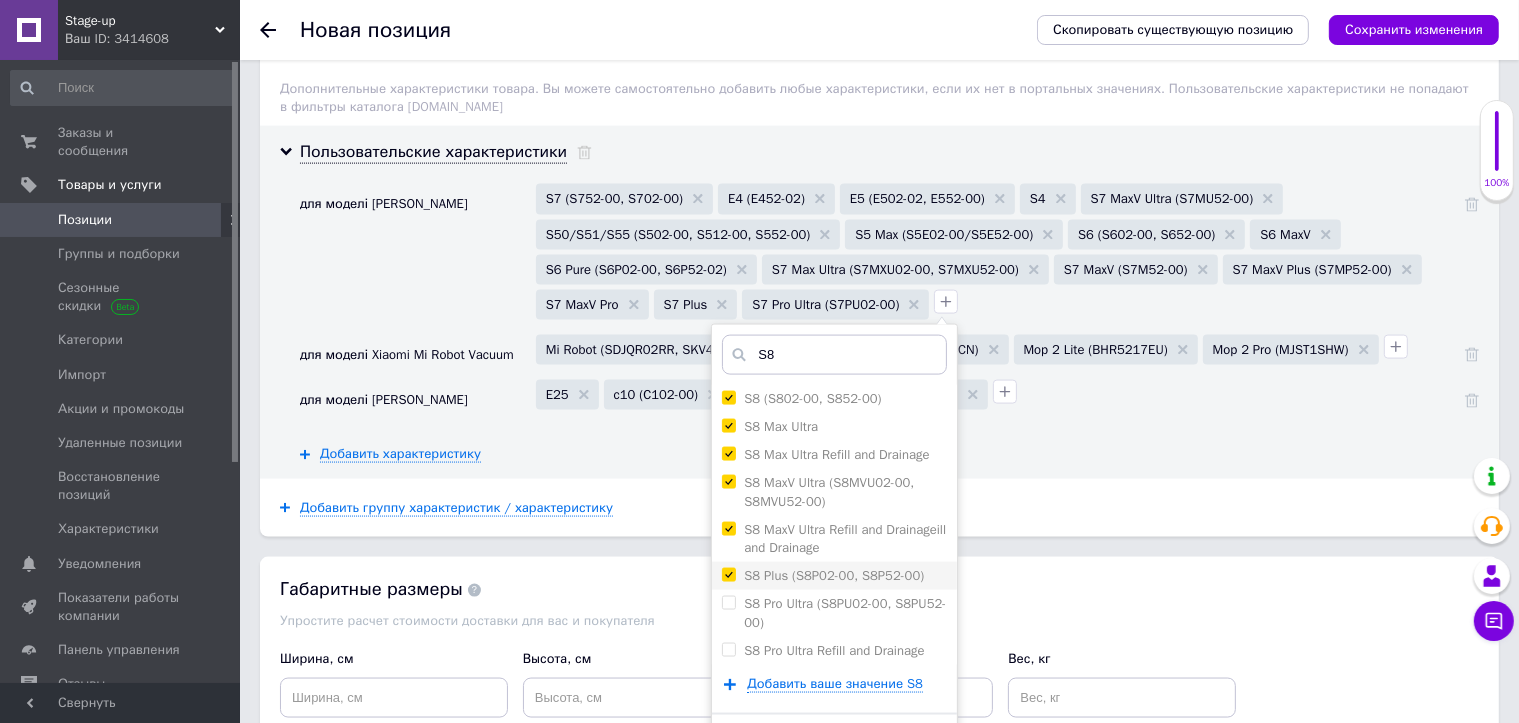 checkbox on "true" 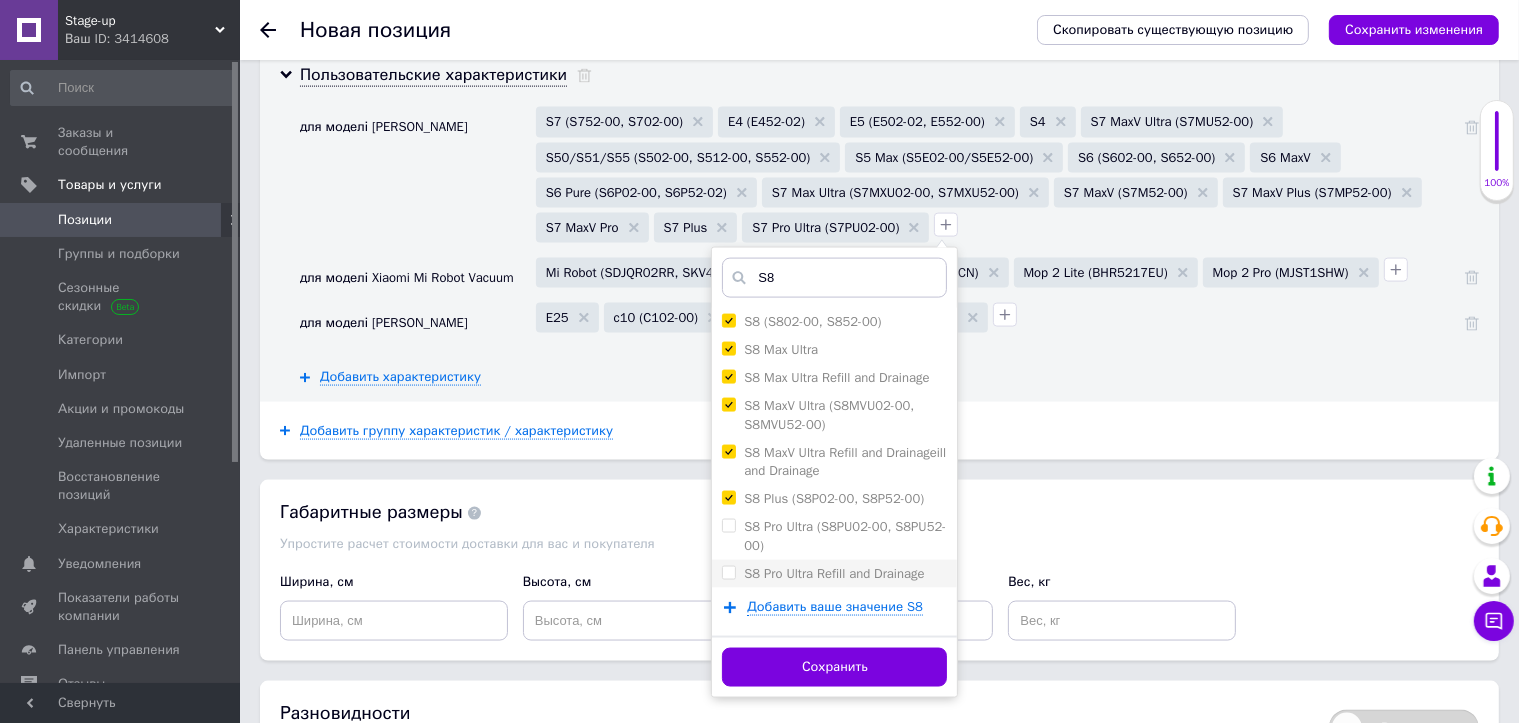 scroll, scrollTop: 2892, scrollLeft: 0, axis: vertical 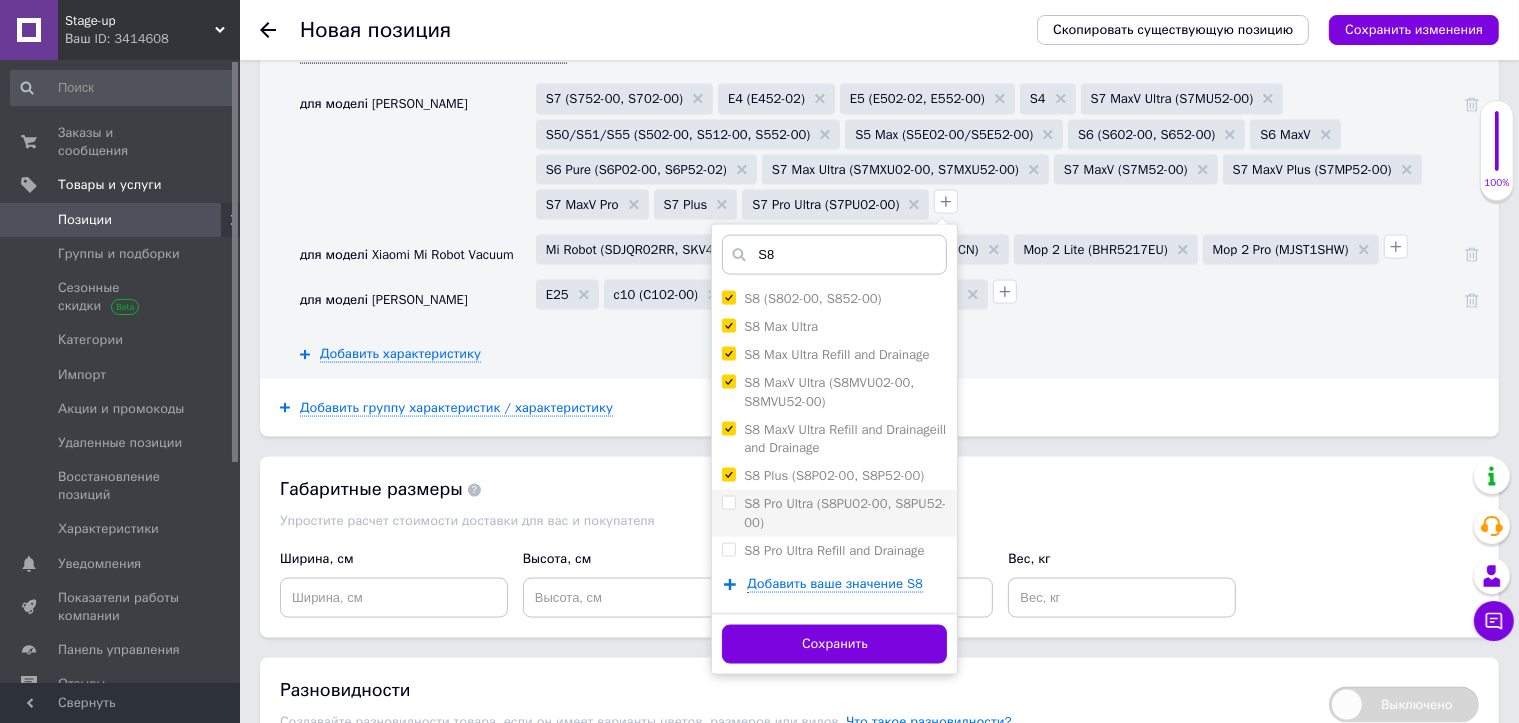 click at bounding box center (729, 503) 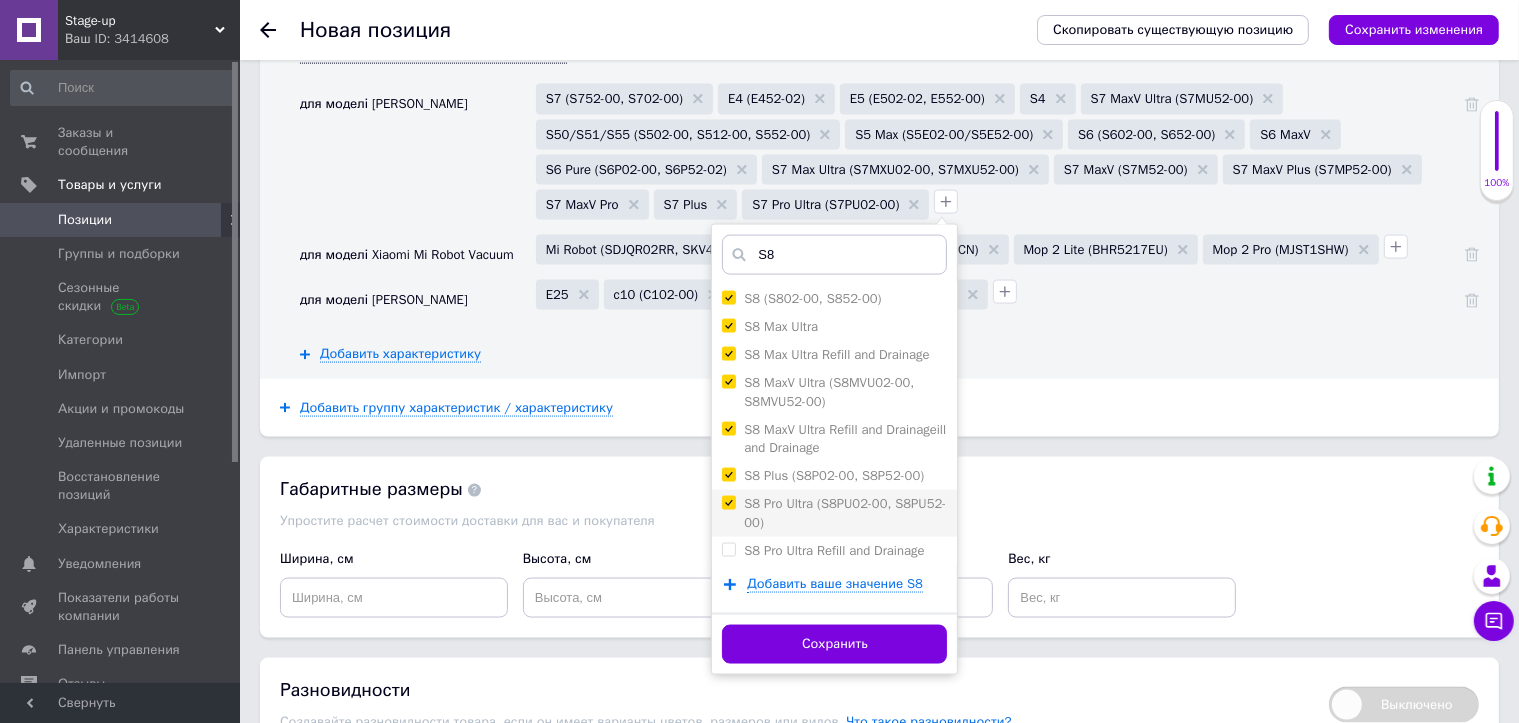 click on "S8 Pro Ultra (S8PU02-00, S8PU52-00)" at bounding box center [728, 502] 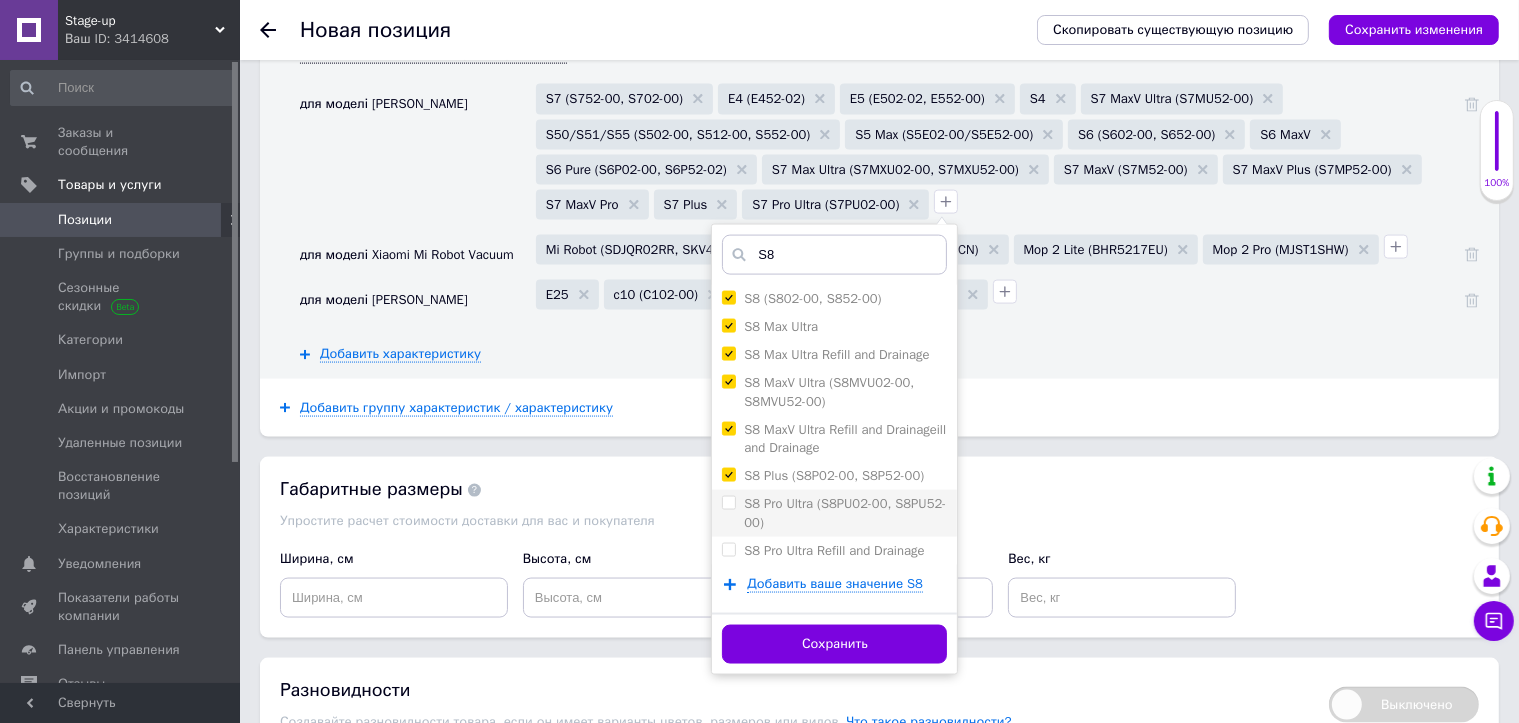 checkbox on "false" 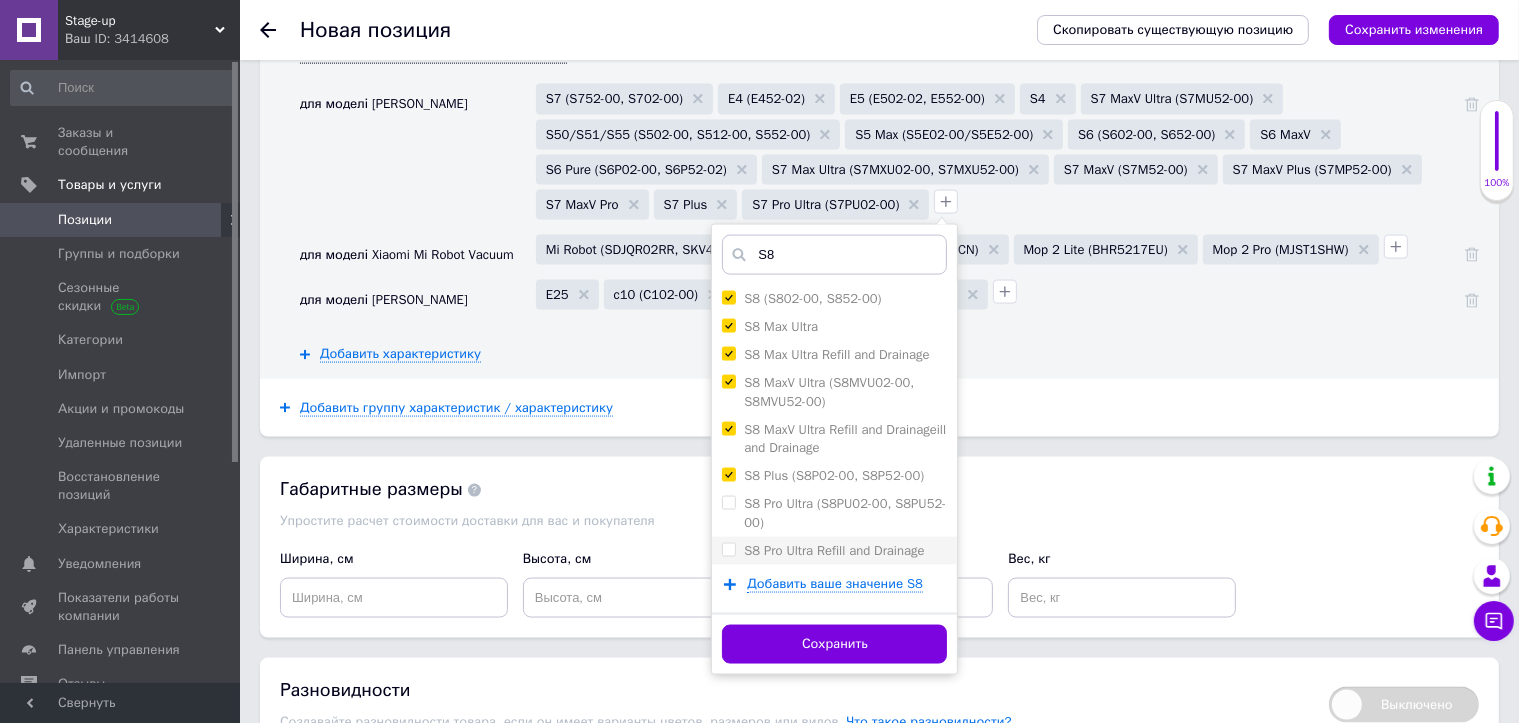 click on "S8 Pro Ultra Refill and Drainage" at bounding box center (728, 549) 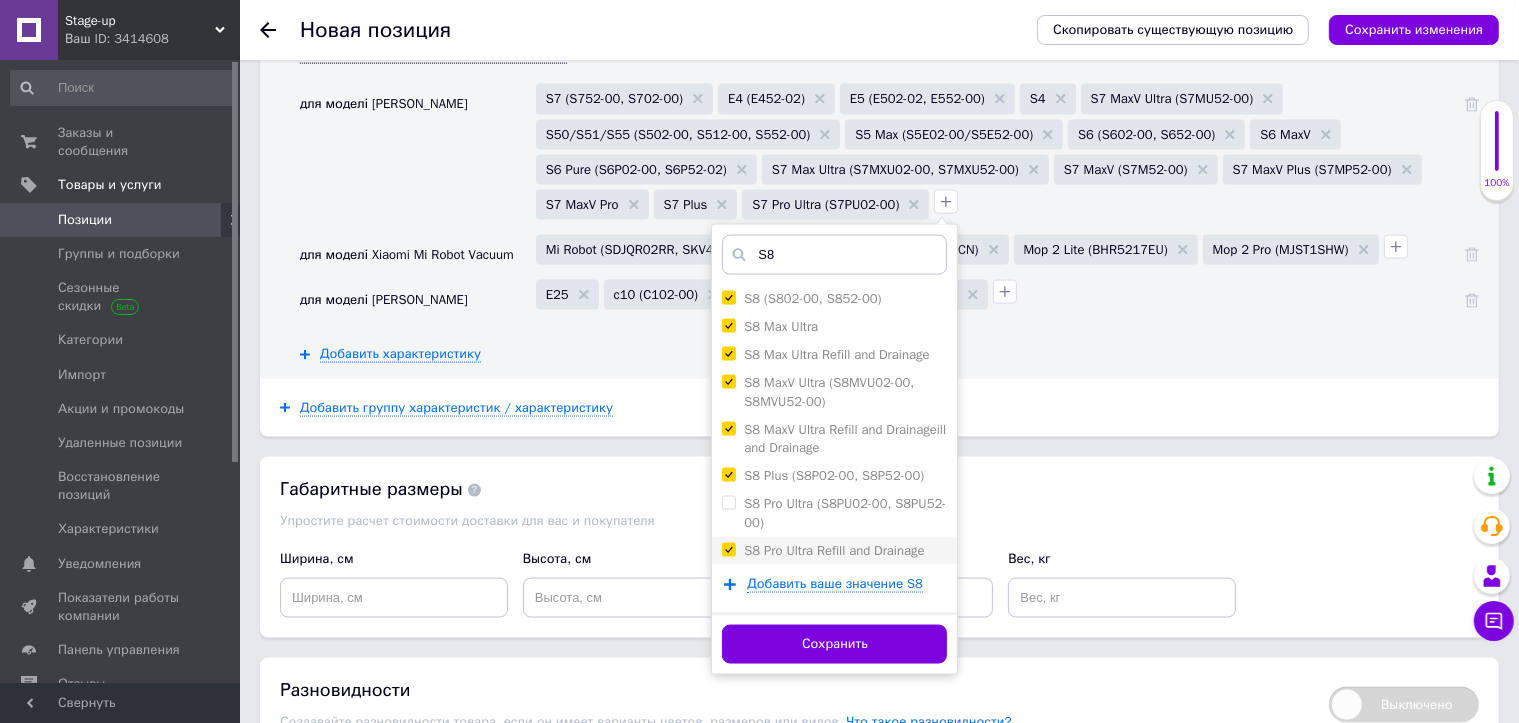 checkbox on "true" 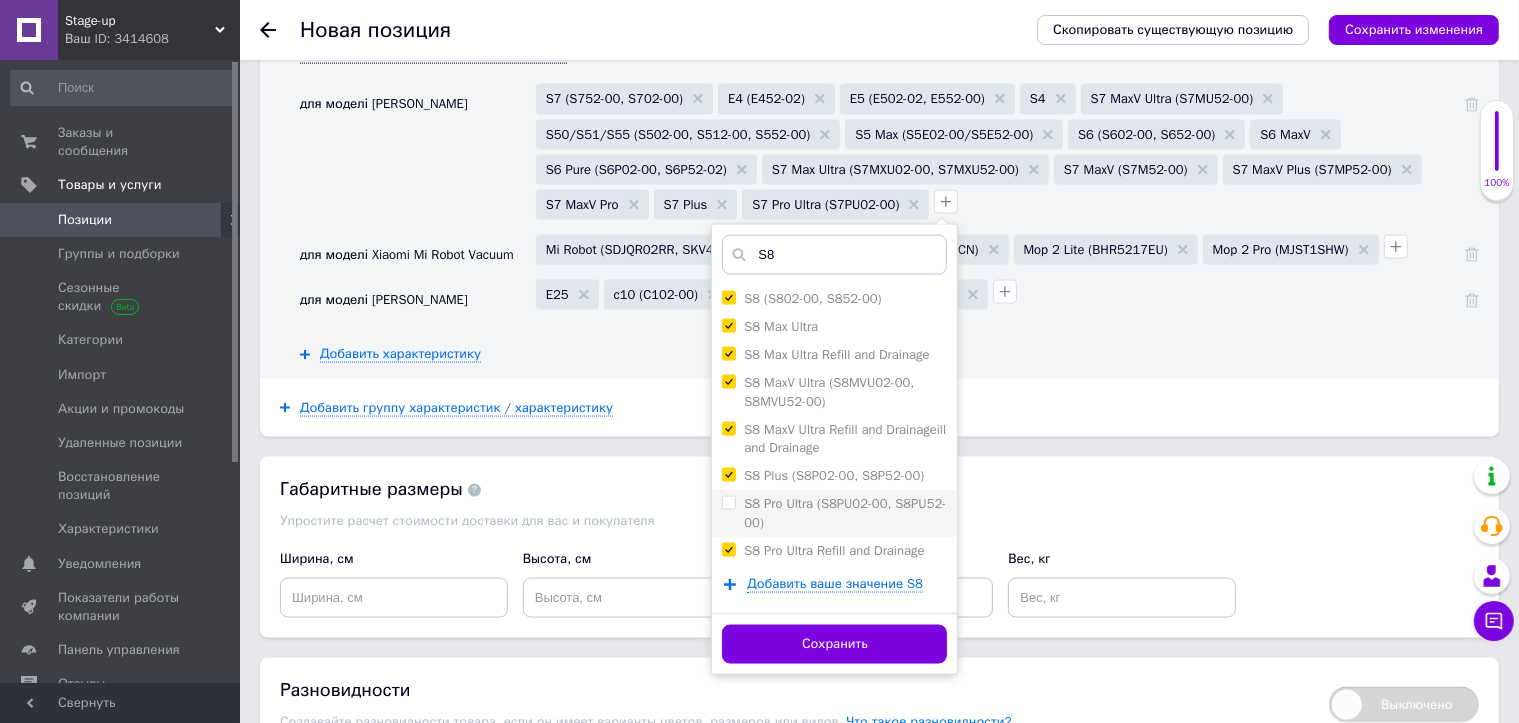 click on "S8 Pro Ultra (S8PU02-00, S8PU52-00)" at bounding box center (728, 502) 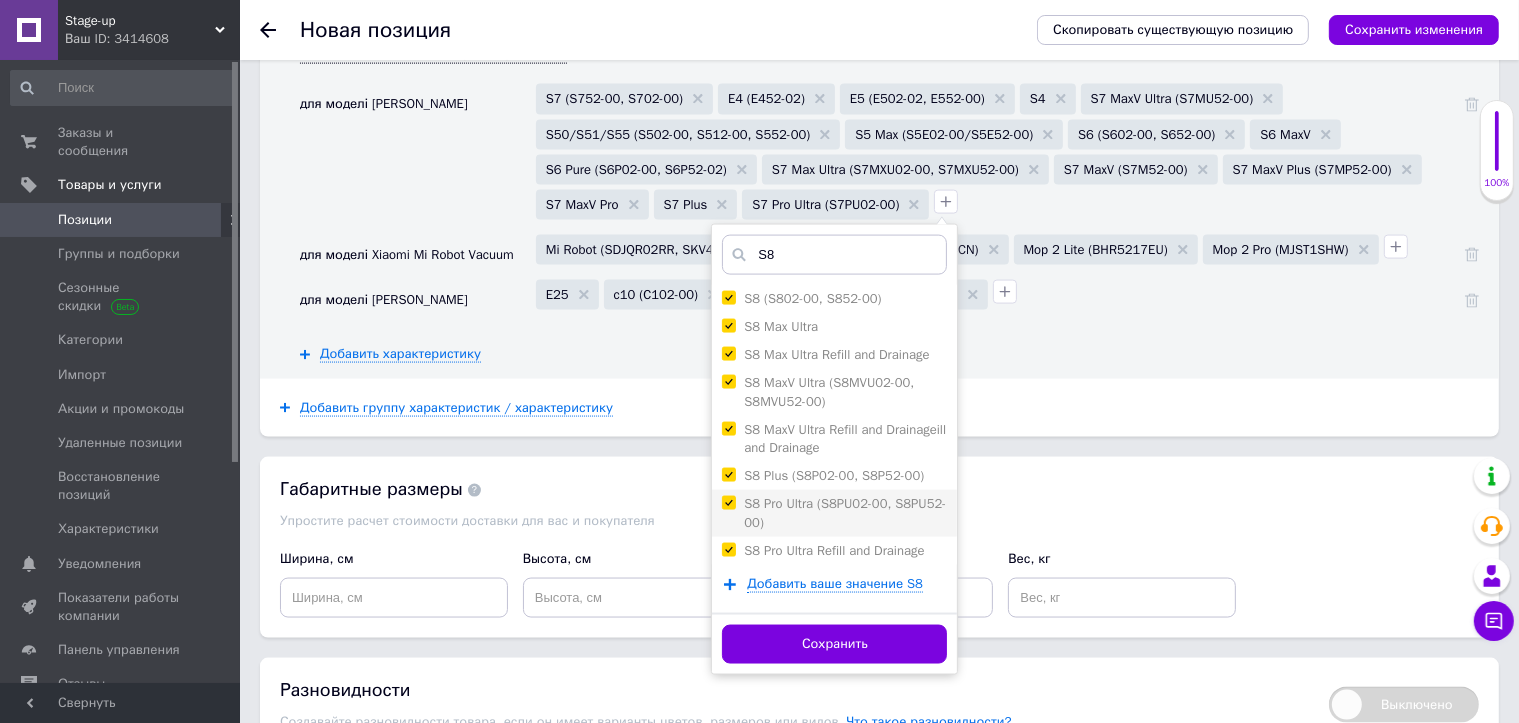 checkbox on "true" 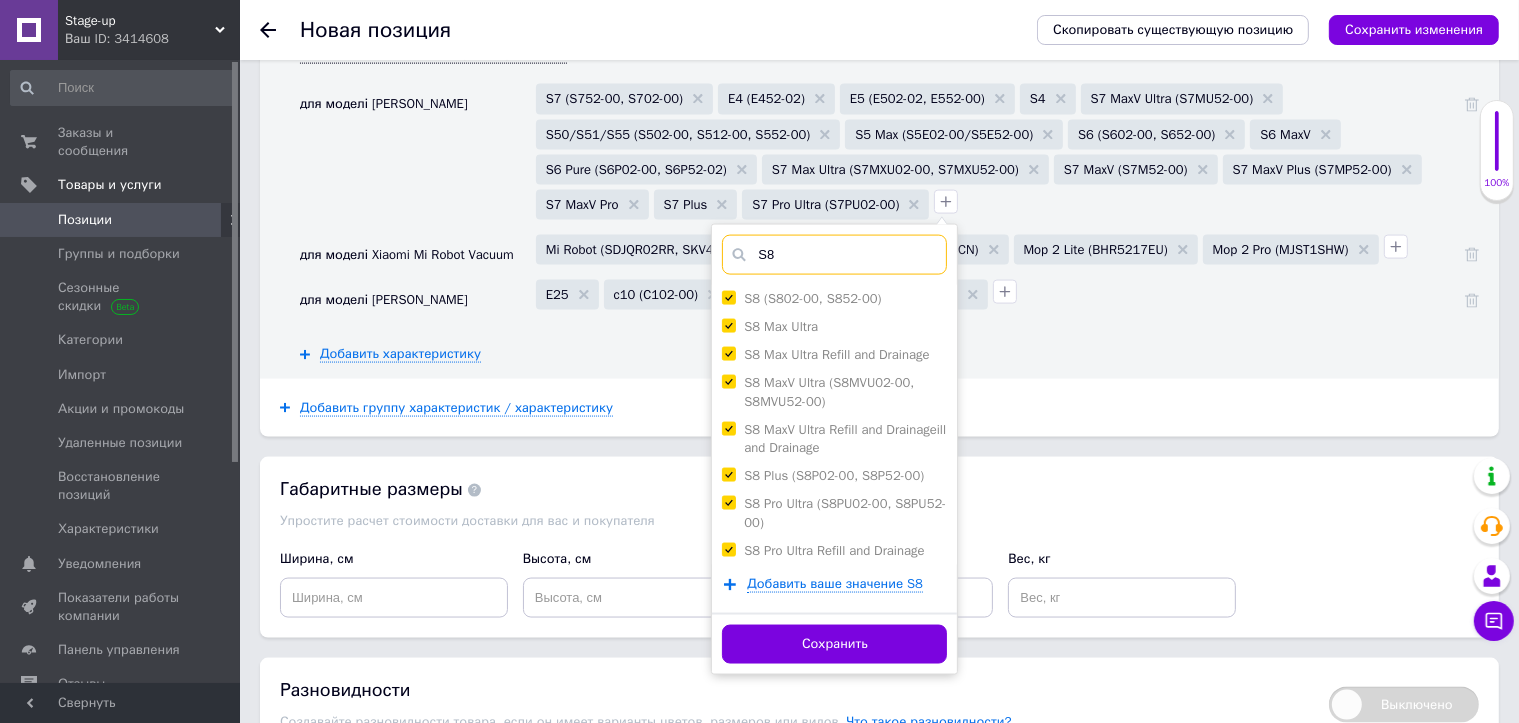 click on "S8" at bounding box center [834, 255] 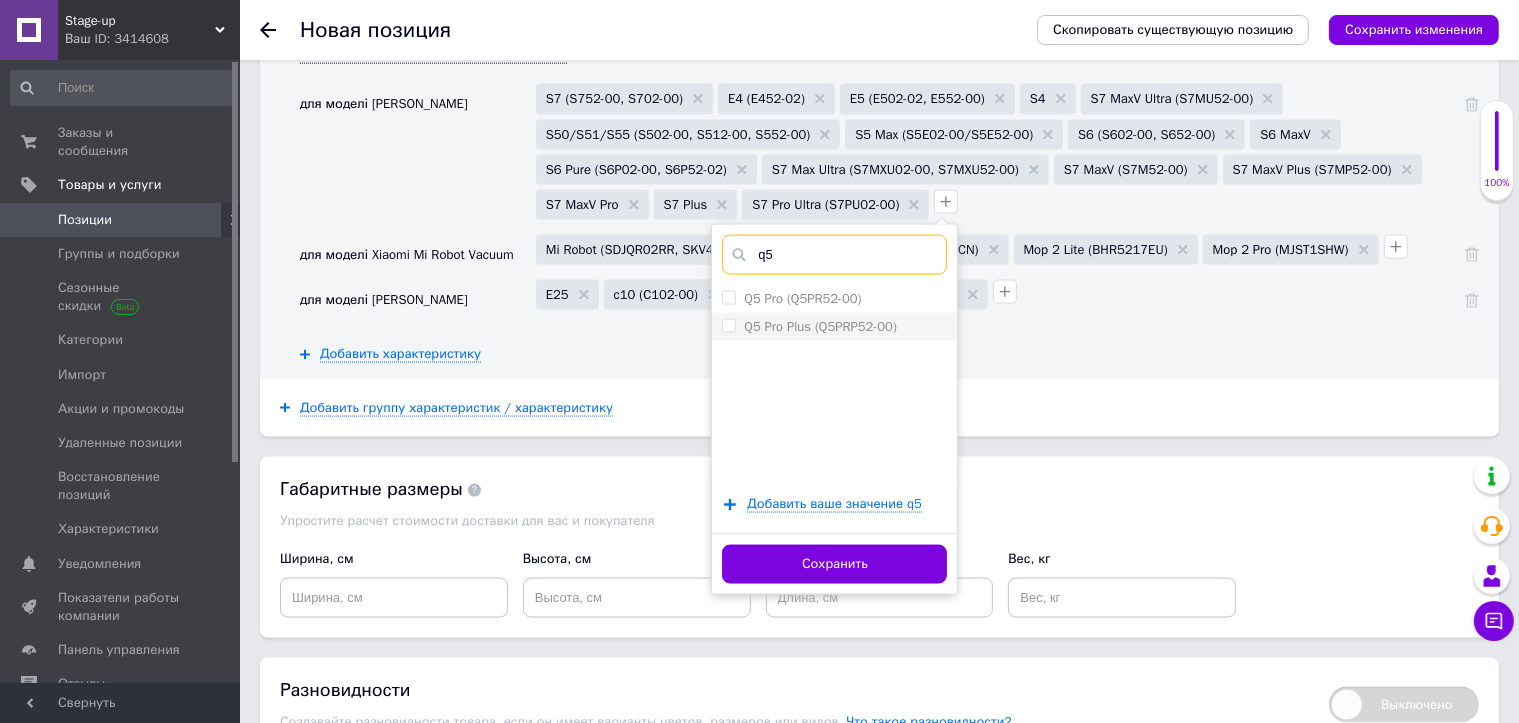 type on "q5" 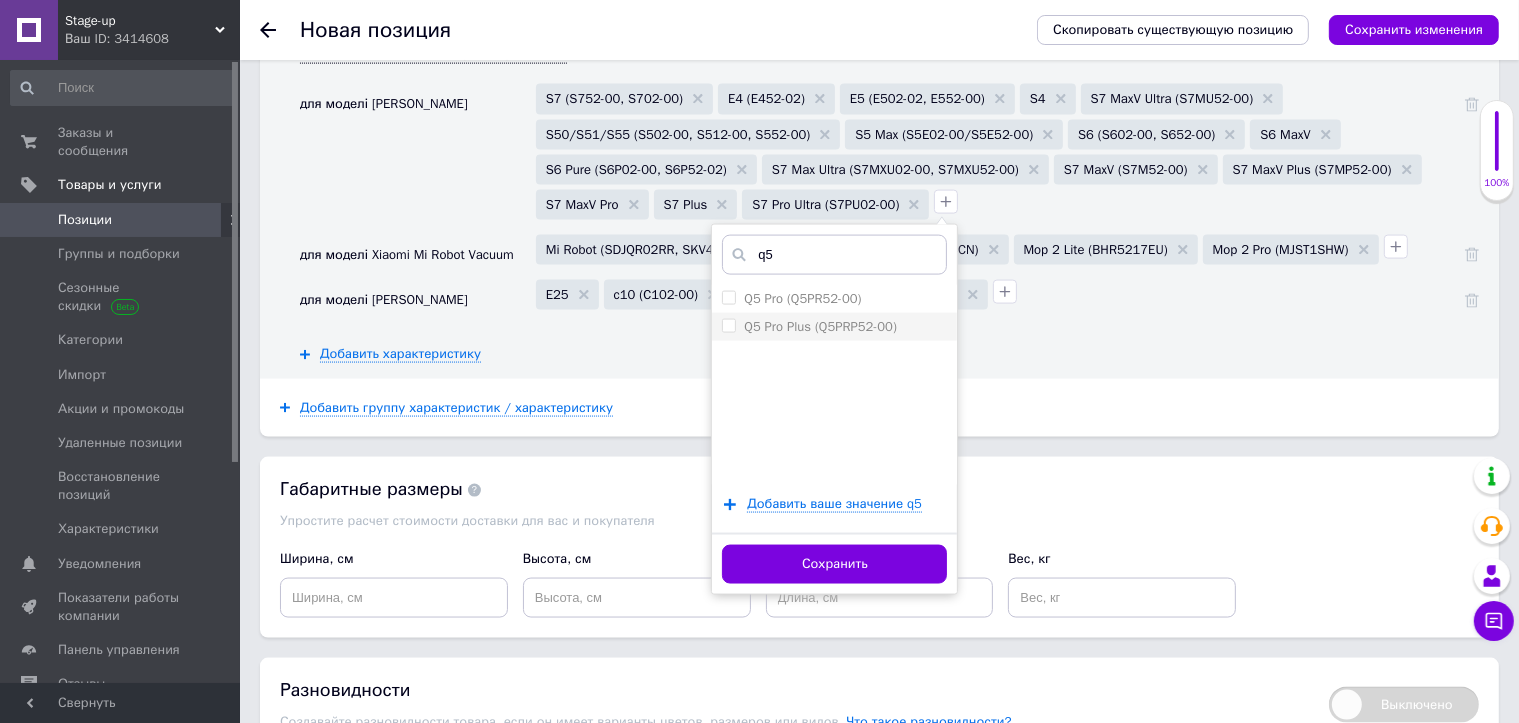 click on "Q5 Pro (Q5PR52-00)" at bounding box center [728, 297] 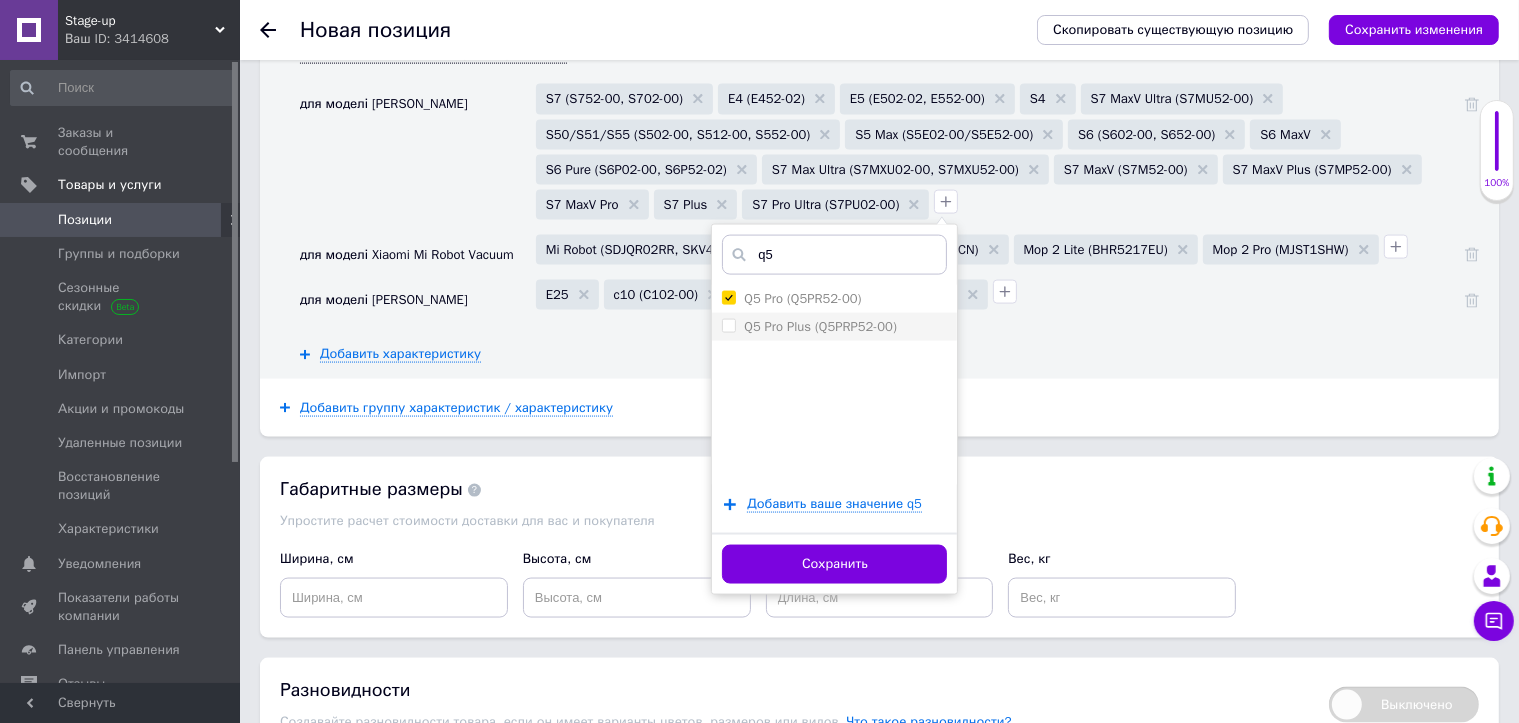 checkbox on "true" 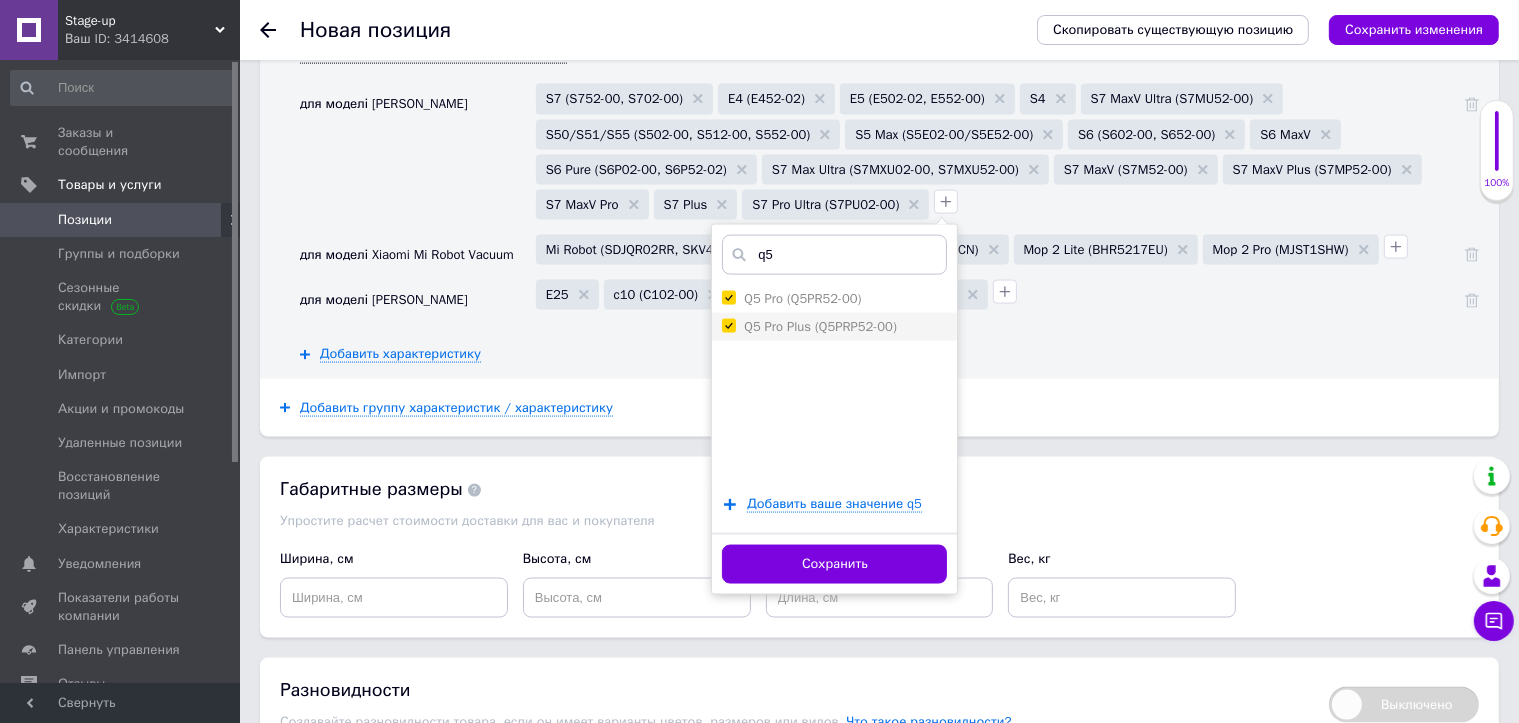 checkbox on "true" 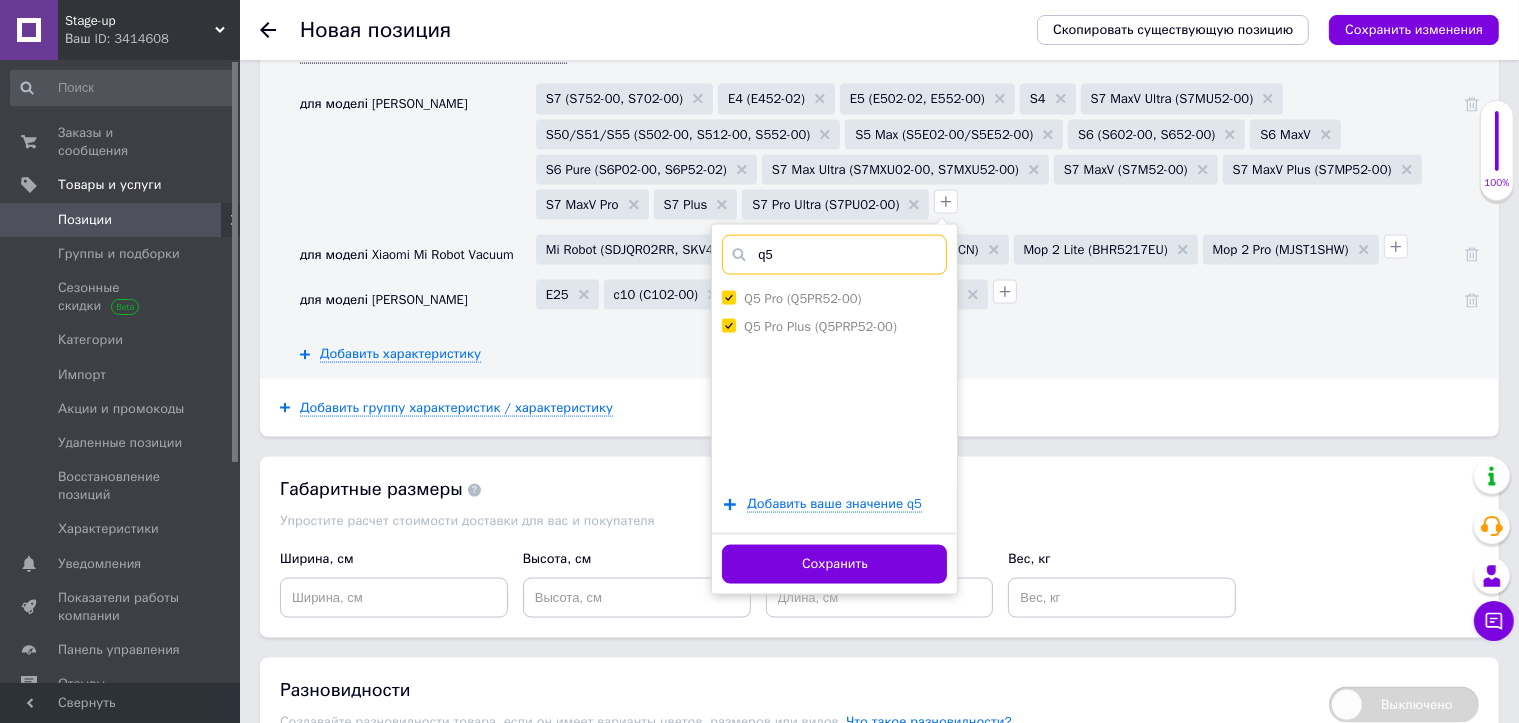 drag, startPoint x: 778, startPoint y: 246, endPoint x: 760, endPoint y: 249, distance: 18.248287 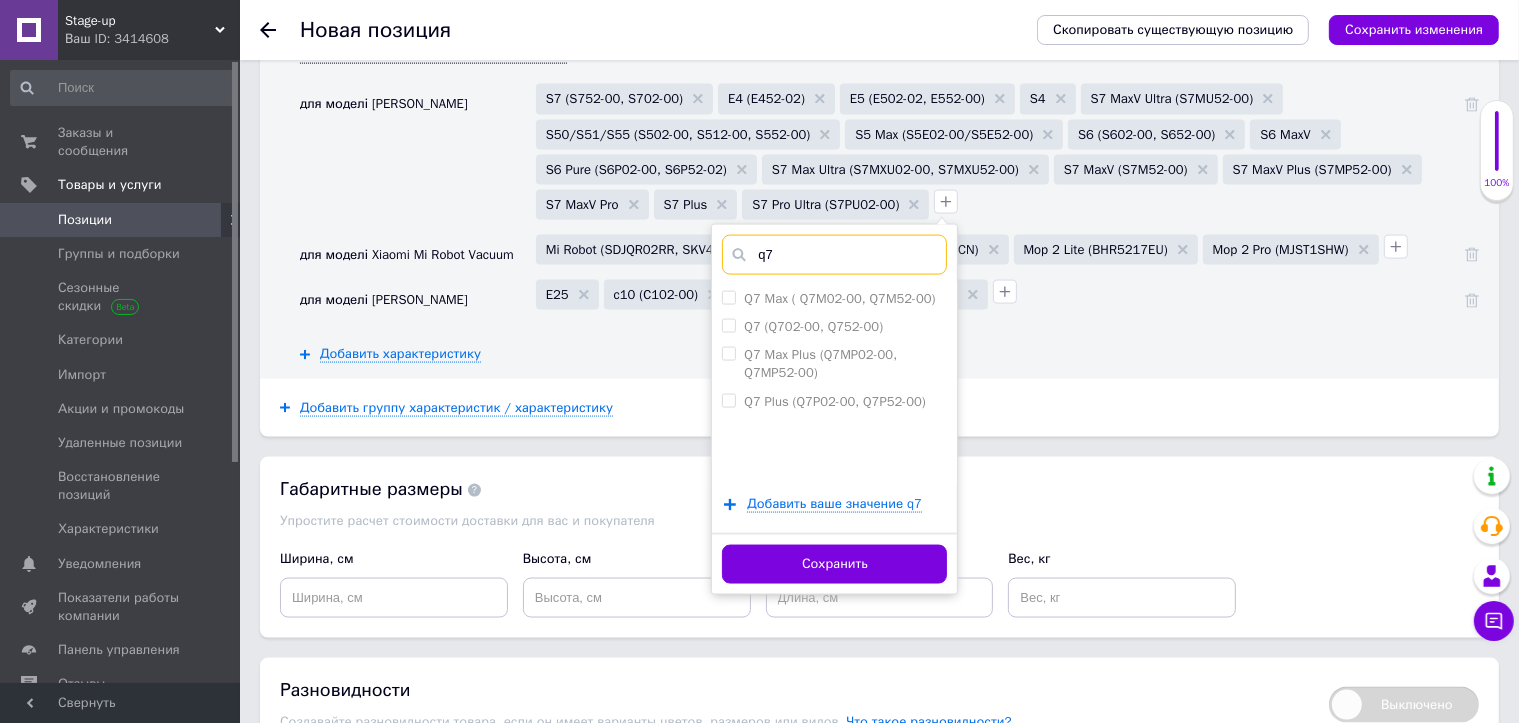 type on "q7" 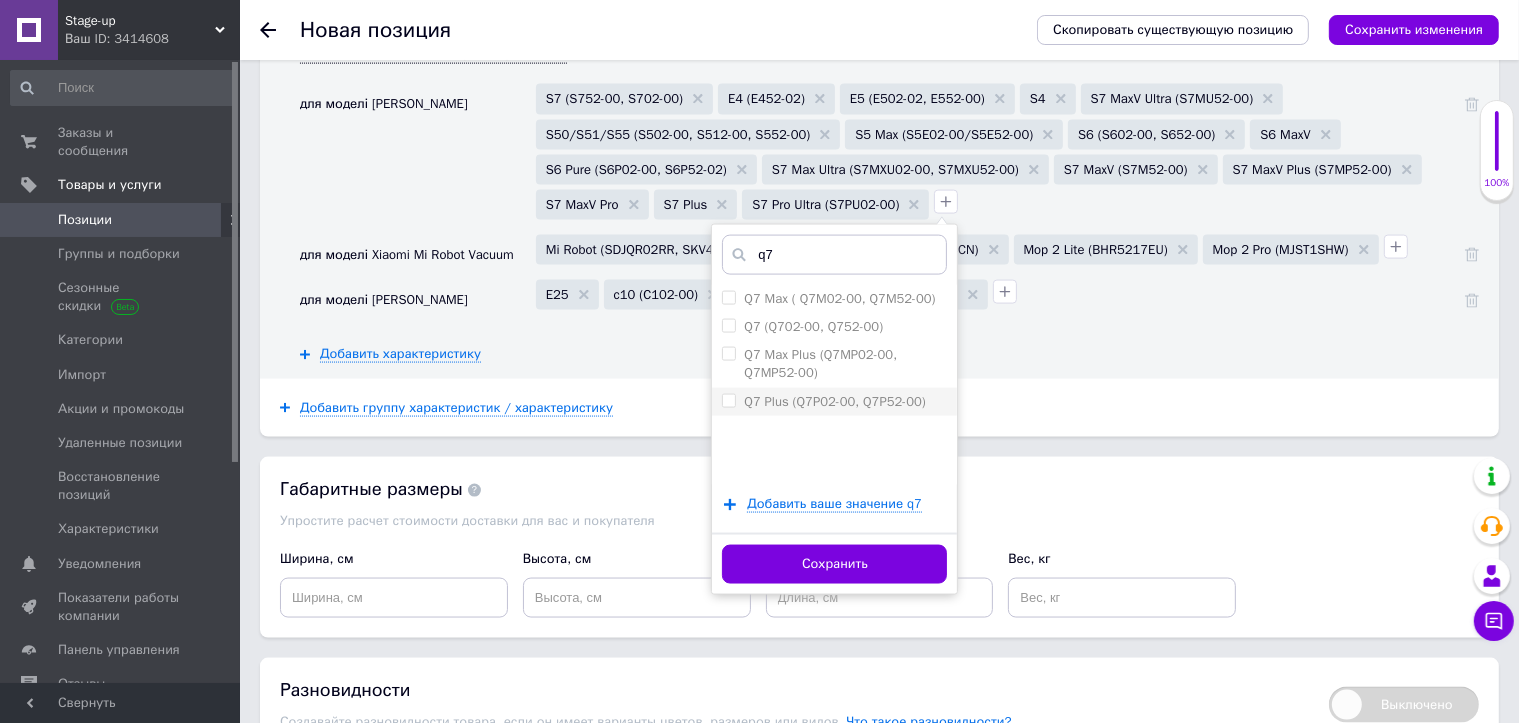 click on "Q7 Plus (Q7P02-00, Q7P52-00)" at bounding box center (728, 400) 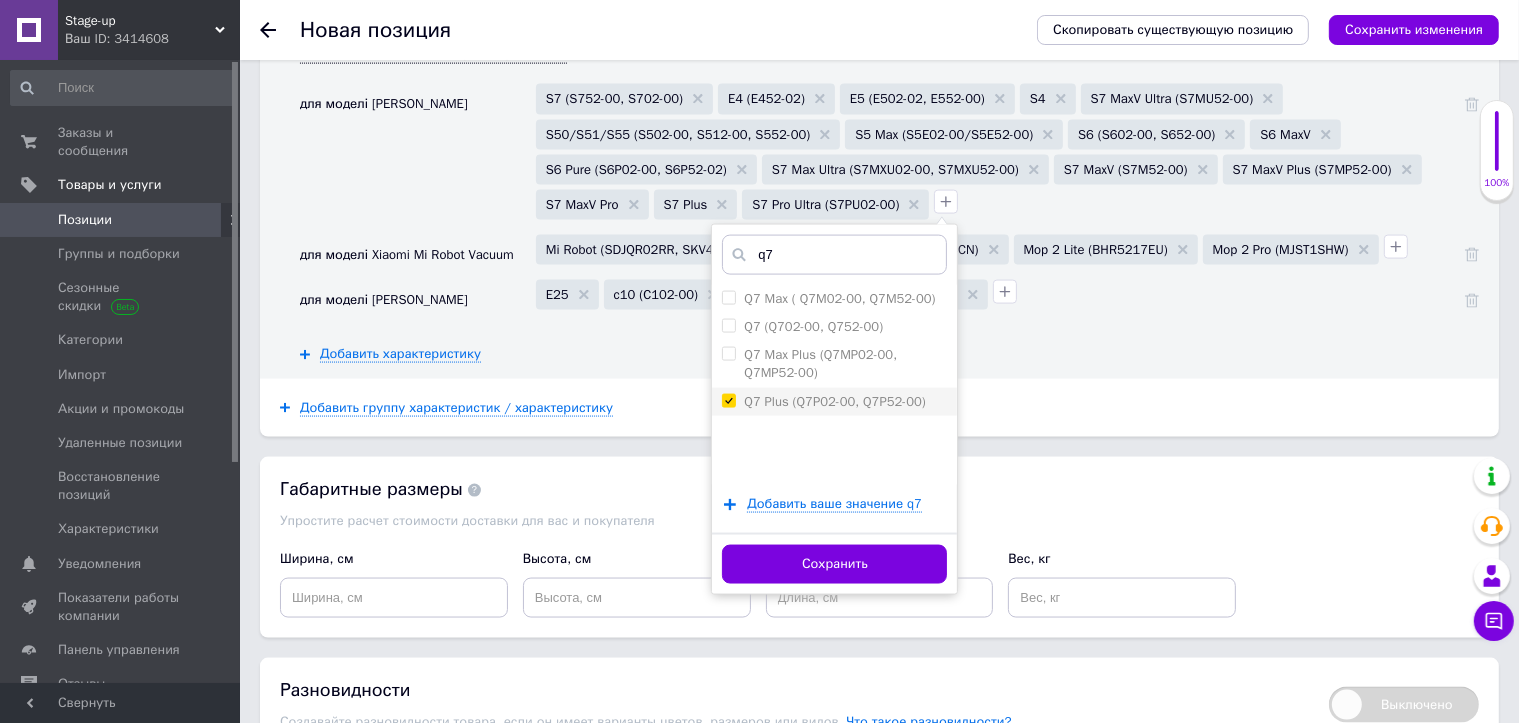 checkbox on "true" 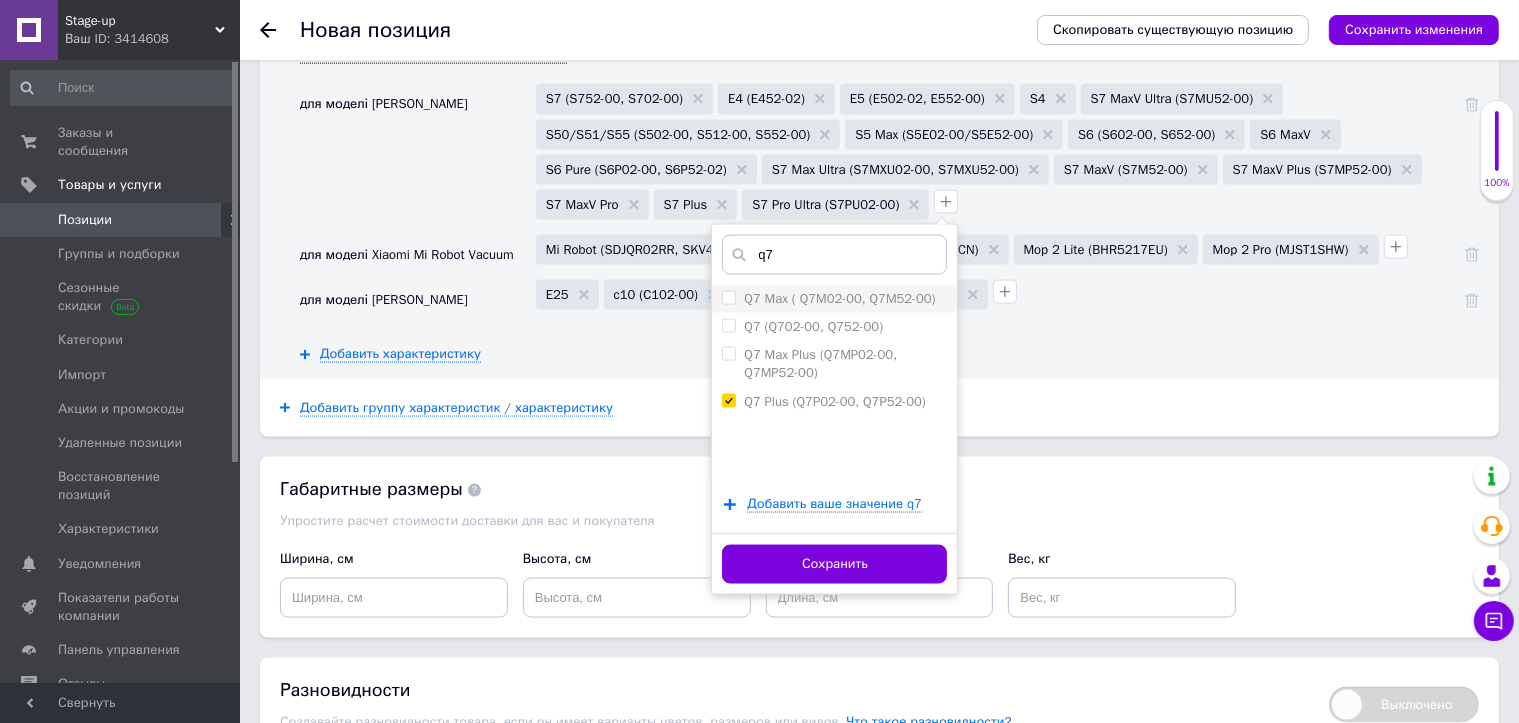 click on "Q7 Max ( Q7M02-00, Q7M52-00)" at bounding box center (728, 297) 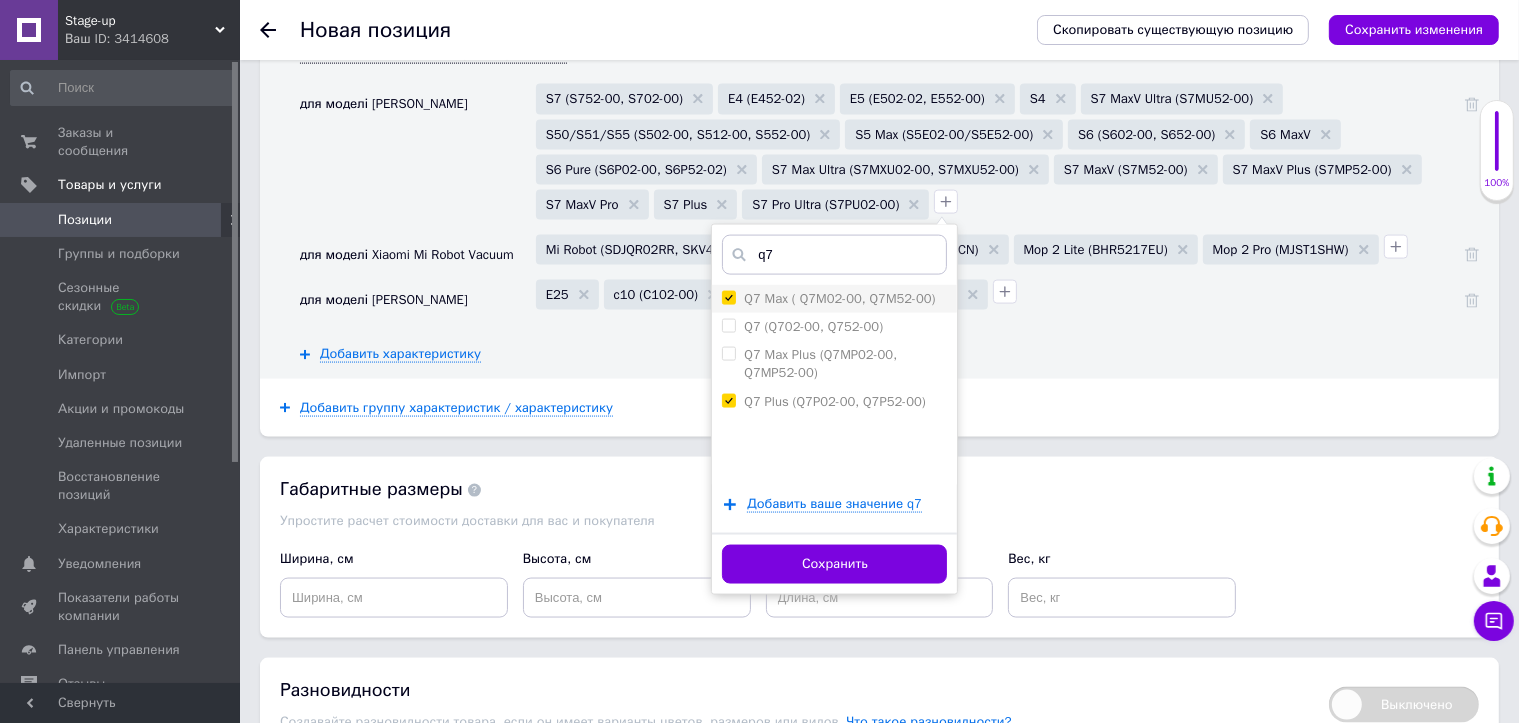 checkbox on "true" 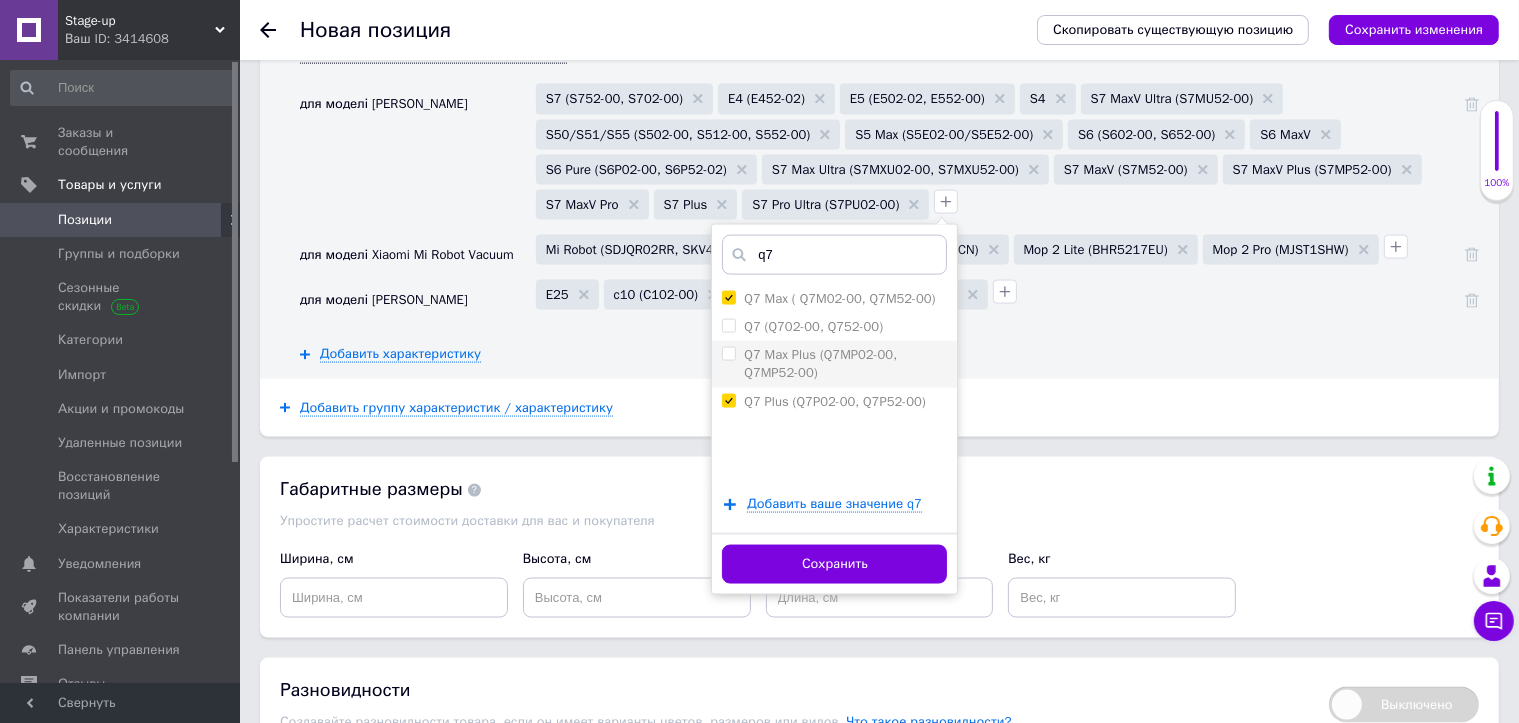 click on "Q7 (Q702-00, Q752-00)" at bounding box center (728, 325) 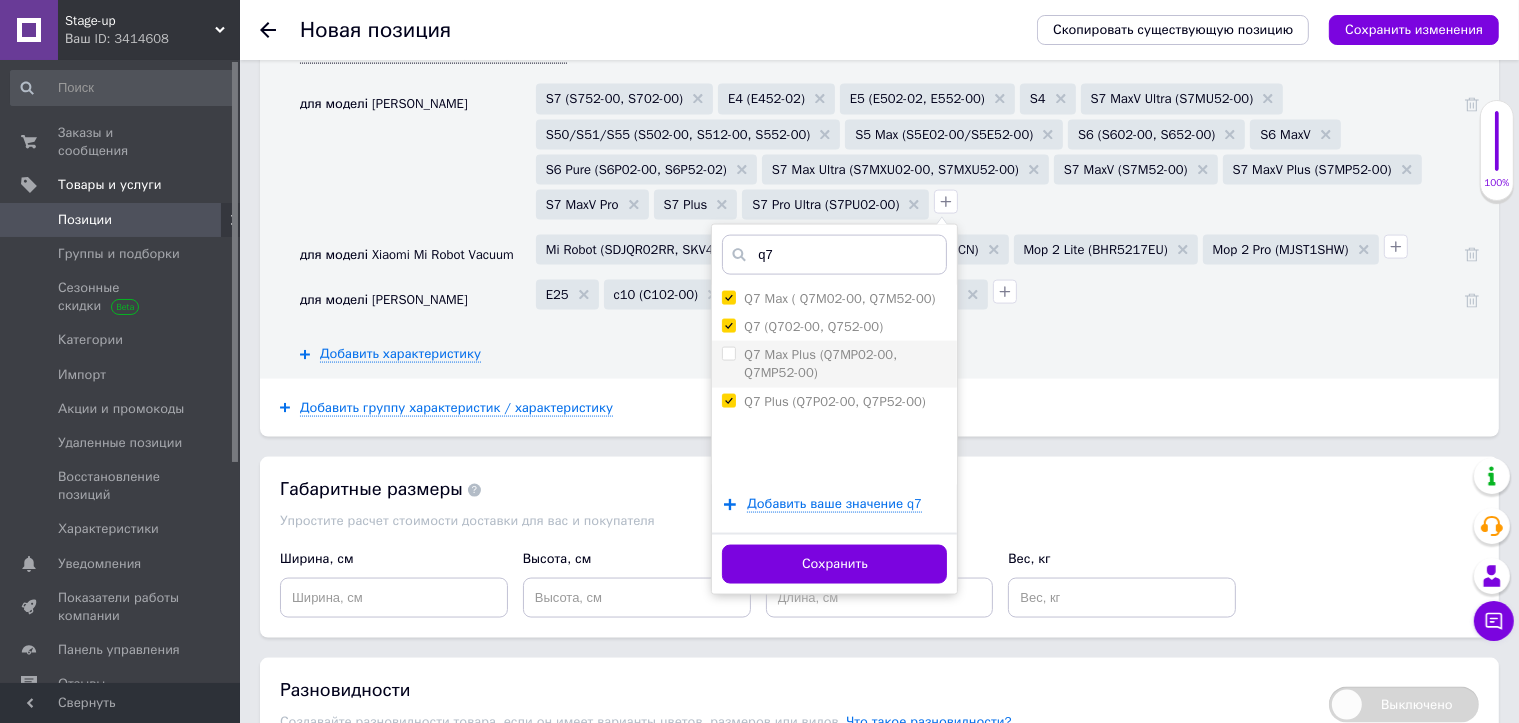 checkbox on "true" 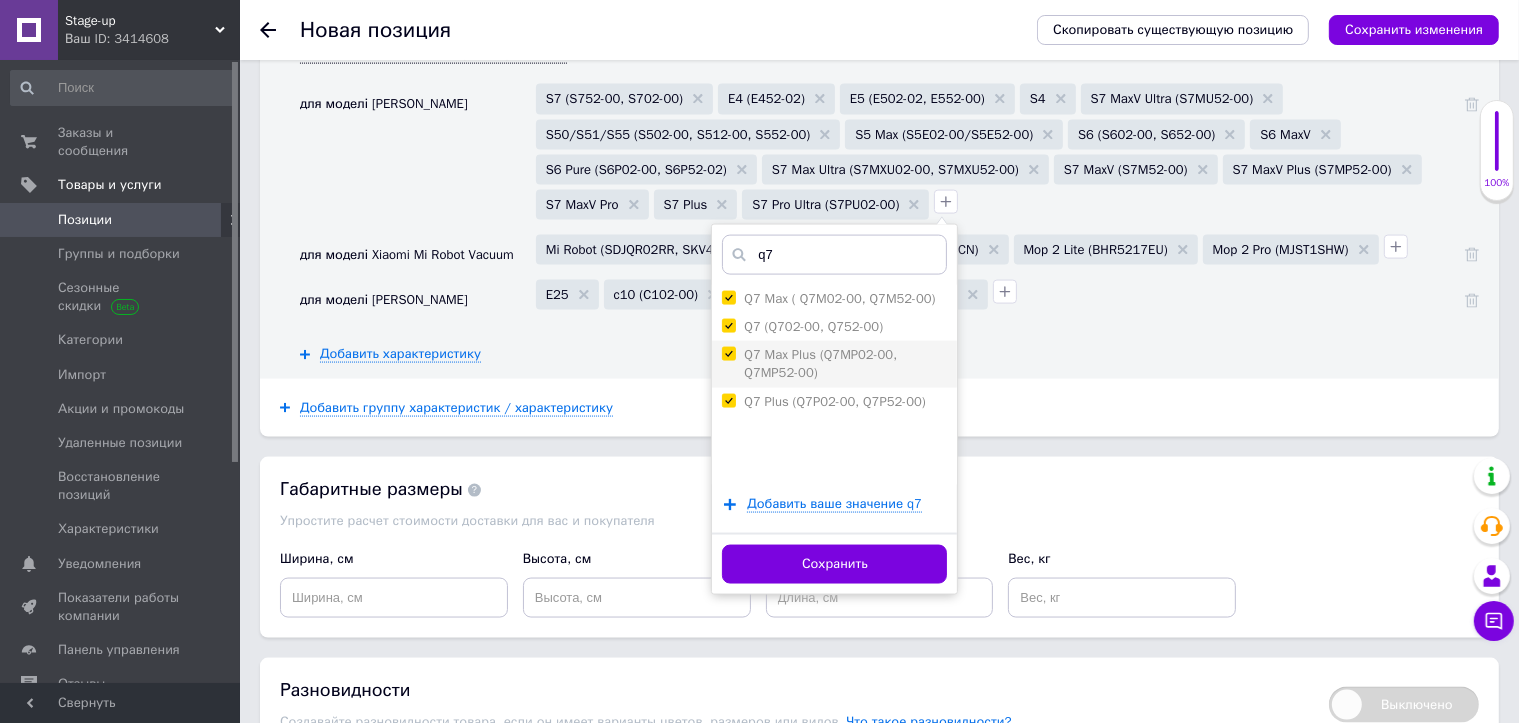 click on "Q7 Max Plus (Q7MP02-00, Q7MP52-00)" at bounding box center [728, 353] 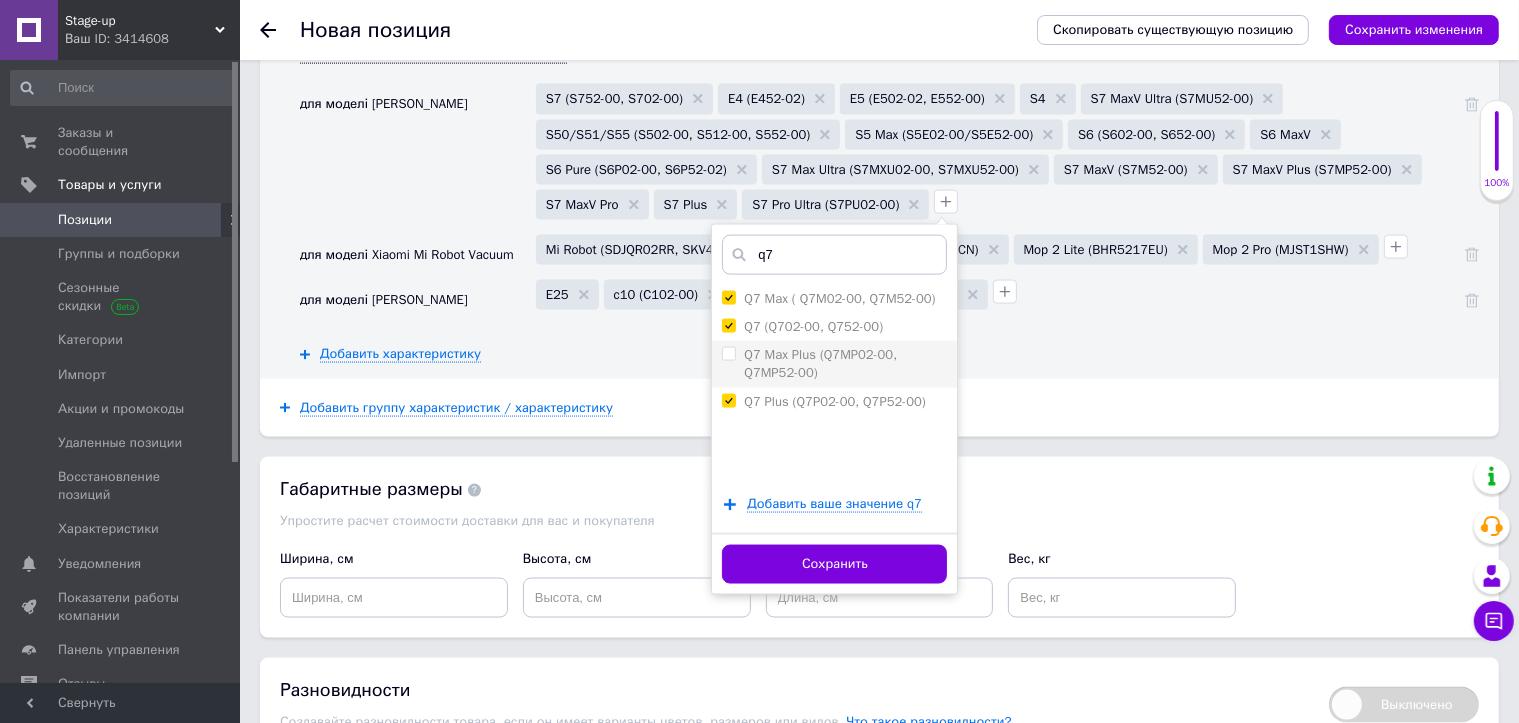 click on "Q7 Max Plus (Q7MP02-00, Q7MP52-00)" at bounding box center [834, 364] 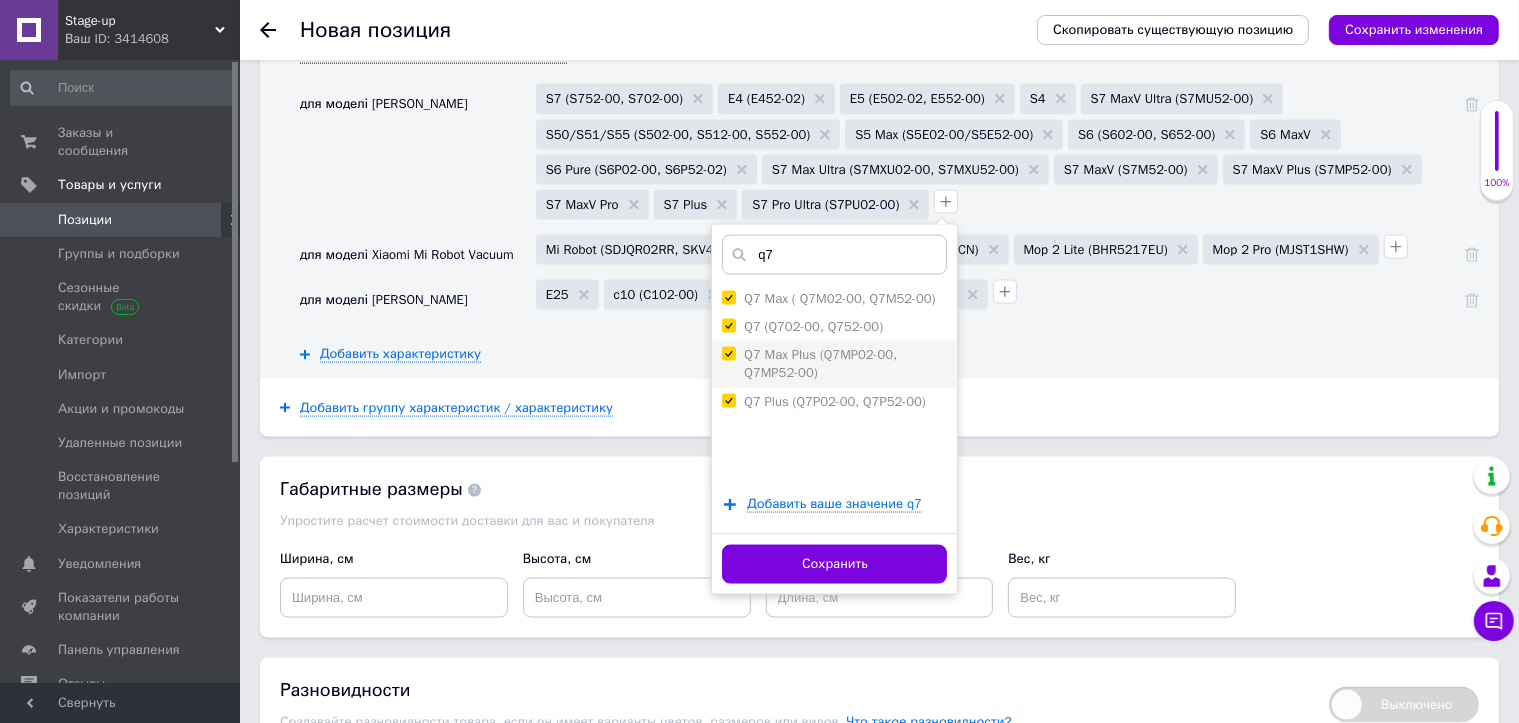 click on "Q7 Max Plus (Q7MP02-00, Q7MP52-00)" at bounding box center (728, 353) 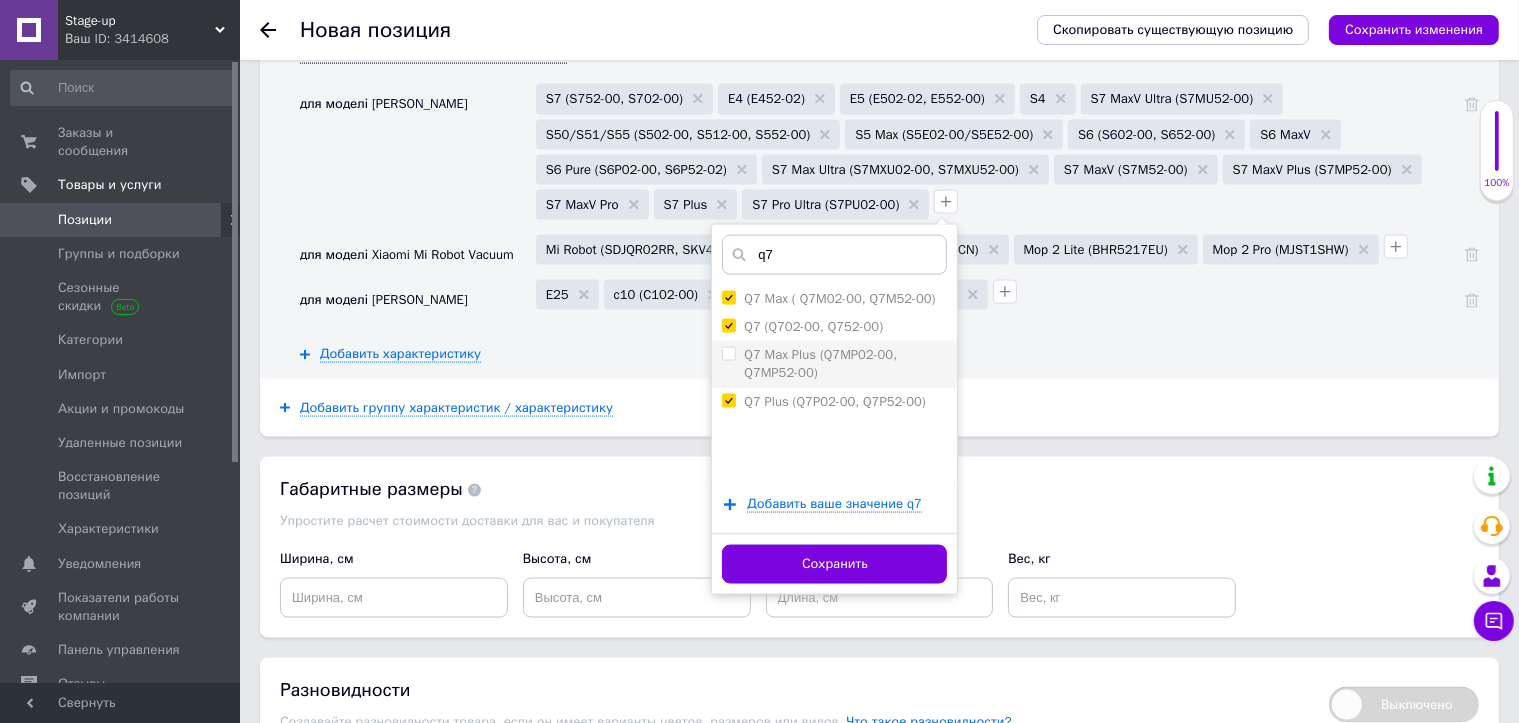 click on "Q7 Max Plus (Q7MP02-00, Q7MP52-00)" at bounding box center (834, 364) 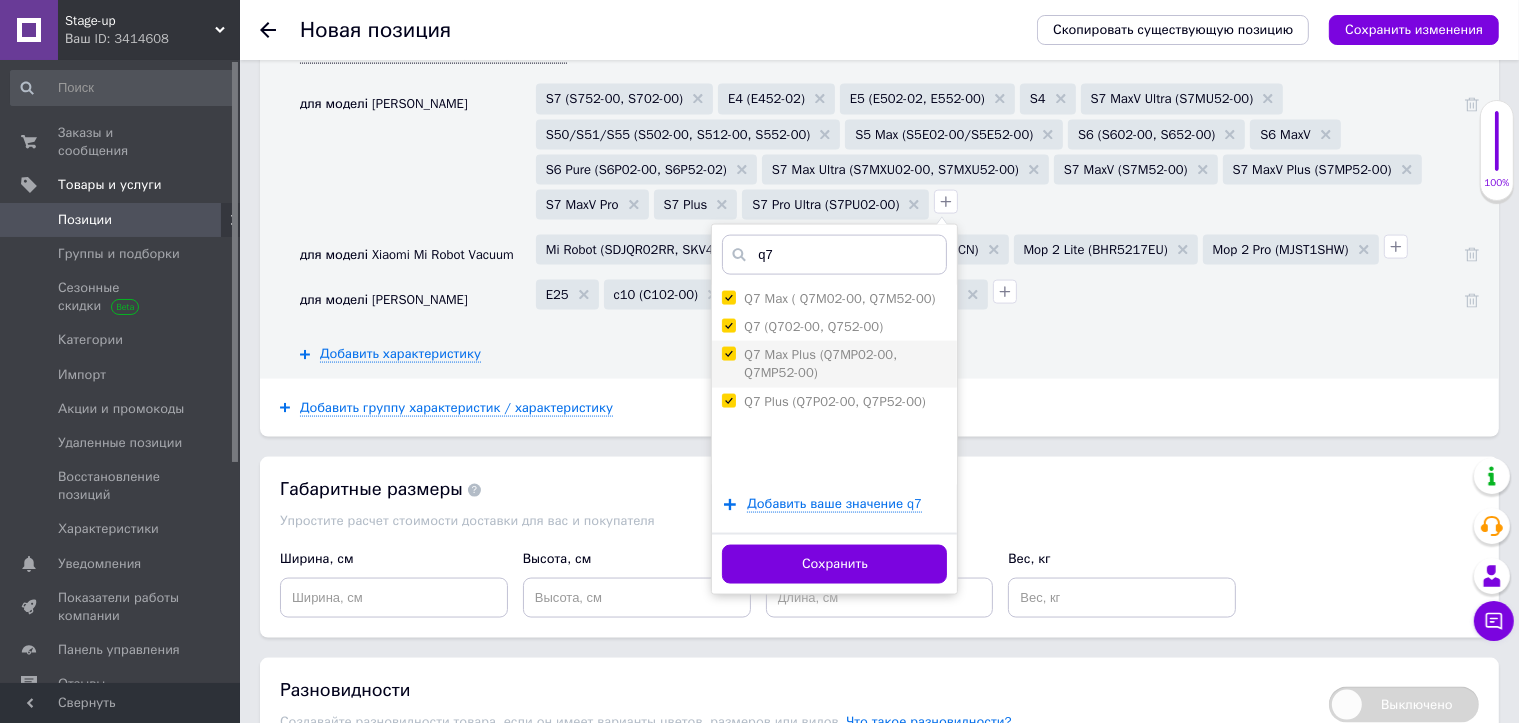 click on "Q7 Max Plus (Q7MP02-00, Q7MP52-00)" at bounding box center (728, 353) 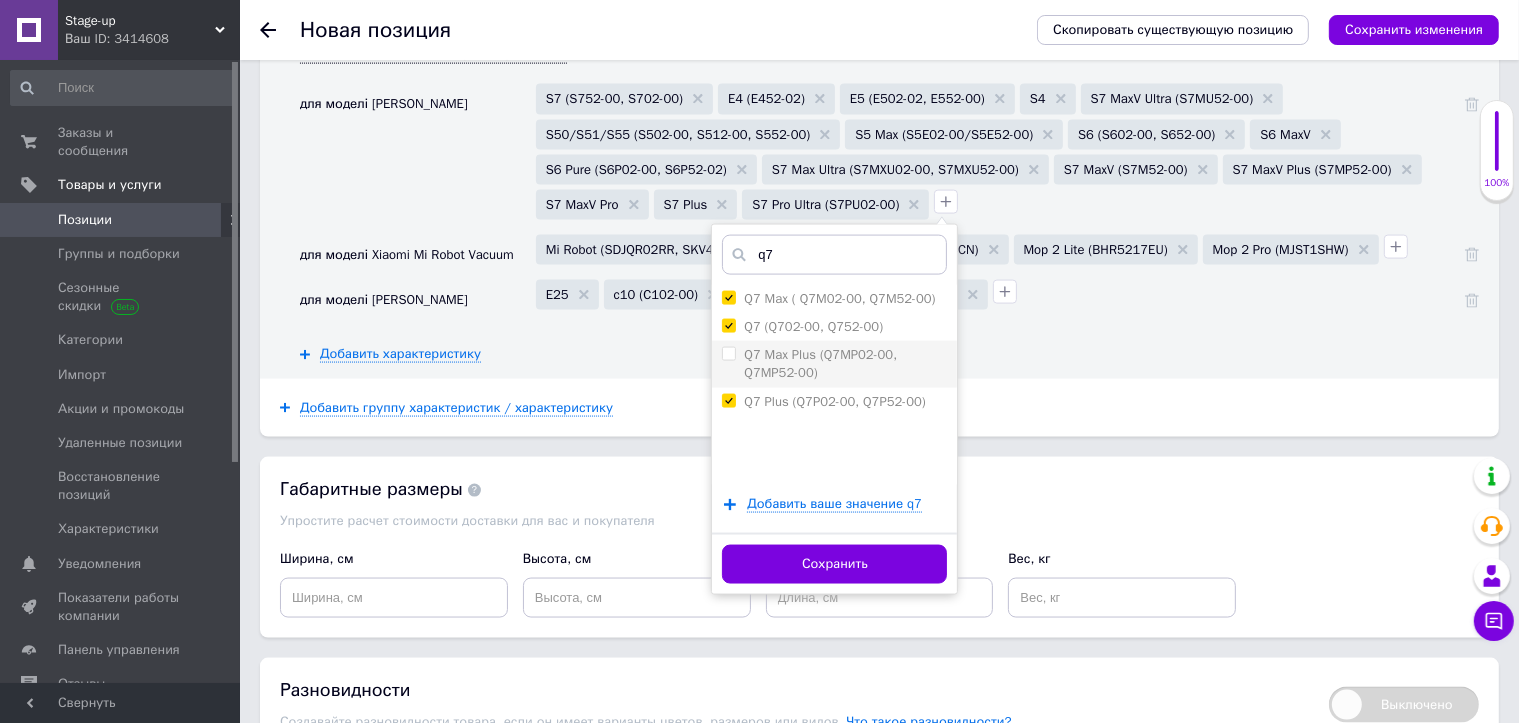 click on "Q7 Max Plus (Q7MP02-00, Q7MP52-00)" at bounding box center [834, 364] 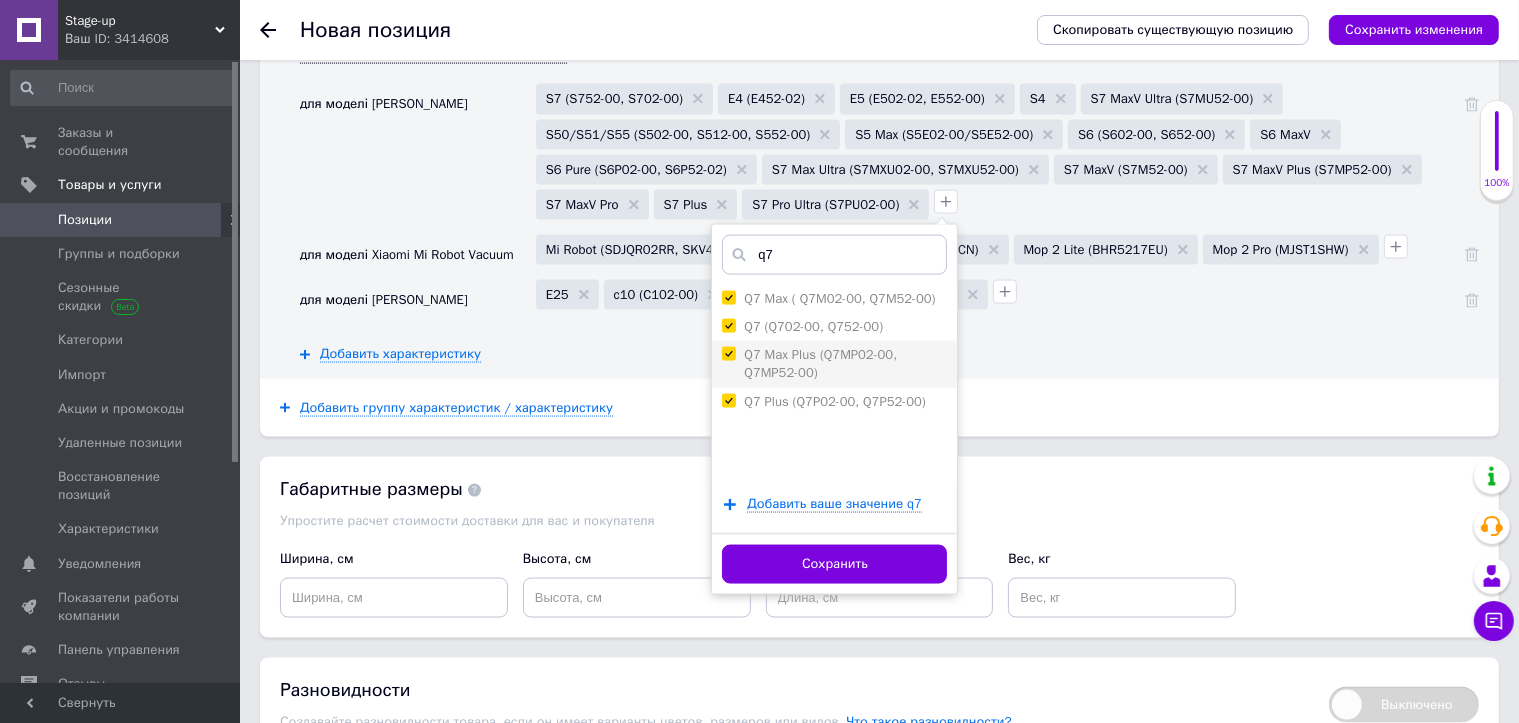 checkbox on "true" 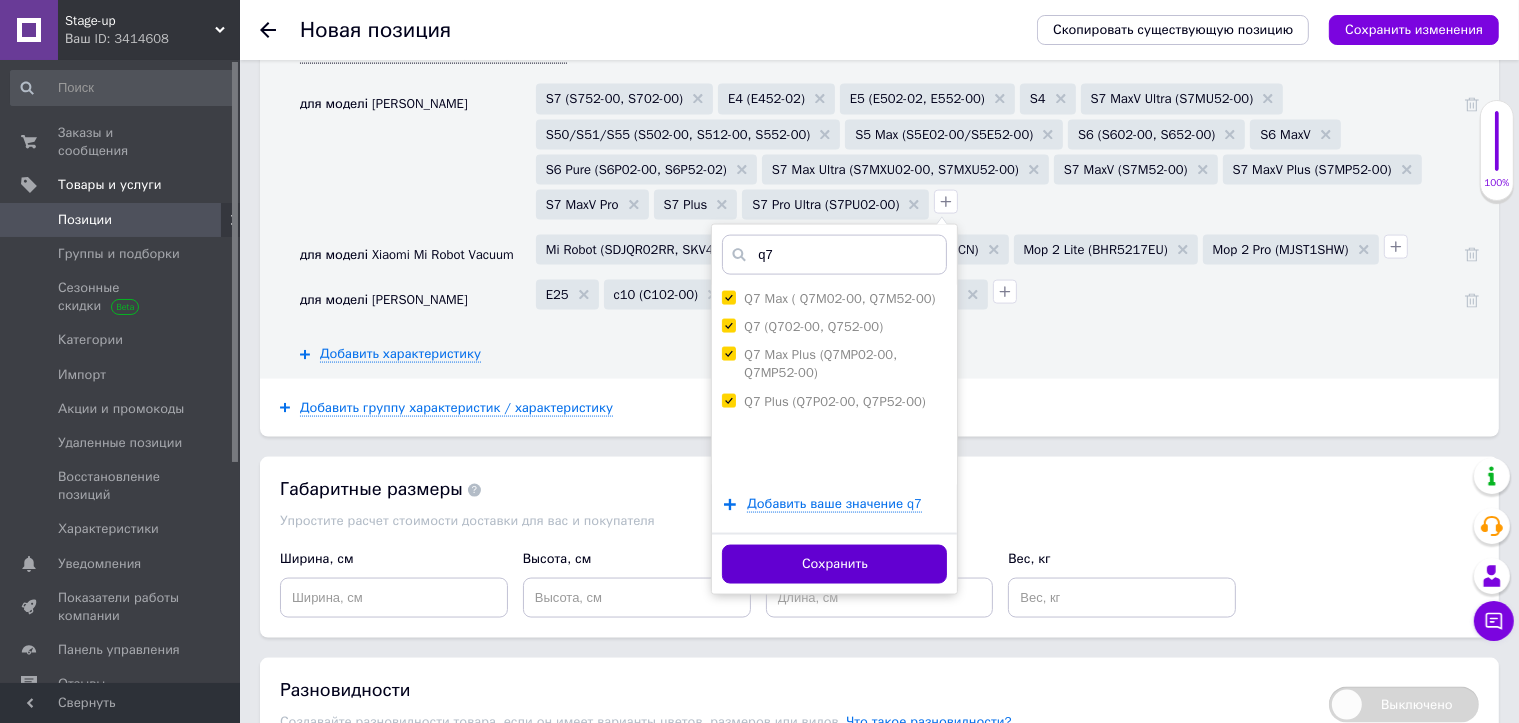 click on "Сохранить" at bounding box center [834, 564] 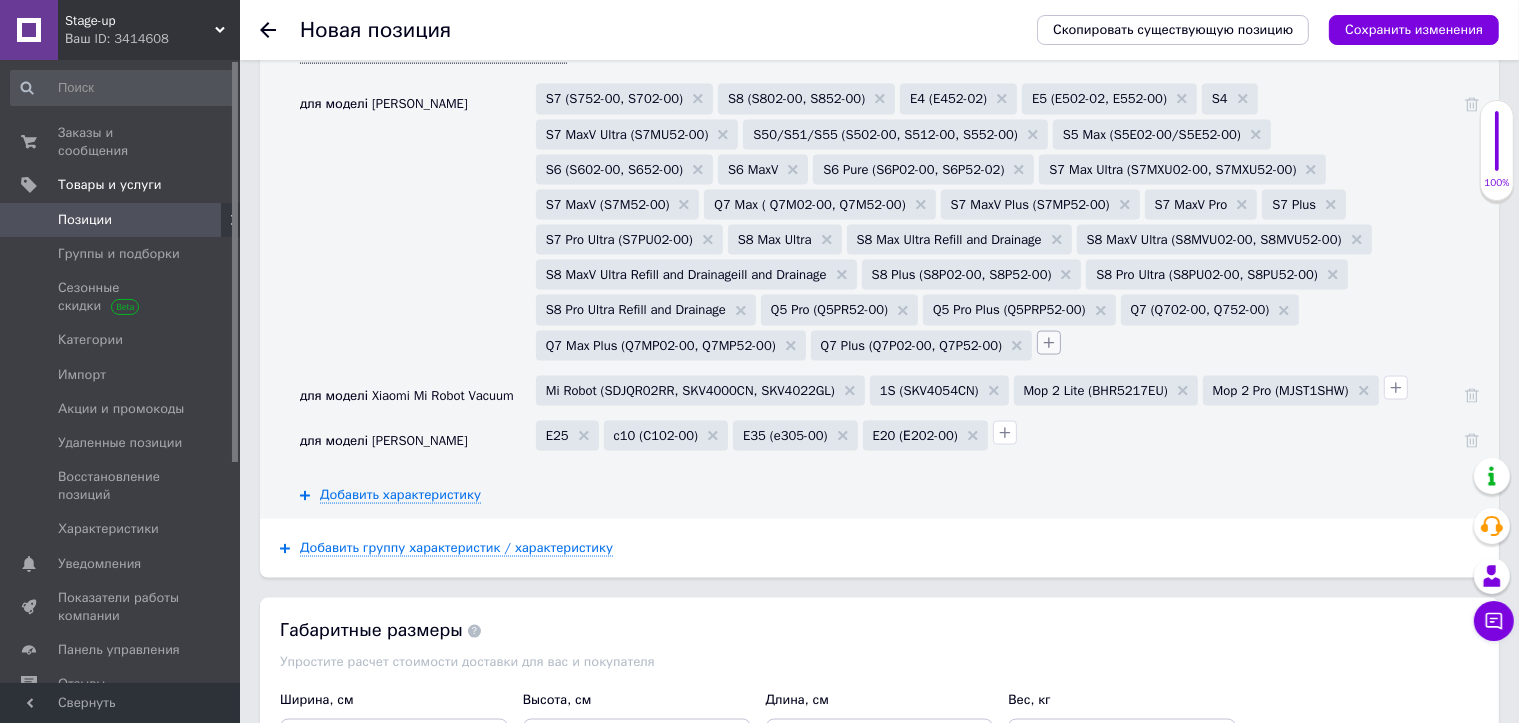 click 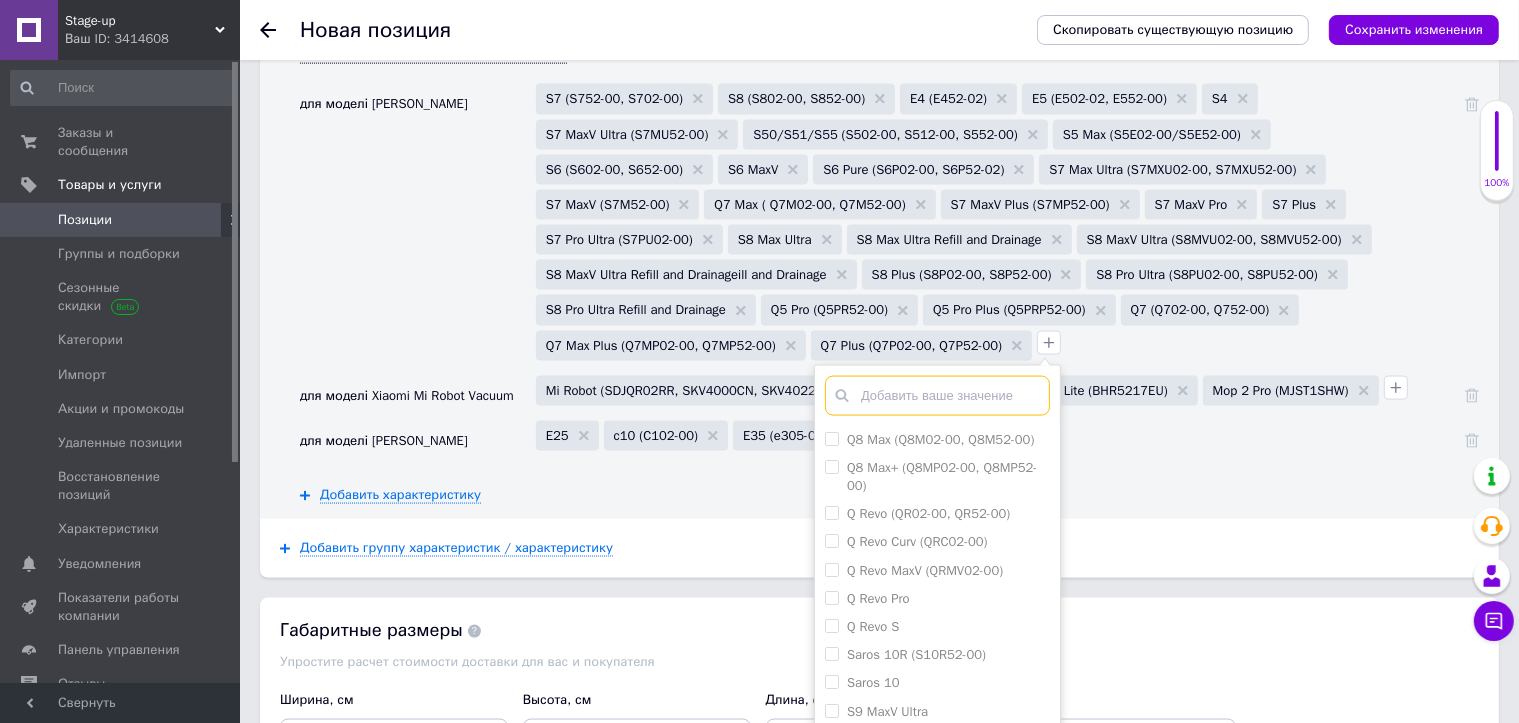 click at bounding box center [937, 396] 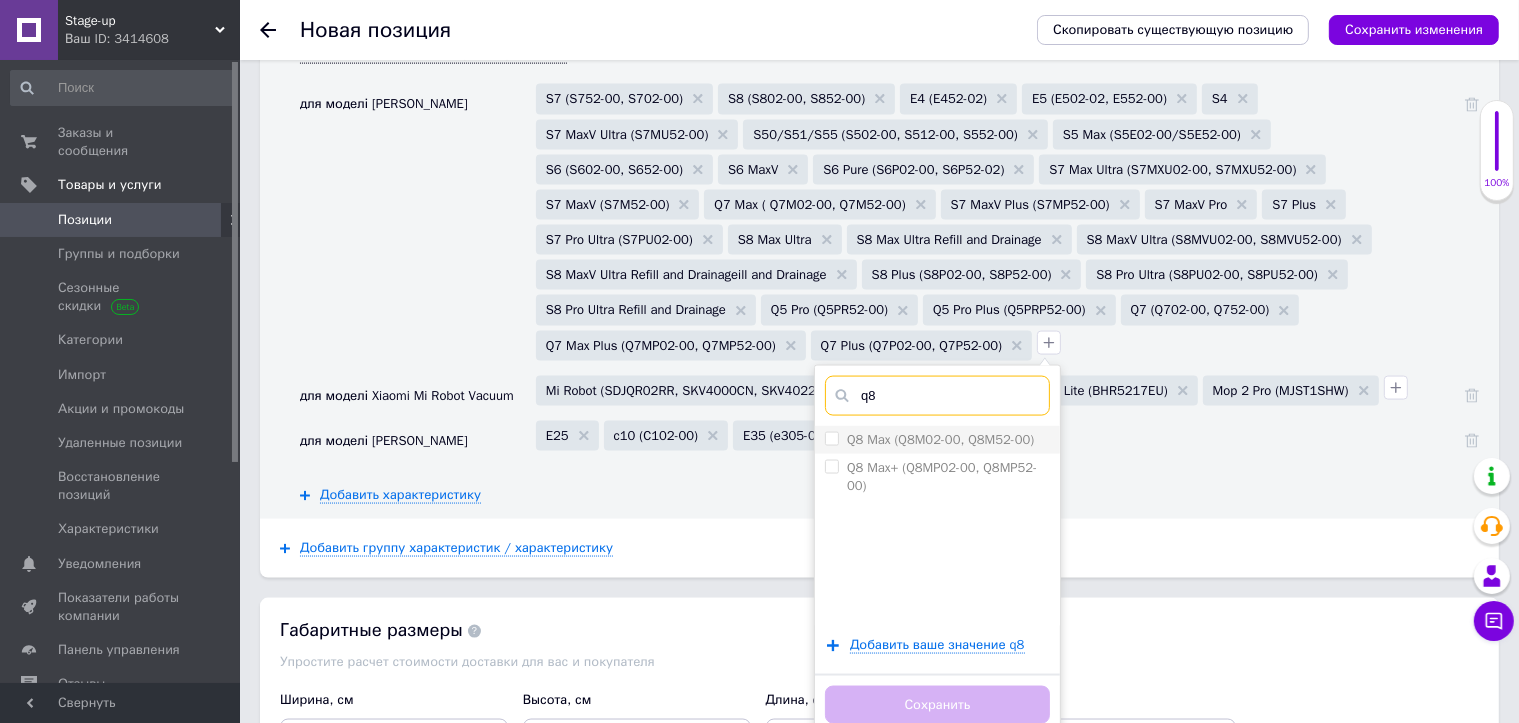 type on "q8" 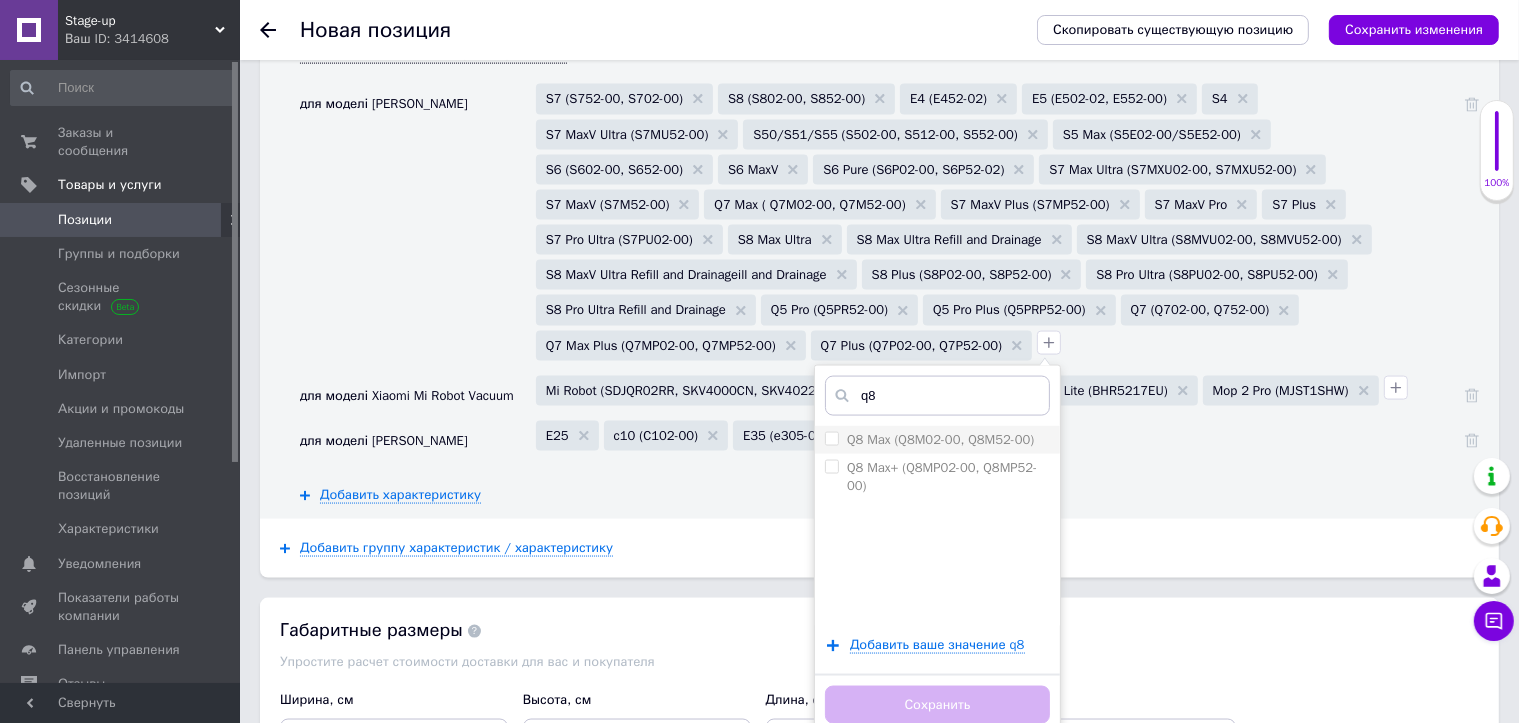 click on "Q8 Max (Q8M02-00, Q8M52-00)" at bounding box center (937, 440) 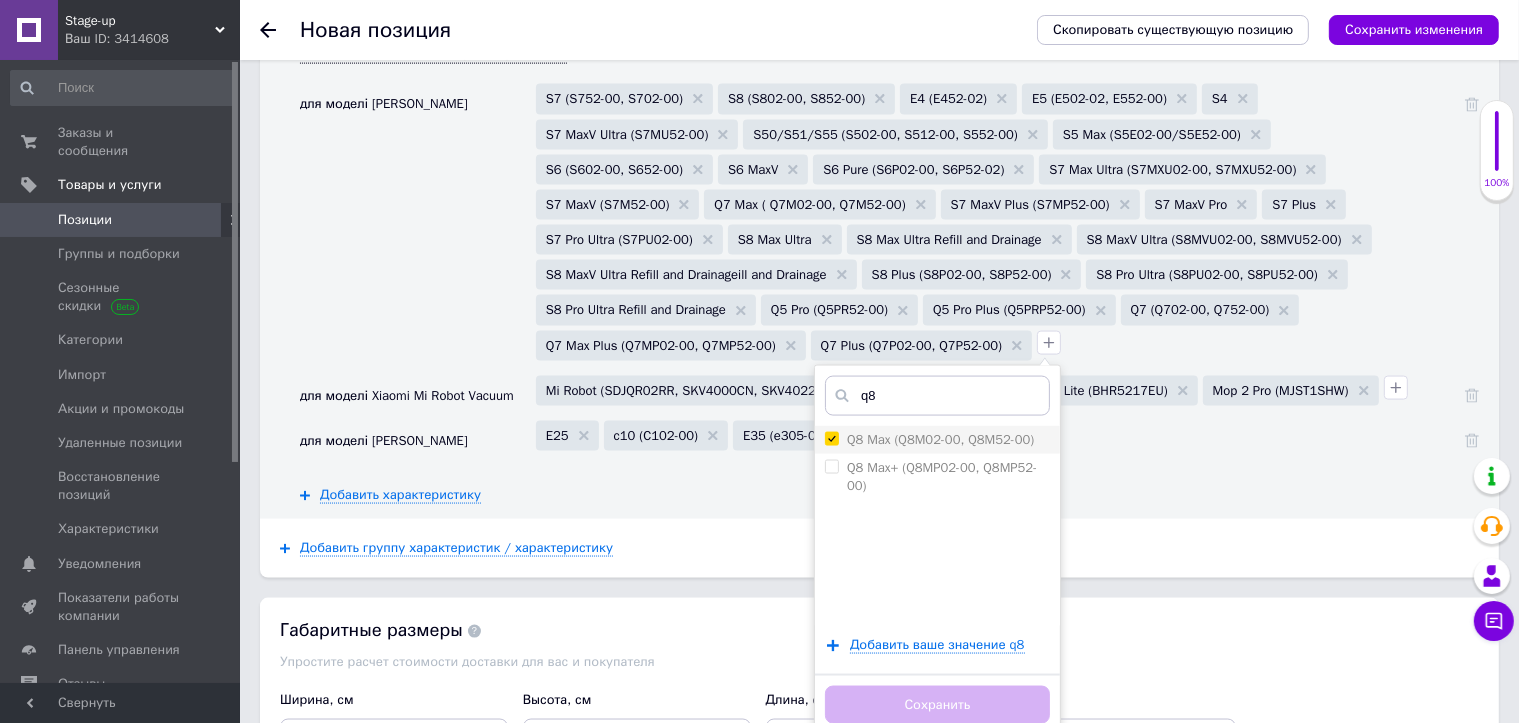 checkbox on "true" 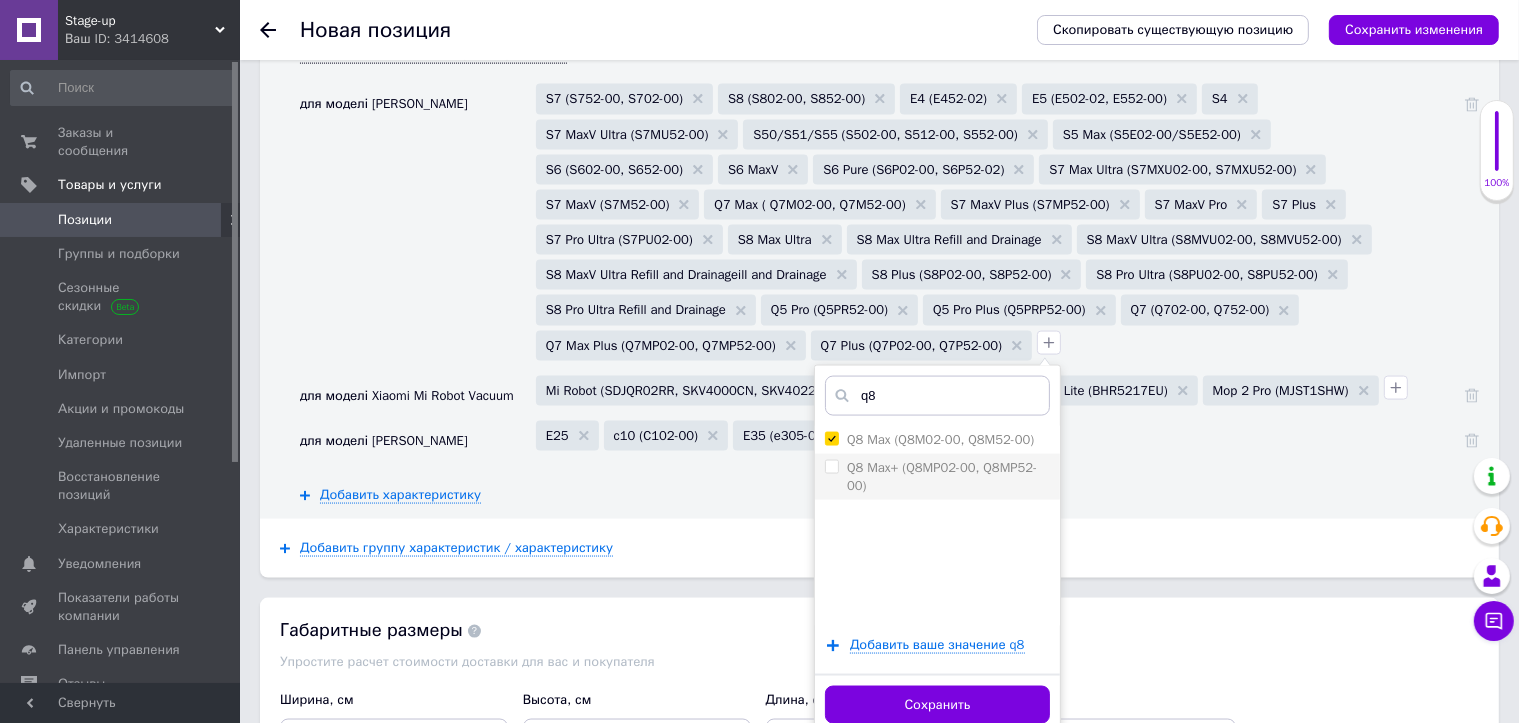 click on "Q8 Max+ (Q8MP02-00, Q8MP52-00)" at bounding box center (831, 466) 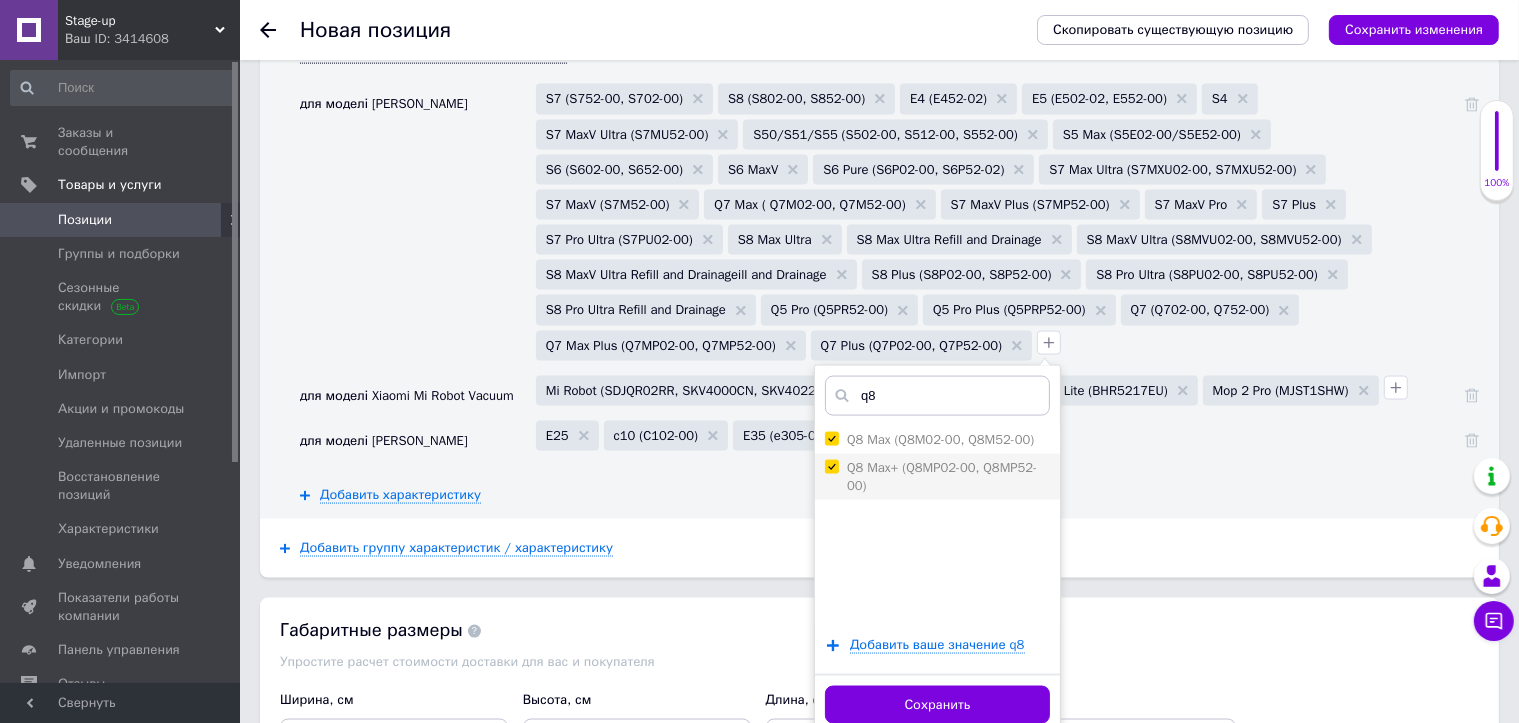 checkbox on "true" 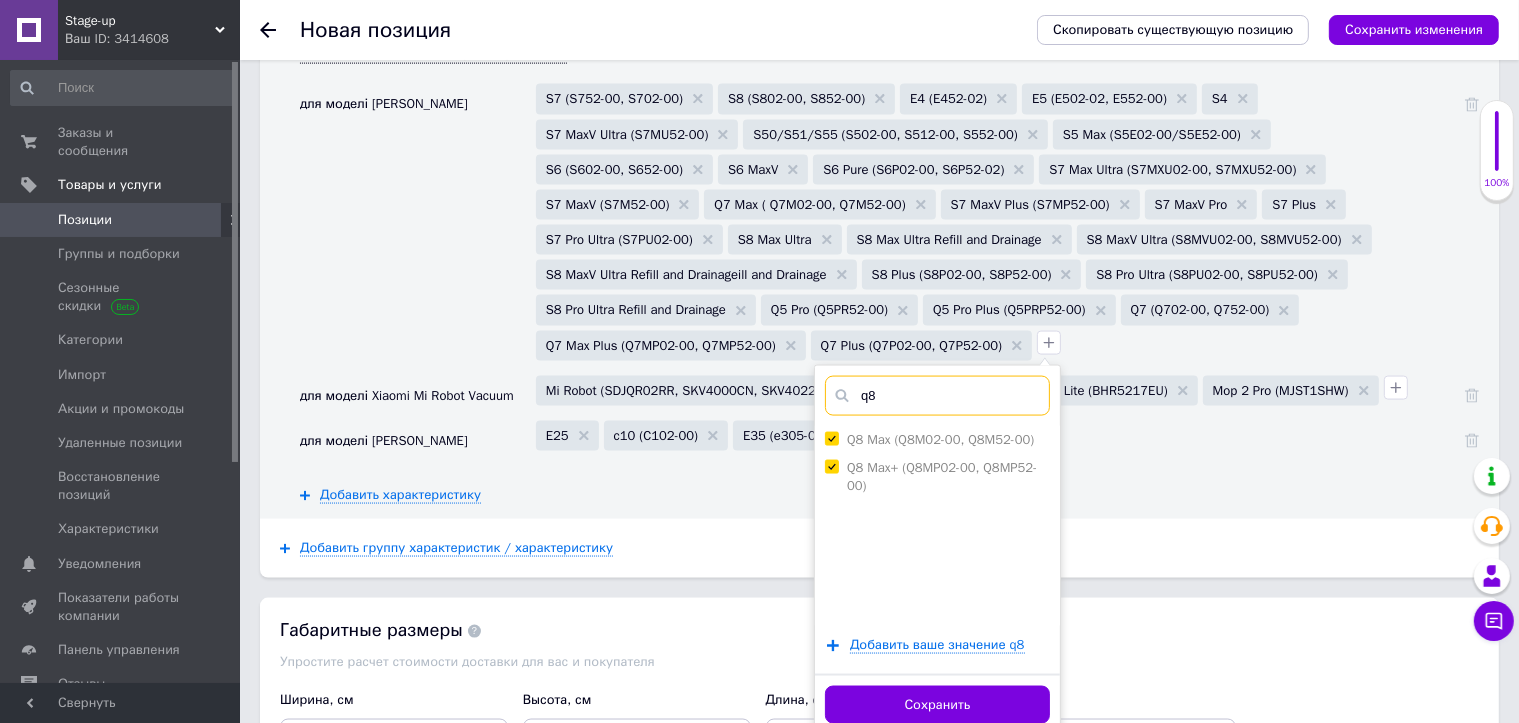drag, startPoint x: 1256, startPoint y: 347, endPoint x: 1236, endPoint y: 357, distance: 22.36068 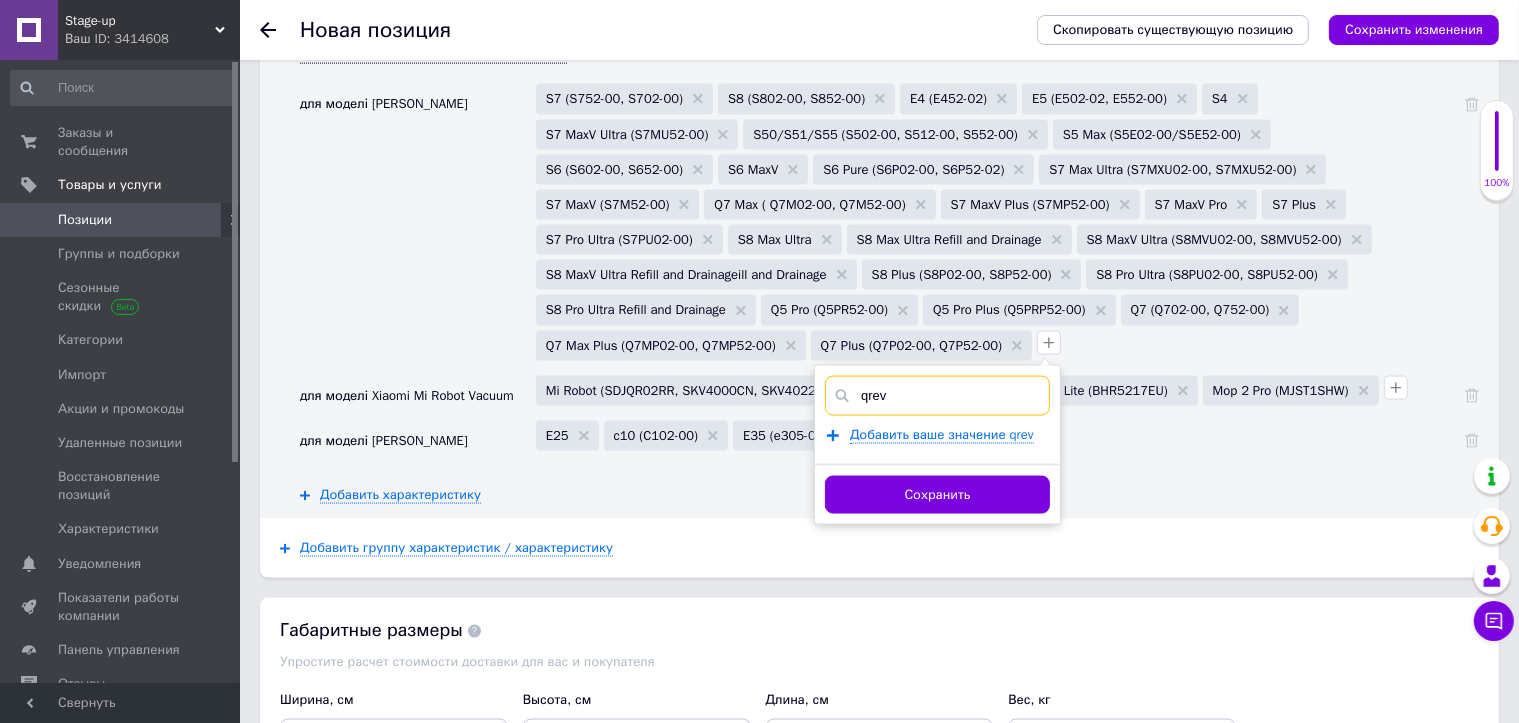click on "qrev" at bounding box center (937, 396) 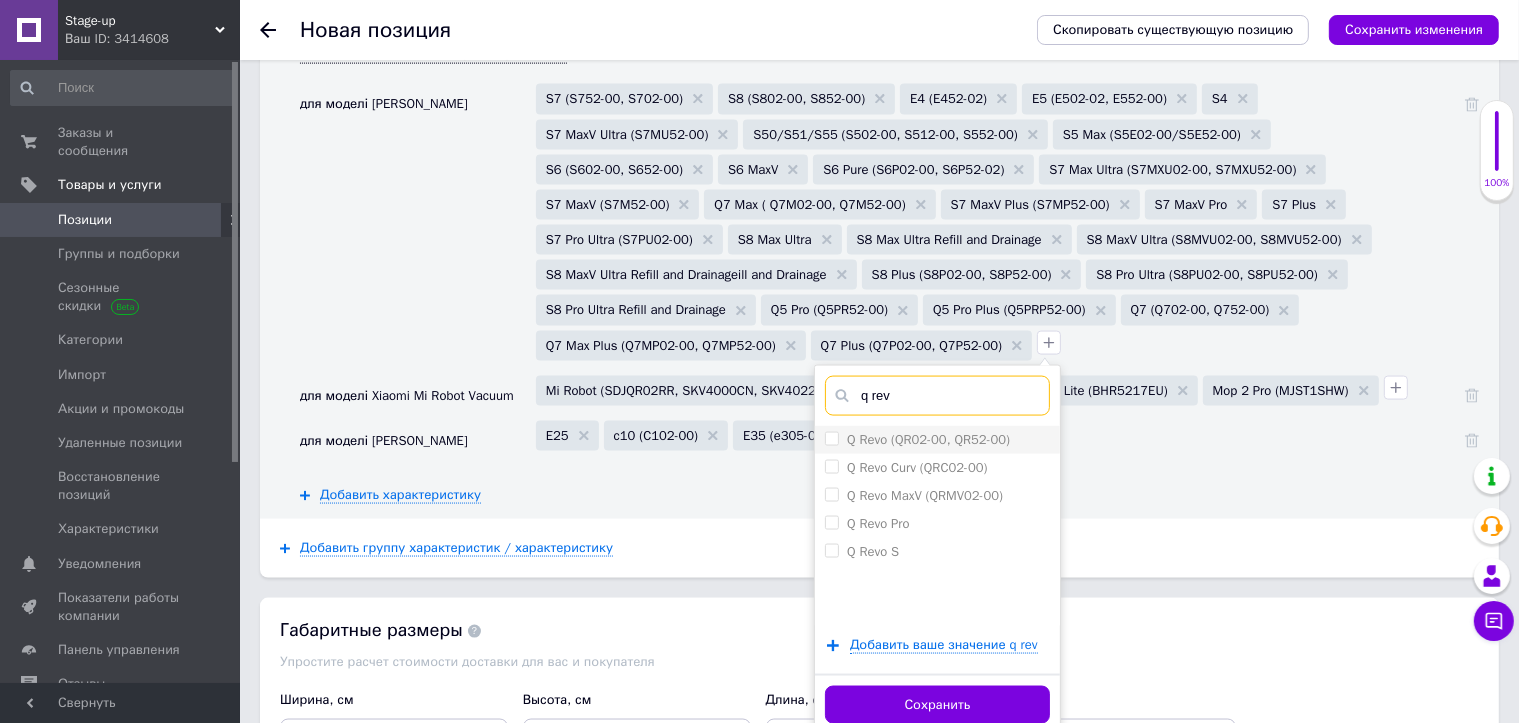 type on "q rev" 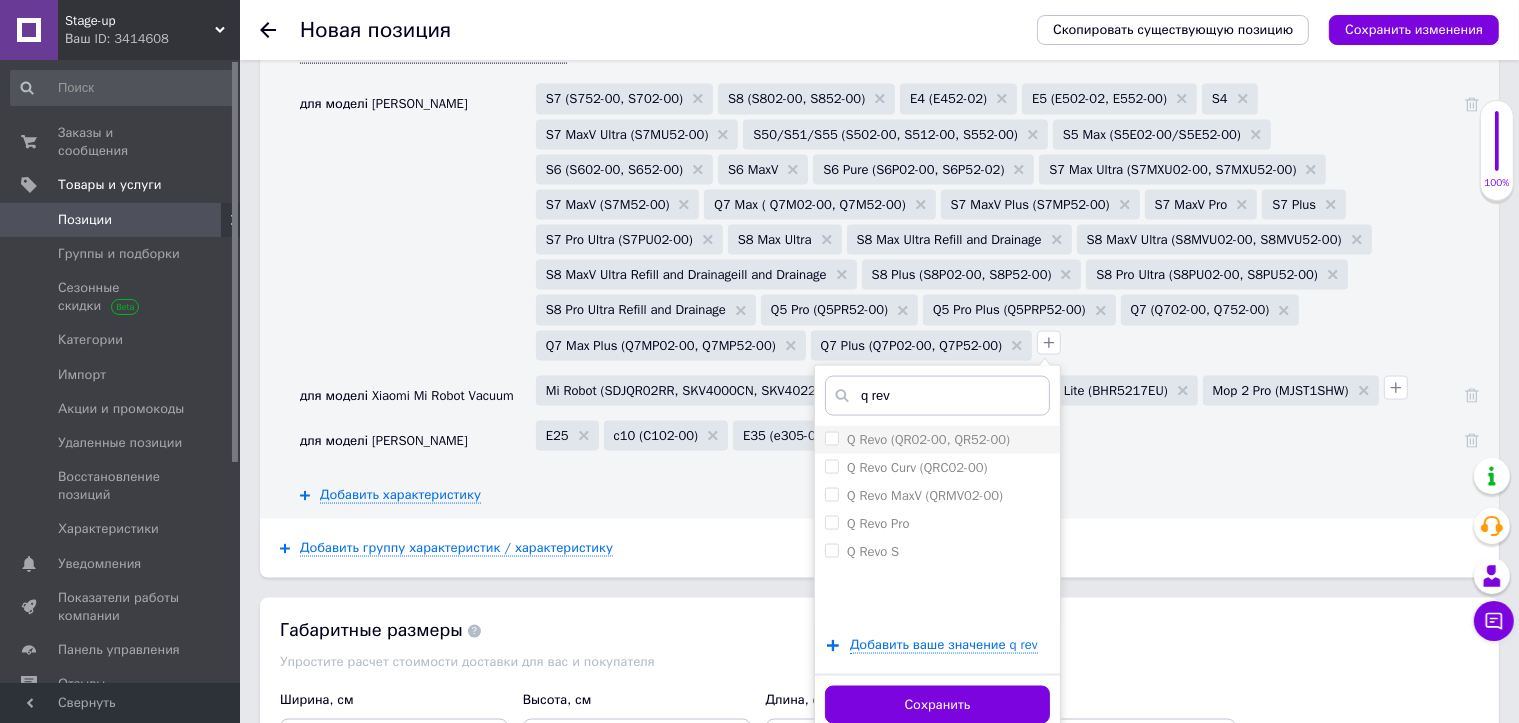 click on "Q Revo (QR02-00, QR52-00)" at bounding box center (917, 440) 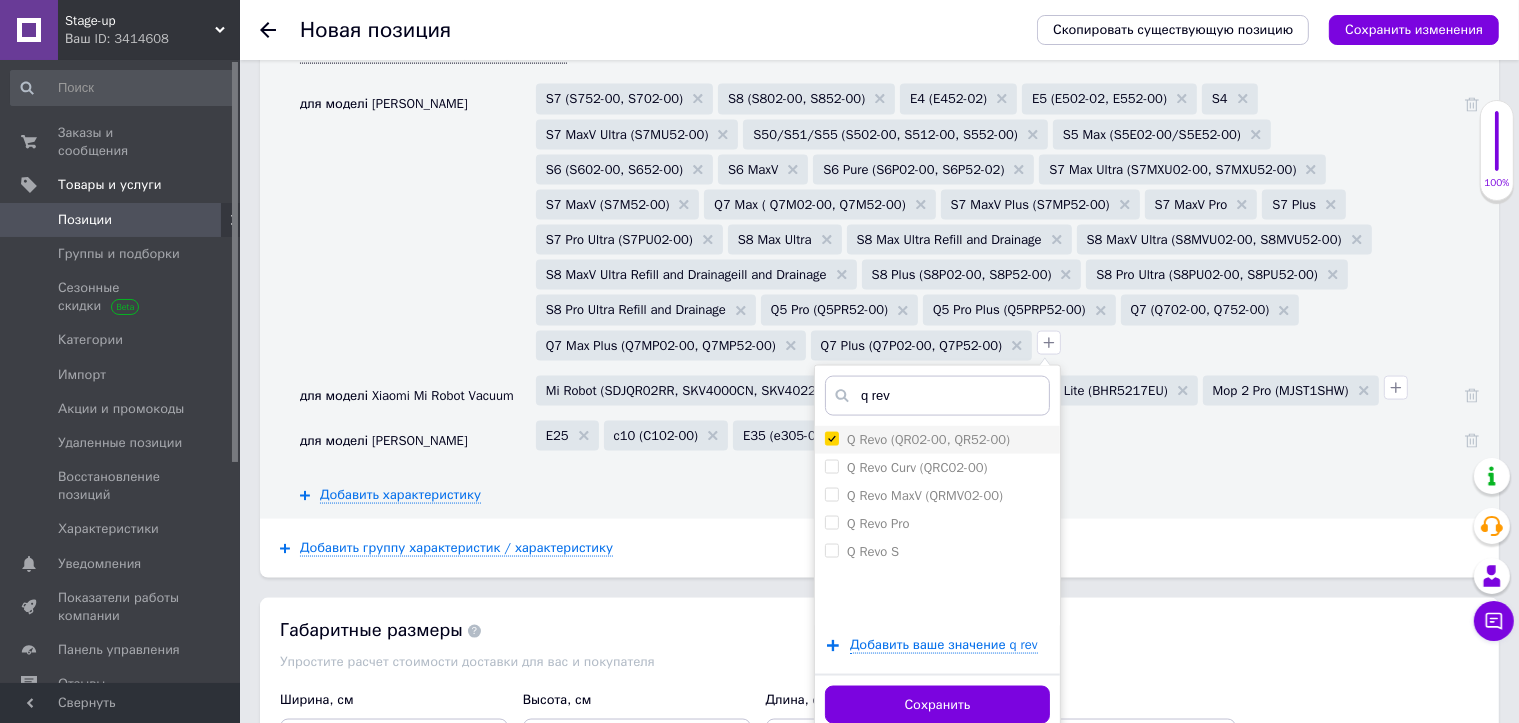 click on "Q Revo (QR02-00, QR52-00)" at bounding box center (831, 438) 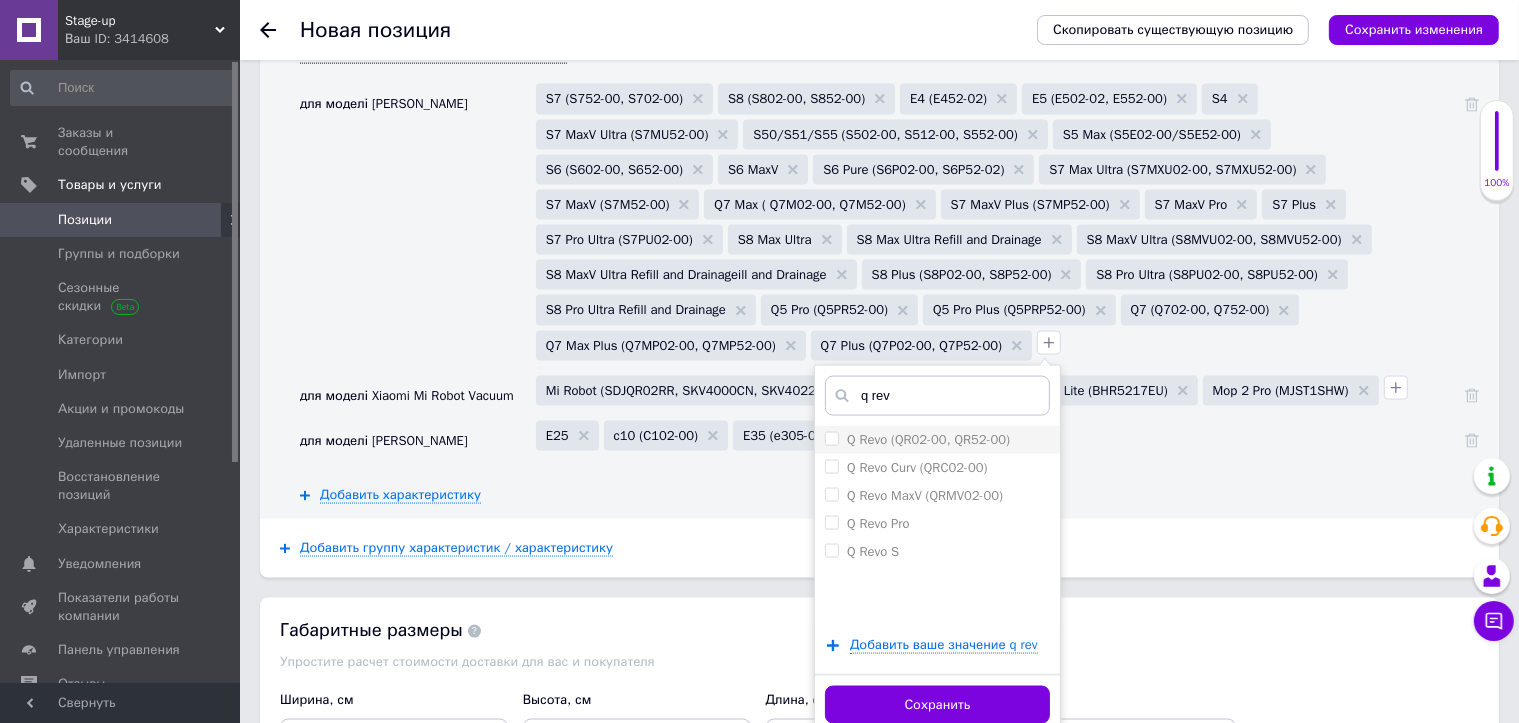 click on "Q Revo (QR02-00, QR52-00)" at bounding box center (831, 438) 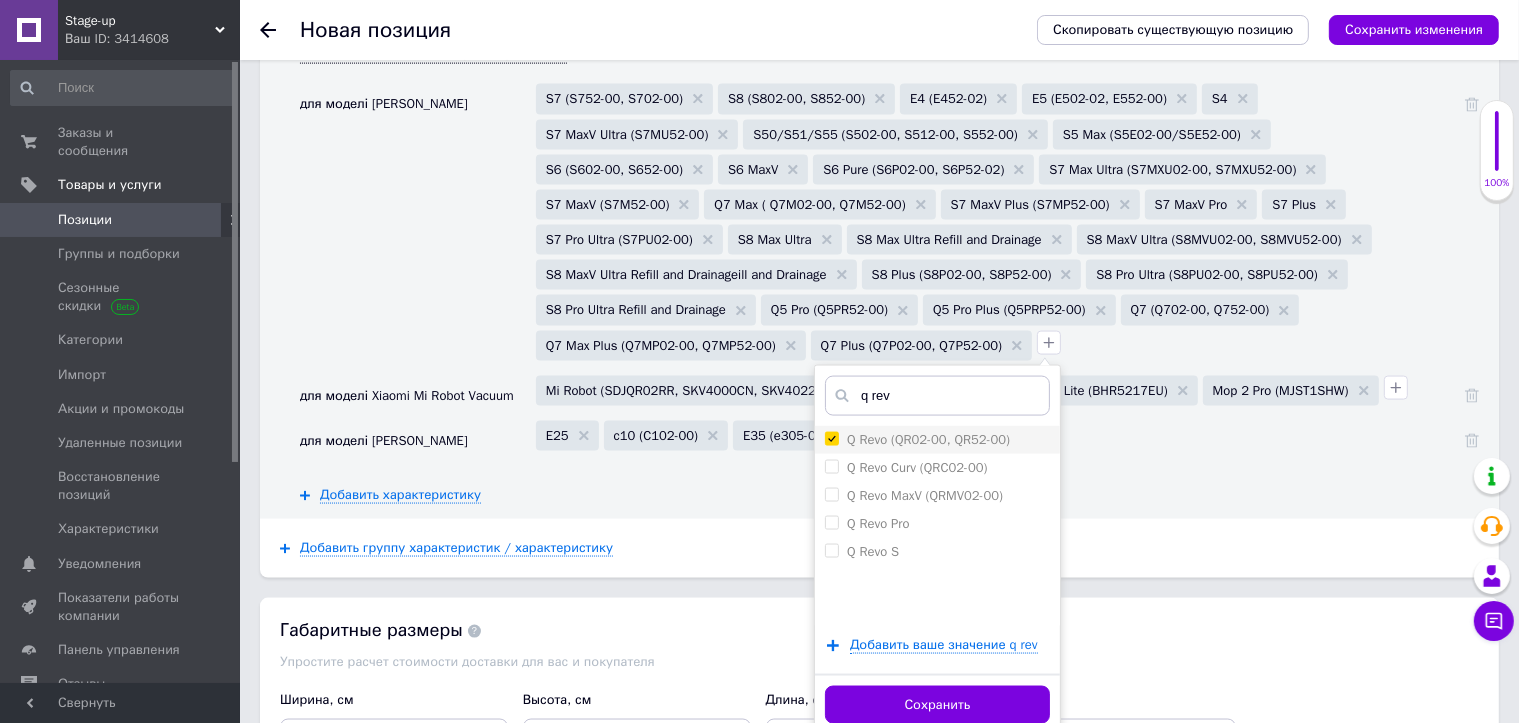 checkbox on "true" 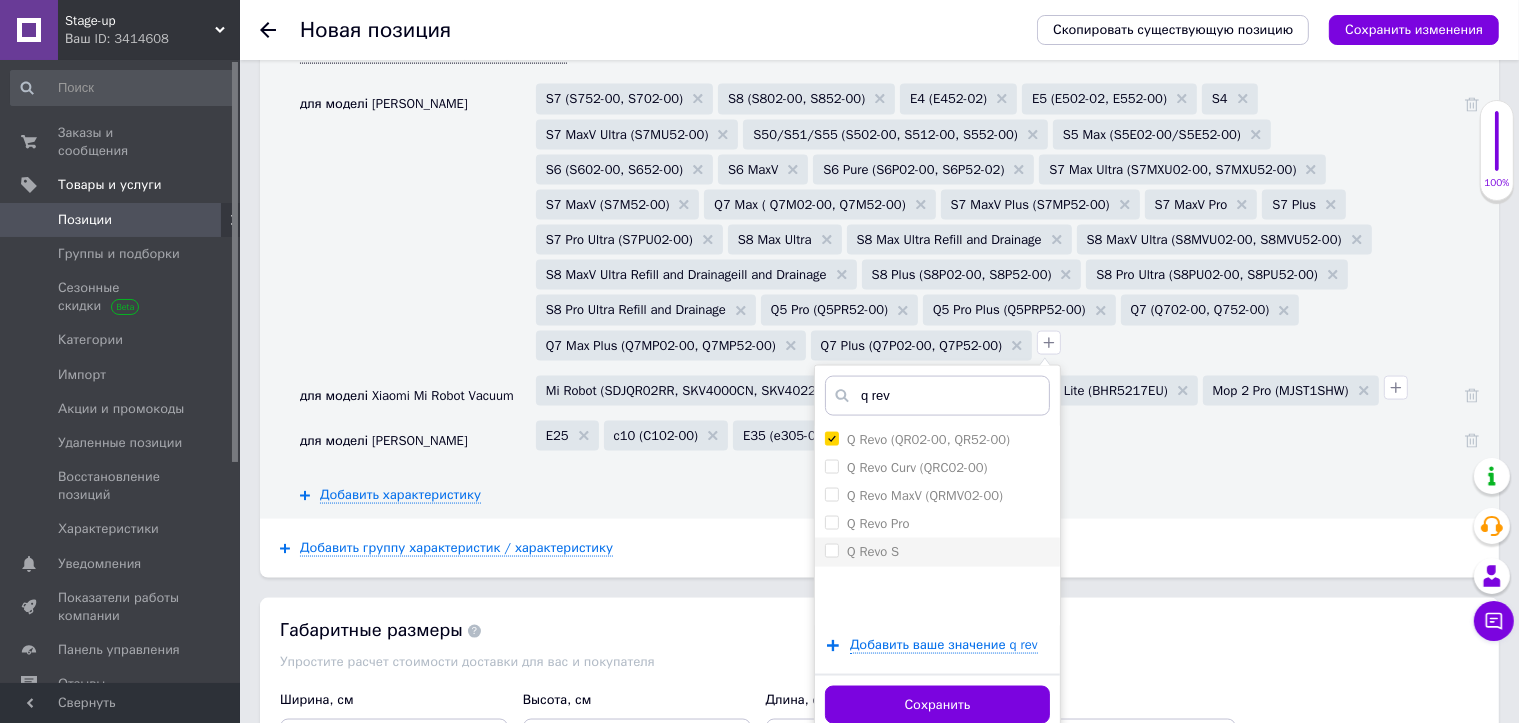 click on "Q Revo Pro" at bounding box center (831, 522) 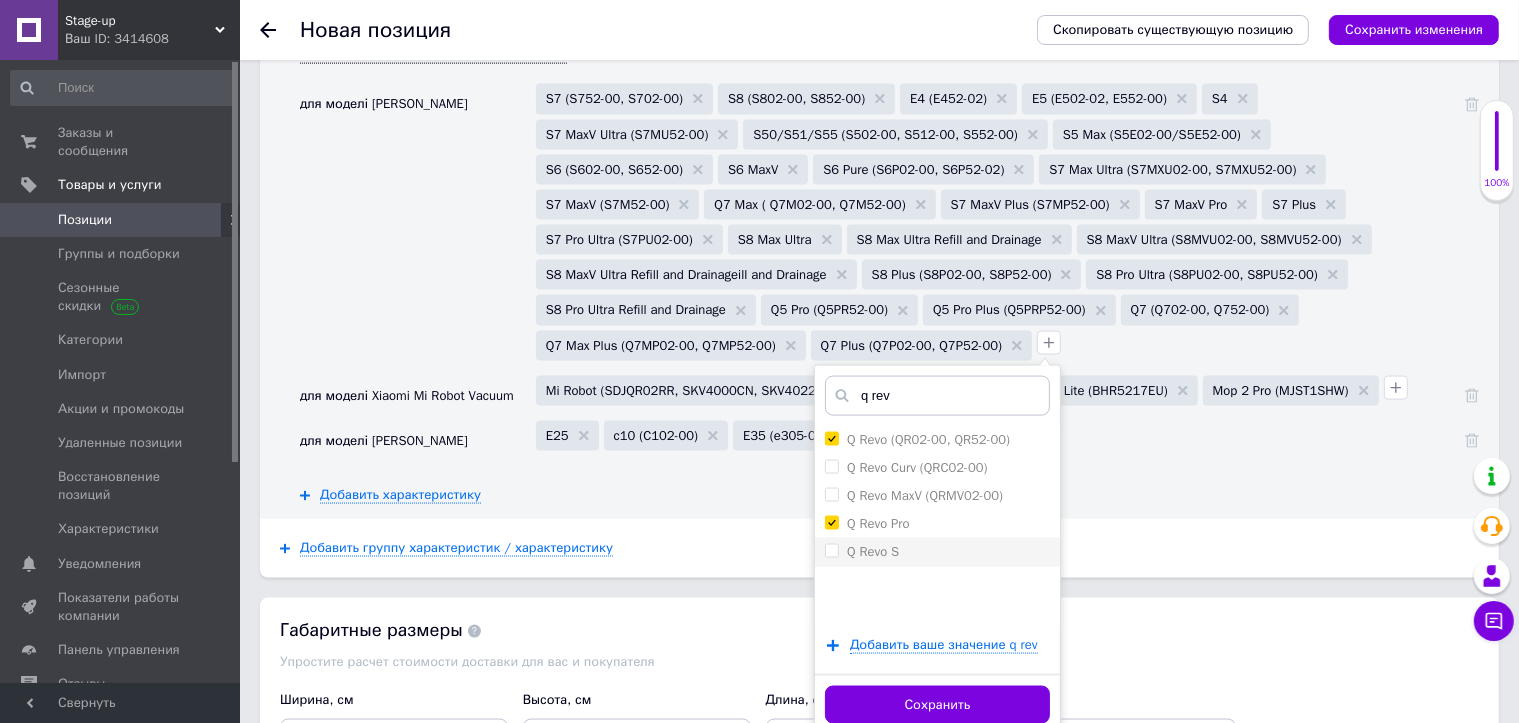 checkbox on "true" 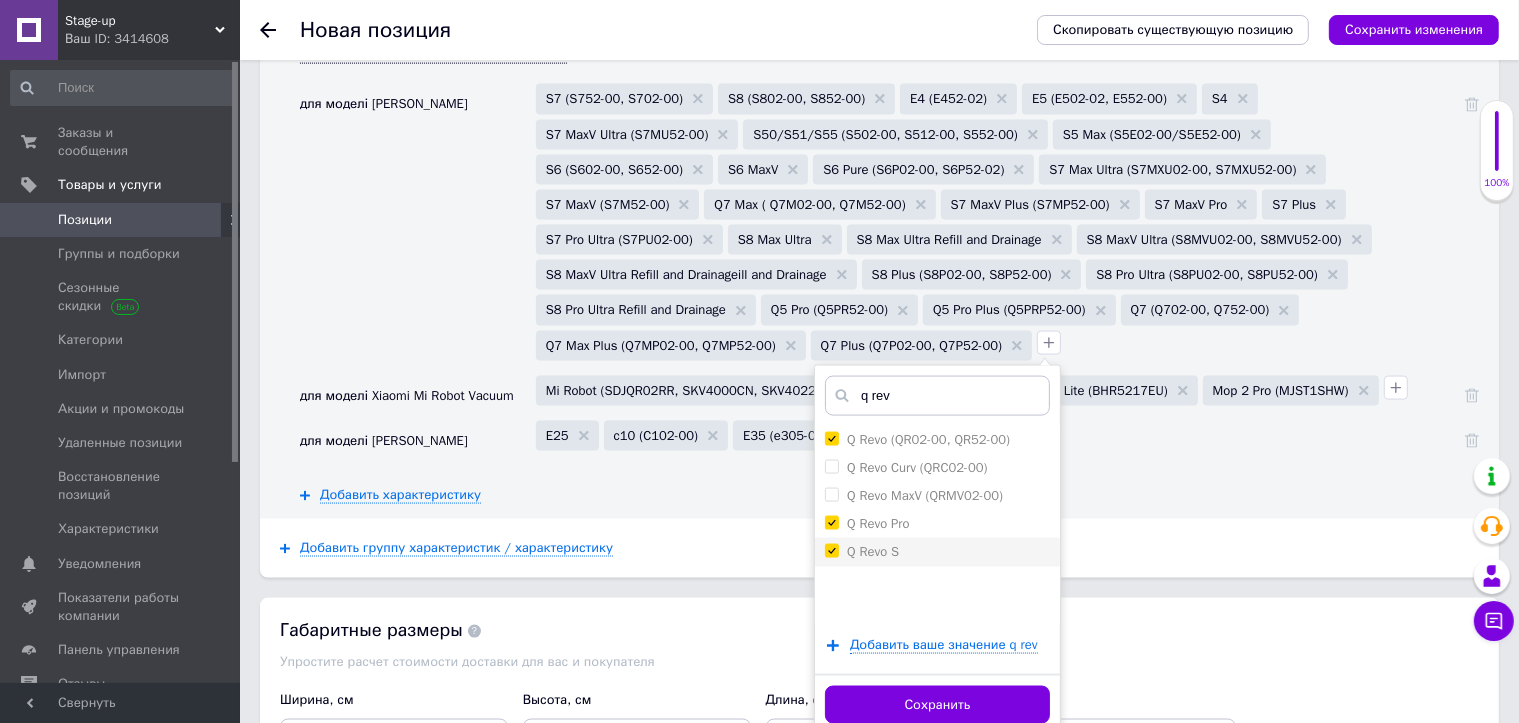 checkbox on "true" 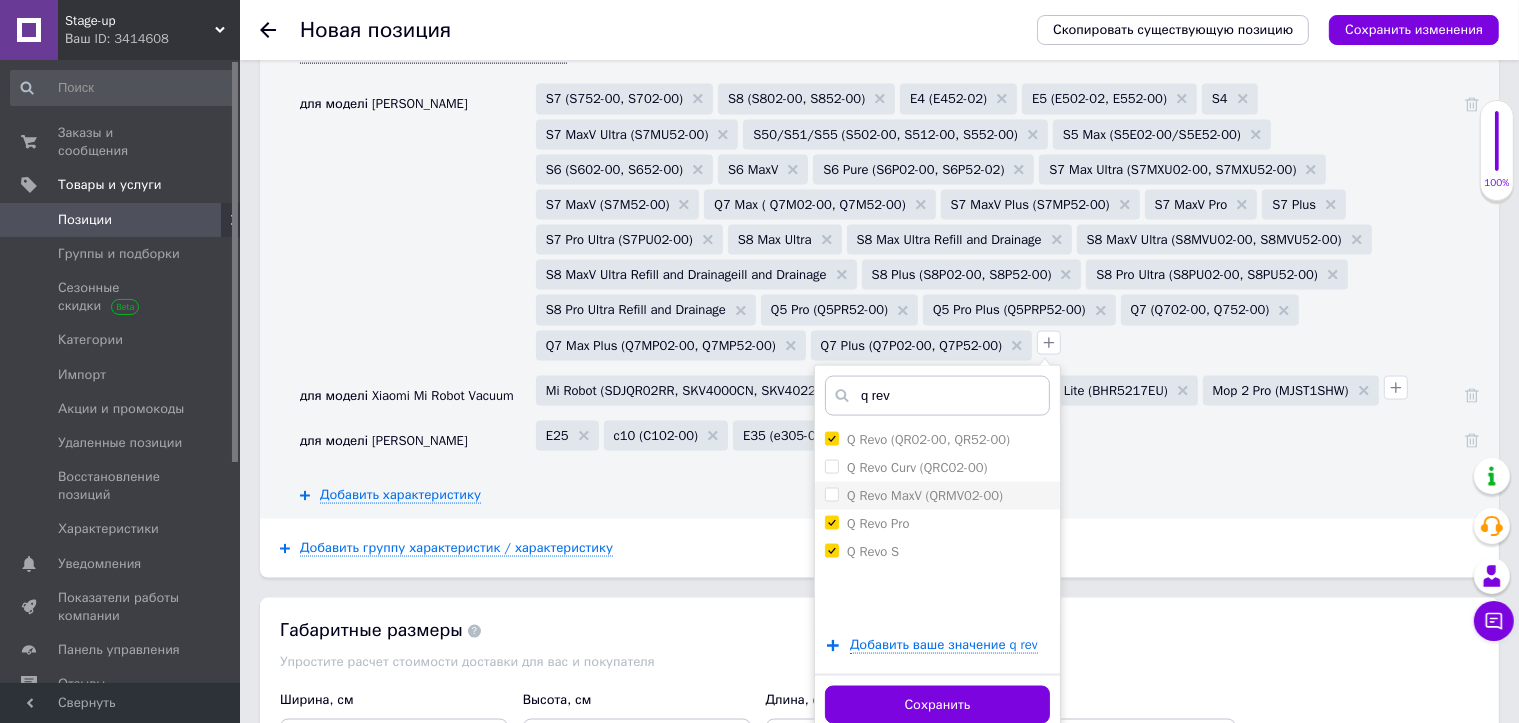 click on "Q Revo MaxV (QRMV02-00)" at bounding box center [831, 494] 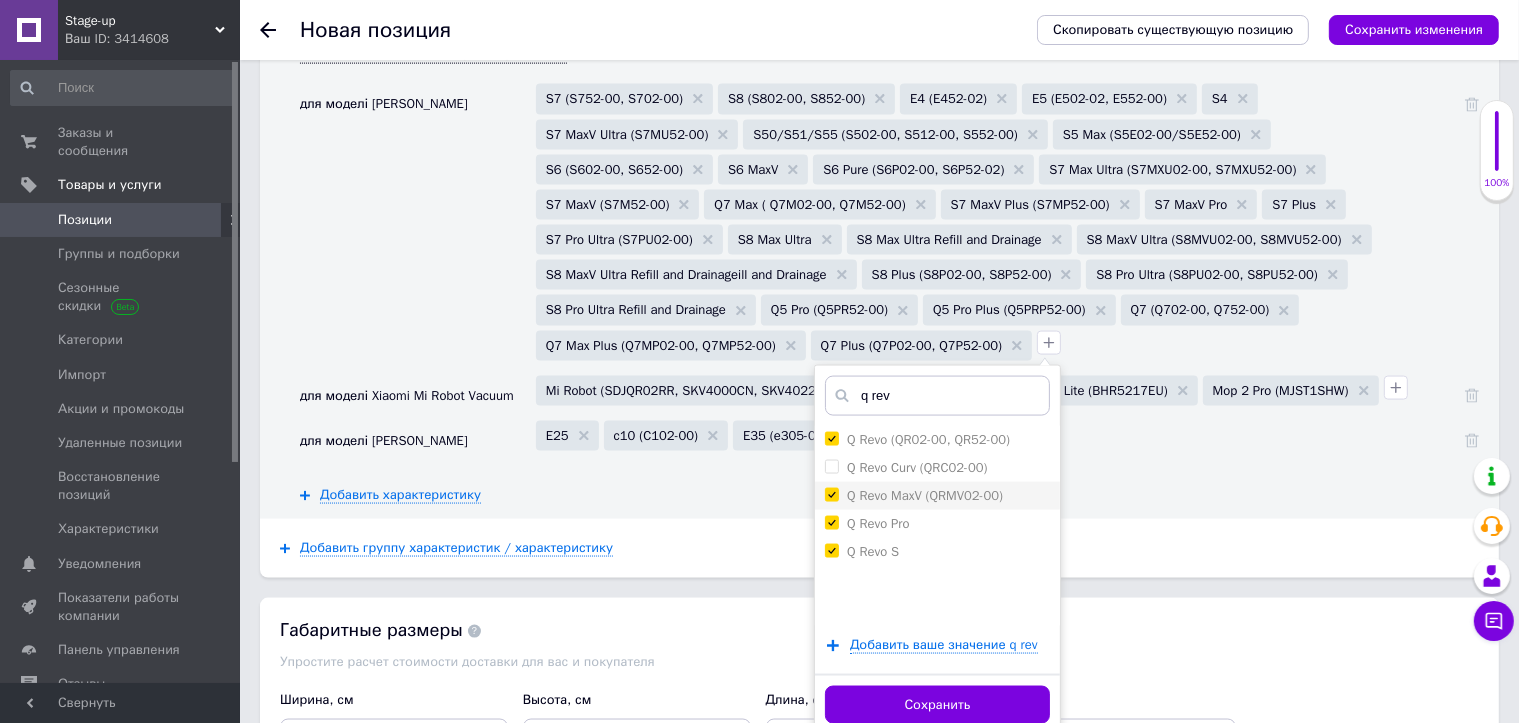 checkbox on "true" 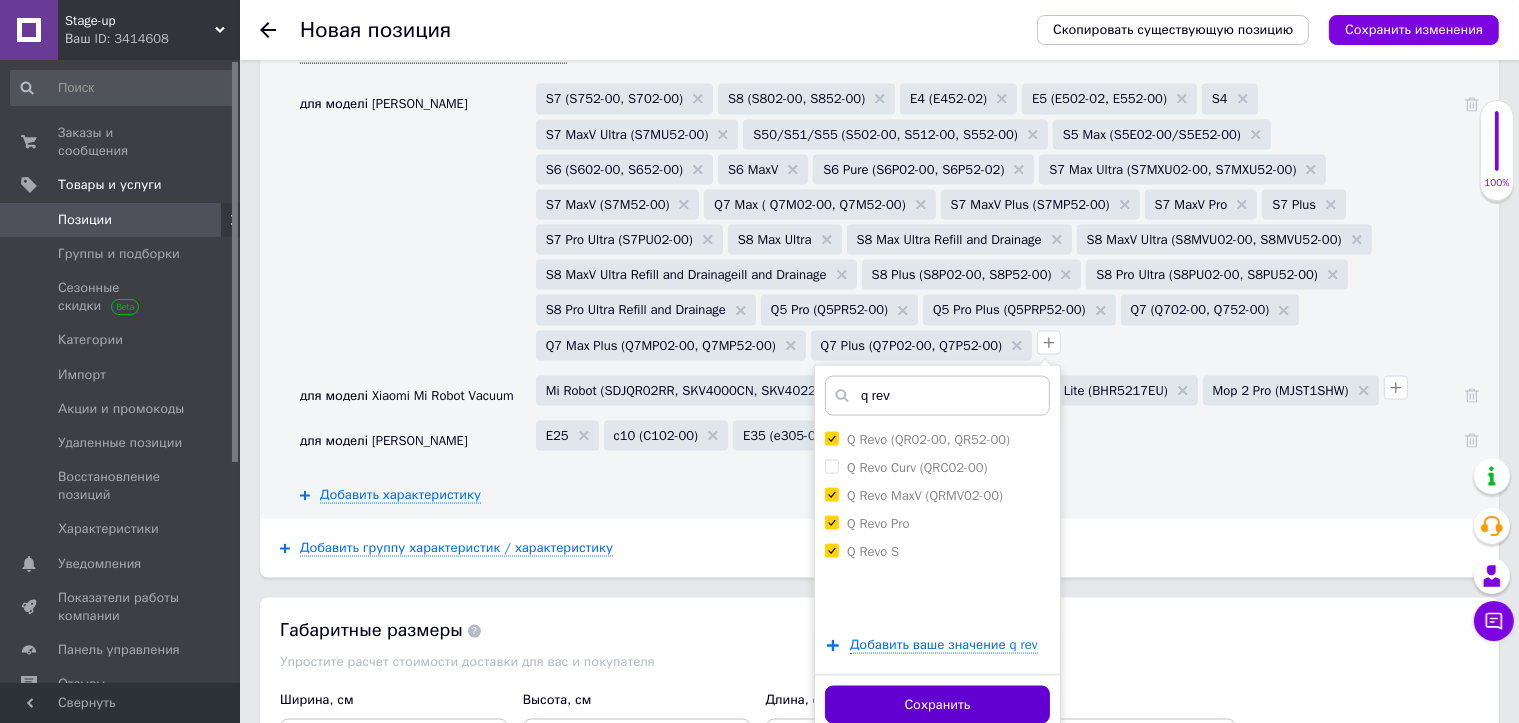 click on "Сохранить" at bounding box center (937, 705) 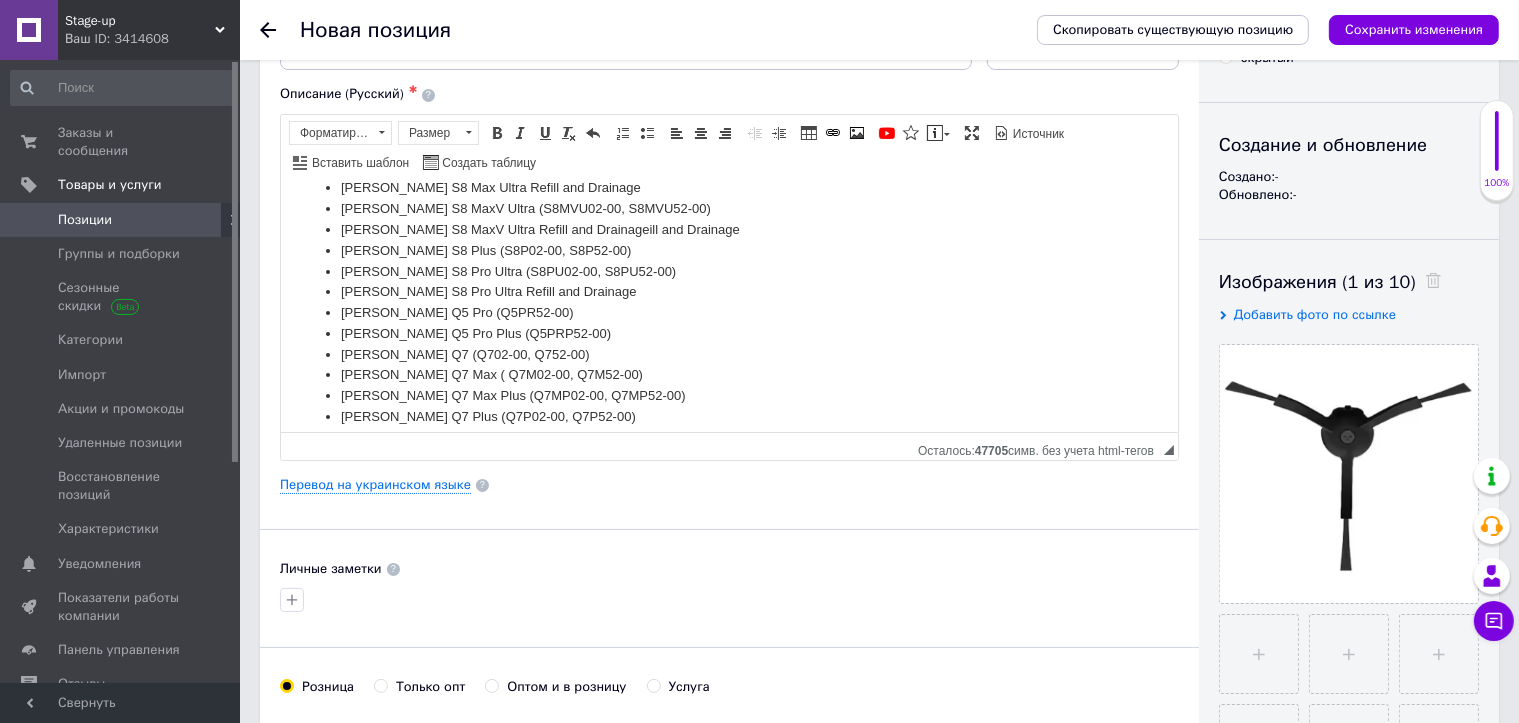 scroll, scrollTop: 0, scrollLeft: 0, axis: both 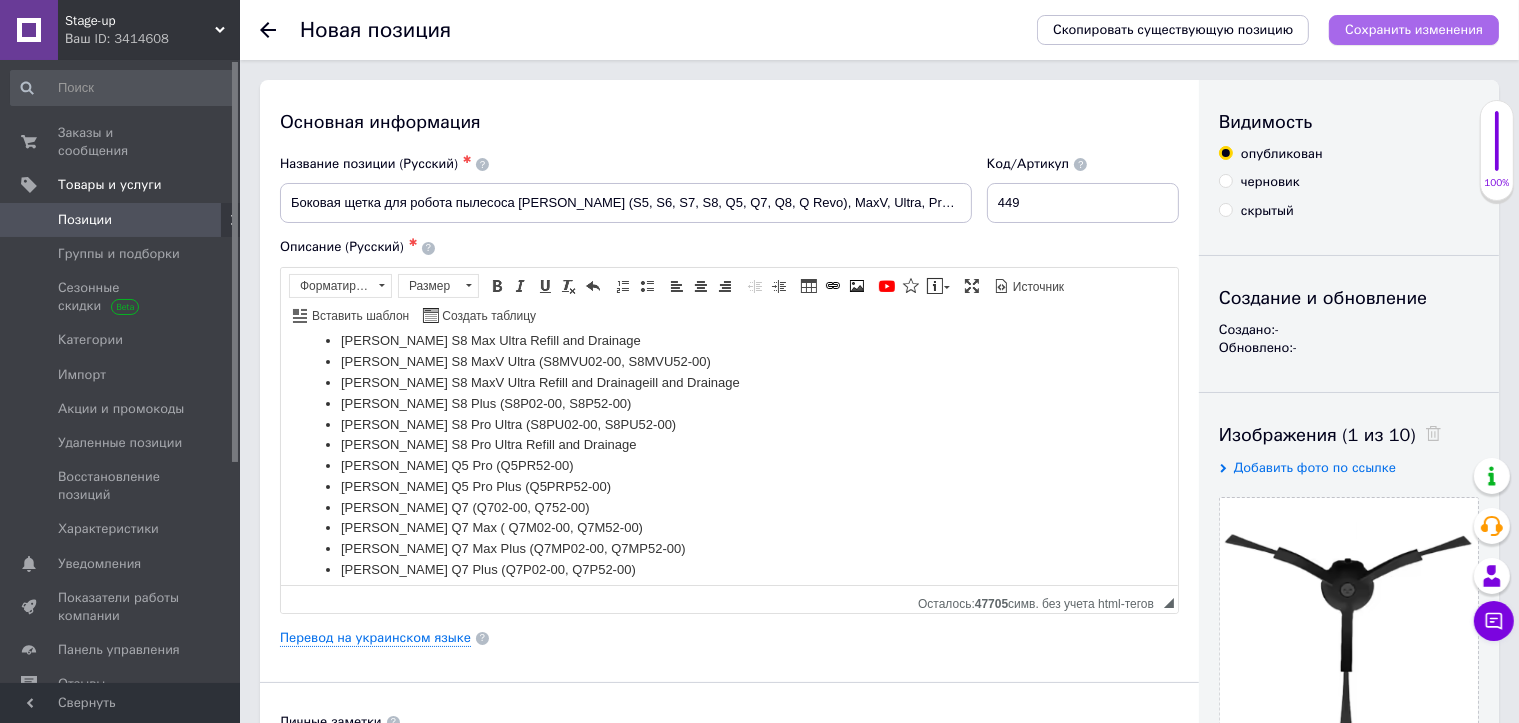click on "Сохранить изменения" at bounding box center [1414, 30] 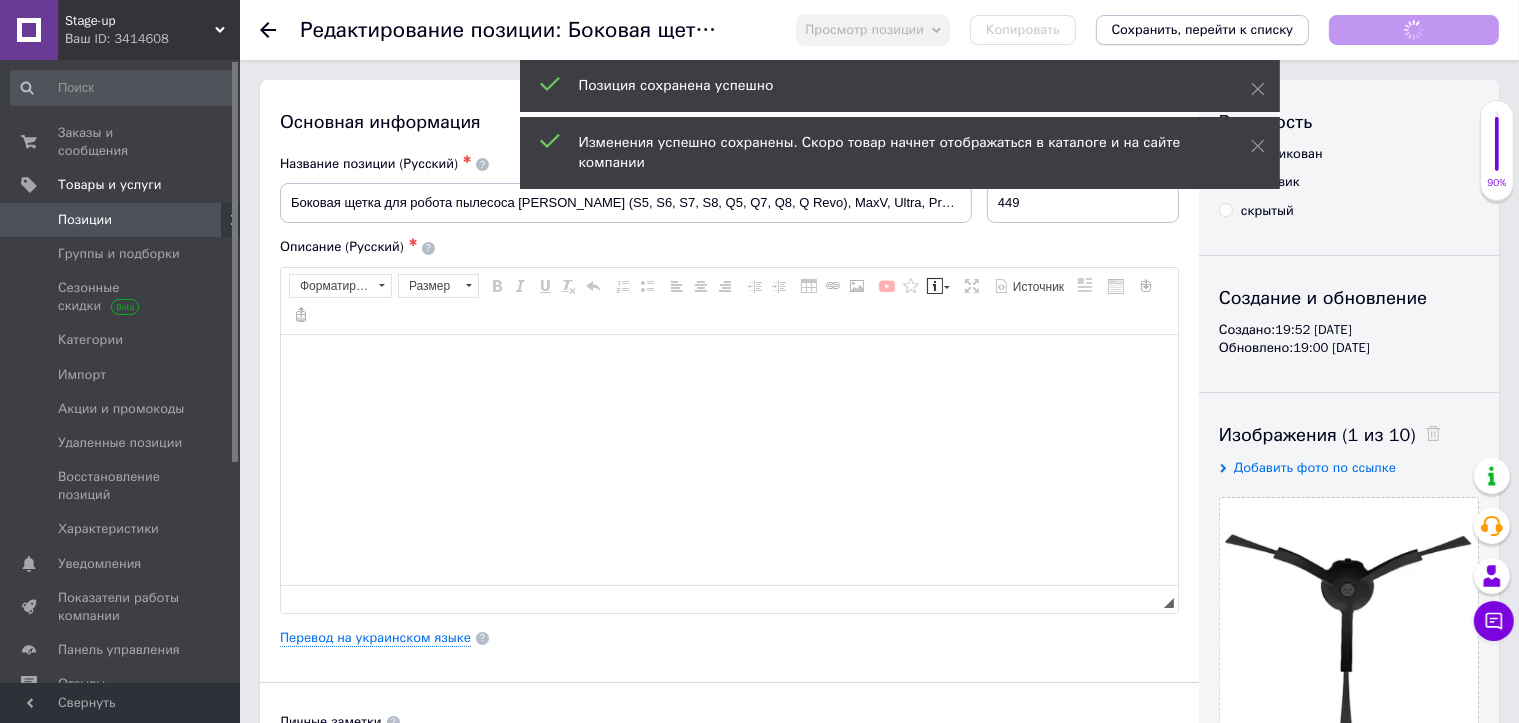click on "Сохранить, перейти к списку" at bounding box center (1203, 29) 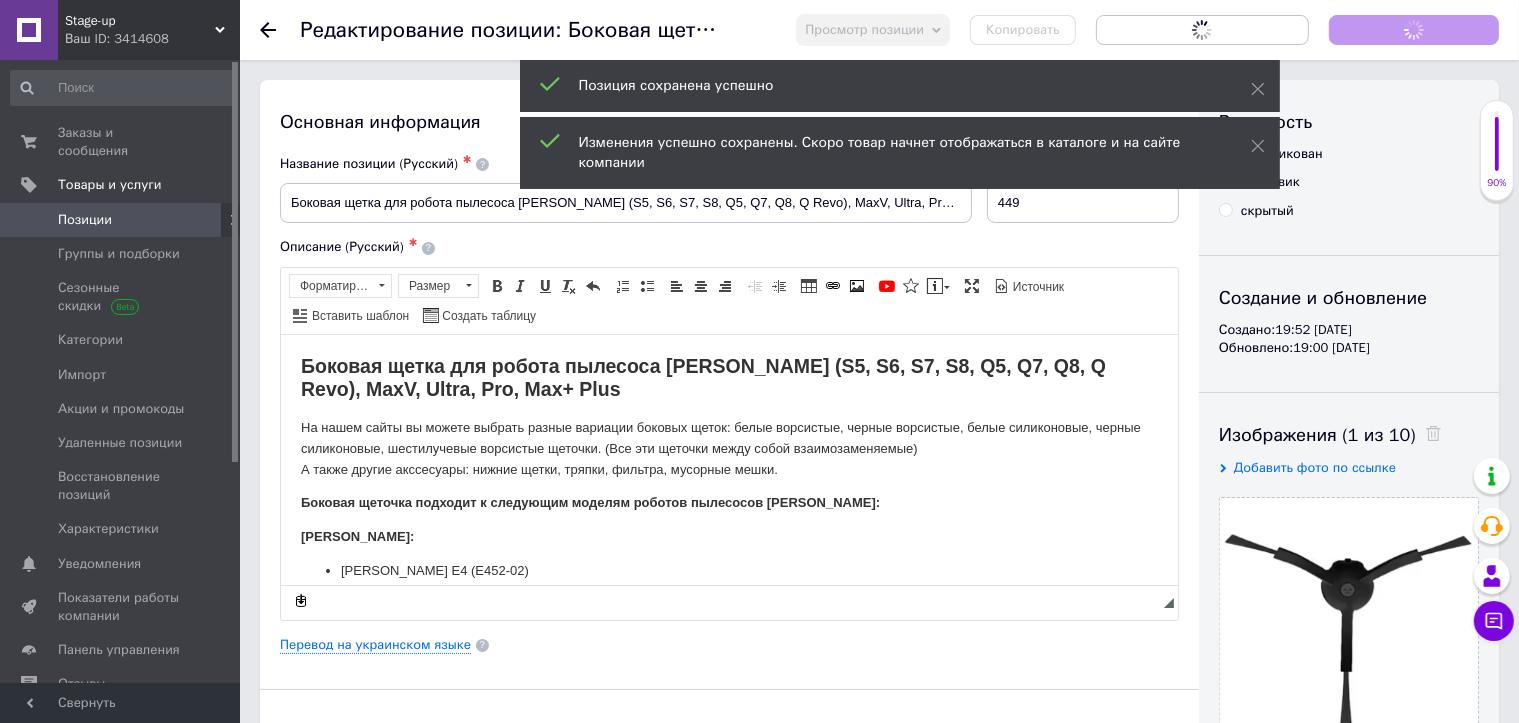 scroll, scrollTop: 0, scrollLeft: 0, axis: both 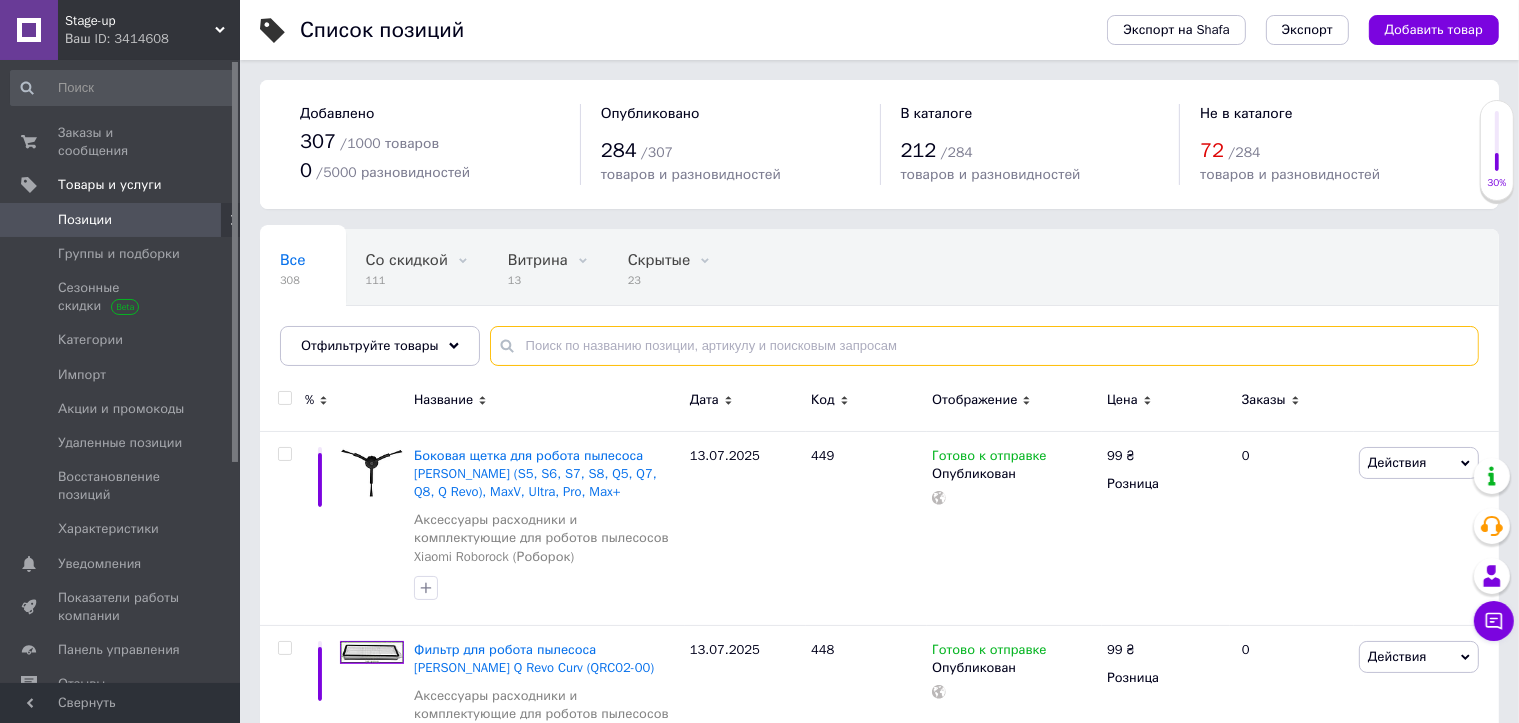 click at bounding box center (984, 346) 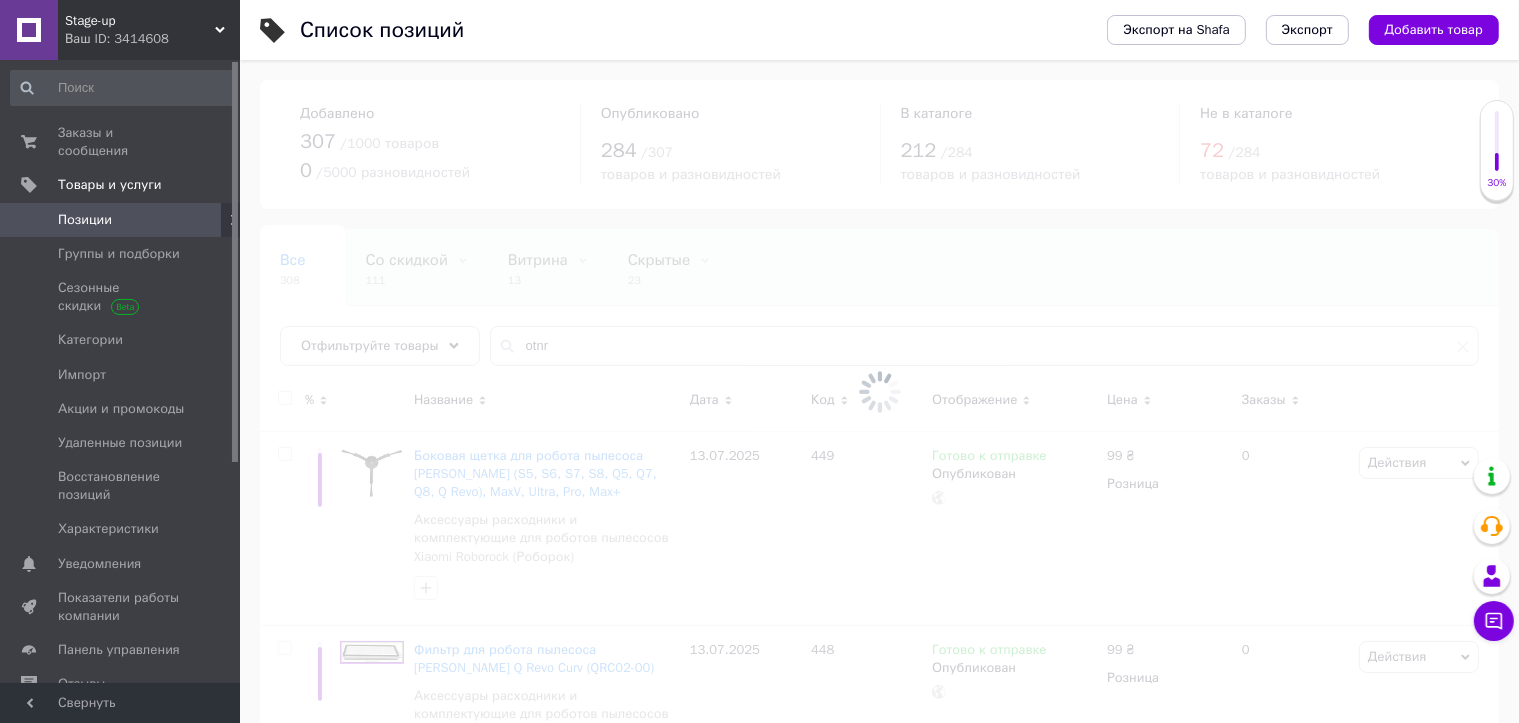 click at bounding box center (879, 391) 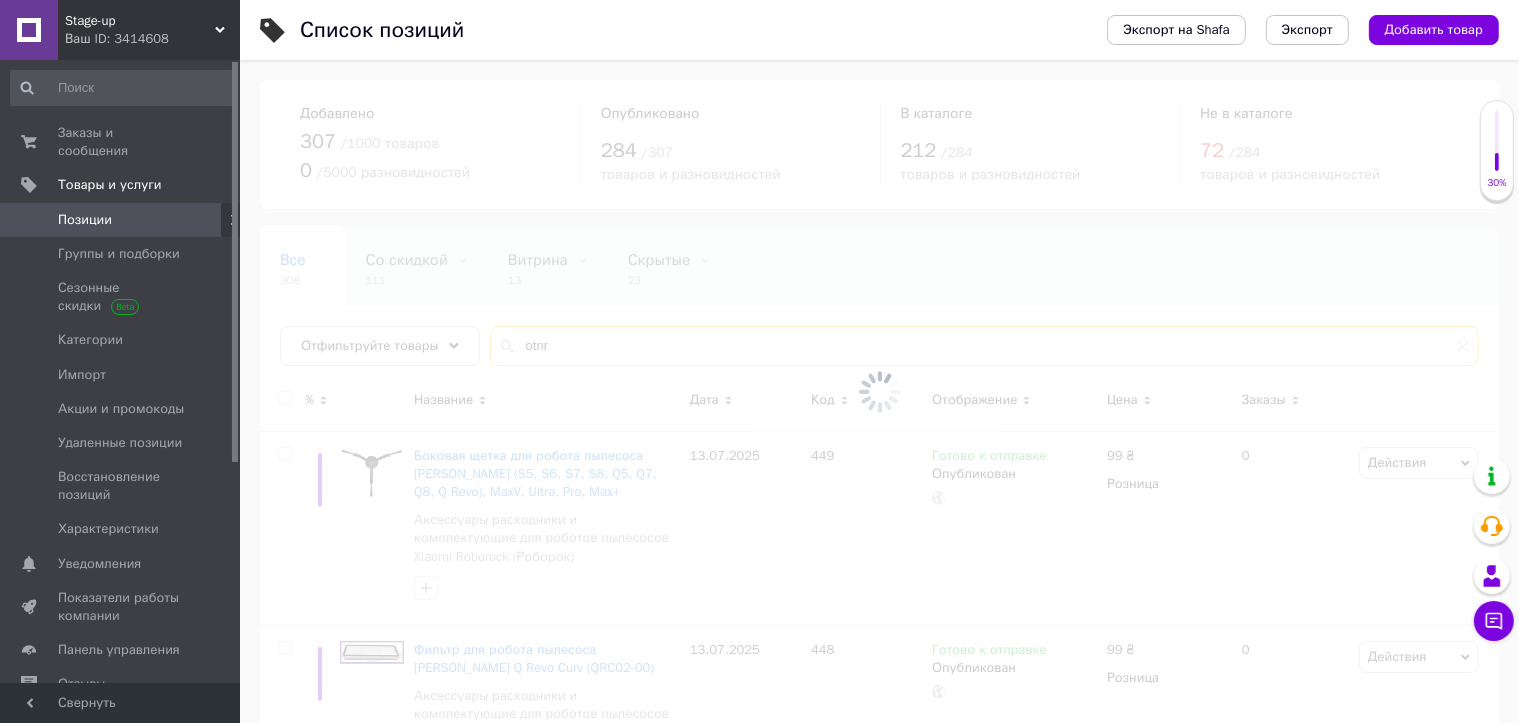 click on "otnr" at bounding box center (984, 346) 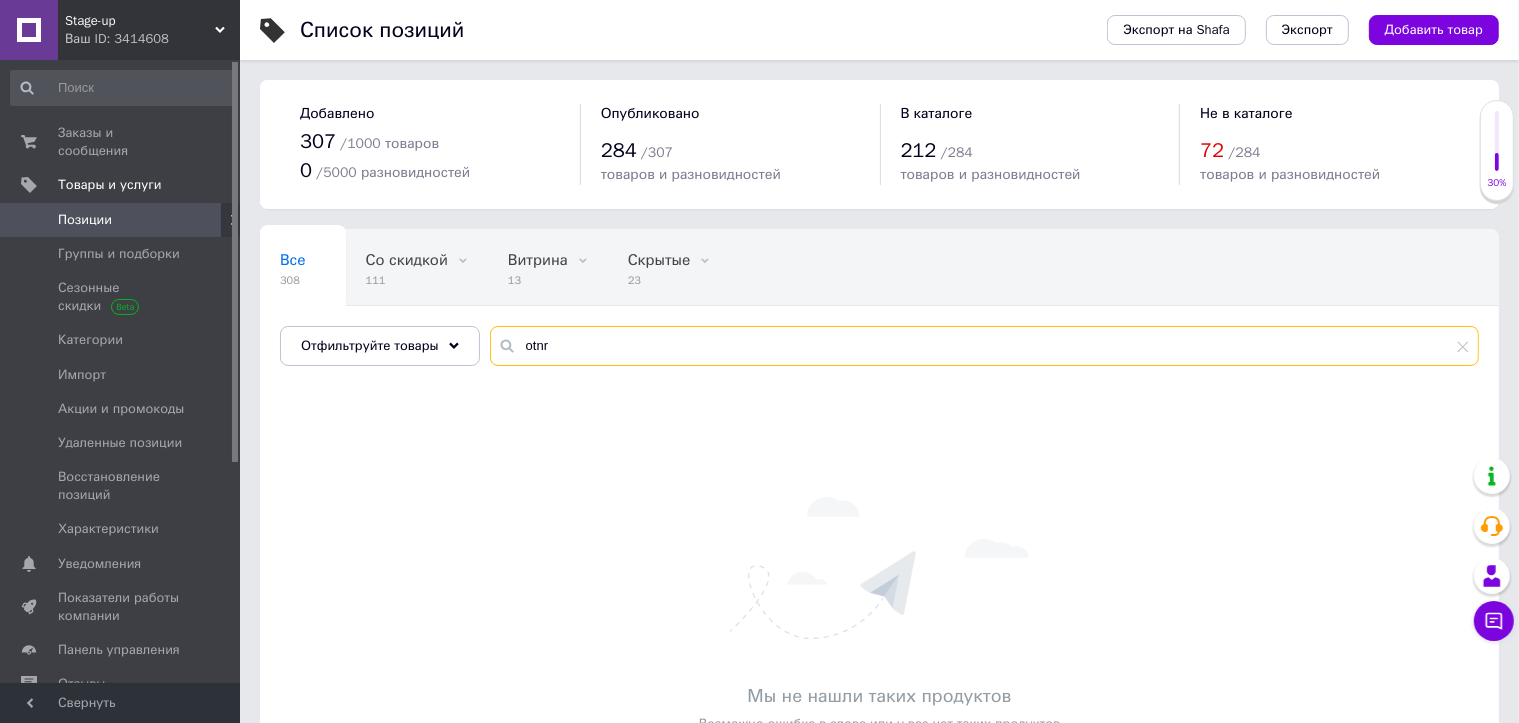 click on "otnr" at bounding box center [984, 346] 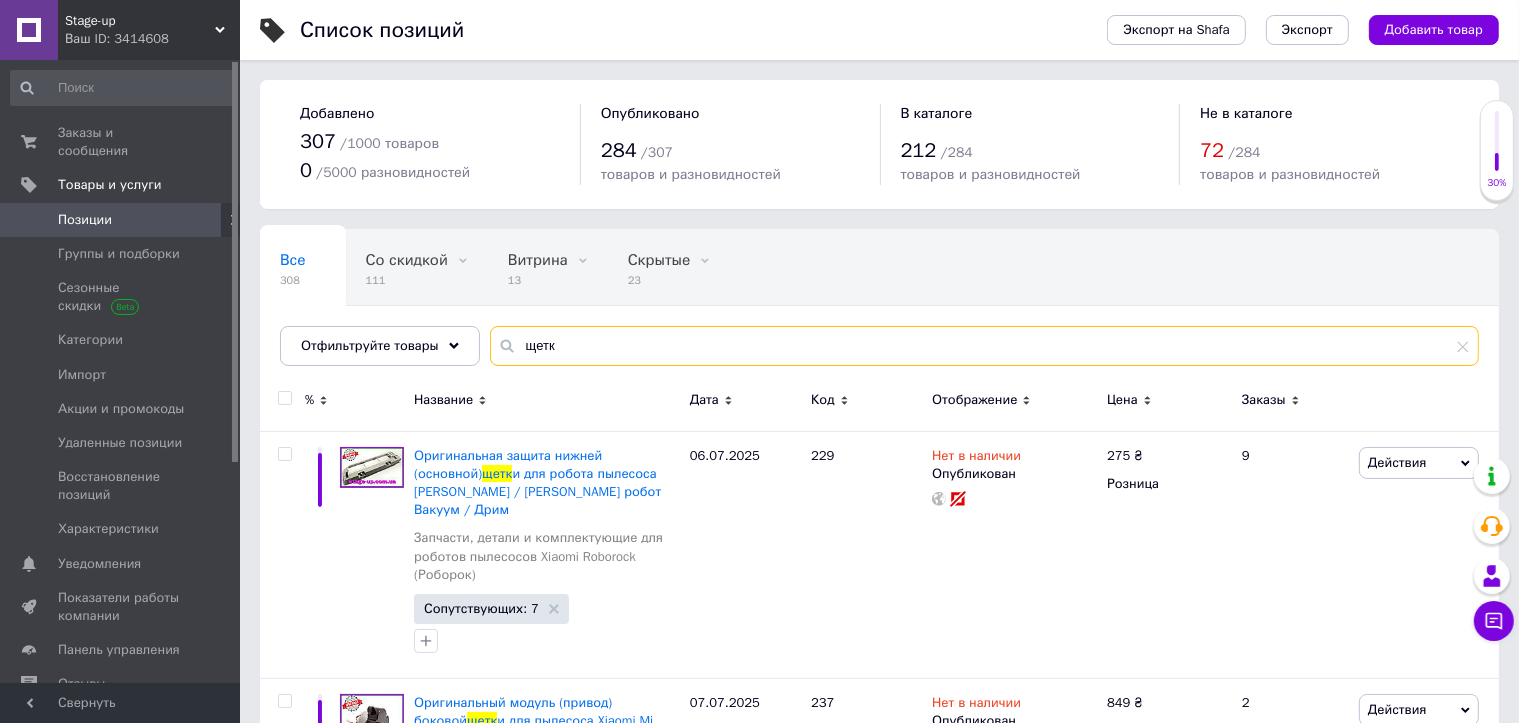 type on "щетк" 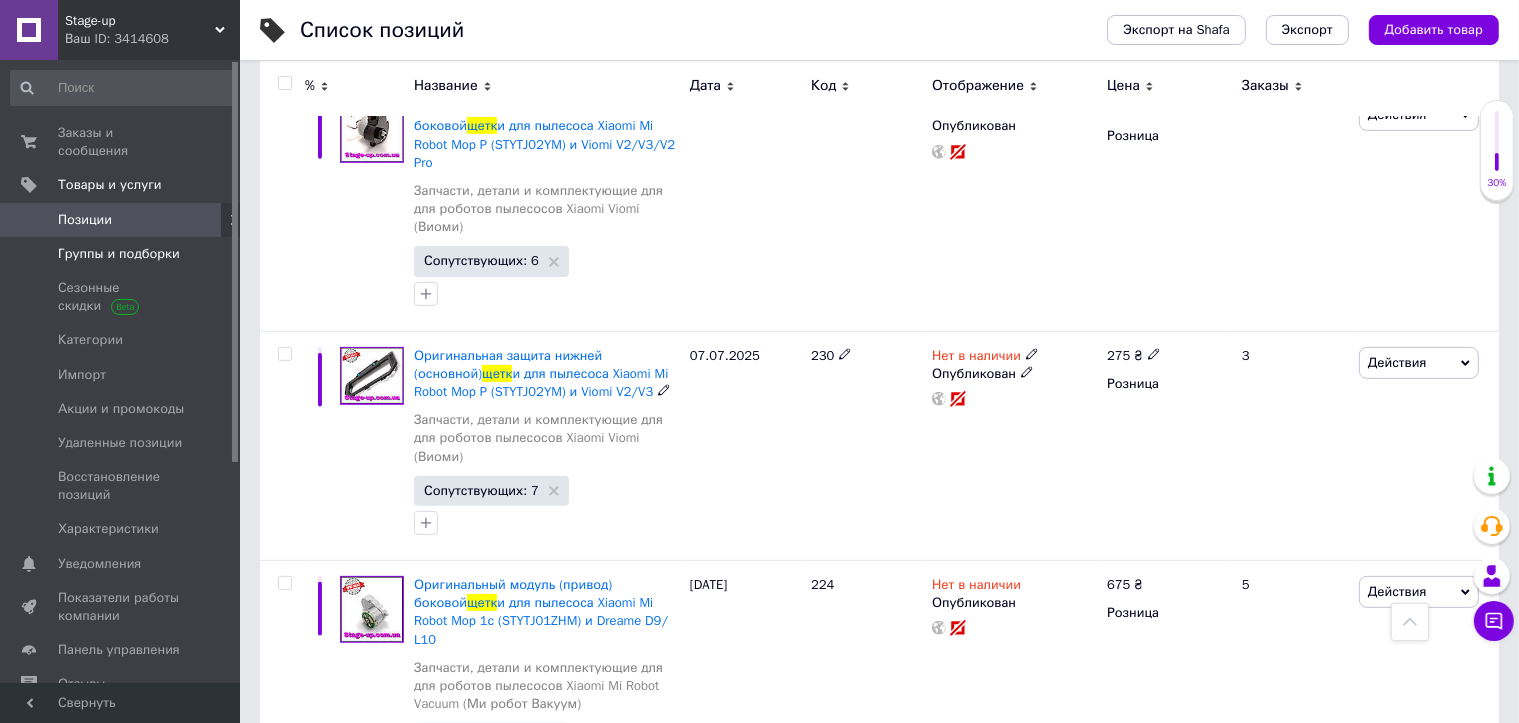 scroll, scrollTop: 600, scrollLeft: 0, axis: vertical 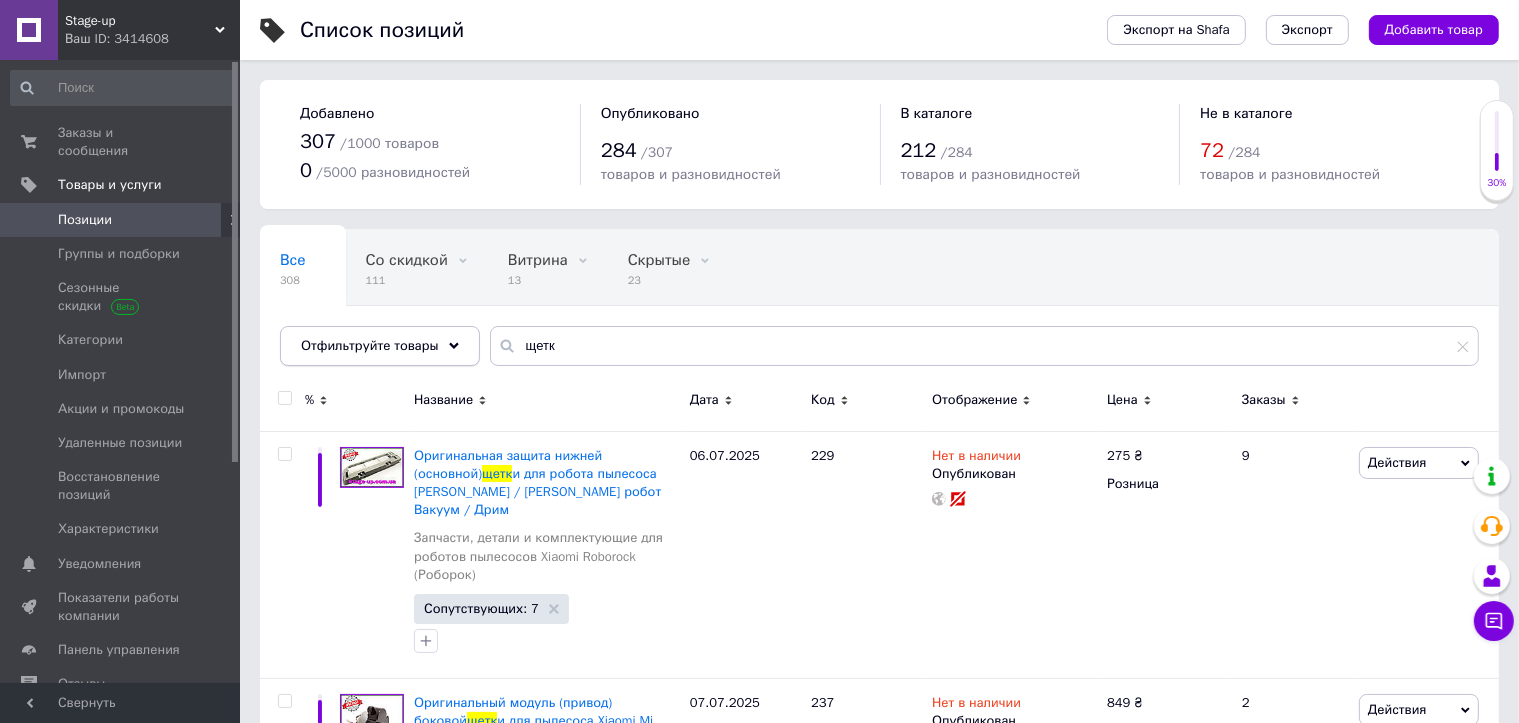 click on "Отфильтруйте товары" at bounding box center (380, 346) 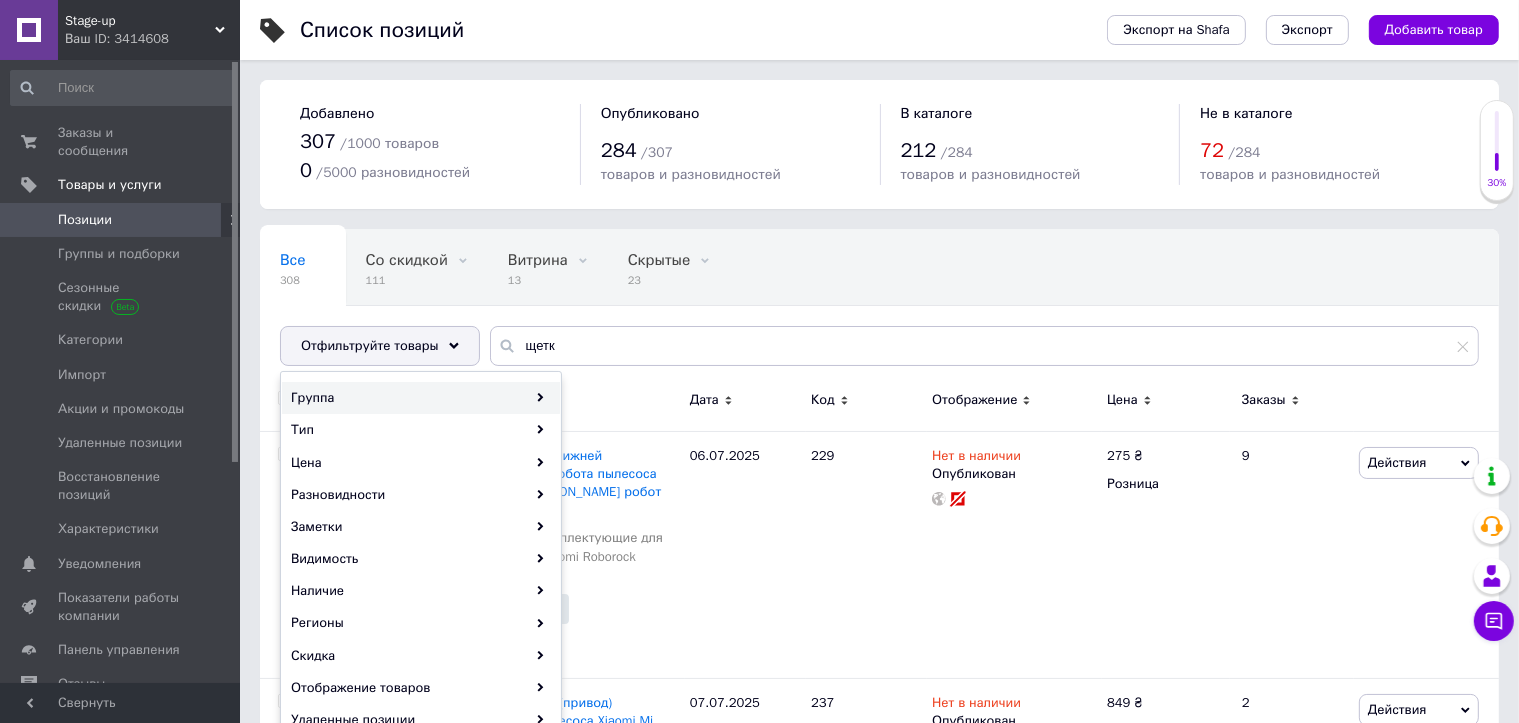 click on "Группа" at bounding box center (421, 398) 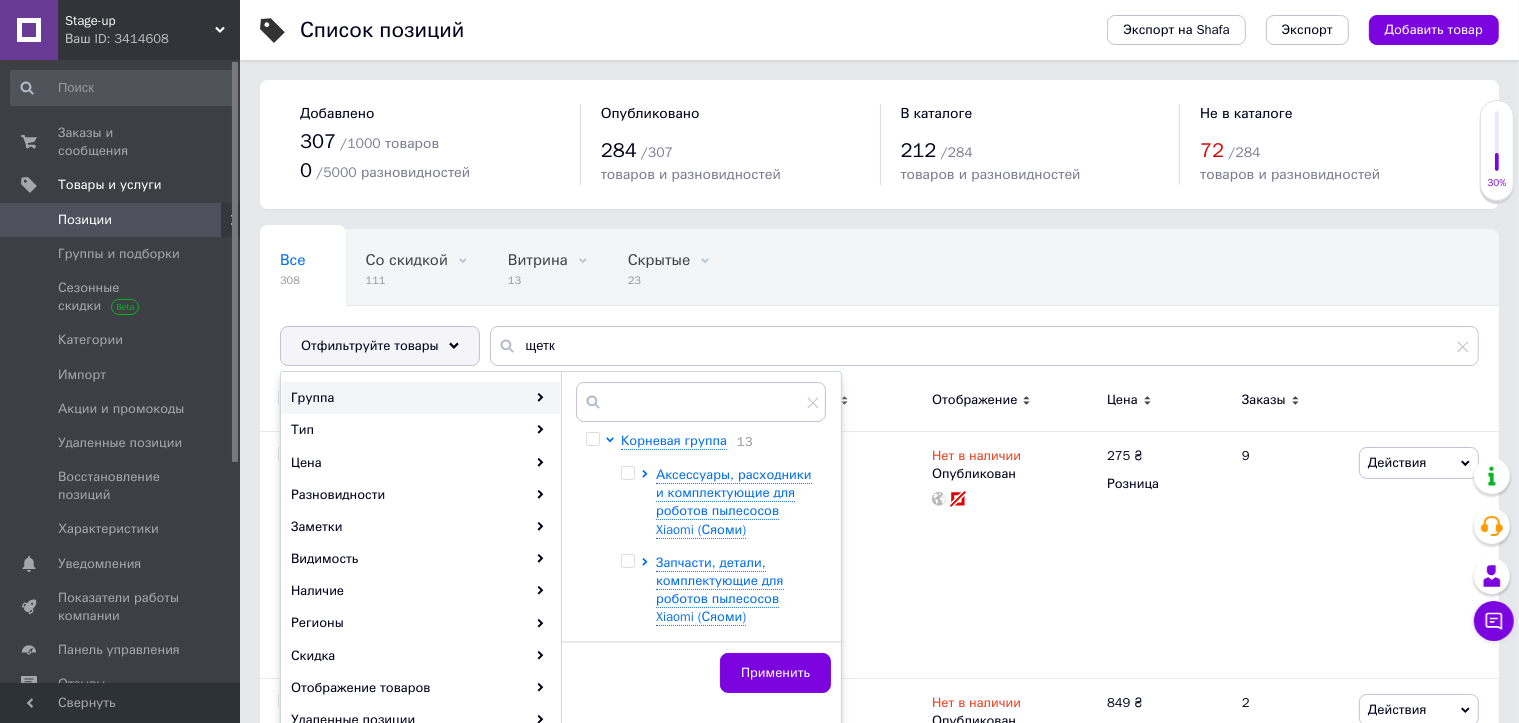click at bounding box center (627, 473) 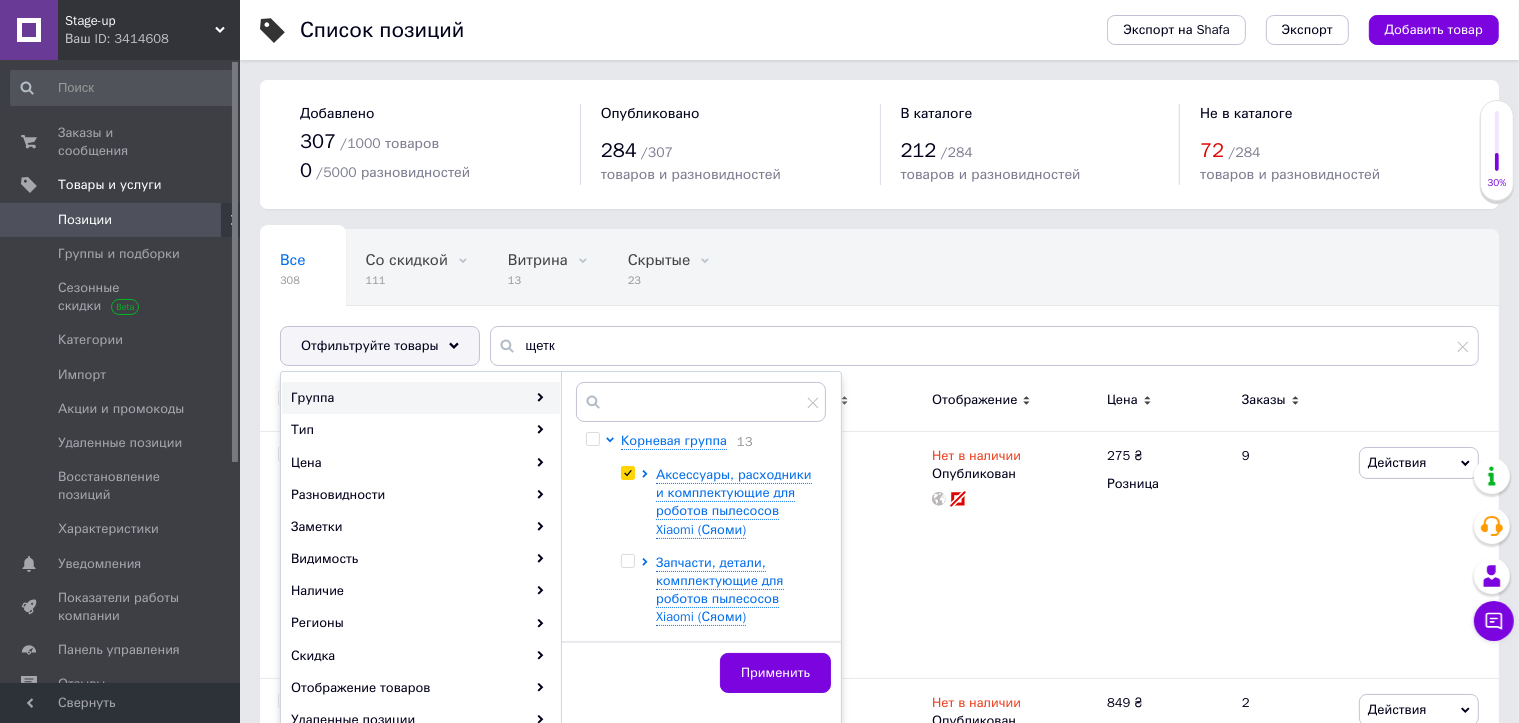 checkbox on "true" 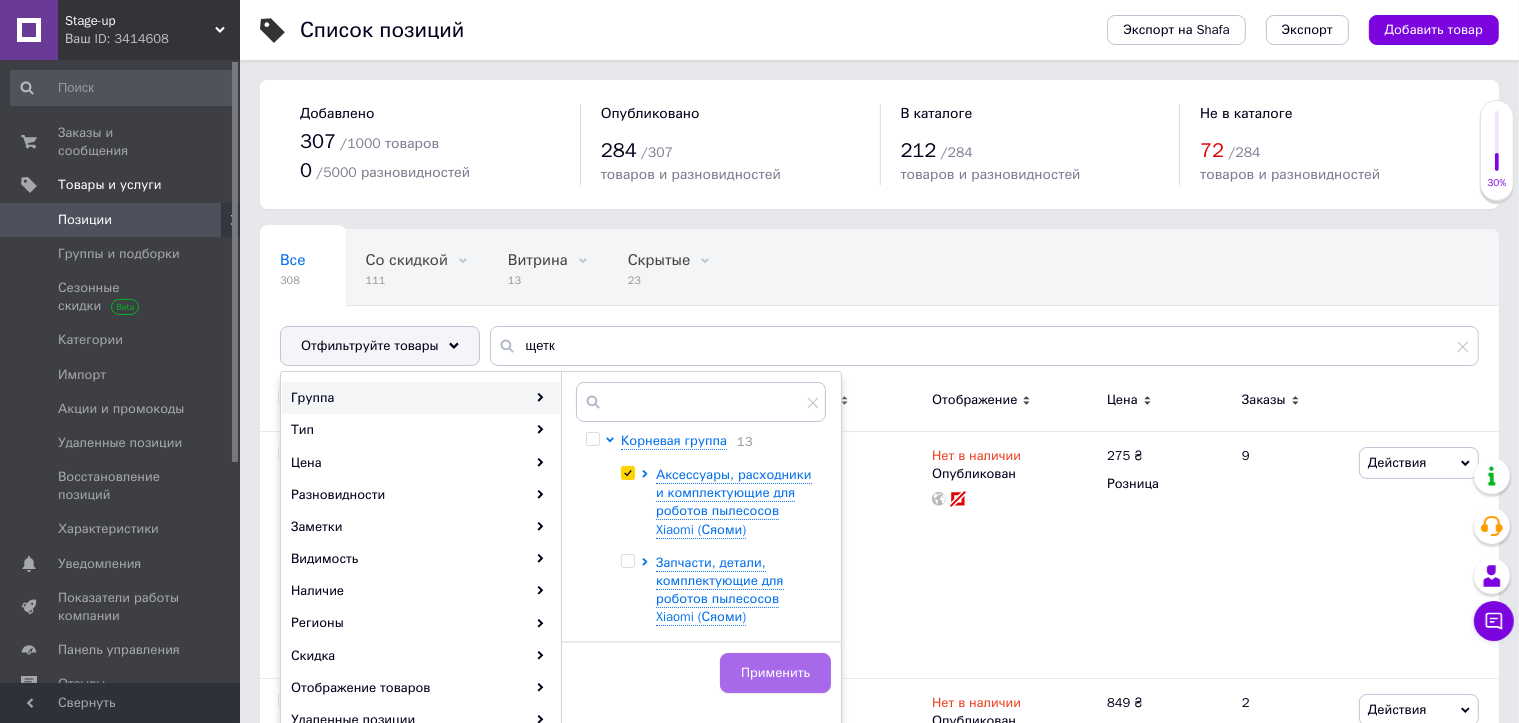 click on "Применить" at bounding box center [775, 673] 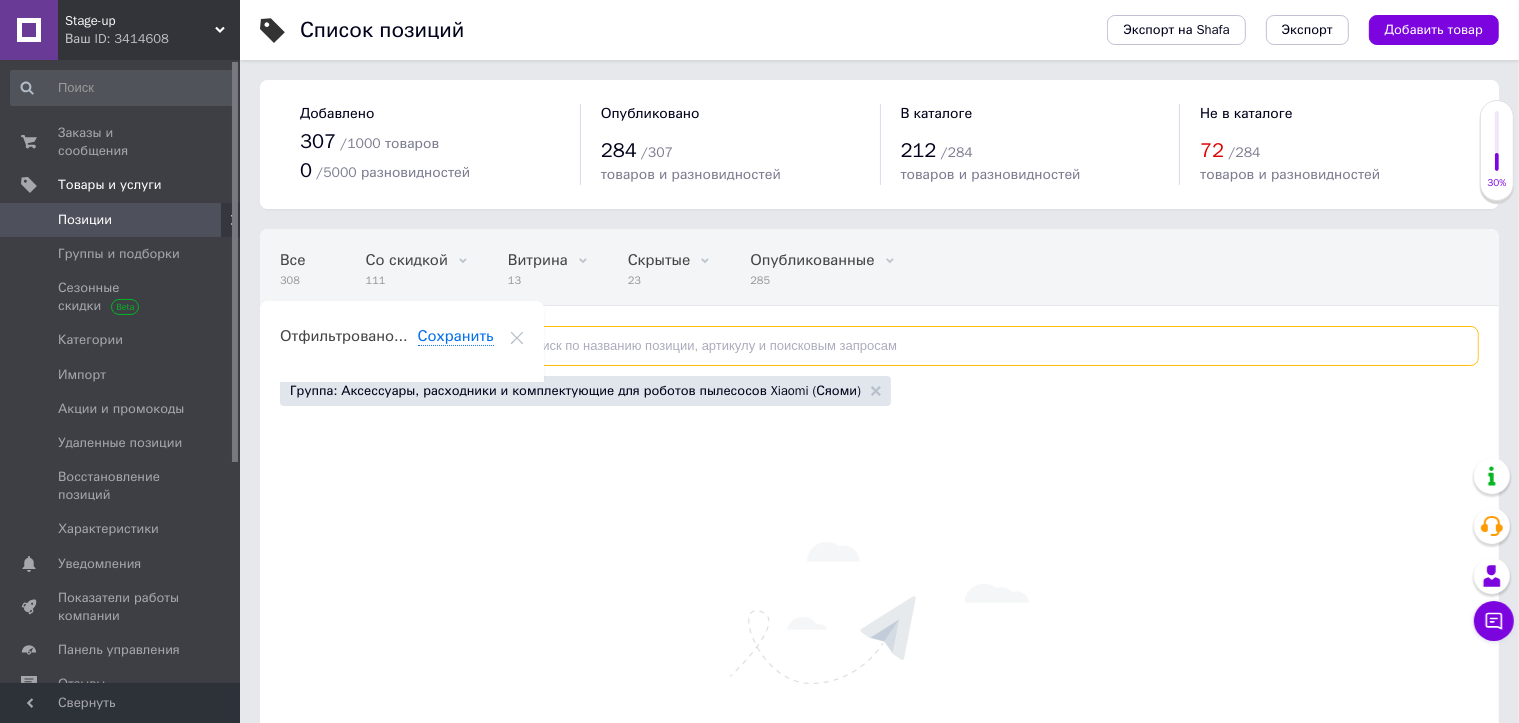 click at bounding box center (984, 346) 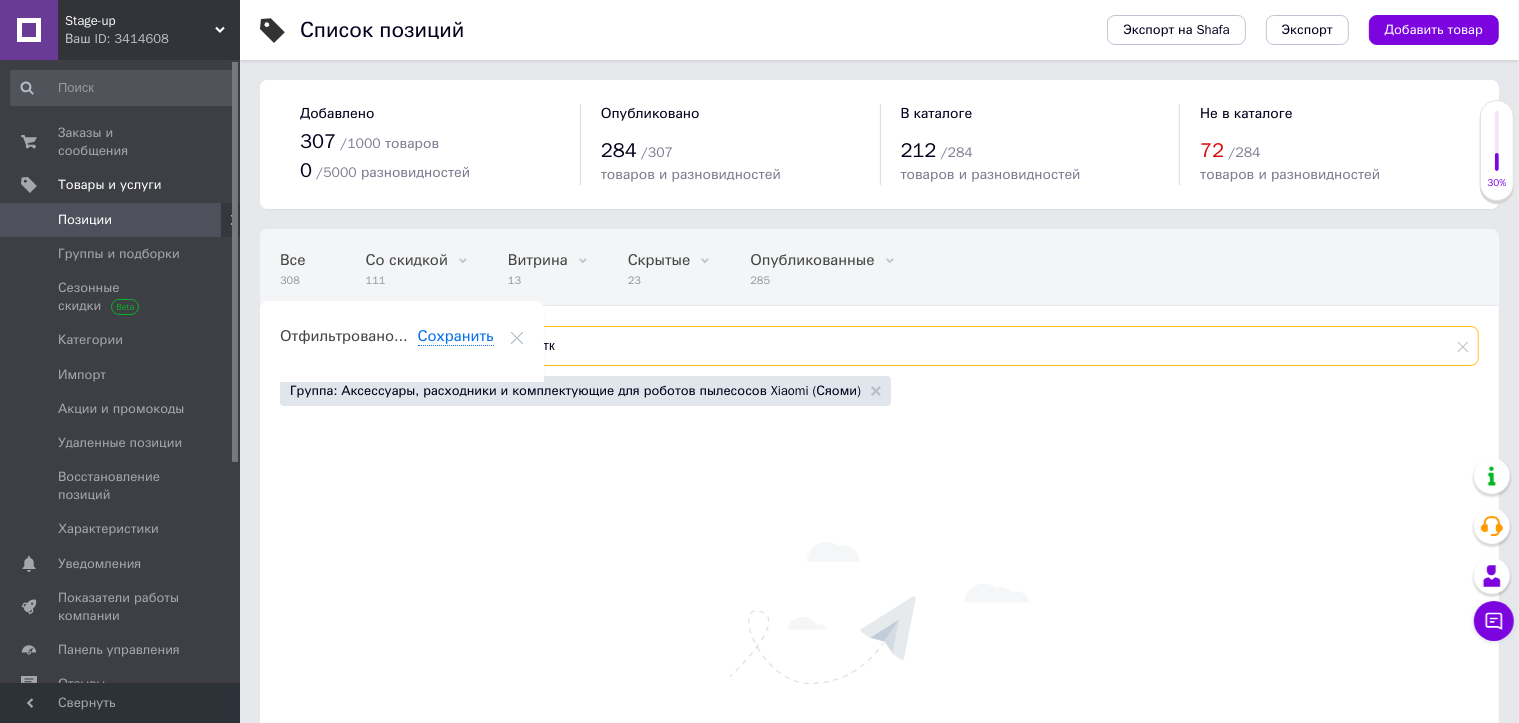 type on "щетк" 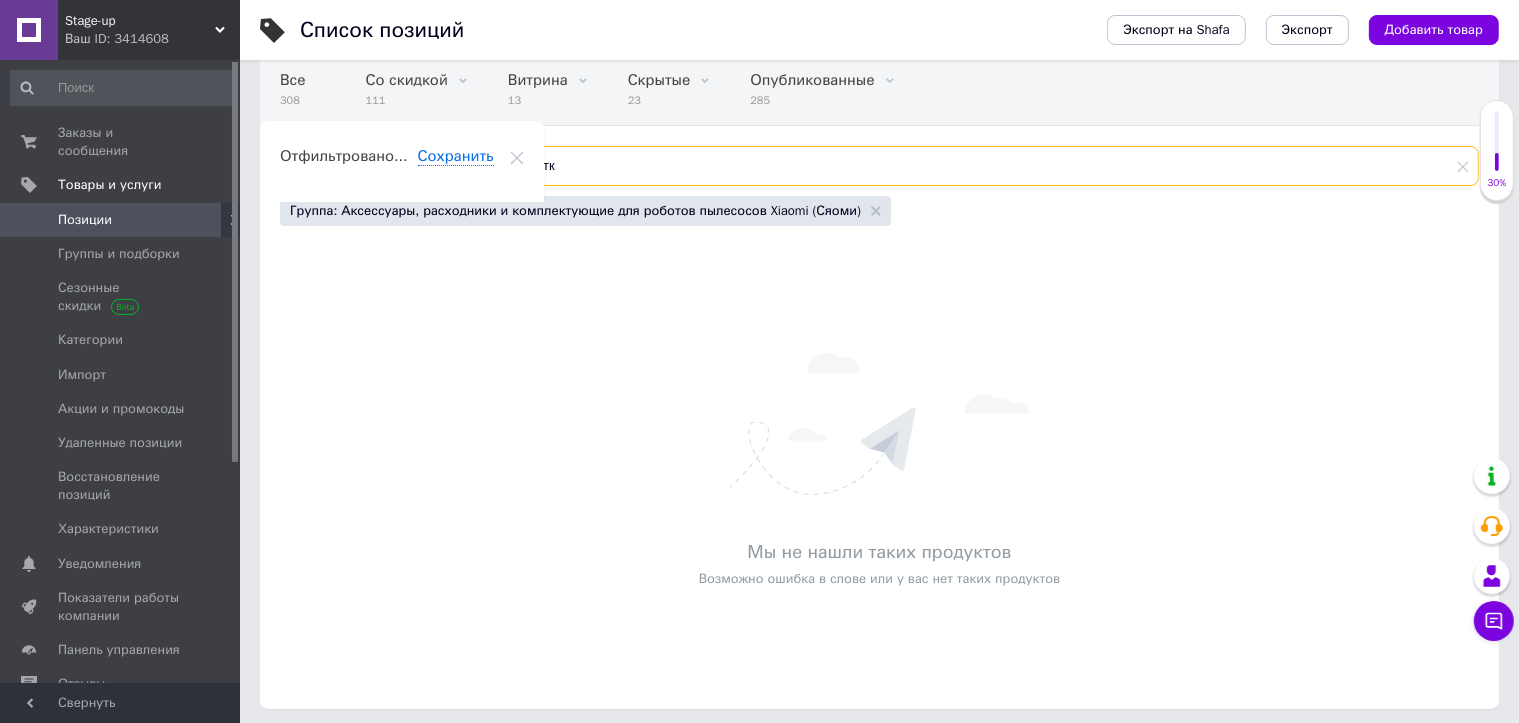 scroll, scrollTop: 185, scrollLeft: 0, axis: vertical 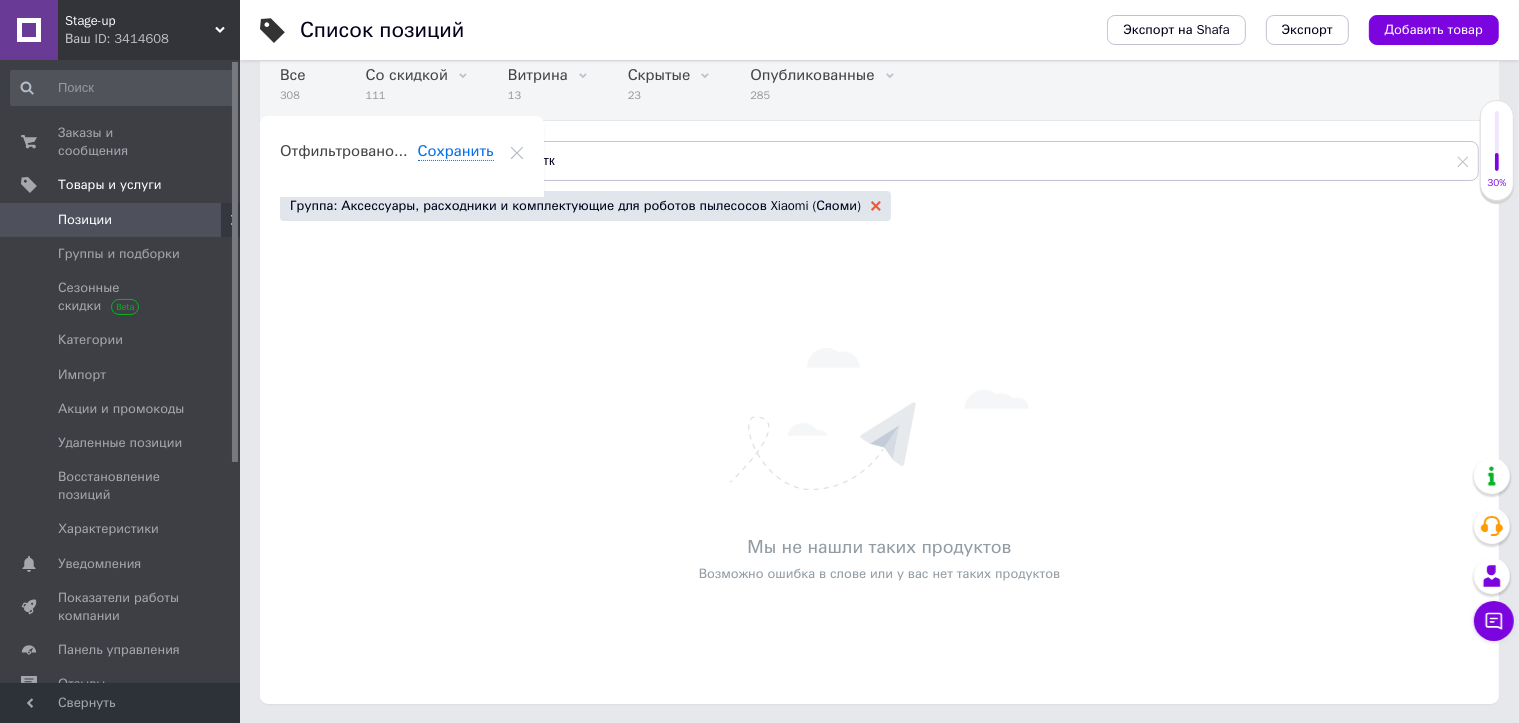click 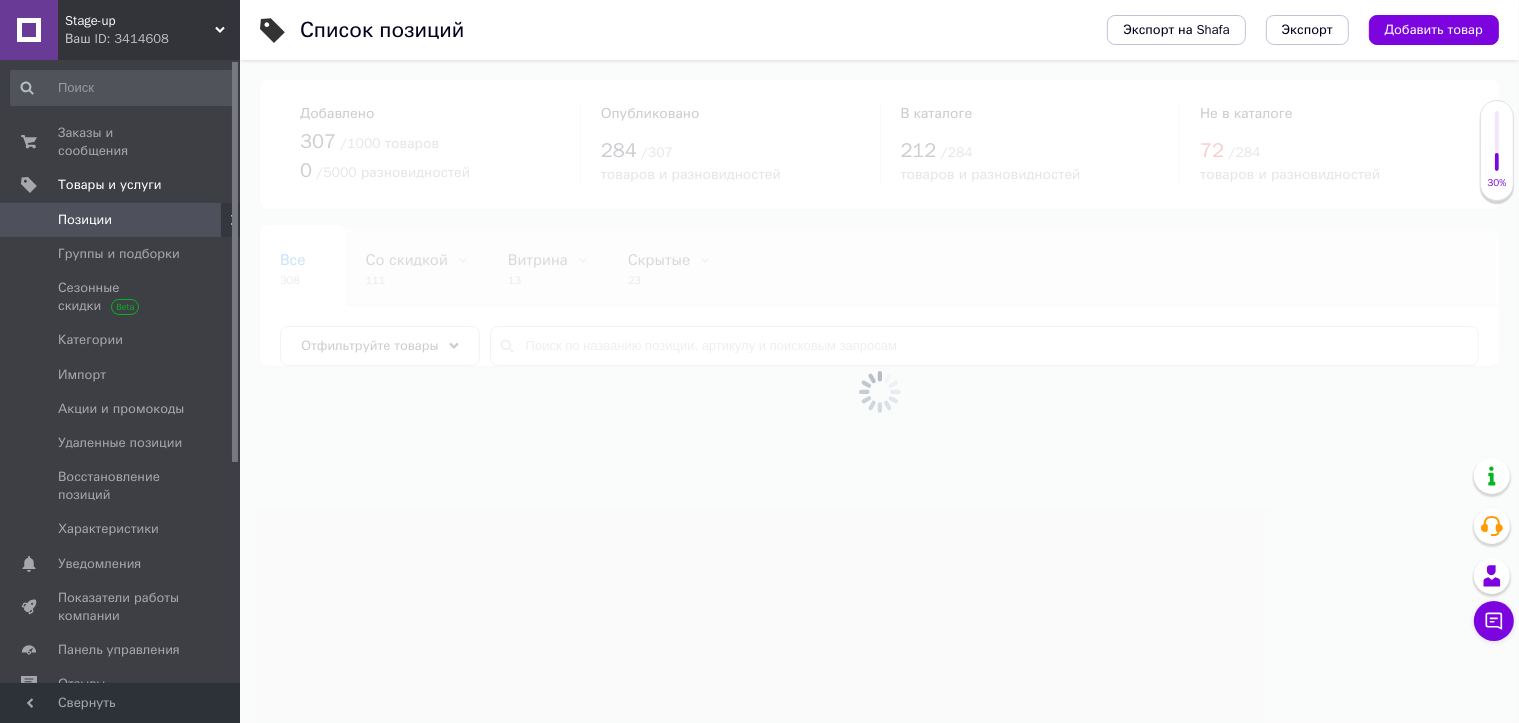 scroll, scrollTop: 0, scrollLeft: 0, axis: both 